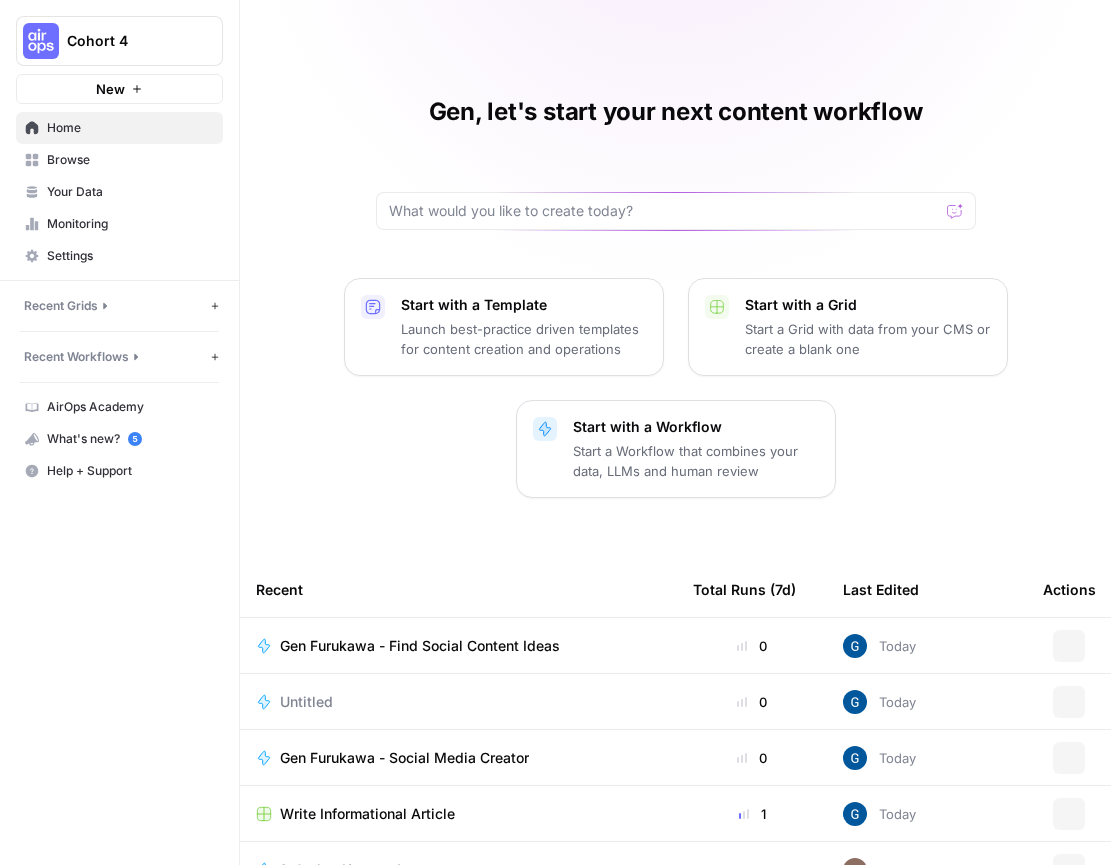 scroll, scrollTop: 0, scrollLeft: 0, axis: both 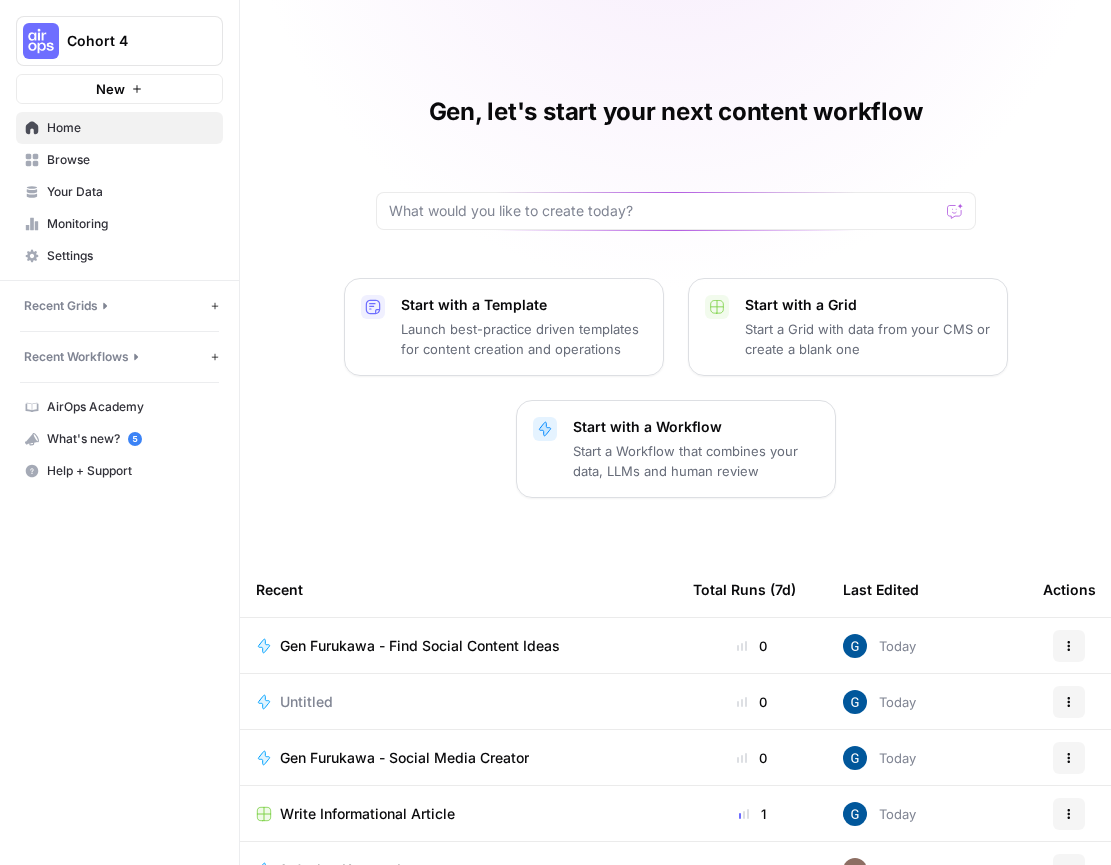 click on "Launch best-practice driven templates for content creation and operations" at bounding box center (524, 339) 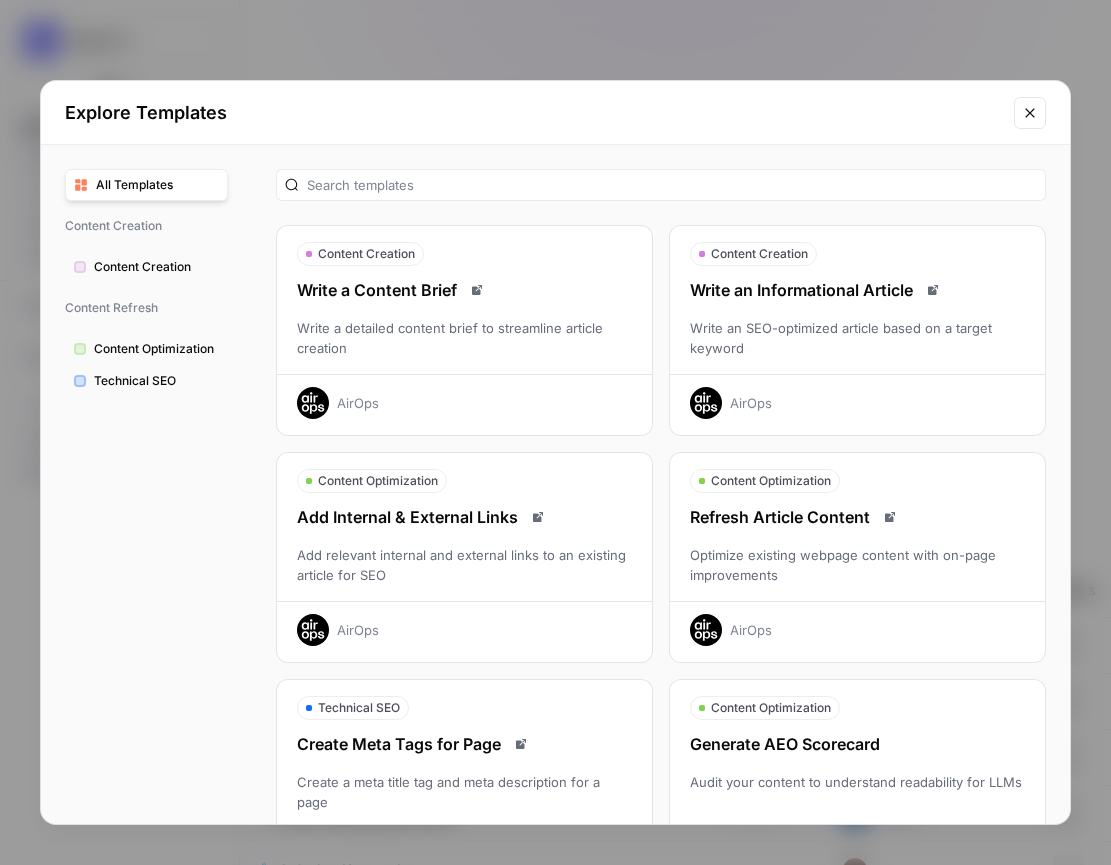 click on "Content Creation" at bounding box center (146, 267) 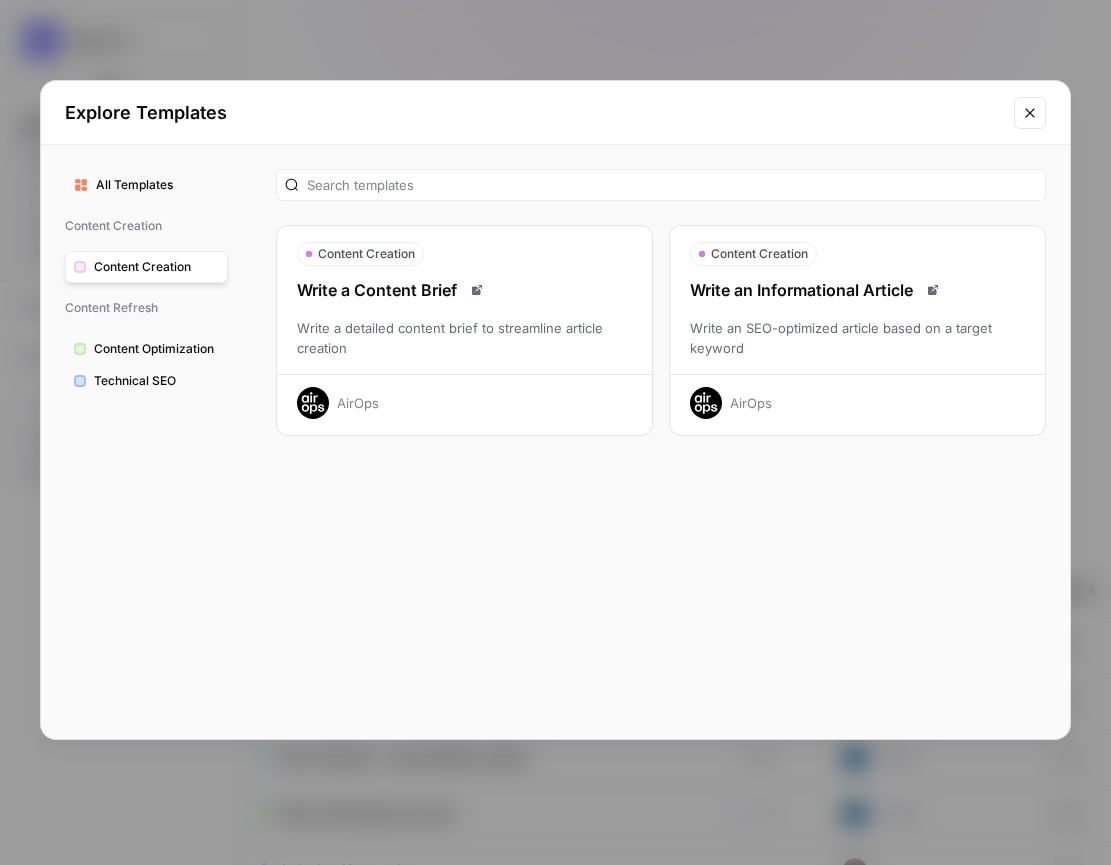 click on "Write an Informational Article" at bounding box center [857, 290] 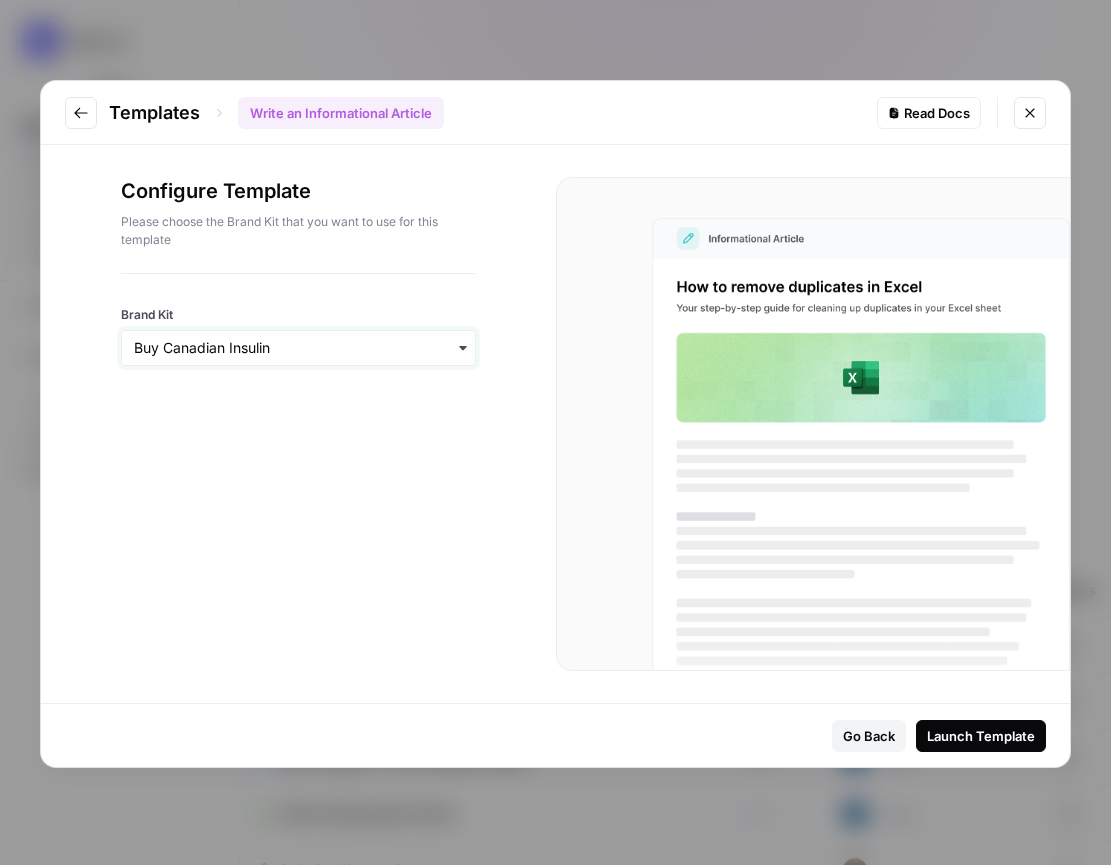 click on "Brand Kit" at bounding box center (298, 348) 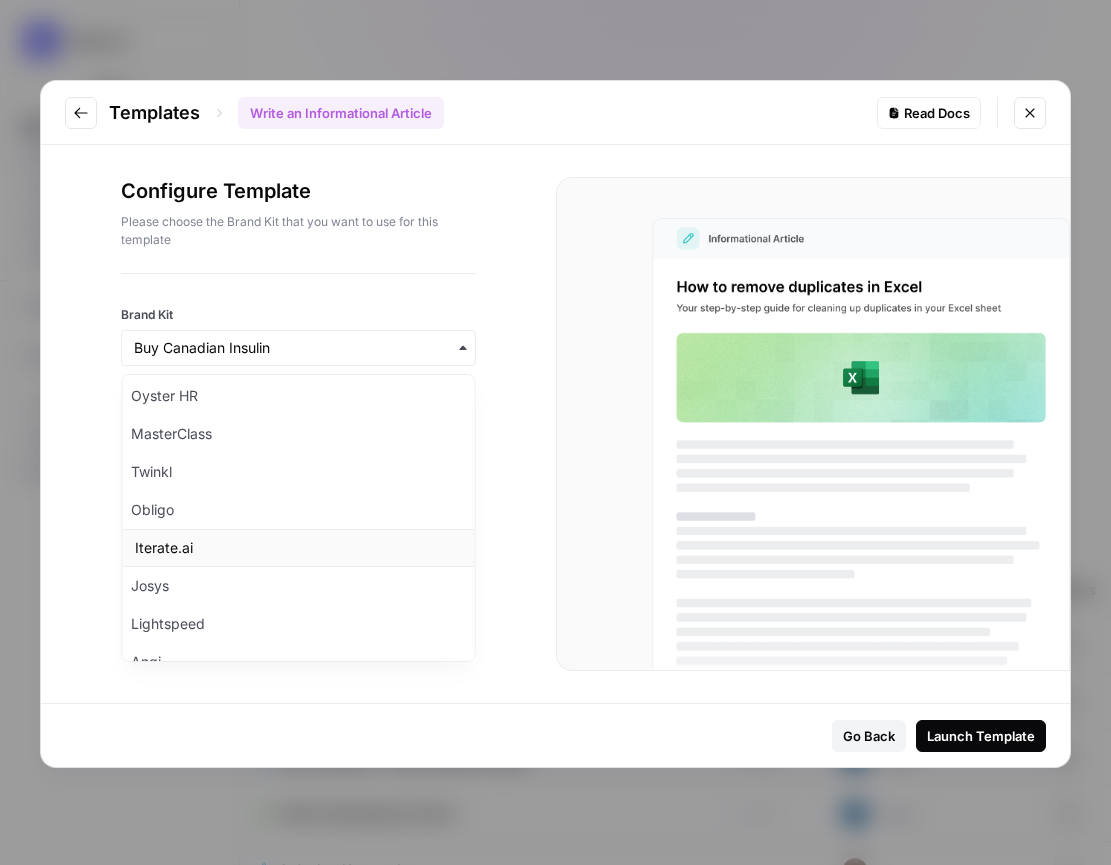 scroll, scrollTop: 300, scrollLeft: 0, axis: vertical 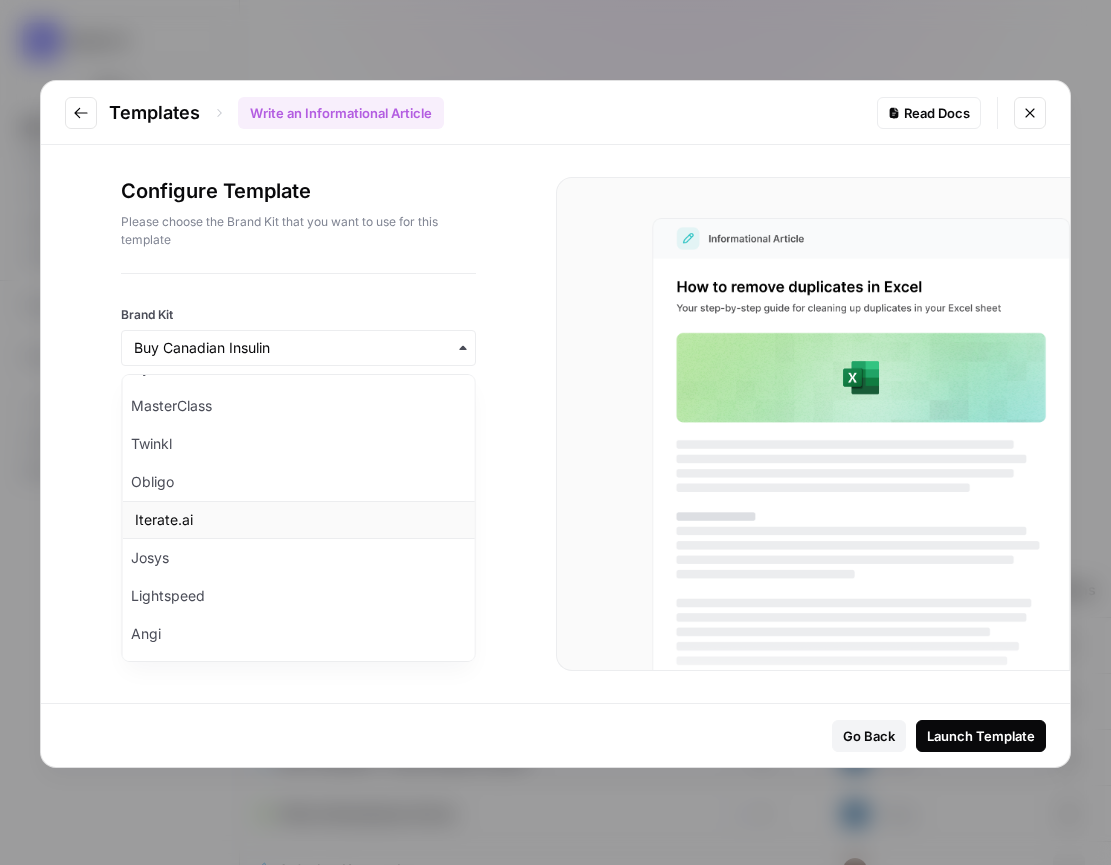 click on "Iterate.ai" at bounding box center [298, 520] 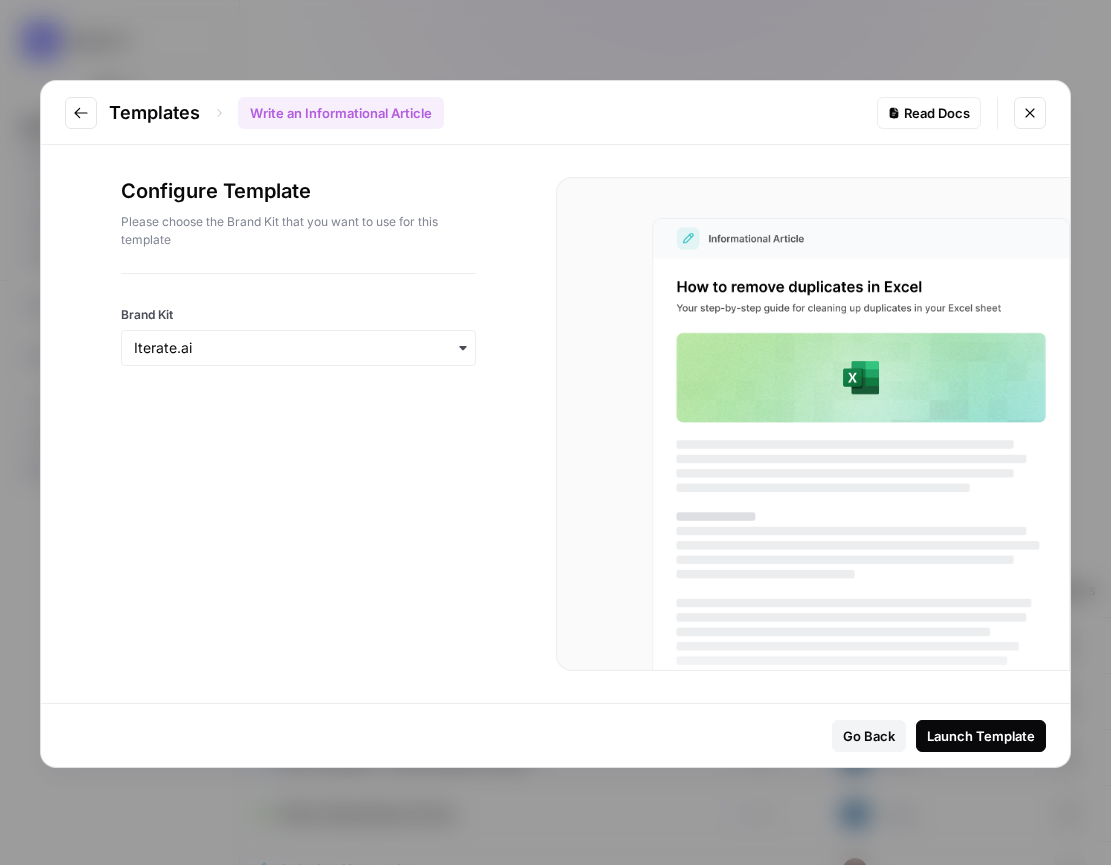 click on "Launch Template" at bounding box center (981, 736) 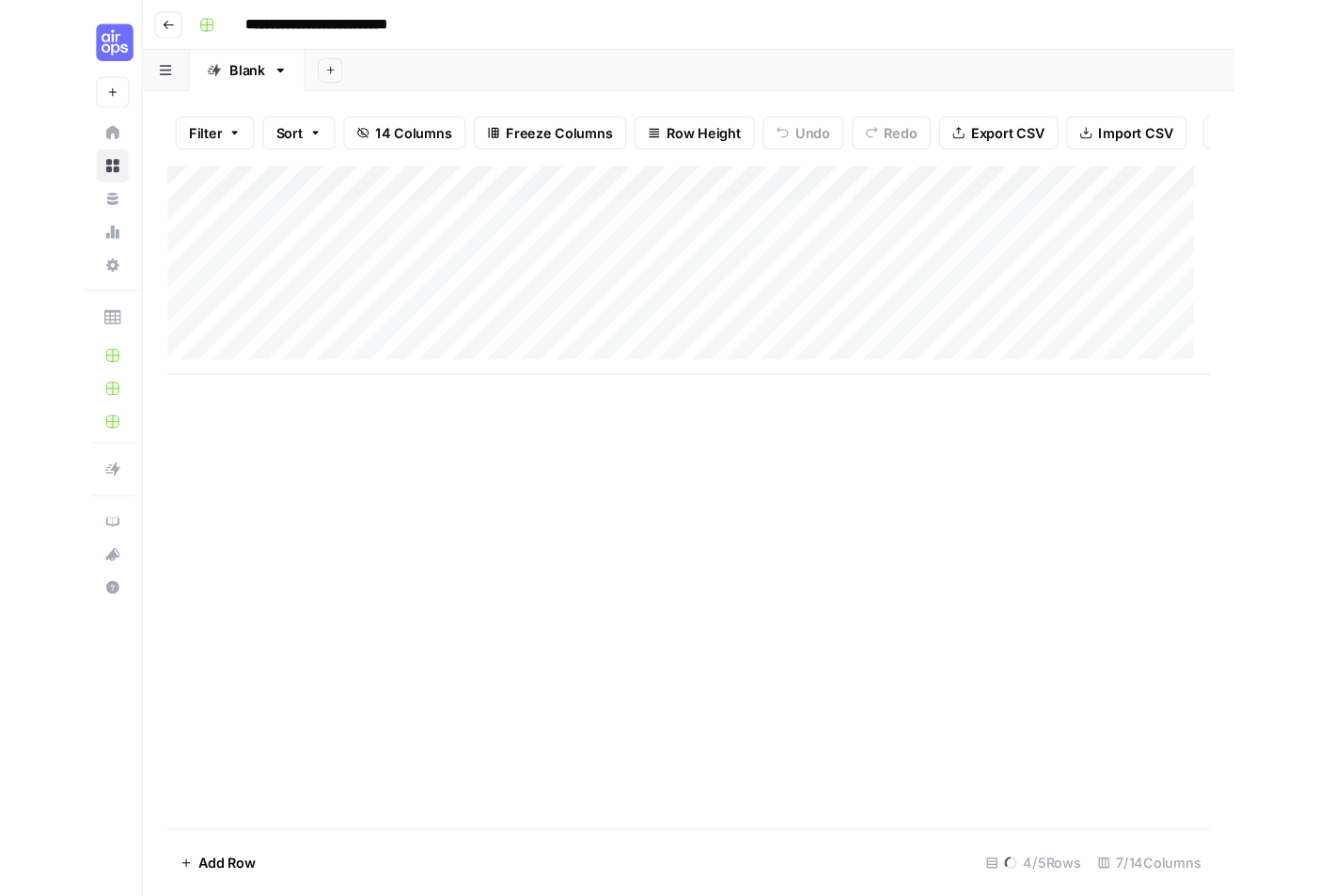 scroll, scrollTop: 0, scrollLeft: 0, axis: both 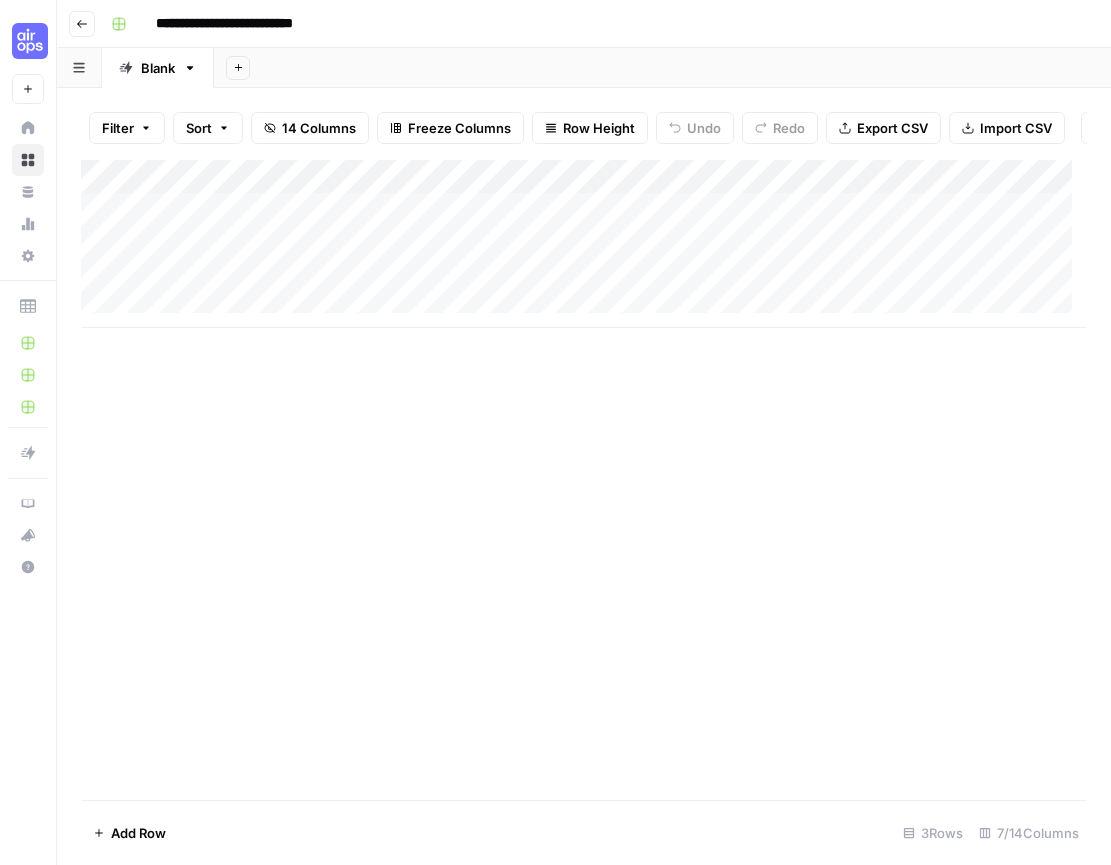 click on "Add Column" at bounding box center [584, 244] 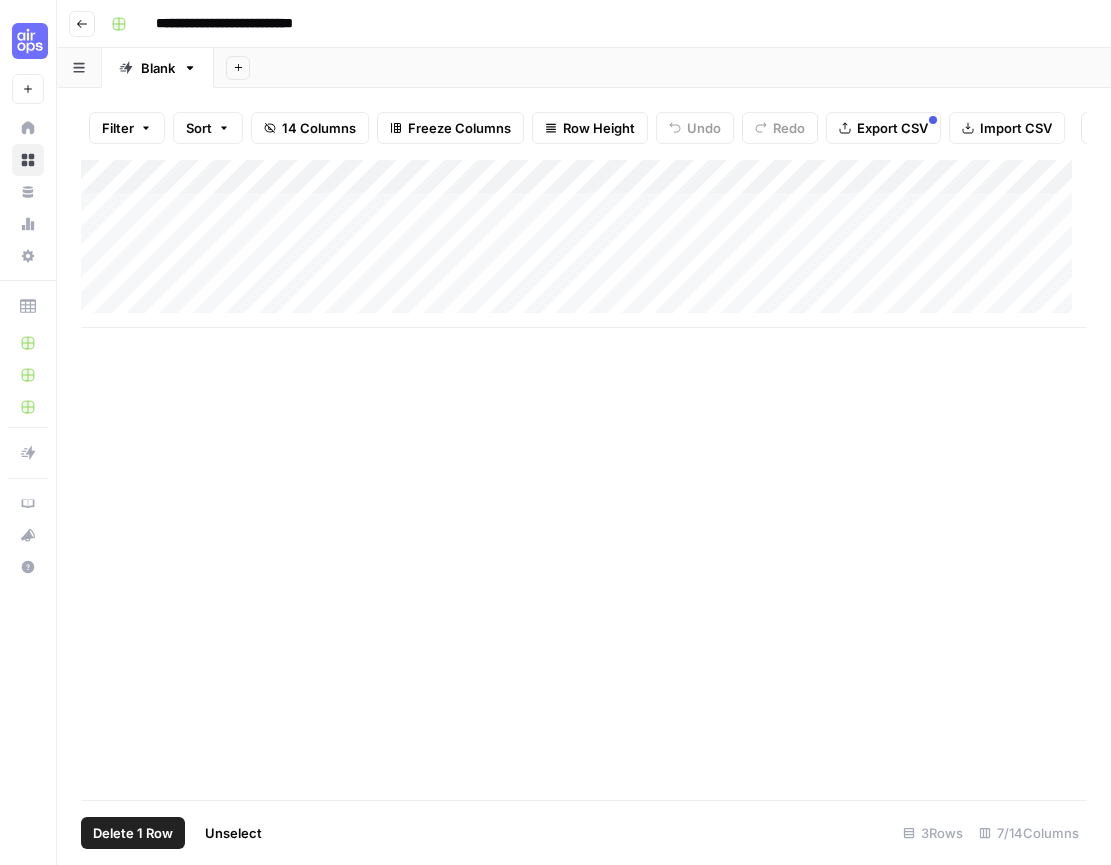 click on "Add Column" at bounding box center [584, 244] 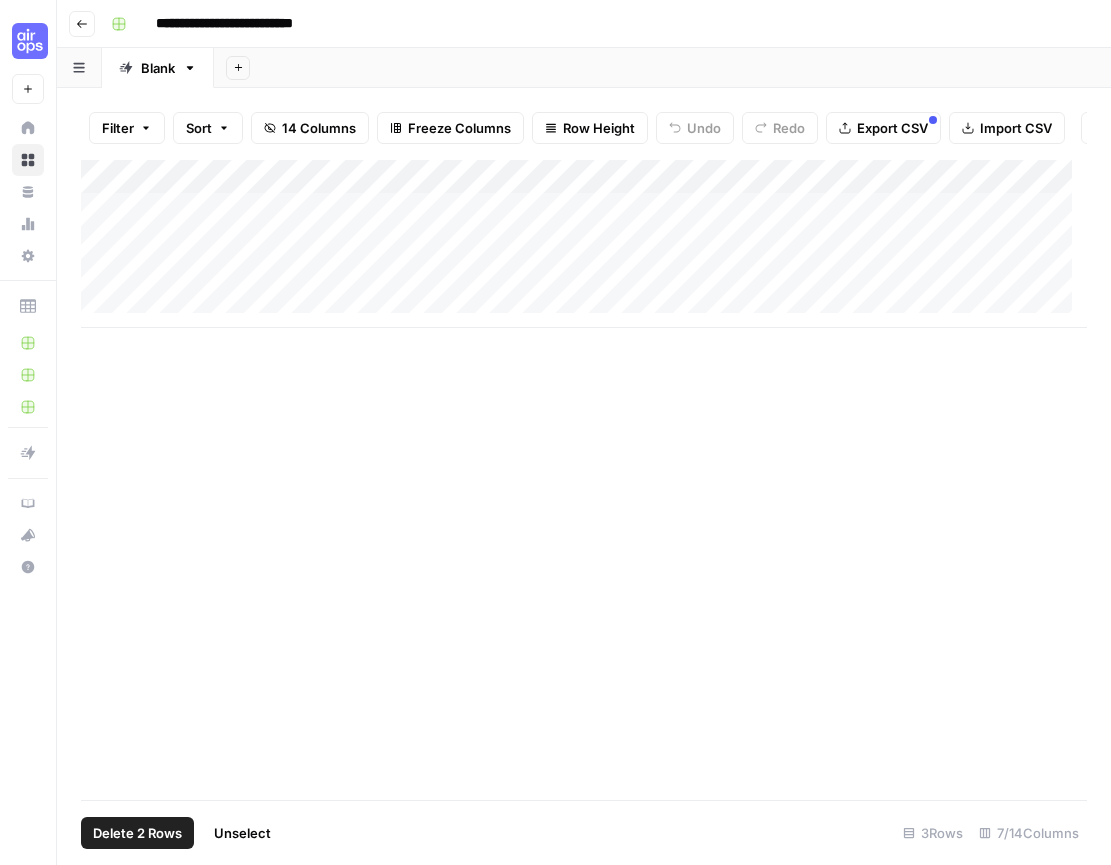 click on "Add Column" at bounding box center [584, 244] 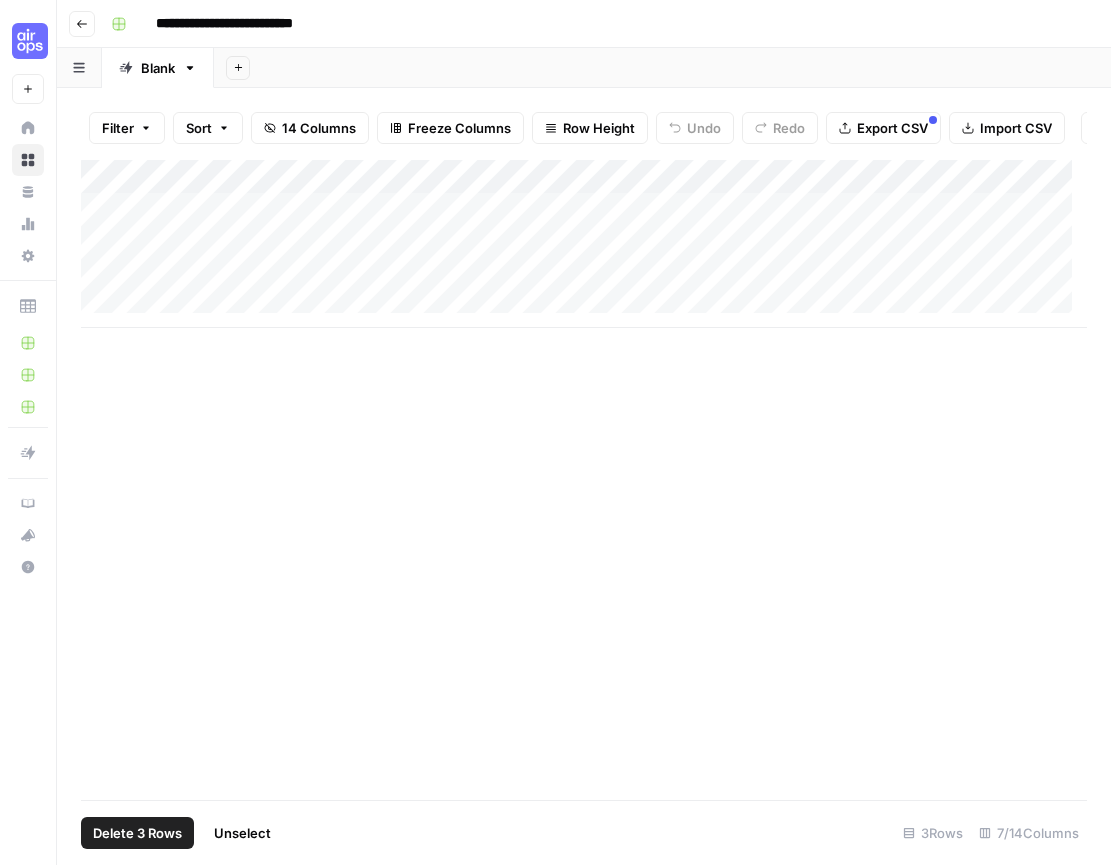 click on "Delete 3 Rows" at bounding box center [137, 833] 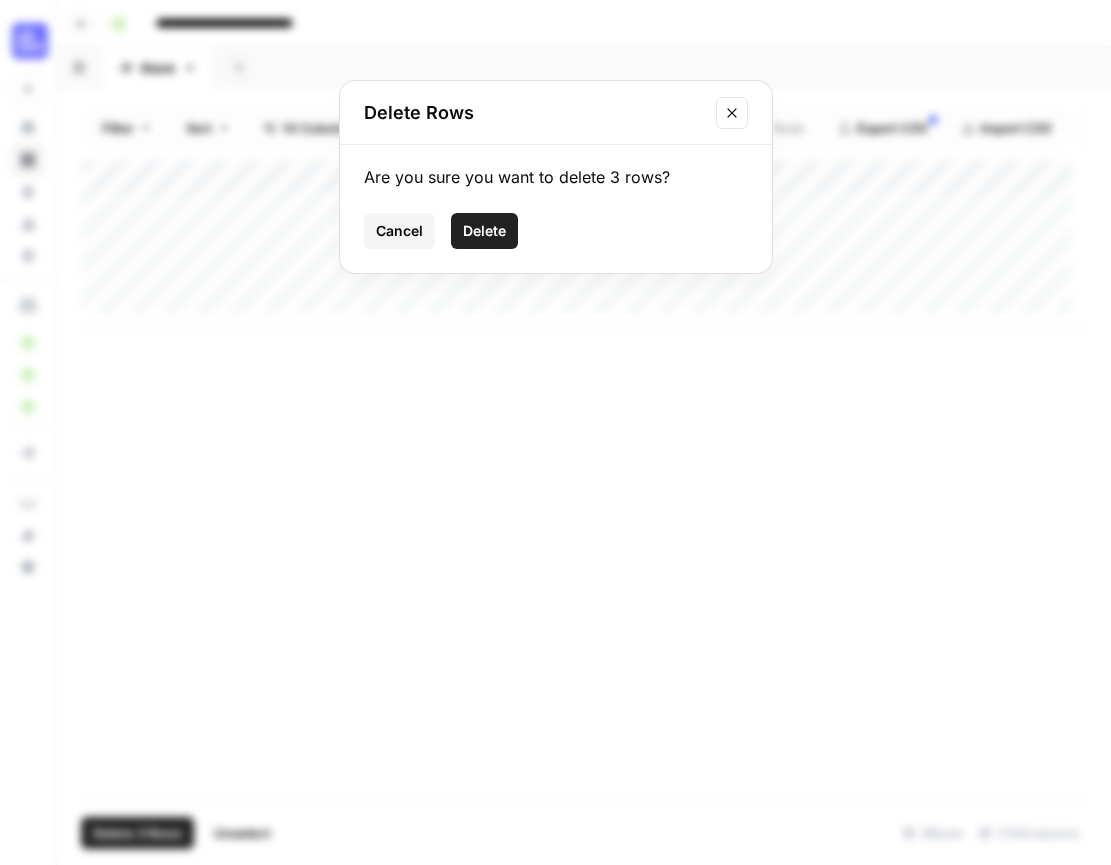 click on "Delete" at bounding box center [484, 231] 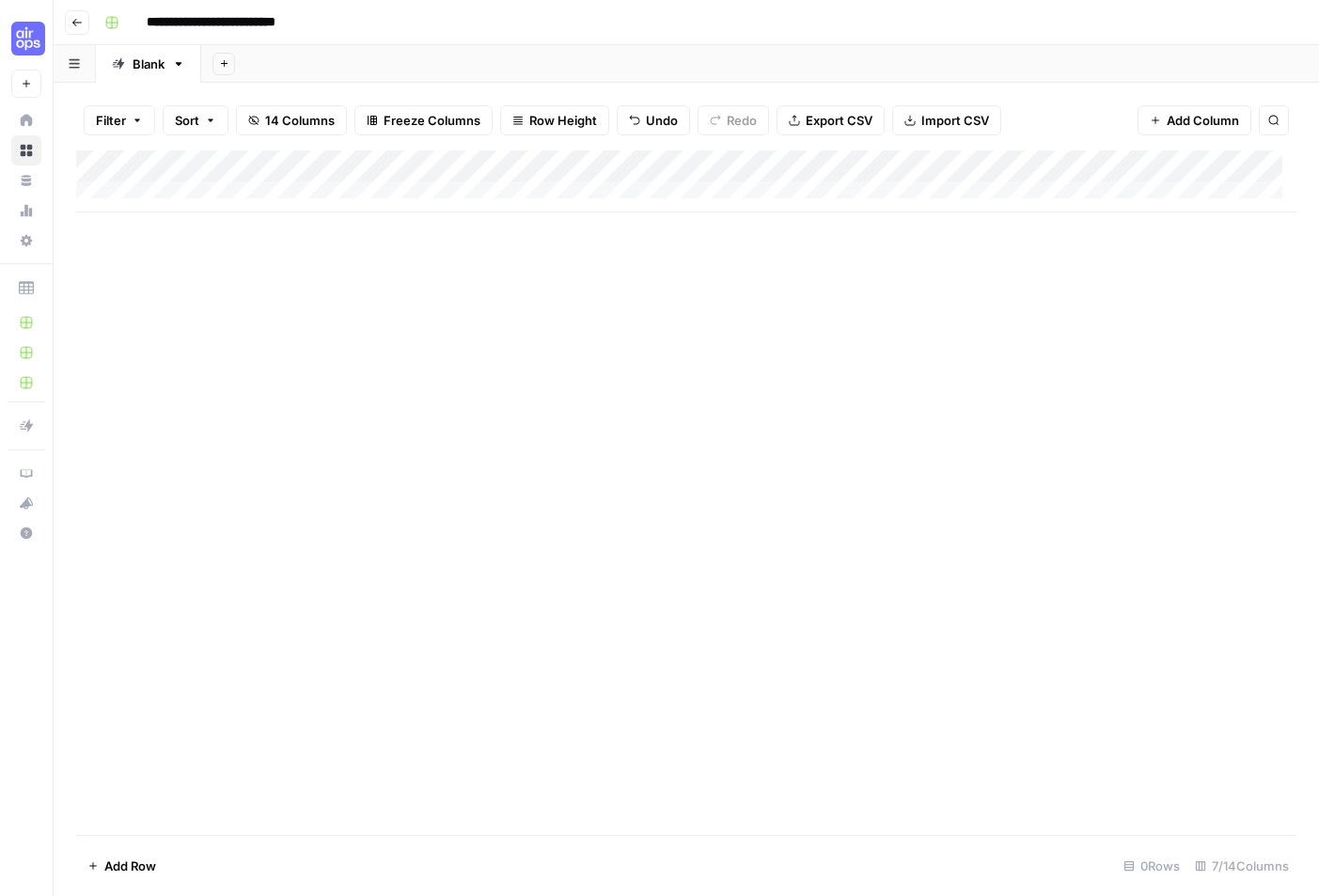 click on "Add Column" at bounding box center [686, 181] 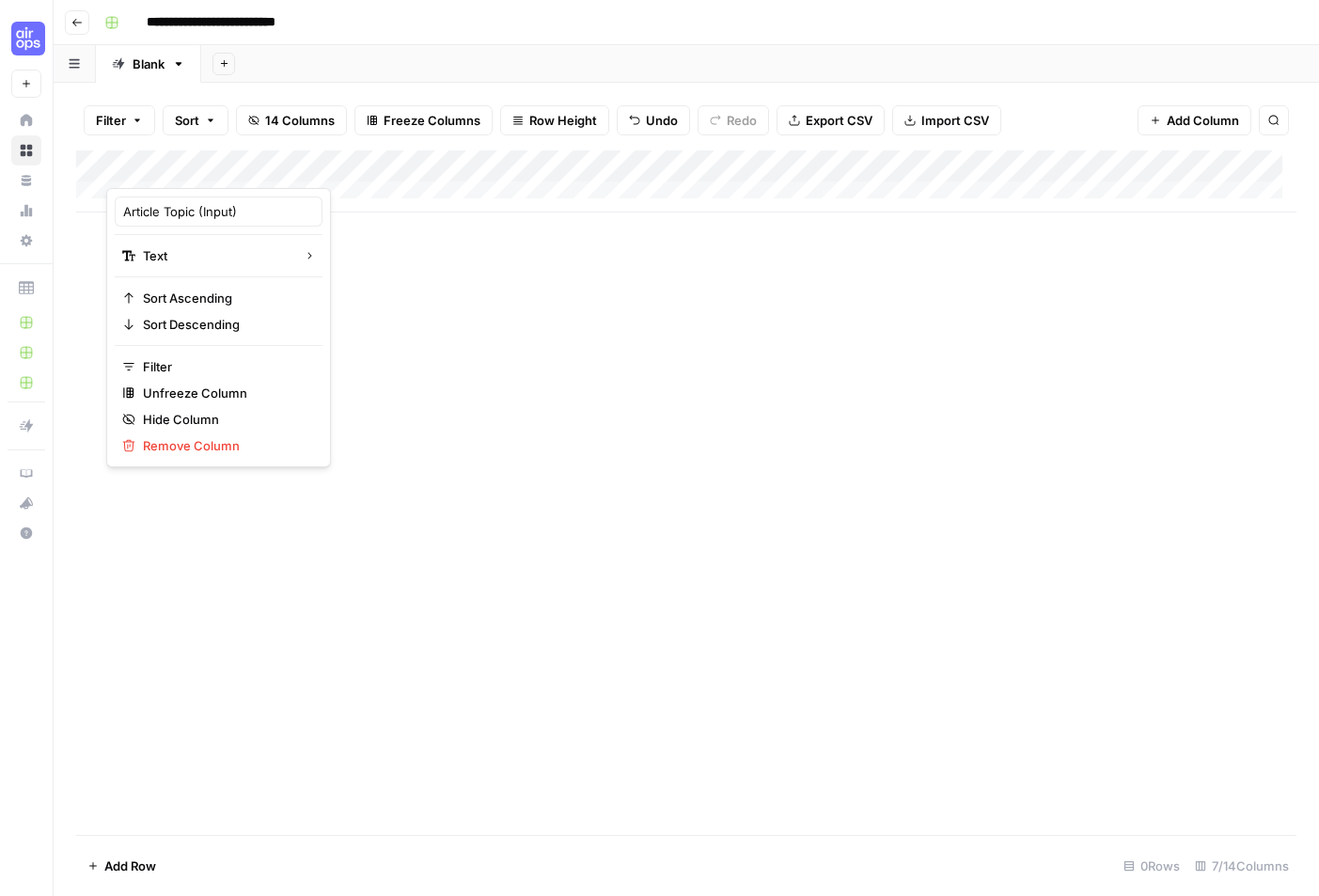 click on "Add Column" at bounding box center [686, 493] 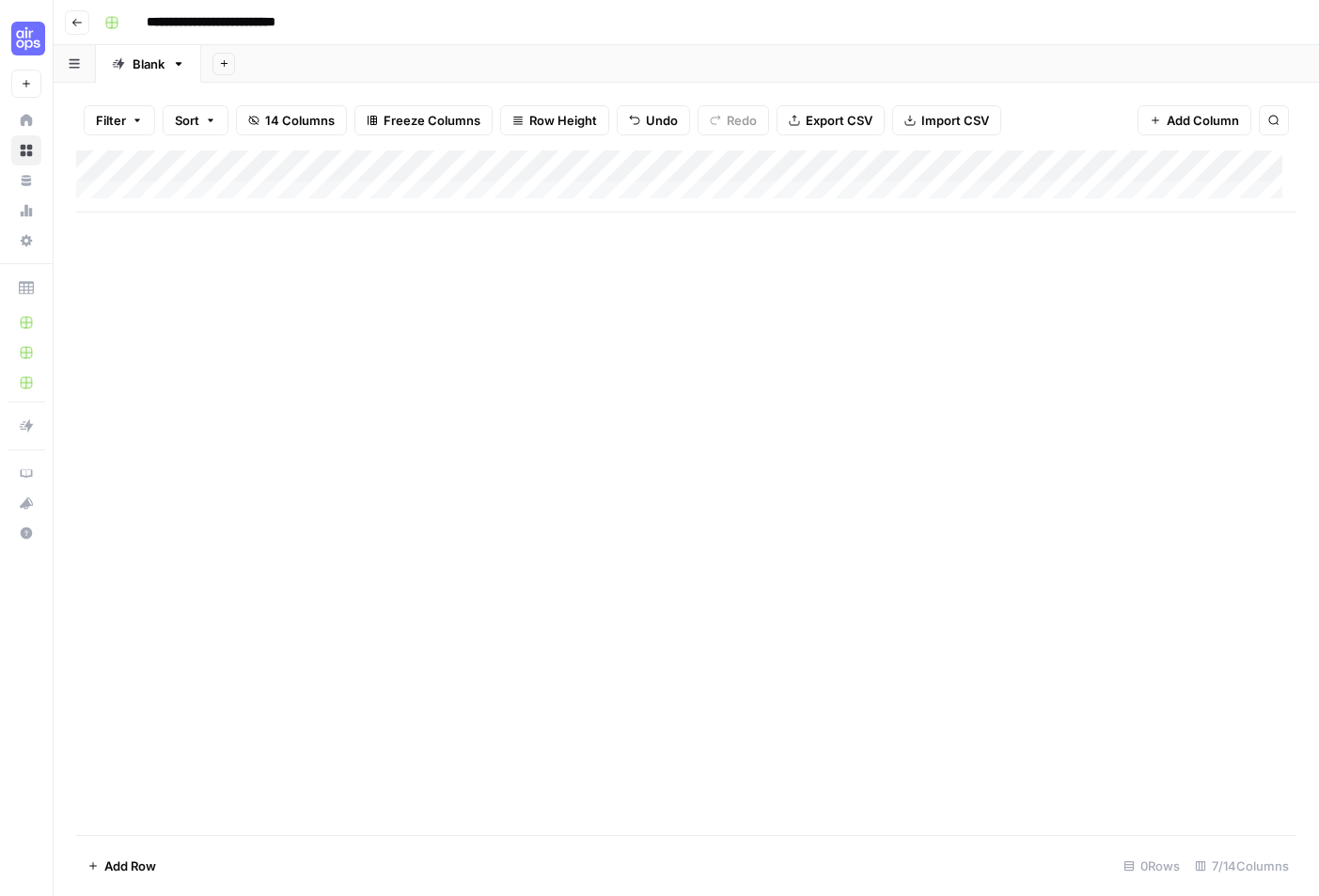 click on "Add Column" at bounding box center (686, 181) 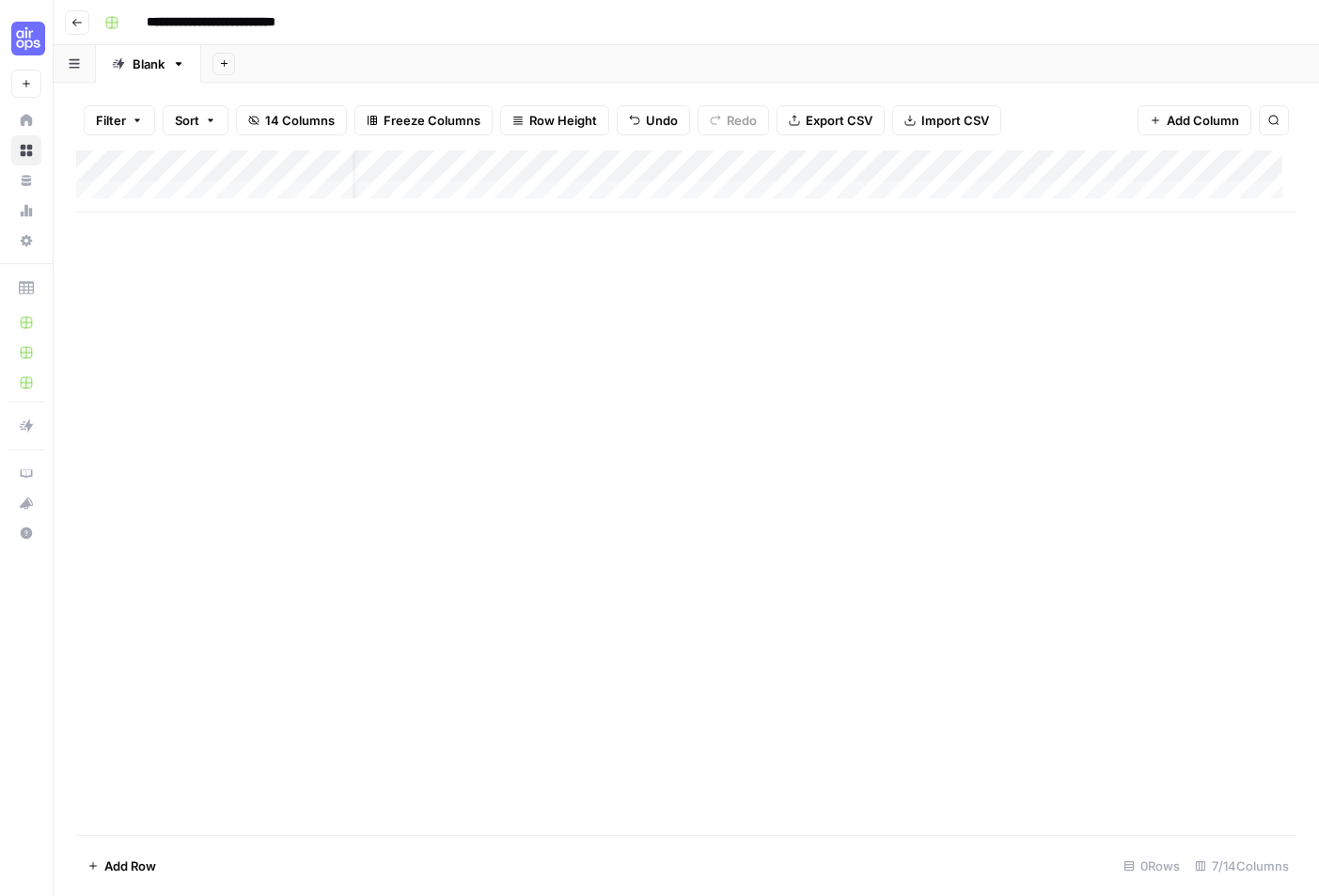scroll, scrollTop: 0, scrollLeft: 0, axis: both 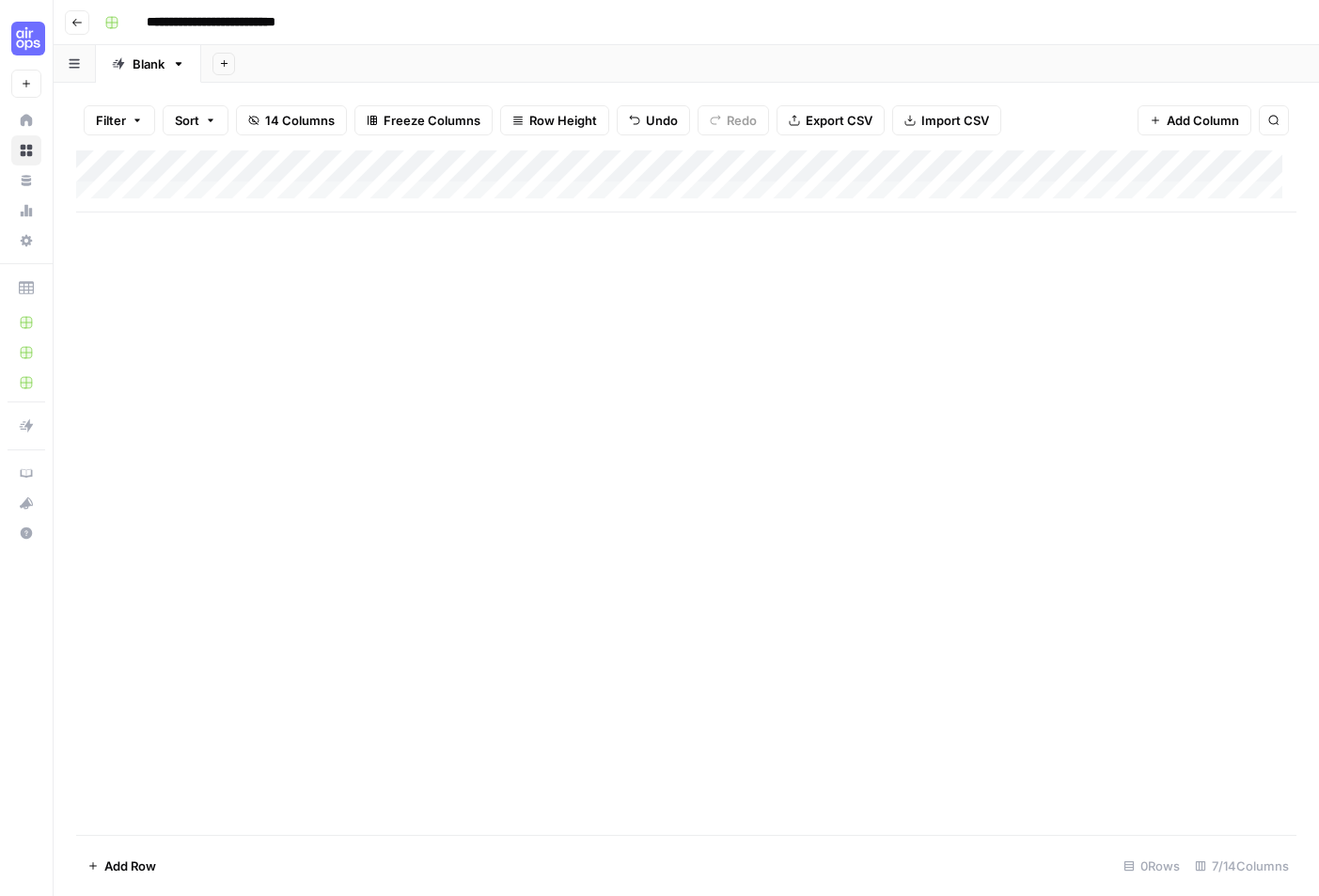 click on "Add Column" at bounding box center [686, 181] 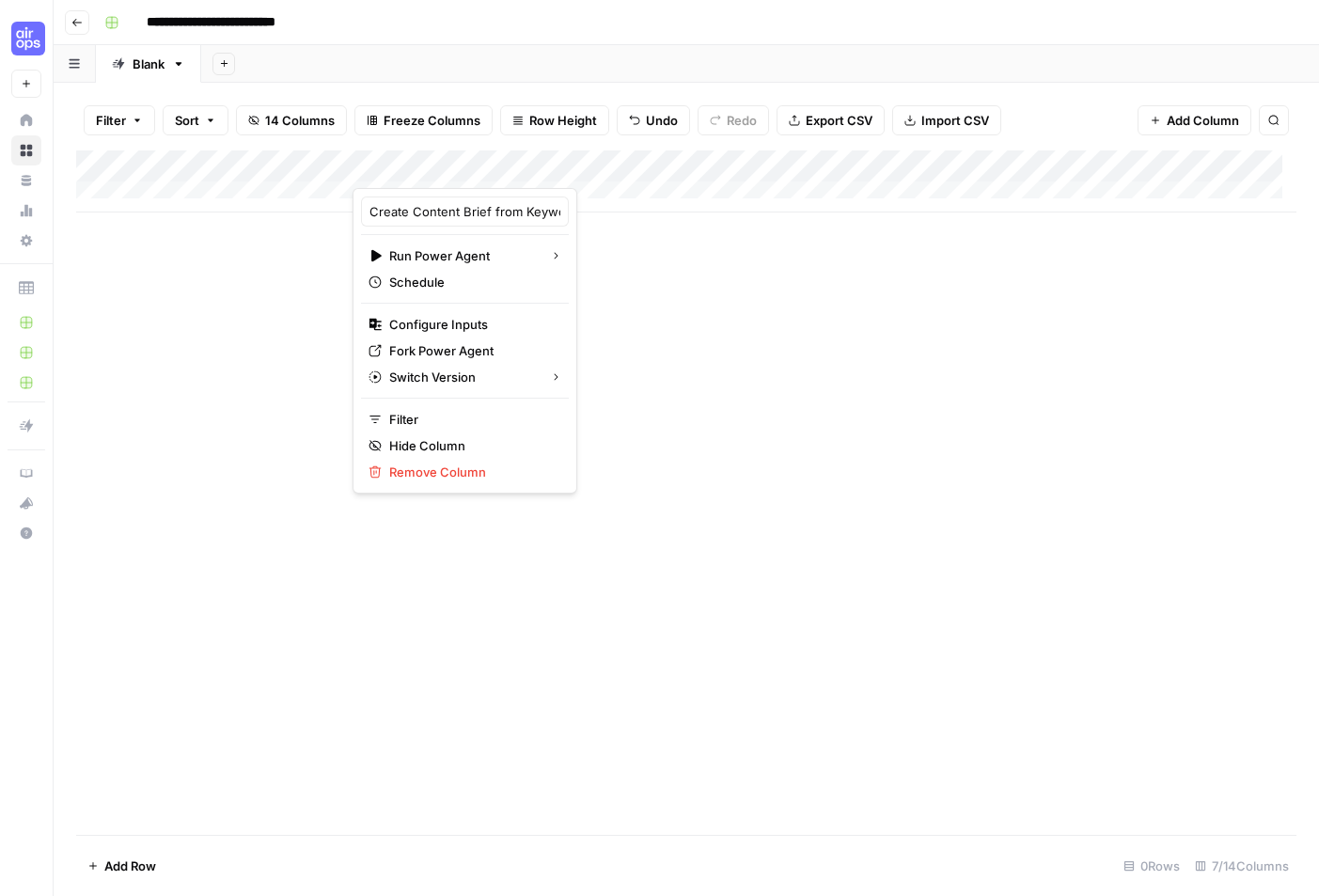 click at bounding box center (74, 63) 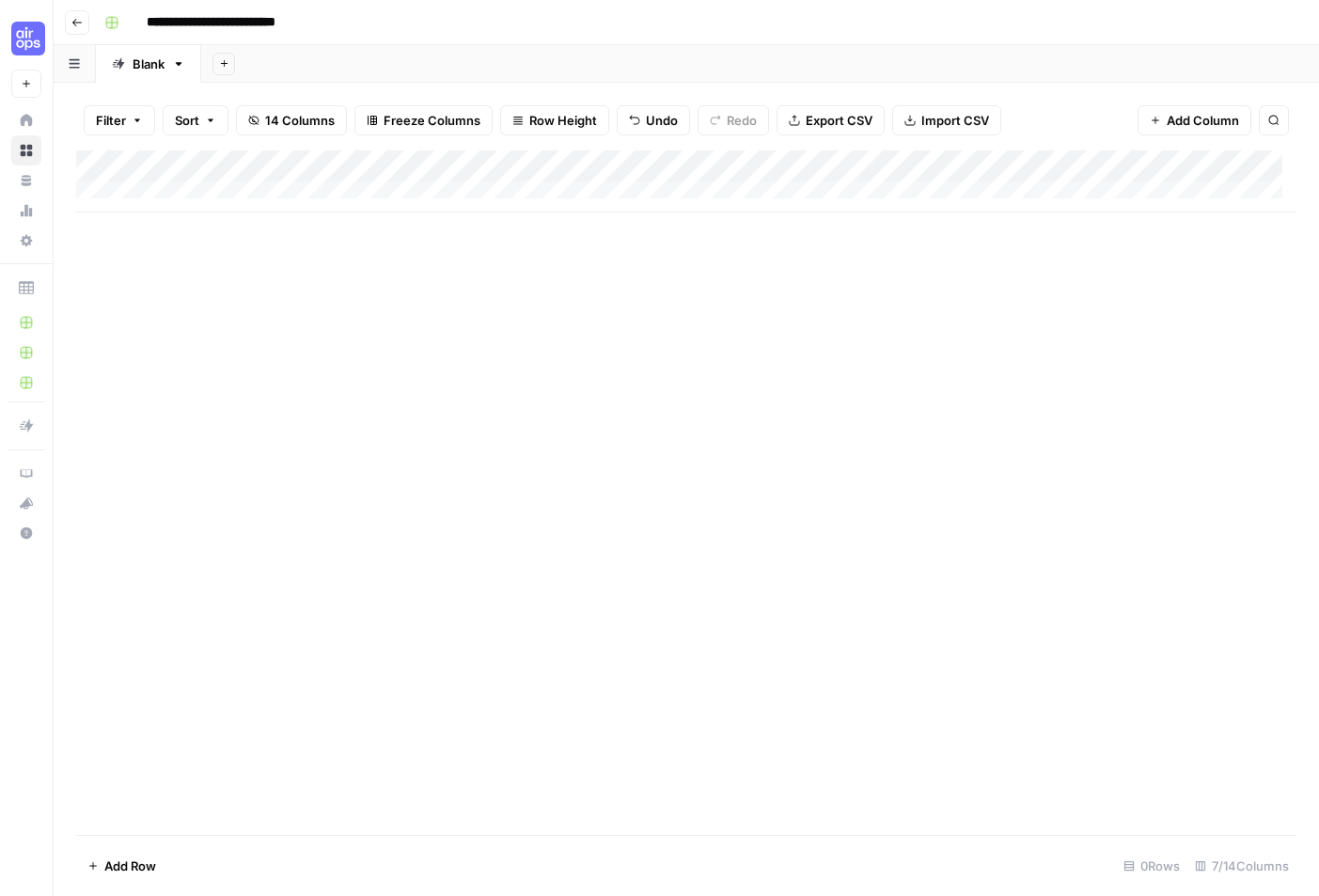 click at bounding box center (74, 63) 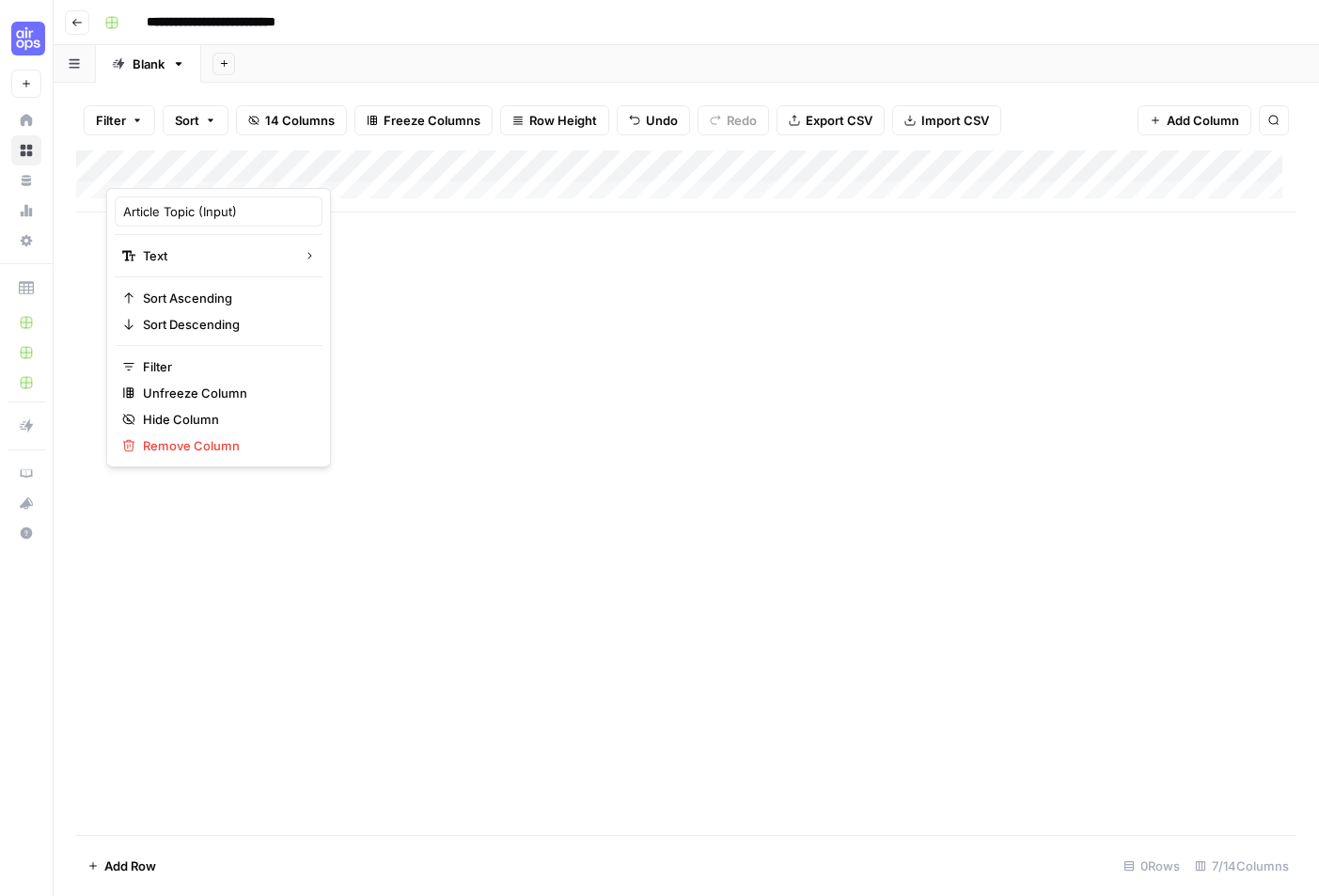 click on "Add Column" at bounding box center [686, 493] 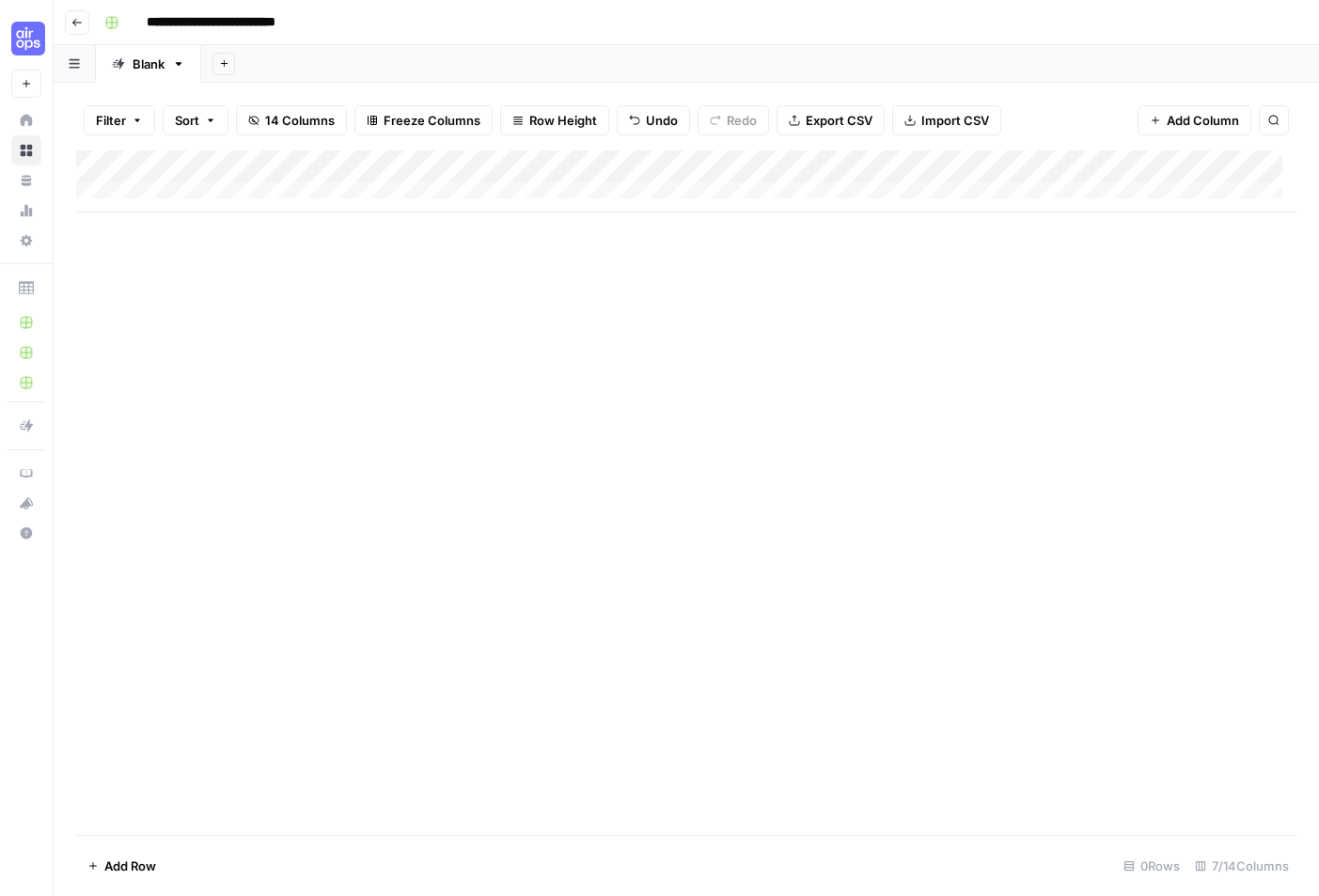 click on "Add Column" at bounding box center (686, 181) 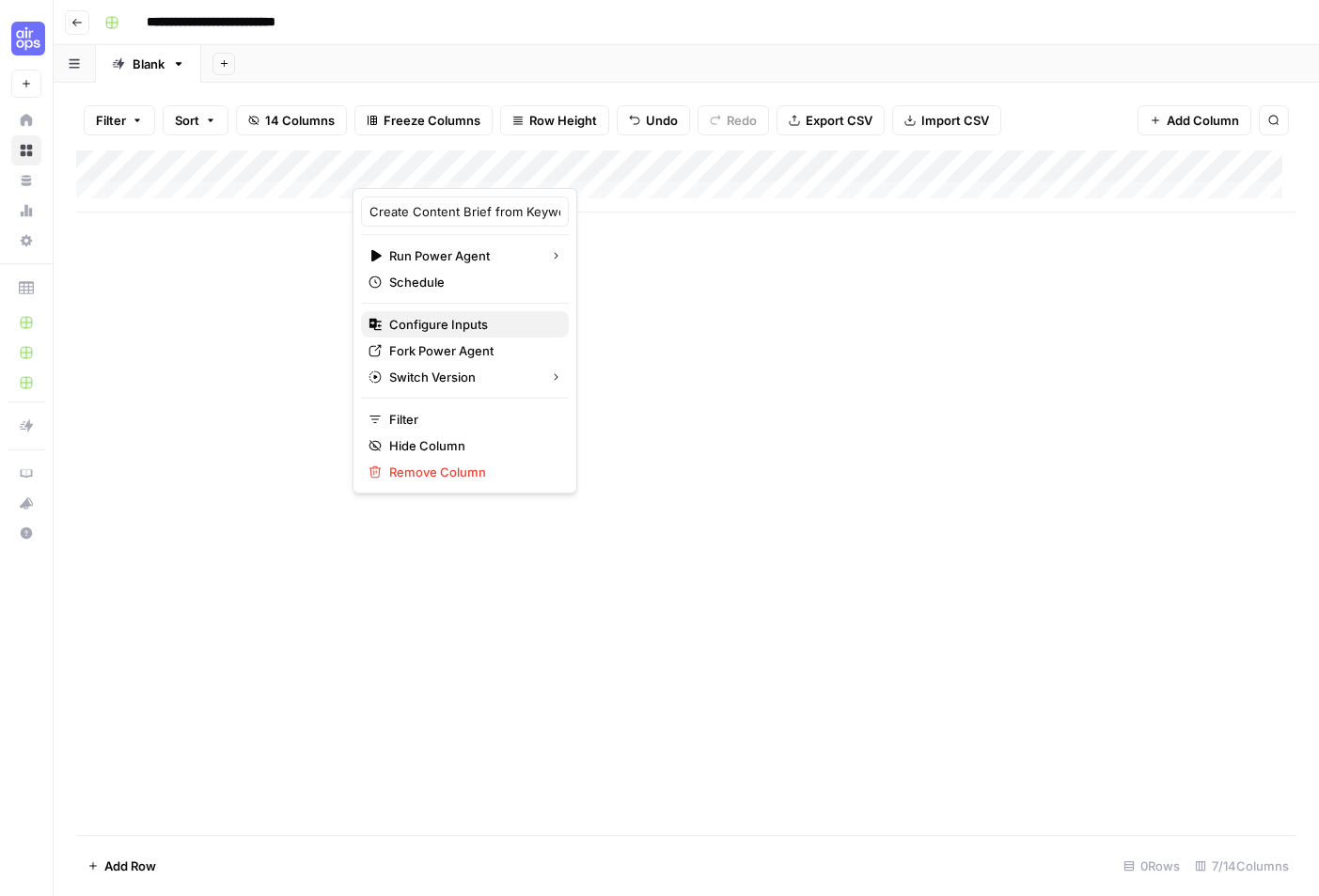 click on "Configure Inputs" at bounding box center [471, 324] 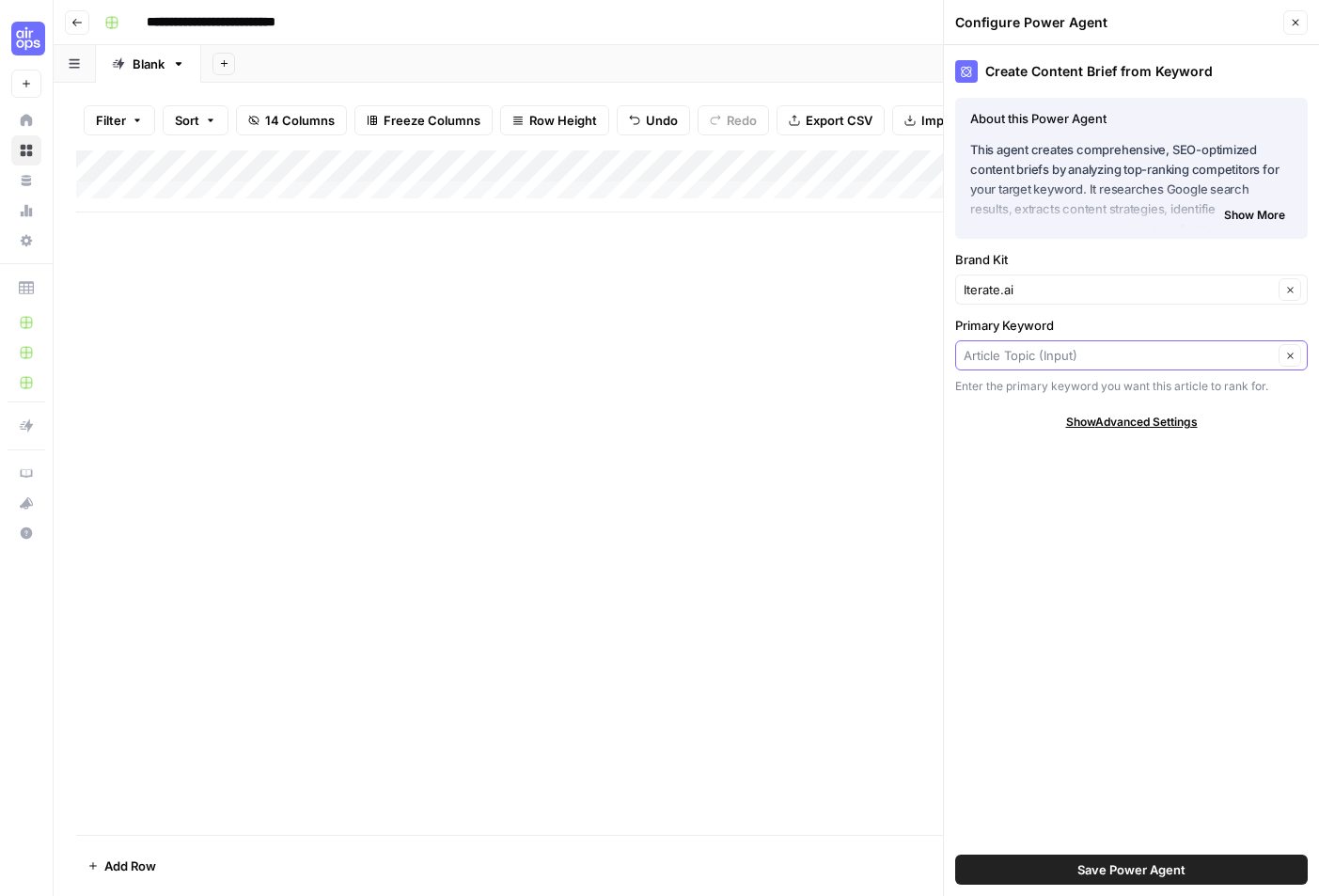 click on "Primary Keyword" at bounding box center (1118, 355) 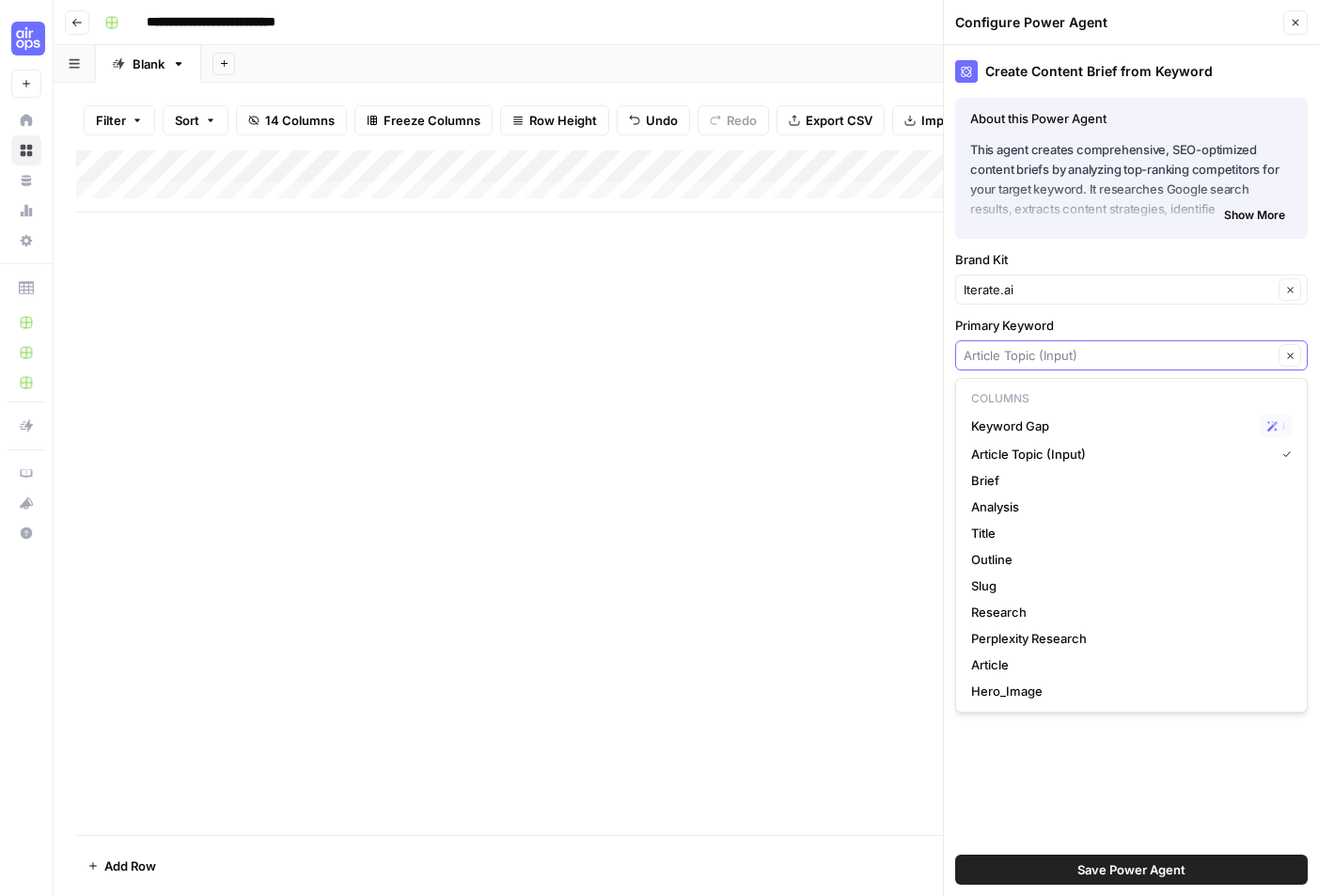 click on "Primary Keyword" at bounding box center [1118, 355] 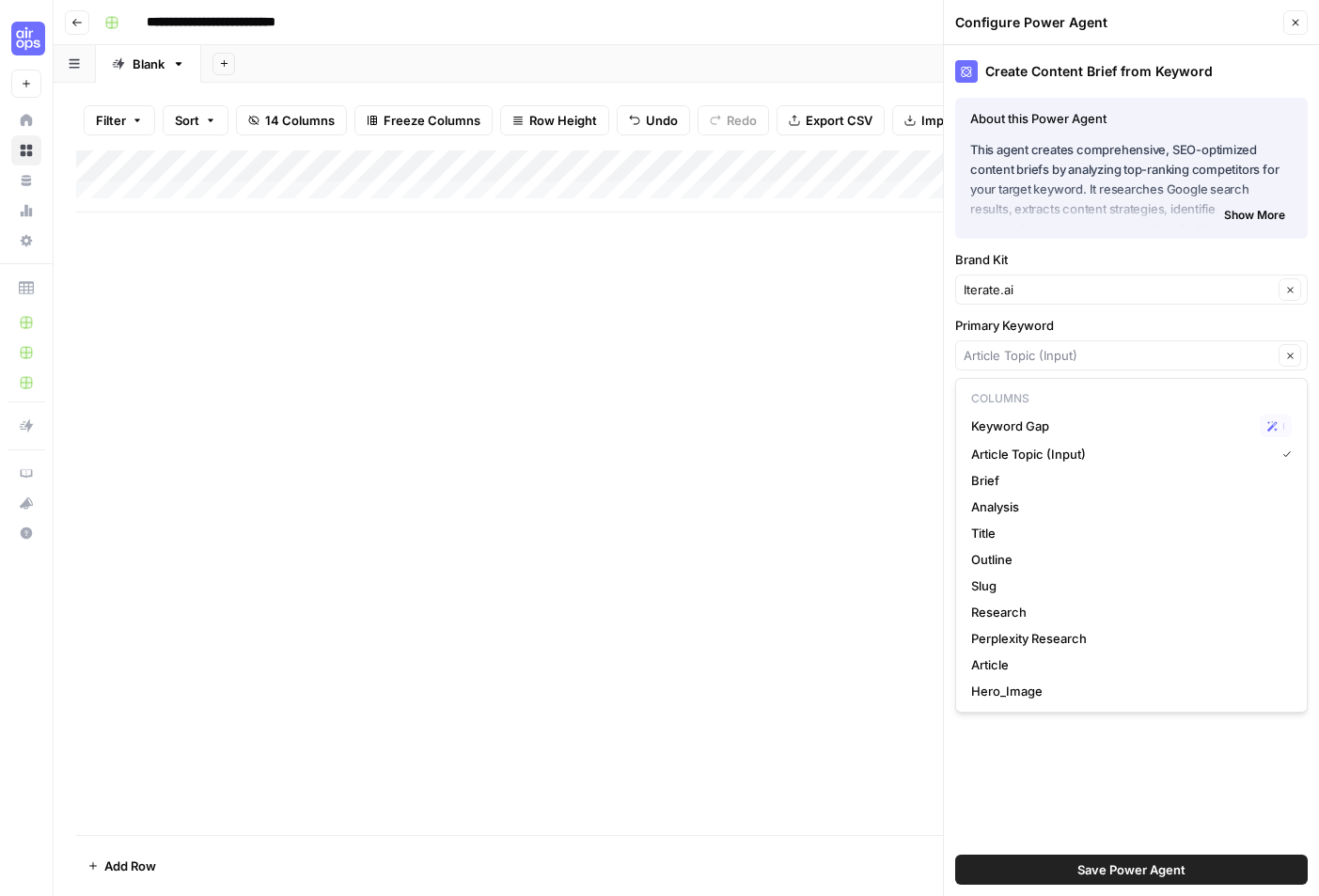 type on "Article Topic (Input)" 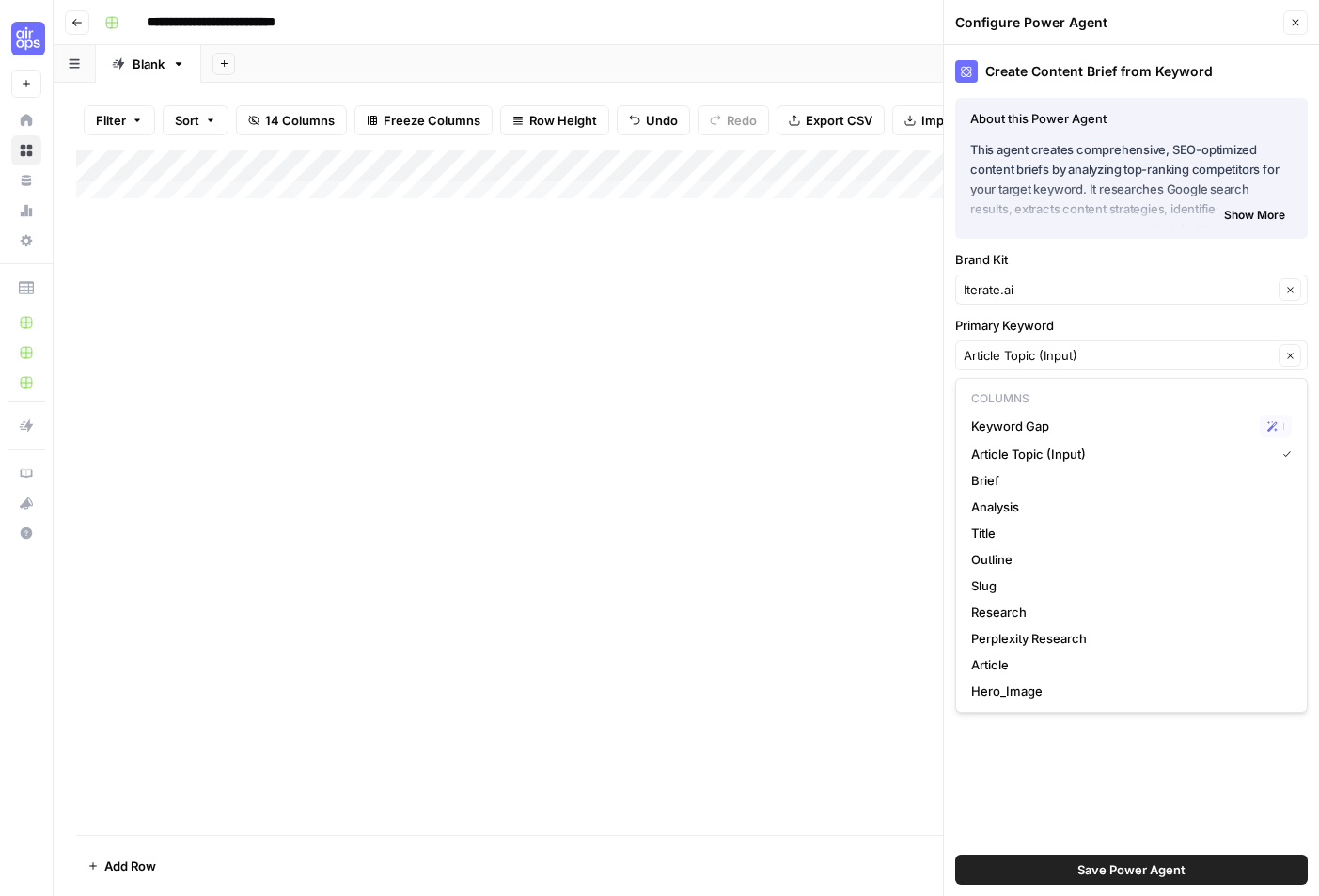 click on "Add Column" at bounding box center (686, 493) 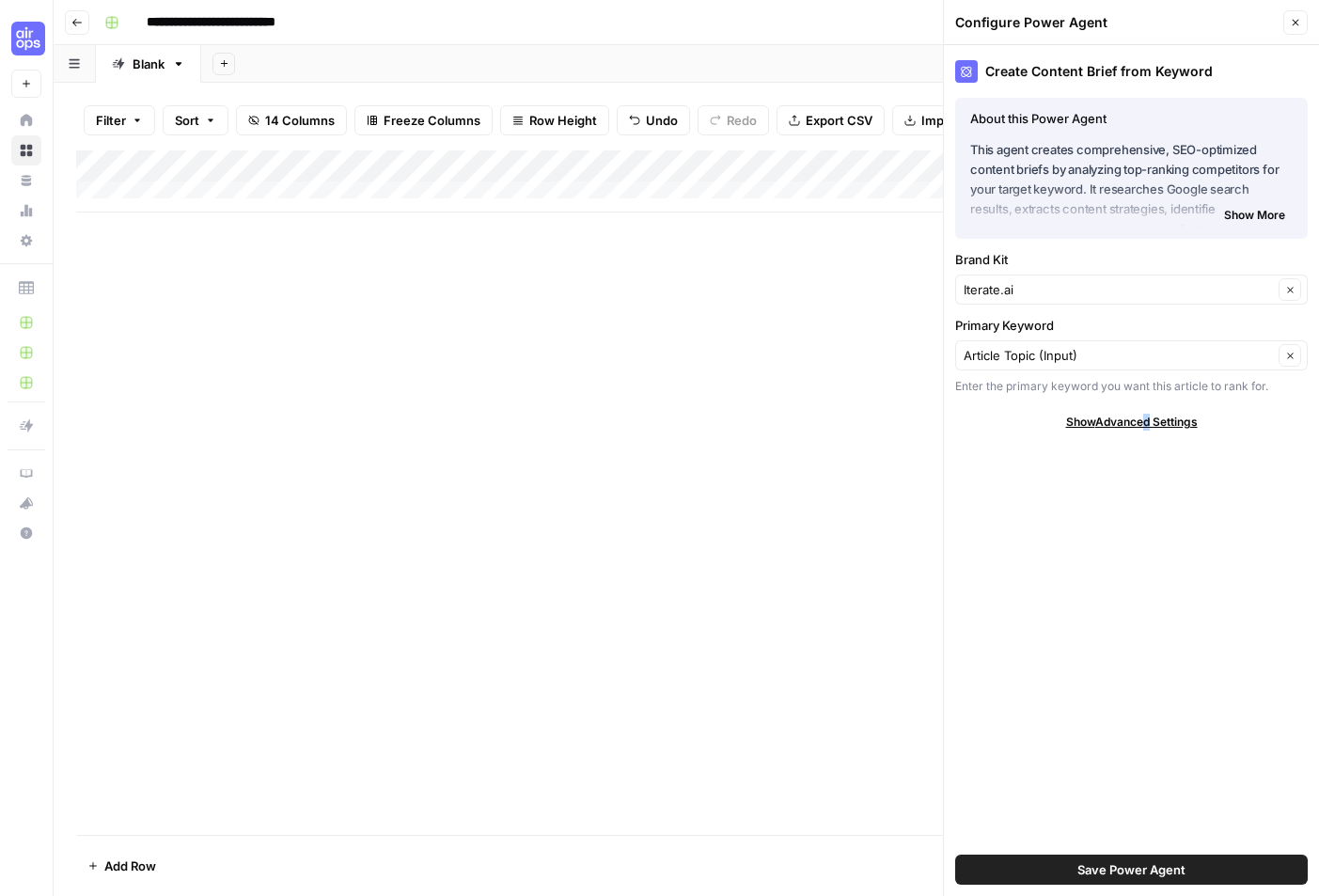 click on "Show  Advanced Settings" at bounding box center (1132, 422) 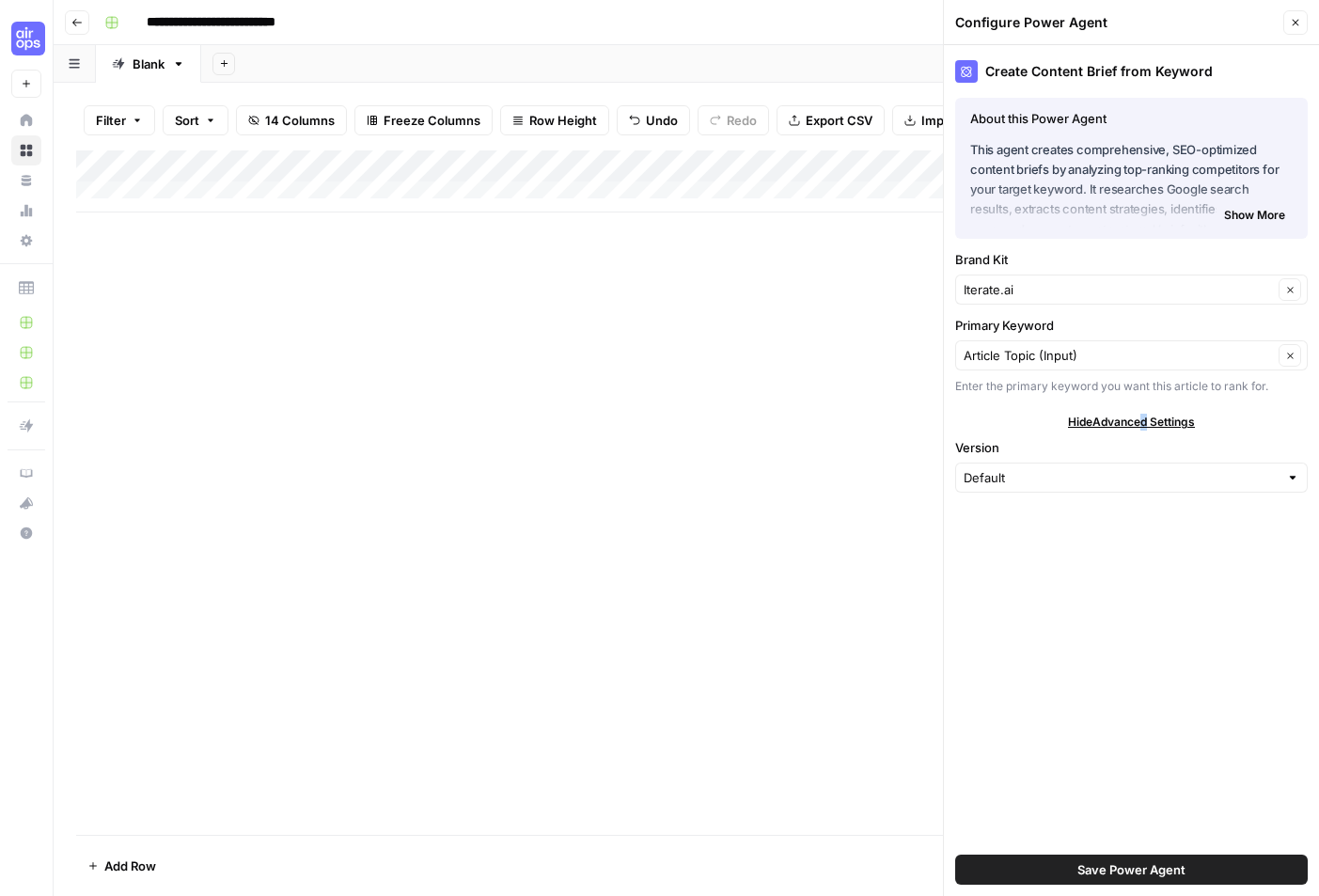 click on "Show More" at bounding box center (1254, 215) 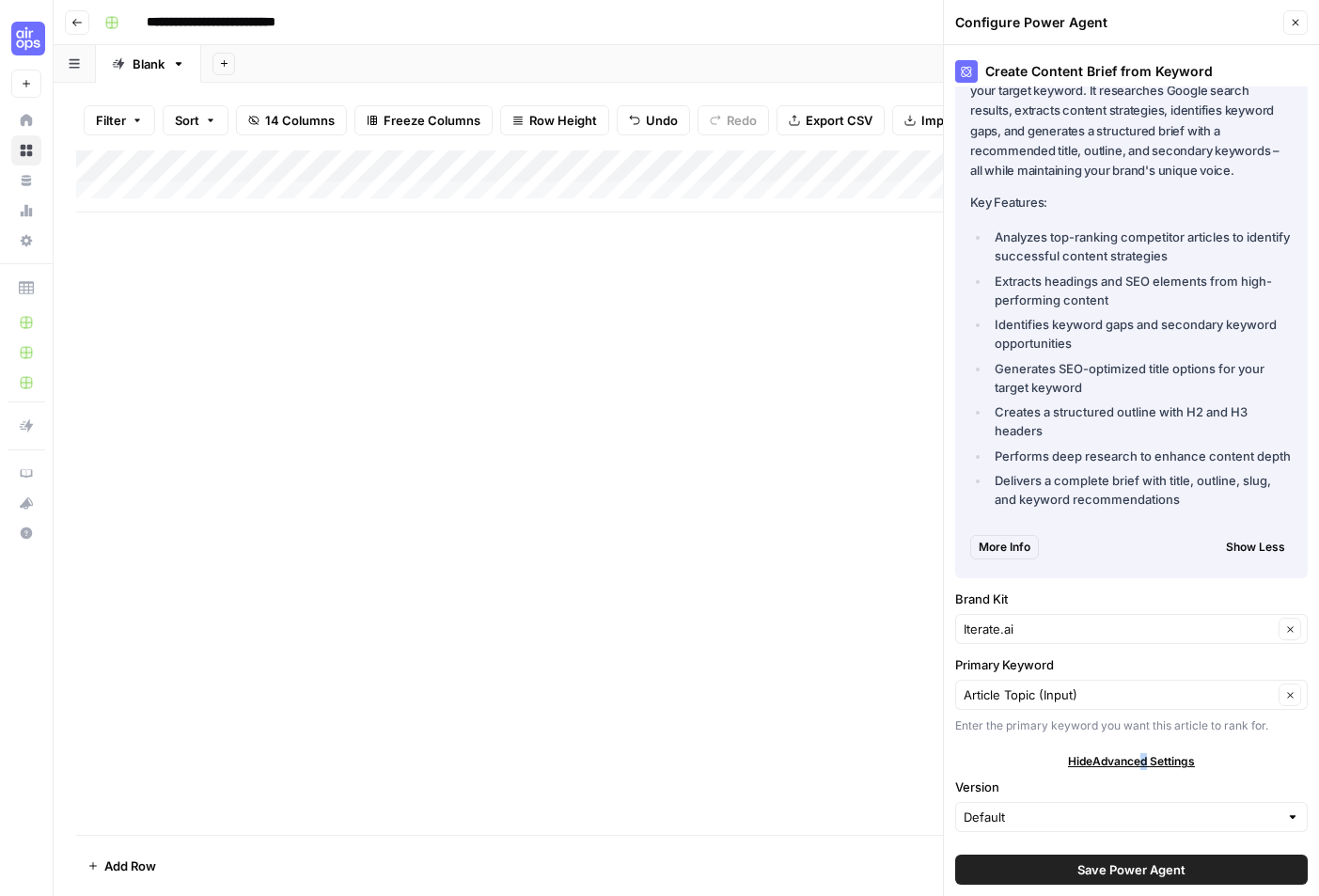 scroll, scrollTop: 0, scrollLeft: 0, axis: both 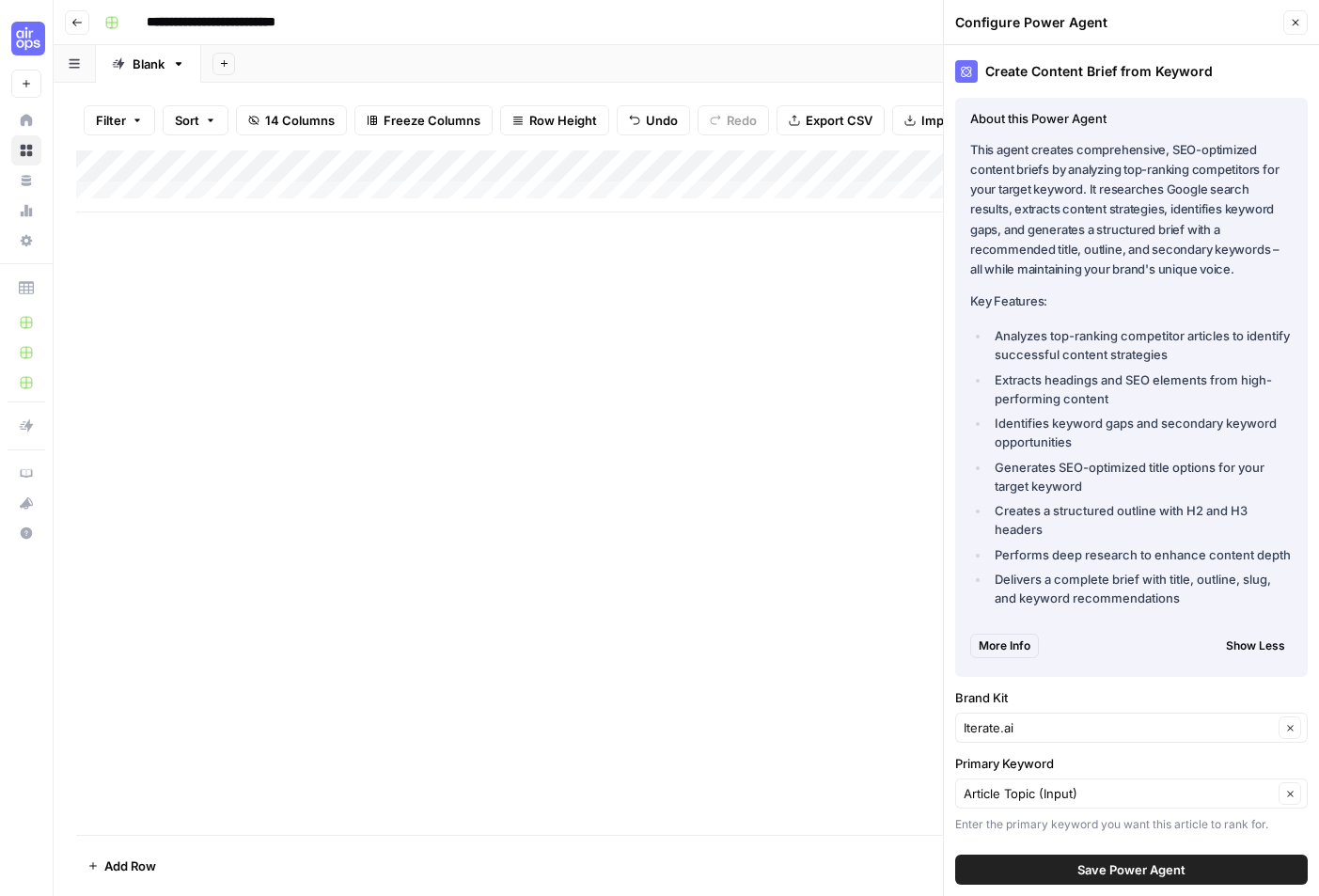 click 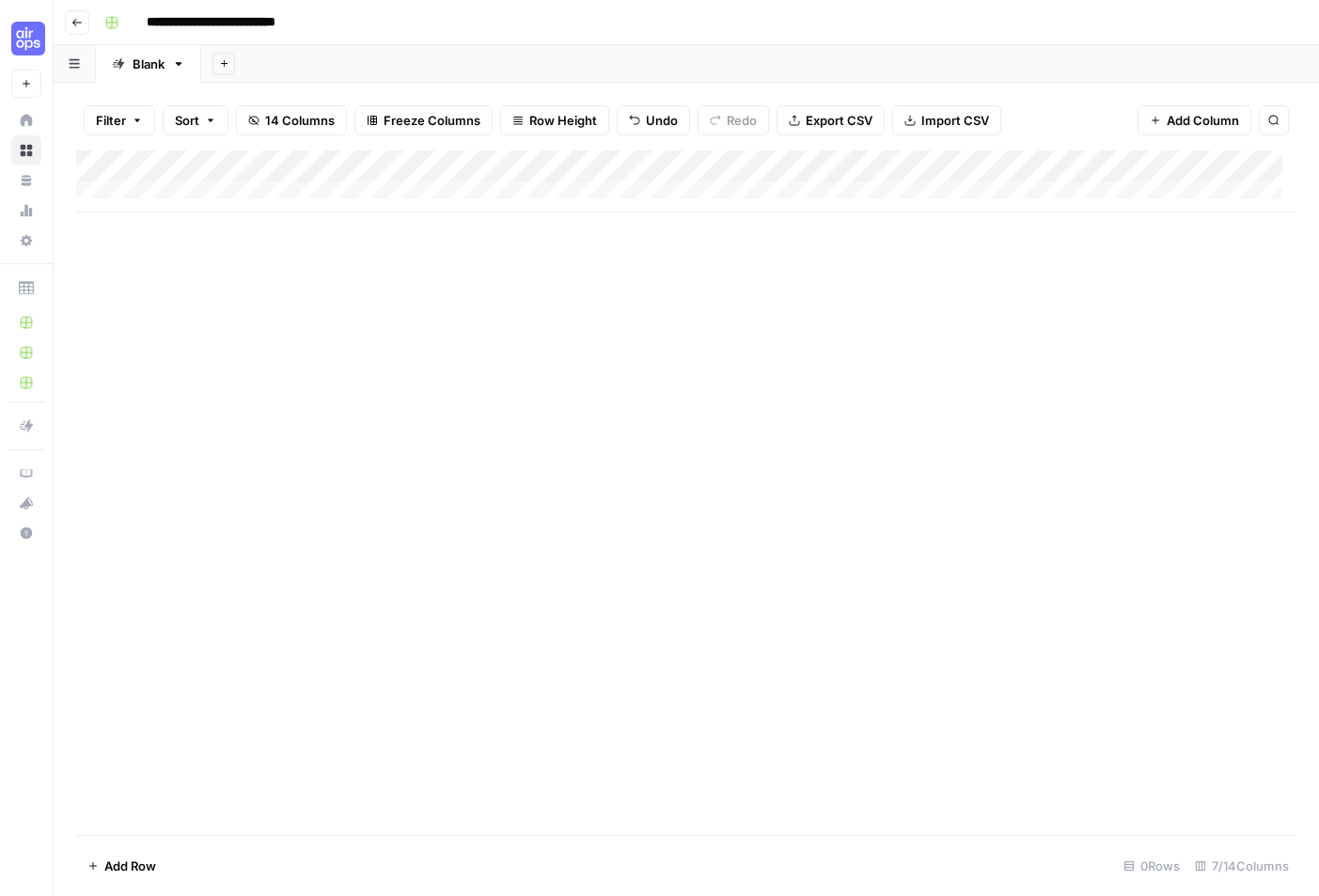 click on "Add Column" at bounding box center [686, 493] 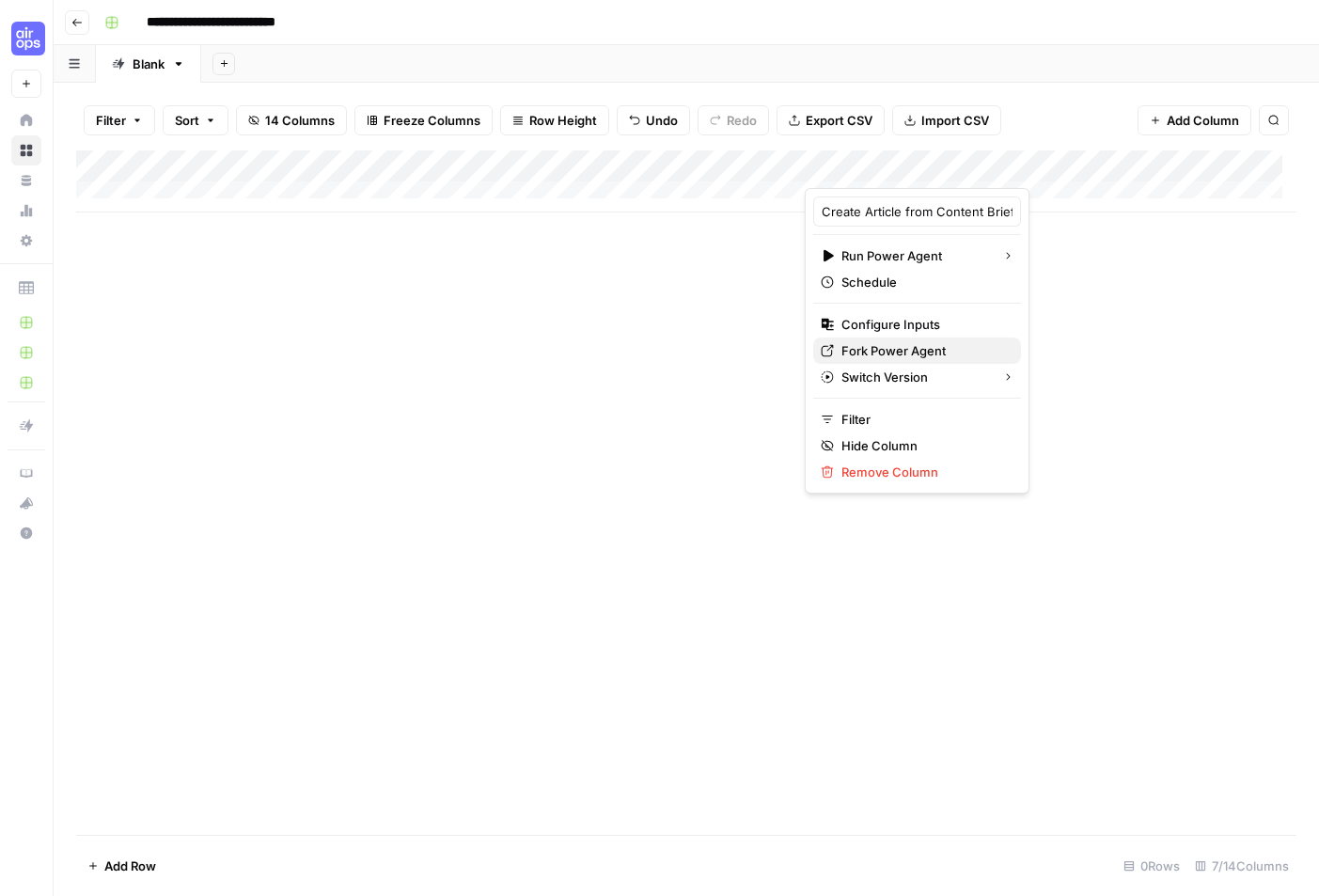click on "Fork Power Agent" at bounding box center (923, 351) 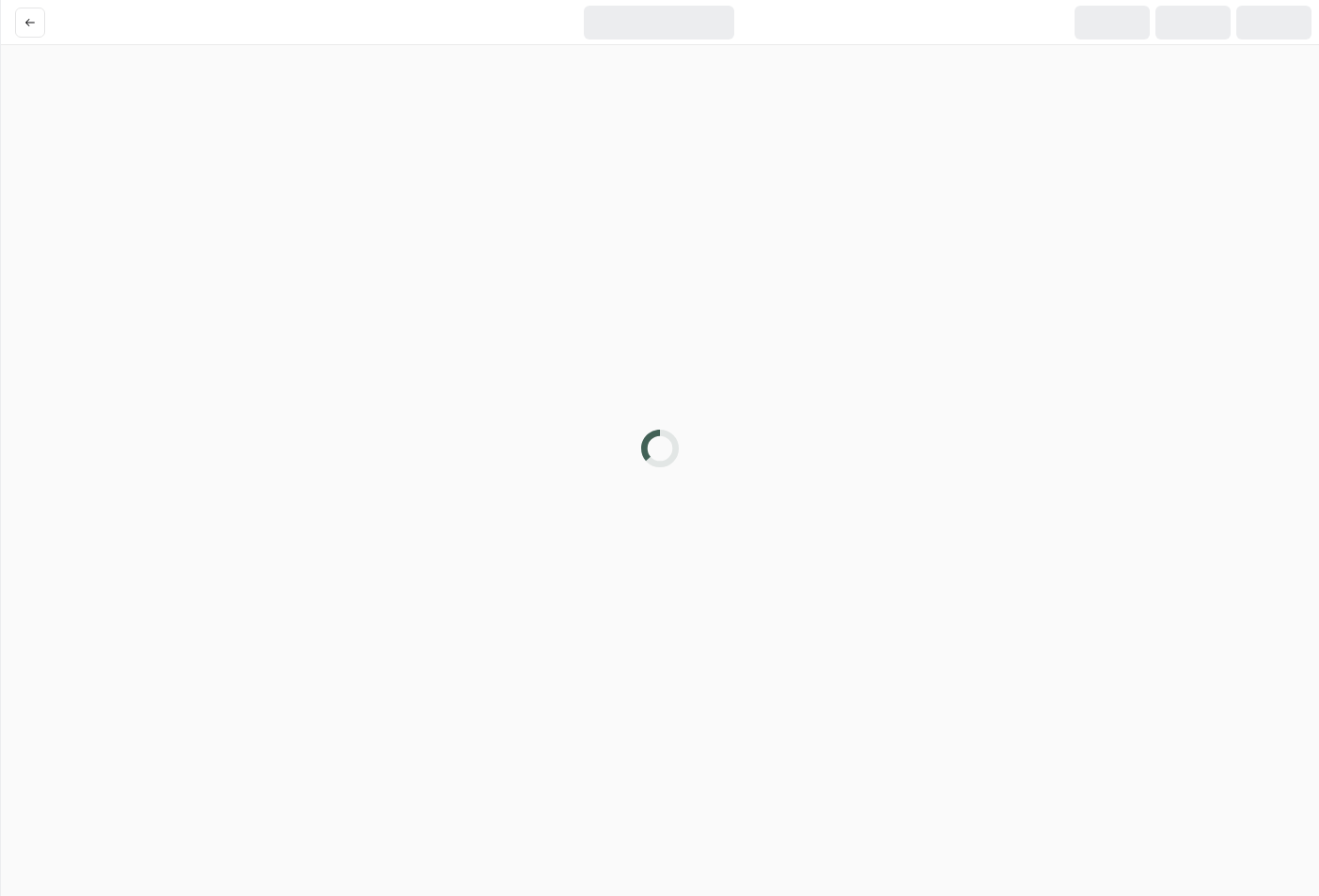 scroll, scrollTop: 0, scrollLeft: 0, axis: both 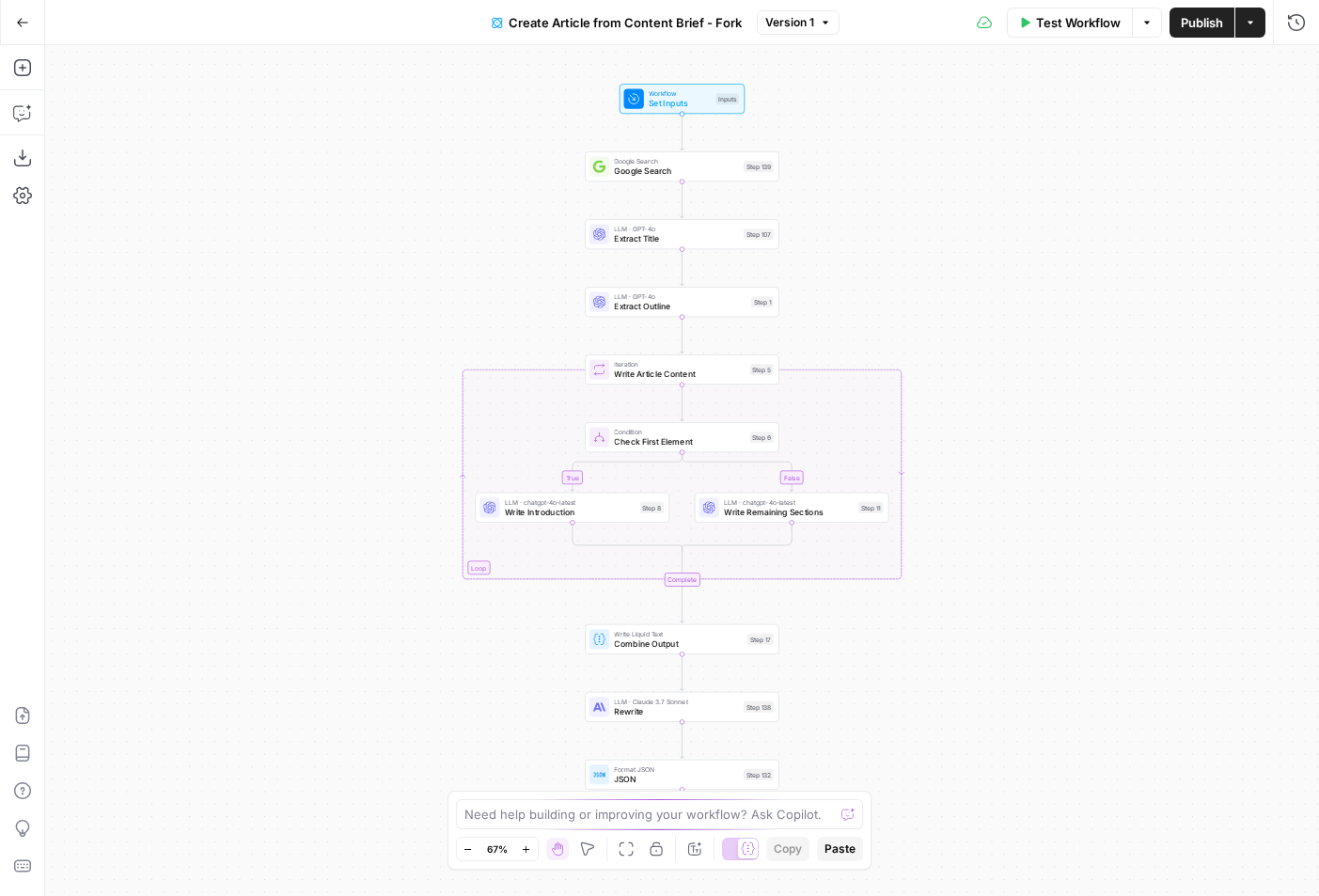 click on "Create Article from Content Brief - Fork" at bounding box center [625, 23] 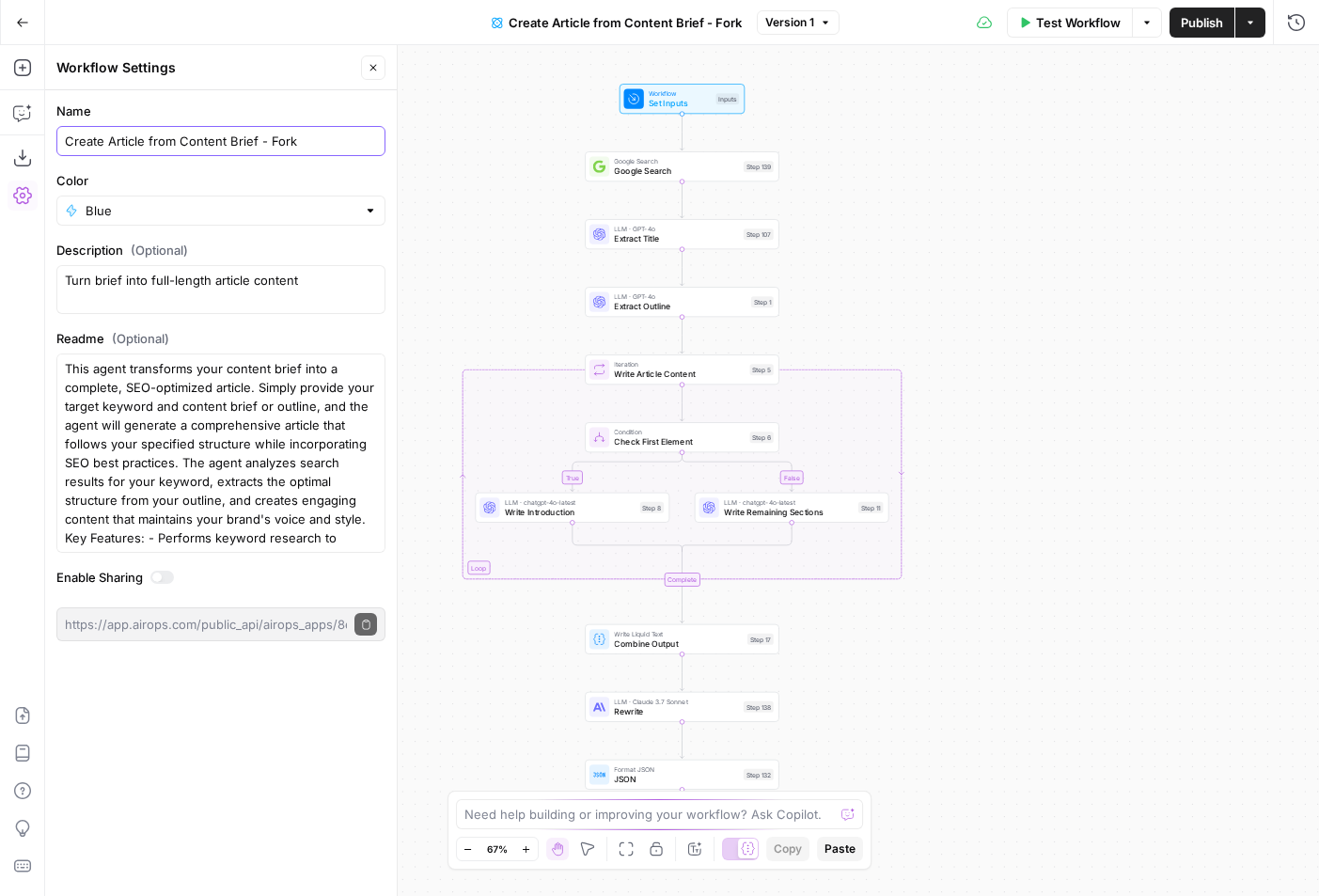 click on "Create Article from Content Brief - Fork" at bounding box center [221, 141] 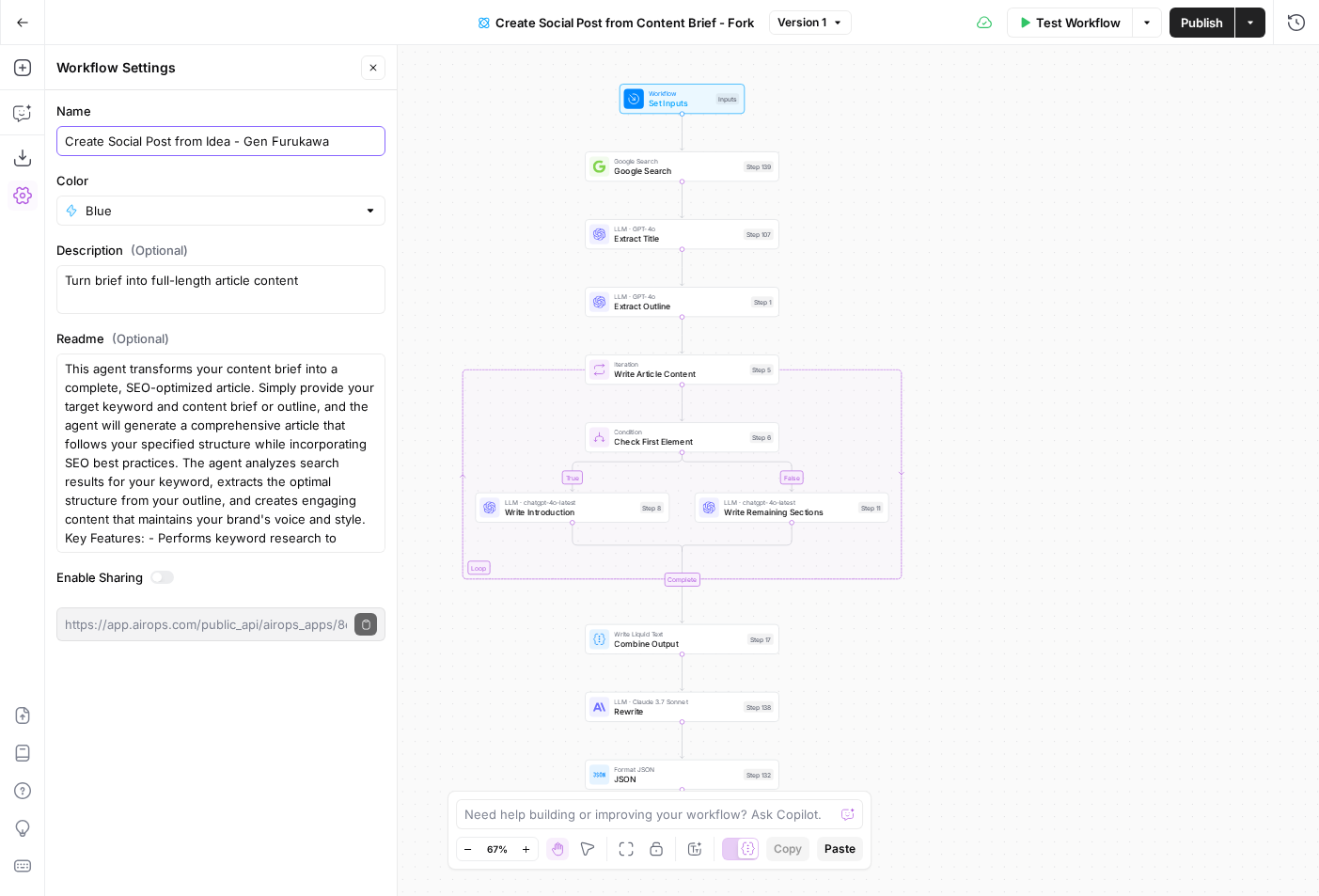 type on "Create Social Post from Idea - Gen Furukawa" 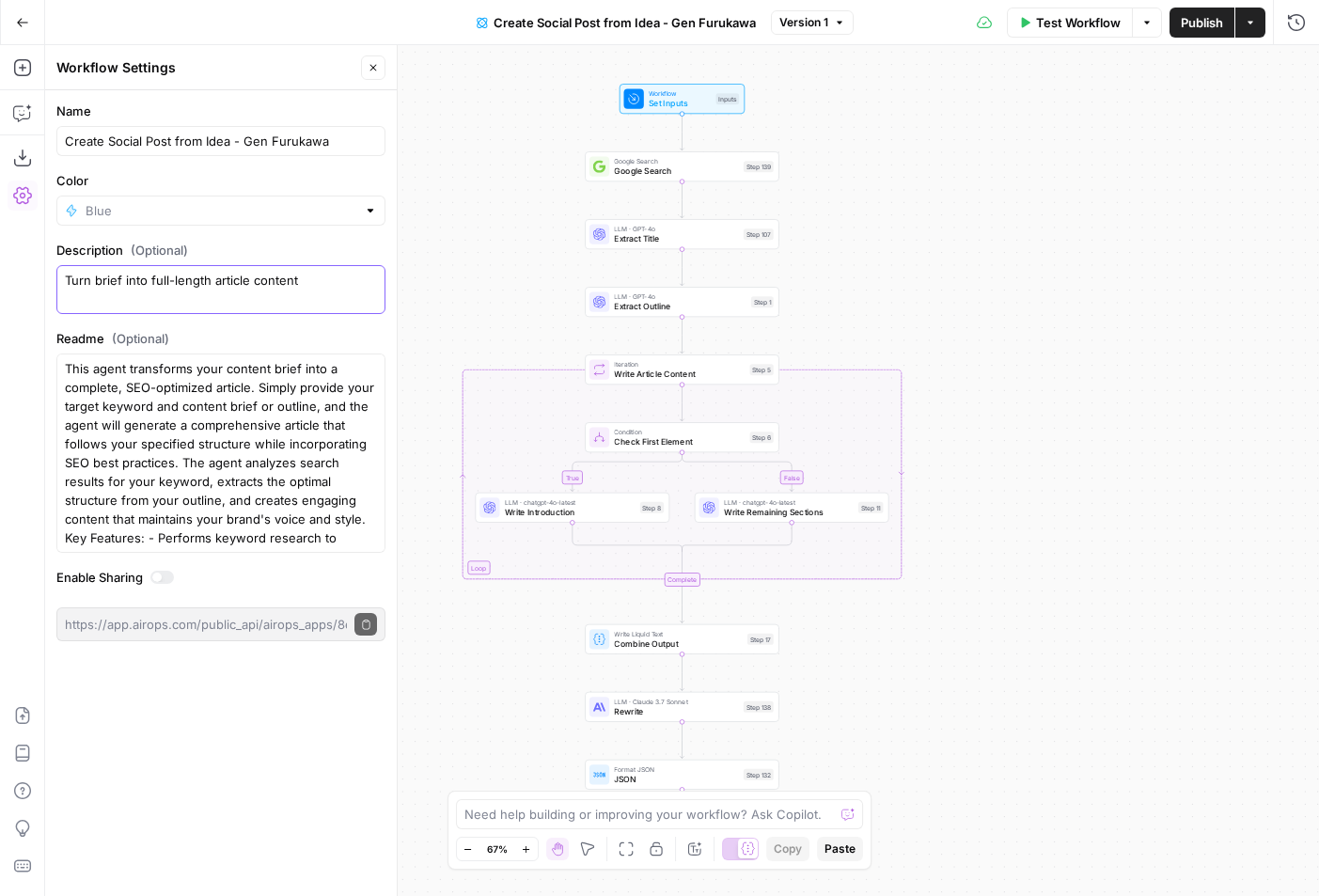 type on "Blue" 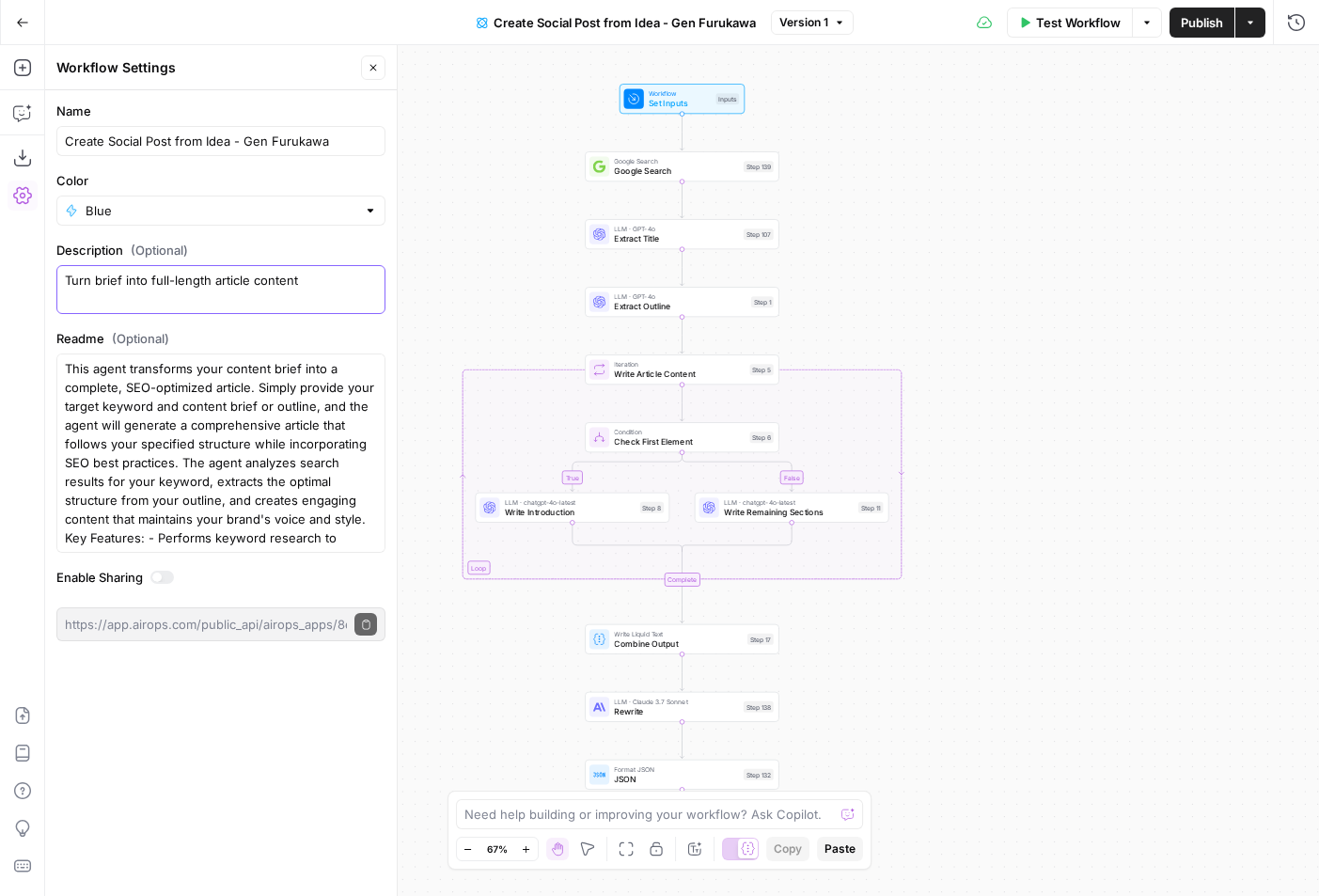 click on "Turn brief into full-length article content" at bounding box center (221, 290) 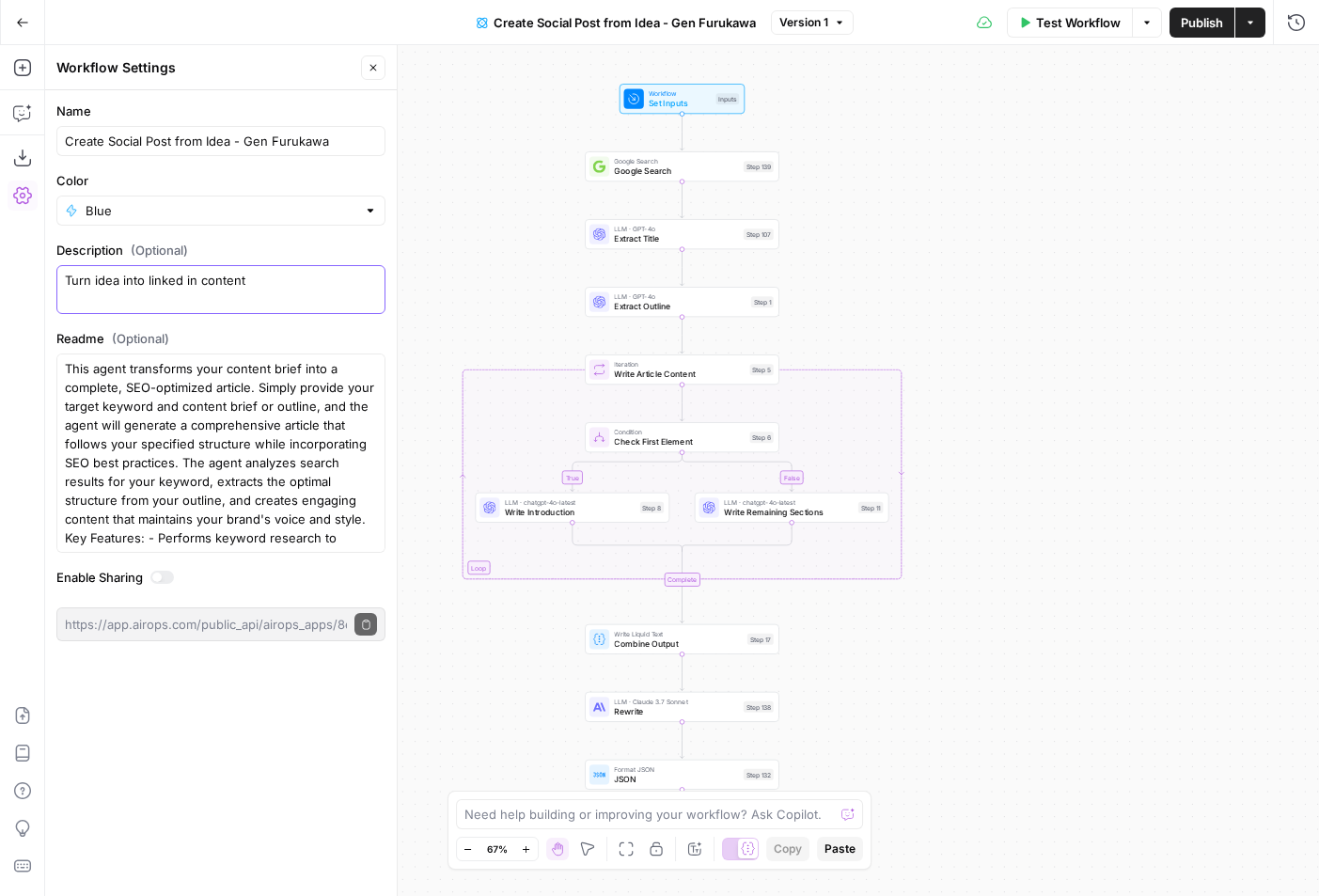 type on "Turn idea into linked in content" 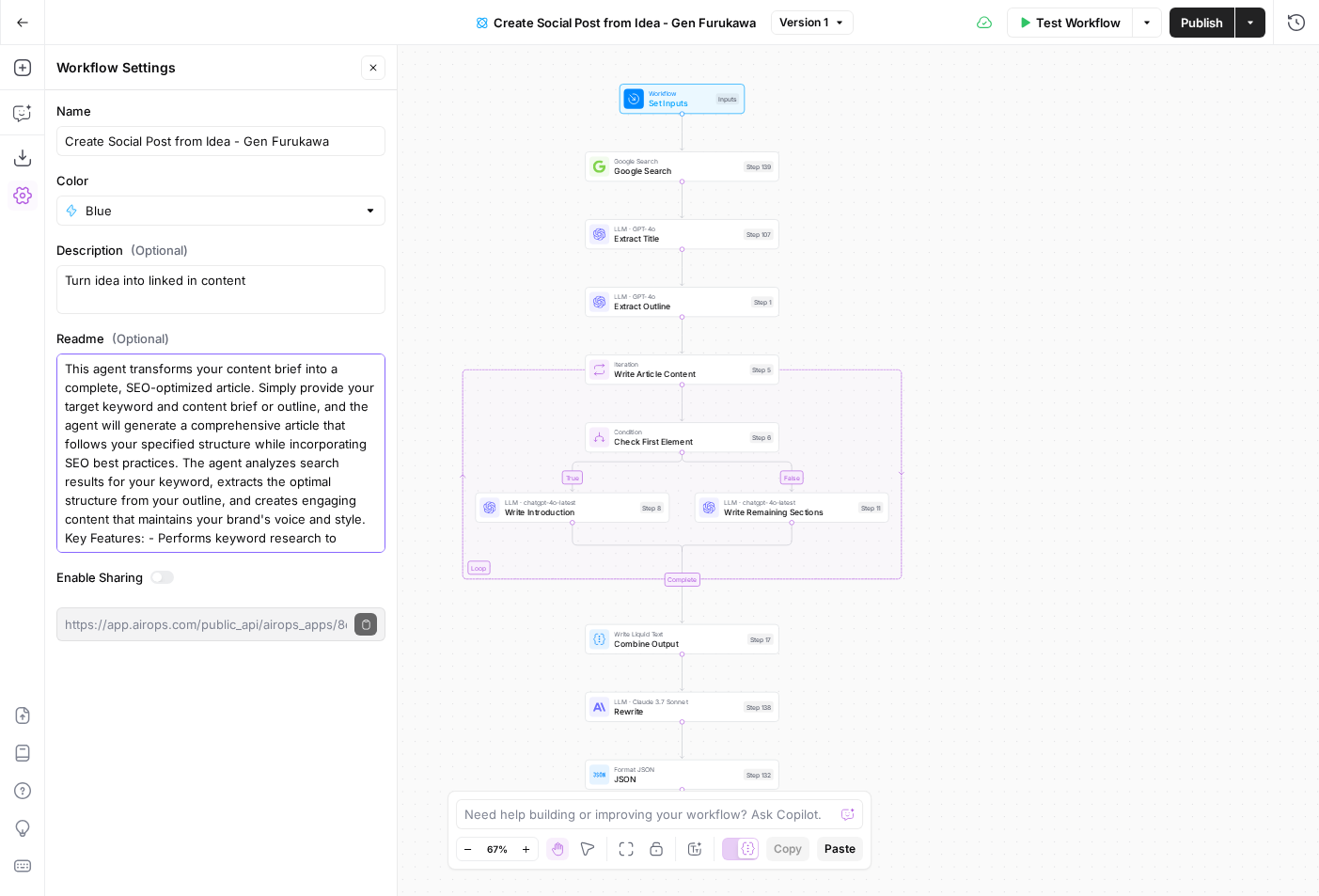 click on "This agent transforms your content brief into a complete, SEO-optimized article. Simply provide your target keyword and content brief or outline, and the agent will generate a comprehensive article that follows your specified structure while incorporating SEO best practices. The agent analyzes search results for your keyword, extracts the optimal structure from your outline, and creates engaging content that maintains your brand's voice and style. Key Features: - Performs keyword research to understand search intent and competitive landscape - Extracts article structure from your outline to maintain your content plan - Generates a complete article with introduction, body sections, and conclusion - Incorporates SEO best practices based on top-ranking content - Maintains consistent brand voice using your Brand Kit settings - Supports additional research integration for more comprehensive content - Optimizes content for readability with appropriate formatting" at bounding box center (221, 547) 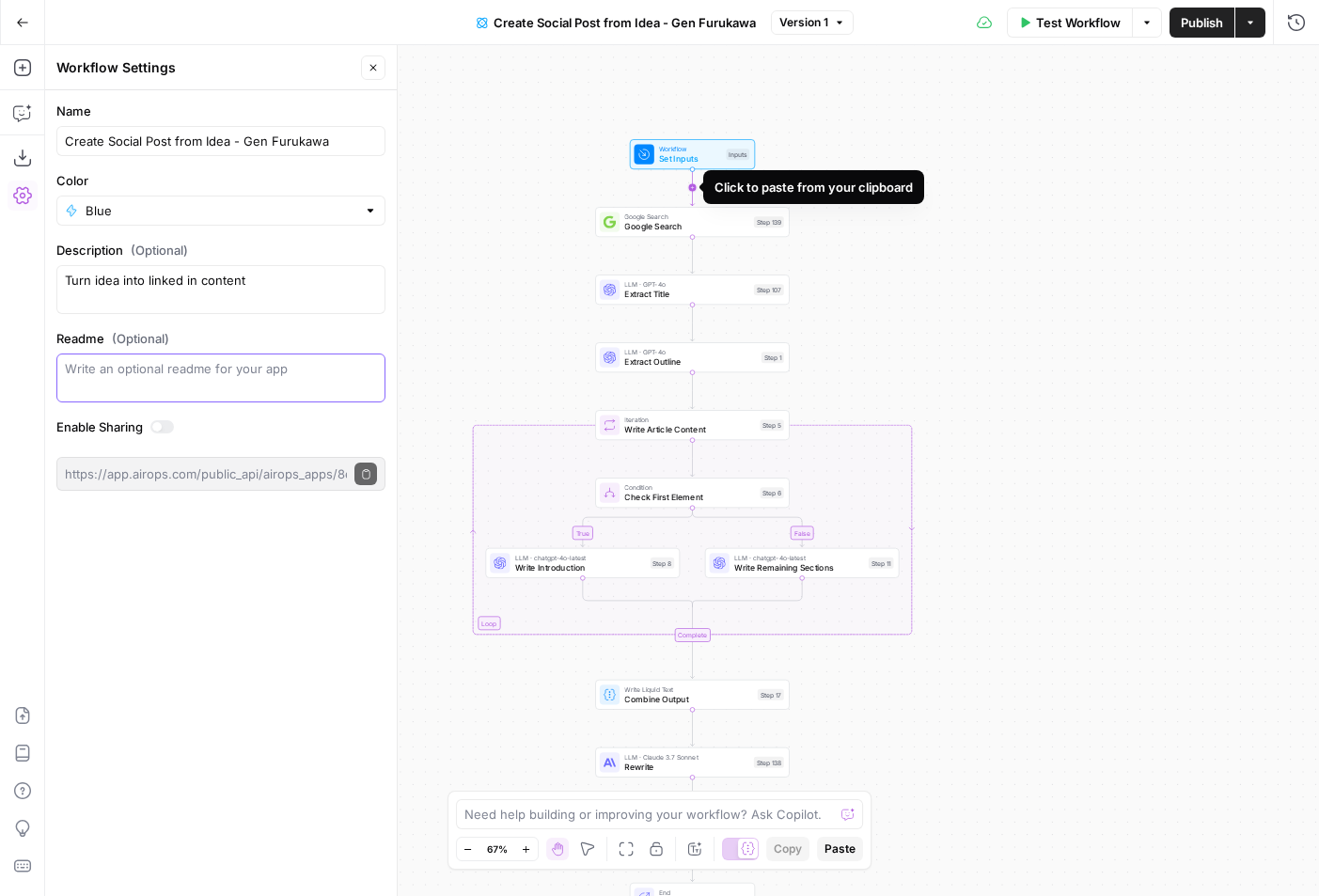 type 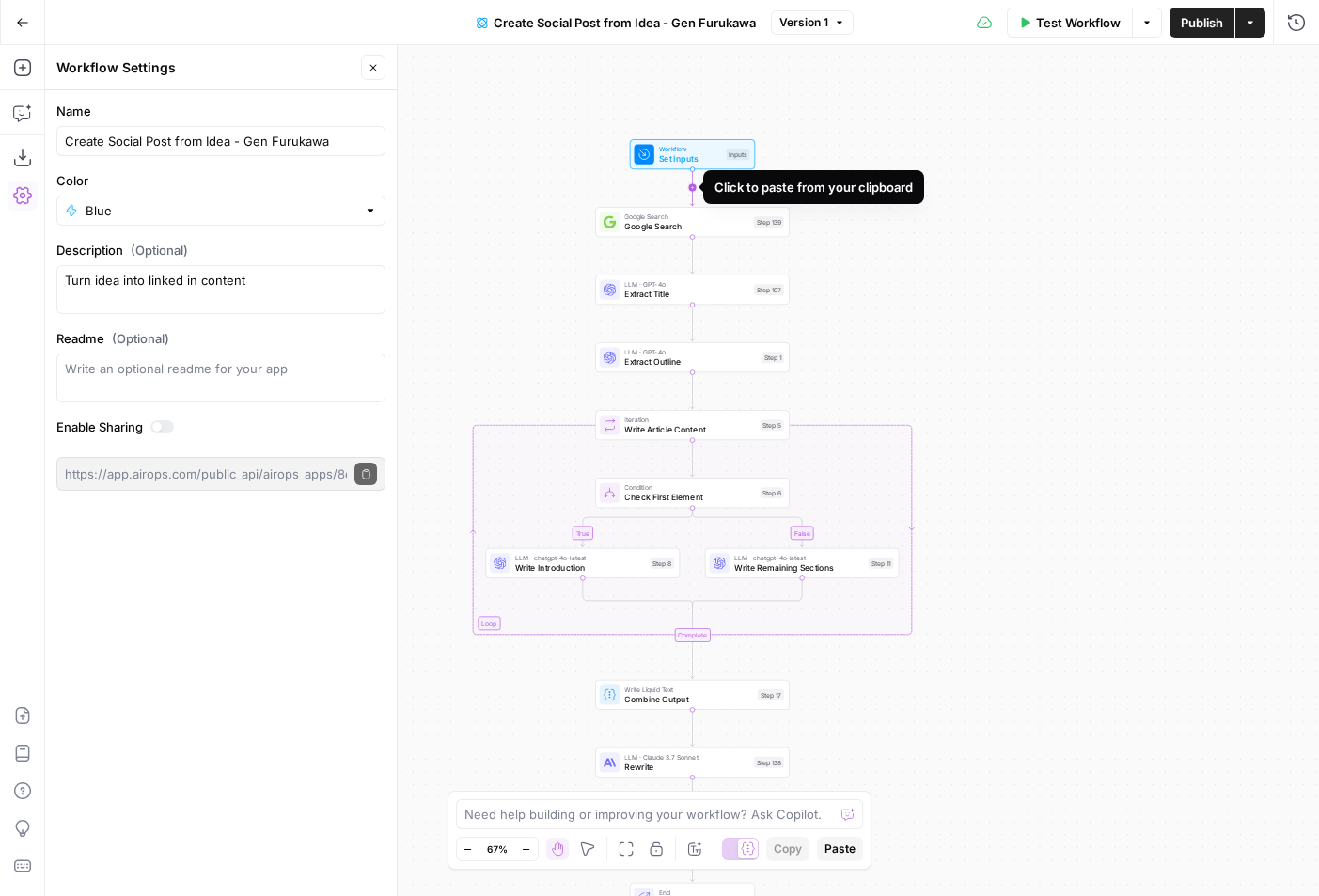 click 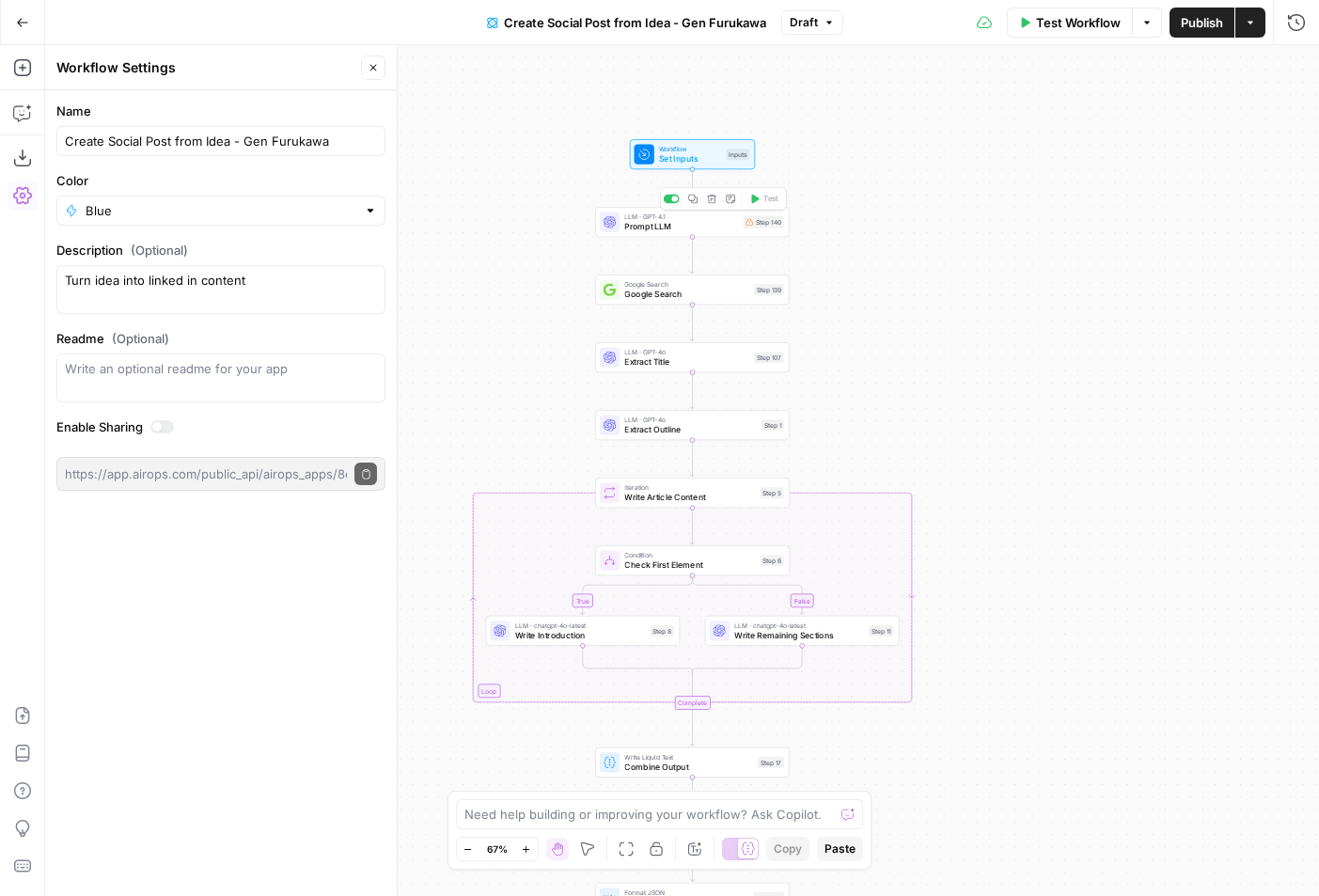 click on "Delete step" at bounding box center (712, 198) 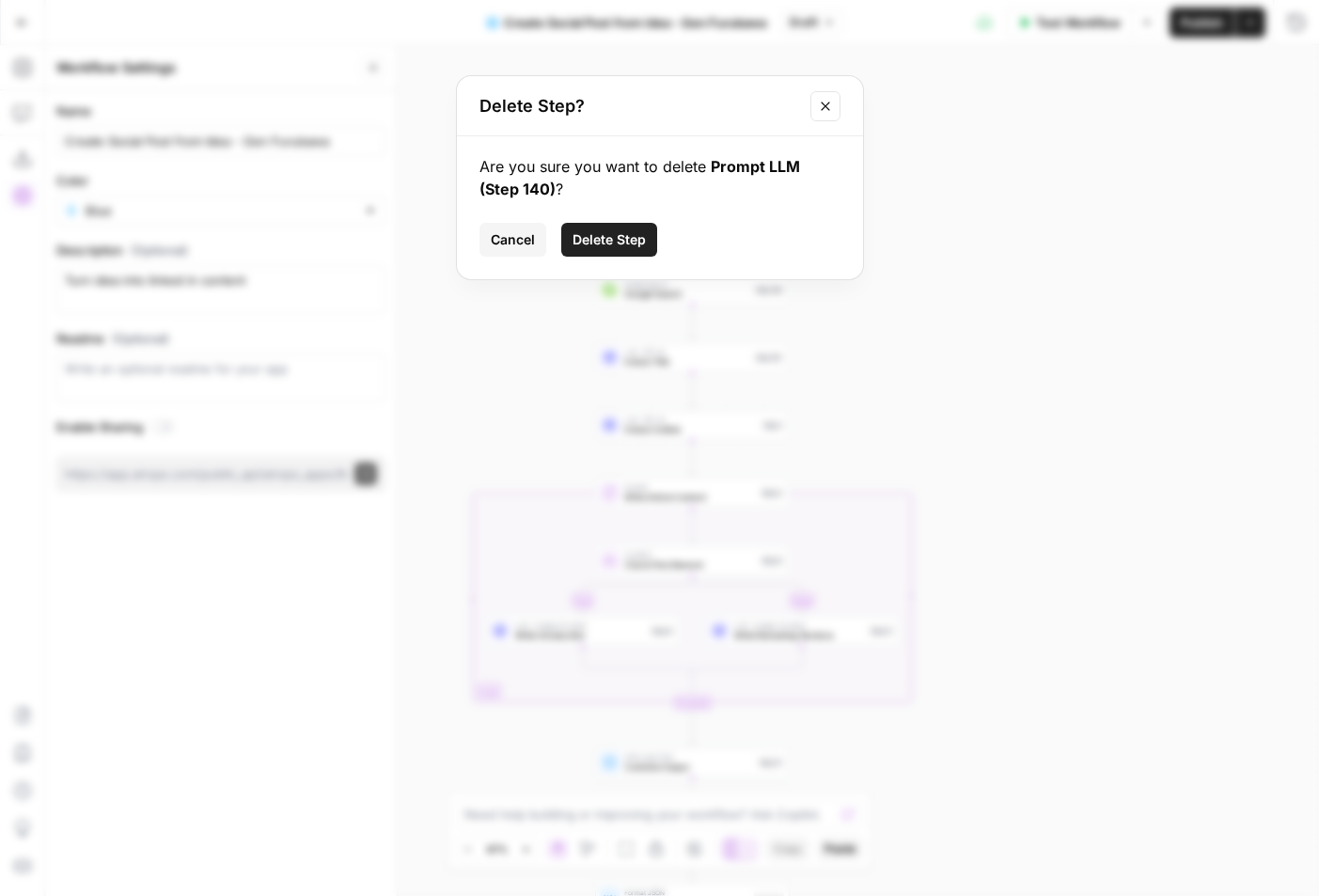click on "Delete Step" at bounding box center (609, 240) 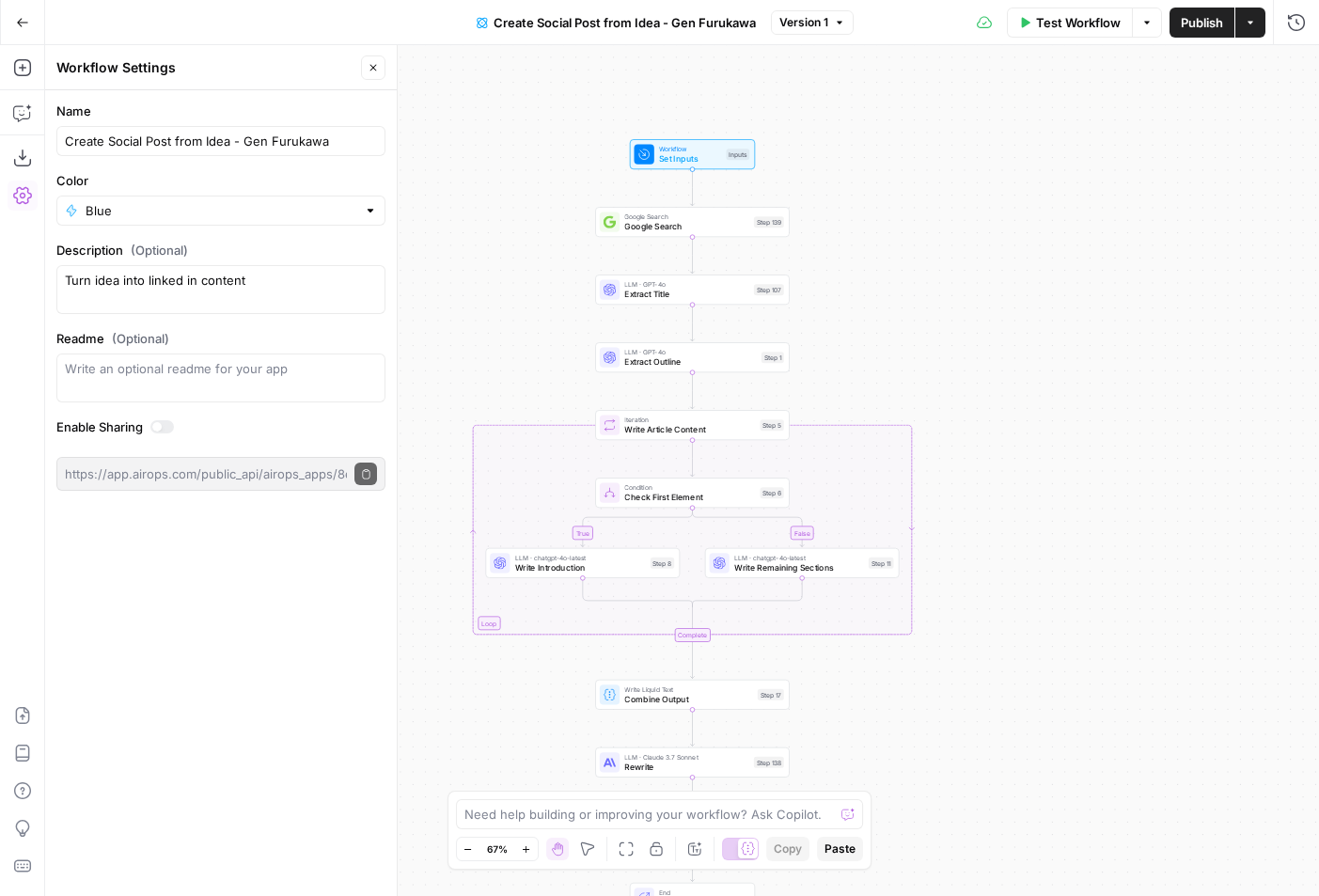 click on "Add Steps" at bounding box center (23, 68) 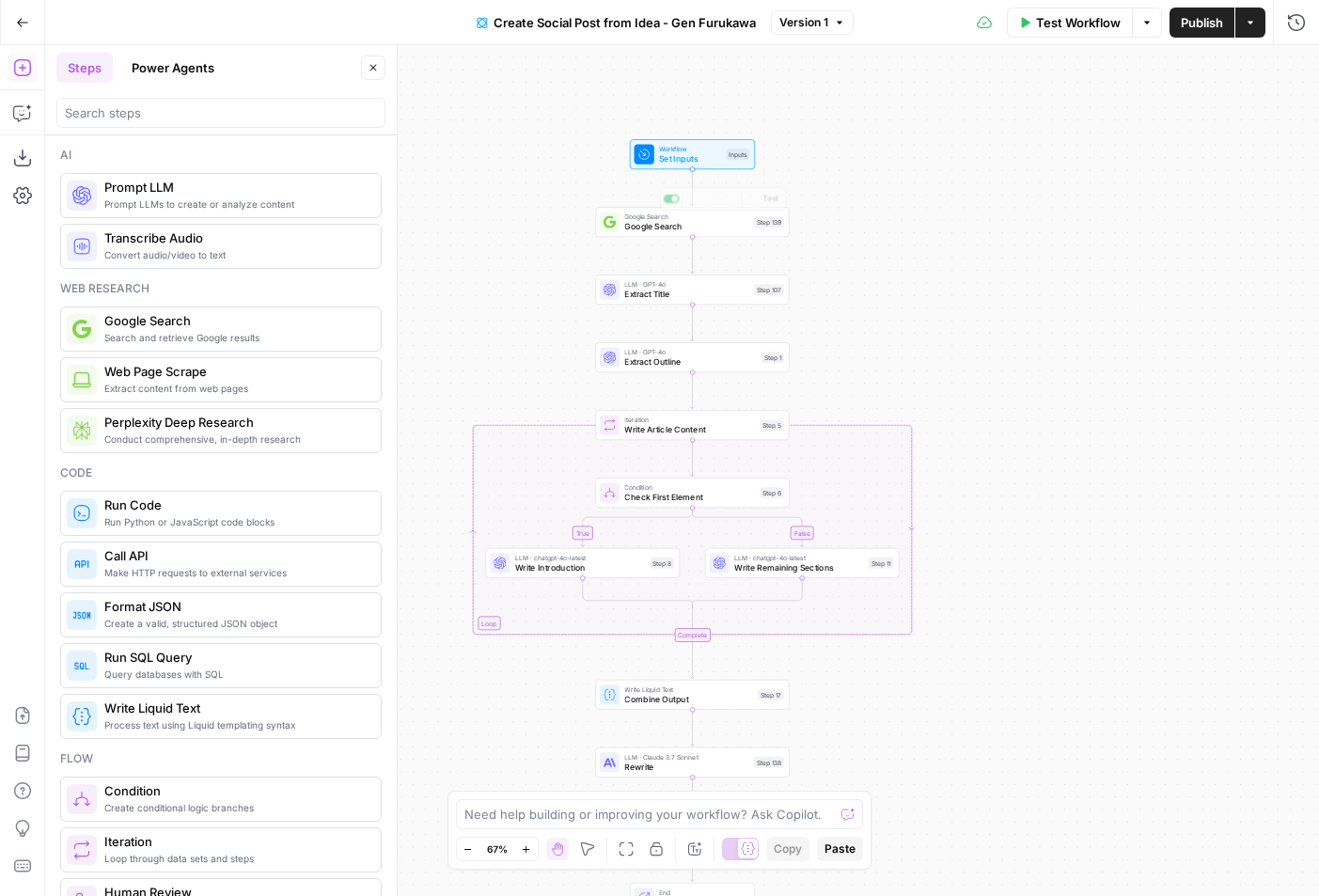 click on "Set Inputs" at bounding box center [690, 158] 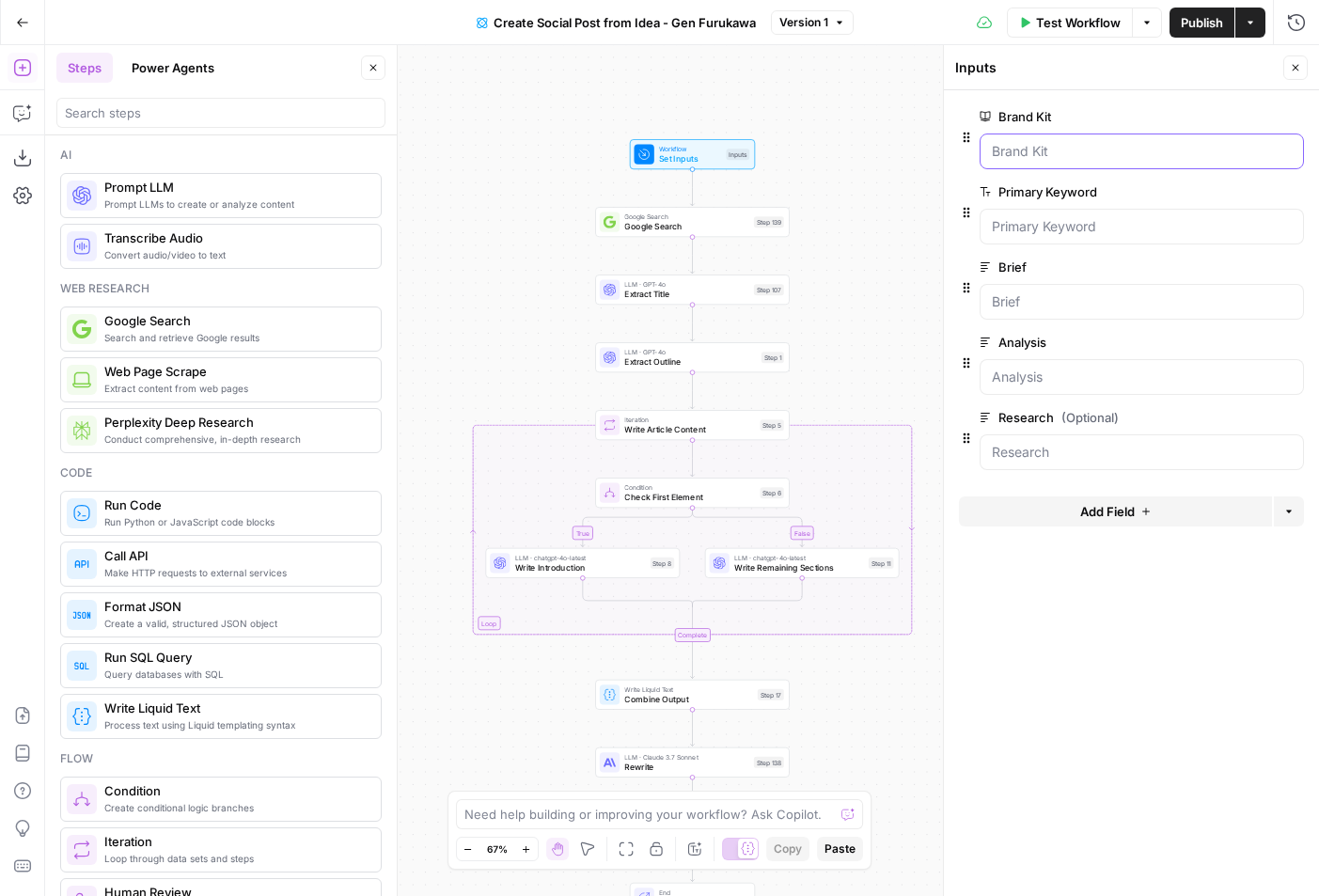 click on "Brand Kit" at bounding box center [1141, 151] 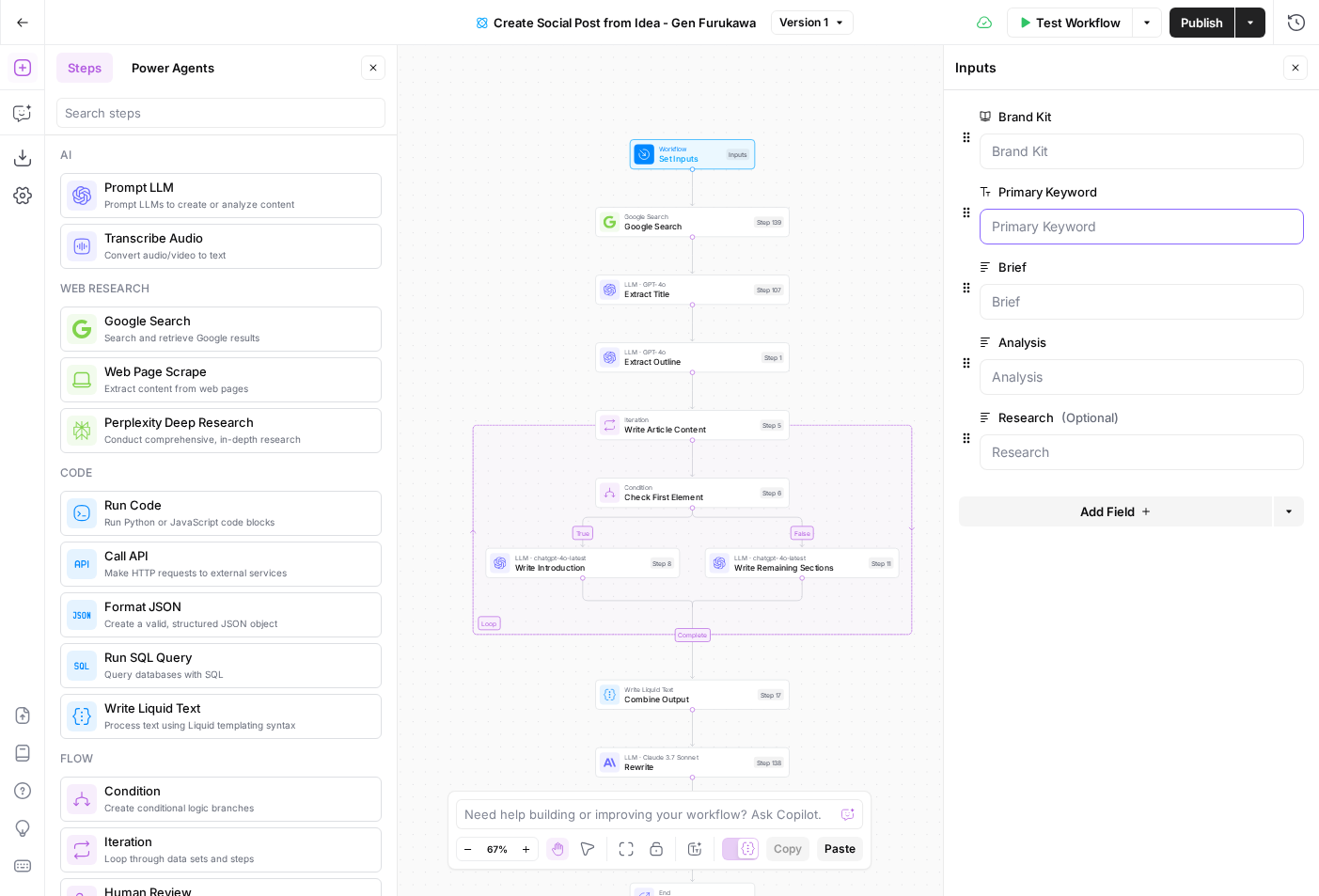 click on "Primary Keyword" at bounding box center [1141, 227] 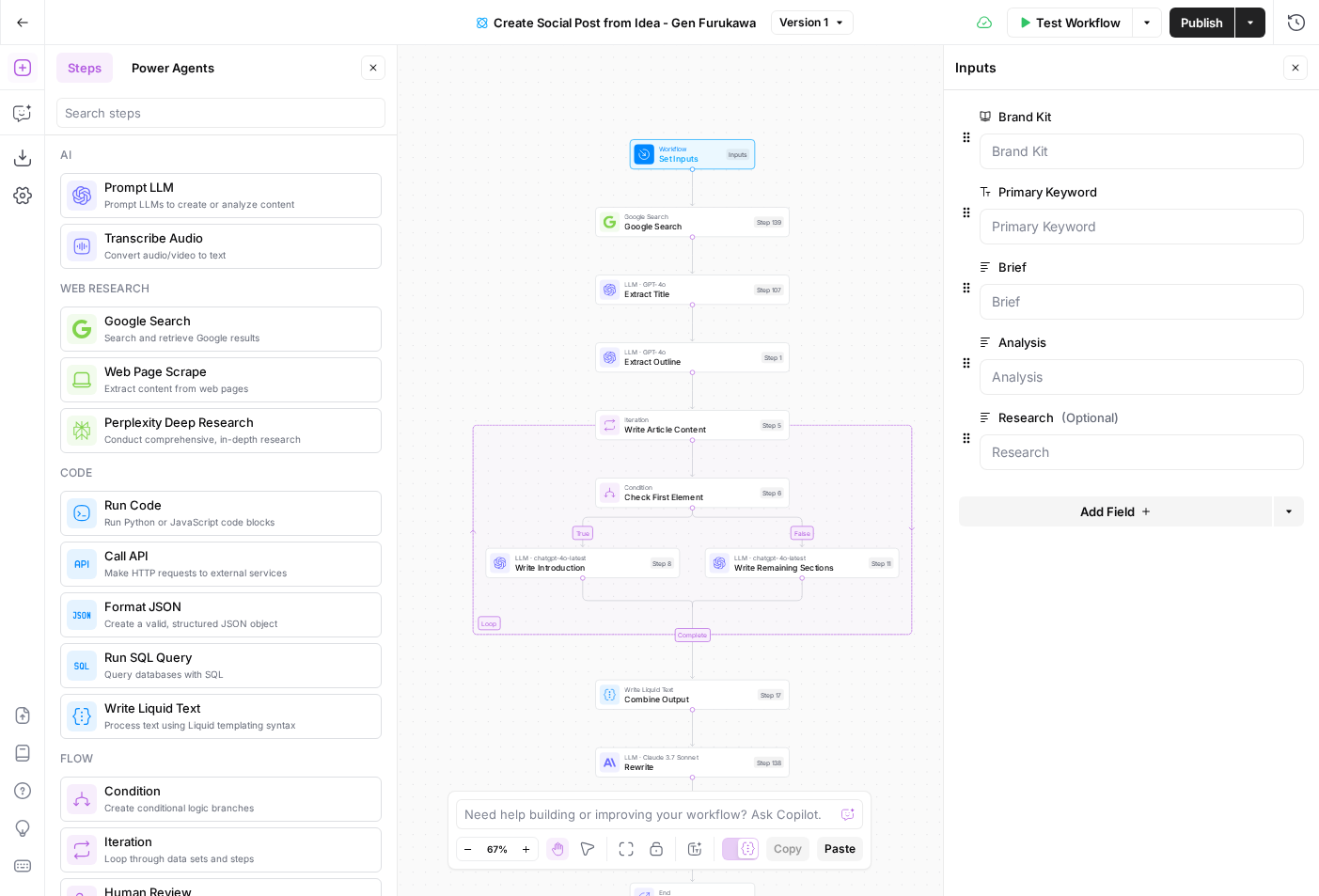 click on "edit field" at bounding box center [1233, 192] 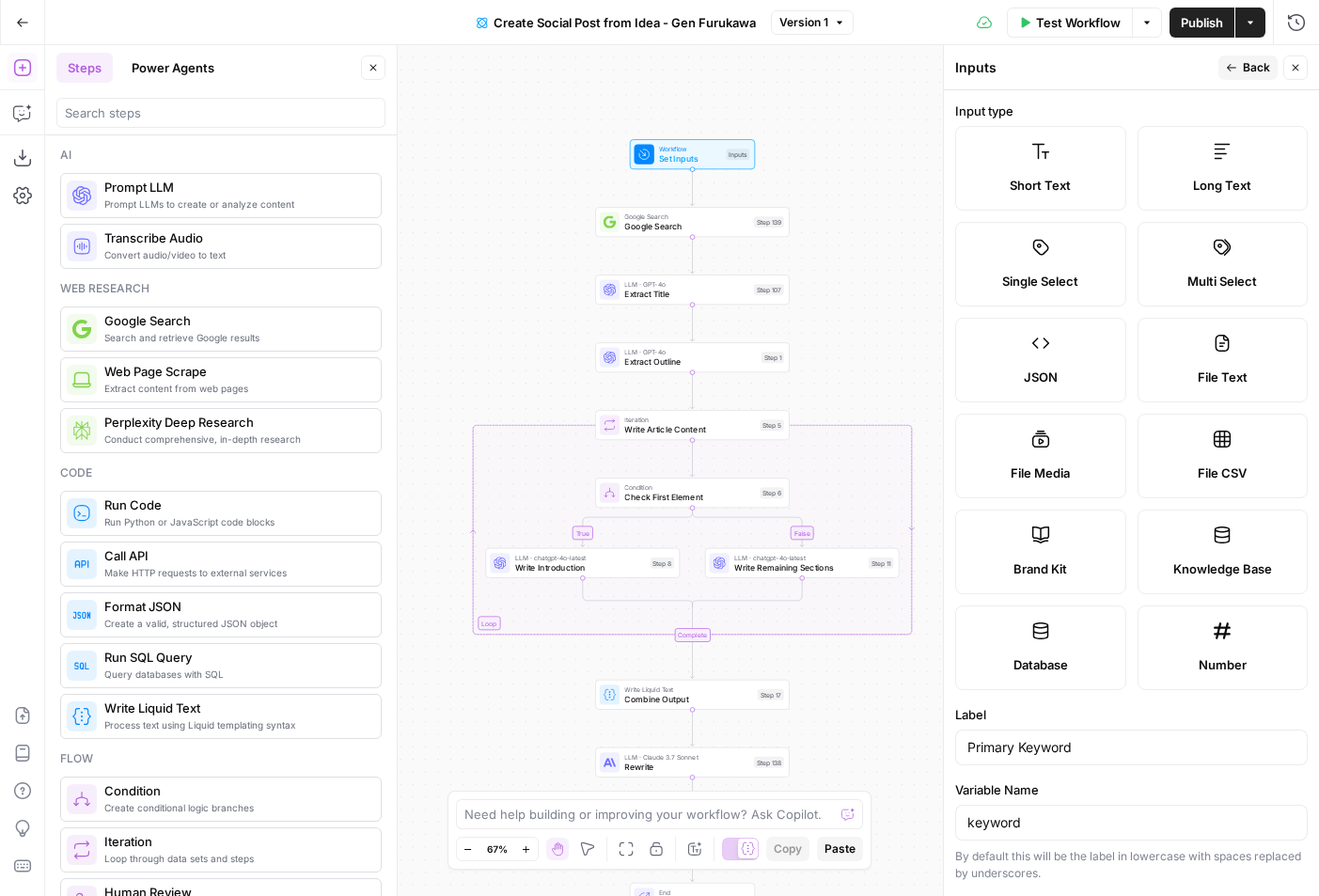 click on "Long Text" at bounding box center [1223, 168] 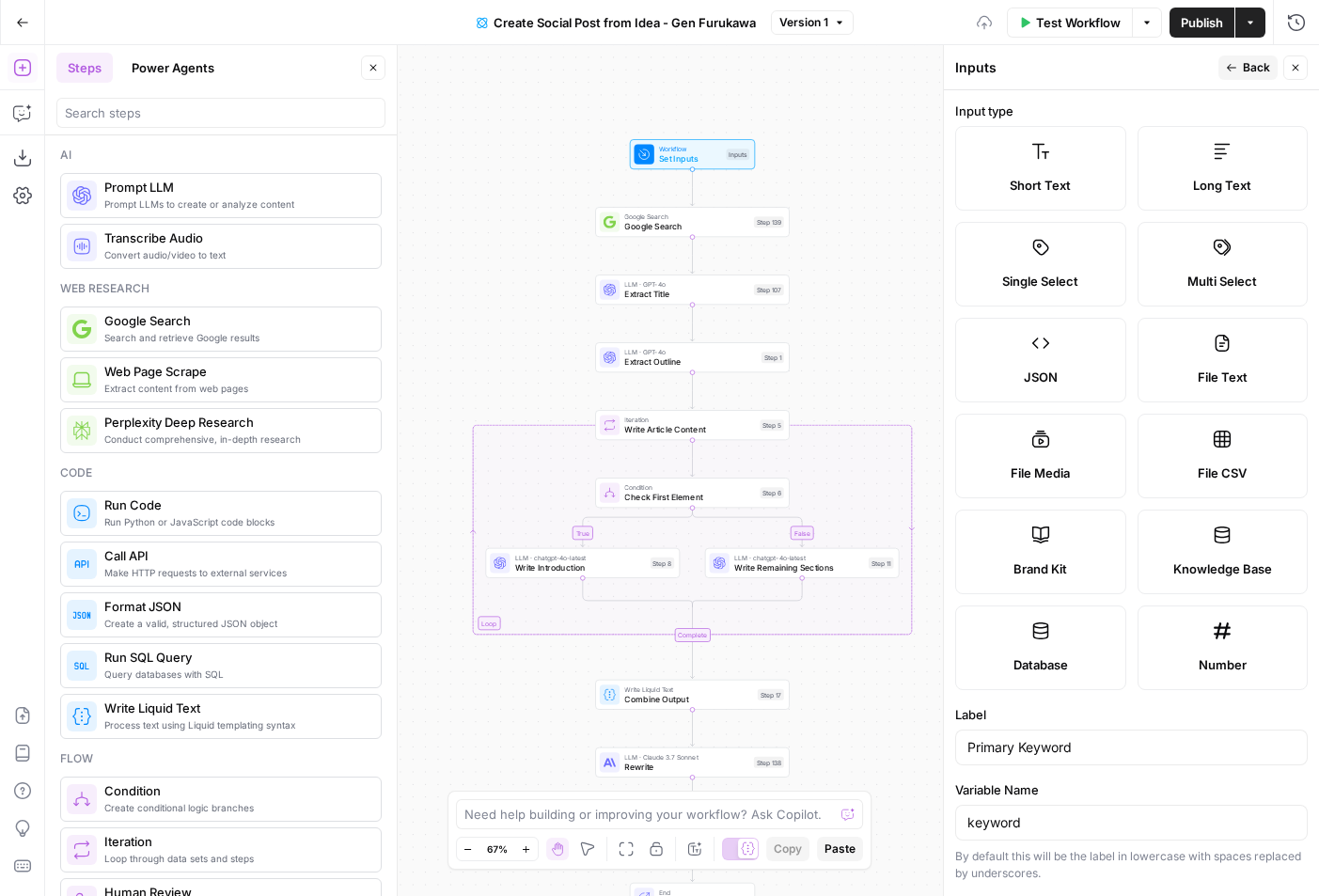click on "Short Text" at bounding box center [1041, 168] 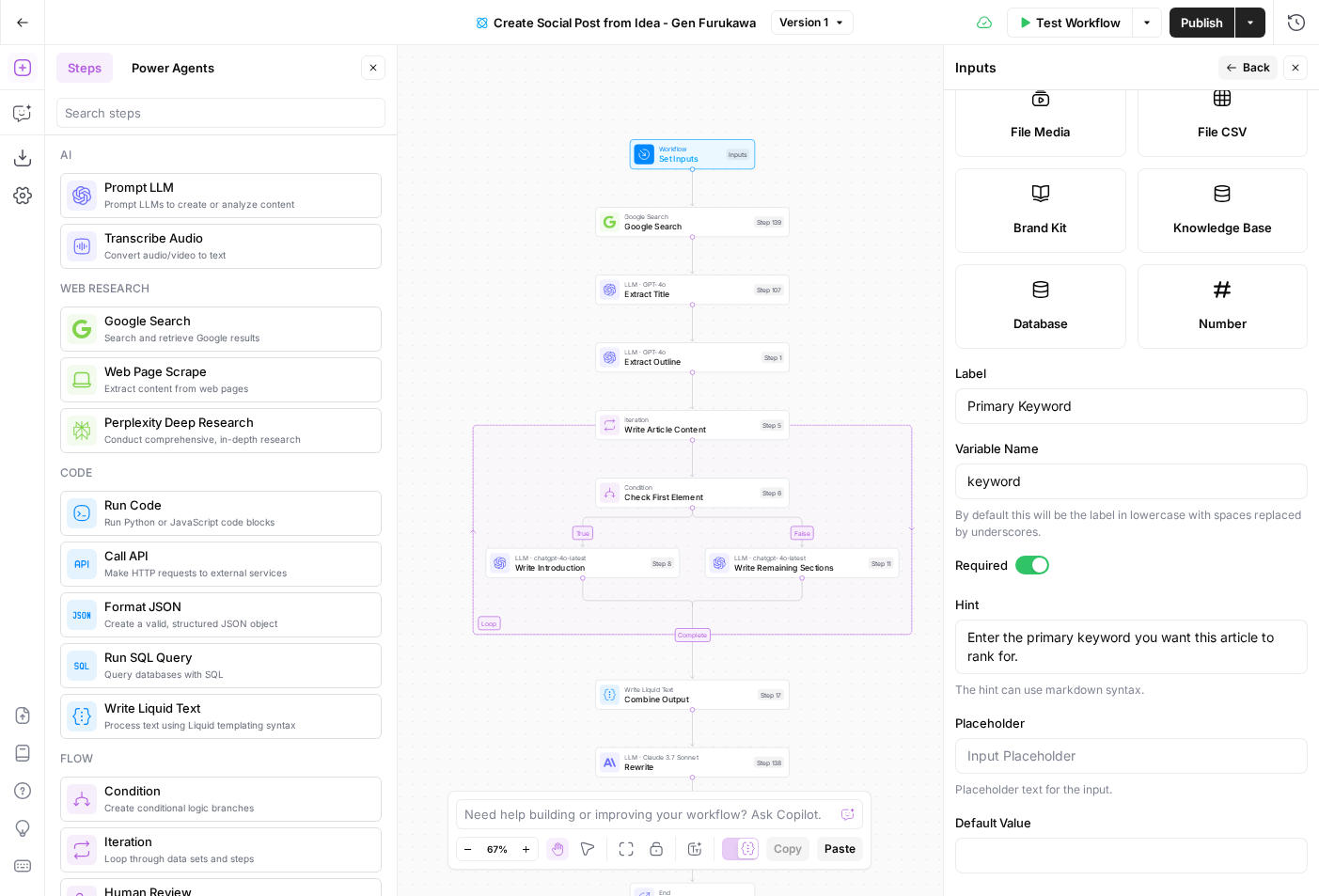 scroll, scrollTop: 367, scrollLeft: 0, axis: vertical 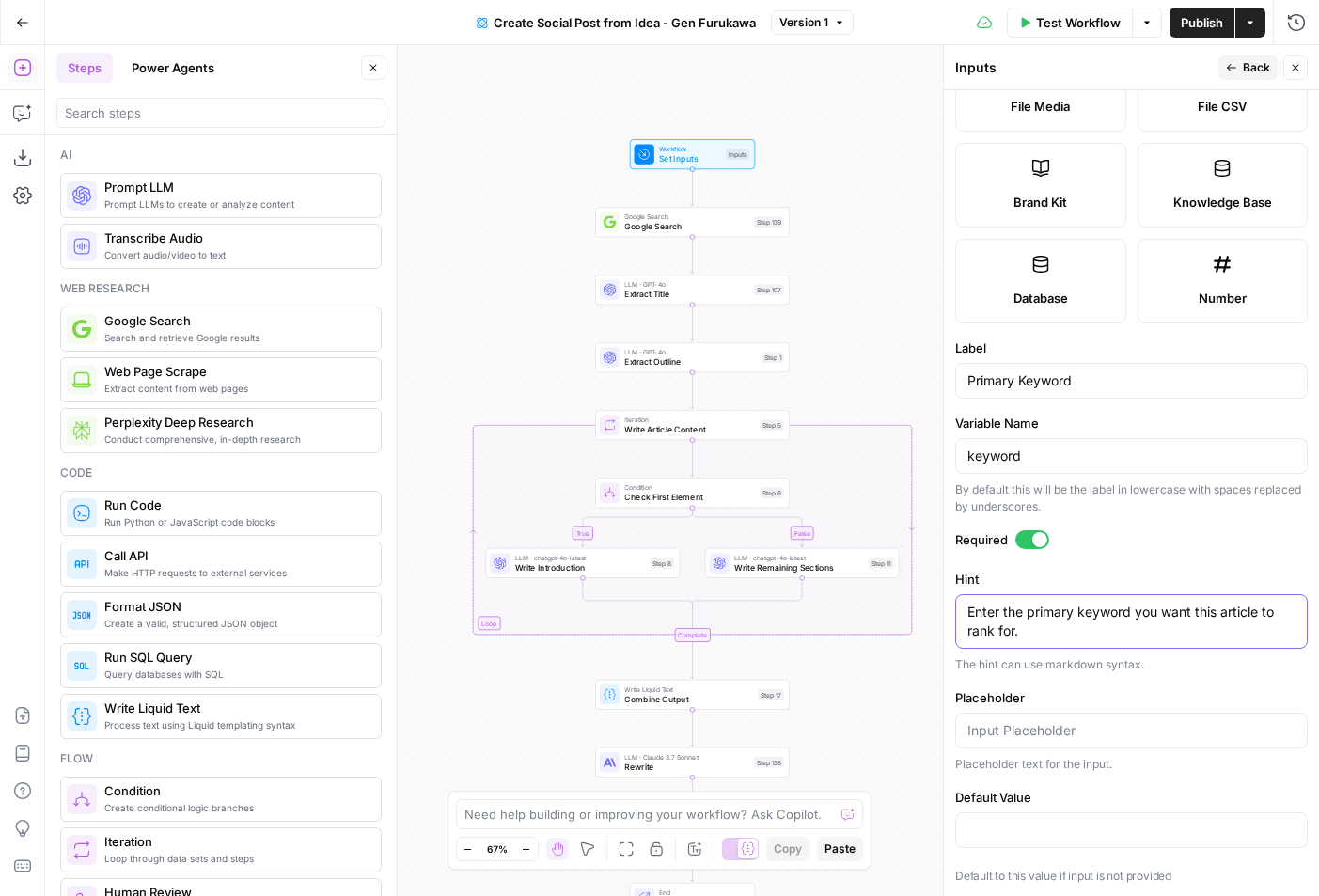 drag, startPoint x: 1024, startPoint y: 629, endPoint x: 927, endPoint y: 574, distance: 111.50785 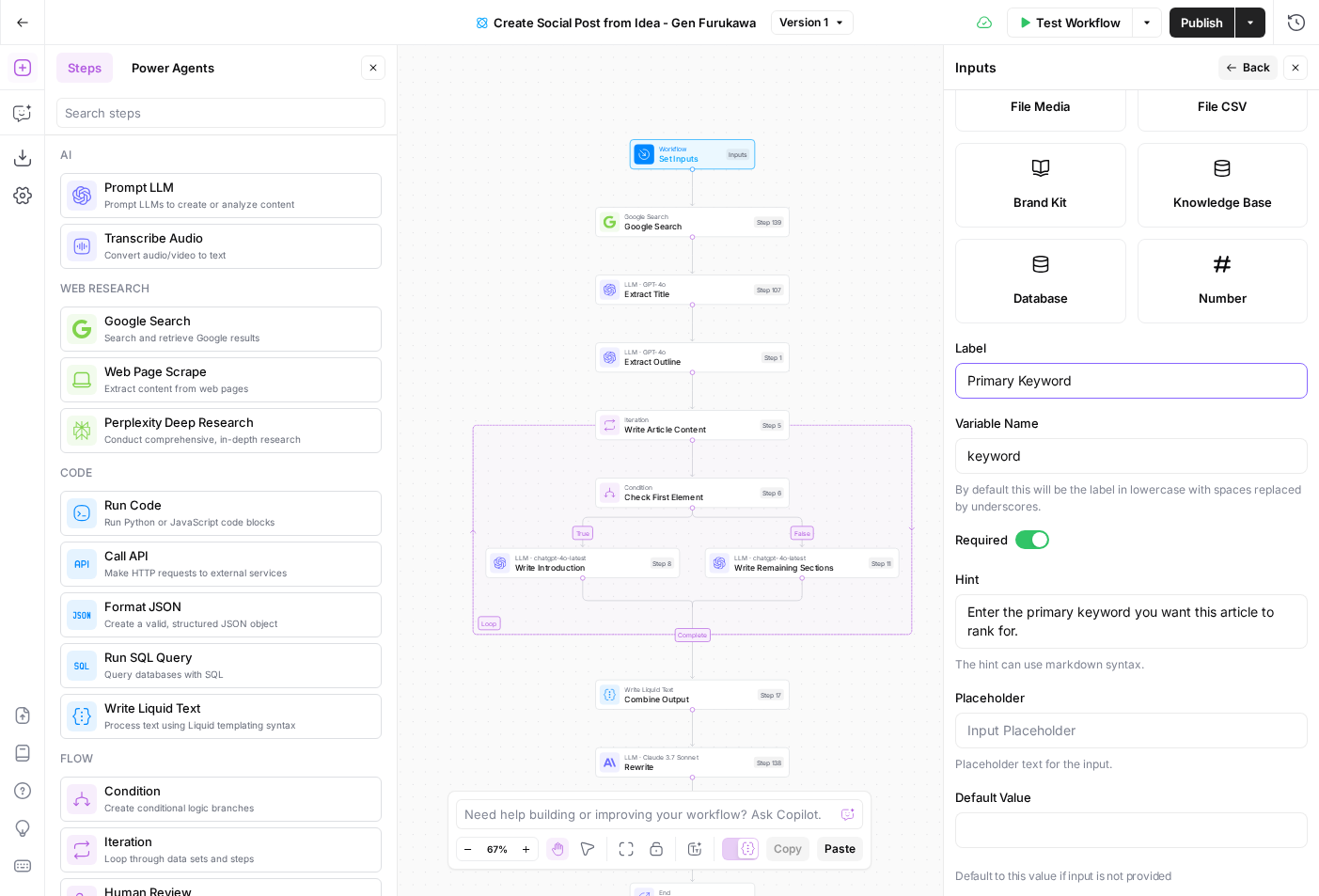 click on "Primary Keyword" at bounding box center (1131, 381) 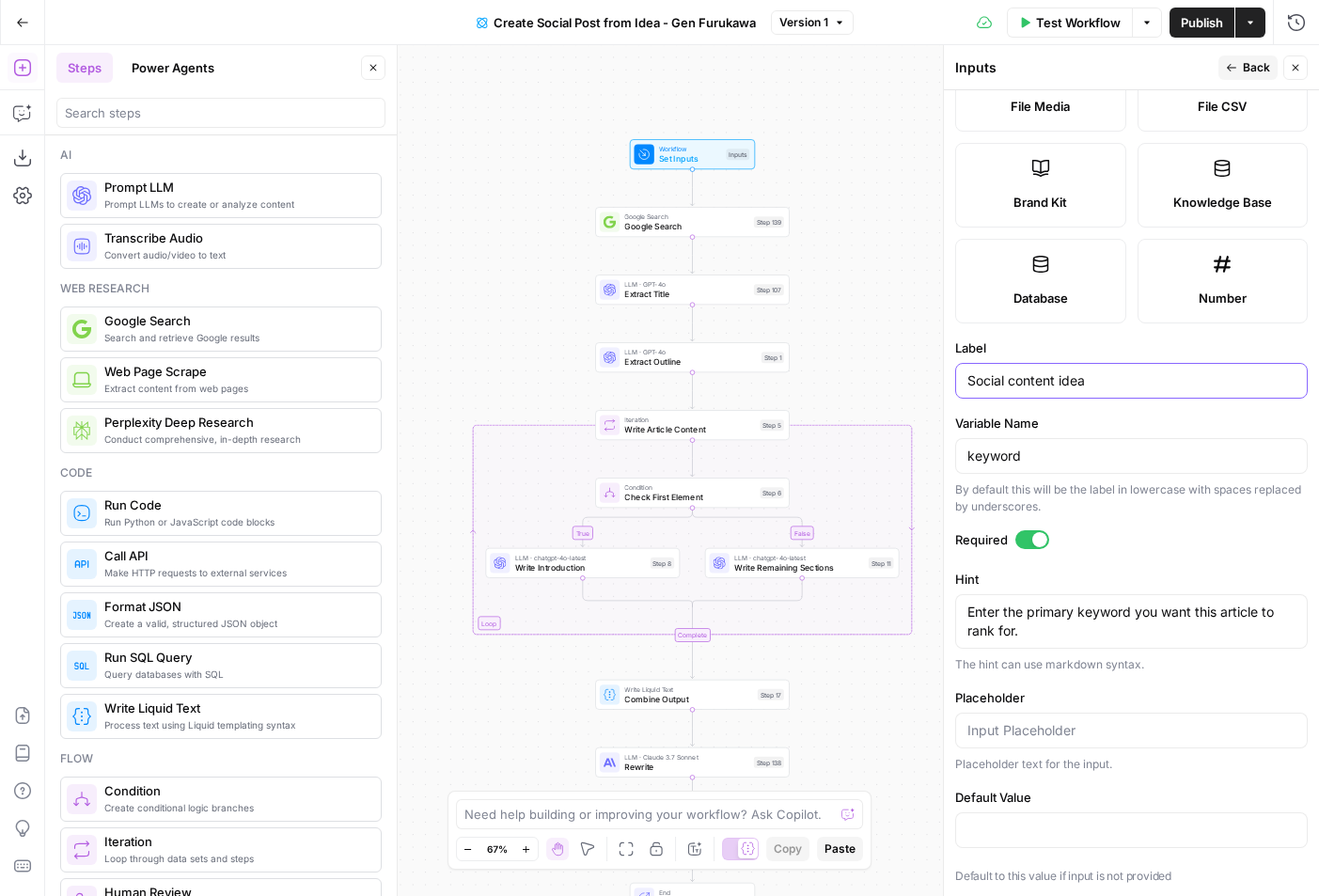 type on "Social content idea" 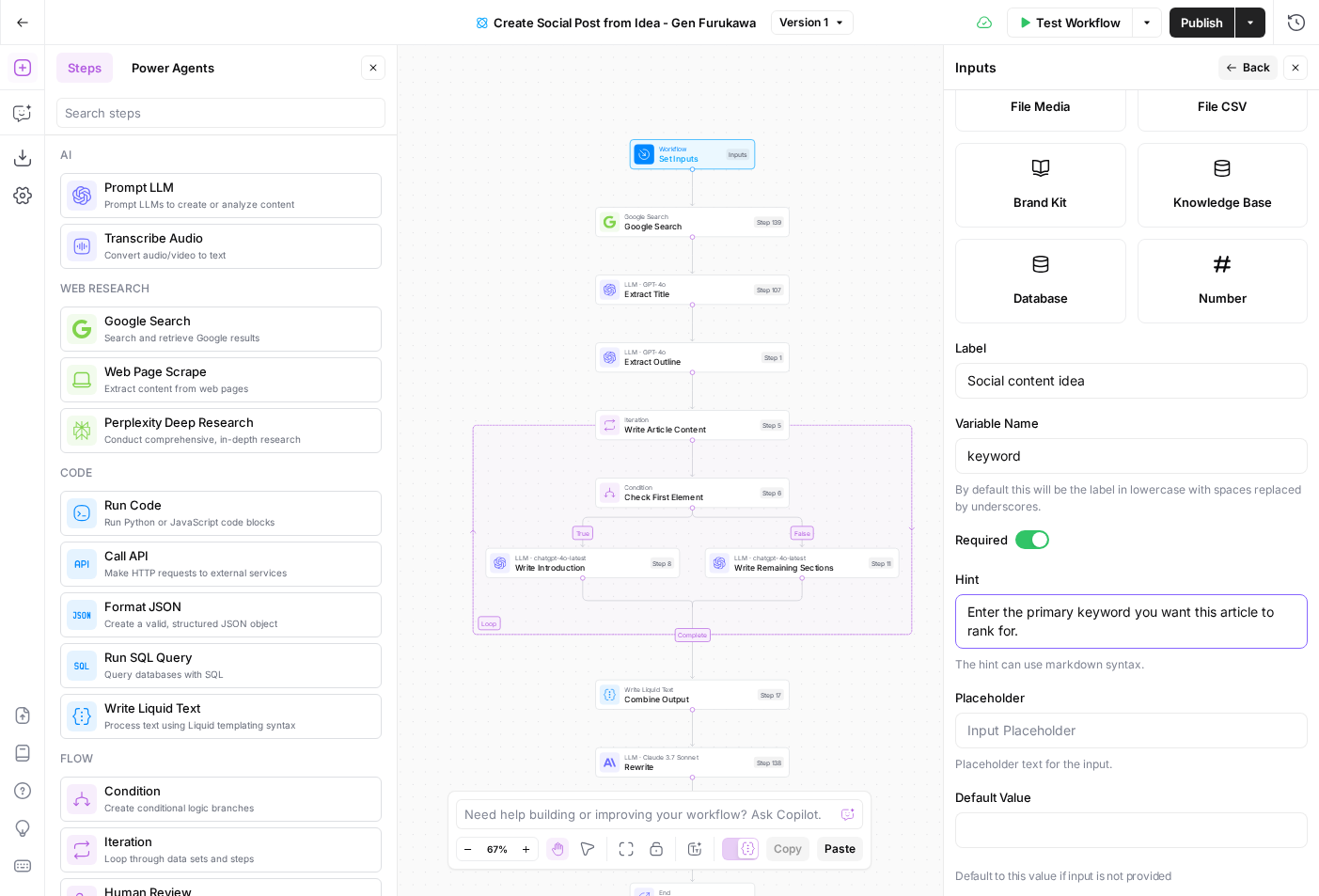 drag, startPoint x: 1026, startPoint y: 634, endPoint x: 945, endPoint y: 613, distance: 83.67795 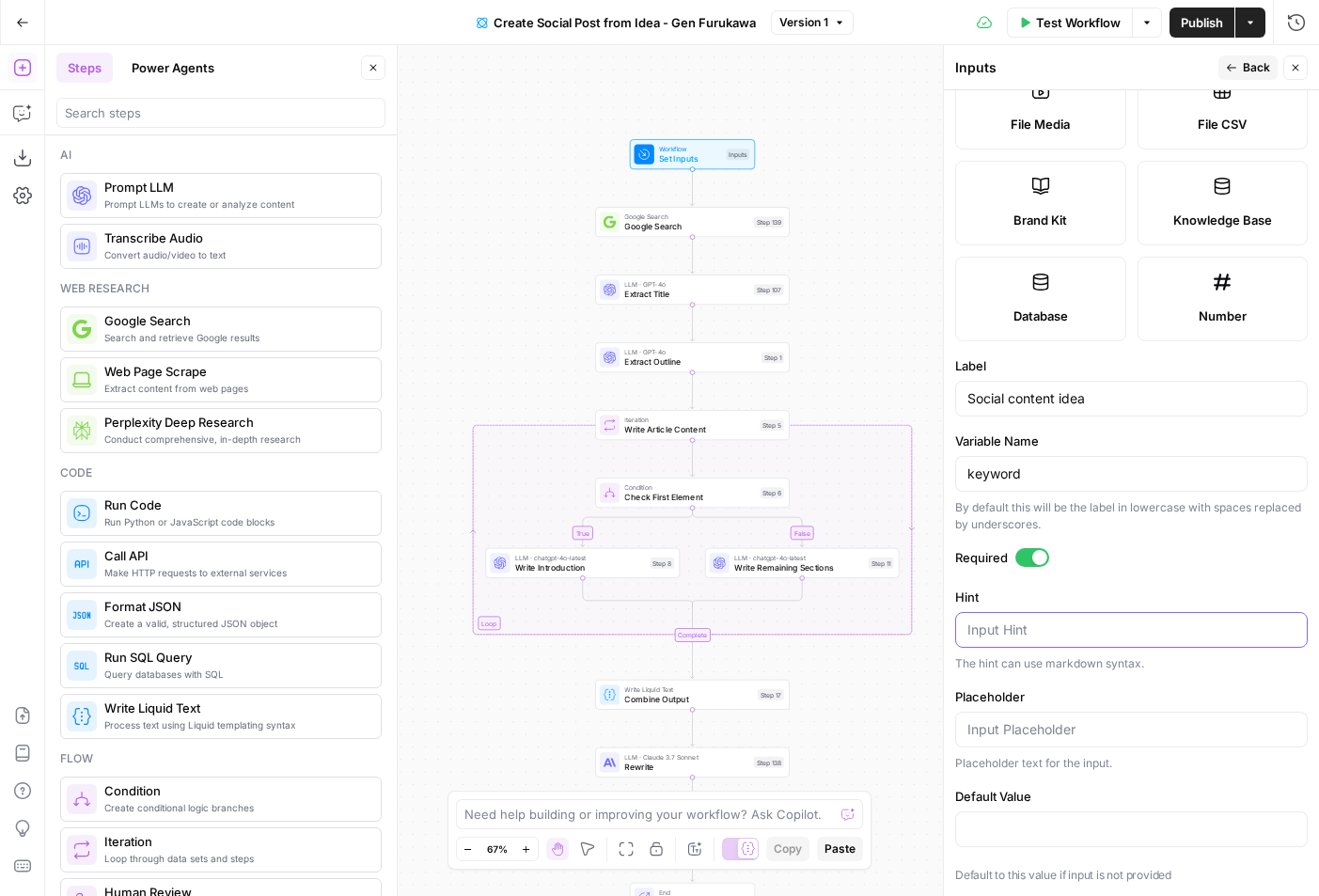 scroll, scrollTop: 348, scrollLeft: 0, axis: vertical 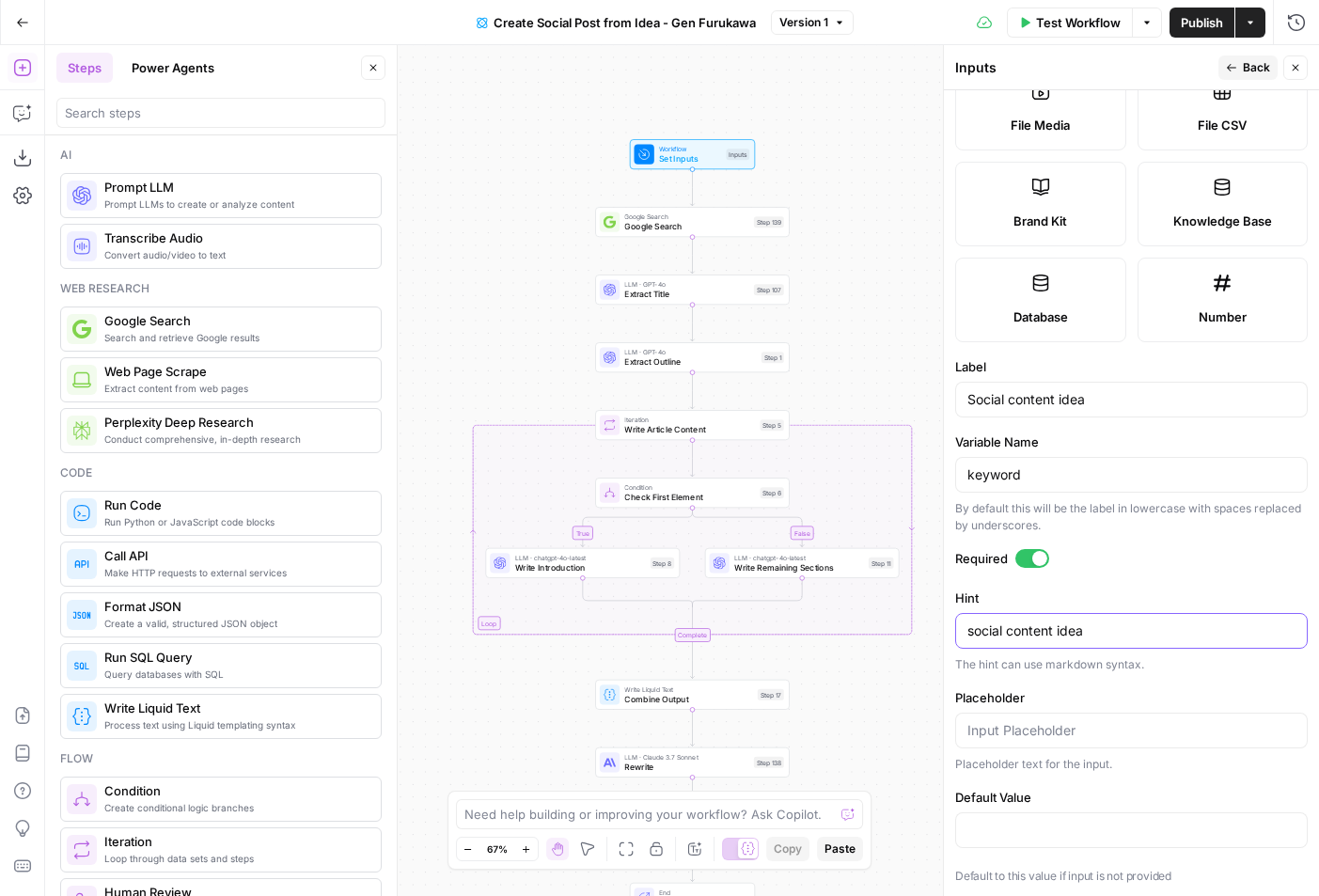 type on "social content idea" 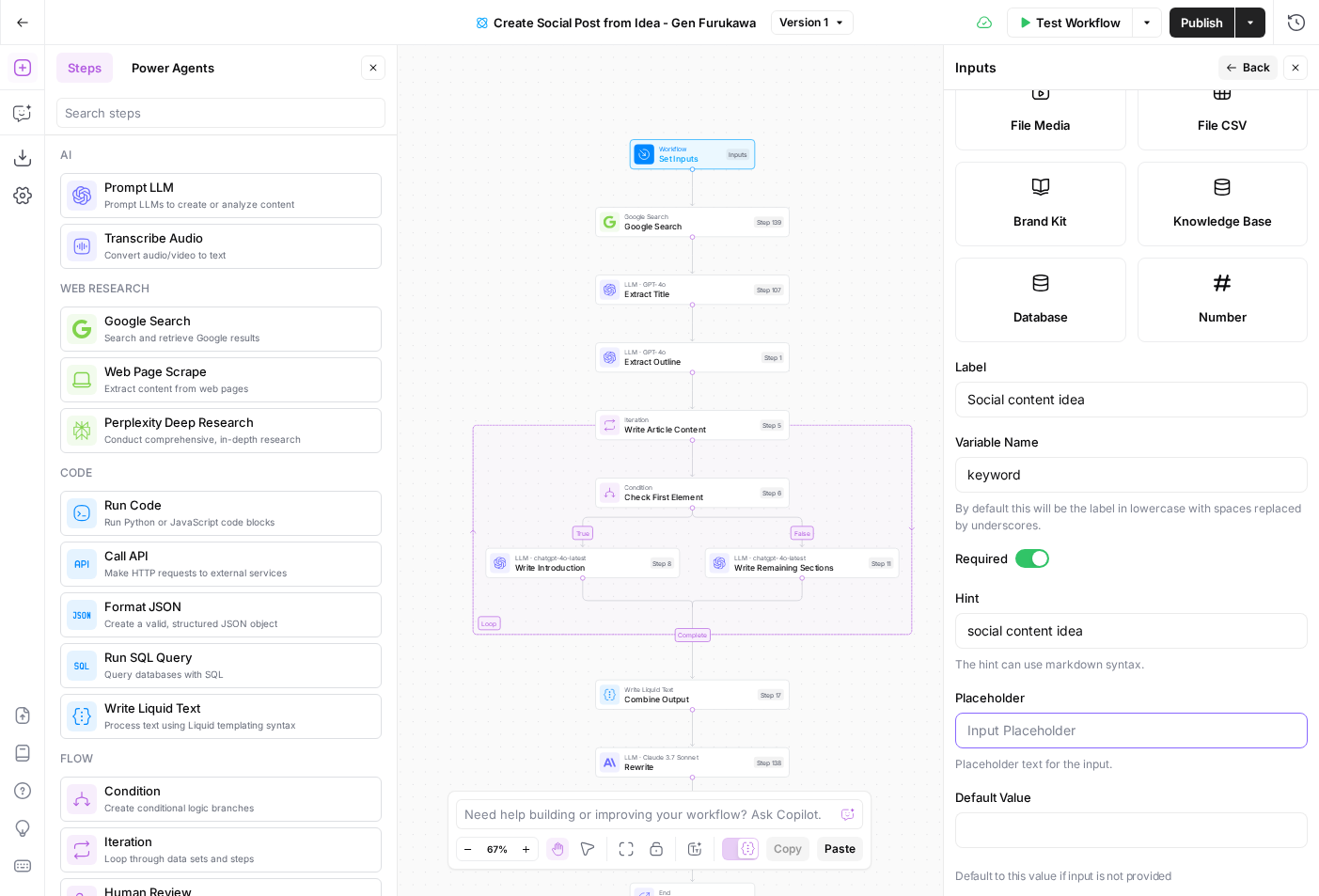 click on "Placeholder" at bounding box center (1131, 731) 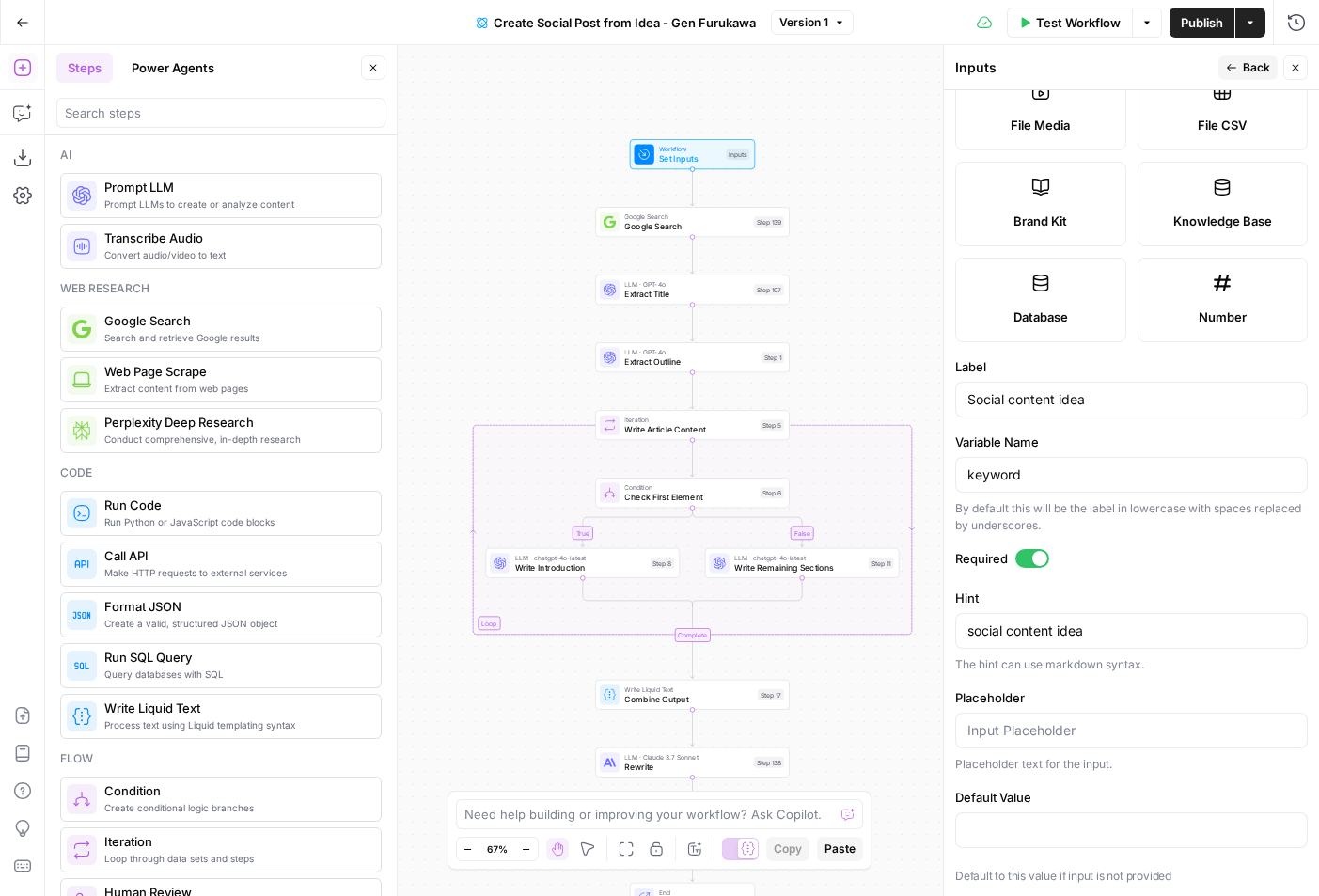 click 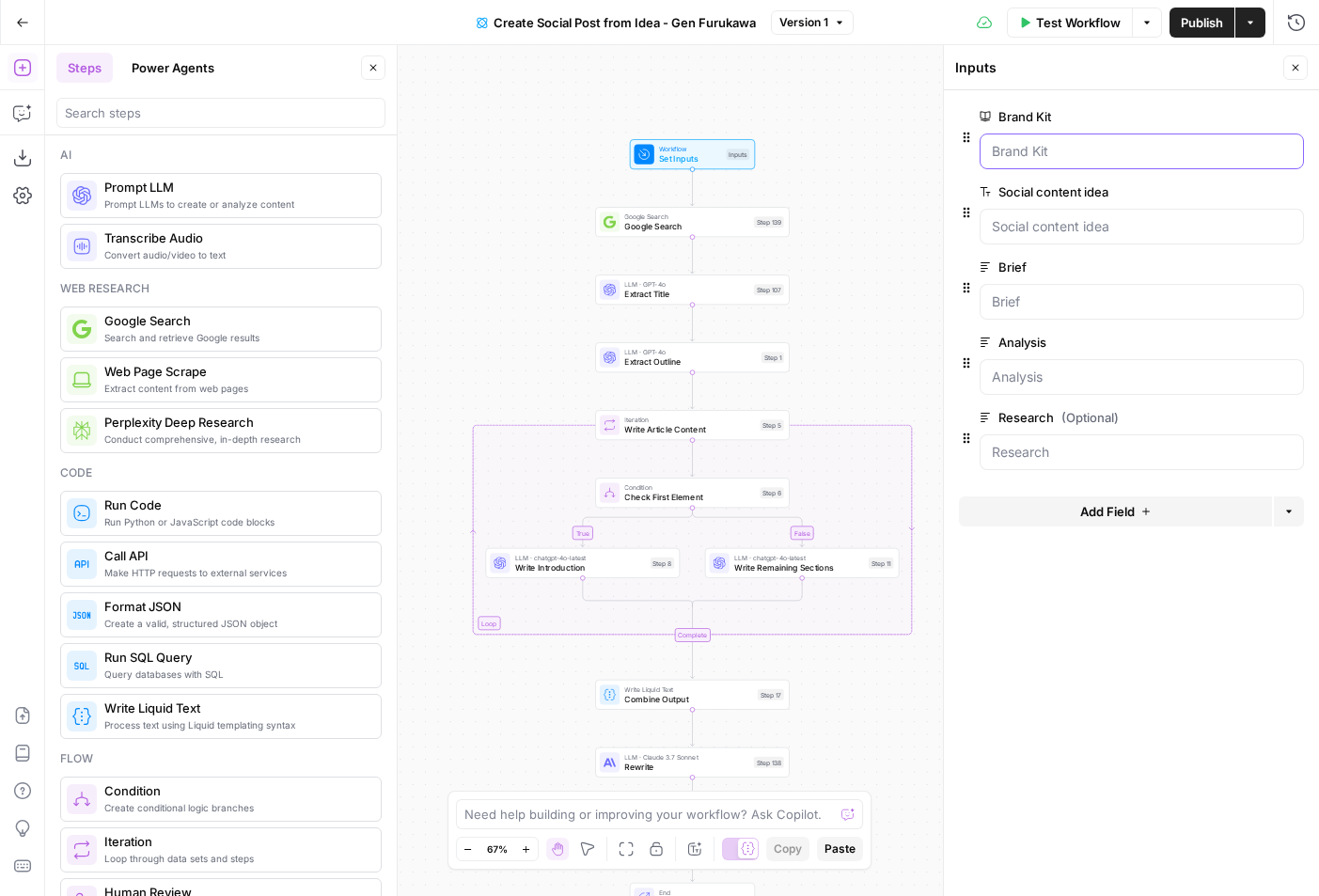 click on "Brand Kit" at bounding box center (1141, 151) 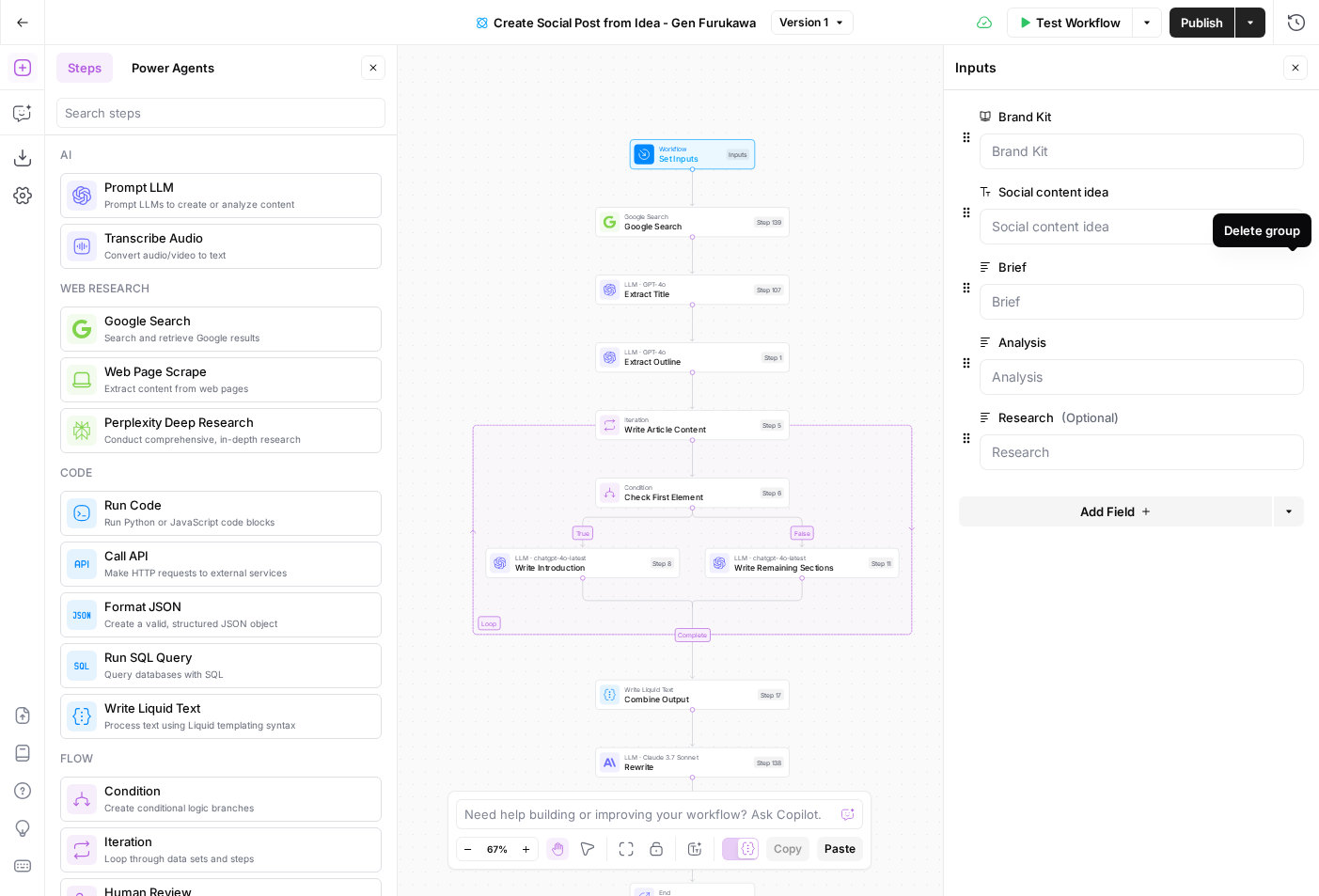 click 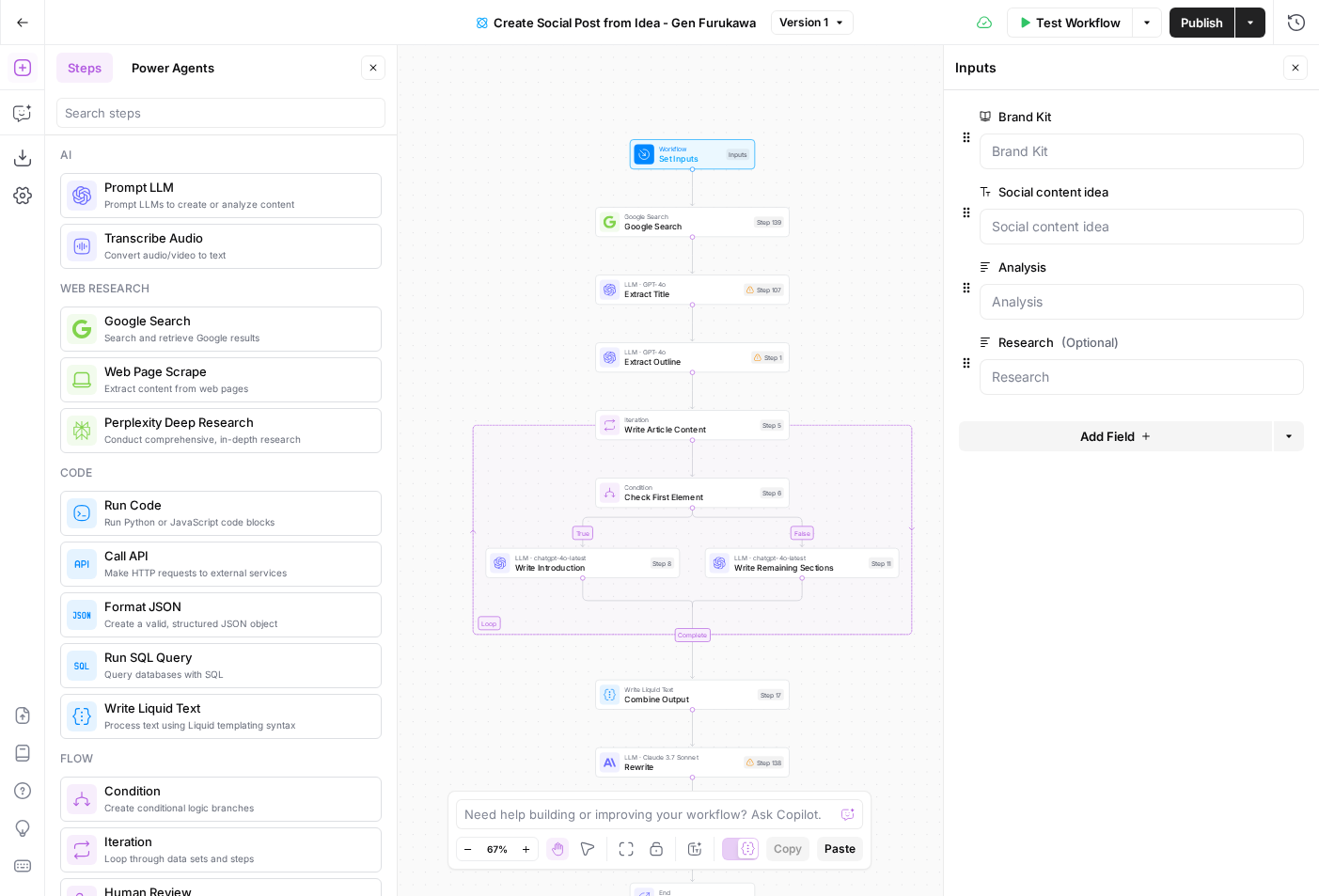 click 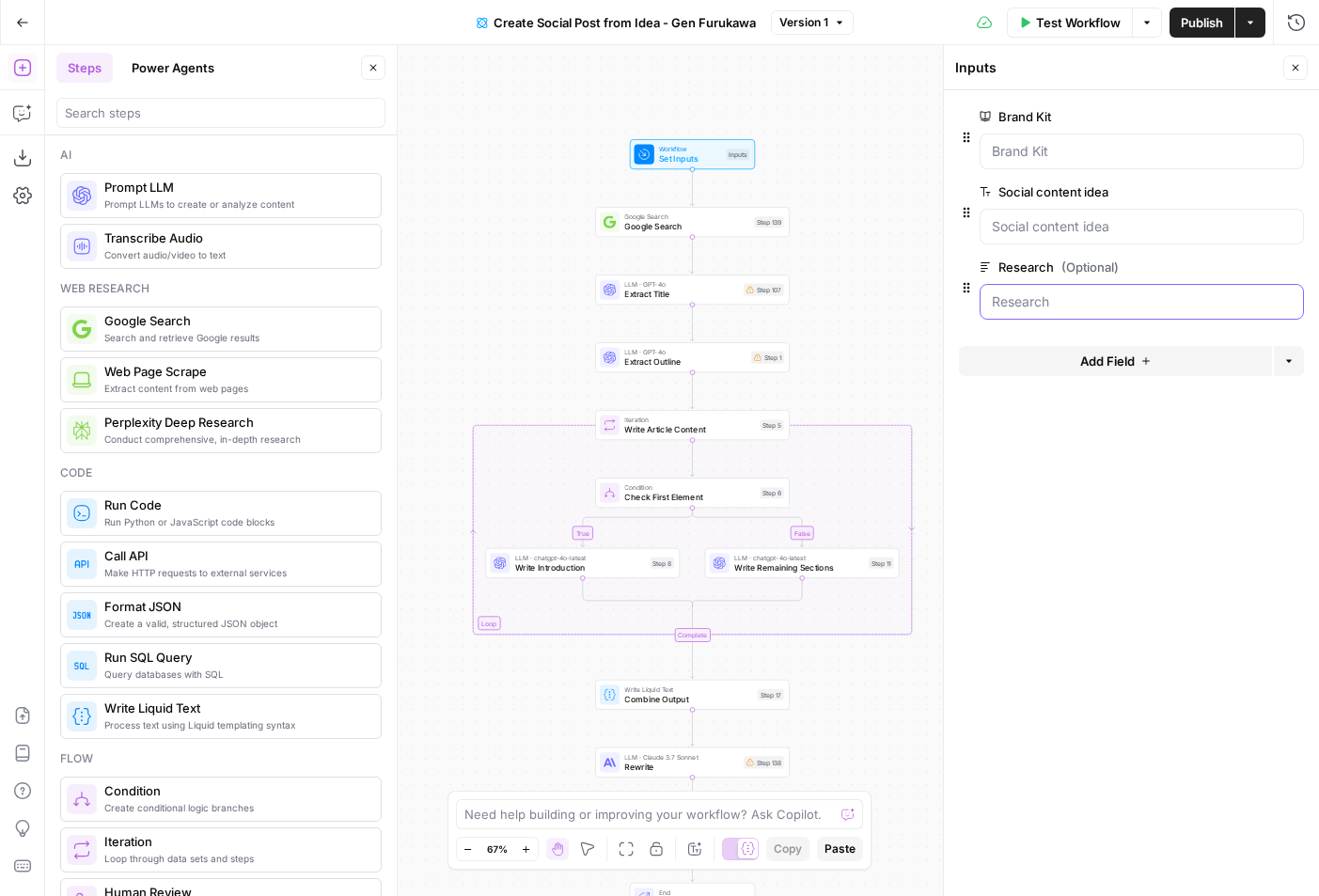 click on "Research   (Optional)" at bounding box center [1141, 302] 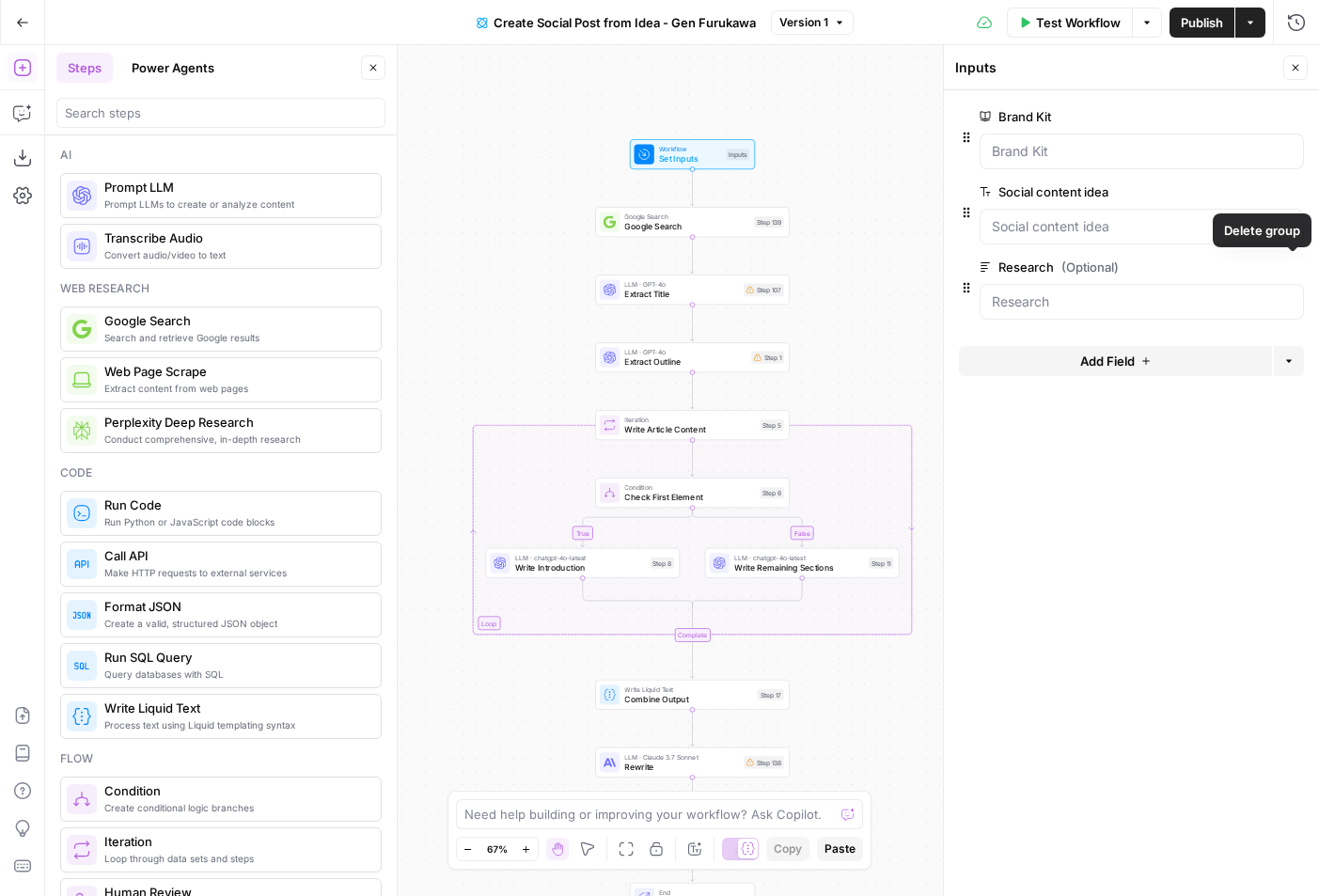 click on "Delete group" at bounding box center (1293, 267) 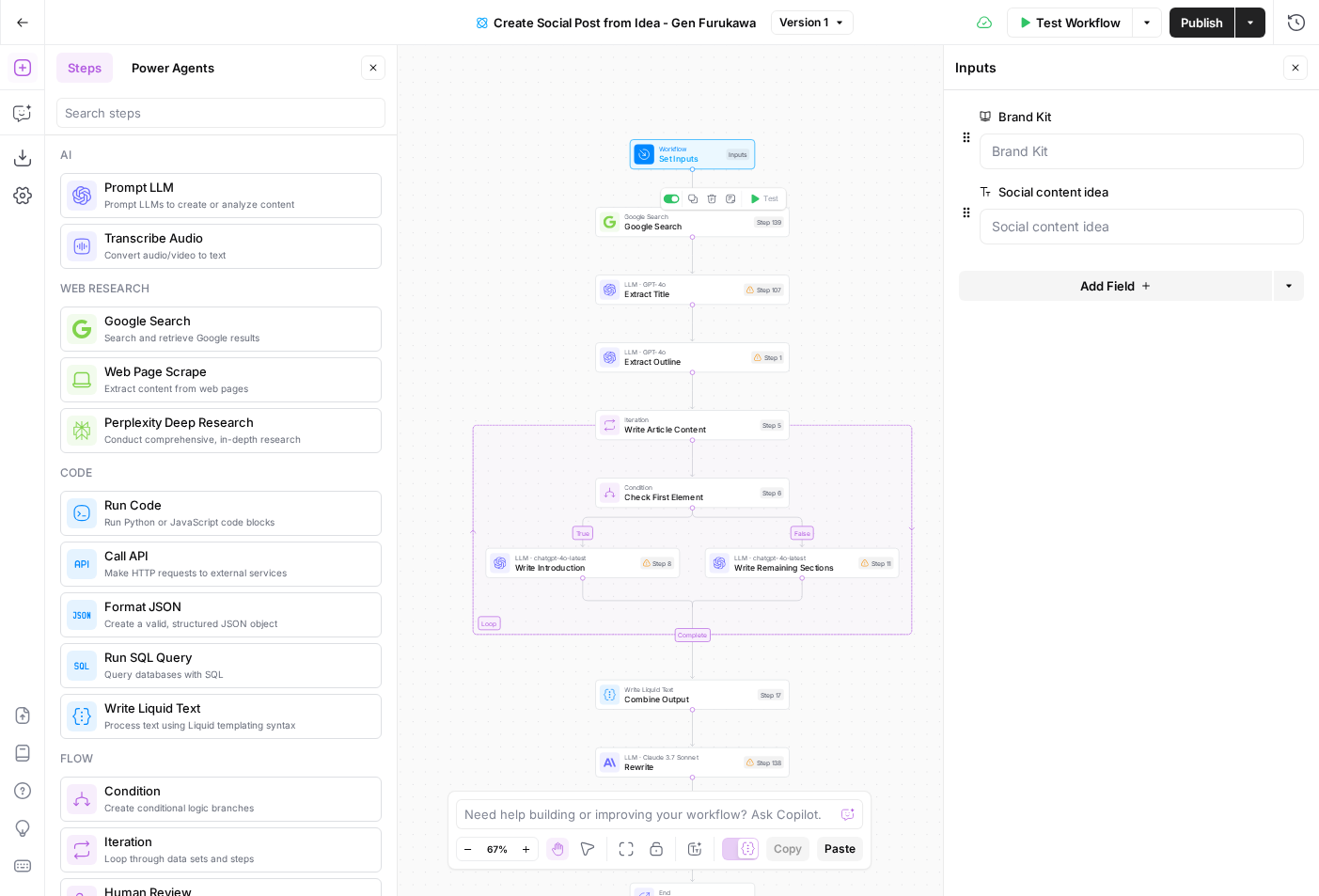 click on "Google Search" at bounding box center [686, 226] 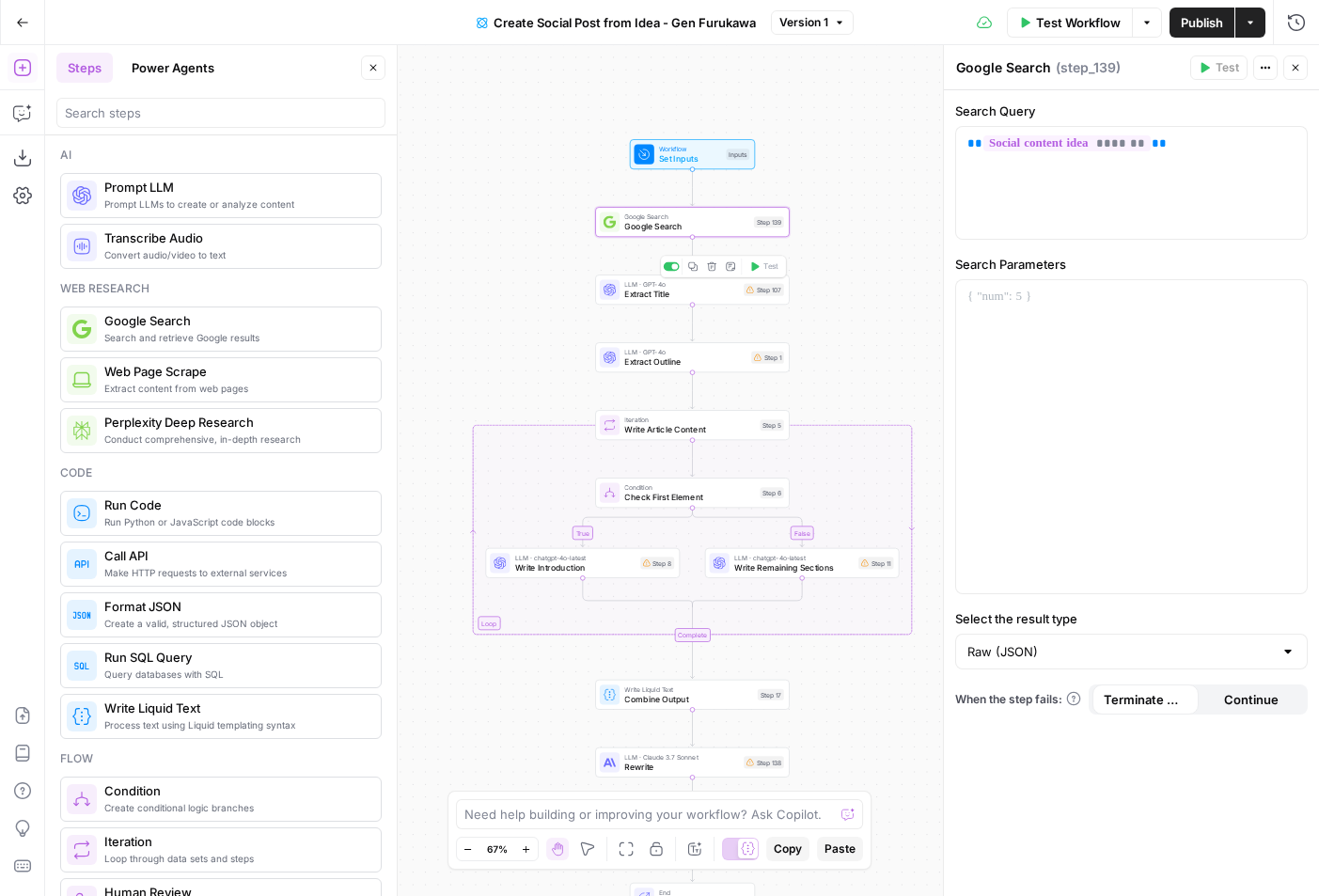 click on "Extract Title" at bounding box center [681, 293] 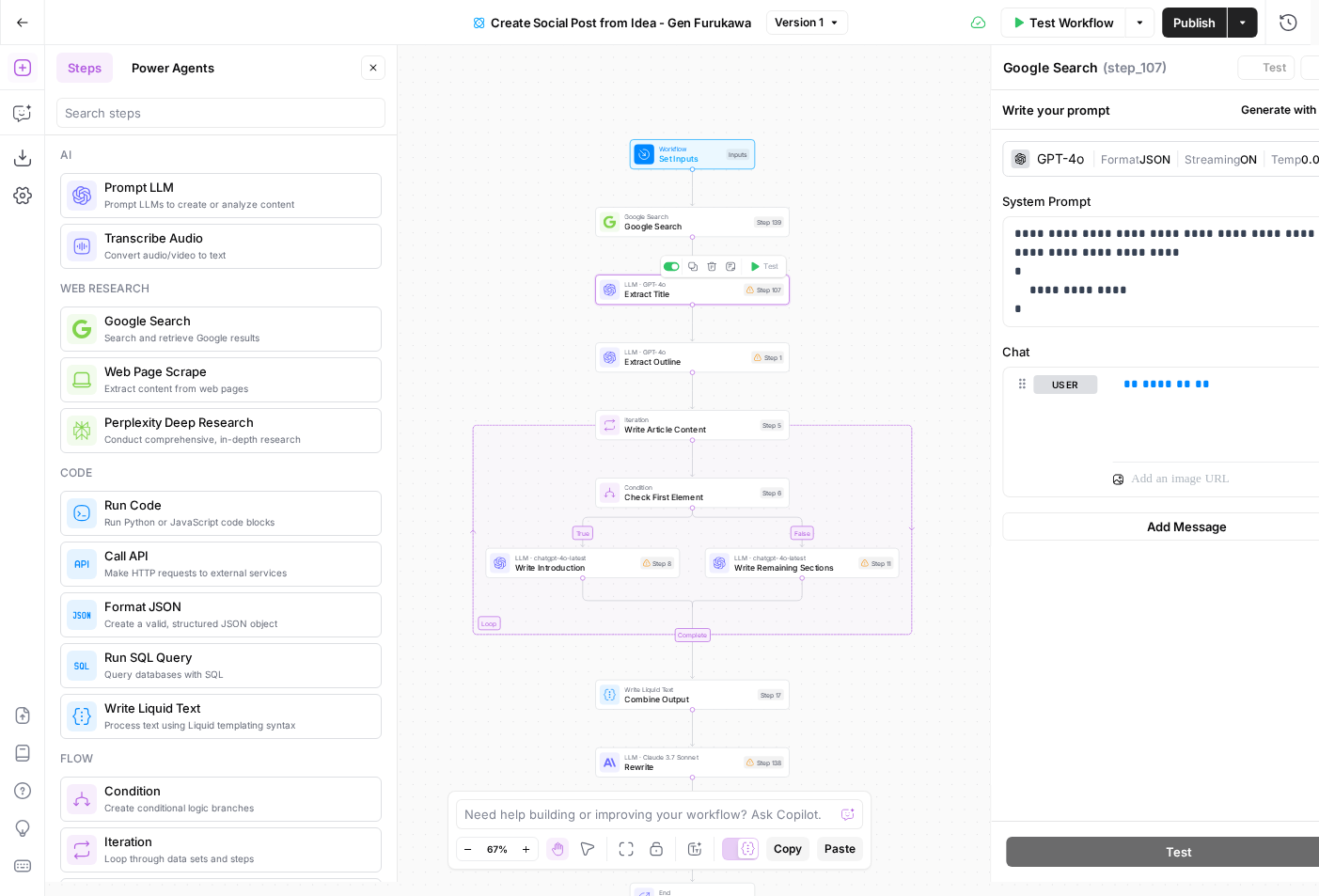 type on "Extract Title" 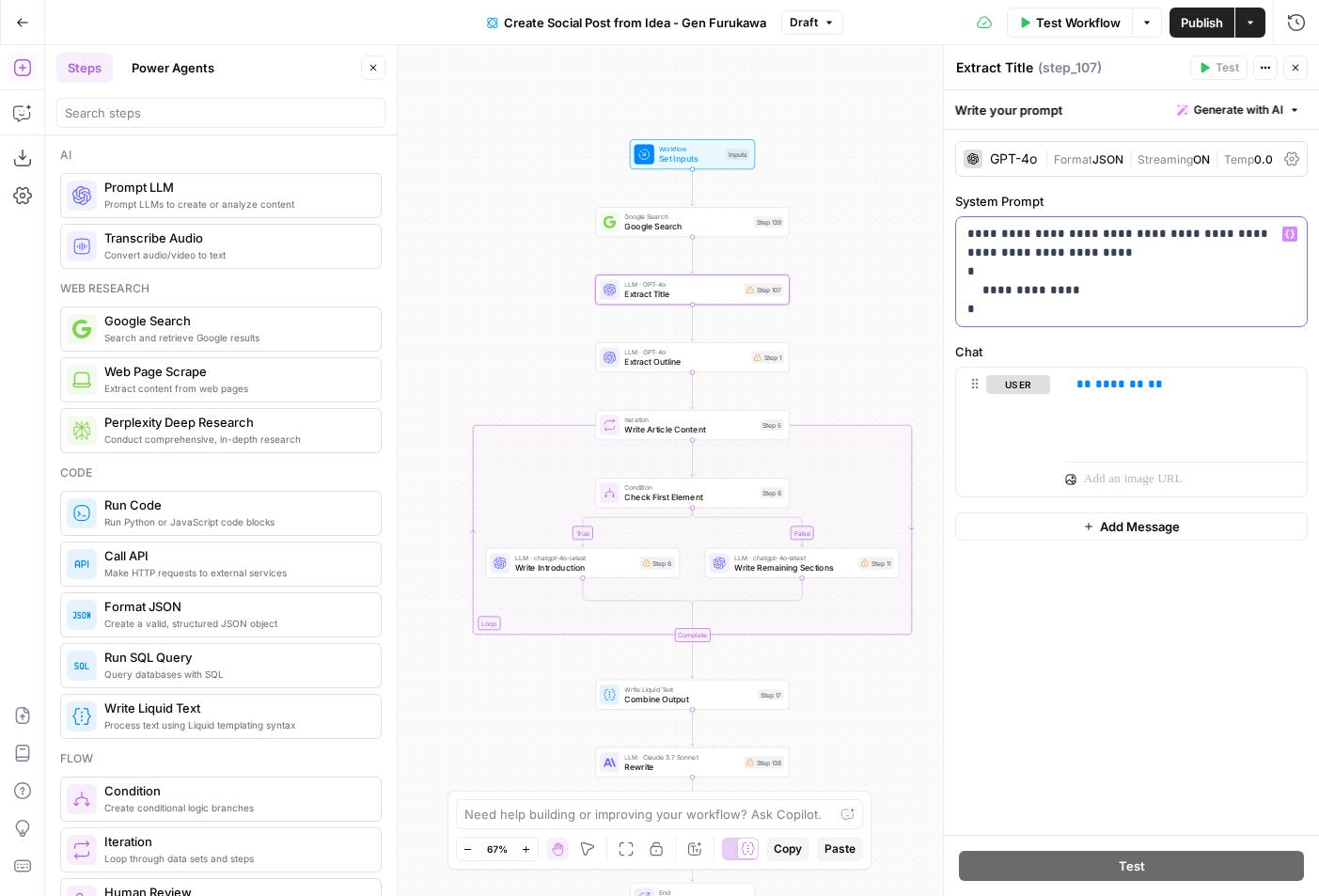 click on "**********" at bounding box center (1131, 272) 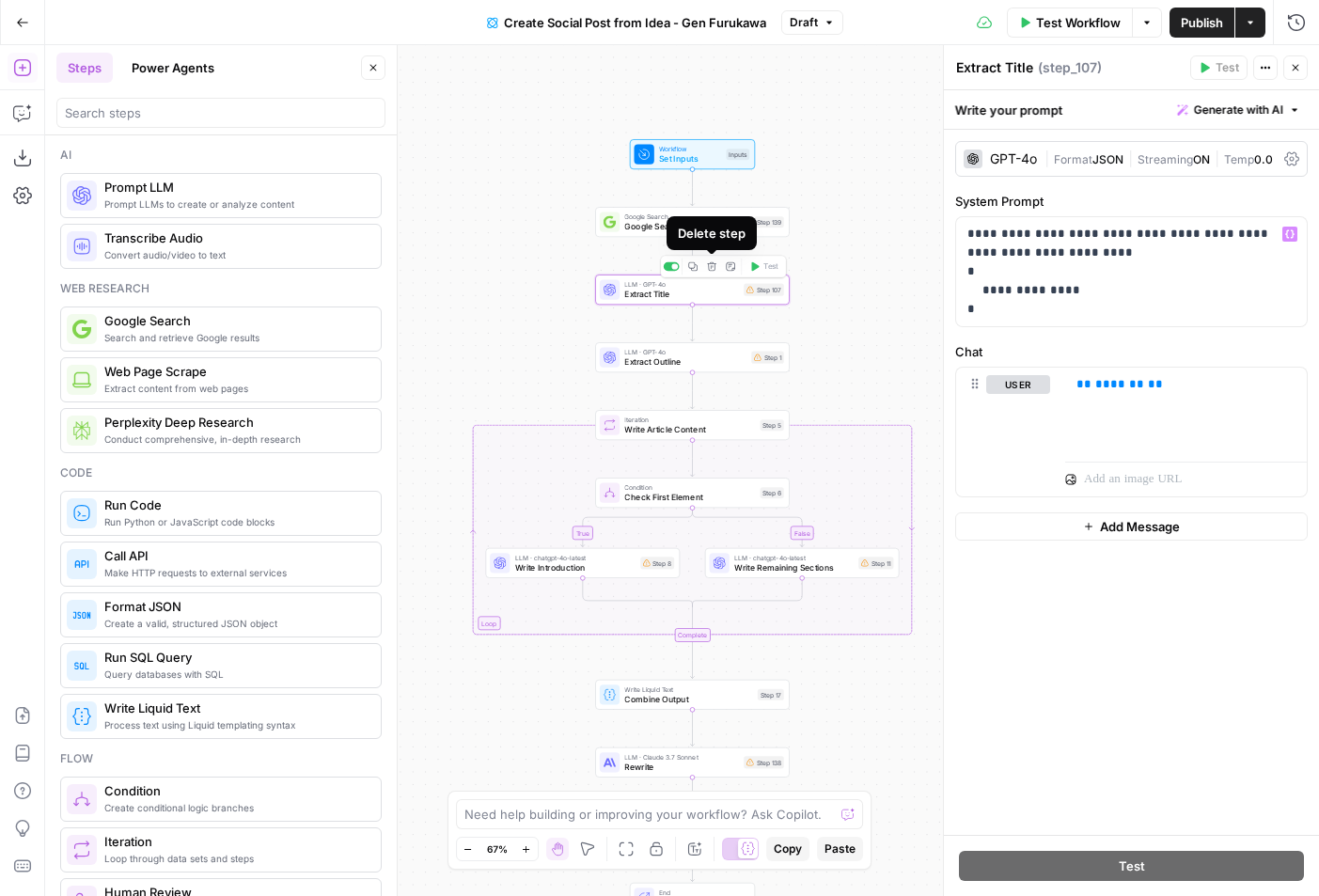 click 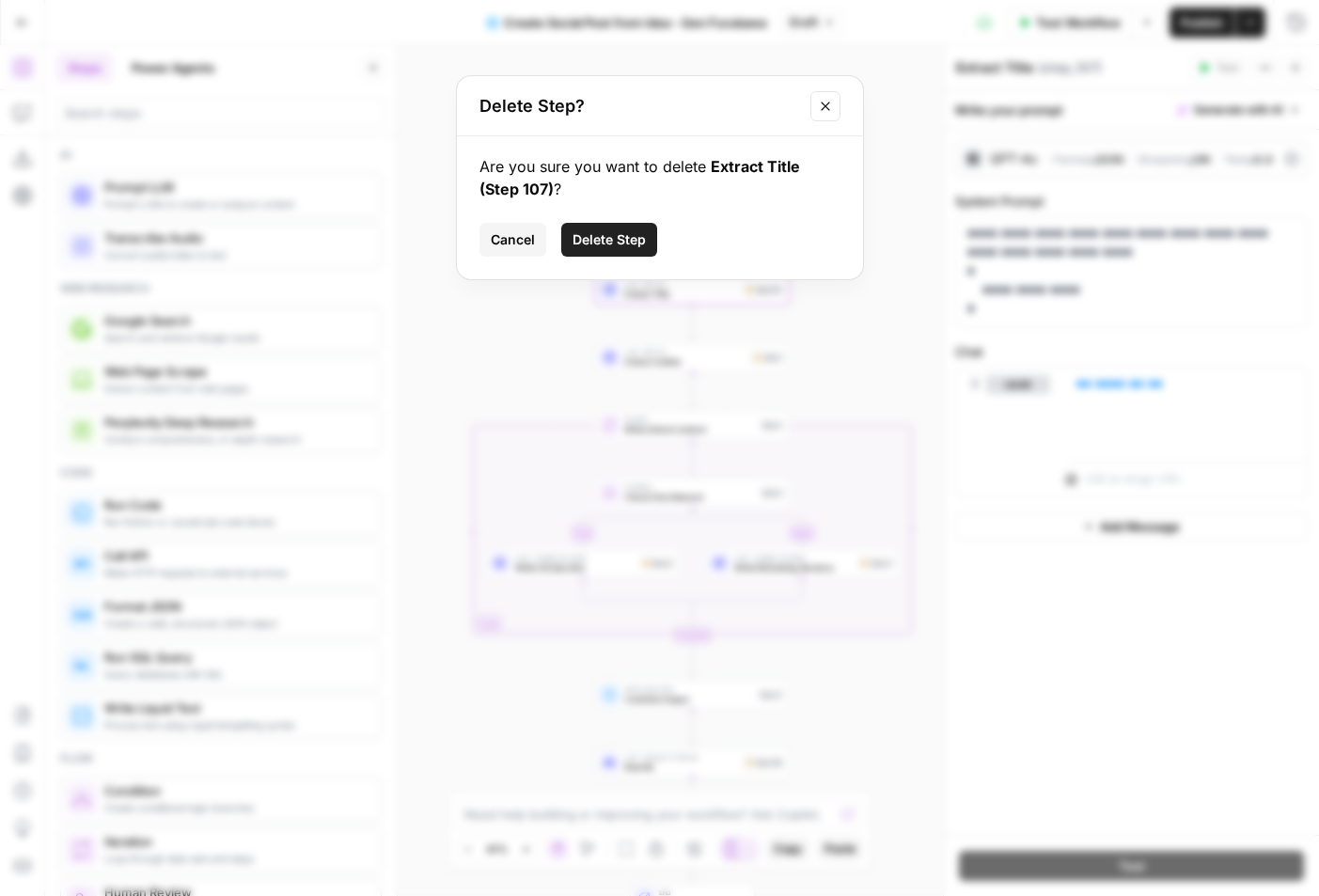 click 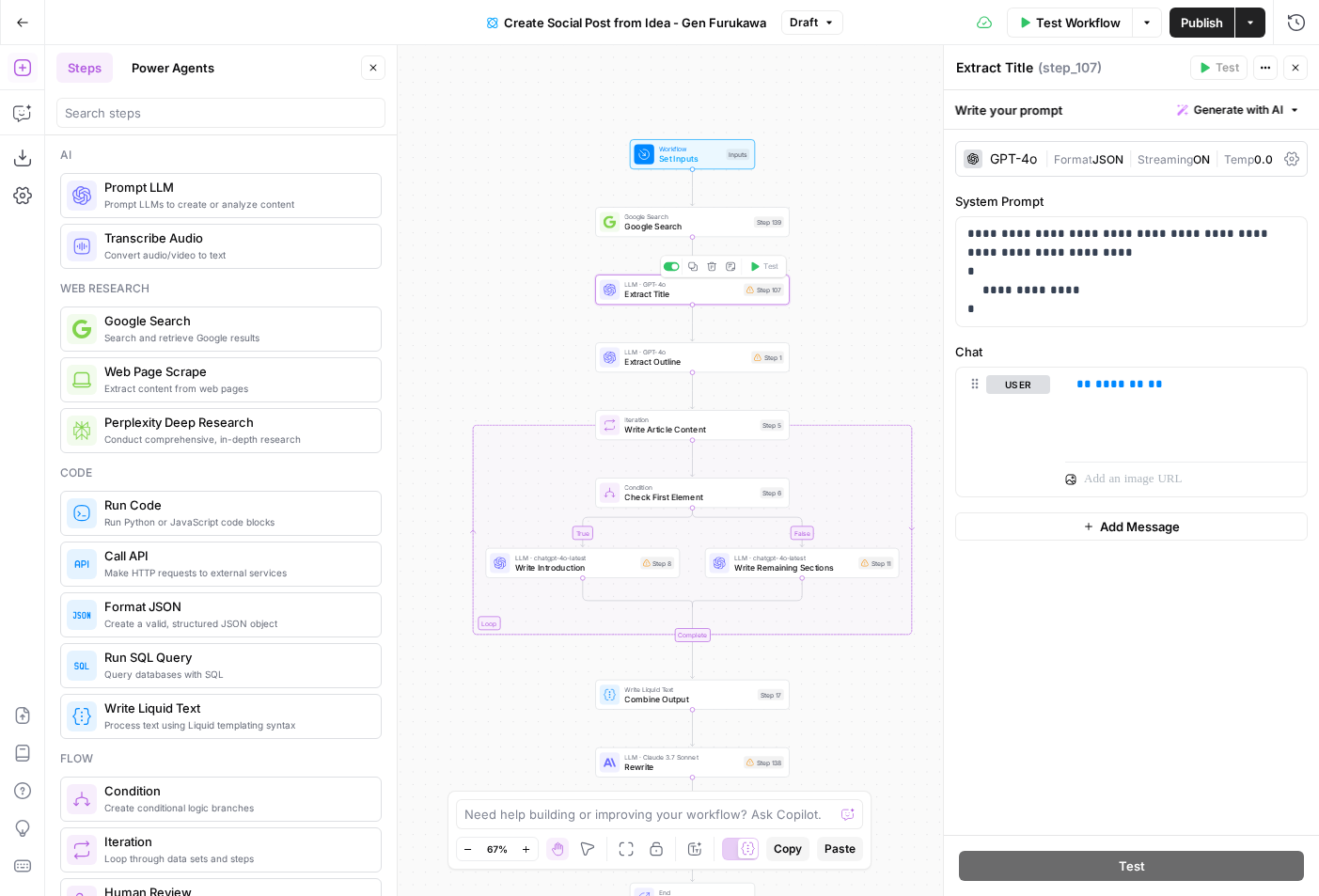 click 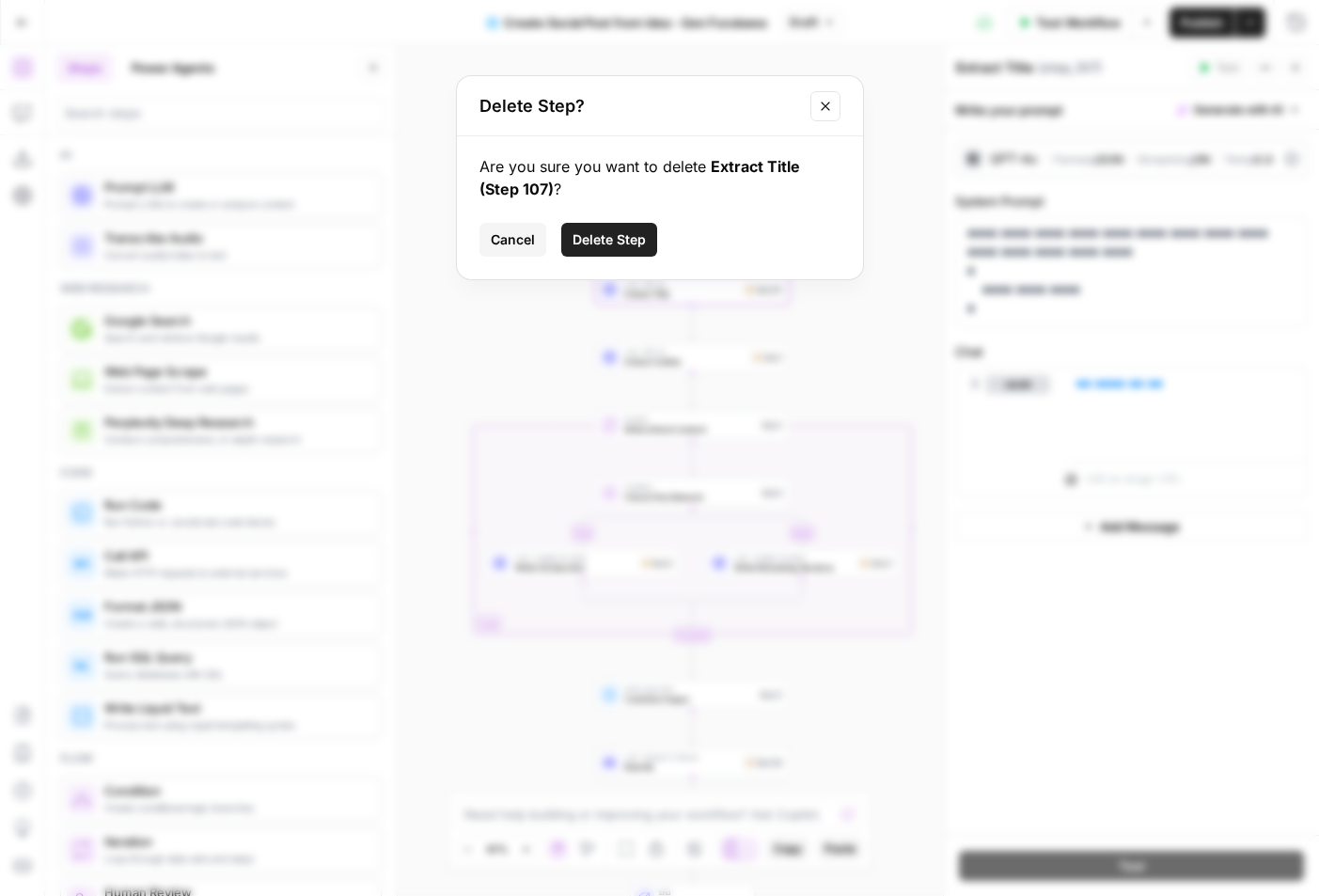click on "Are you sure you want to delete   Extract Title (Step 107) ? Cancel Delete Step" at bounding box center (660, 208) 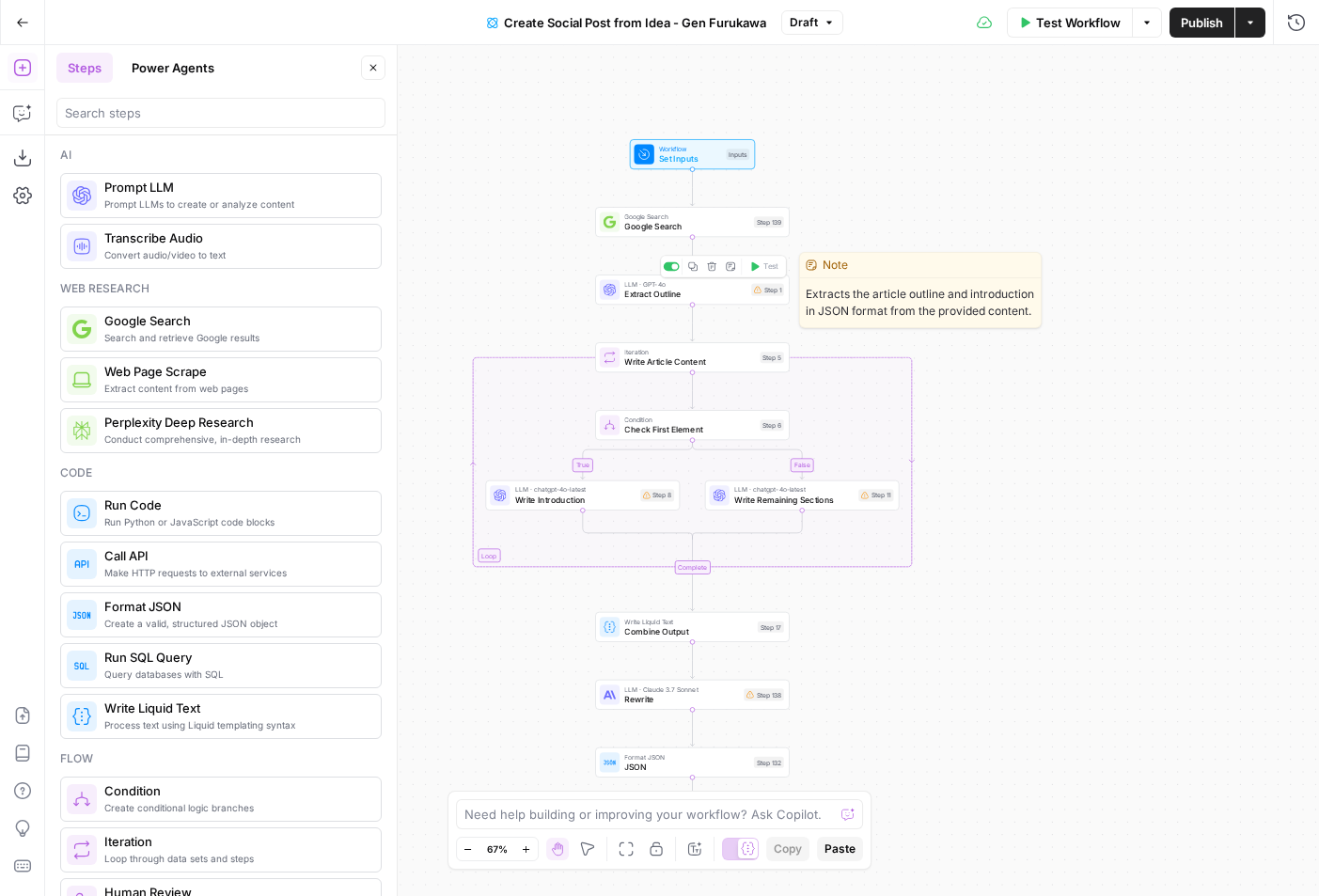 click 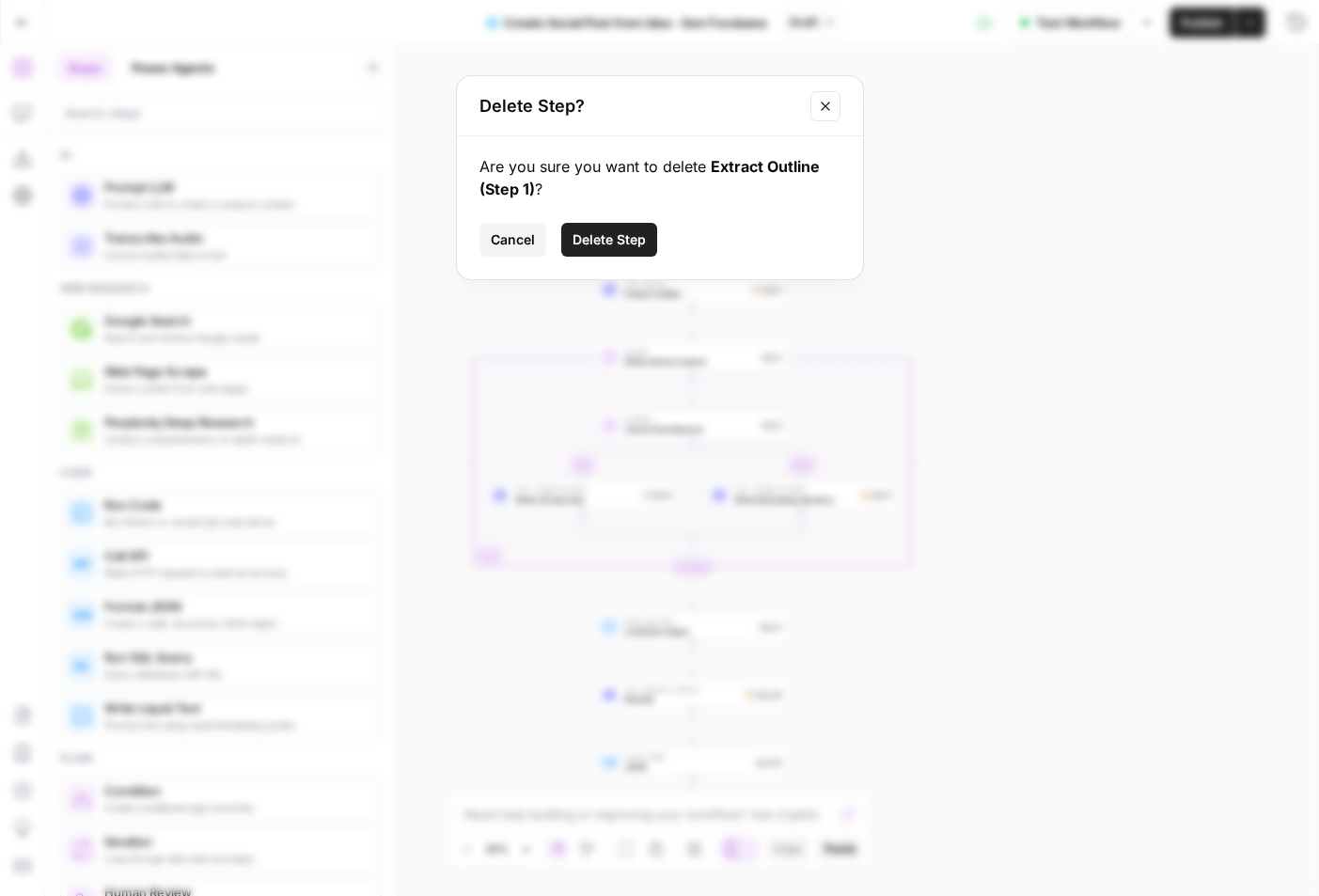 click on "Delete Step" at bounding box center (609, 240) 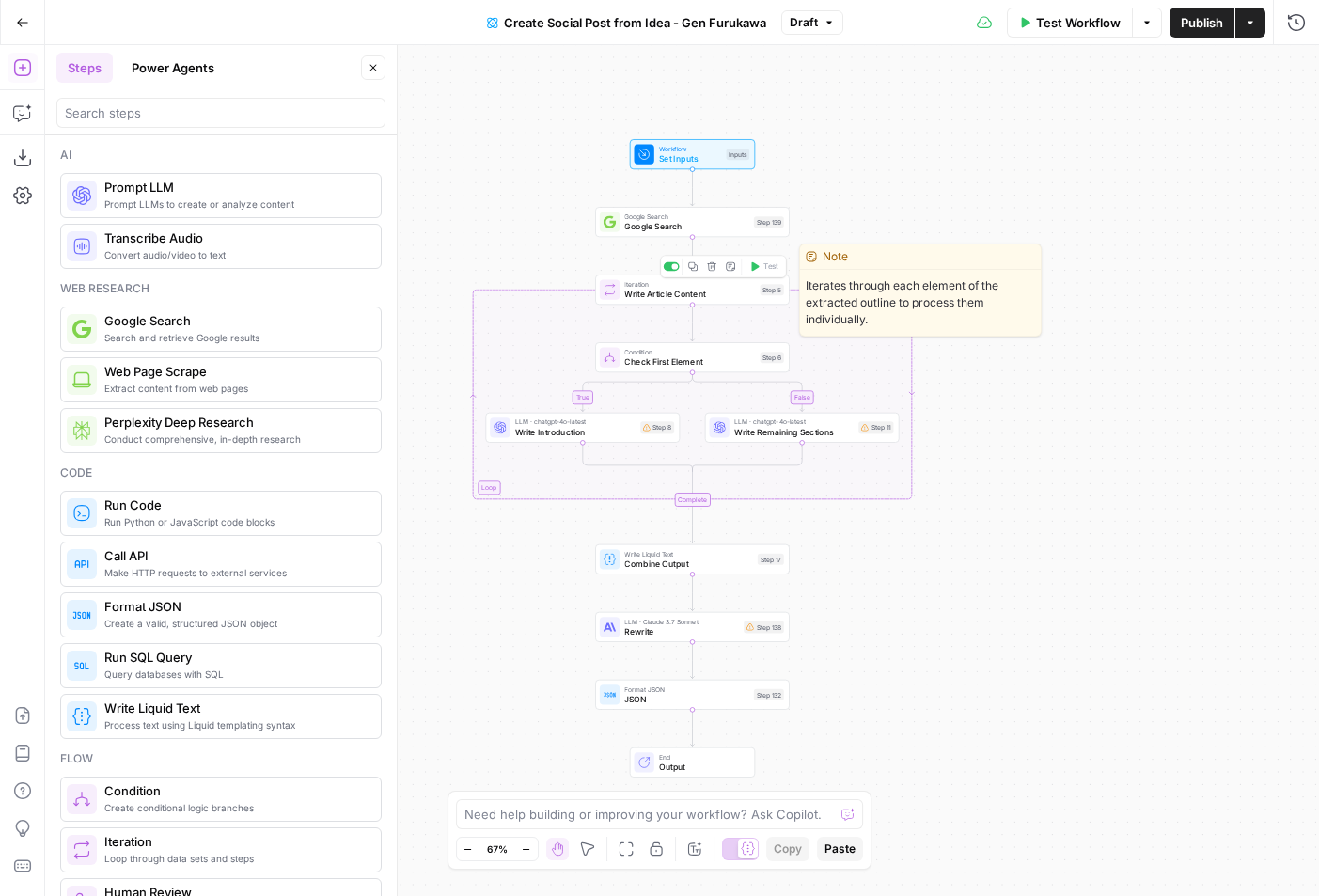 click on "Write Article Content" at bounding box center (689, 293) 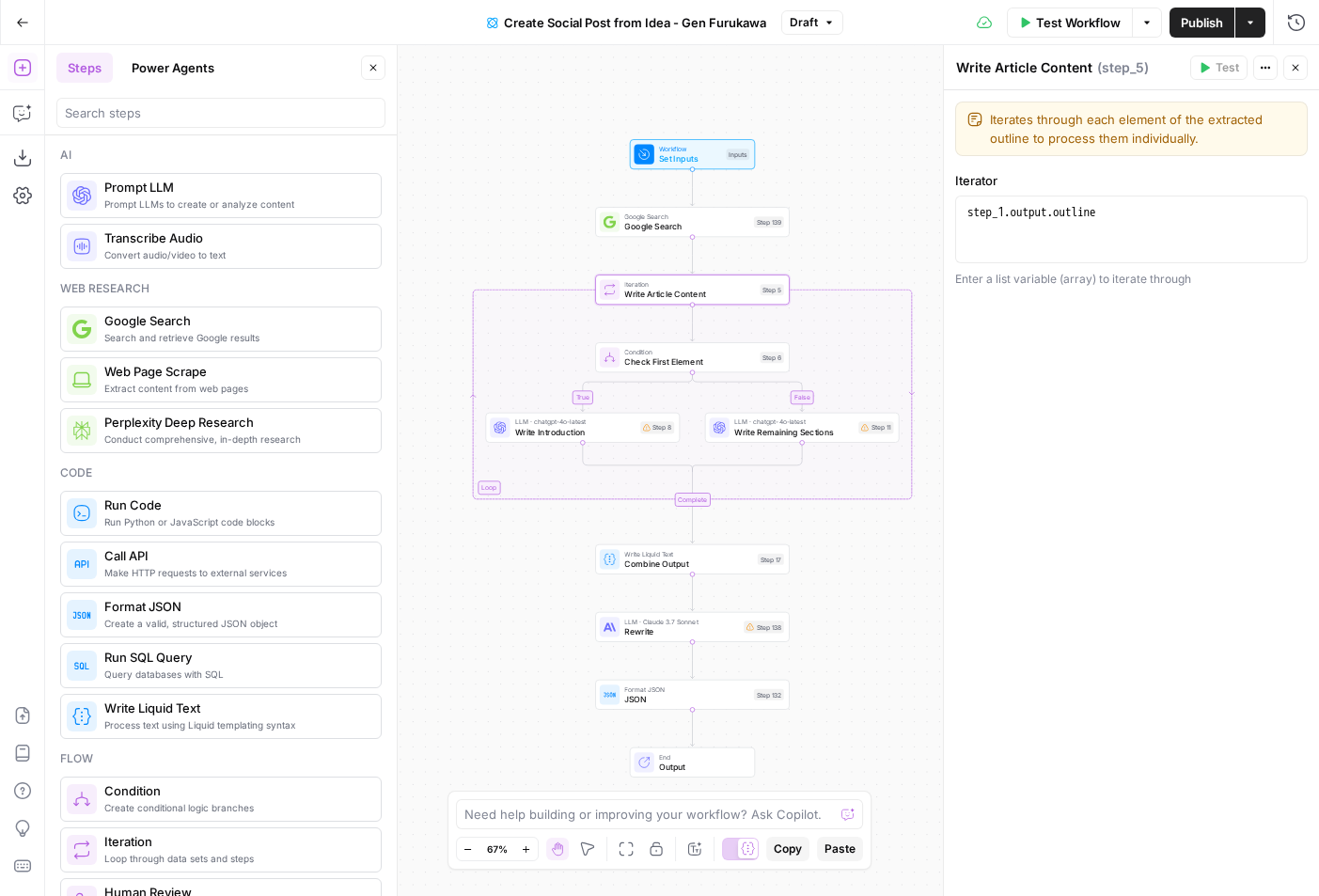 click on "true false Workflow Set Inputs Inputs Google Search Google Search Step 139 Loop Iteration Write Article Content Step 5 Condition Check First Element Step 6 LLM · chatgpt-4o-latest Write Introduction Step 8 LLM · chatgpt-4o-latest Write Remaining Sections Step 11 Complete Write Liquid Text Combine Output Step 17 LLM · Claude 3.7 Sonnet Rewrite Step 138 Format JSON JSON Step 132 End Output" at bounding box center [682, 470] 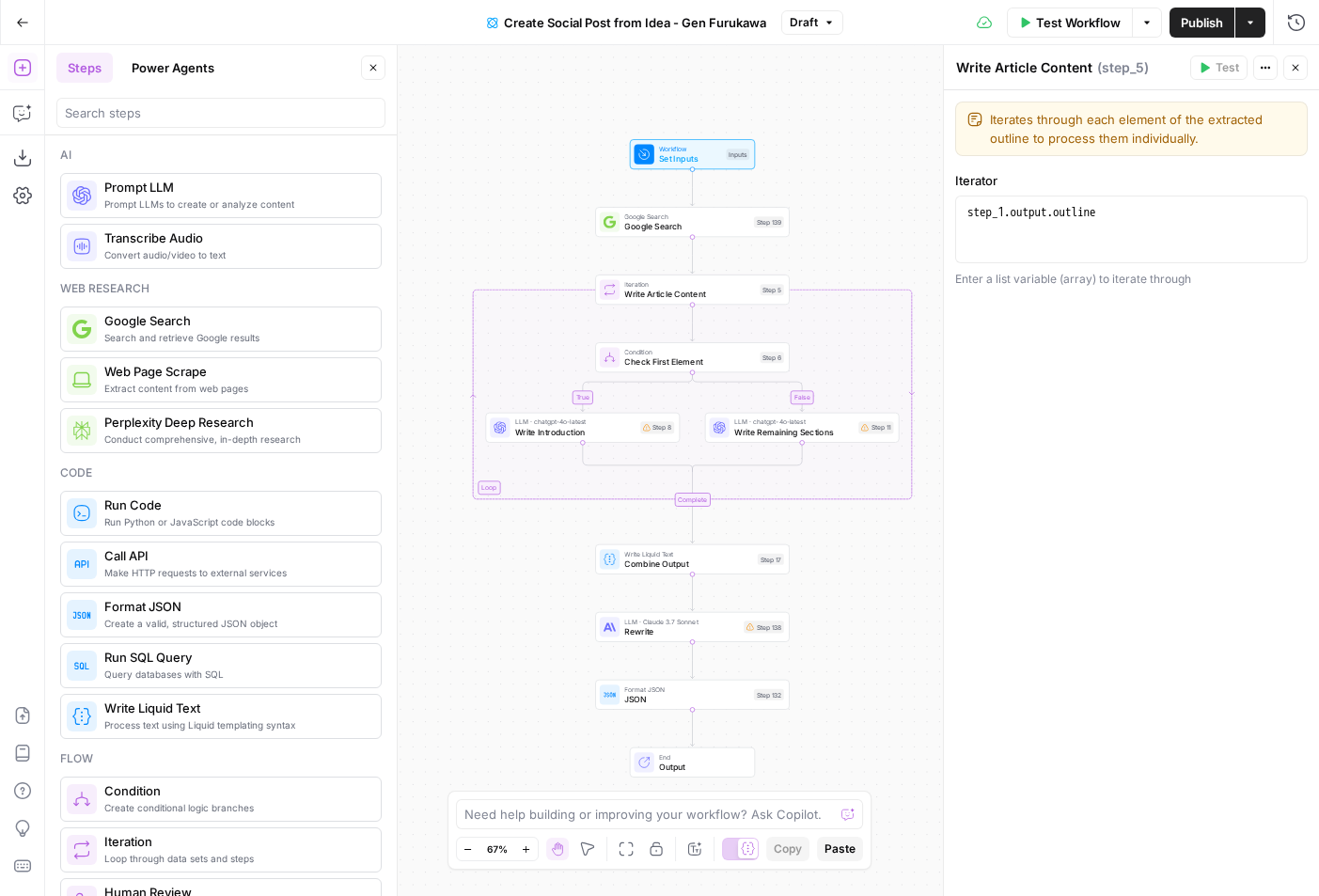 click on "true false Workflow Set Inputs Inputs Google Search Google Search Step 139 Loop Iteration Write Article Content Step 5 Condition Check First Element Step 6 LLM · chatgpt-4o-latest Write Introduction Step 8 LLM · chatgpt-4o-latest Write Remaining Sections Step 11 Complete Write Liquid Text Combine Output Step 17 LLM · Claude 3.7 Sonnet Rewrite Step 138 Format JSON JSON Step 132 End Output" at bounding box center (682, 470) 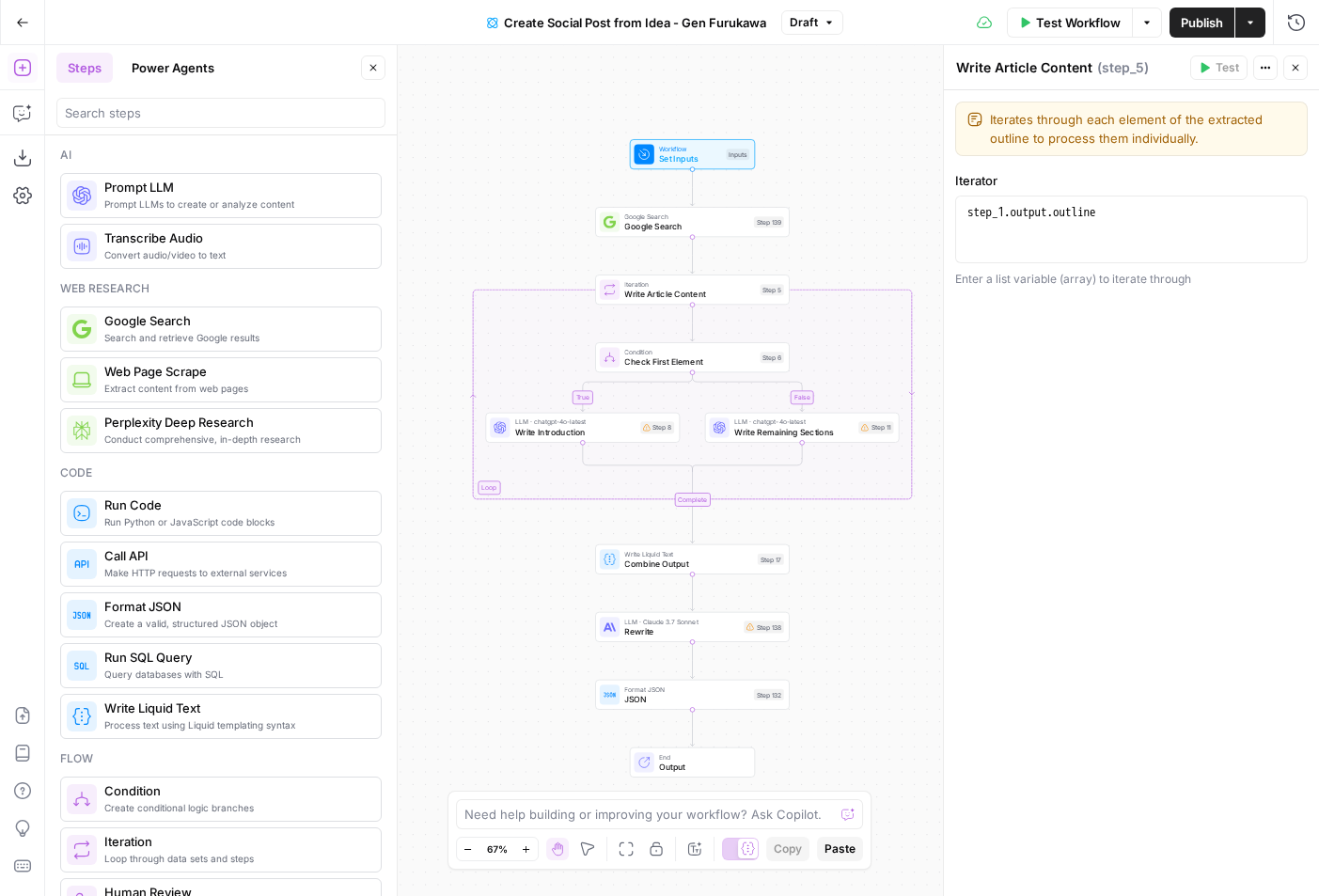 click on "Condition" at bounding box center [689, 352] 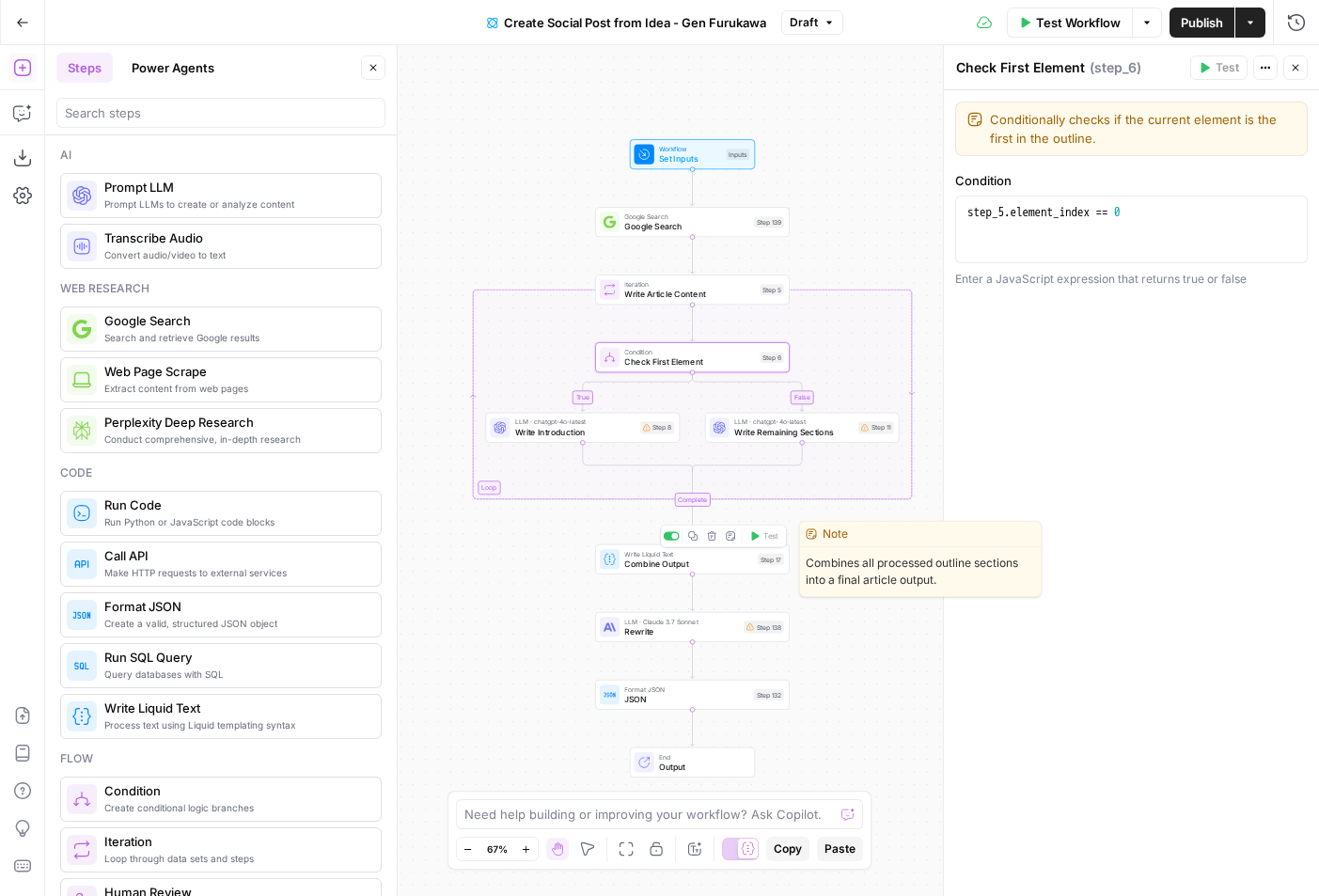 click on "Combine Output" at bounding box center [688, 563] 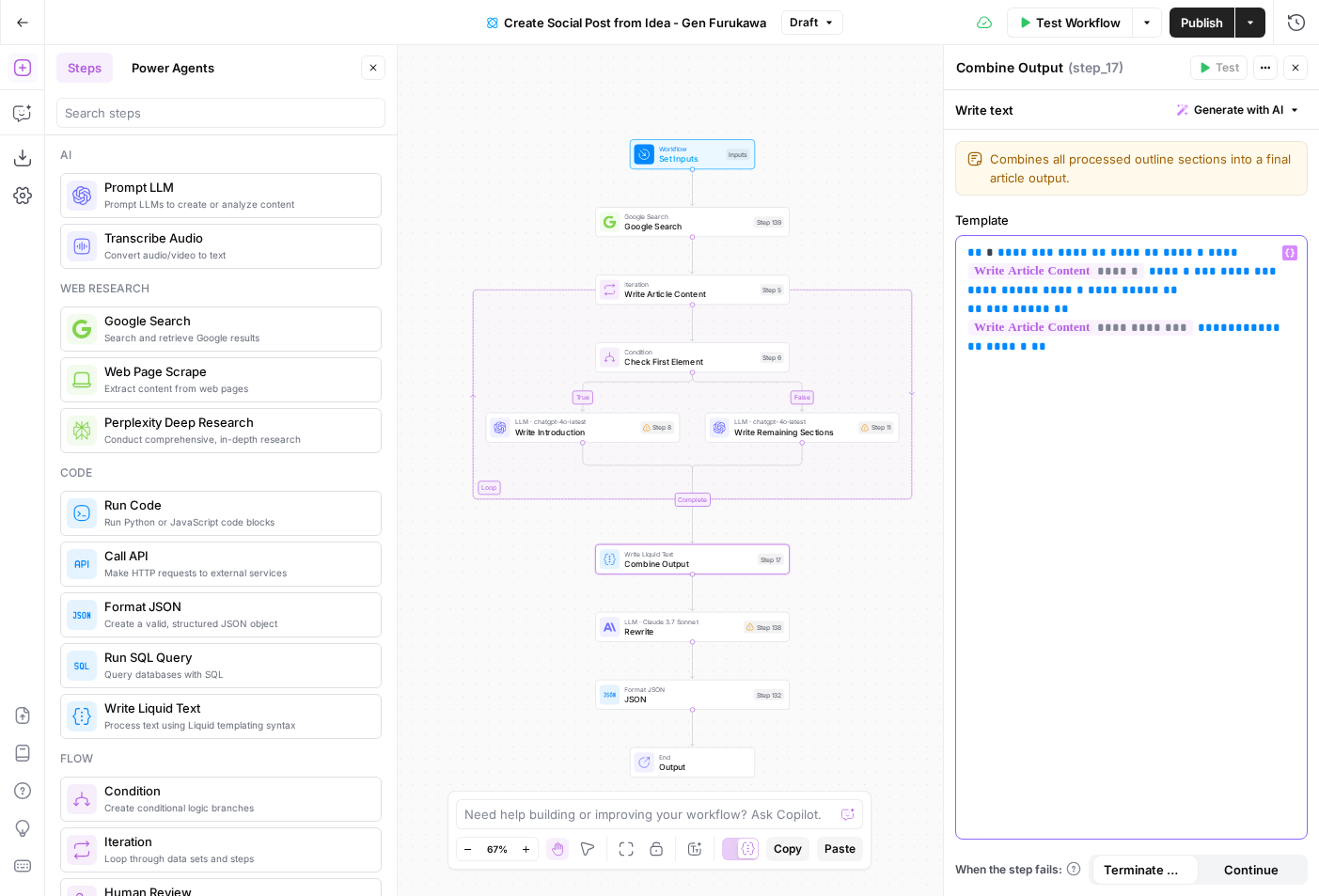 click on "**********" at bounding box center (1131, 537) 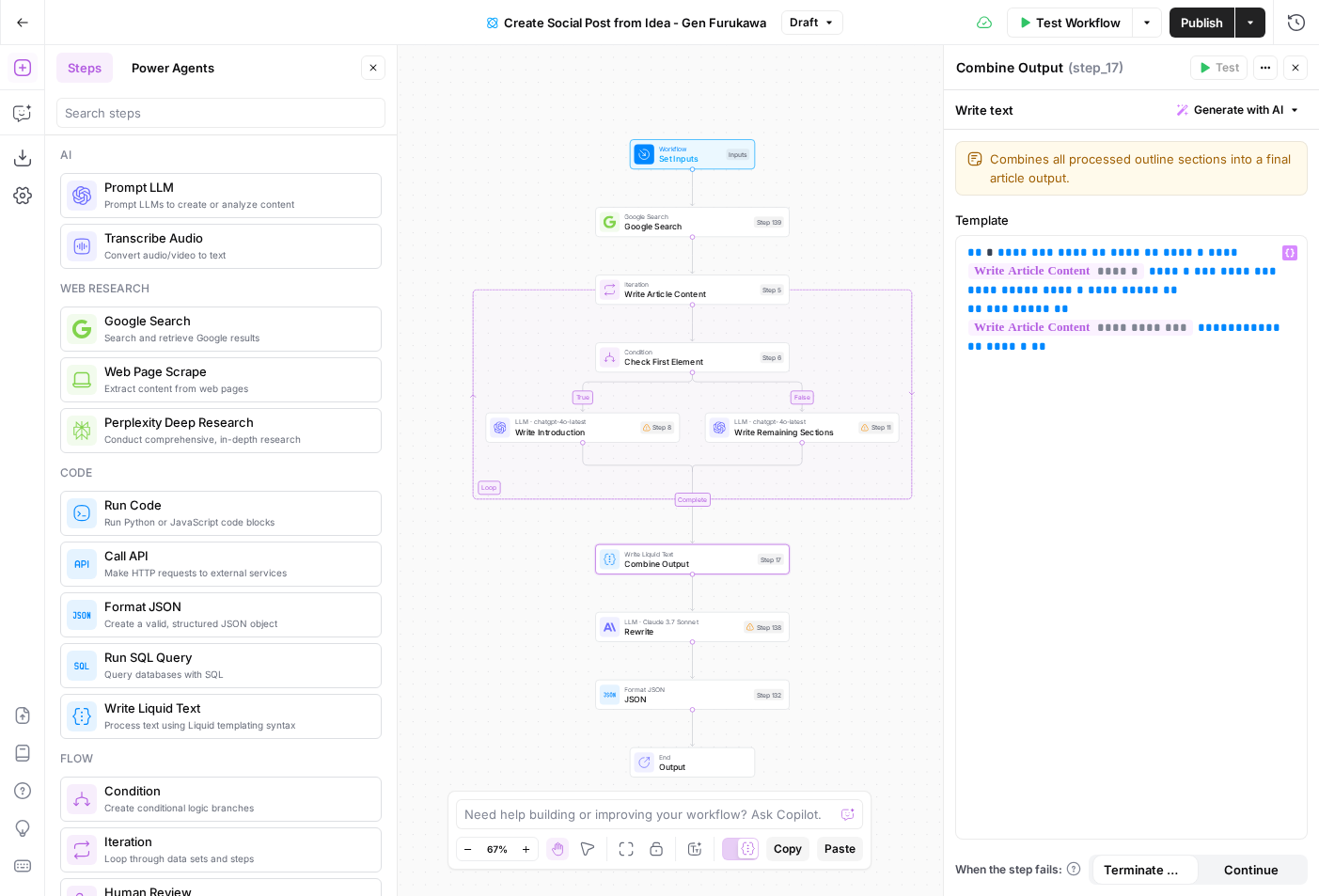 click on "Close" at bounding box center (1295, 68) 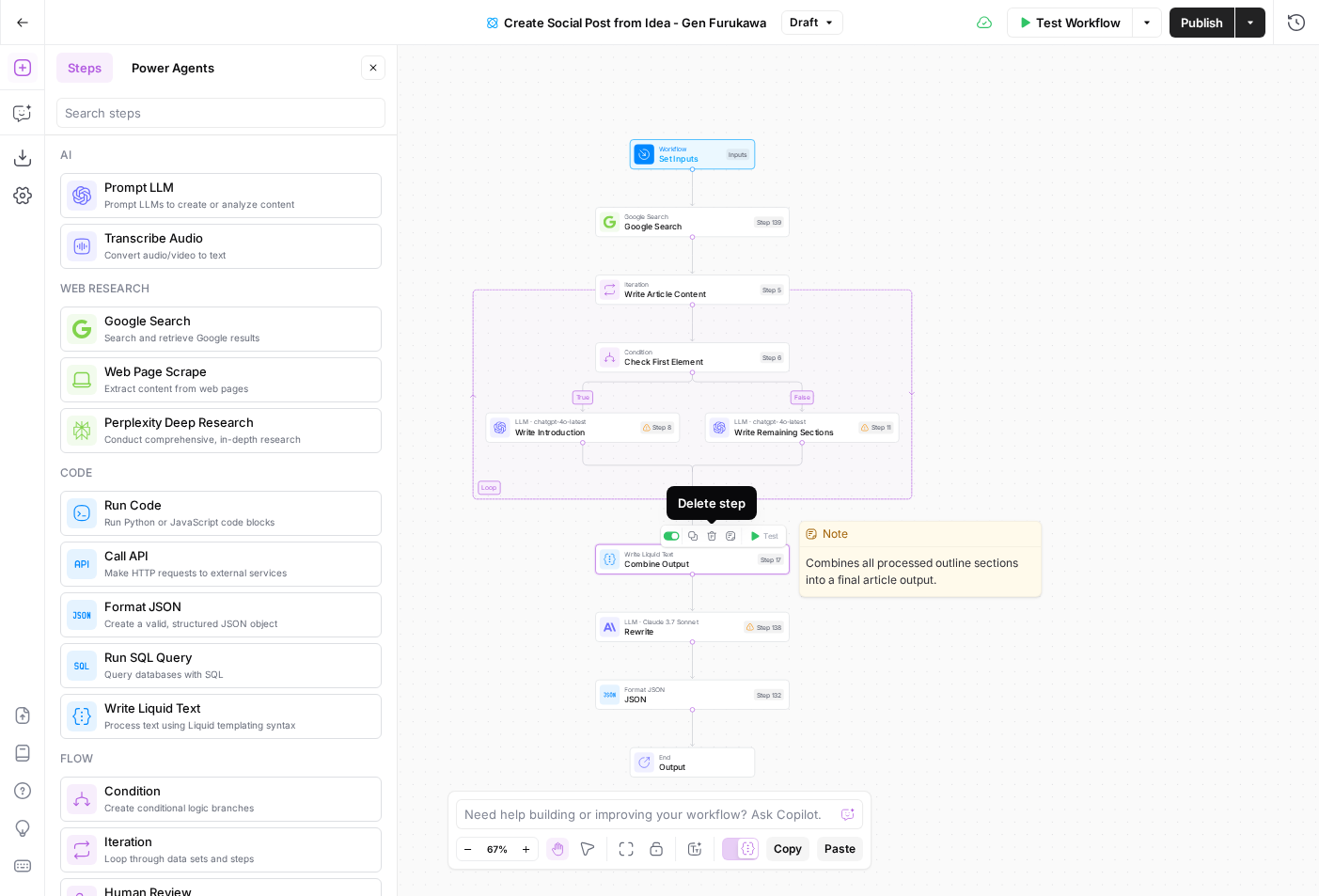 click 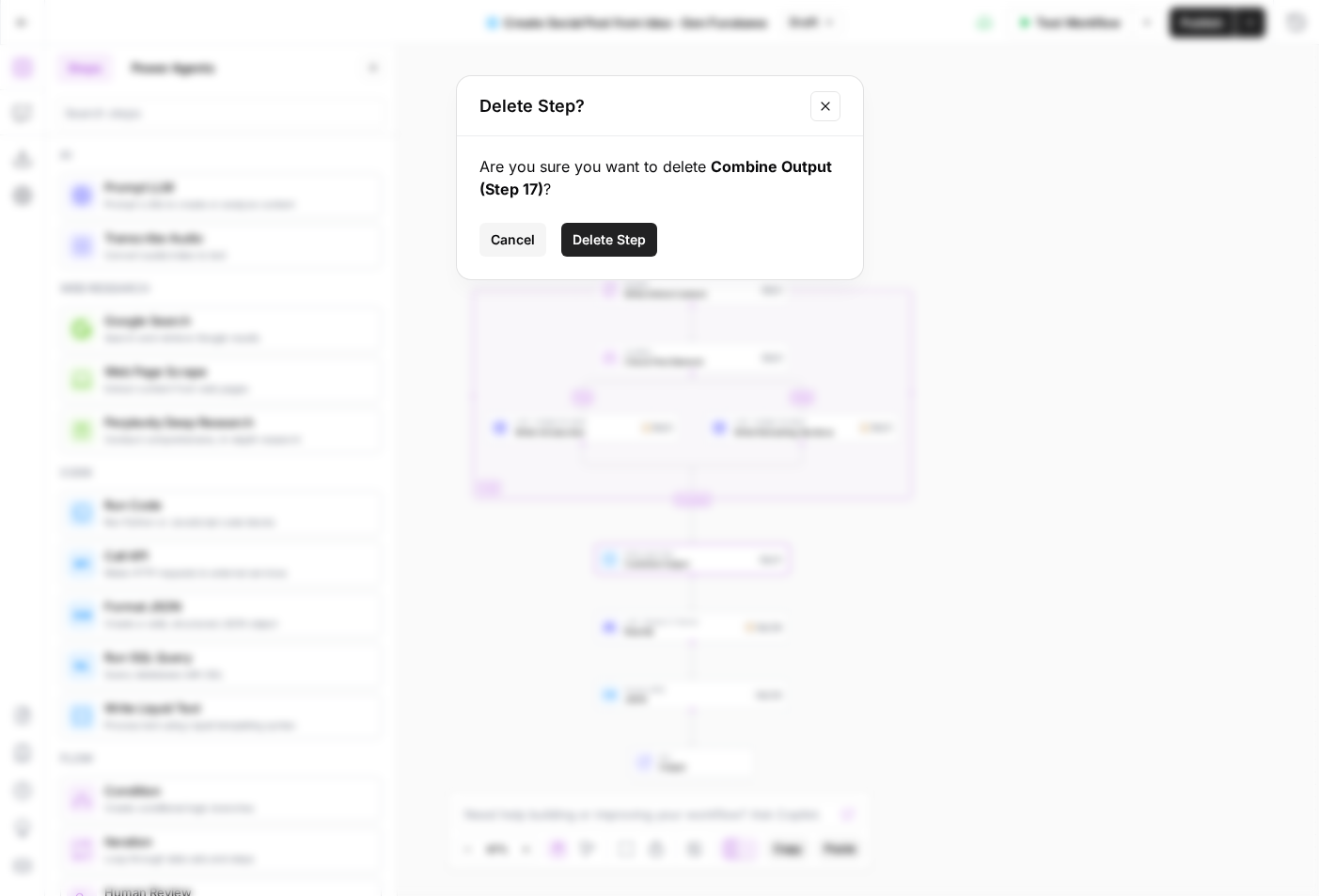 click on "Delete Step" at bounding box center (609, 240) 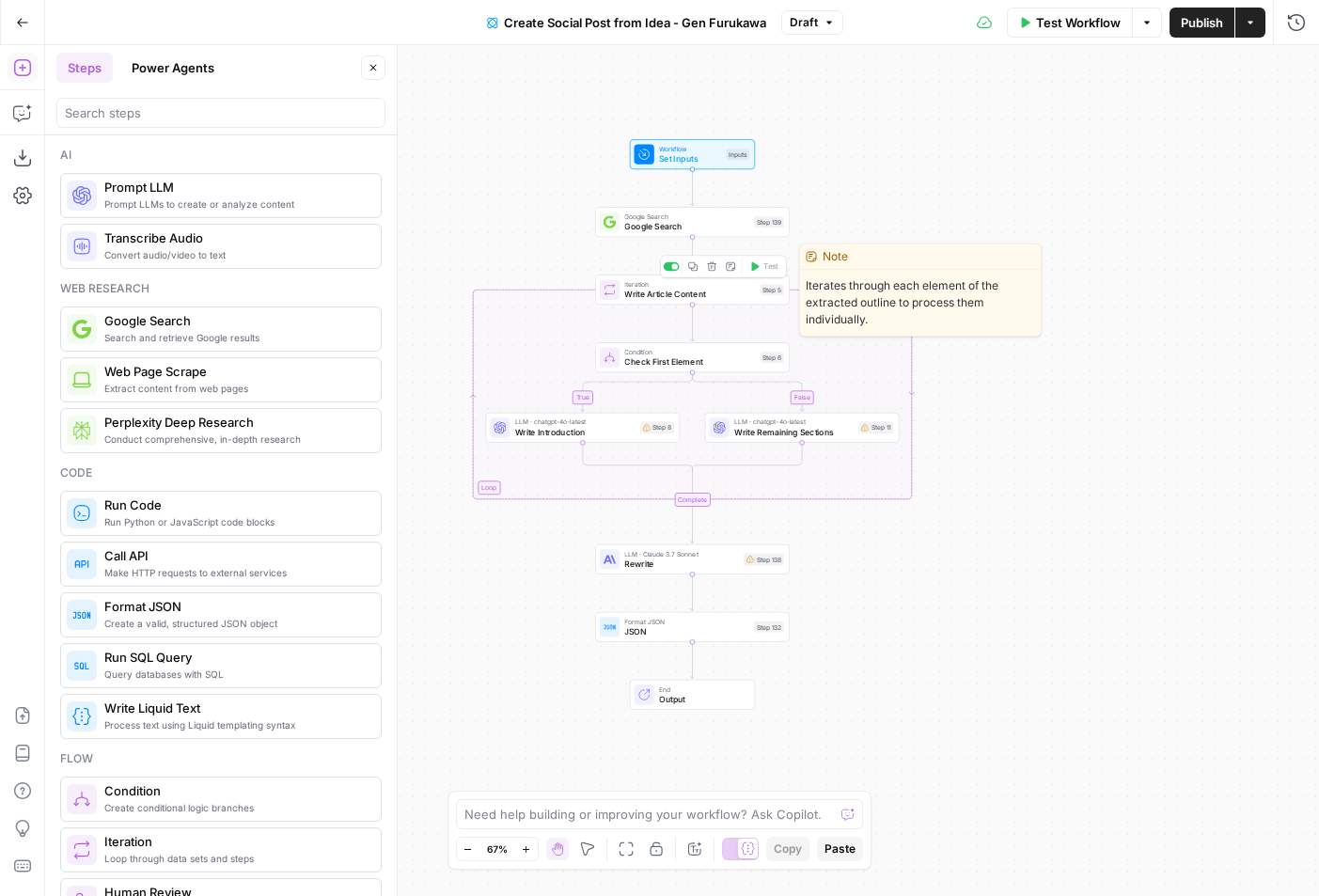click 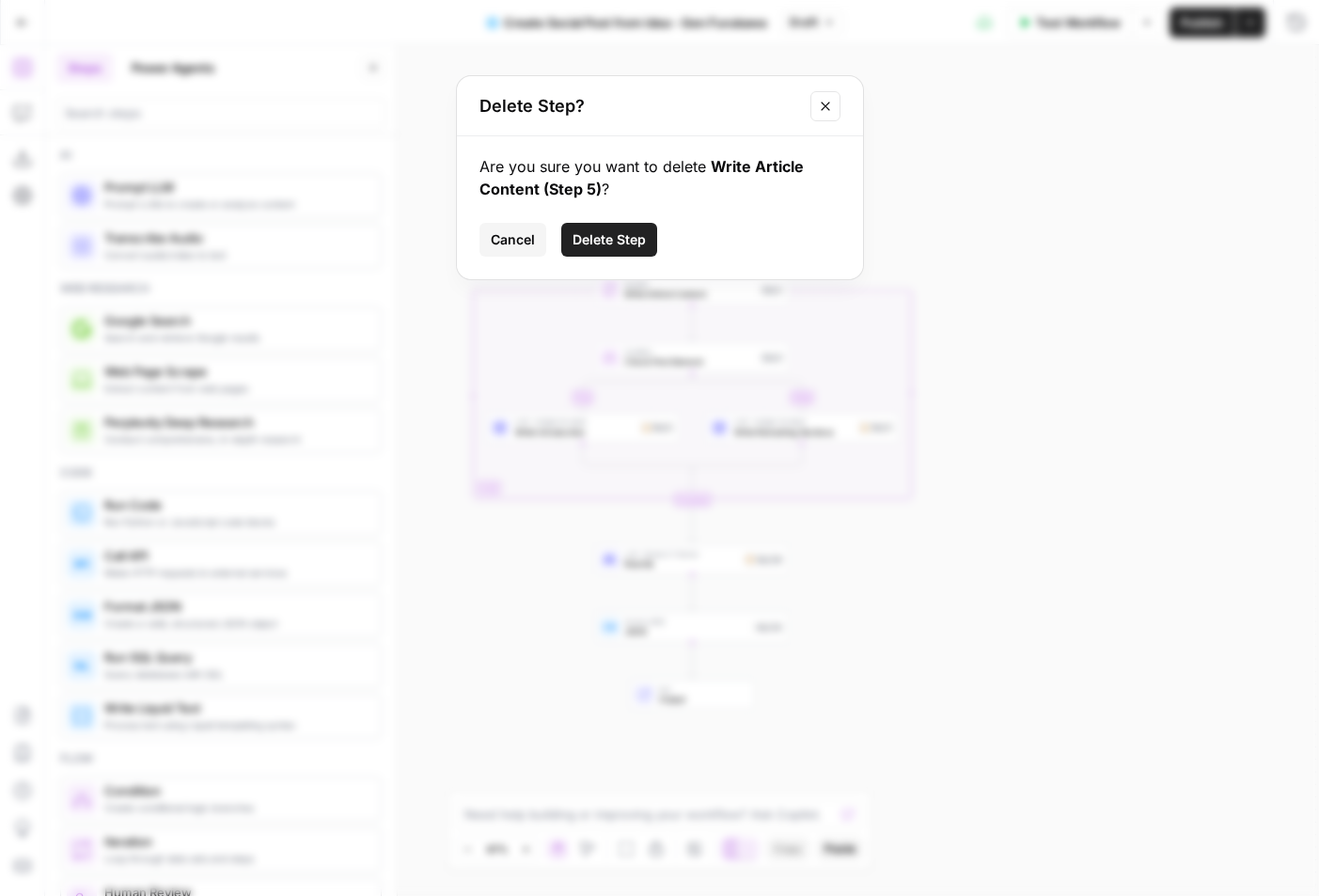 click on "Delete Step" at bounding box center [609, 240] 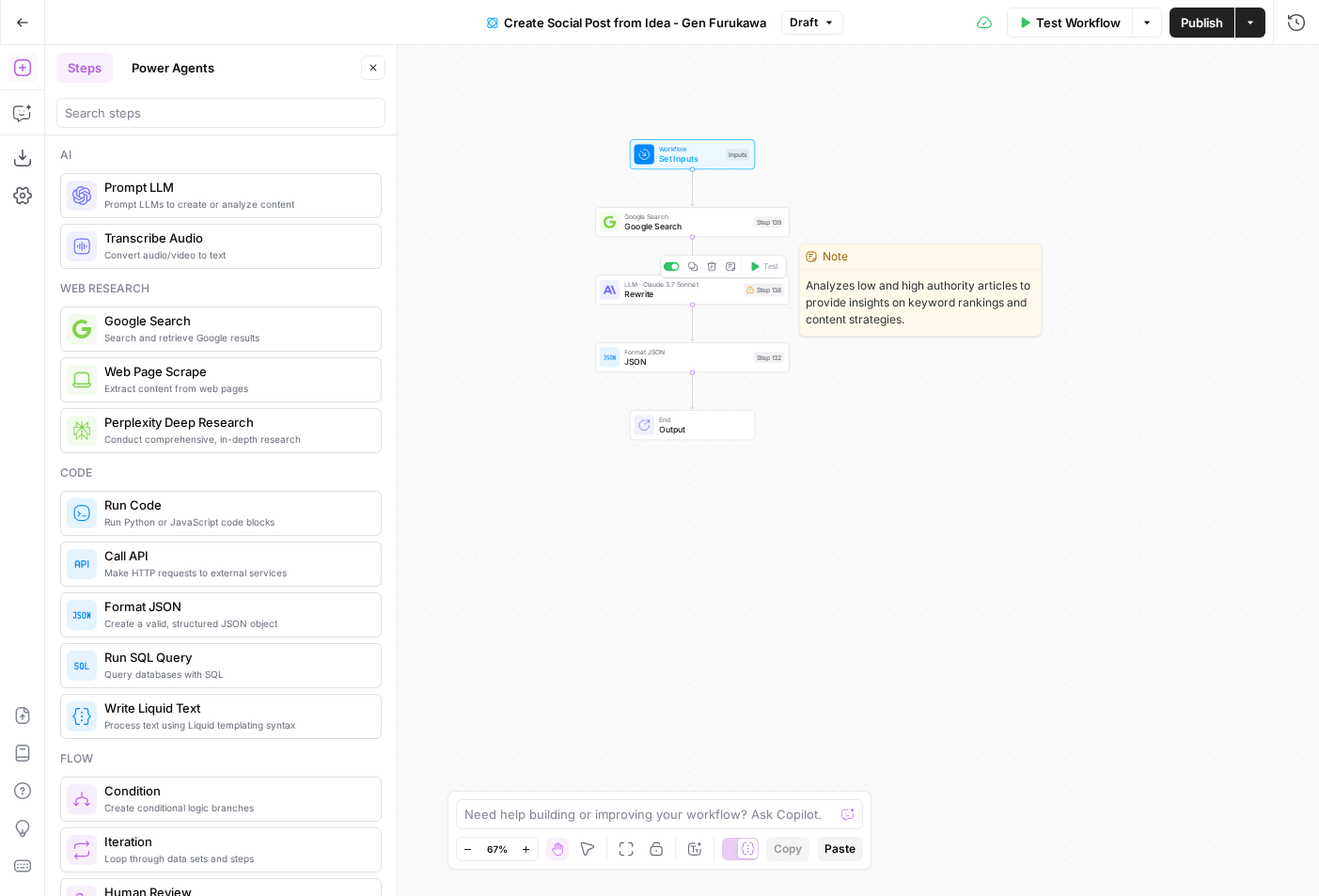 click on "LLM · Claude 3.7 Sonnet" at bounding box center (681, 284) 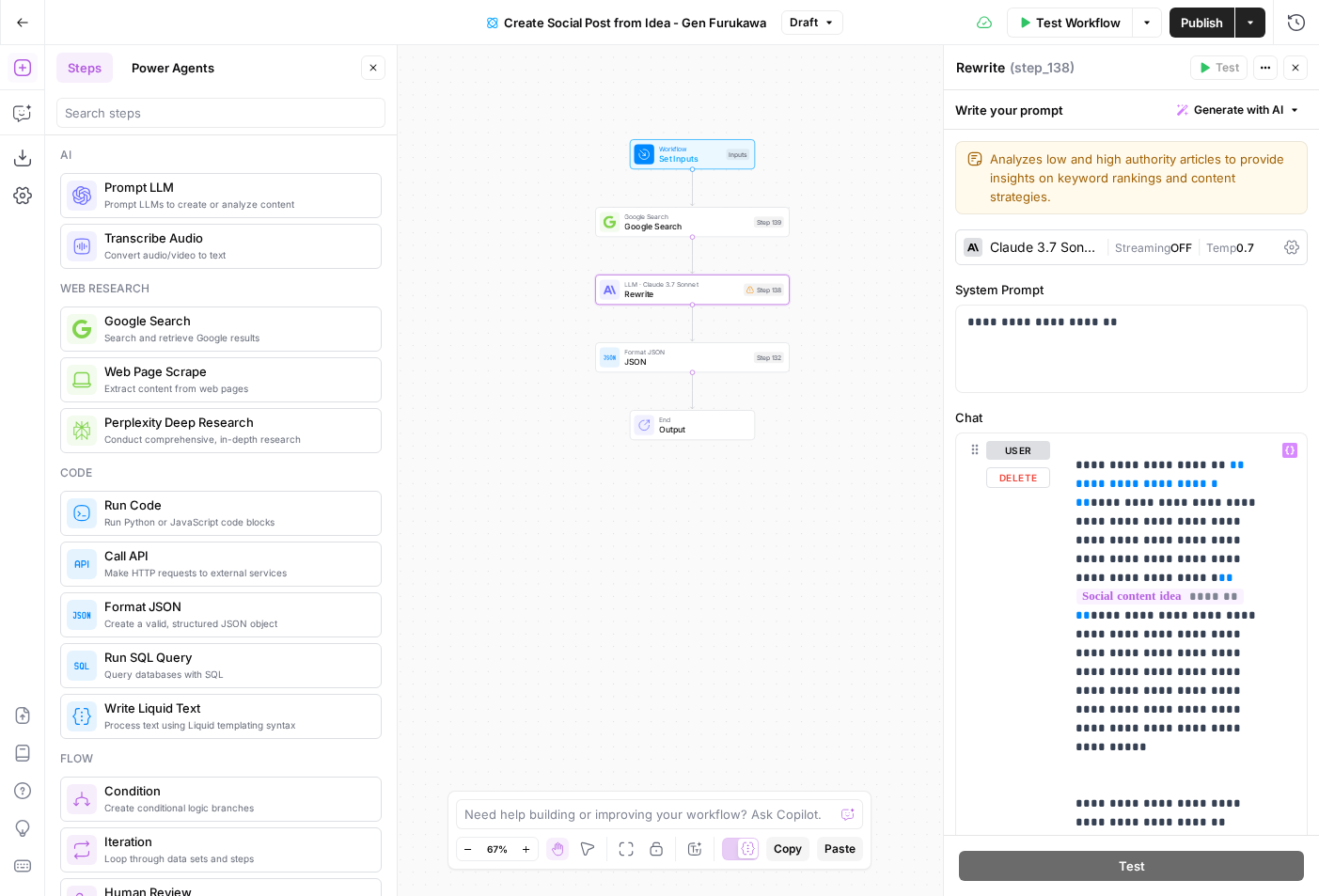 scroll, scrollTop: 8025, scrollLeft: 1, axis: both 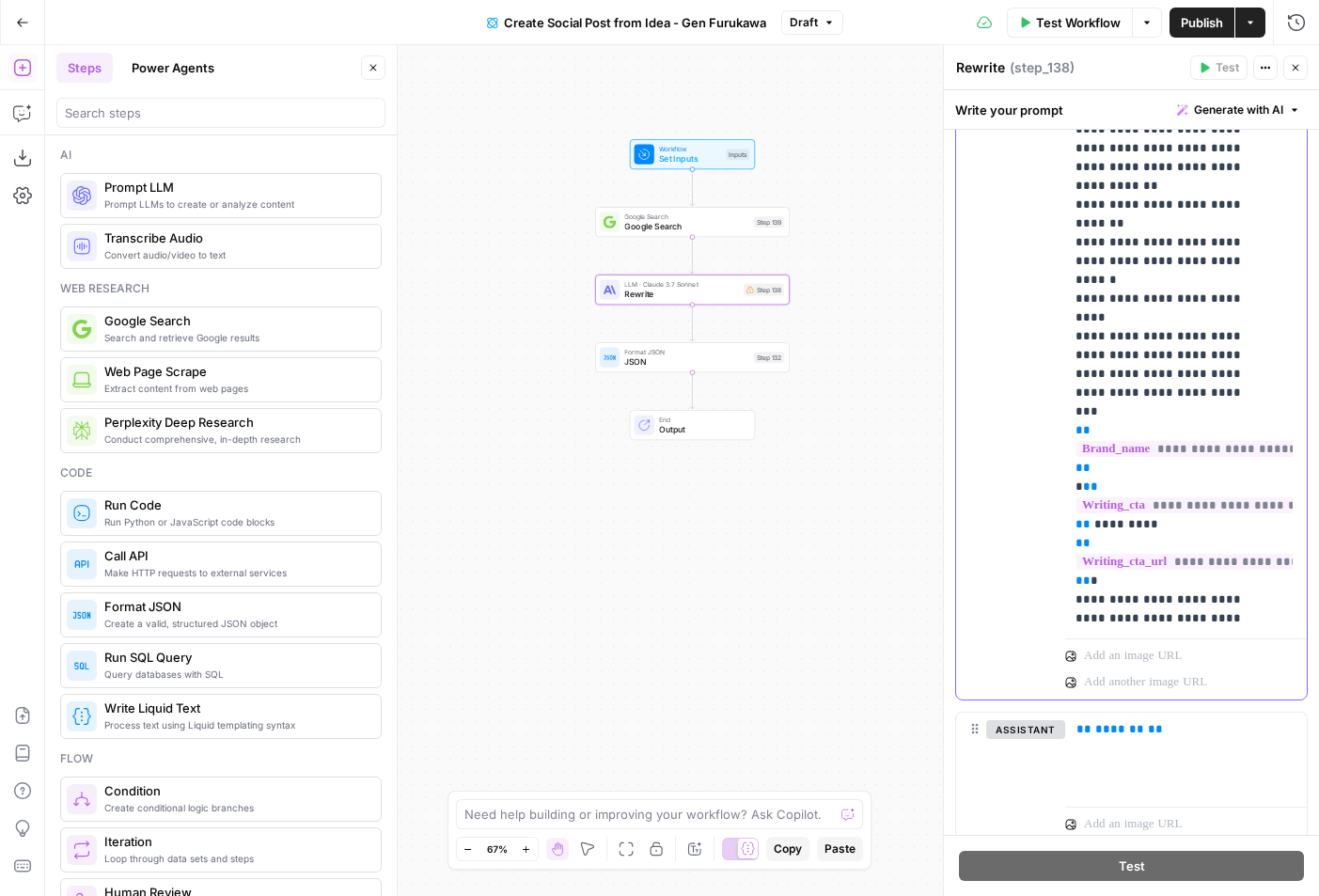 drag, startPoint x: 1217, startPoint y: 604, endPoint x: 1224, endPoint y: 299, distance: 305.08032 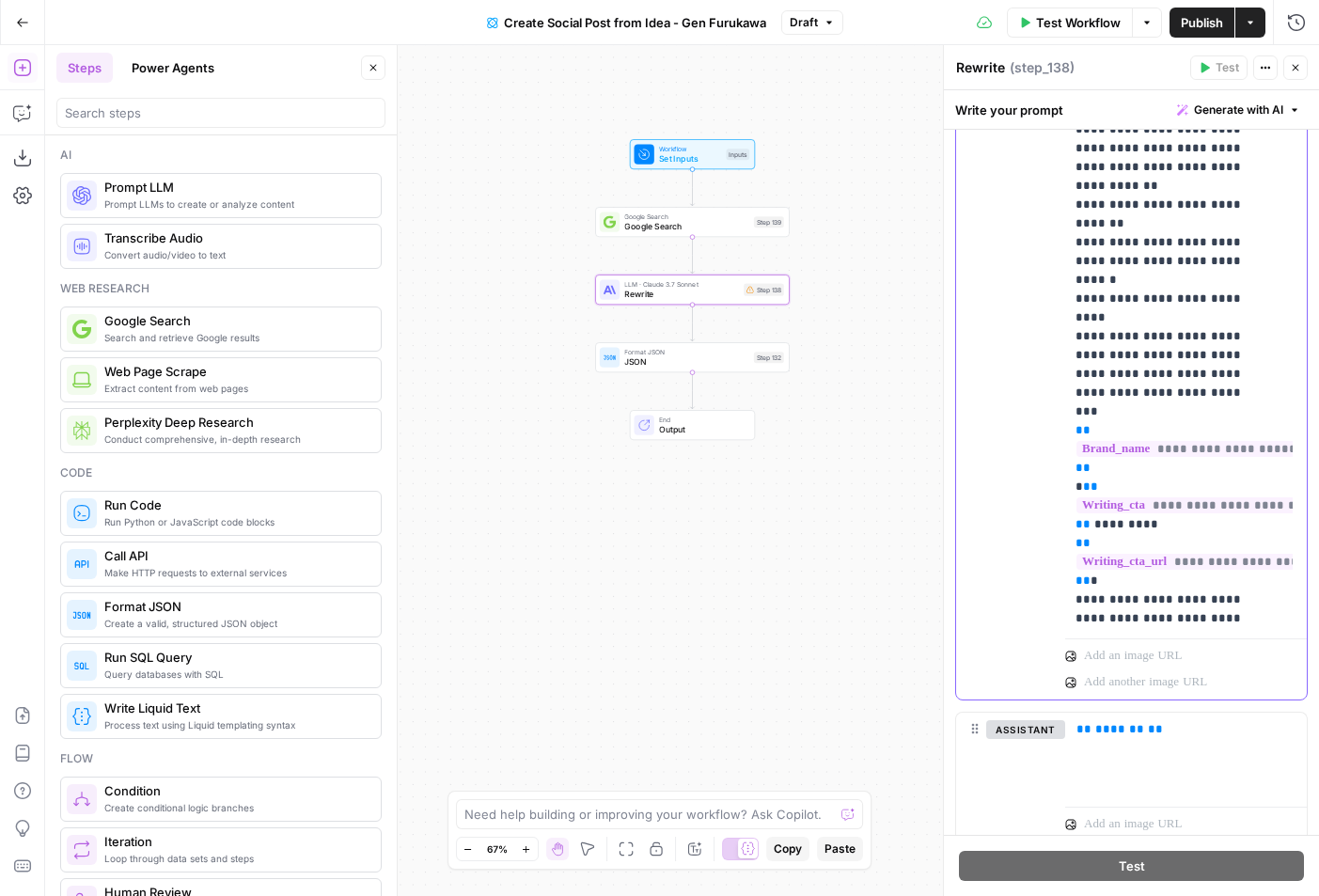 click on "**********" at bounding box center [1170, -3772] 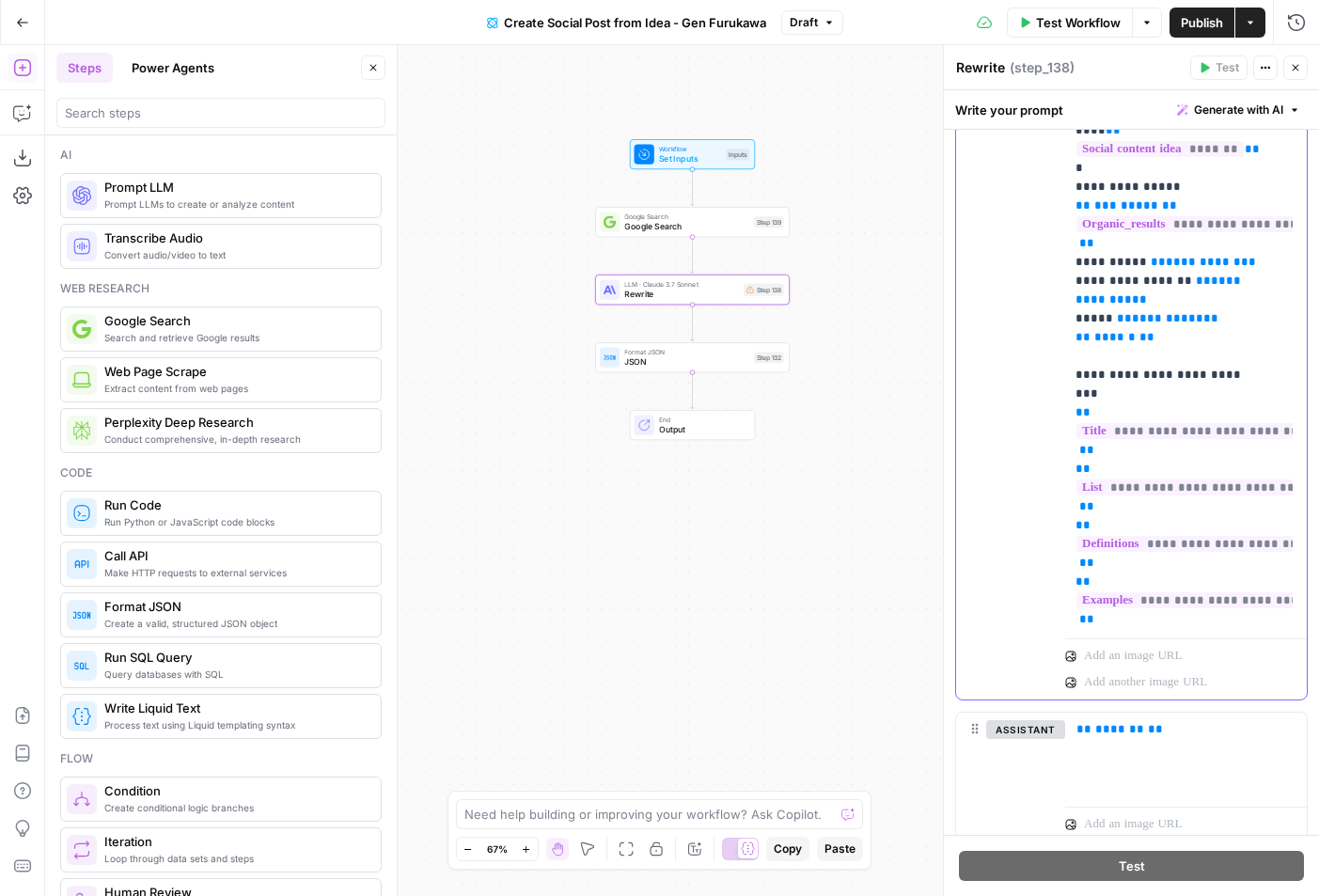scroll, scrollTop: 0, scrollLeft: 1, axis: horizontal 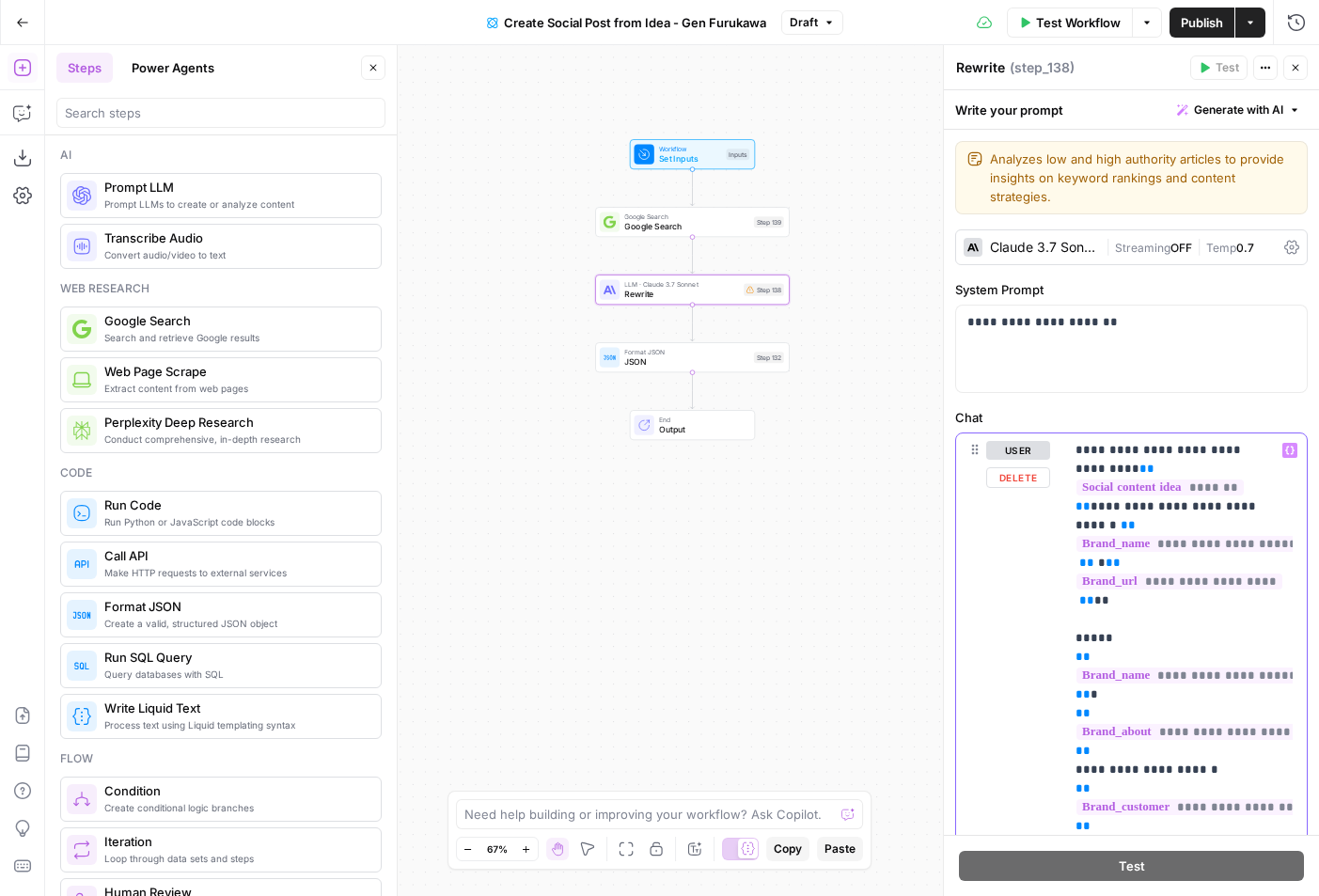 click on "**********" at bounding box center [1170, 4822] 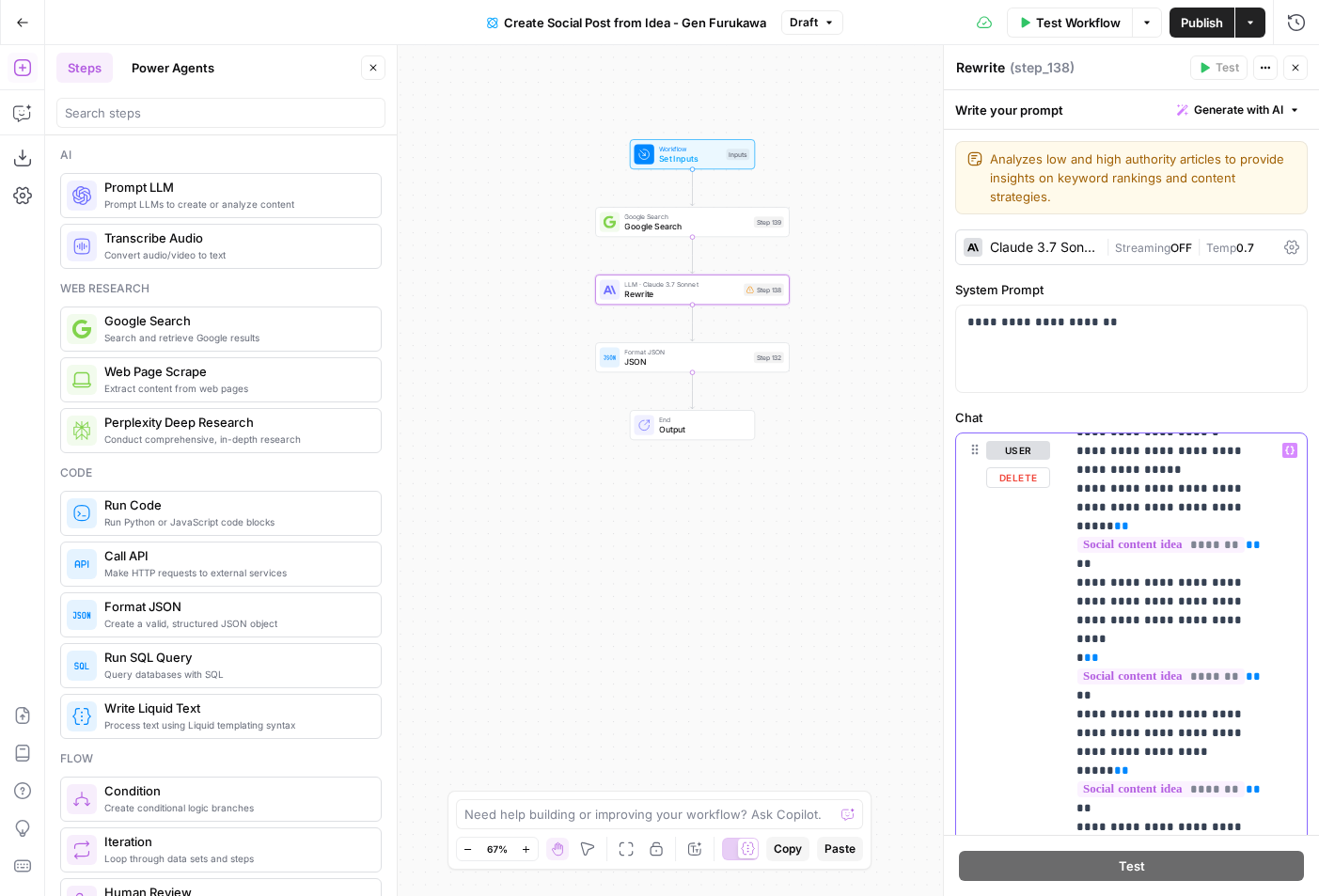 scroll, scrollTop: 1784, scrollLeft: 0, axis: vertical 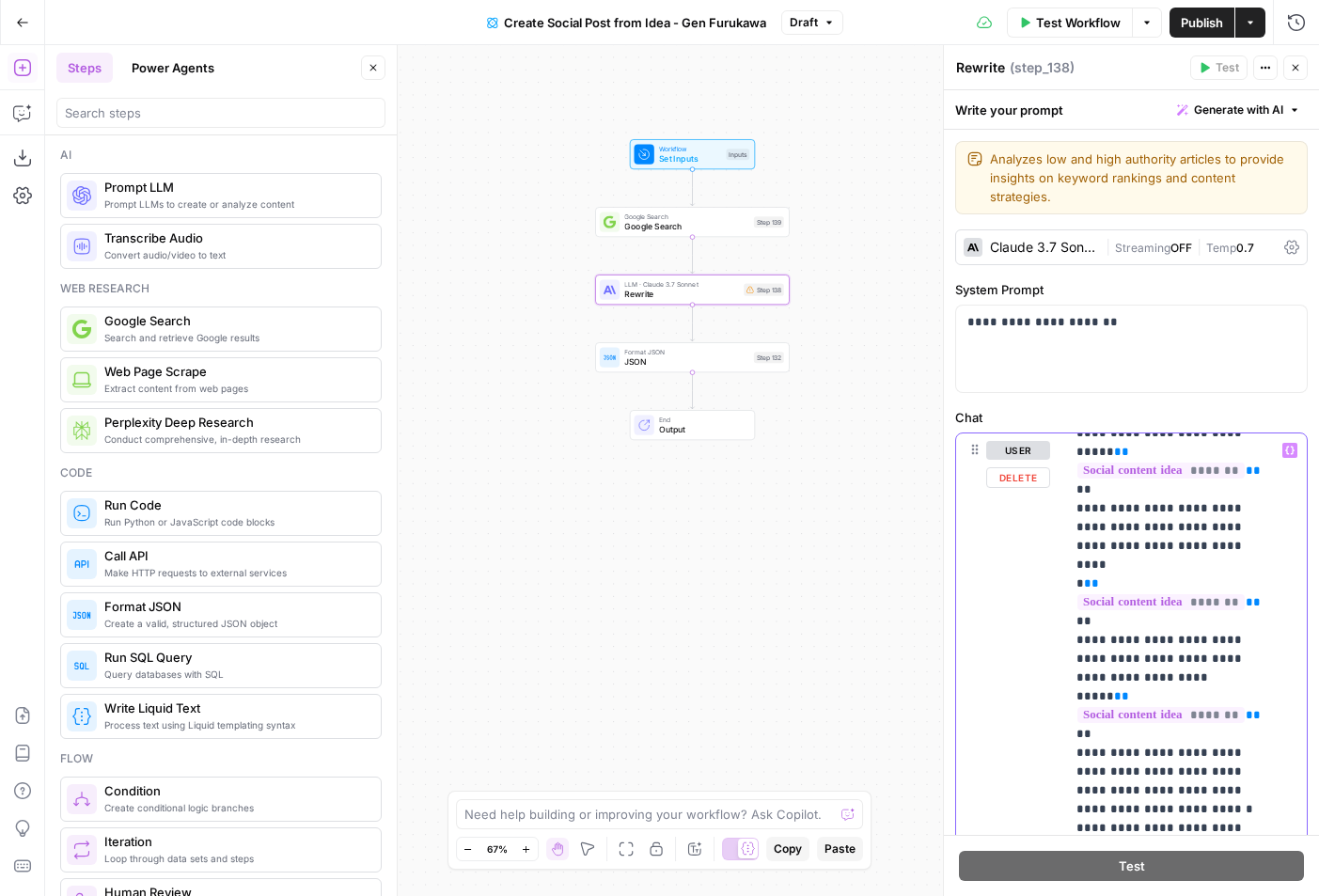 click on "**********" at bounding box center [1171, 3038] 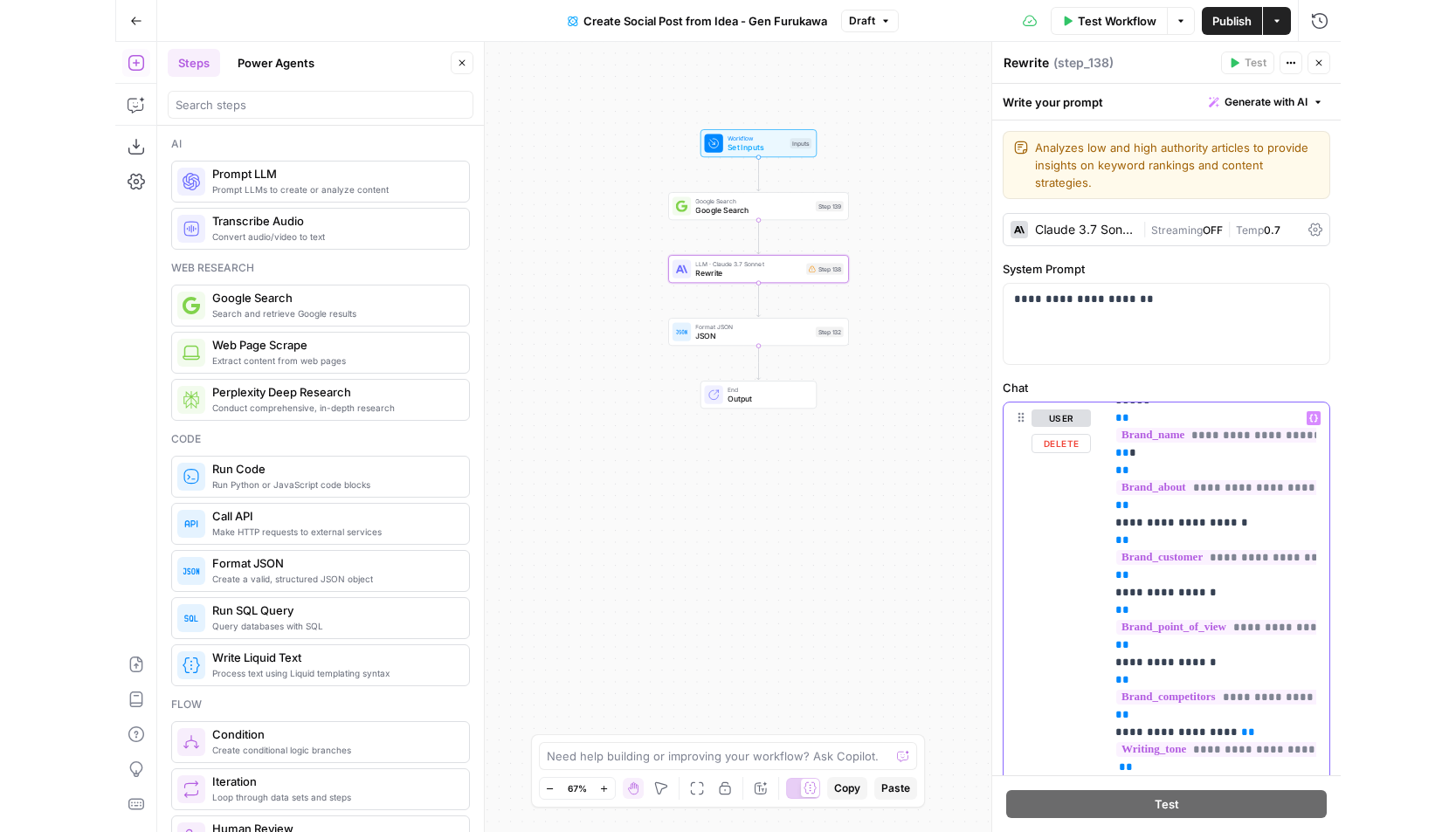 scroll, scrollTop: 0, scrollLeft: 0, axis: both 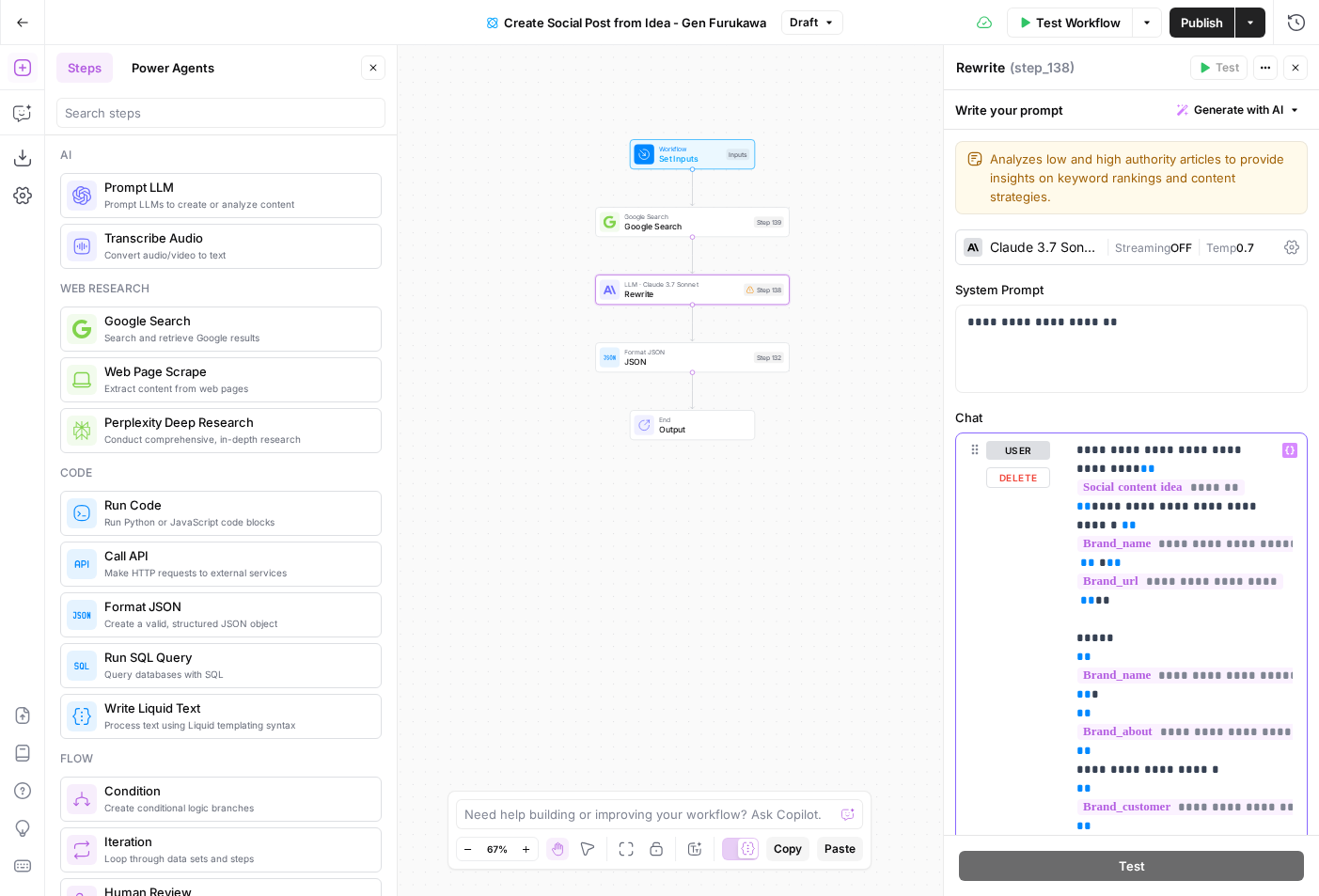 click on "**********" at bounding box center (1171, 4822) 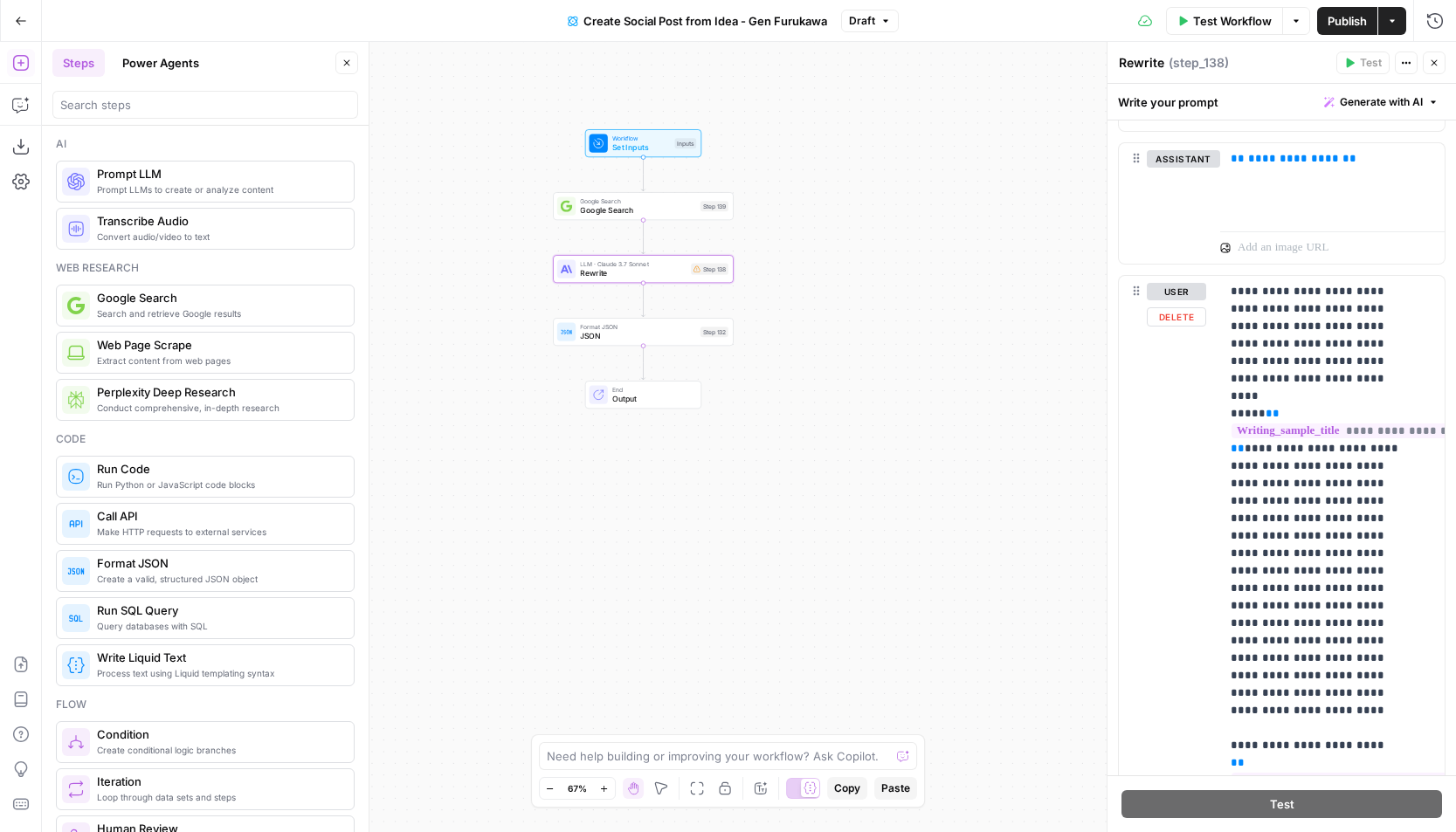 scroll, scrollTop: 1289, scrollLeft: 0, axis: vertical 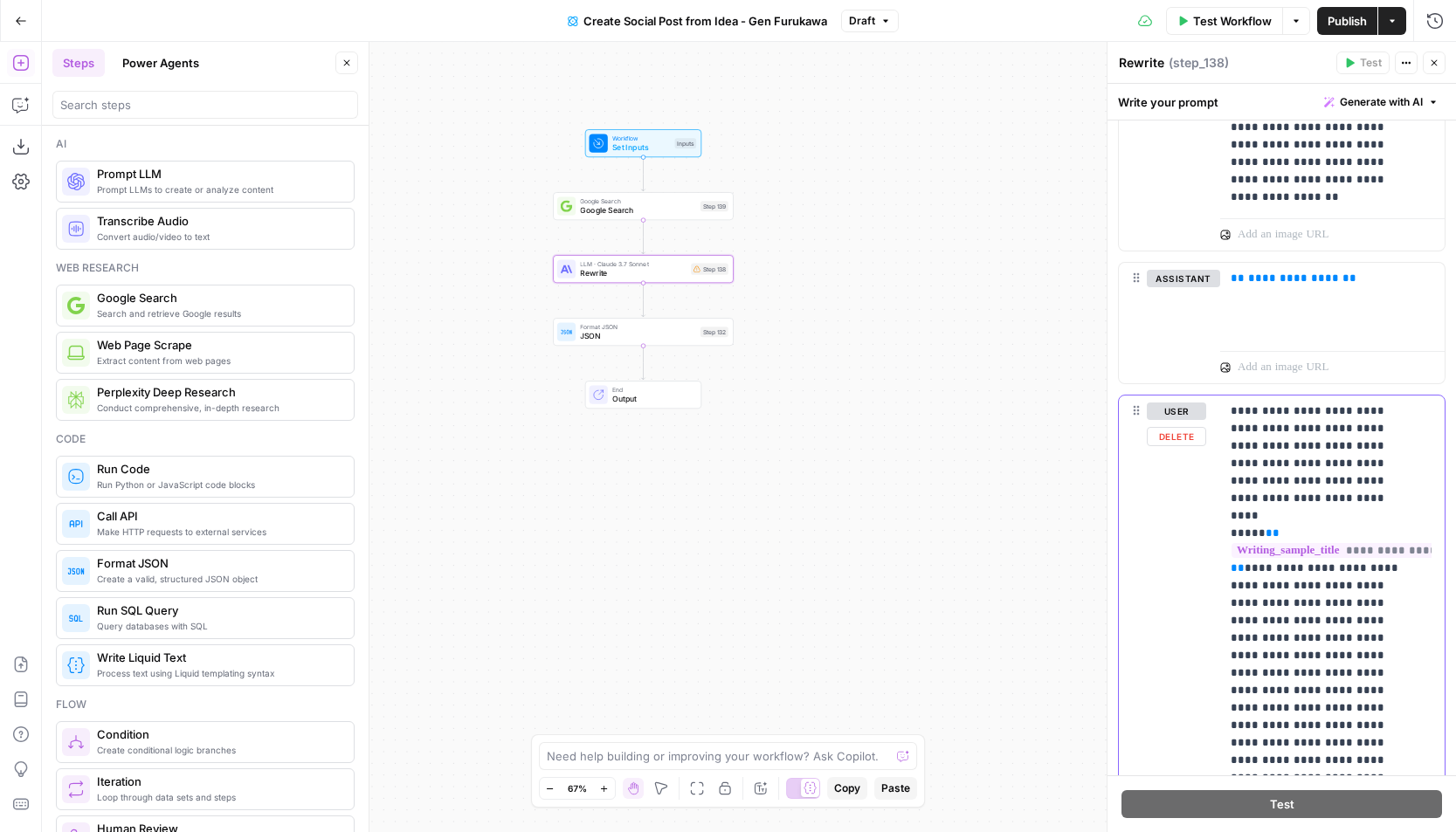 click on "Delete" at bounding box center [1177, 437] 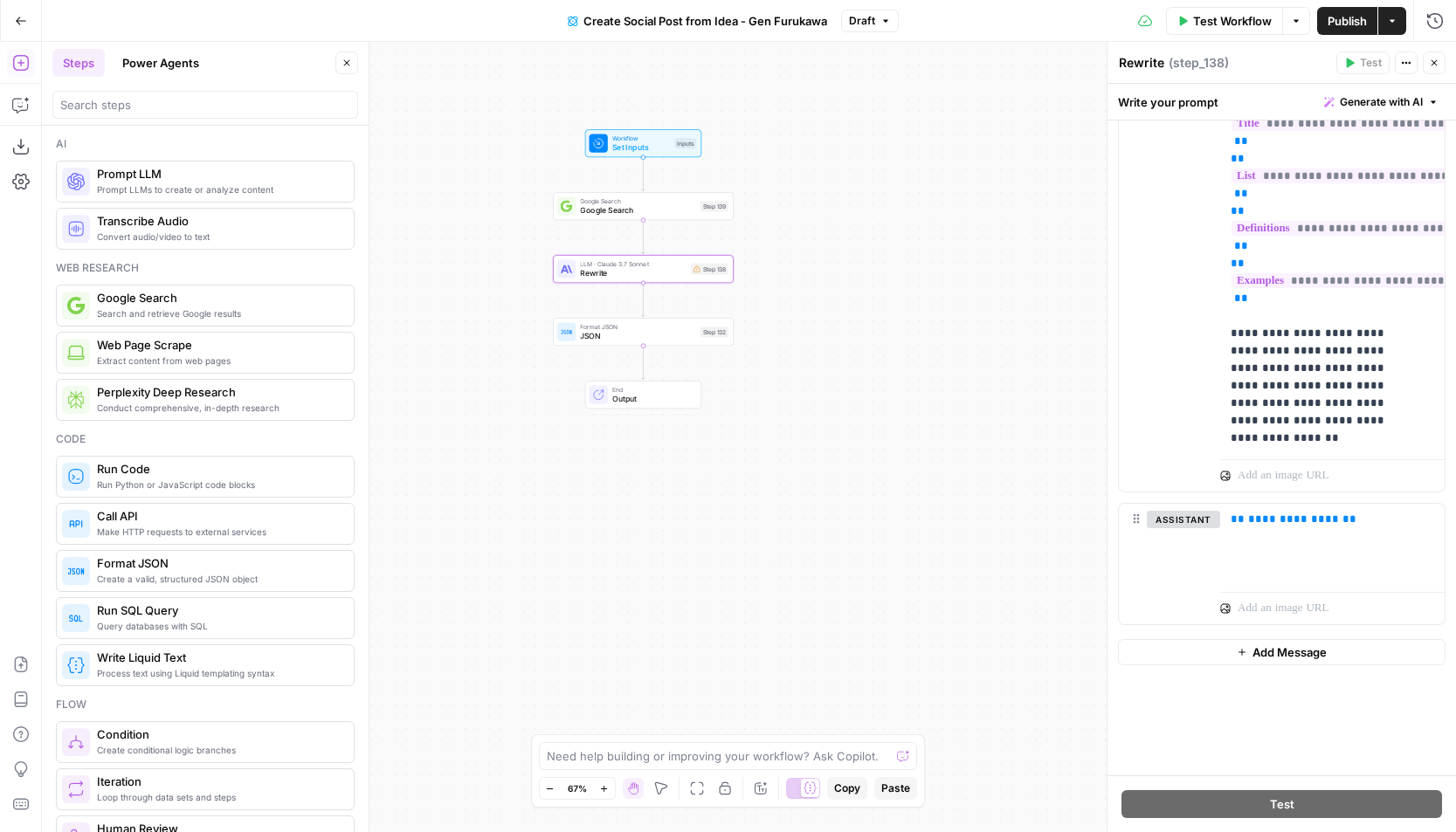 scroll, scrollTop: 959, scrollLeft: 0, axis: vertical 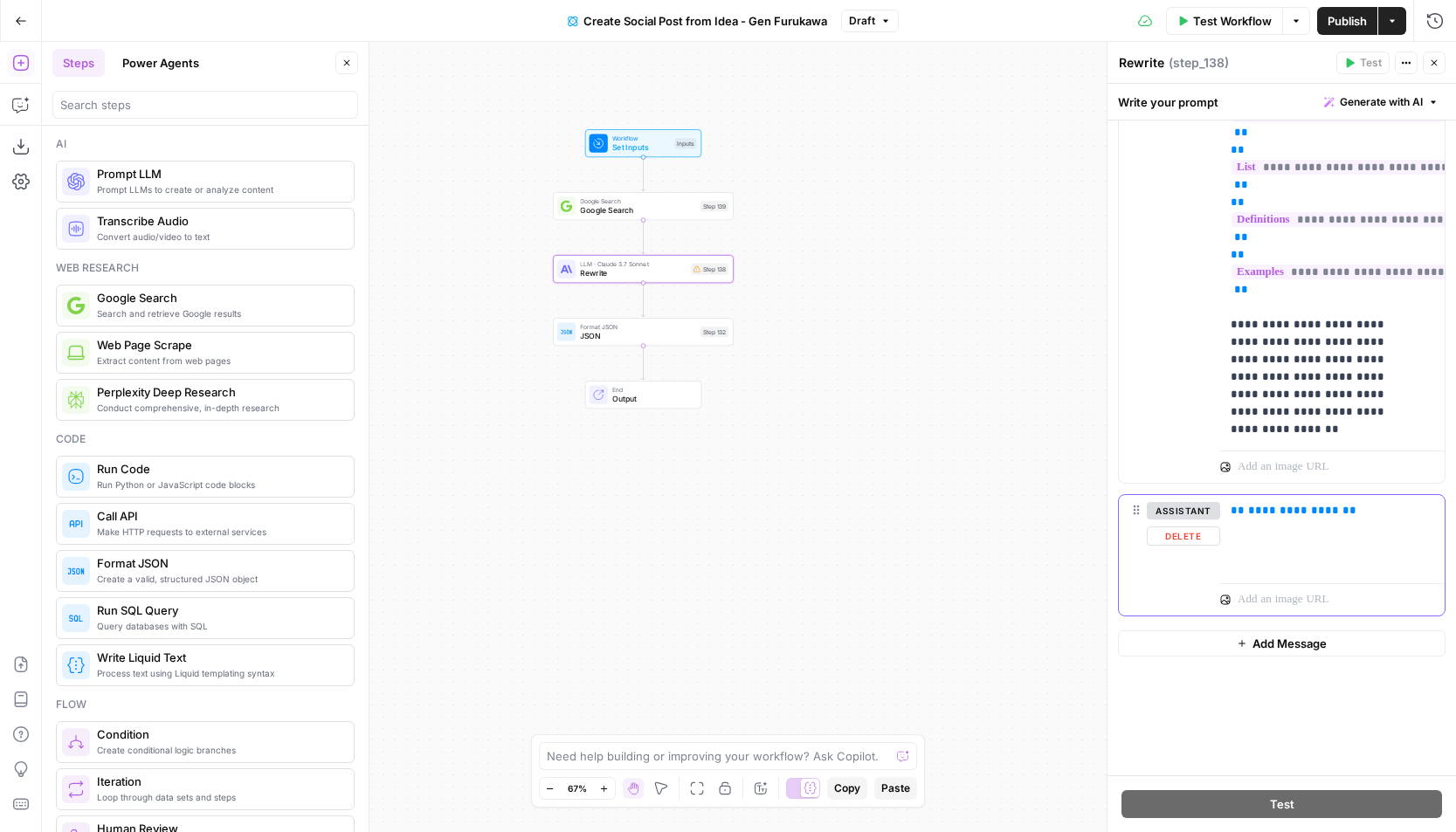 click on "Delete" at bounding box center [1183, 536] 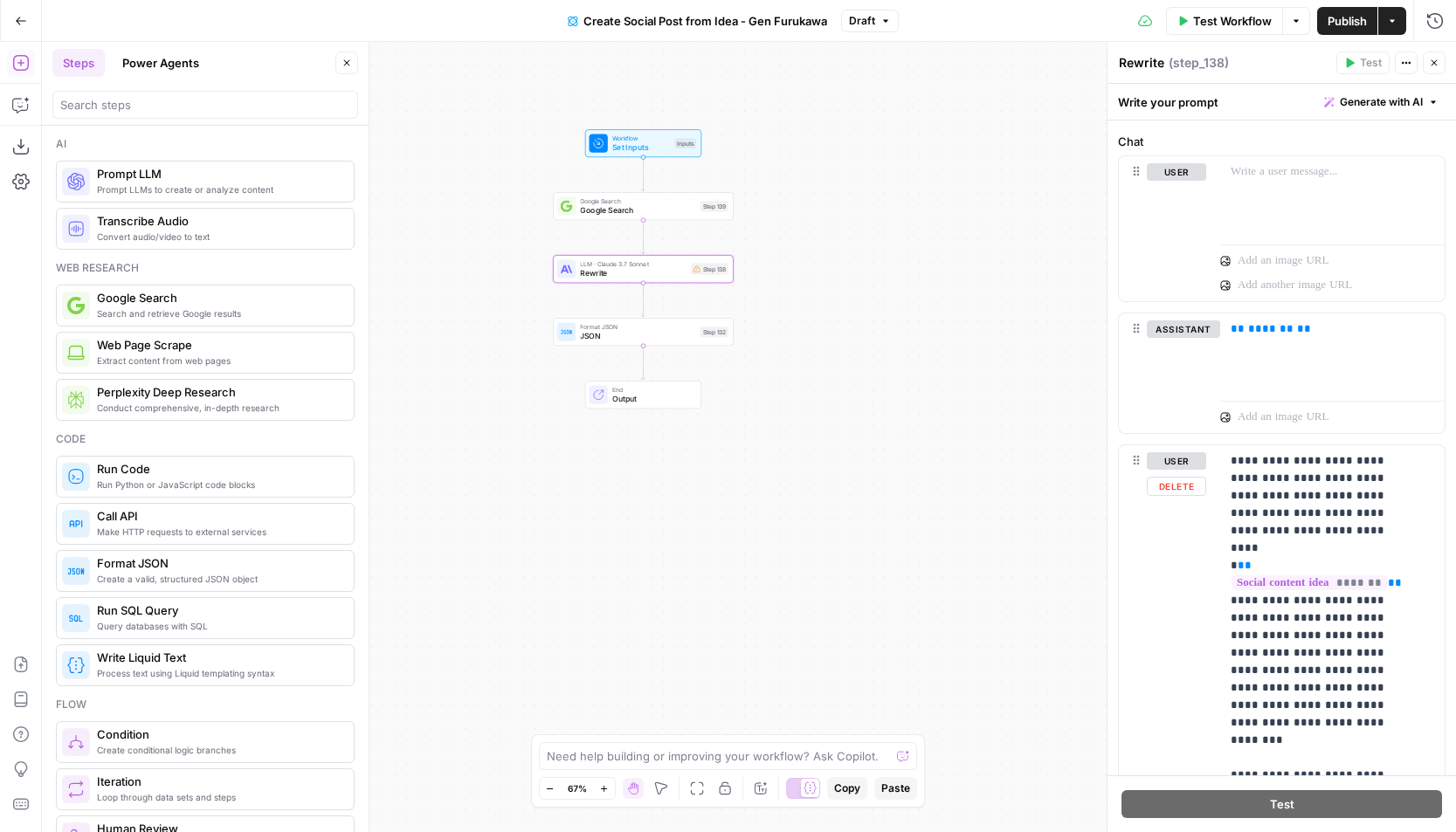 scroll, scrollTop: 148, scrollLeft: 0, axis: vertical 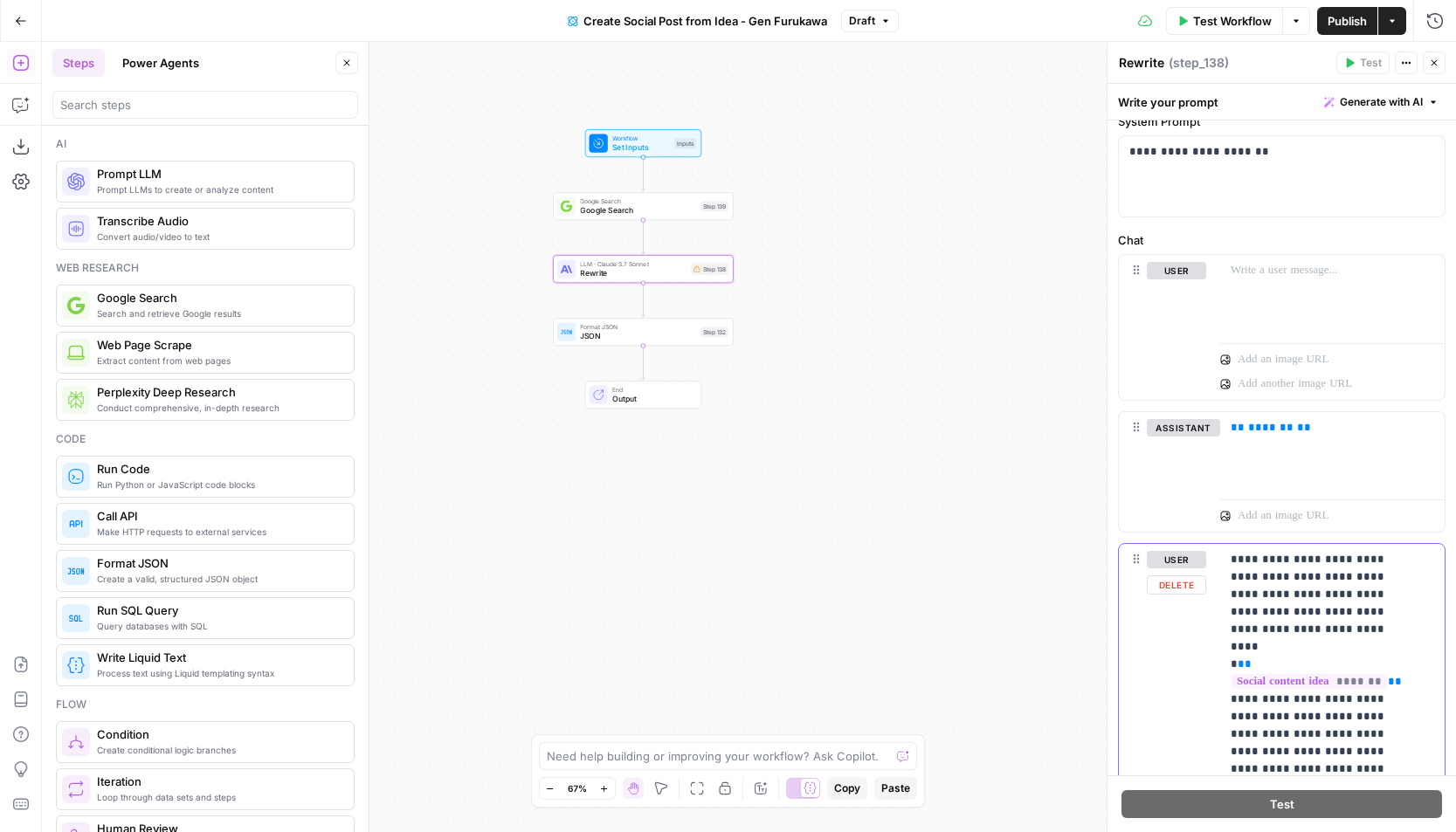 click on "Delete" at bounding box center (1177, 585) 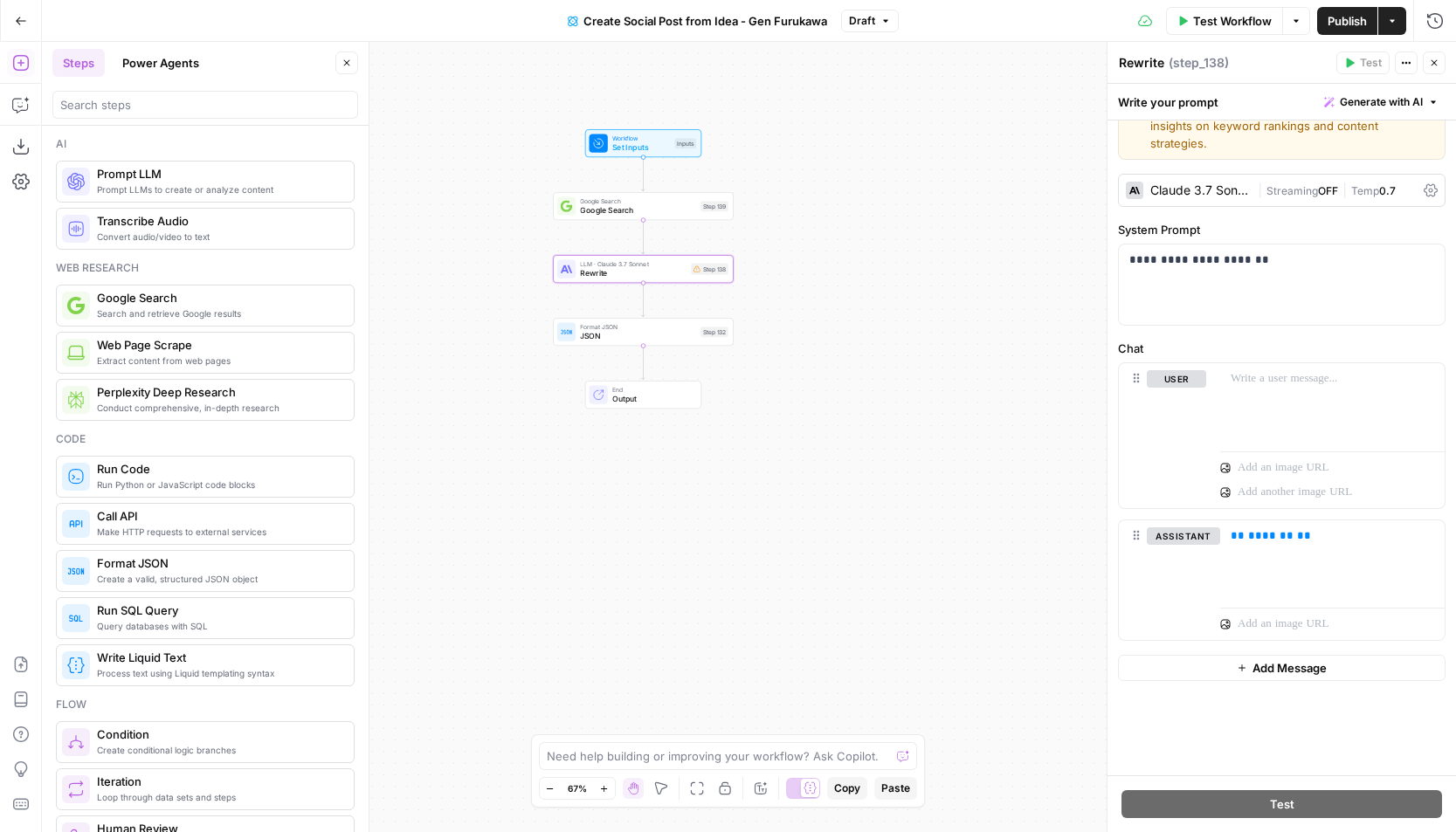 scroll, scrollTop: 39, scrollLeft: 0, axis: vertical 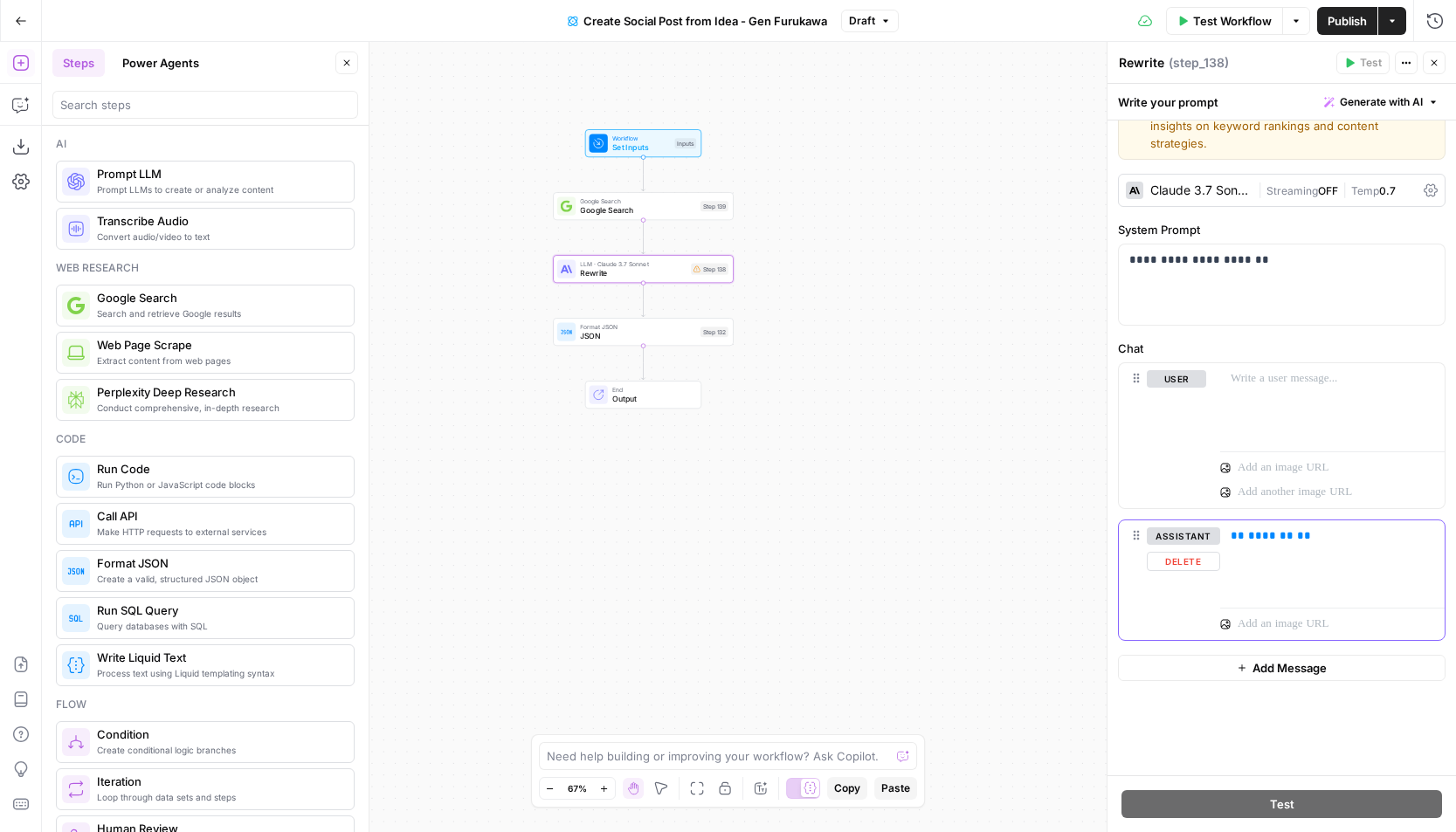 click on "Delete" at bounding box center [1183, 561] 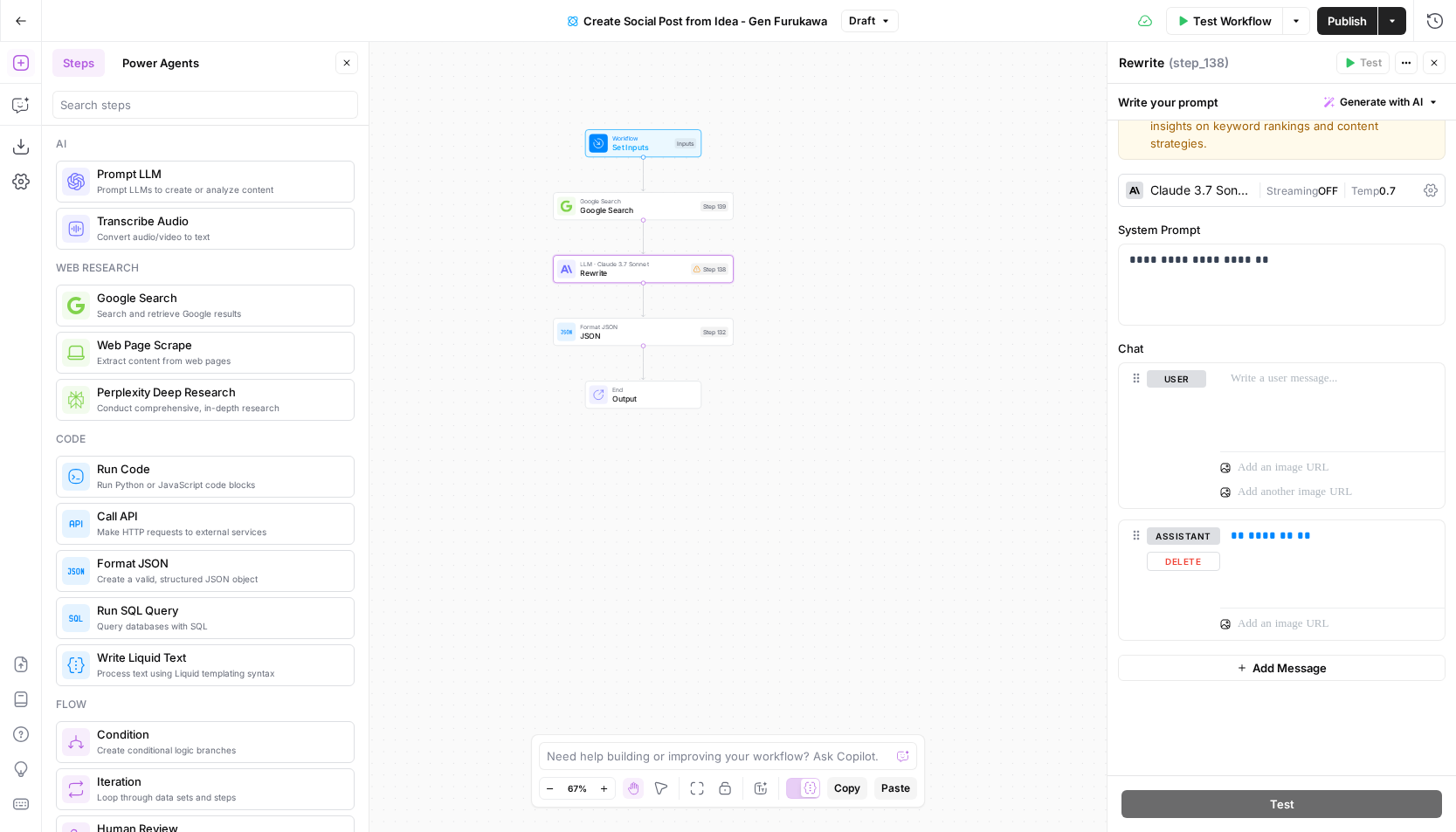 scroll, scrollTop: 0, scrollLeft: 0, axis: both 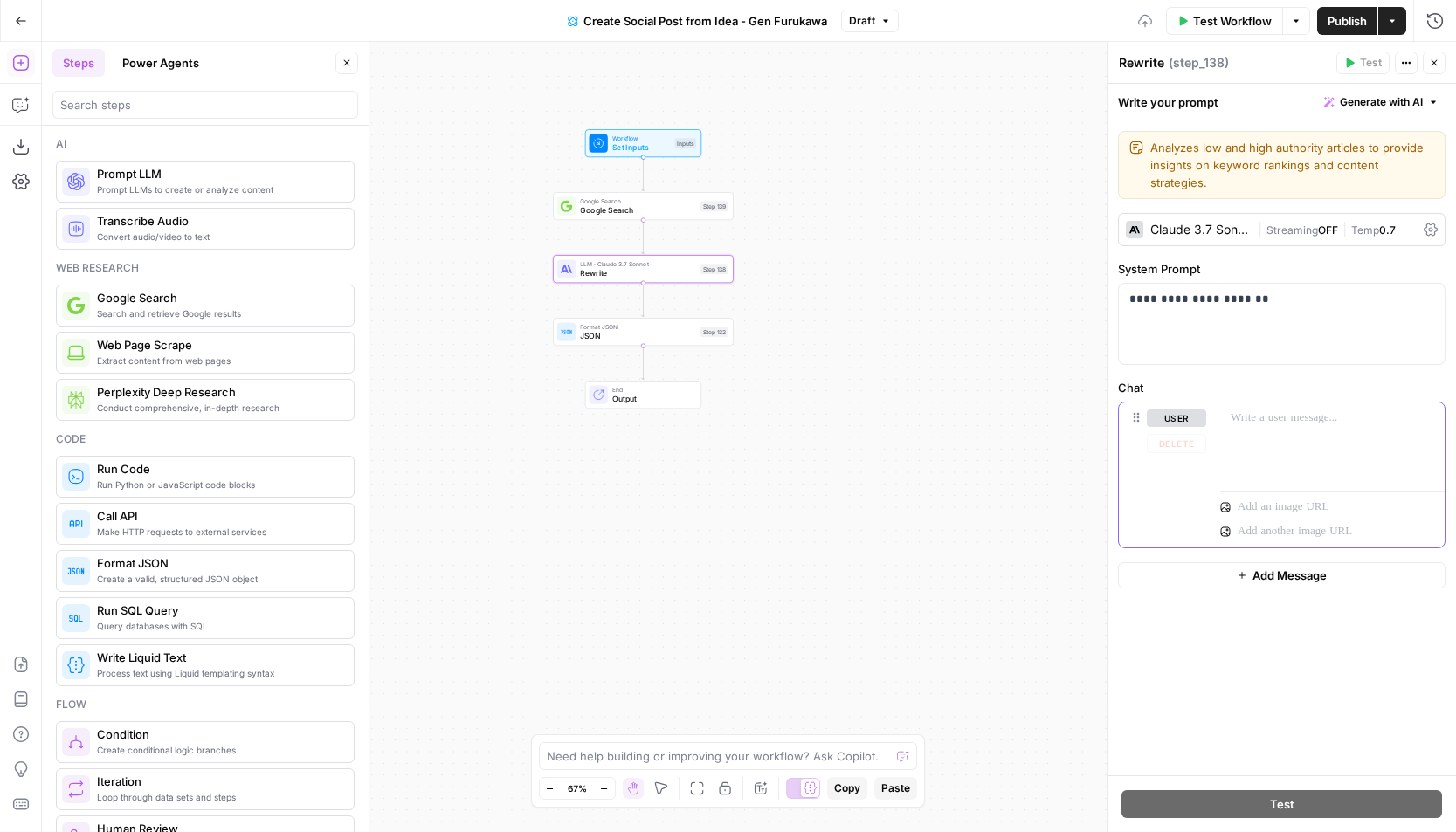 click at bounding box center [1332, 443] 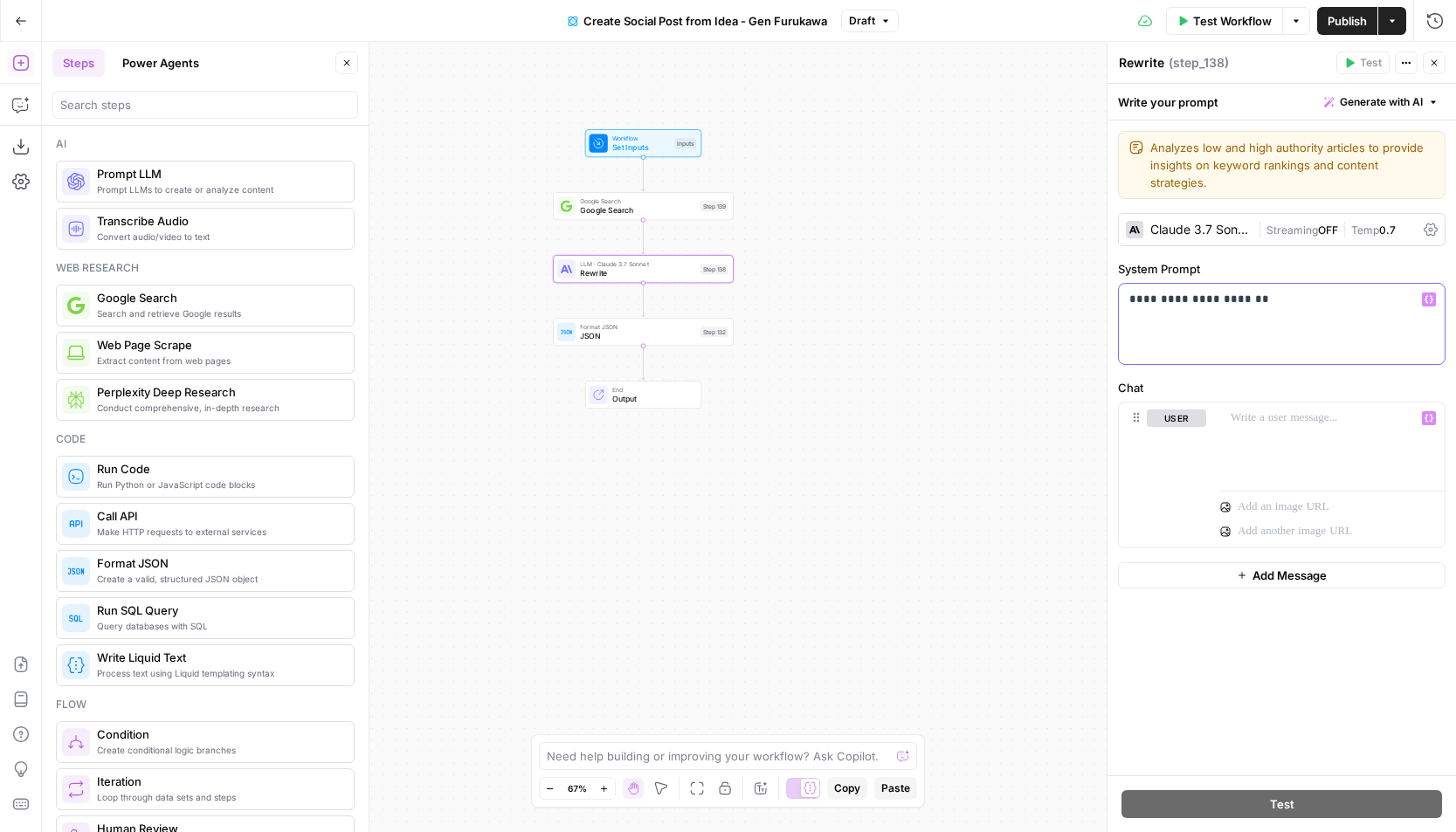 click on "**********" at bounding box center [1281, 299] 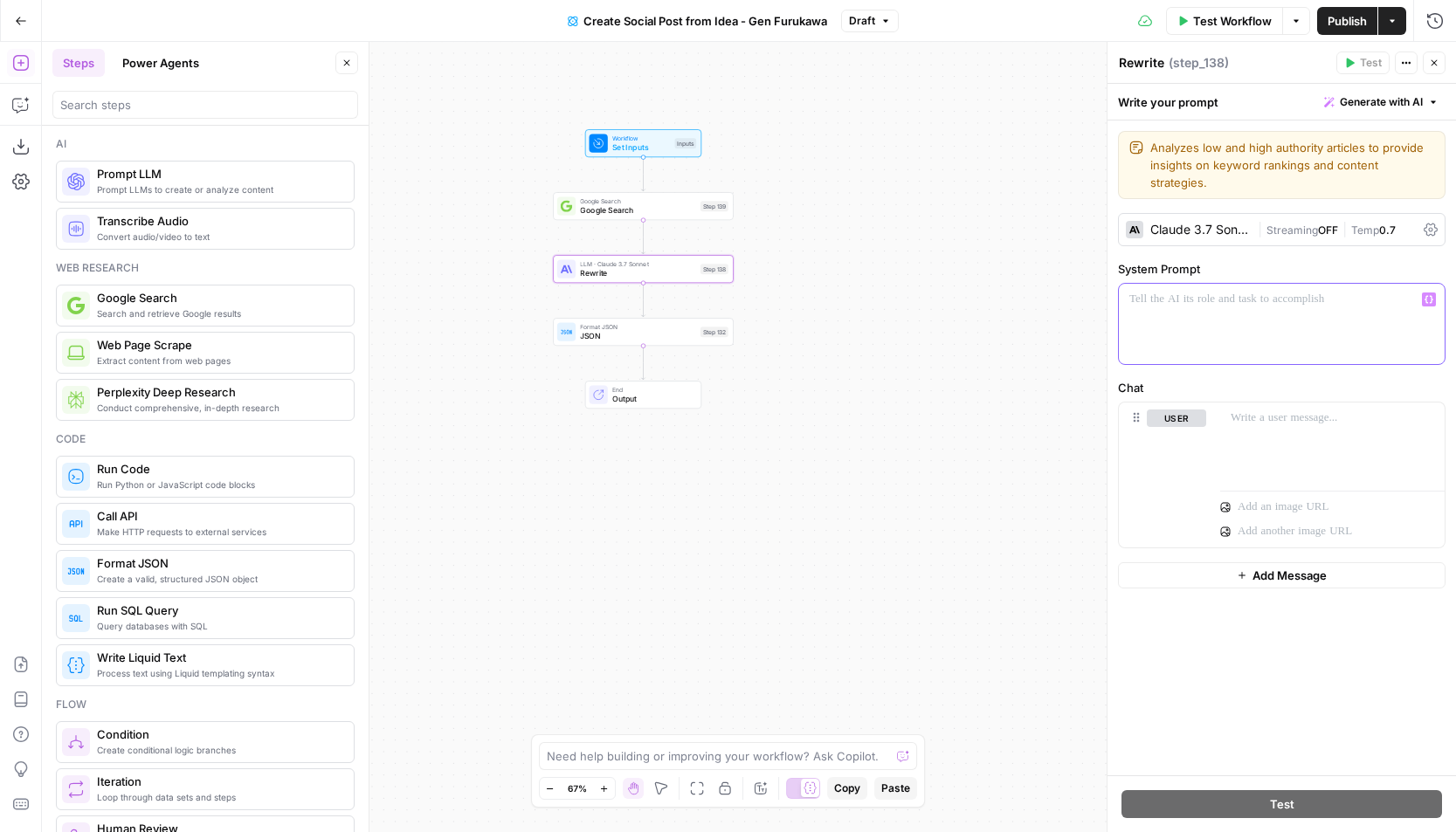 type 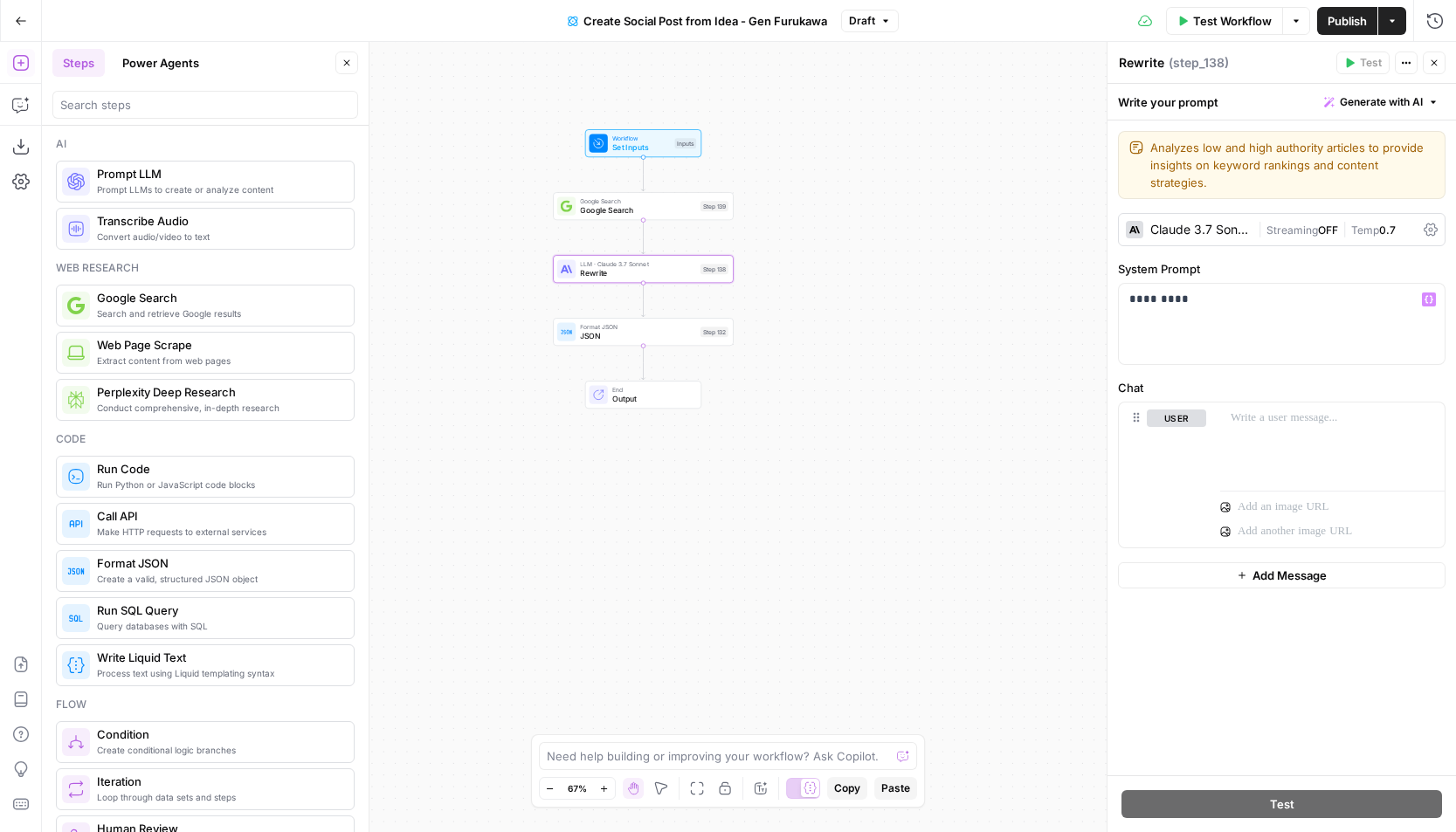 click on "Analyzes low and high authority articles to provide insights on keyword rankings and content strategies. Analyzes low and high authority articles to provide insights on keyword rankings and content strategies." at bounding box center [1281, 165] 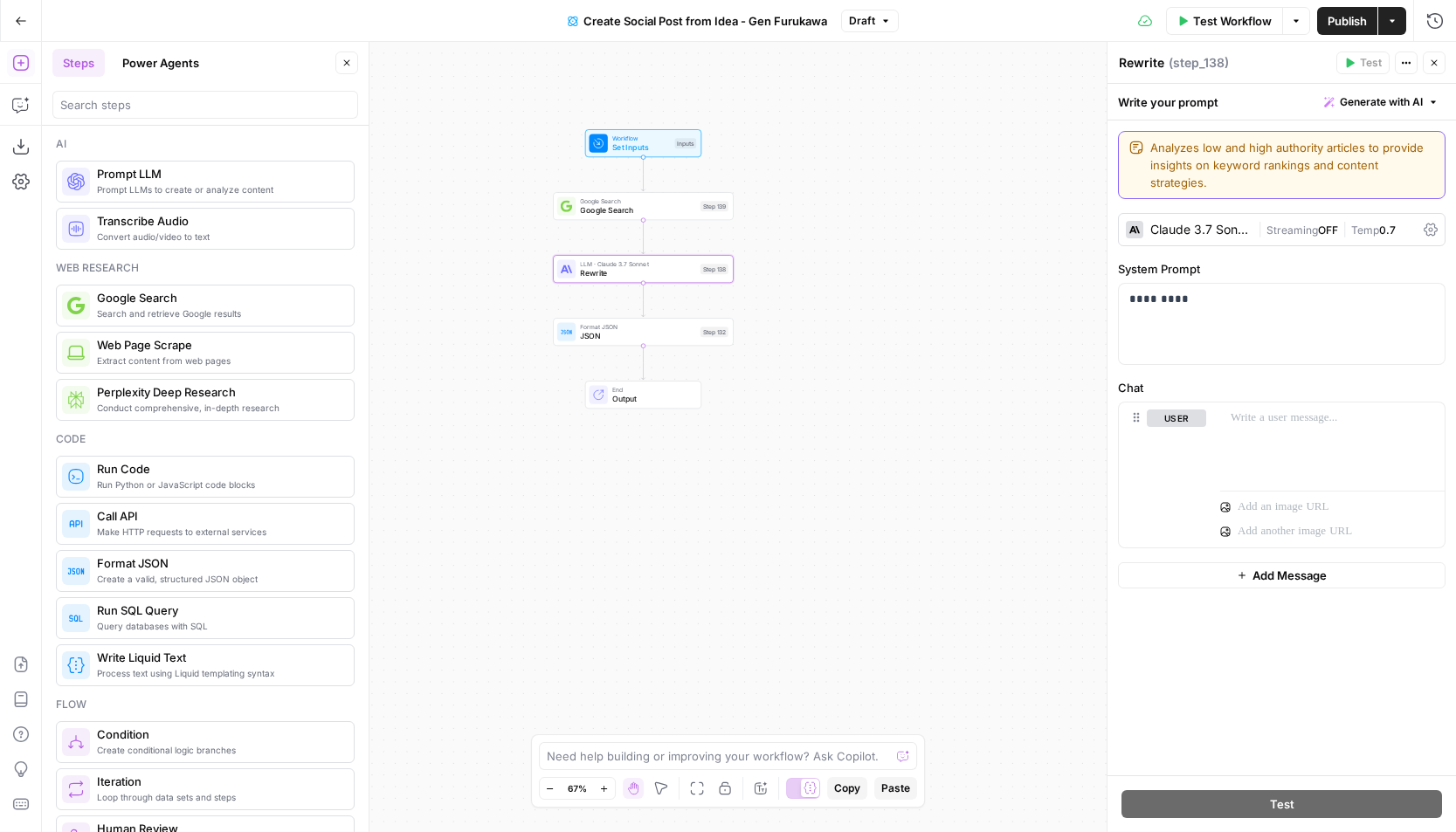 click on "Analyzes low and high authority articles to provide insights on keyword rankings and content strategies." at bounding box center (1292, 165) 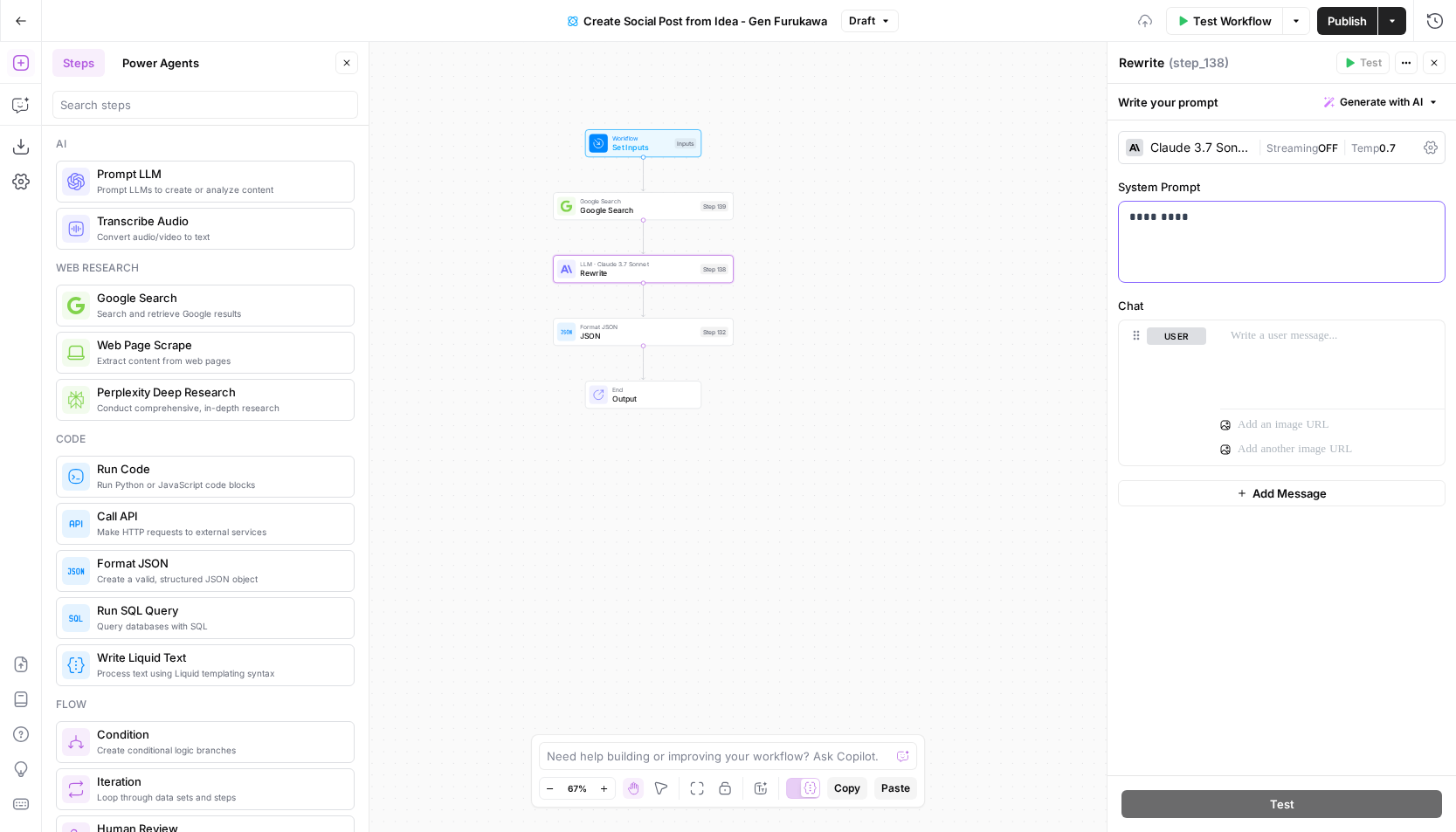 click on "*********" at bounding box center (1281, 242) 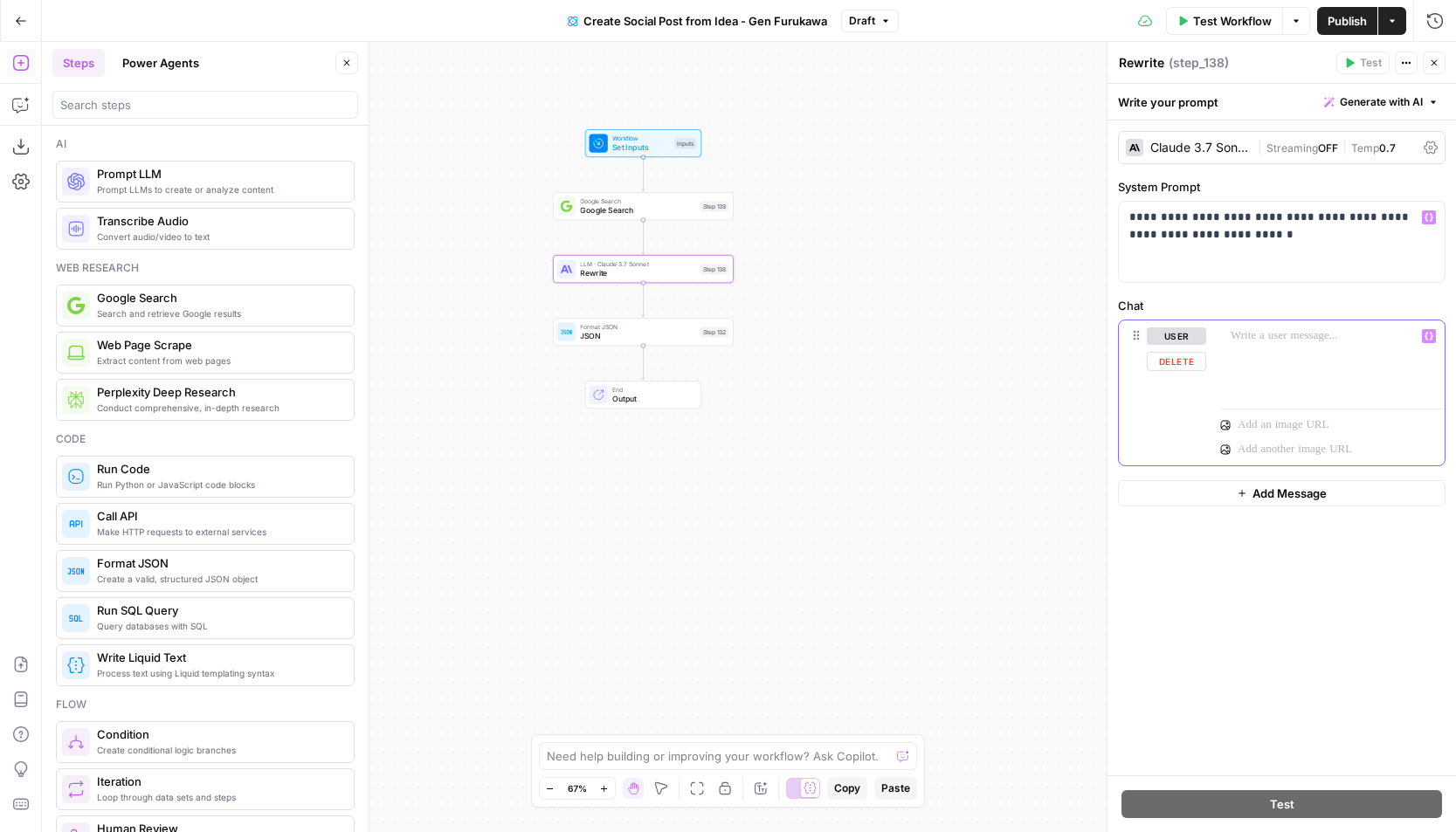 click at bounding box center (1332, 361) 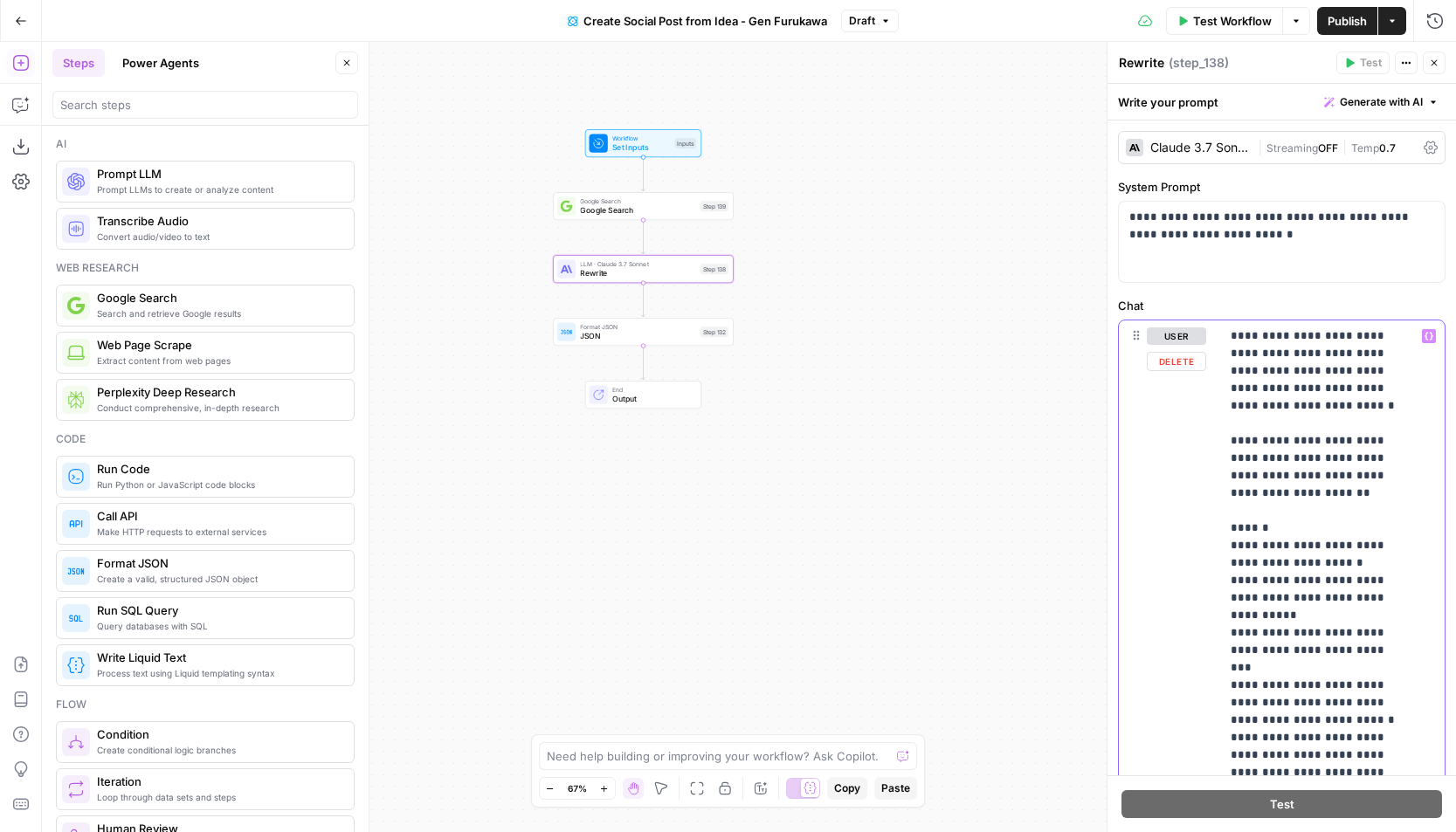 scroll, scrollTop: 193, scrollLeft: 0, axis: vertical 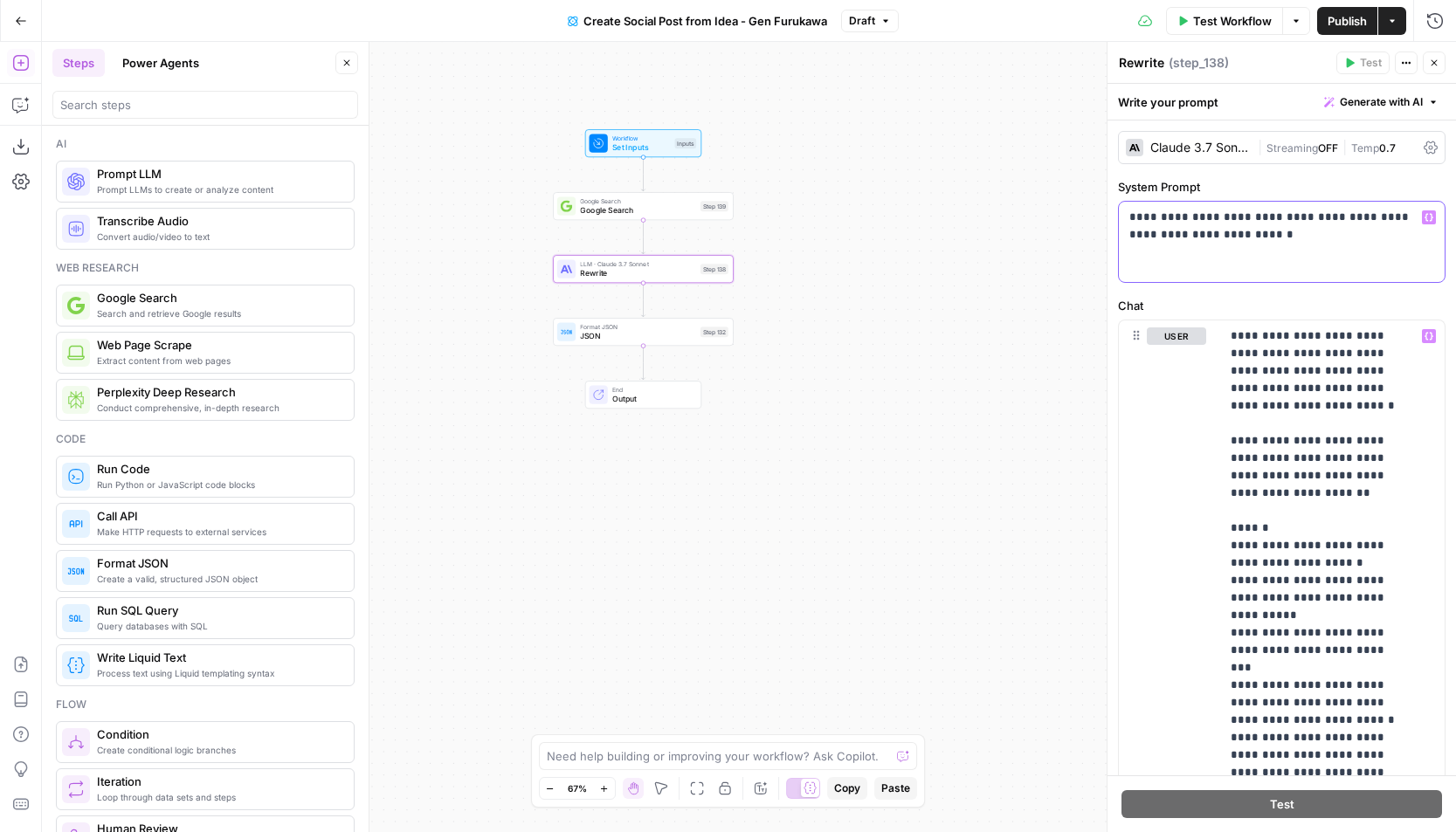 click on "**********" at bounding box center [1281, 242] 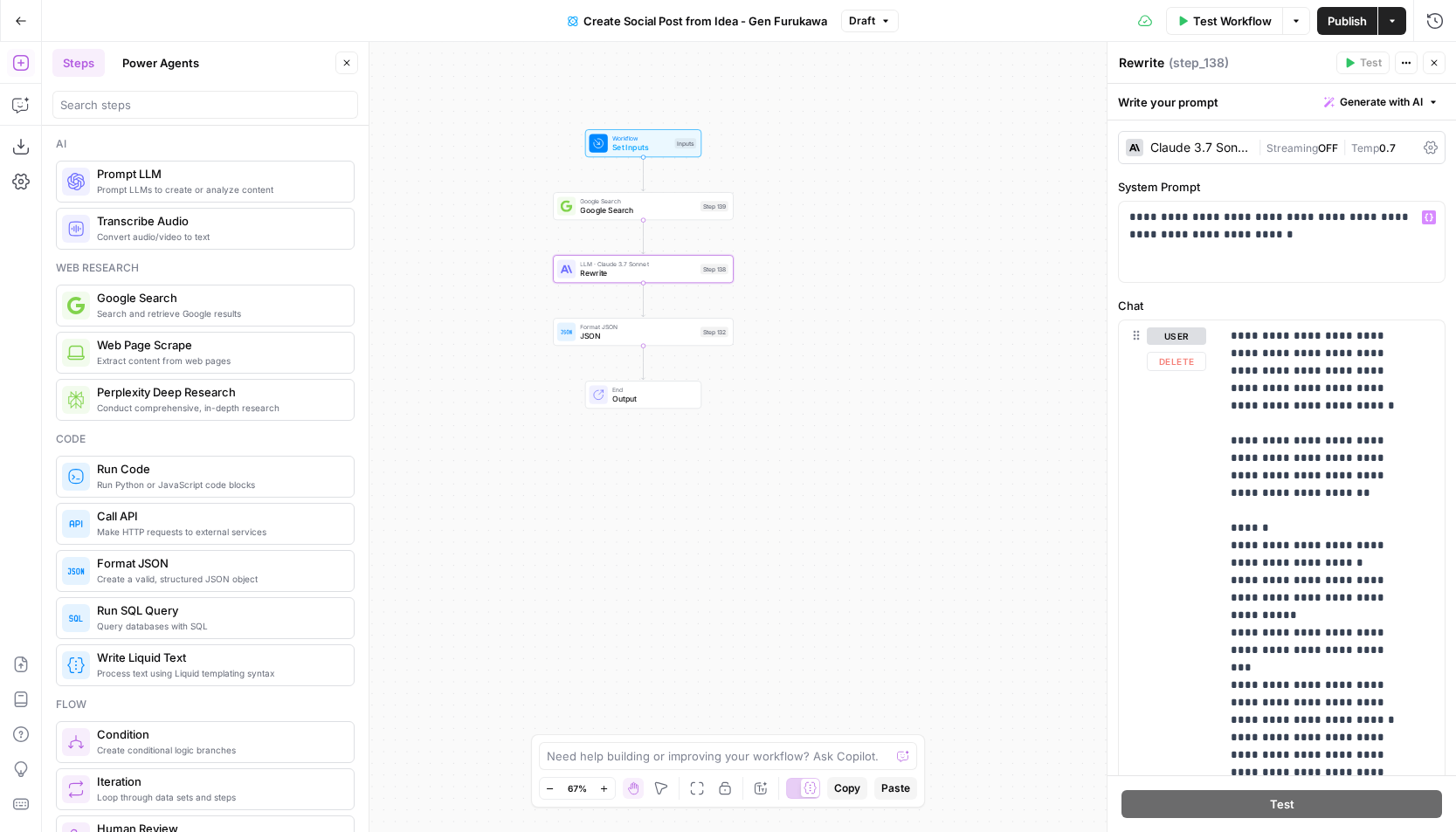 click on "Chat" at bounding box center (1281, 306) 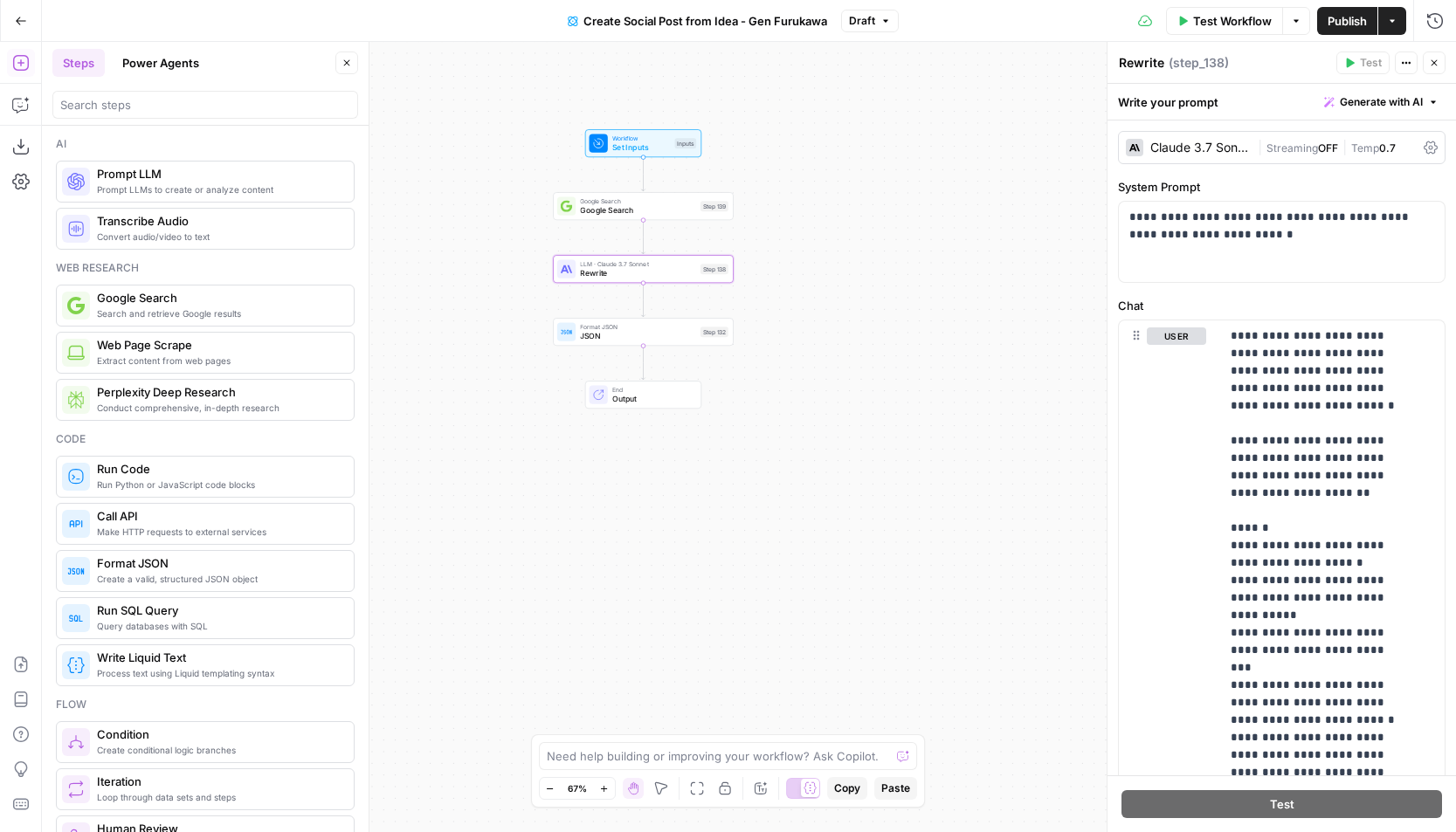 click on "Claude 3.7 Sonnet" at bounding box center [1200, 148] 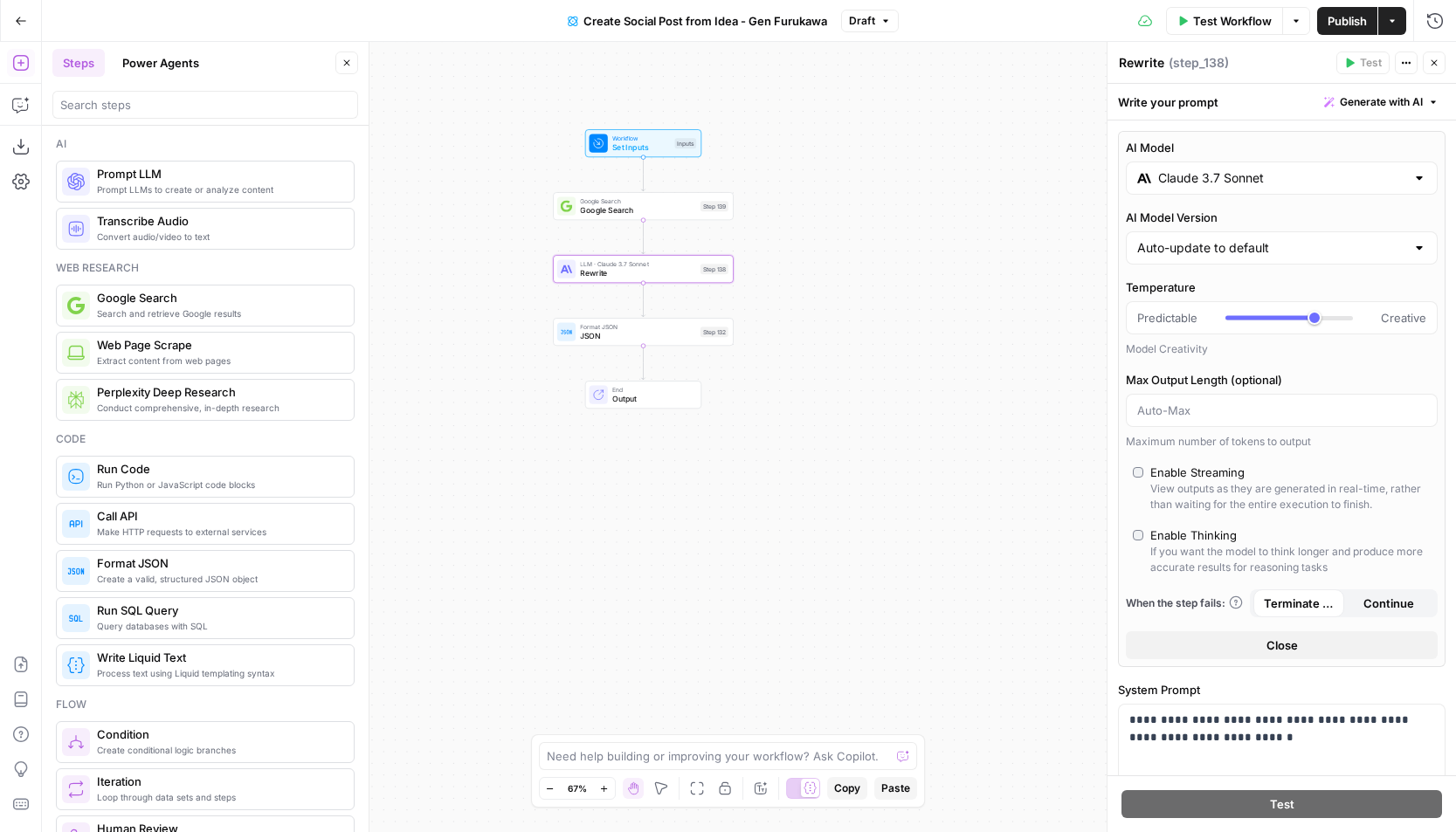 click on "Claude 3.7 Sonnet" at bounding box center (1281, 178) 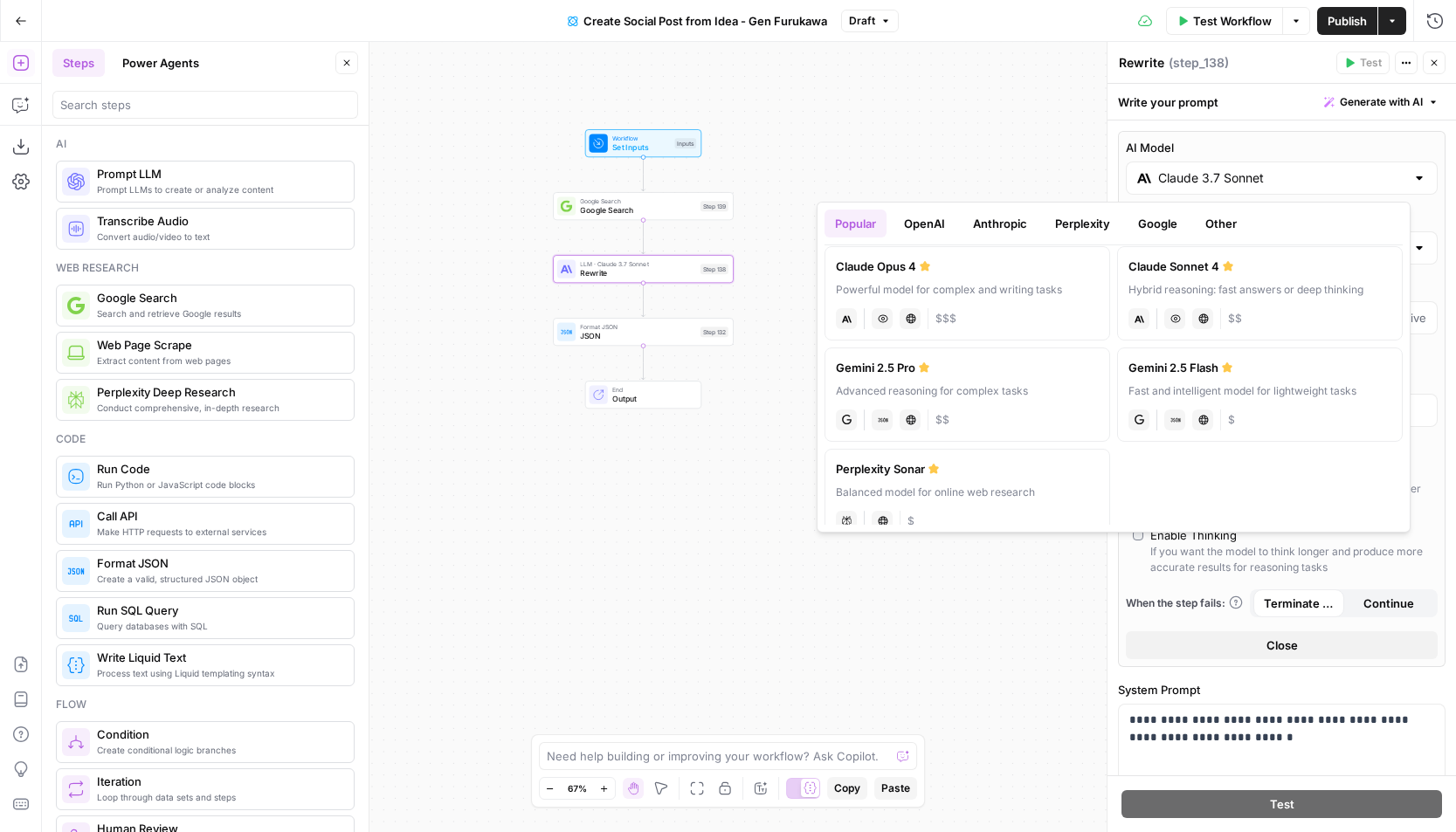 click on "Anthropic" at bounding box center [1000, 223] 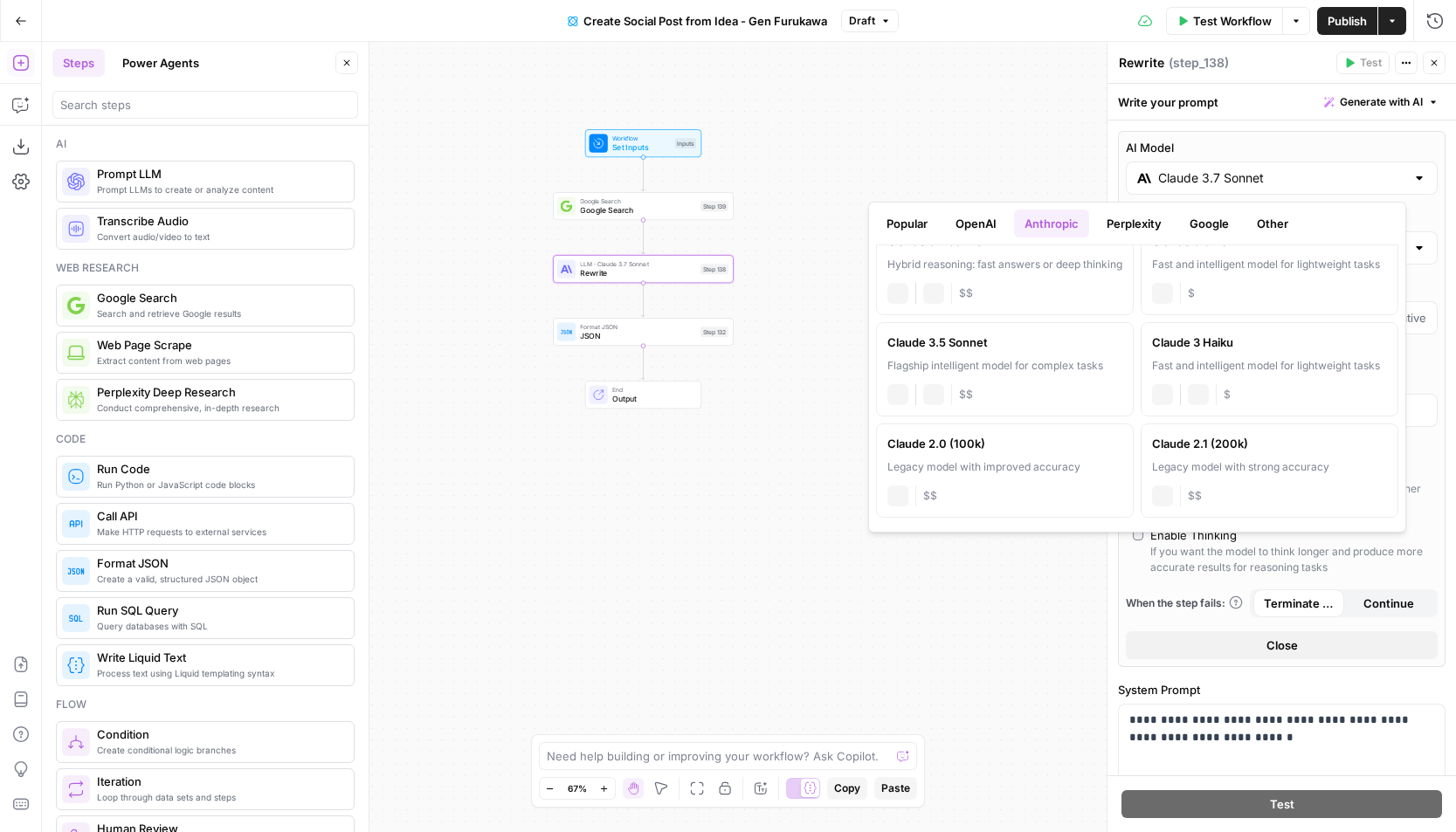 scroll, scrollTop: 6, scrollLeft: 0, axis: vertical 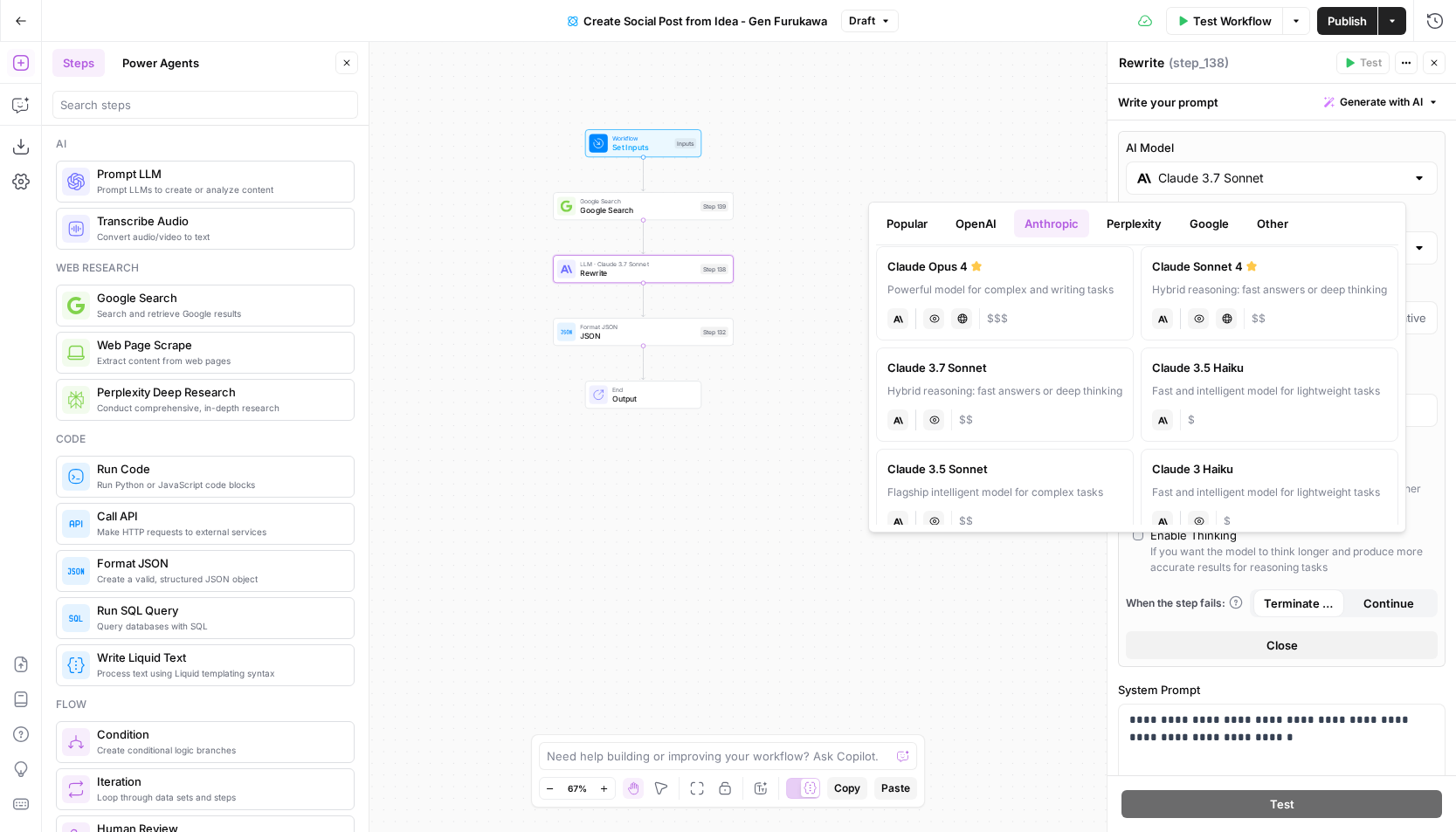 click on "Powerful model for complex and writing tasks" at bounding box center (1004, 290) 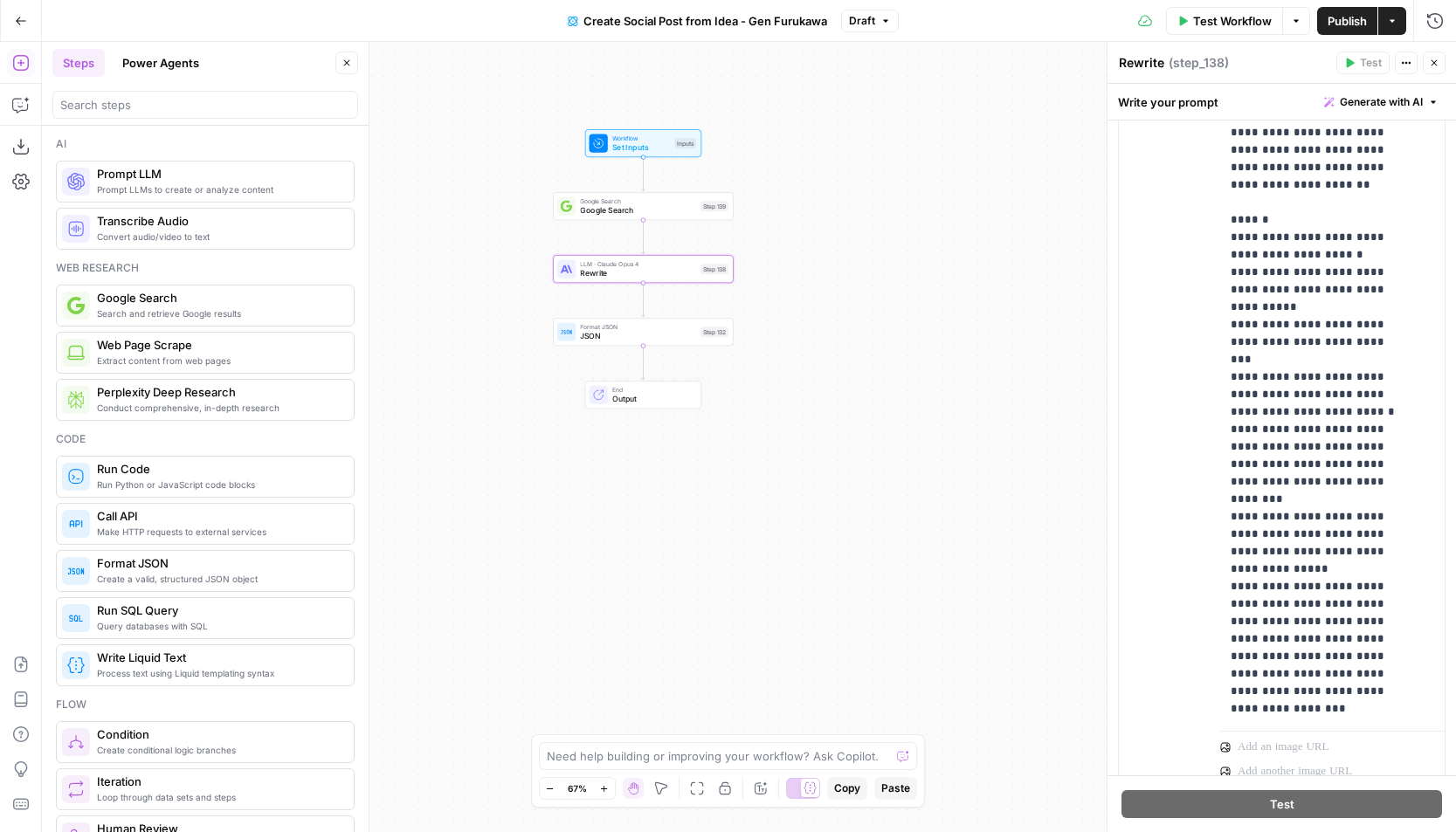 scroll, scrollTop: 924, scrollLeft: 0, axis: vertical 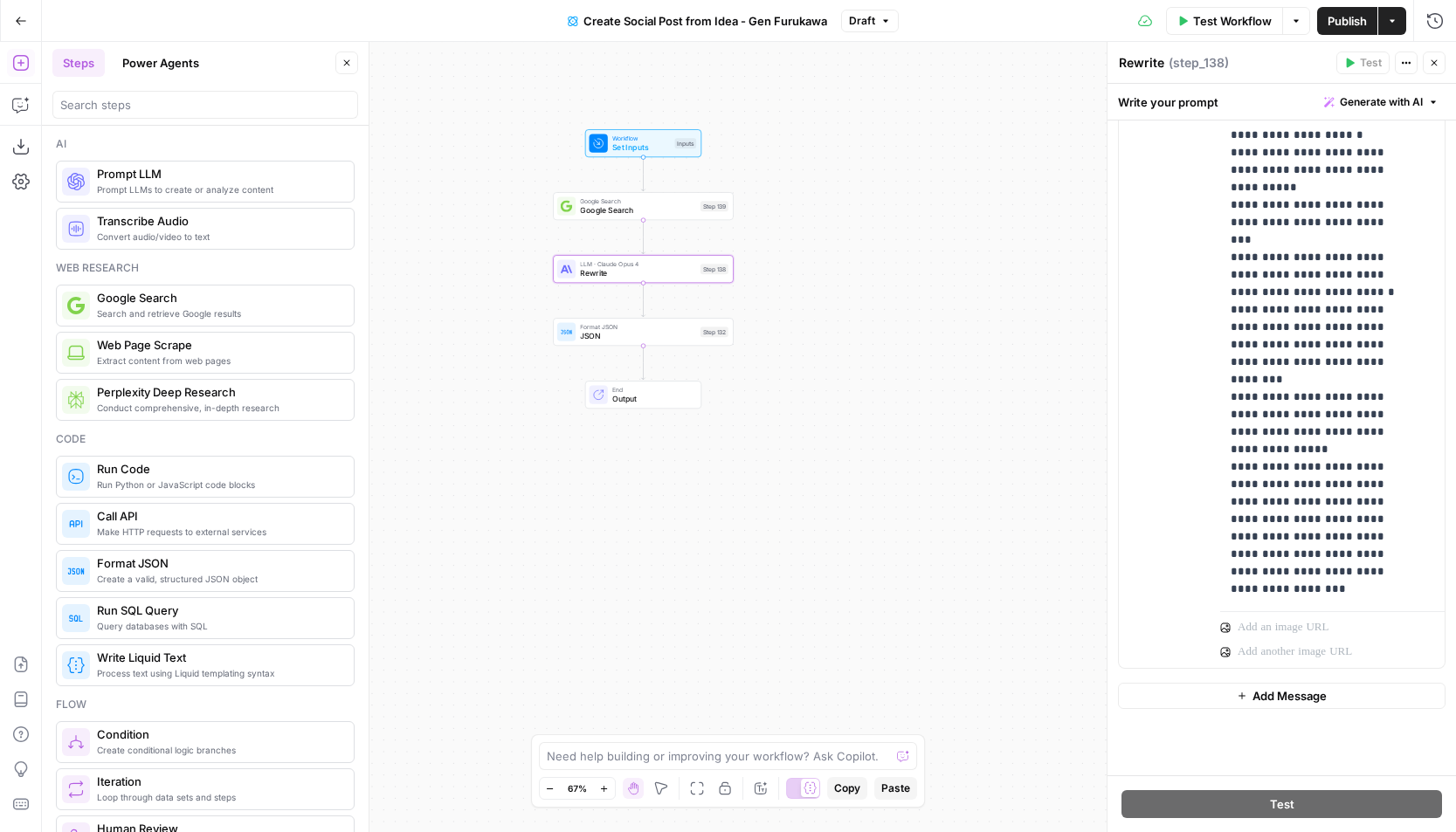 click 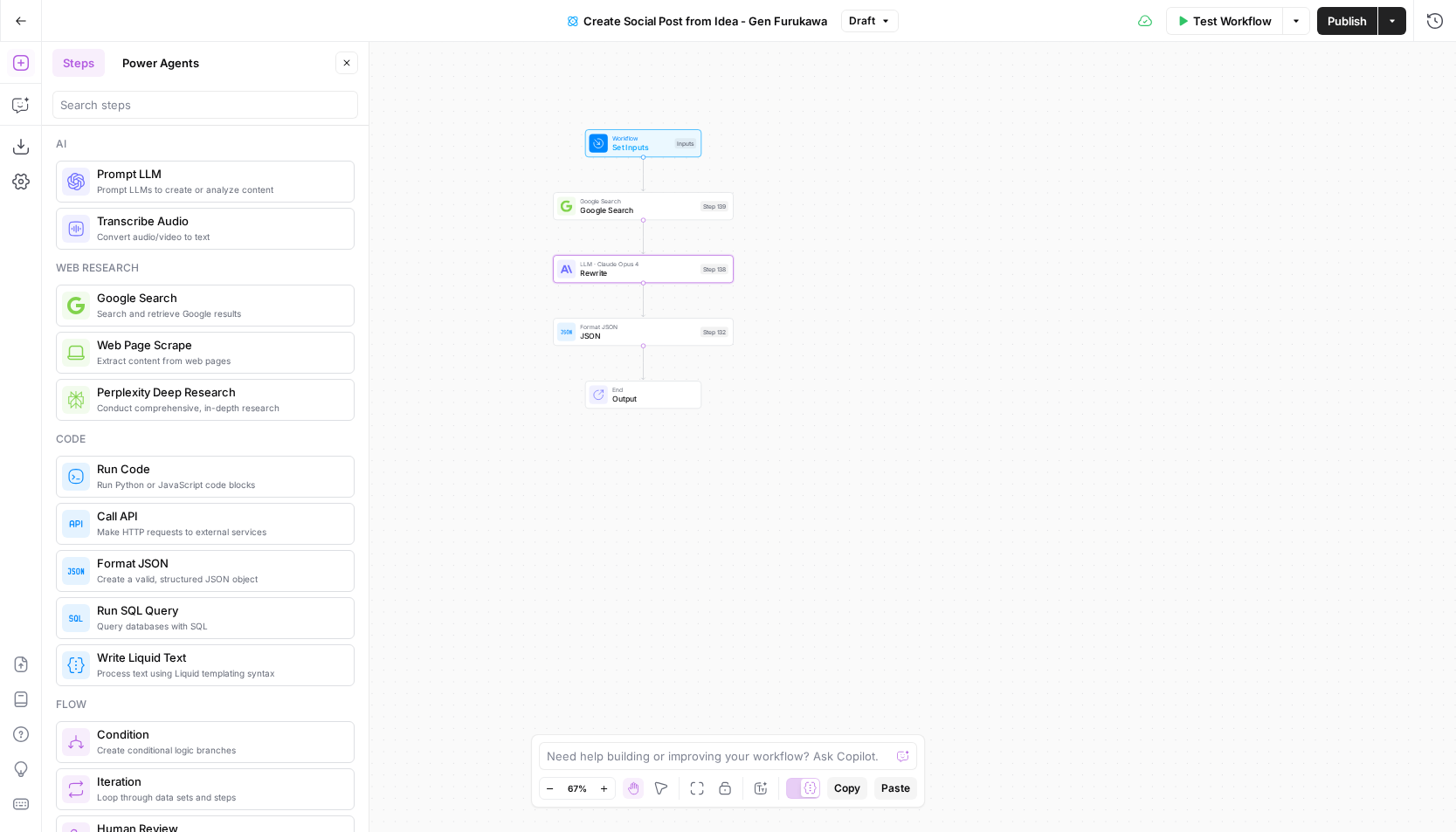click on "Publish" at bounding box center [1347, 21] 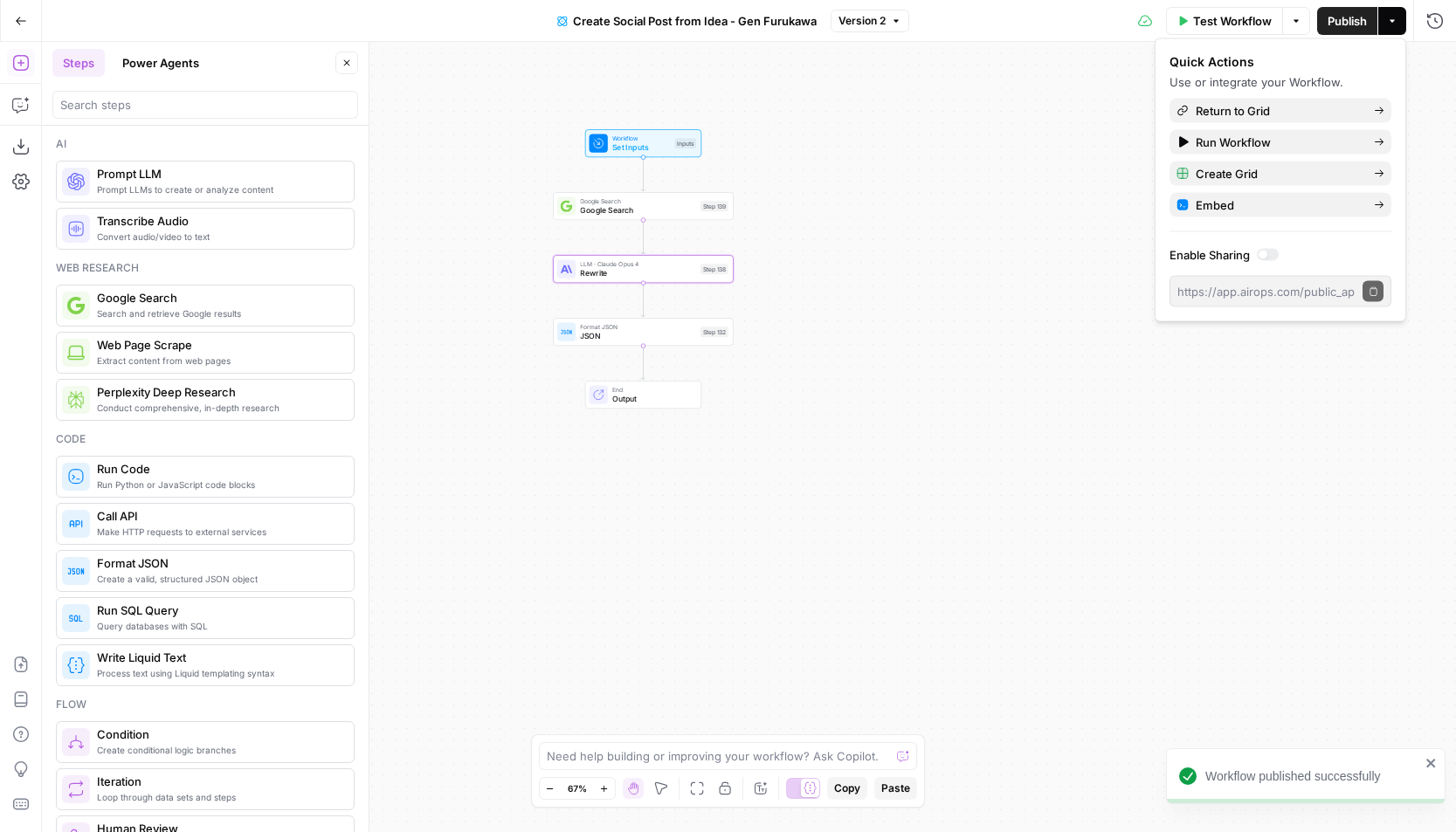 click on "Workflow Set Inputs Inputs Google Search Google Search Step 139 LLM · Claude Opus 4 Rewrite Step 138 Format JSON JSON Step 132 End Output" at bounding box center (749, 437) 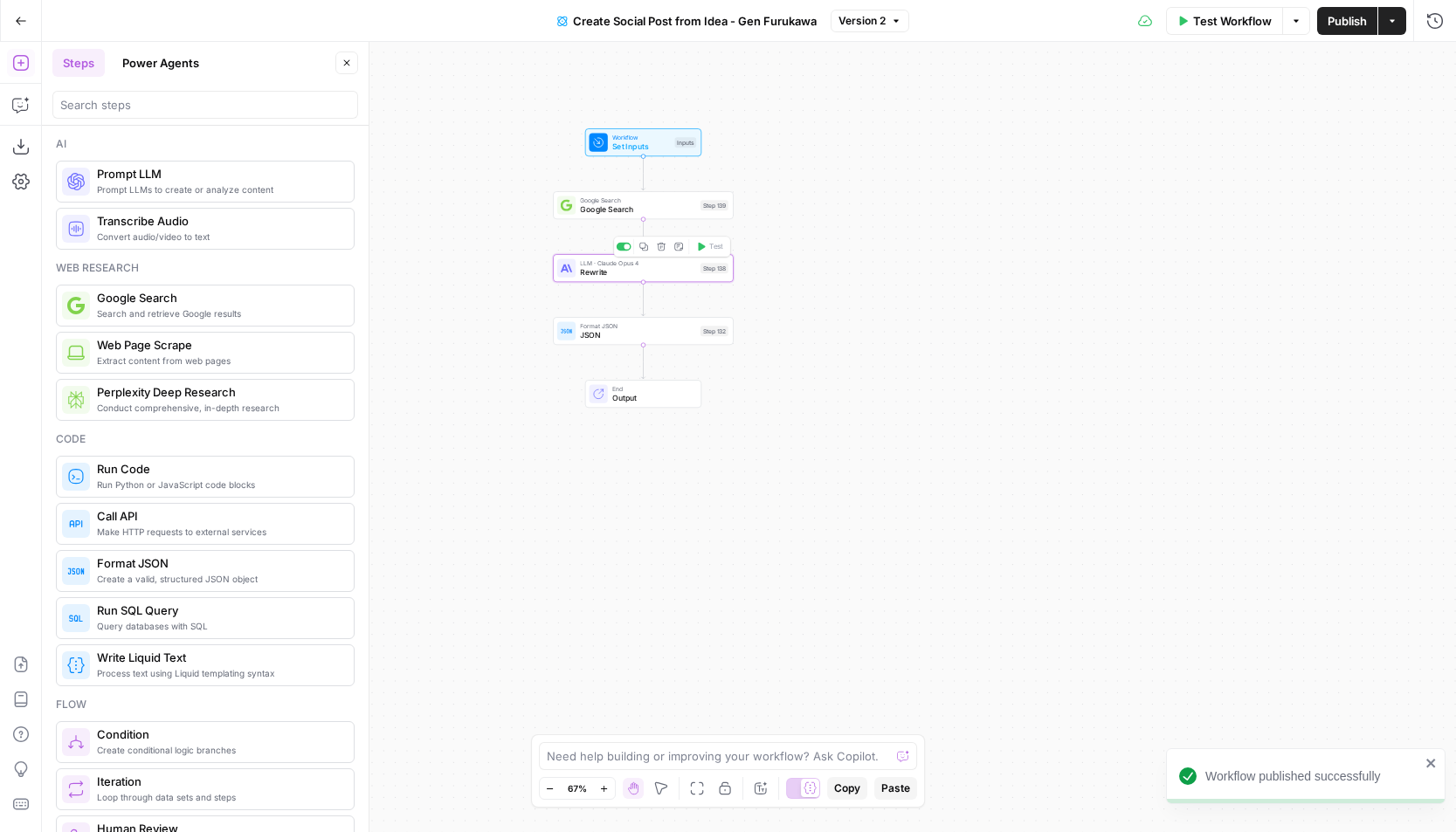 click on "Rewrite" at bounding box center [638, 272] 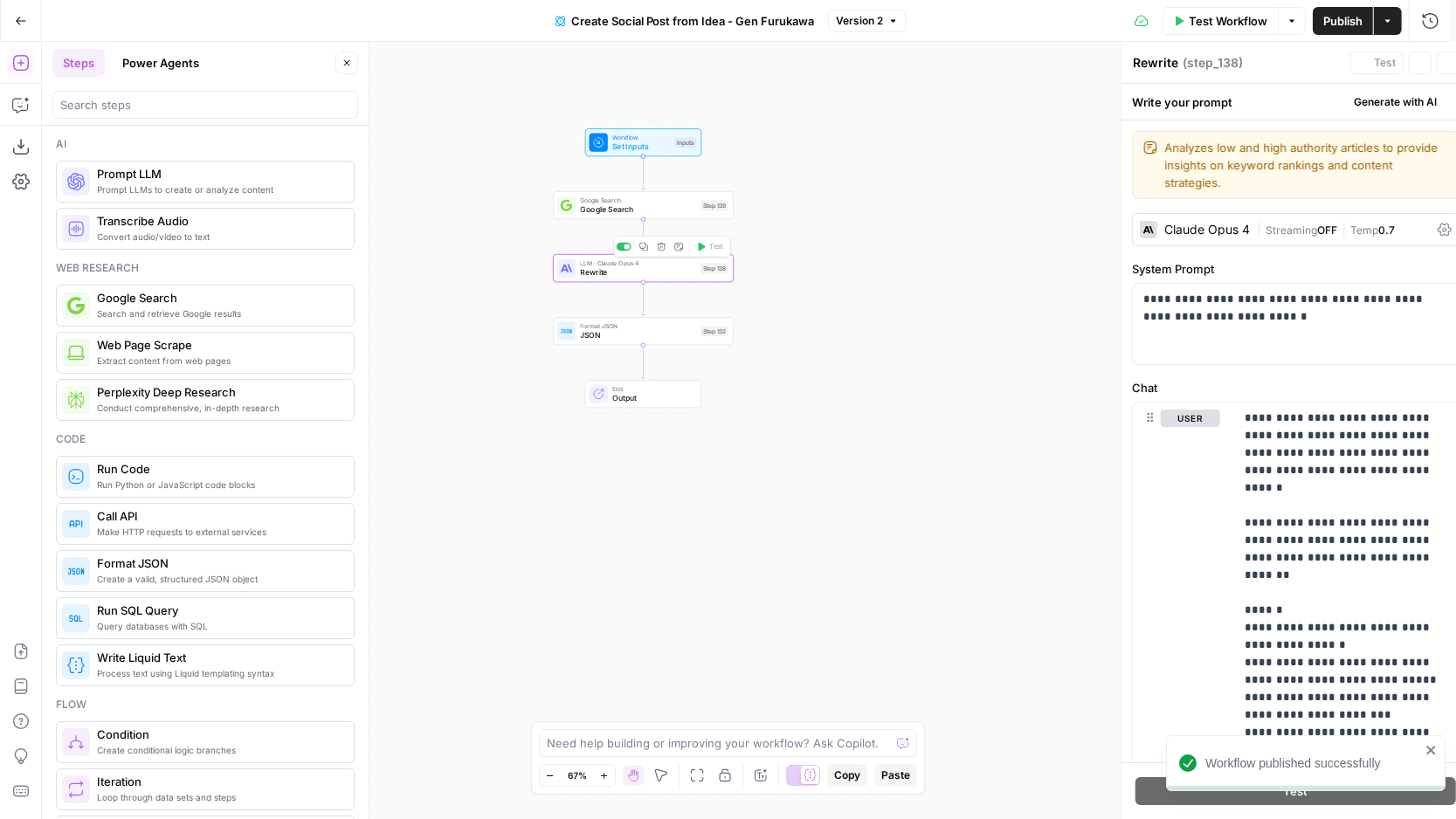 click on "Rewrite" at bounding box center (638, 272) 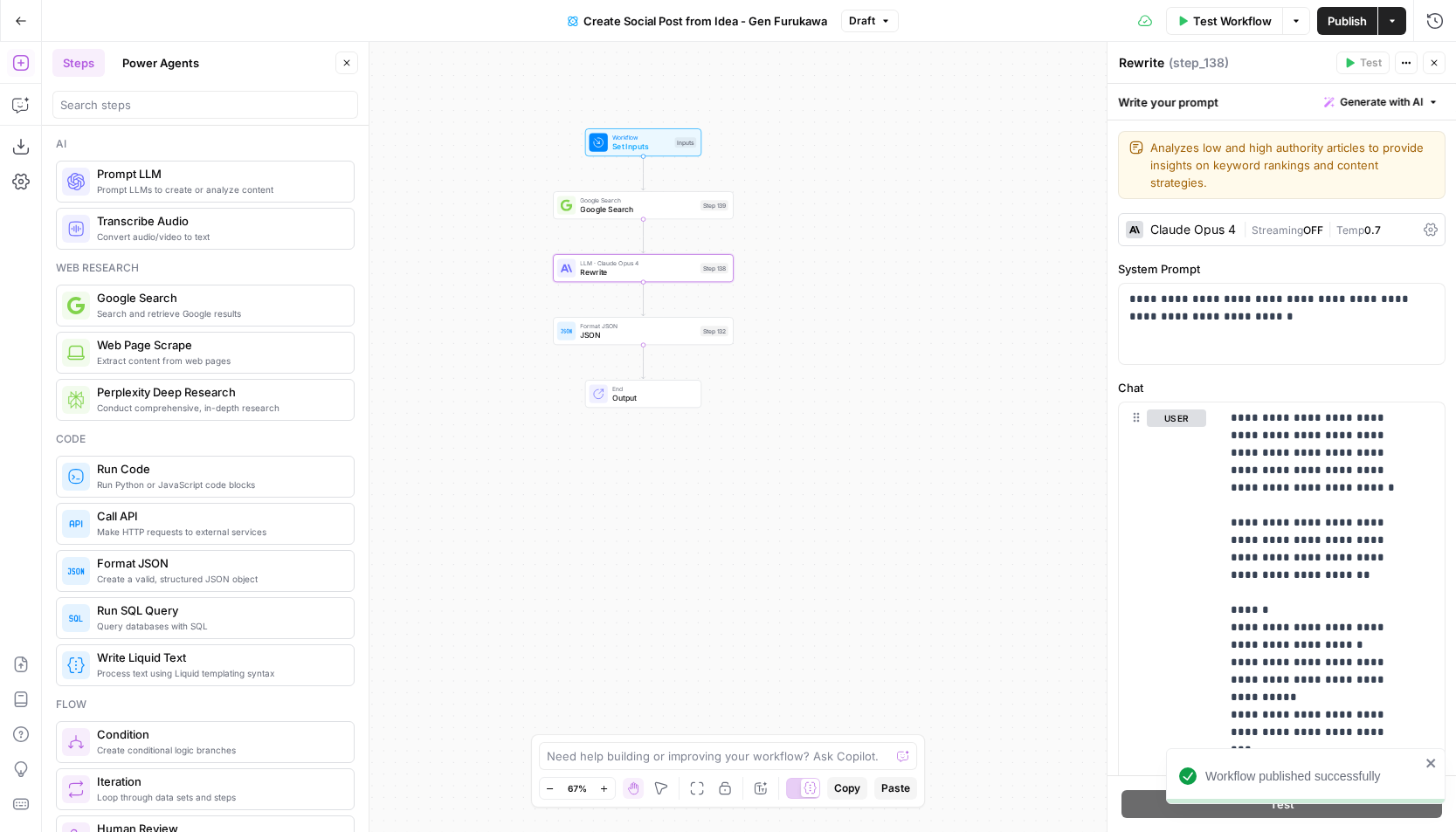 click on "Rewrite" at bounding box center [1142, 63] 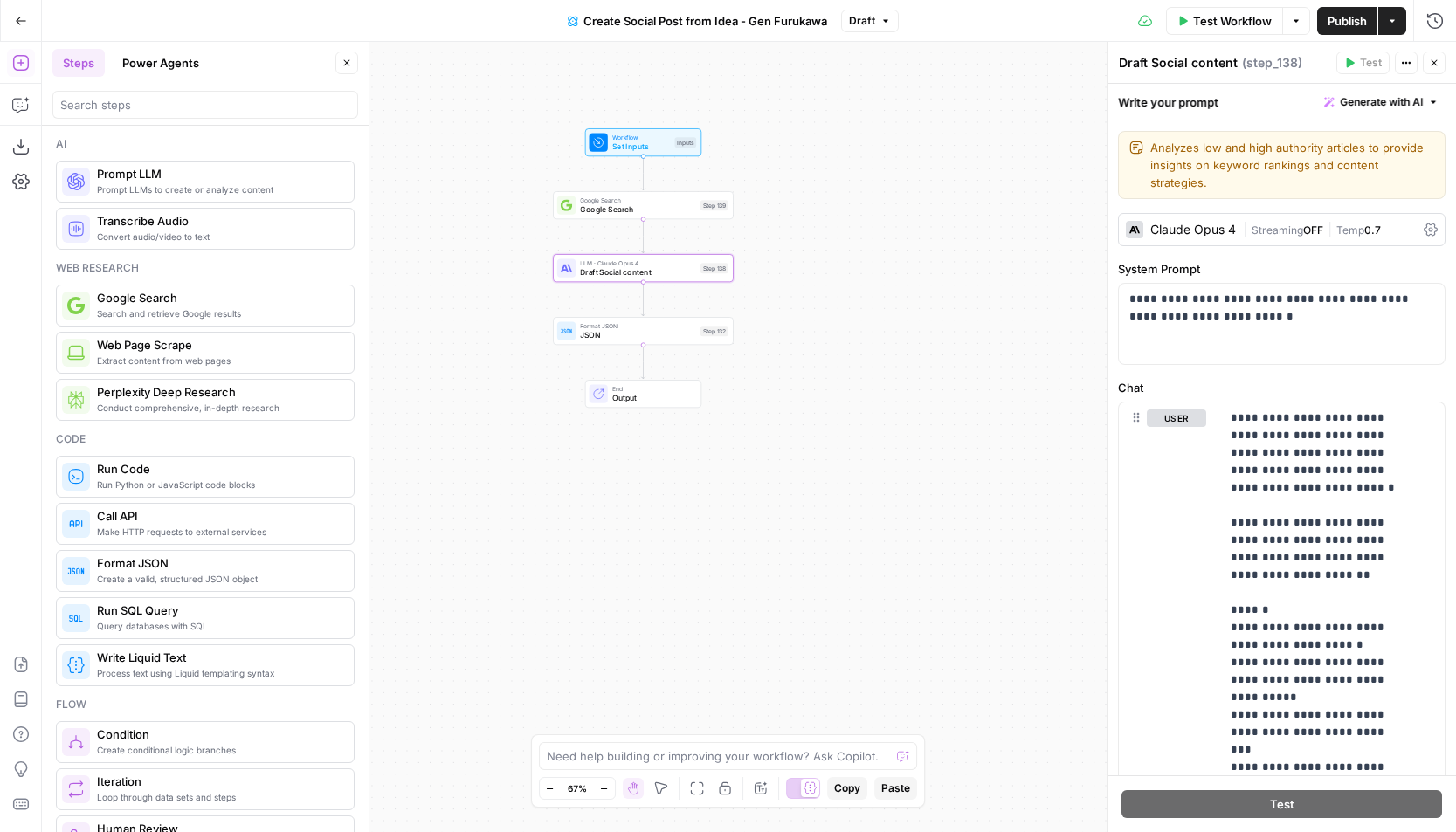 type on "Draft Social content" 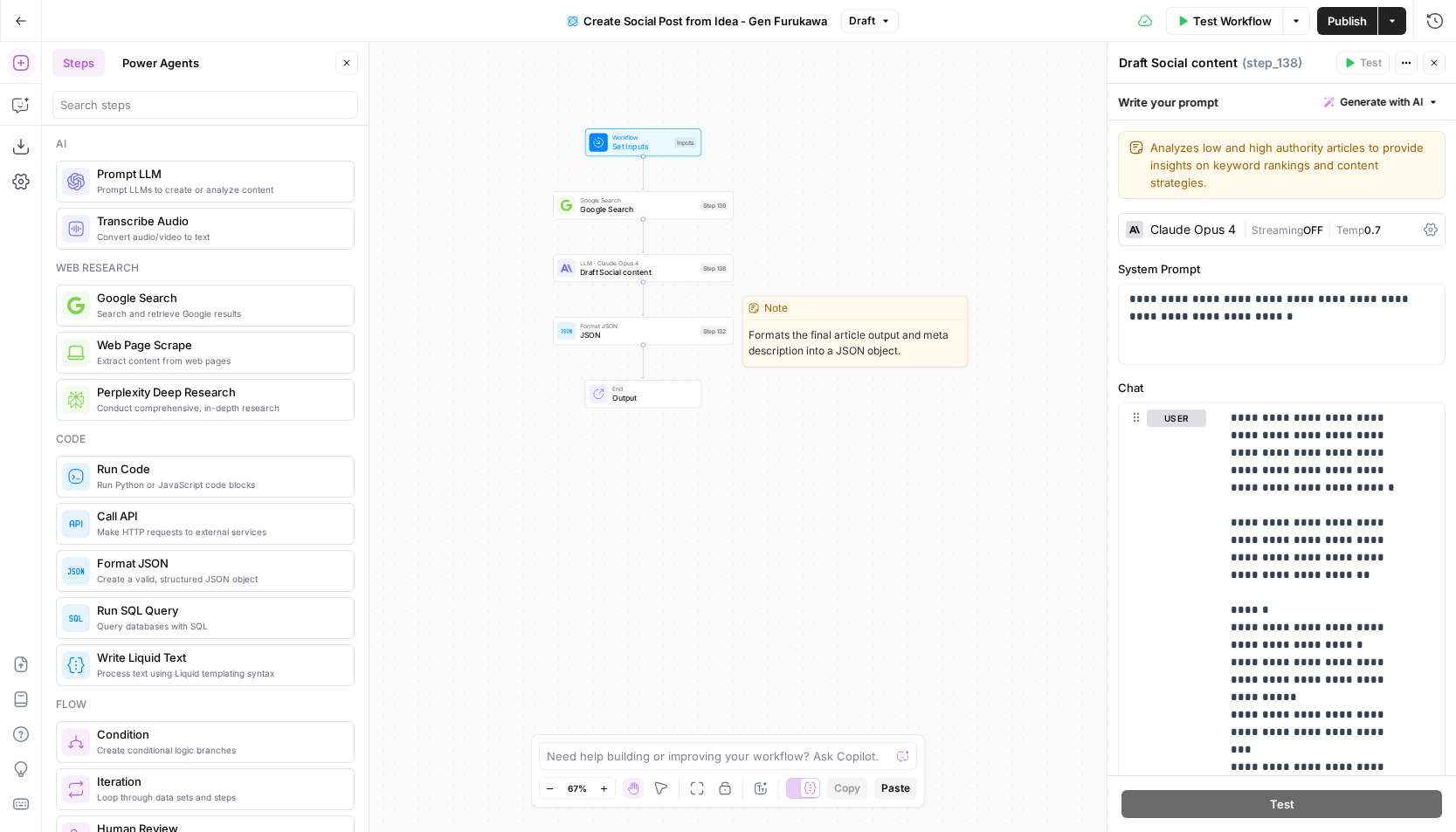 click on "Format JSON JSON Step 132 Copy step Delete step Edit Note Test" at bounding box center (643, 331) 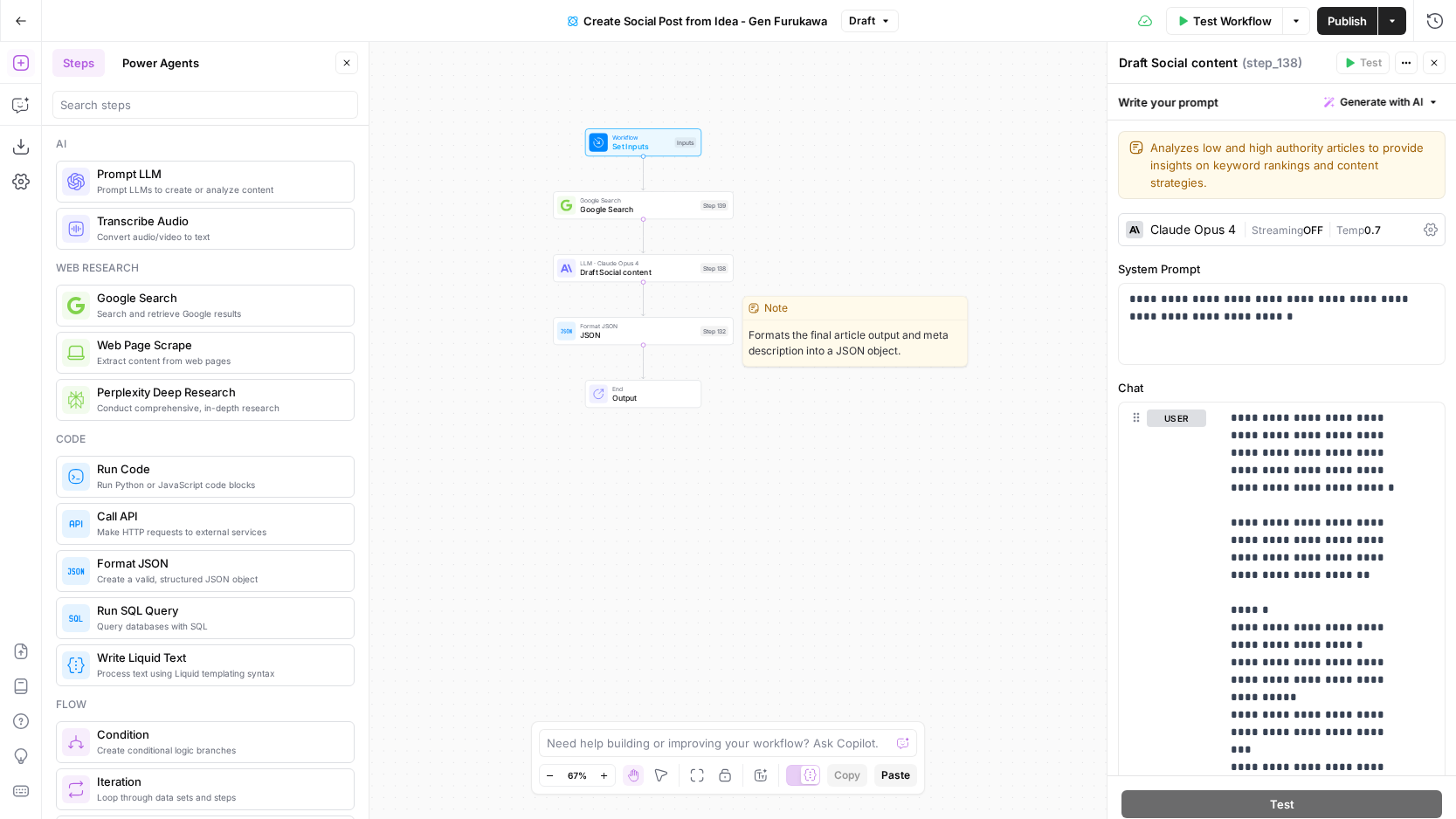click on "Format JSON JSON Step 132 Copy step Delete step Edit Note Test" at bounding box center [643, 331] 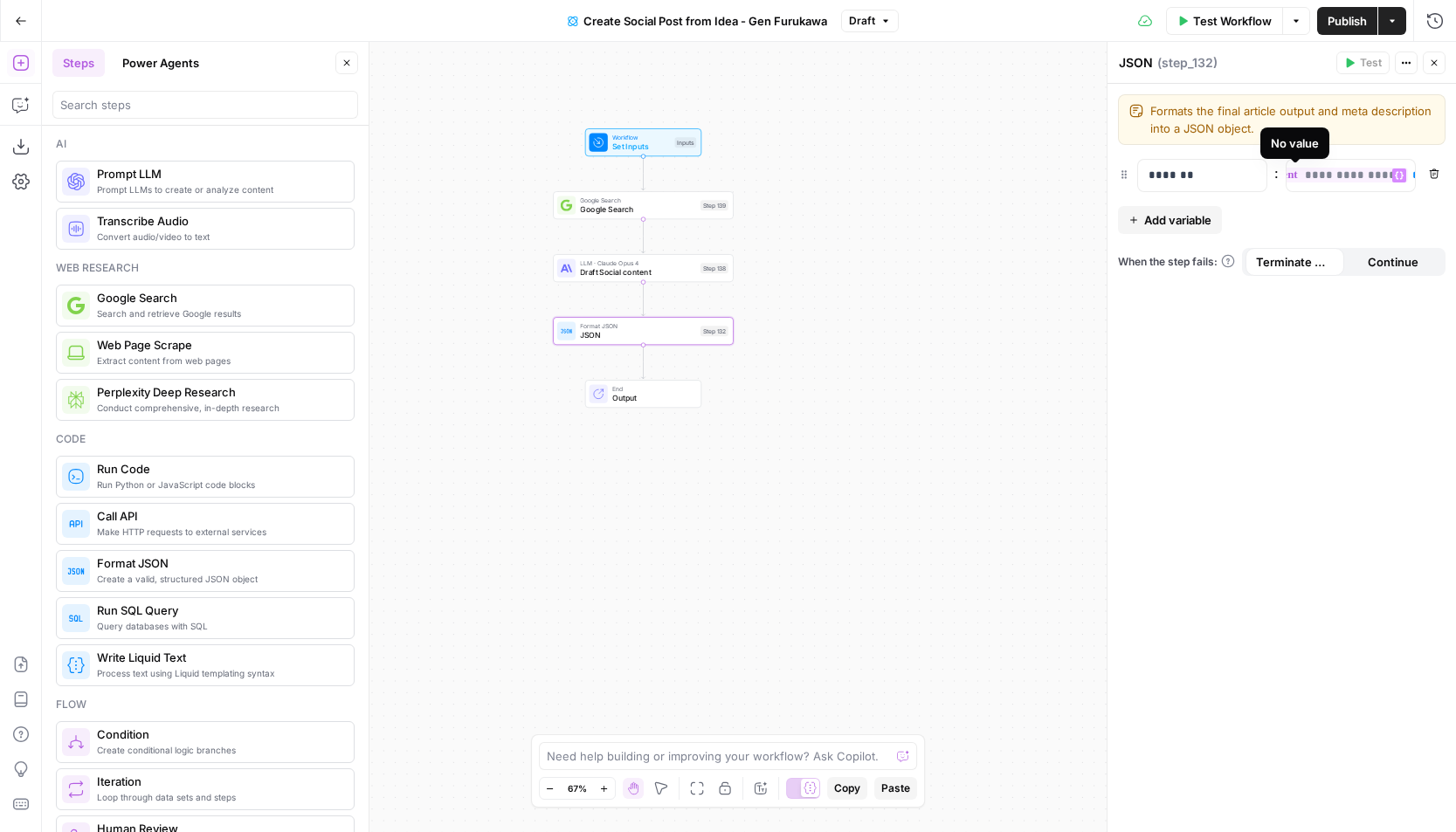 scroll, scrollTop: 0, scrollLeft: 0, axis: both 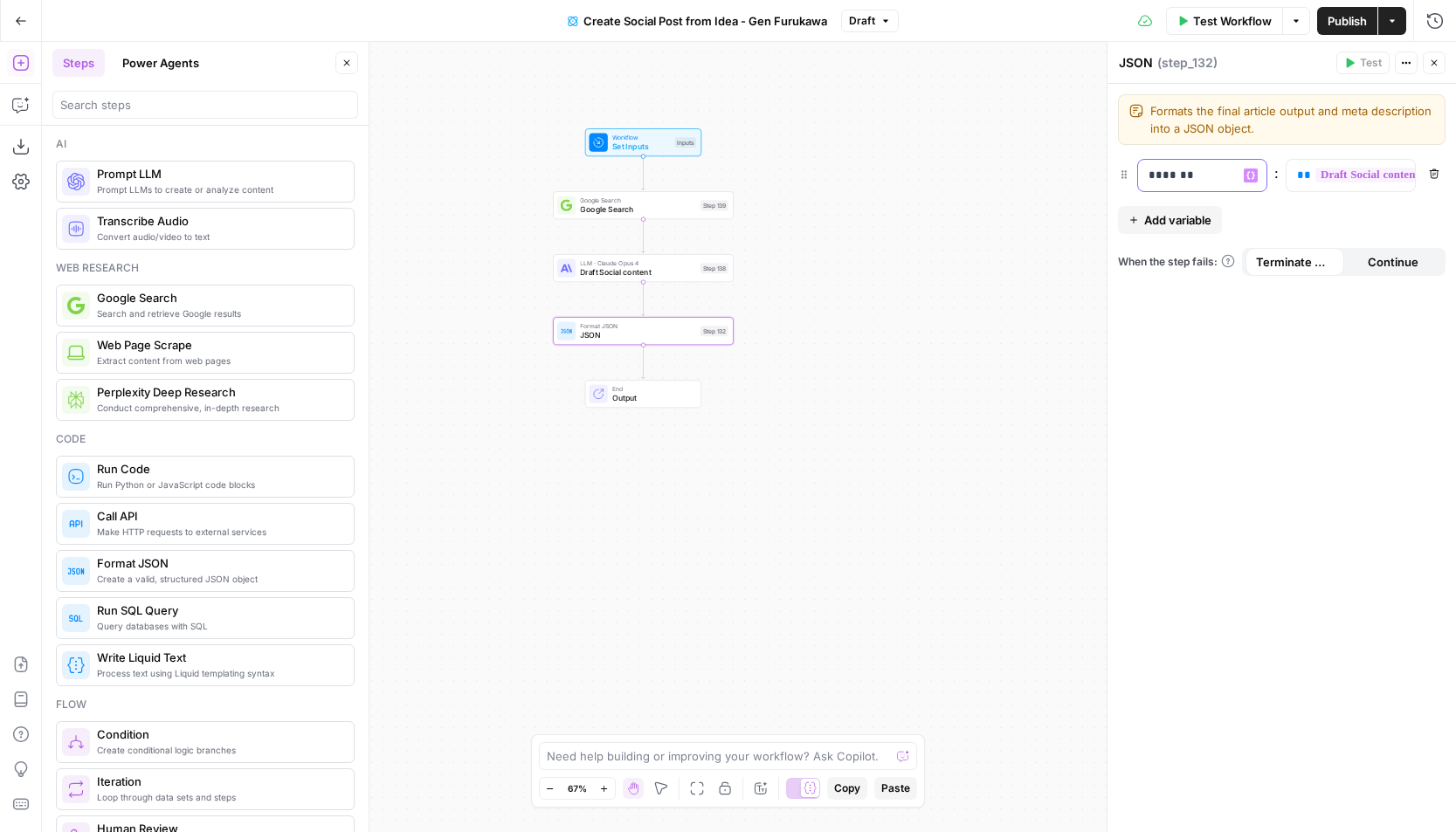 click on "*******" at bounding box center [1188, 175] 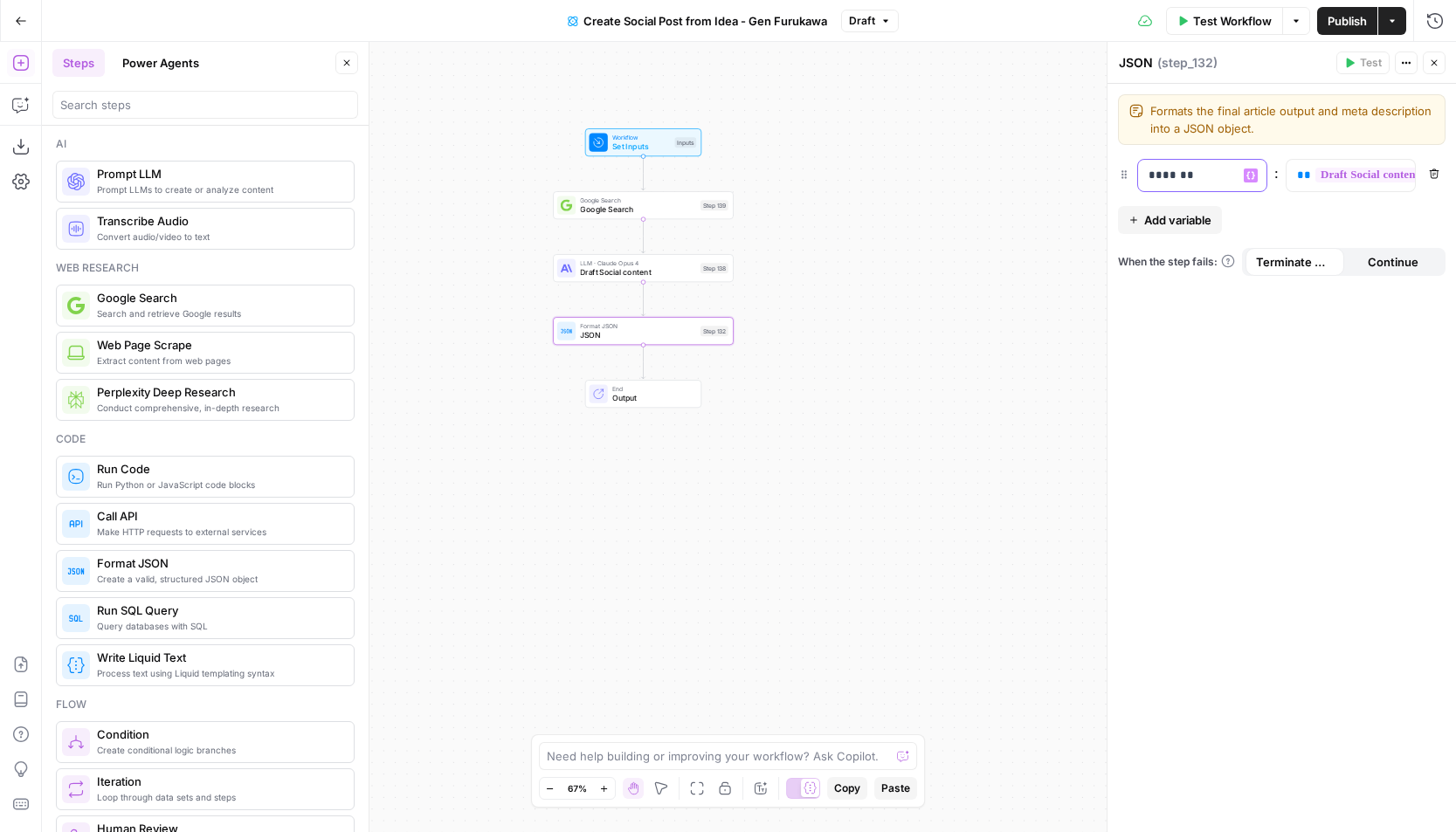 click on "*******" at bounding box center (1188, 175) 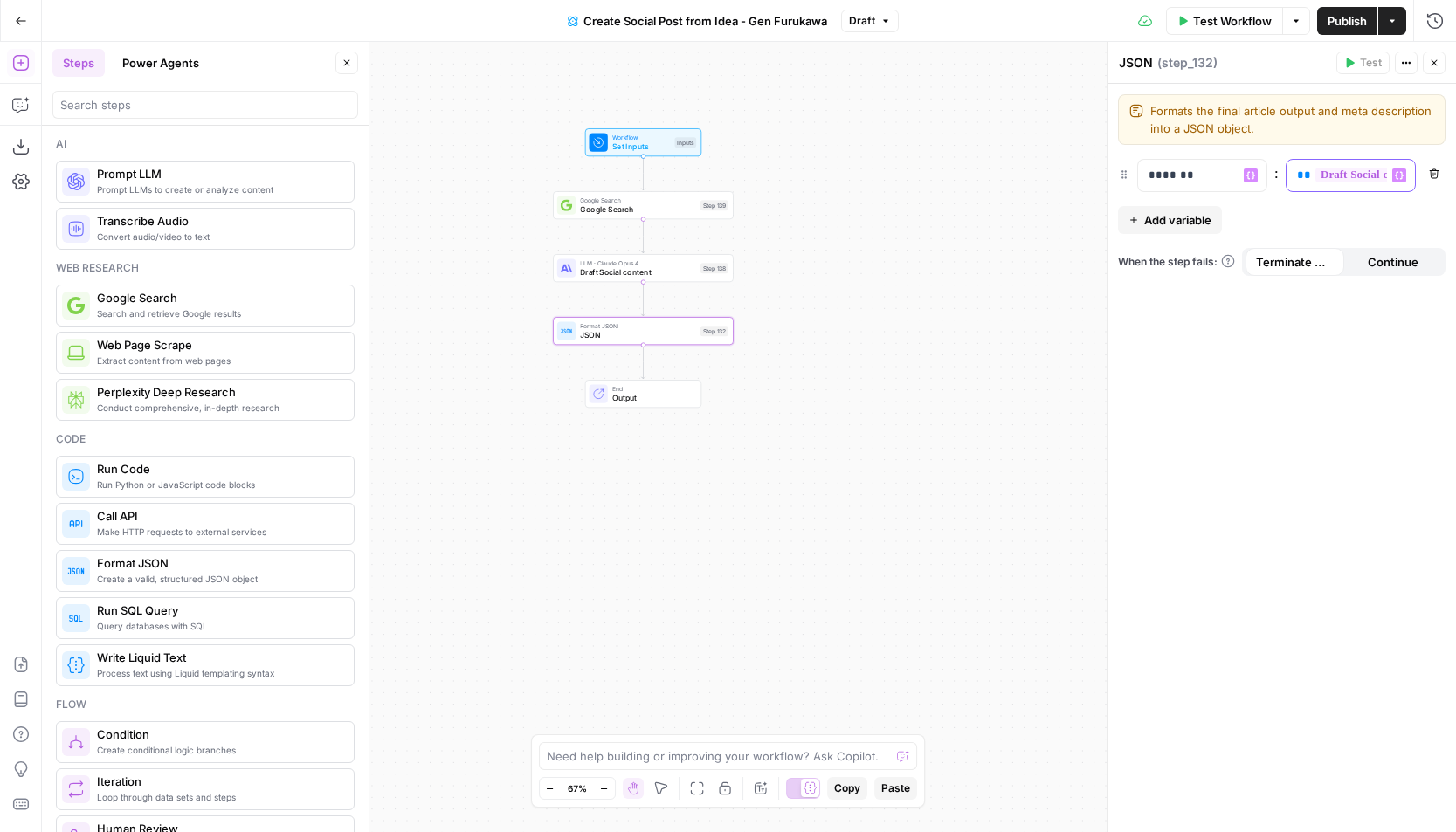 click on "**********" at bounding box center (1336, 175) 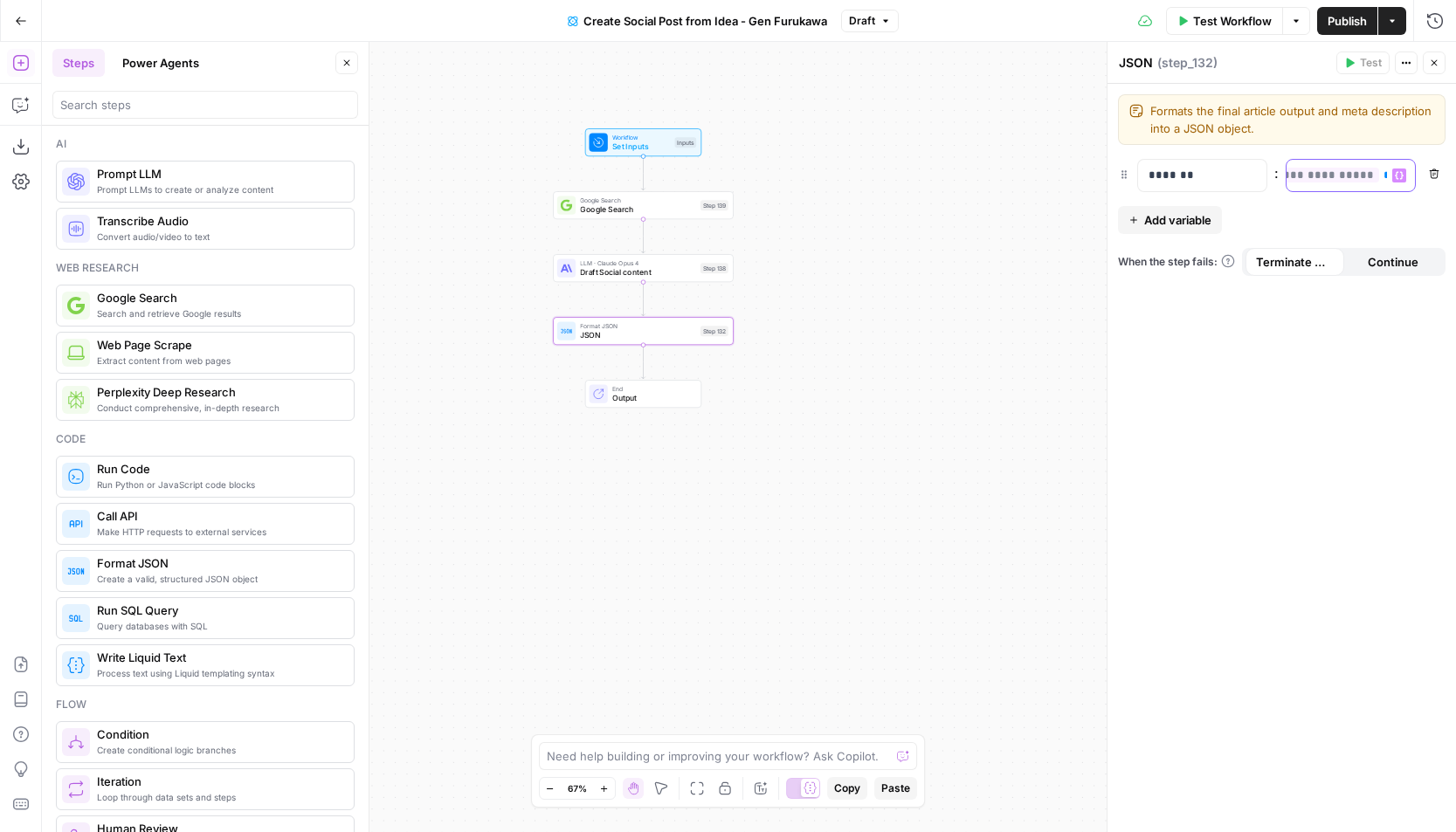 scroll, scrollTop: 0, scrollLeft: 0, axis: both 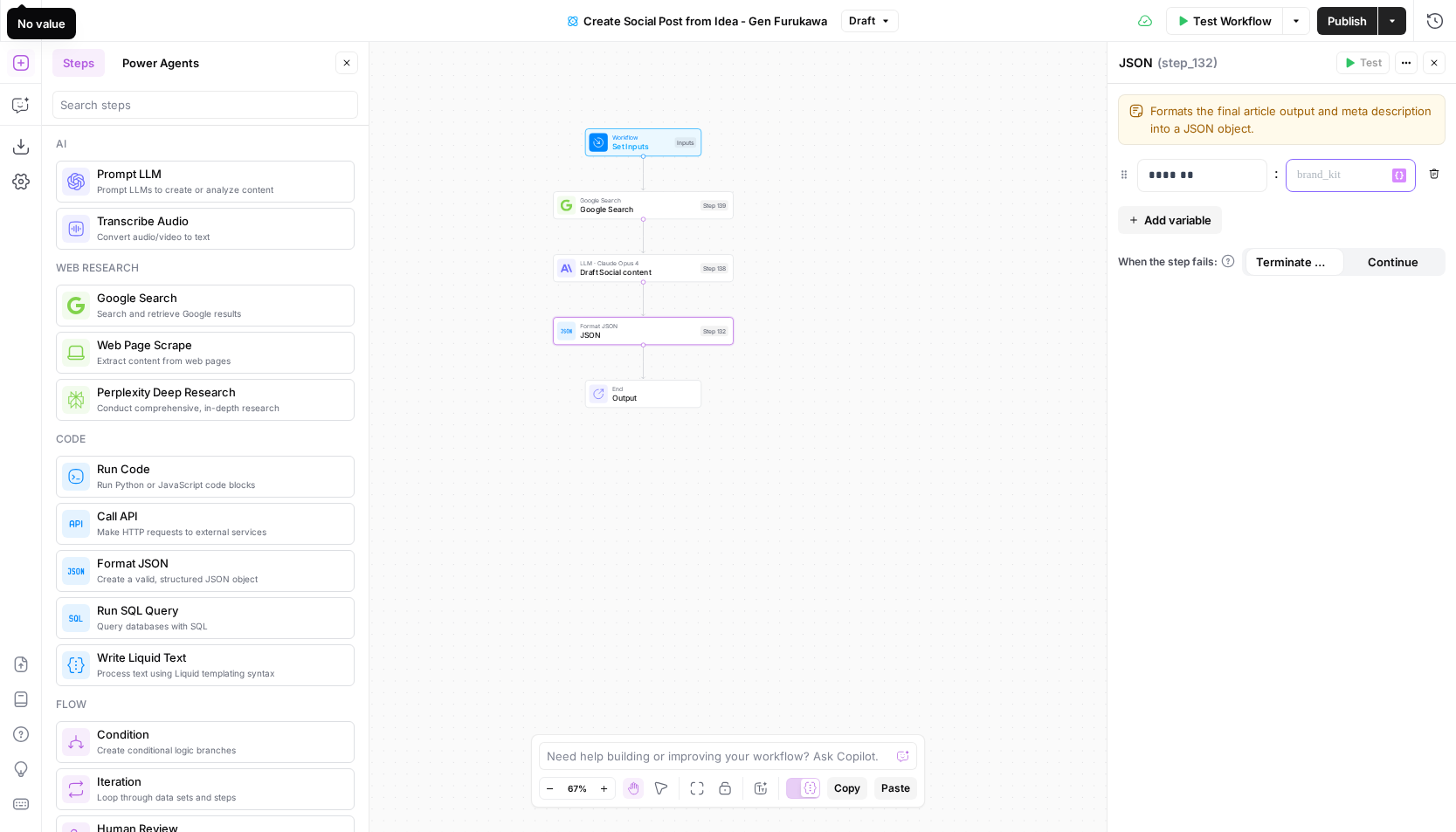 click 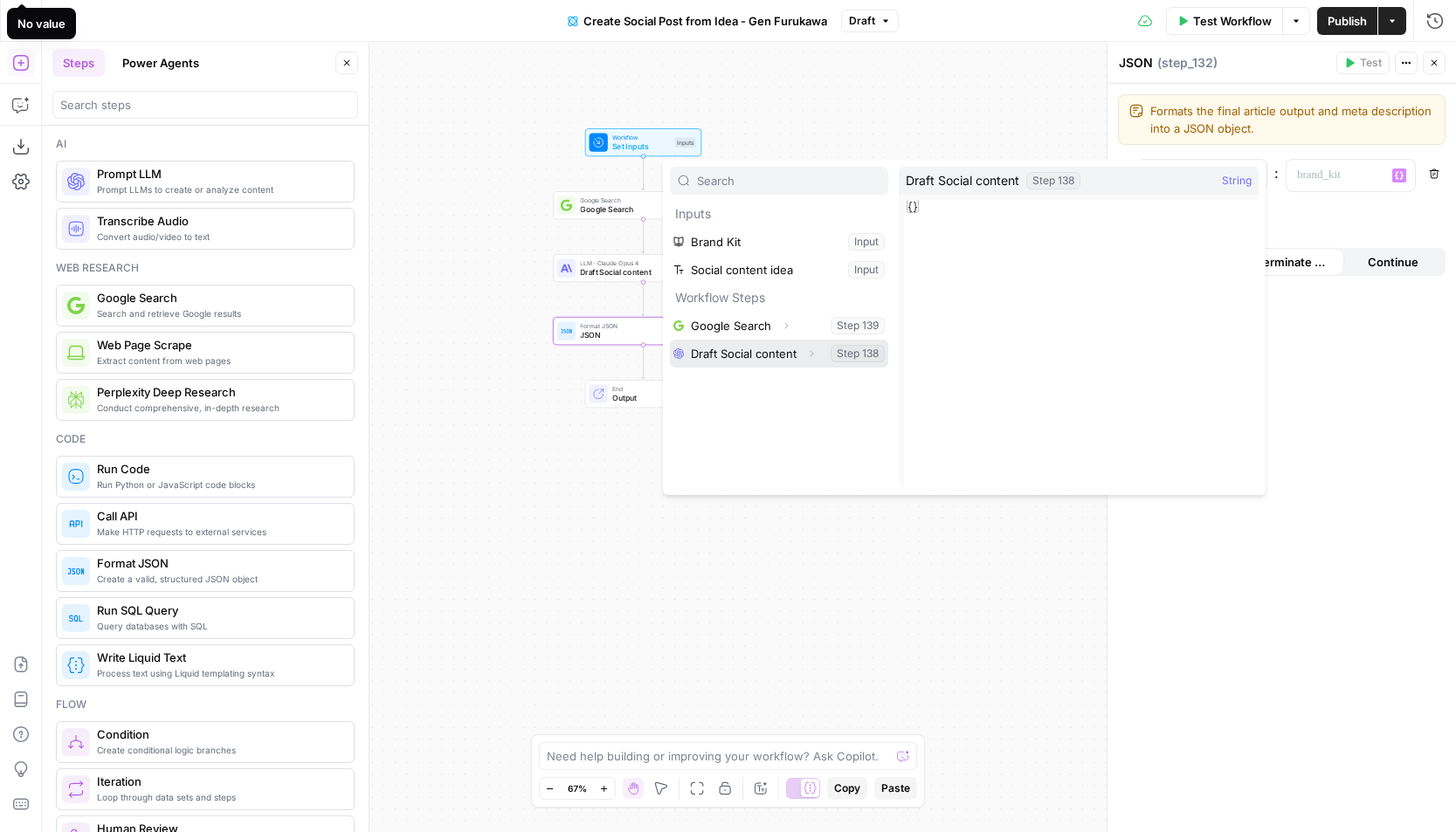 click at bounding box center [779, 354] 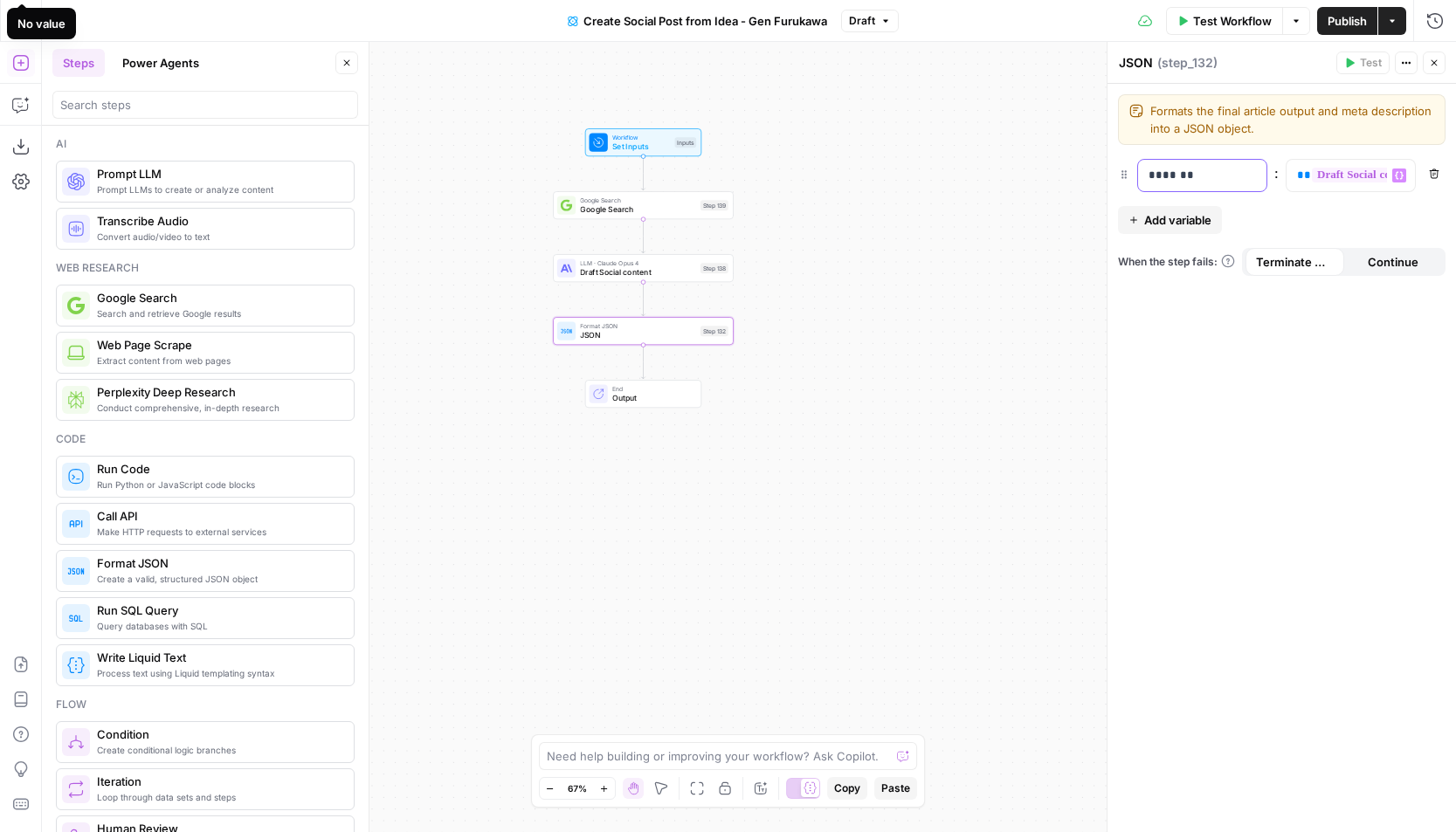 click on "*******" at bounding box center (1202, 175) 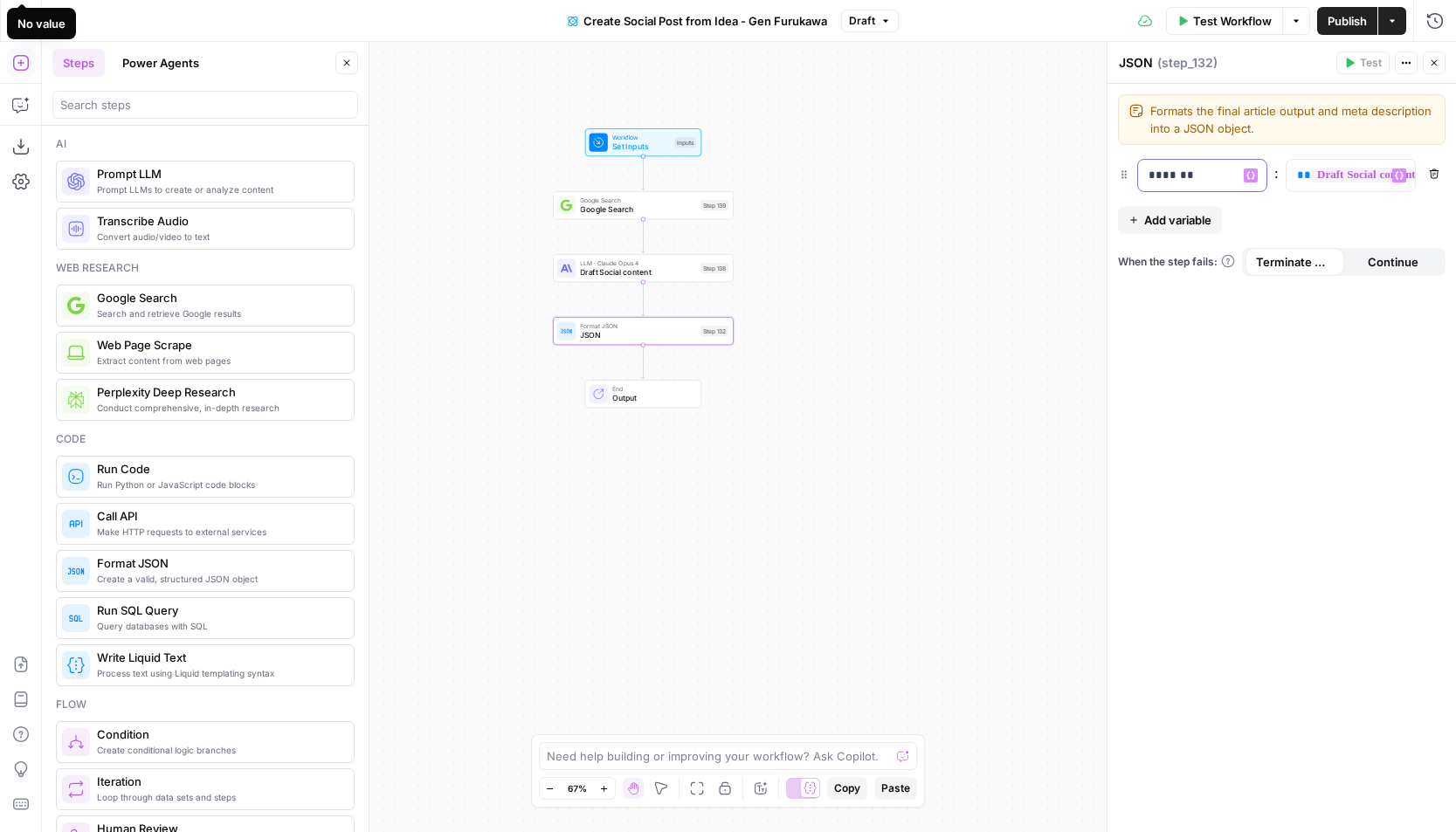 click on "*******" at bounding box center [1188, 175] 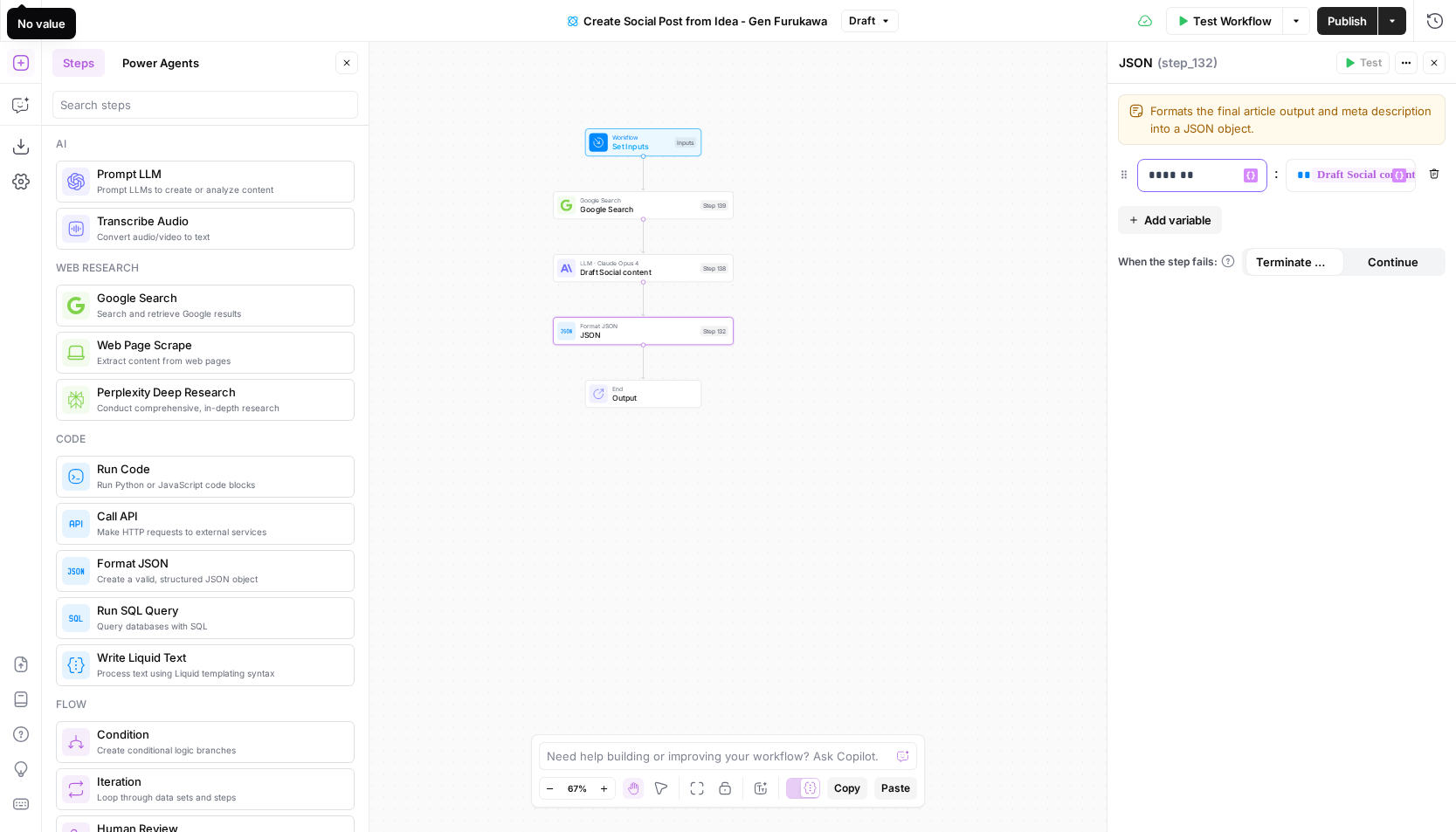 click on "*******" at bounding box center [1188, 175] 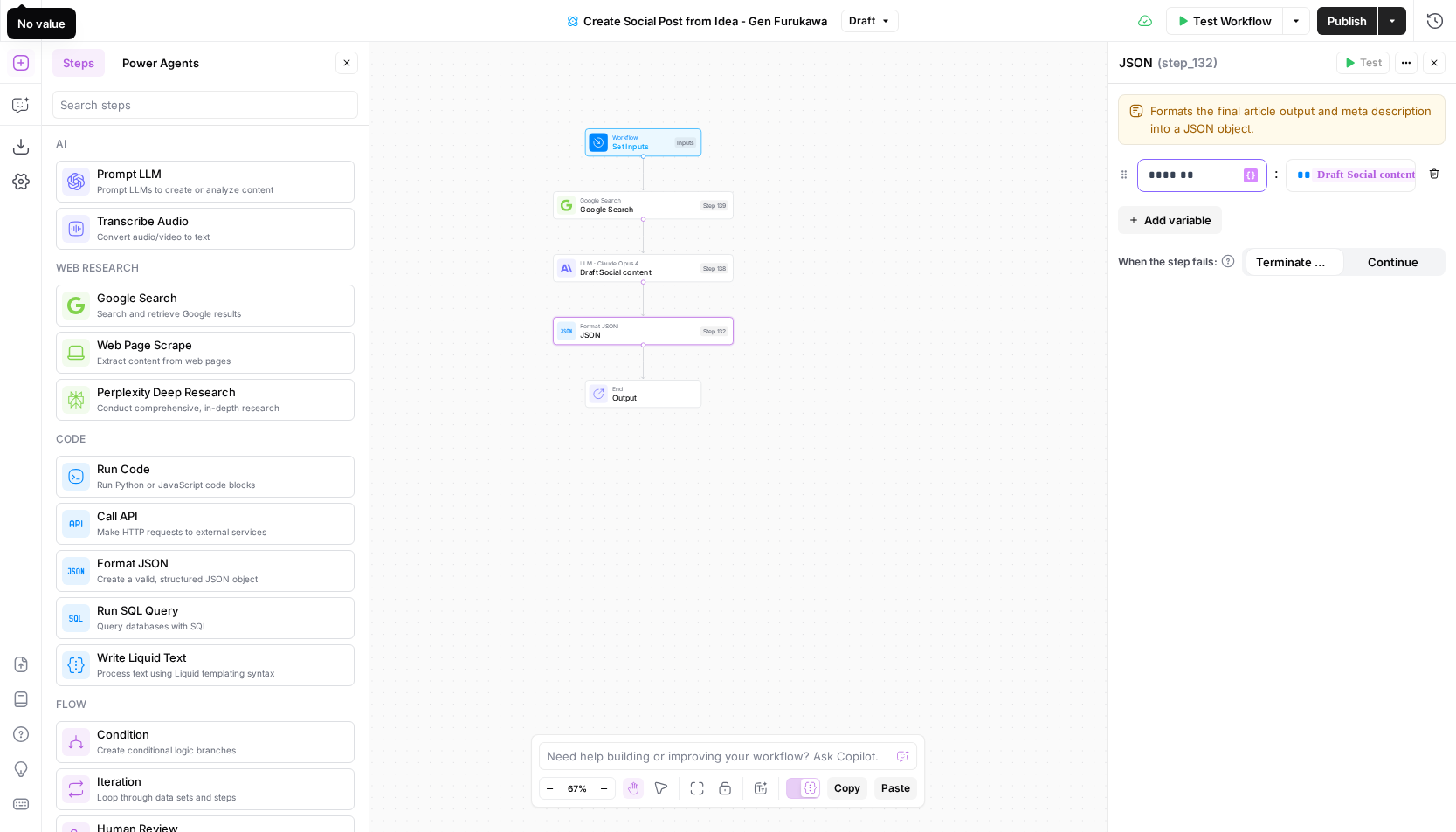 type 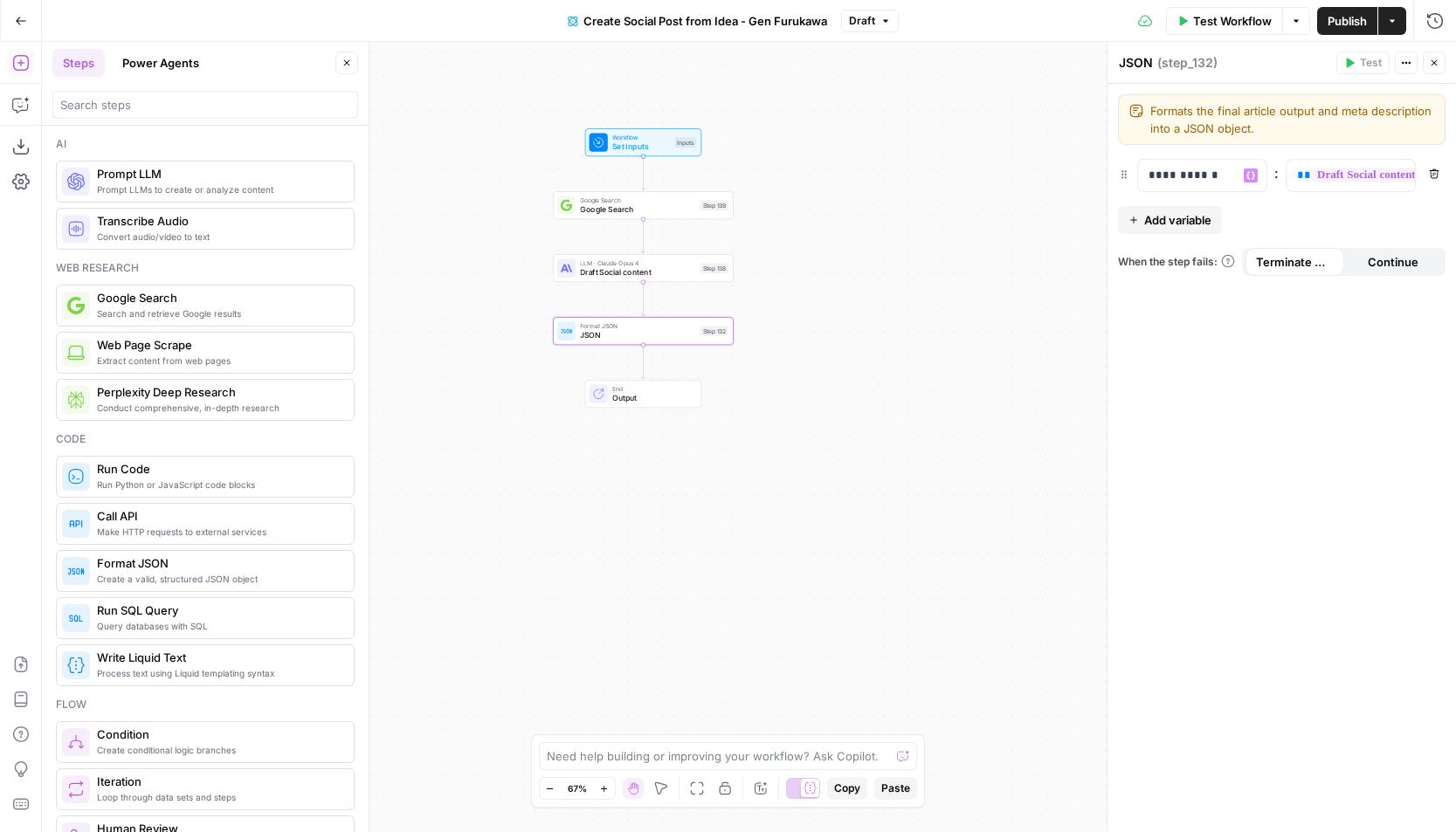 click on "Workflow Set Inputs Inputs Google Search Google Search Step 139 LLM · Claude Opus 4 Draft Social content Step 138 Format JSON JSON Step 132 End Output" at bounding box center (749, 437) 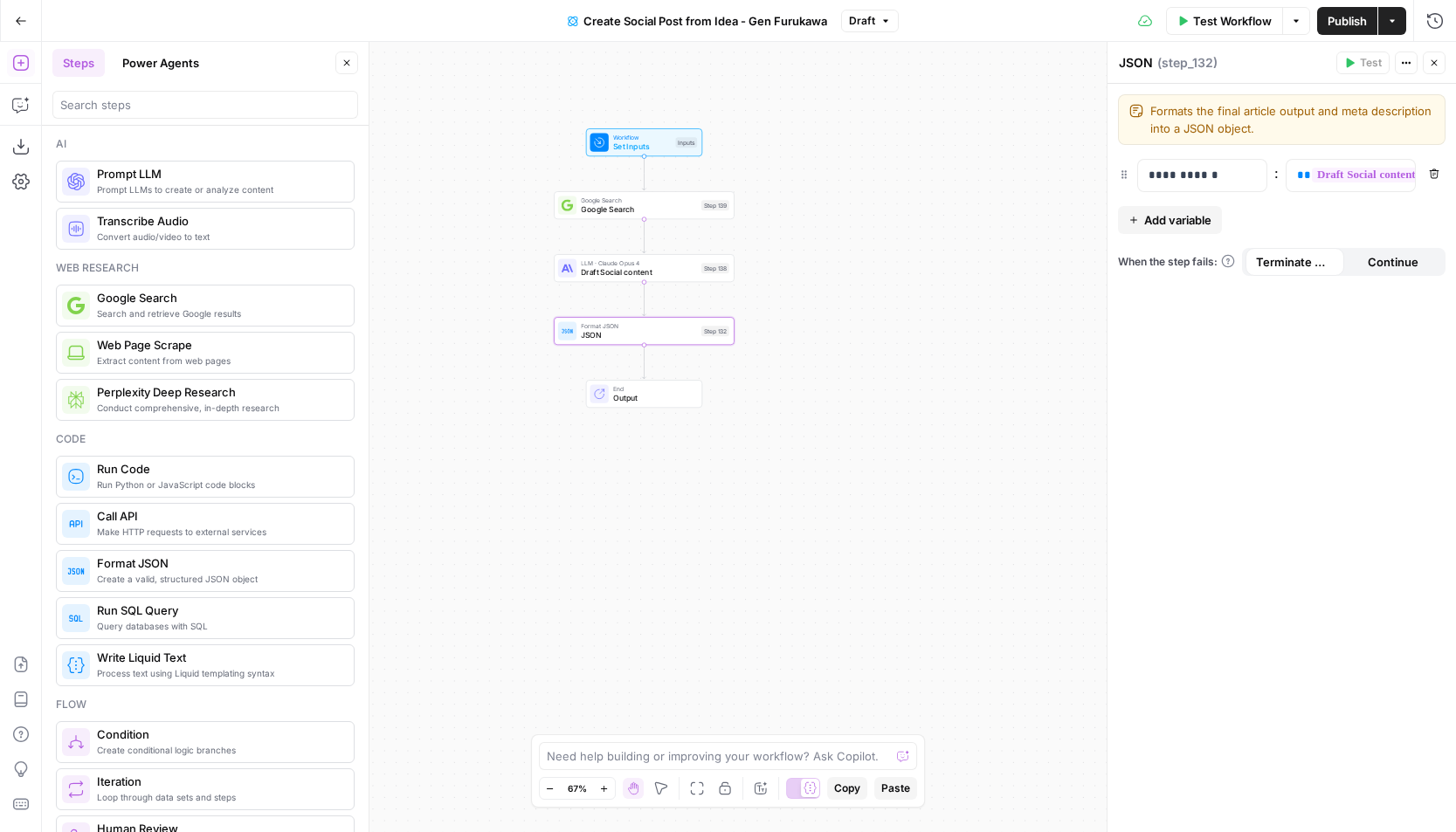click 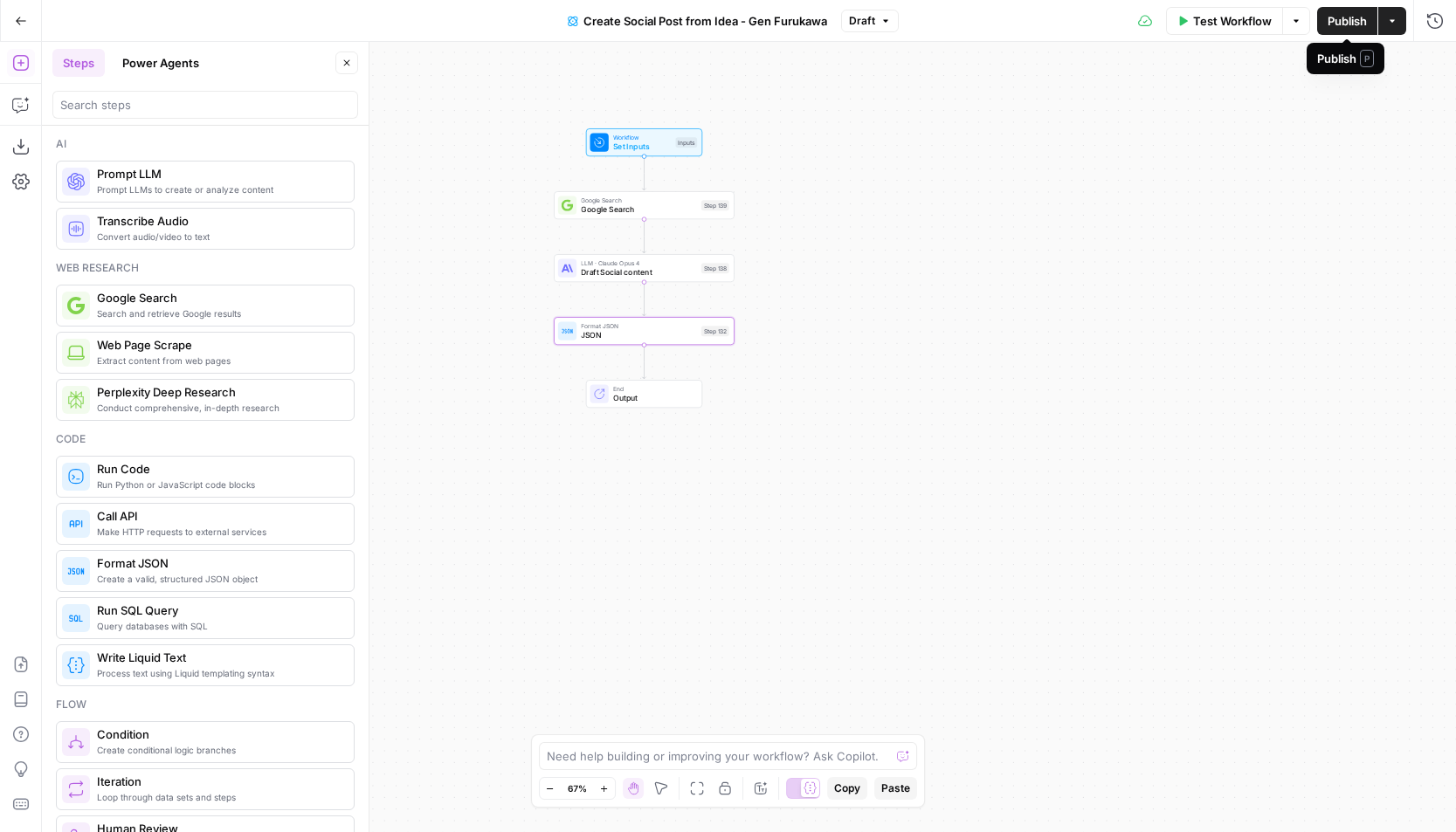 click 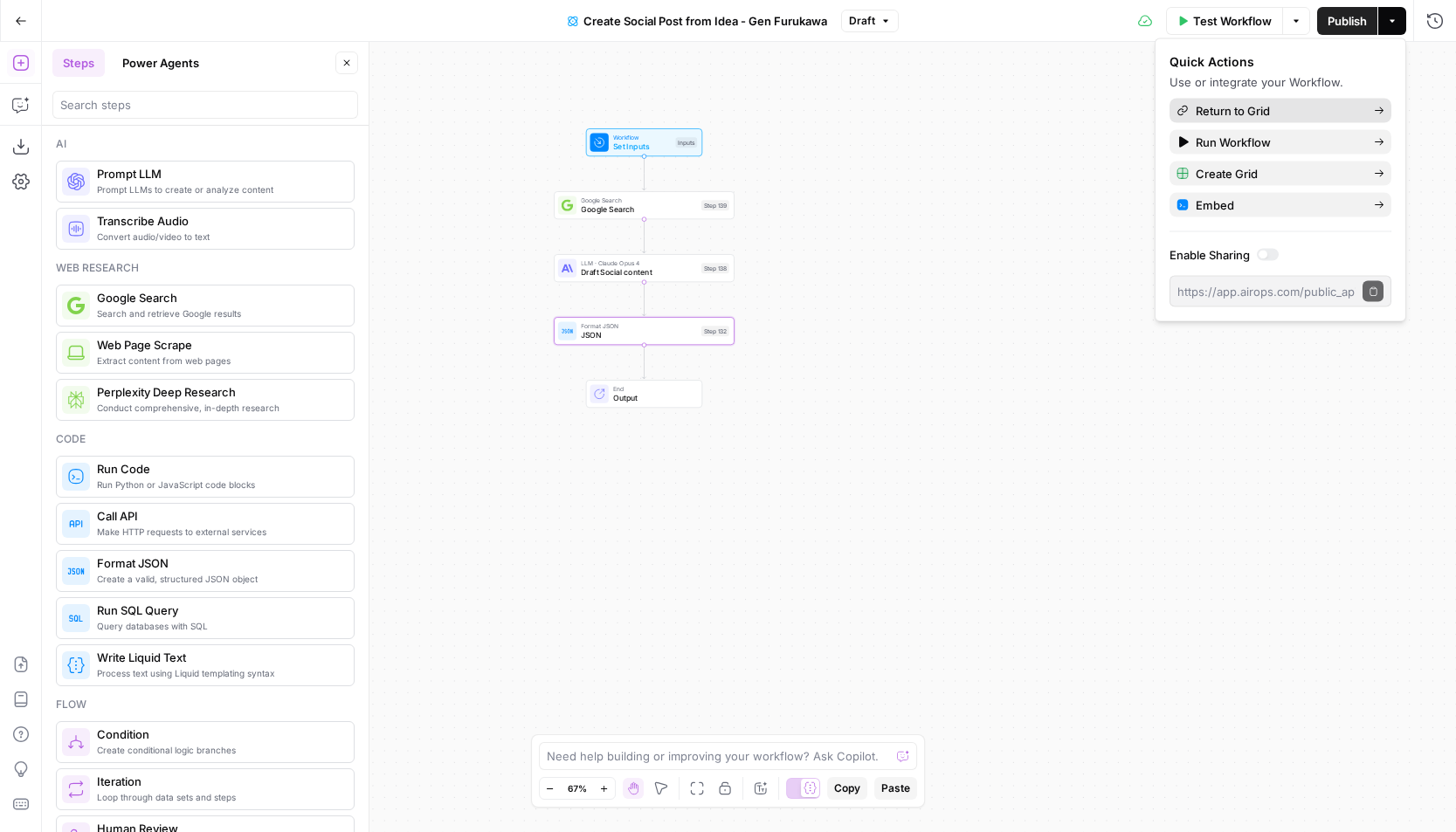 click on "Return to Grid" at bounding box center [1278, 111] 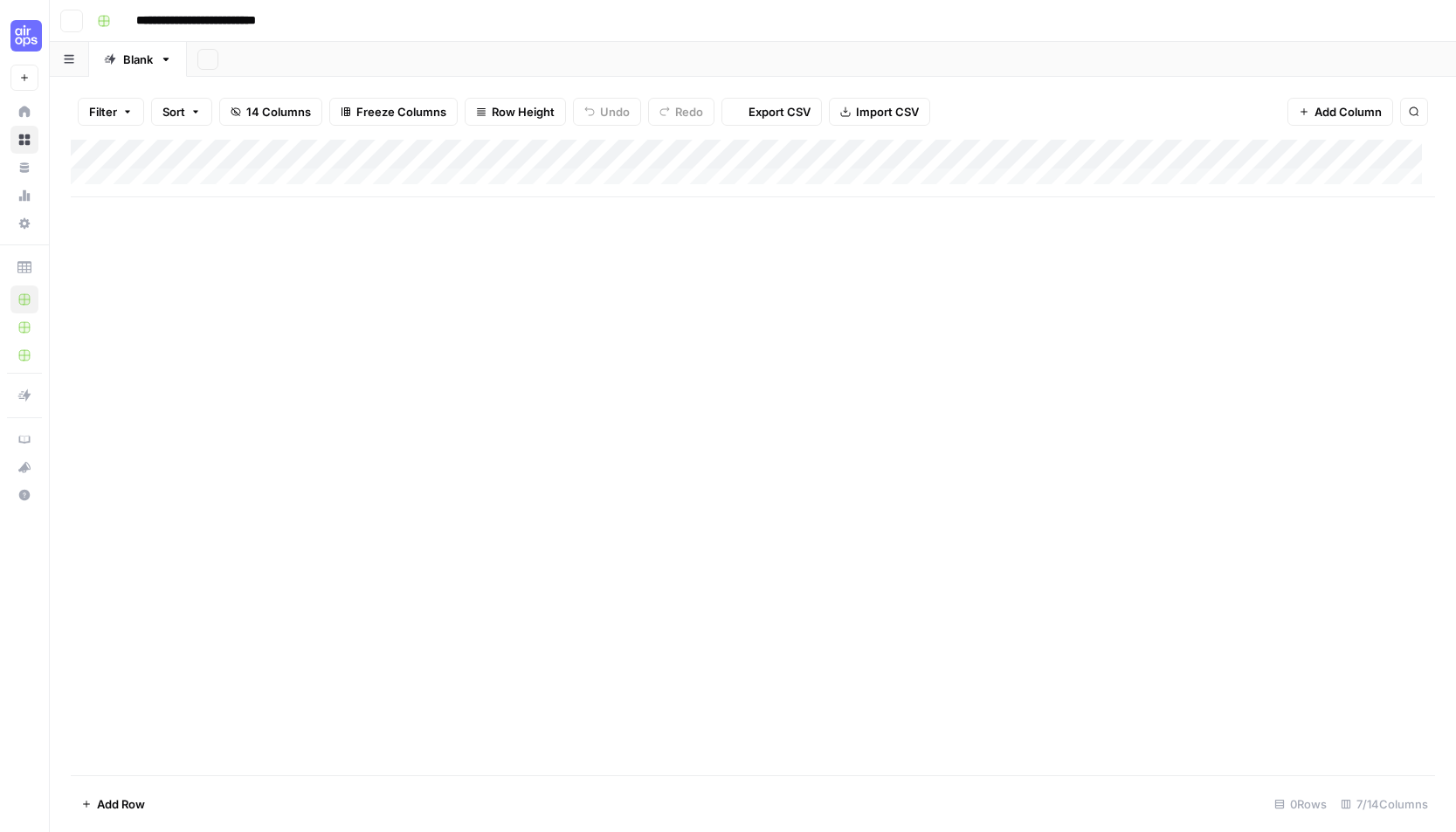 scroll, scrollTop: 0, scrollLeft: 0, axis: both 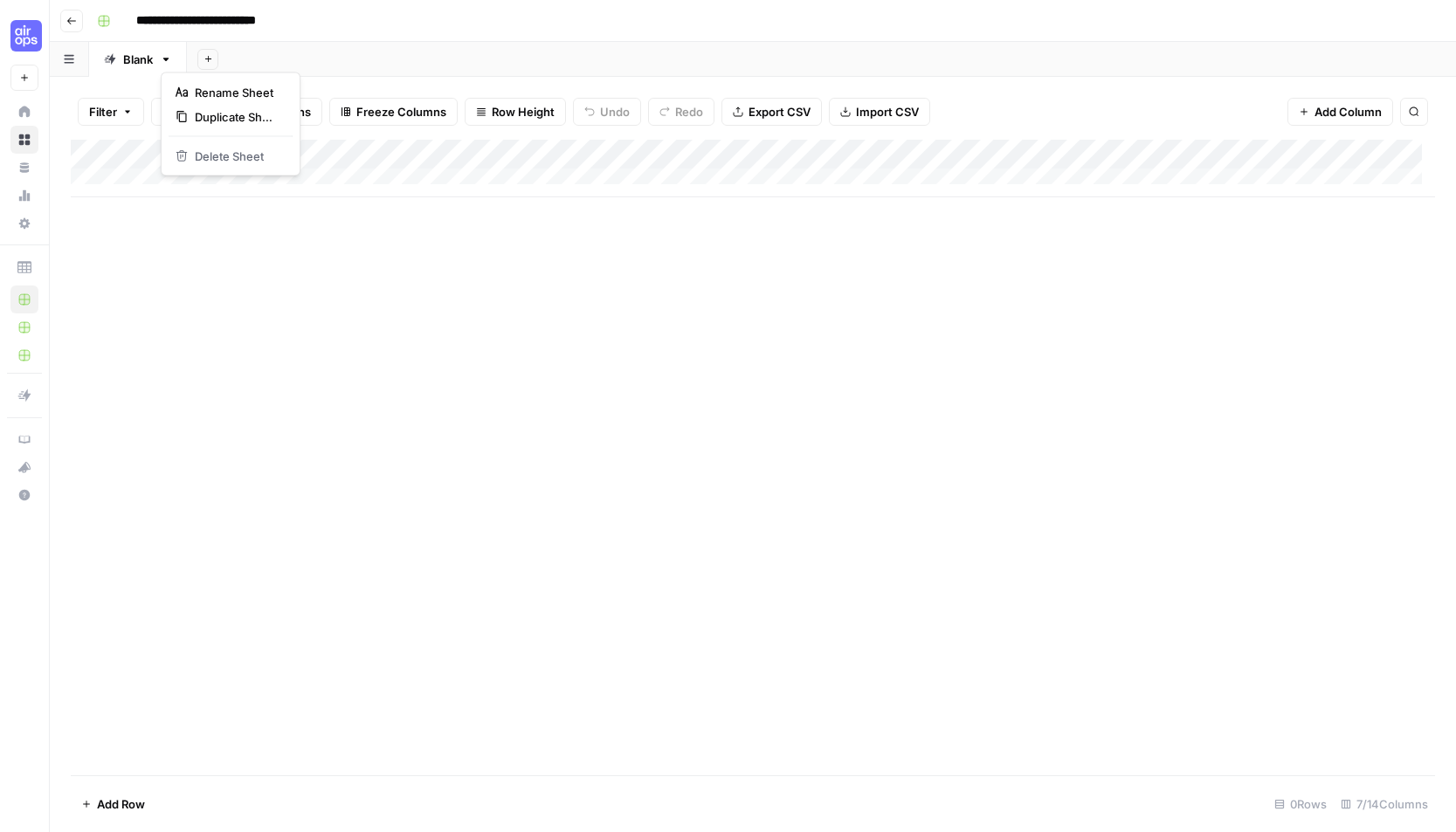 click 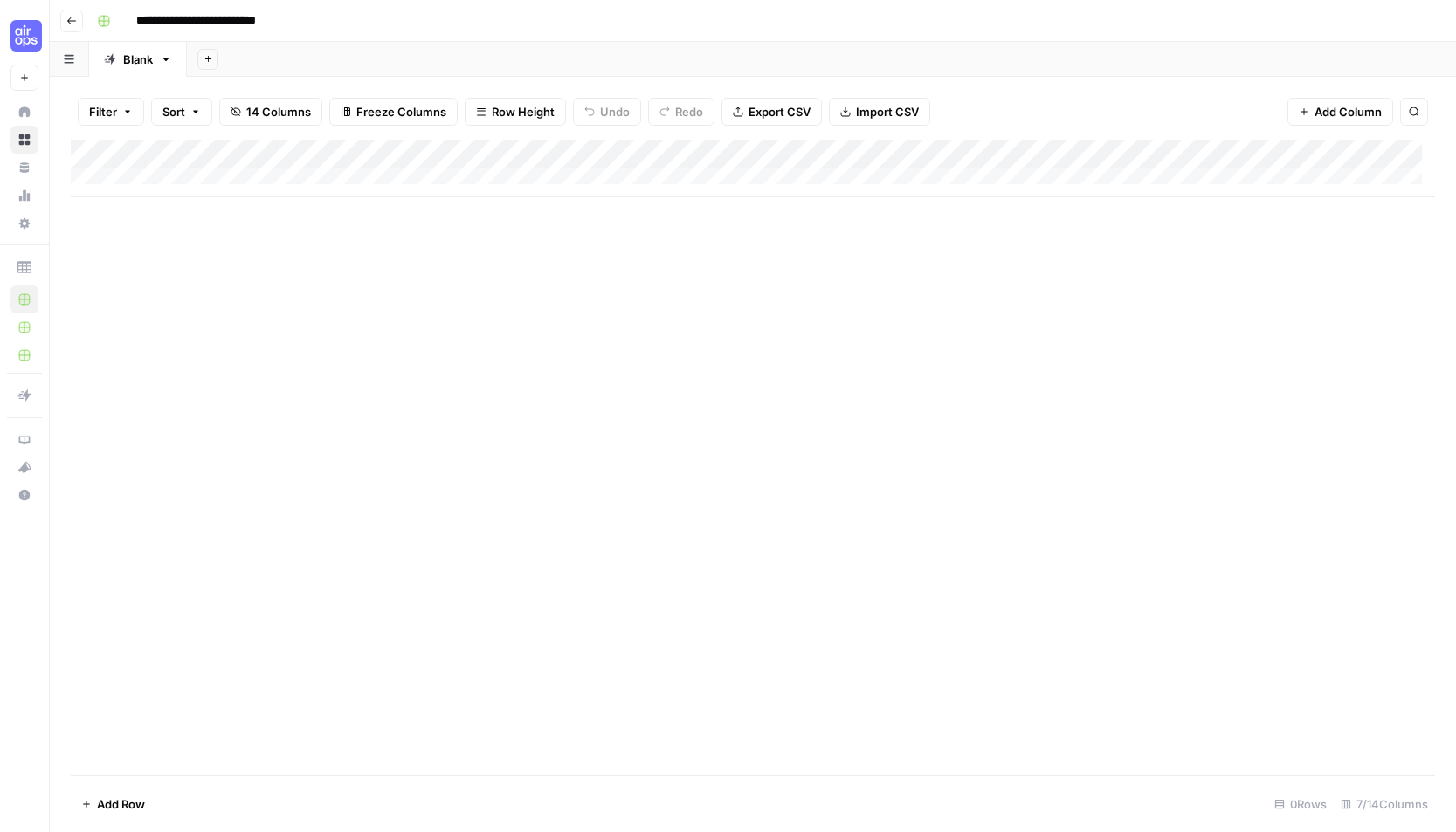 click on "Go back" at bounding box center (72, 21) 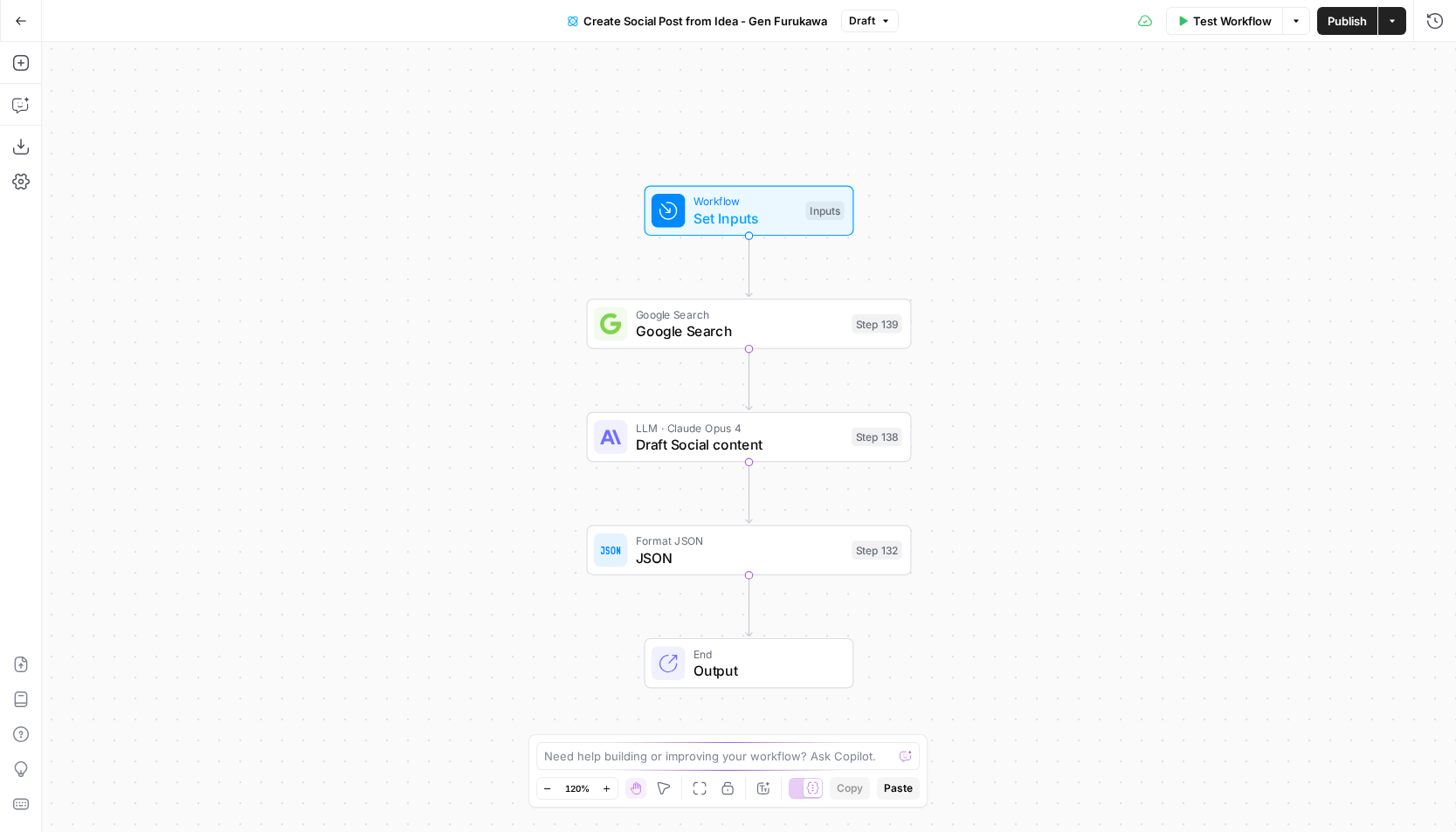 scroll, scrollTop: 0, scrollLeft: 0, axis: both 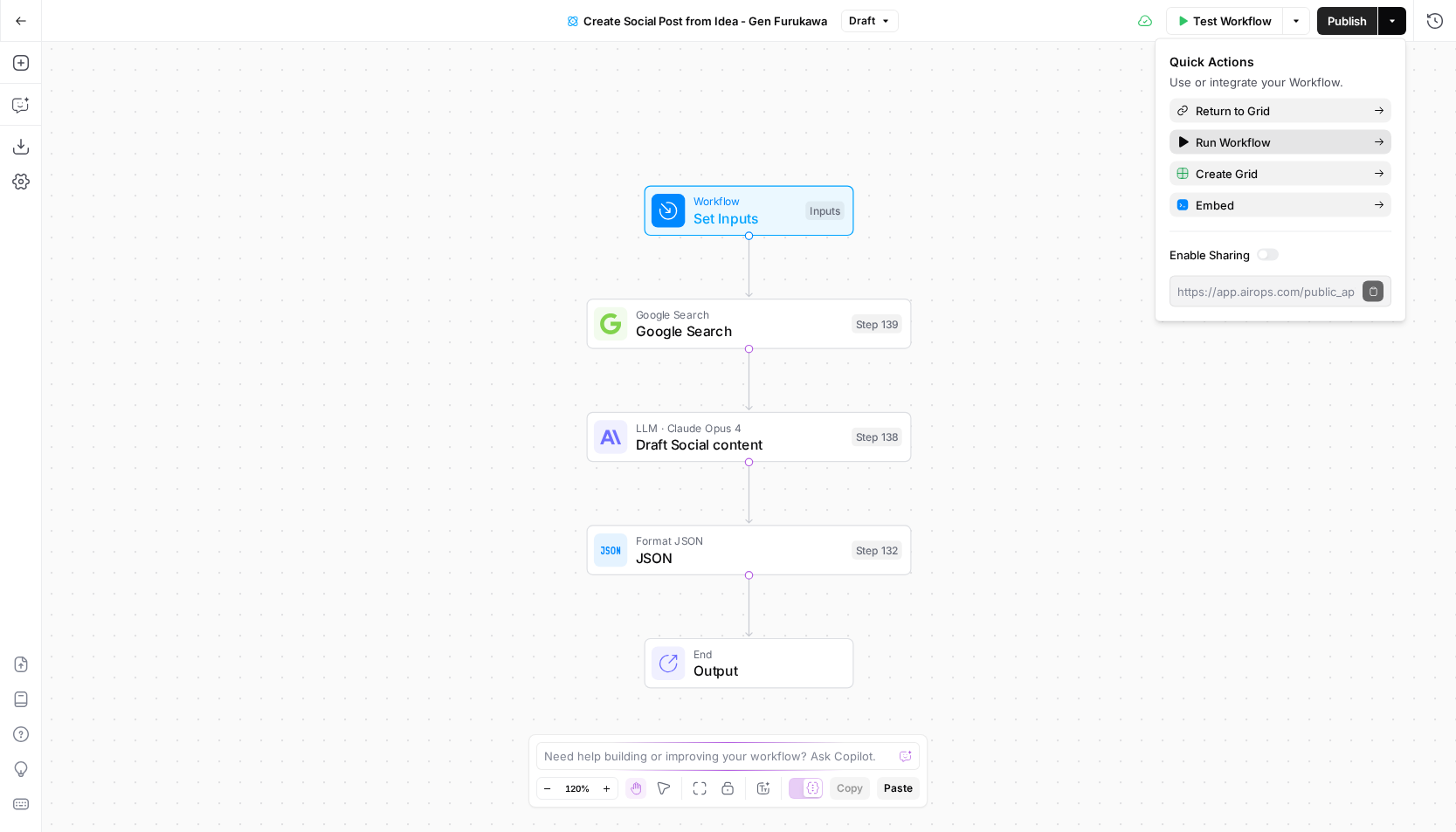 click on "Run Workflow" at bounding box center [1278, 142] 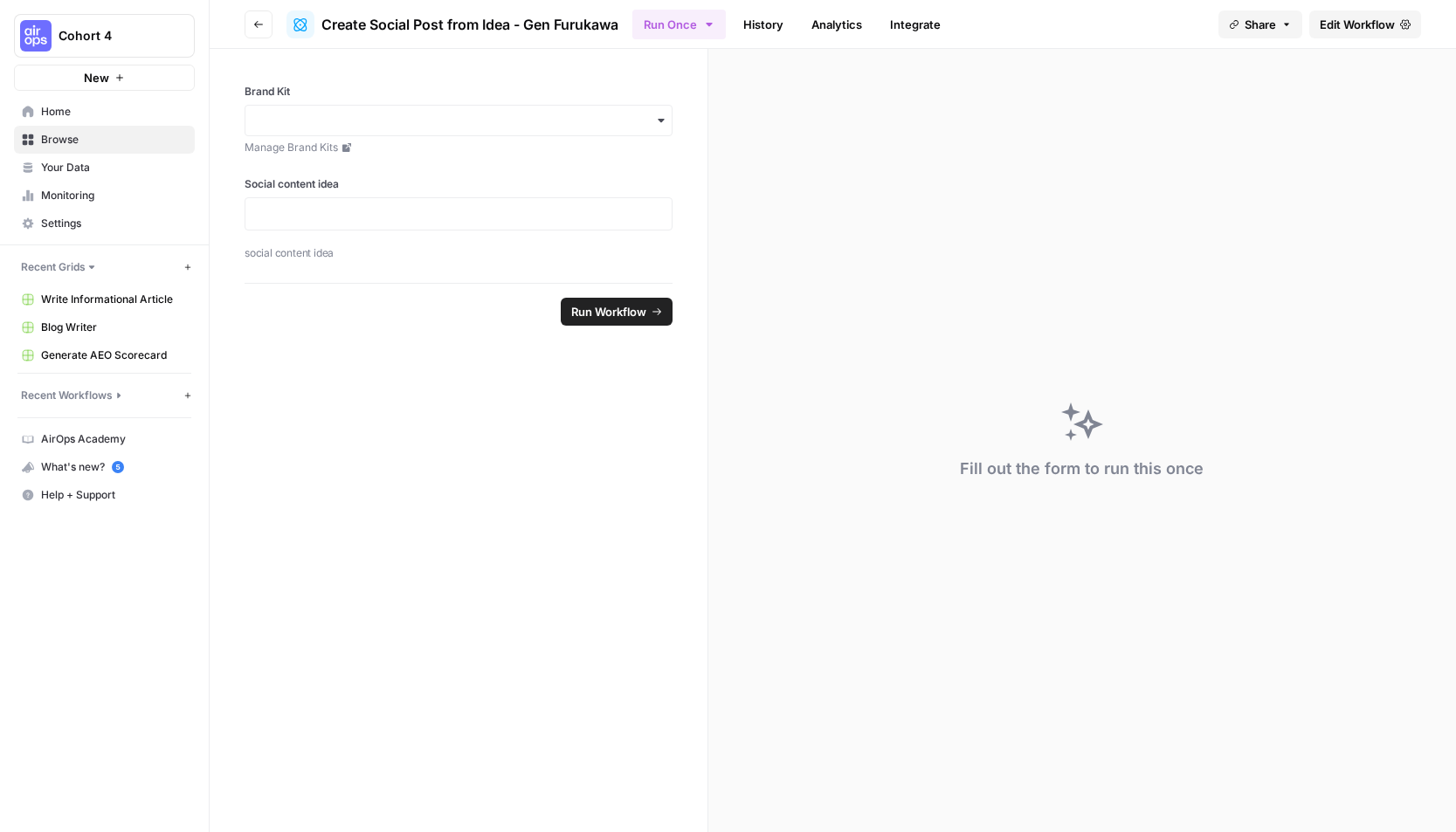 scroll, scrollTop: 0, scrollLeft: 0, axis: both 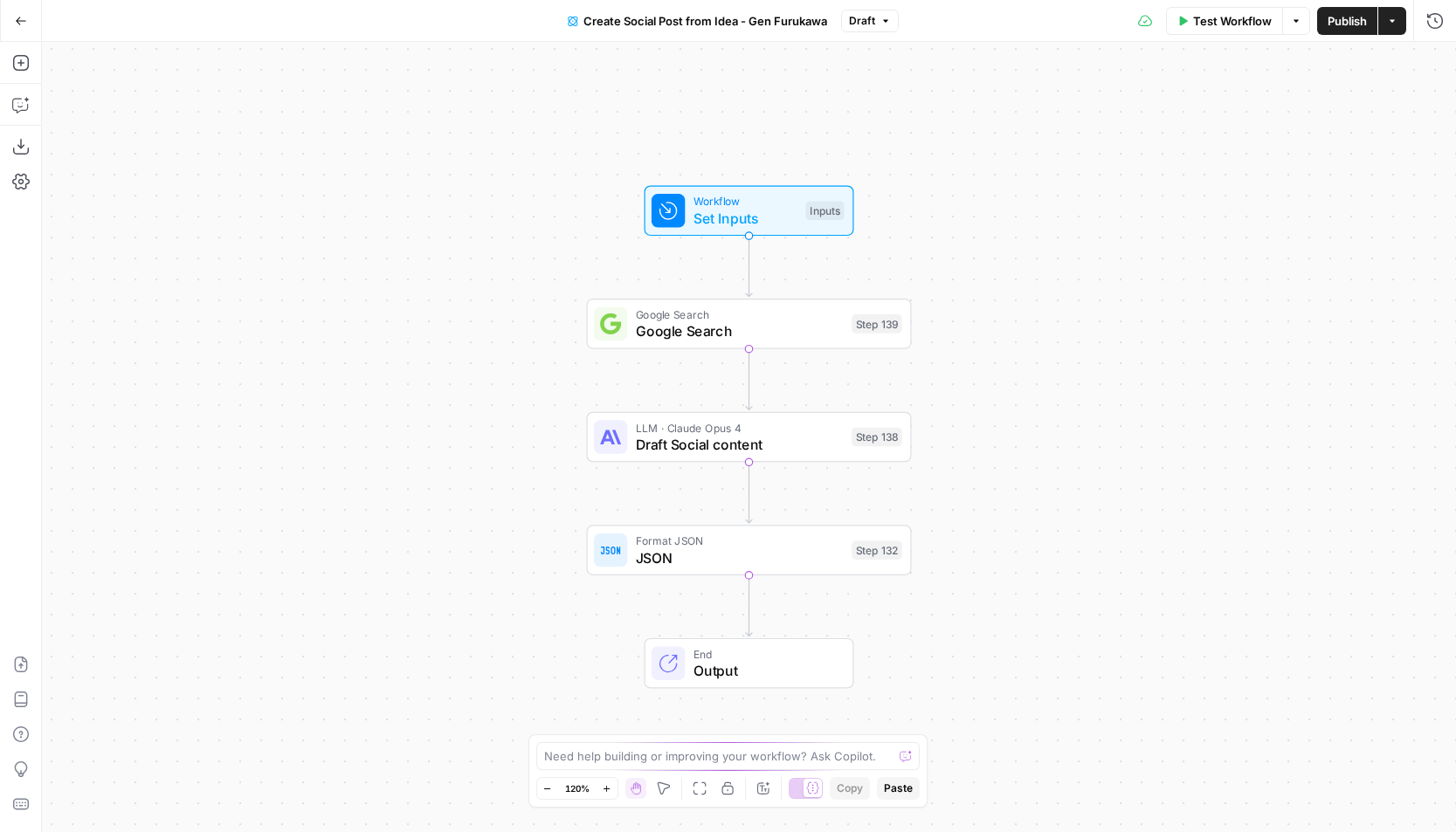 click on "Publish" at bounding box center [1347, 21] 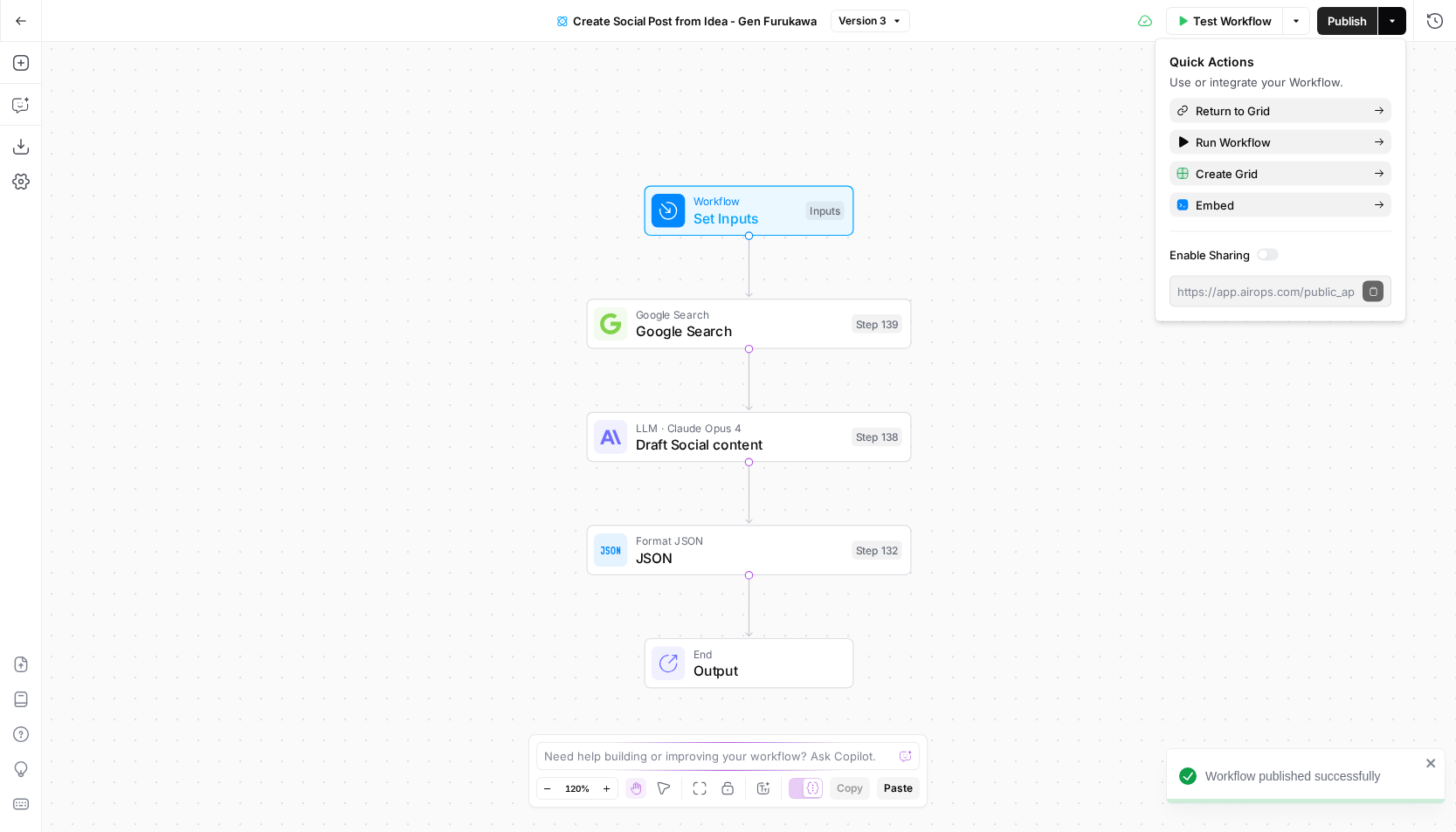 click on "Go Back" at bounding box center (21, 21) 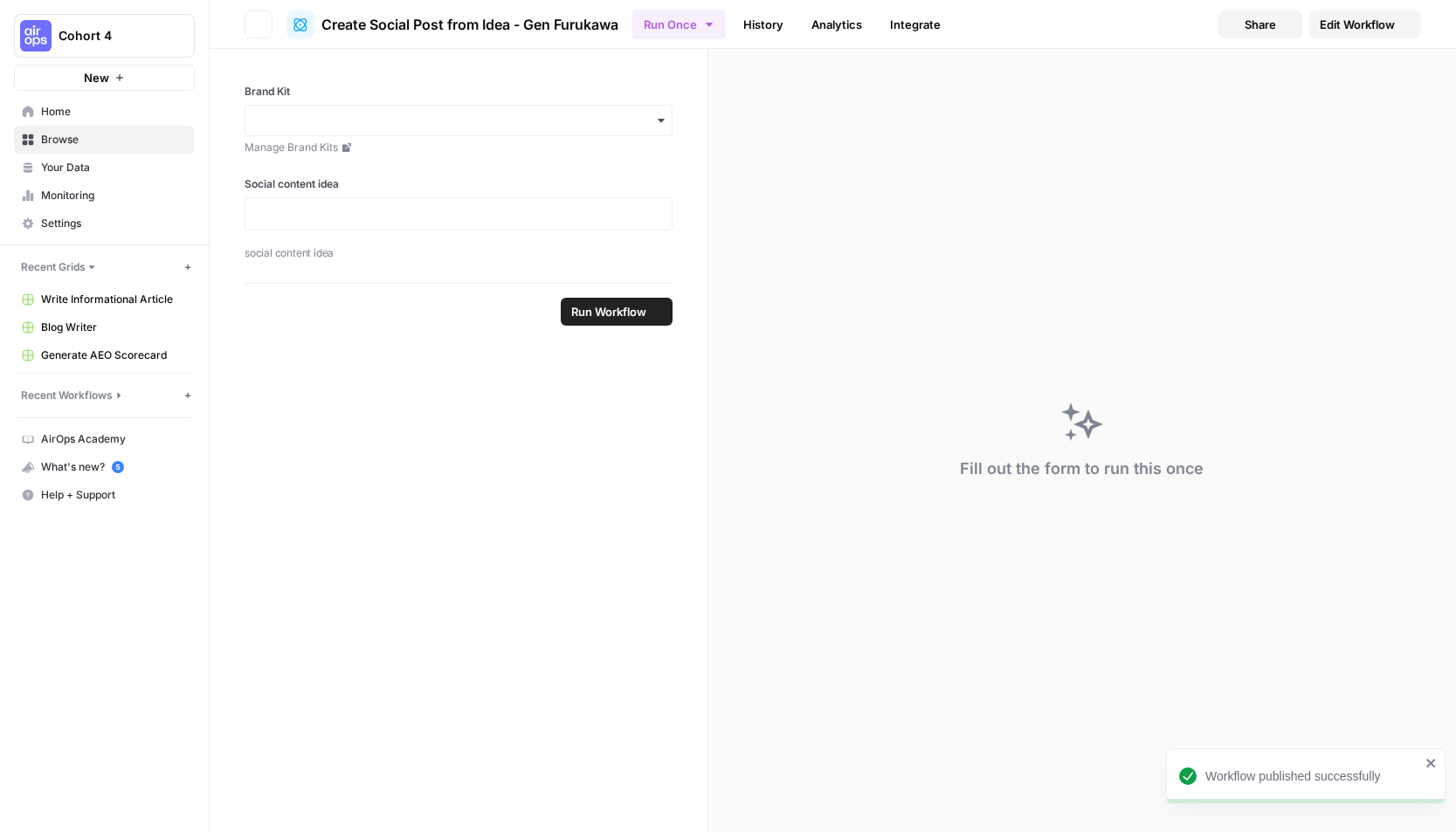 scroll, scrollTop: 0, scrollLeft: 0, axis: both 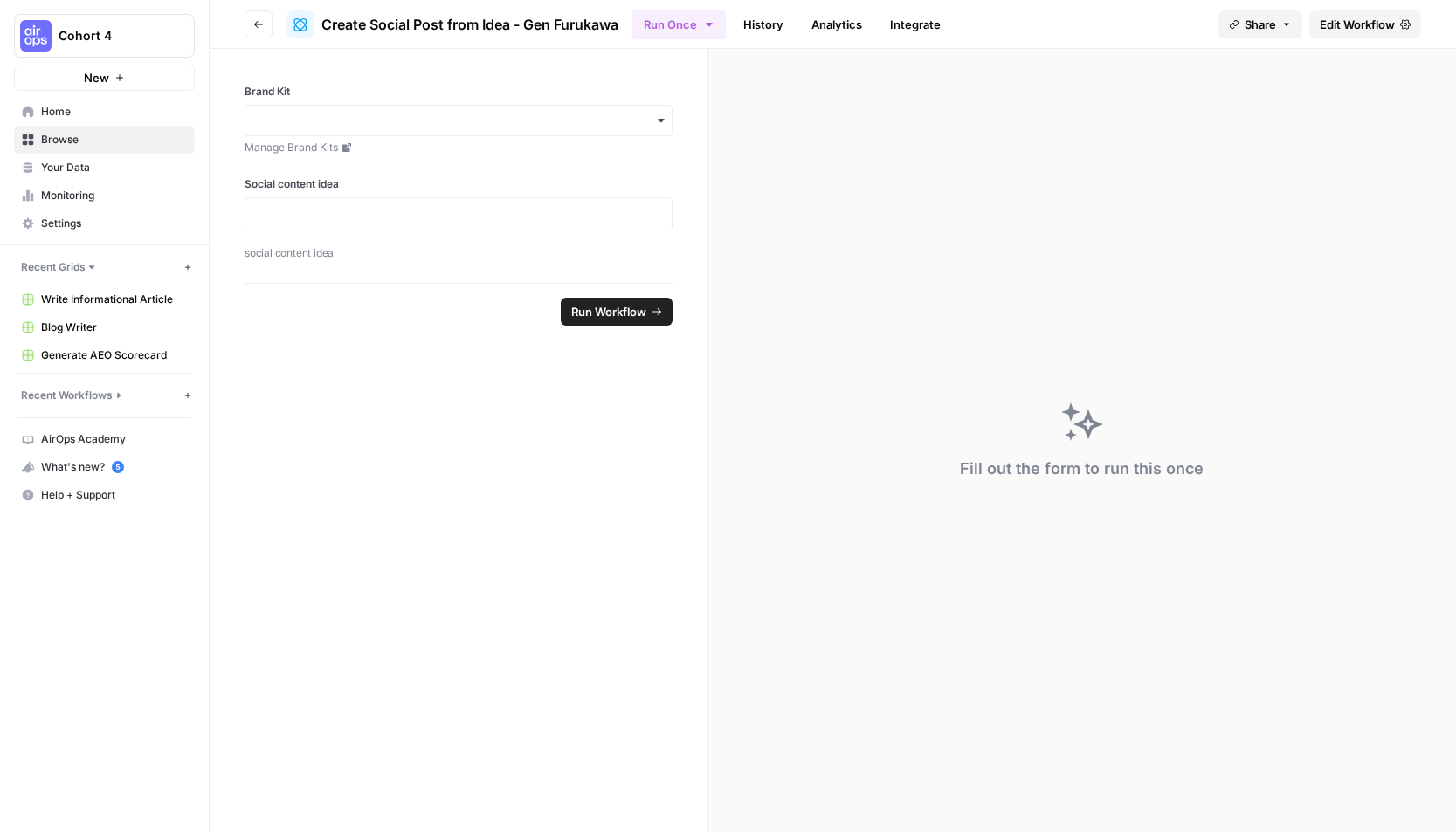 click on "Recent Grids" at bounding box center (53, 267) 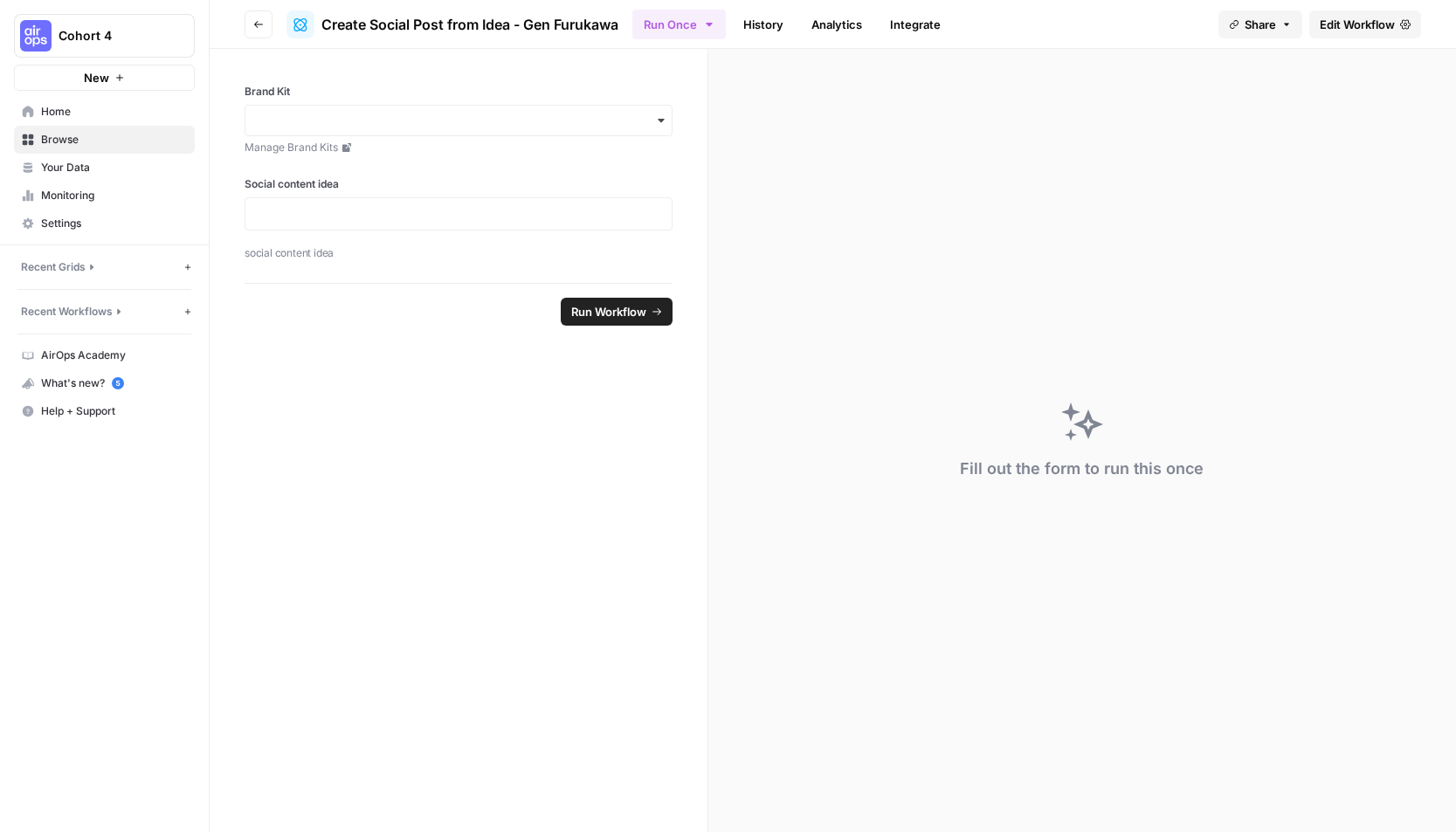click on "Recent Grids" at bounding box center [53, 267] 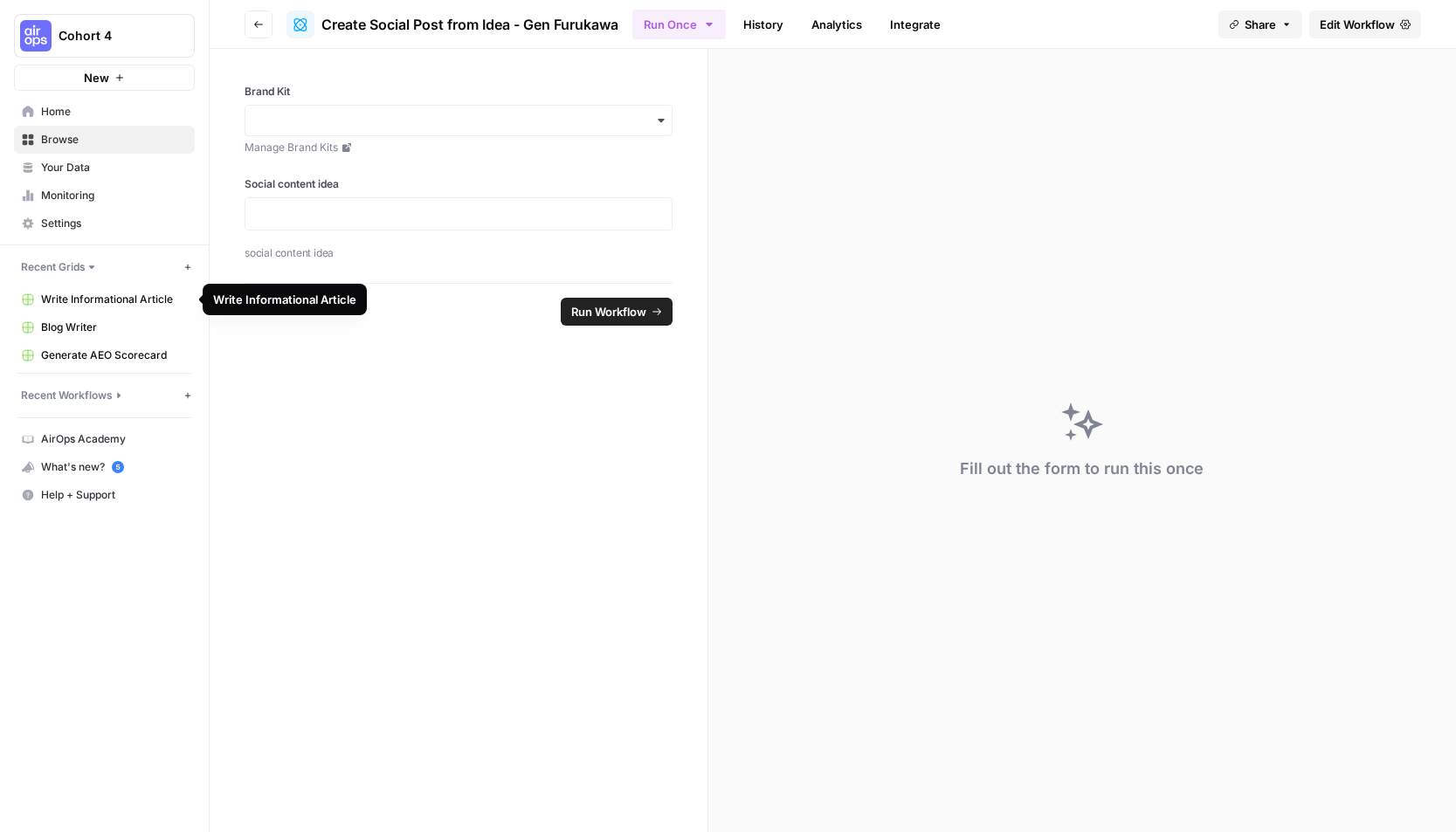 click on "Write Informational Article" at bounding box center (114, 299) 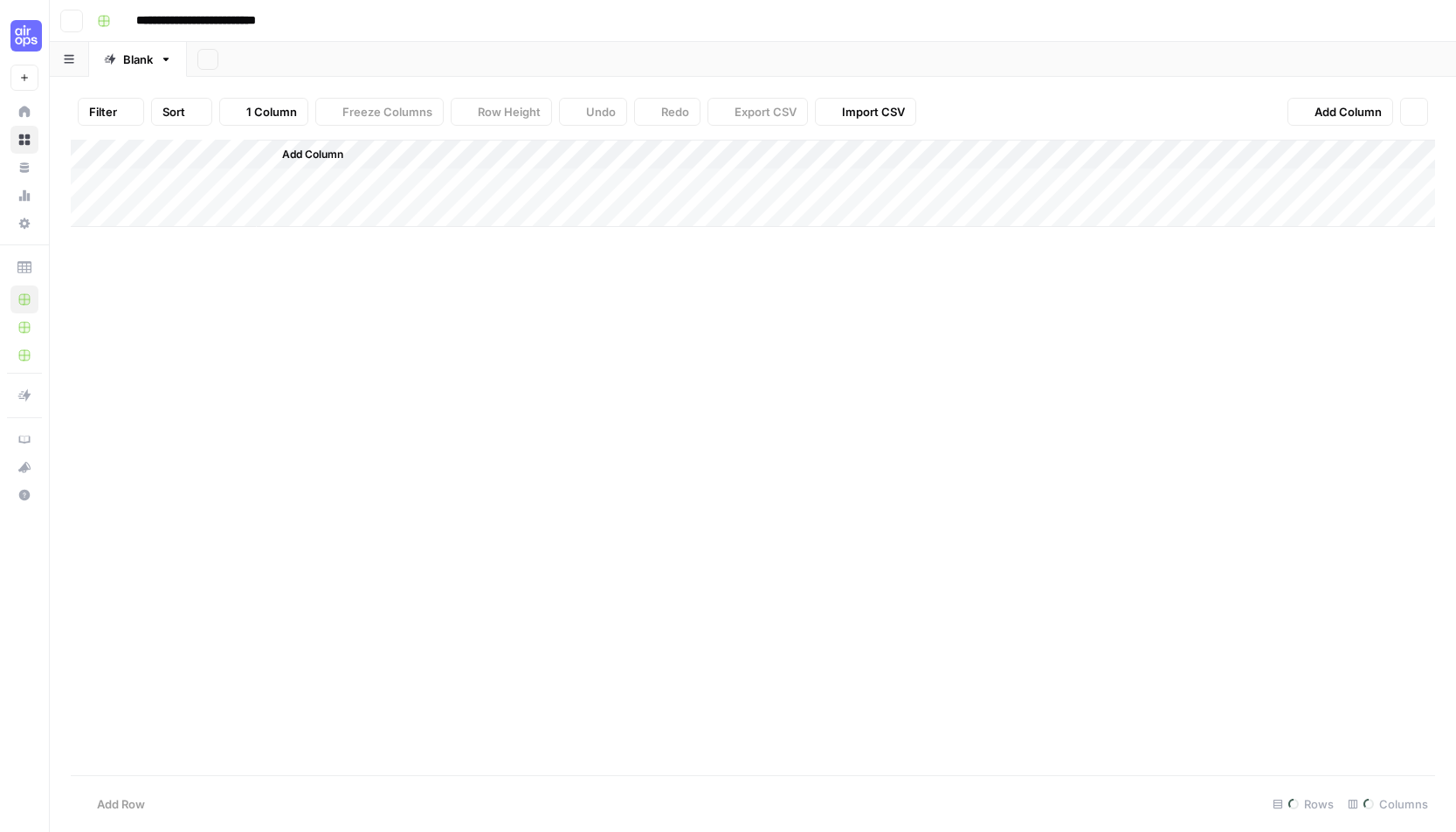 scroll, scrollTop: 0, scrollLeft: 0, axis: both 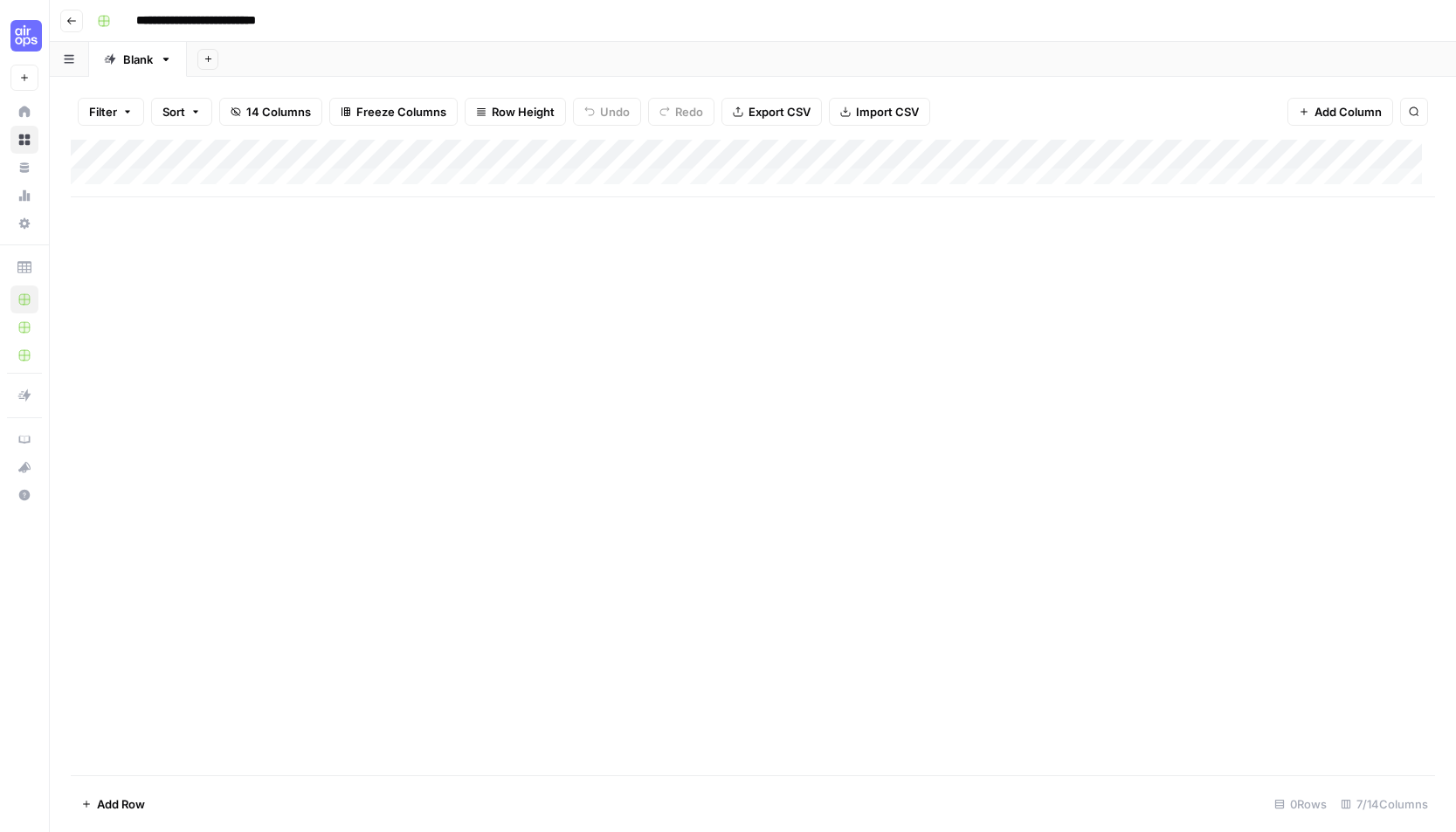 click 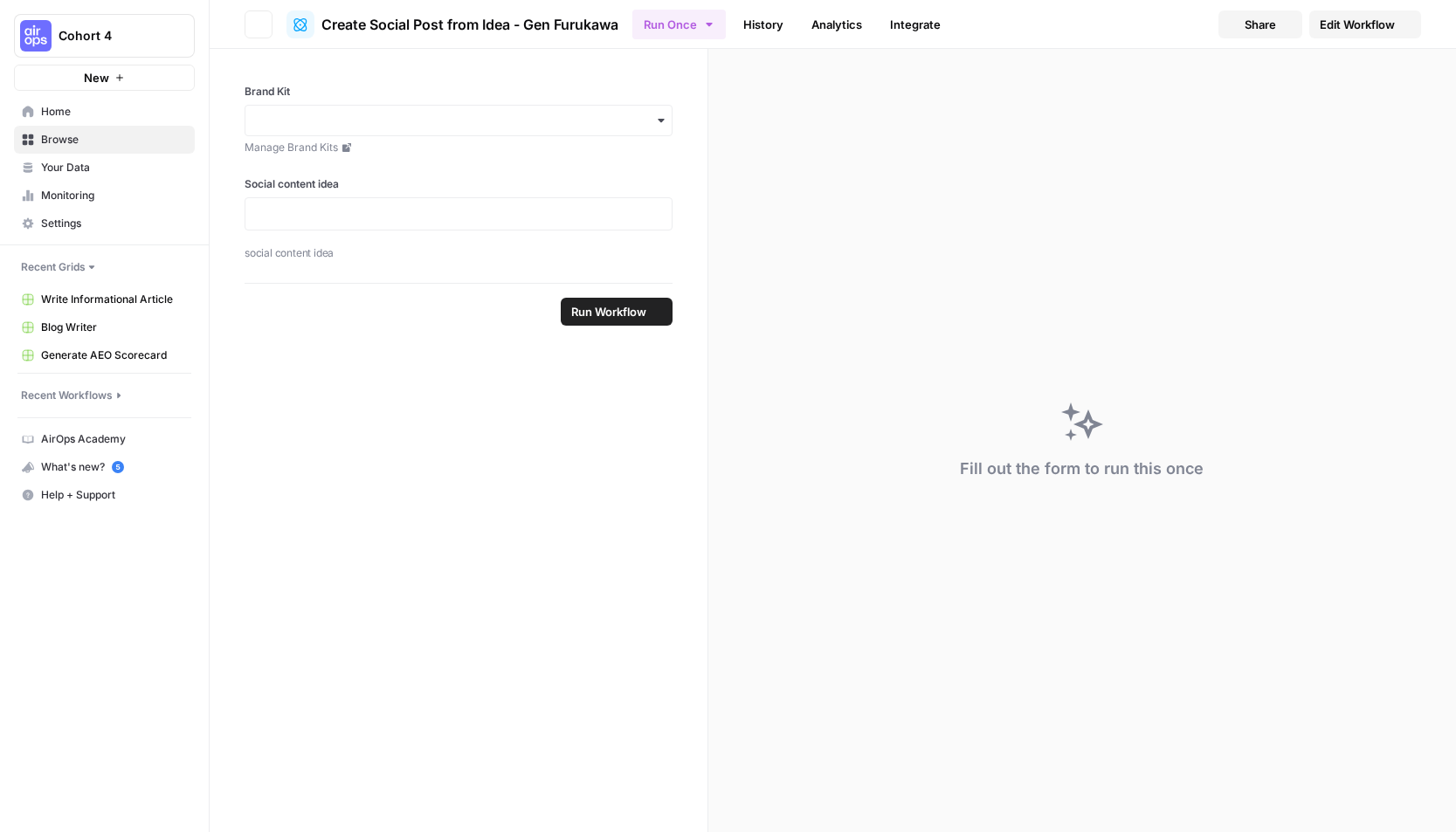 scroll, scrollTop: 0, scrollLeft: 0, axis: both 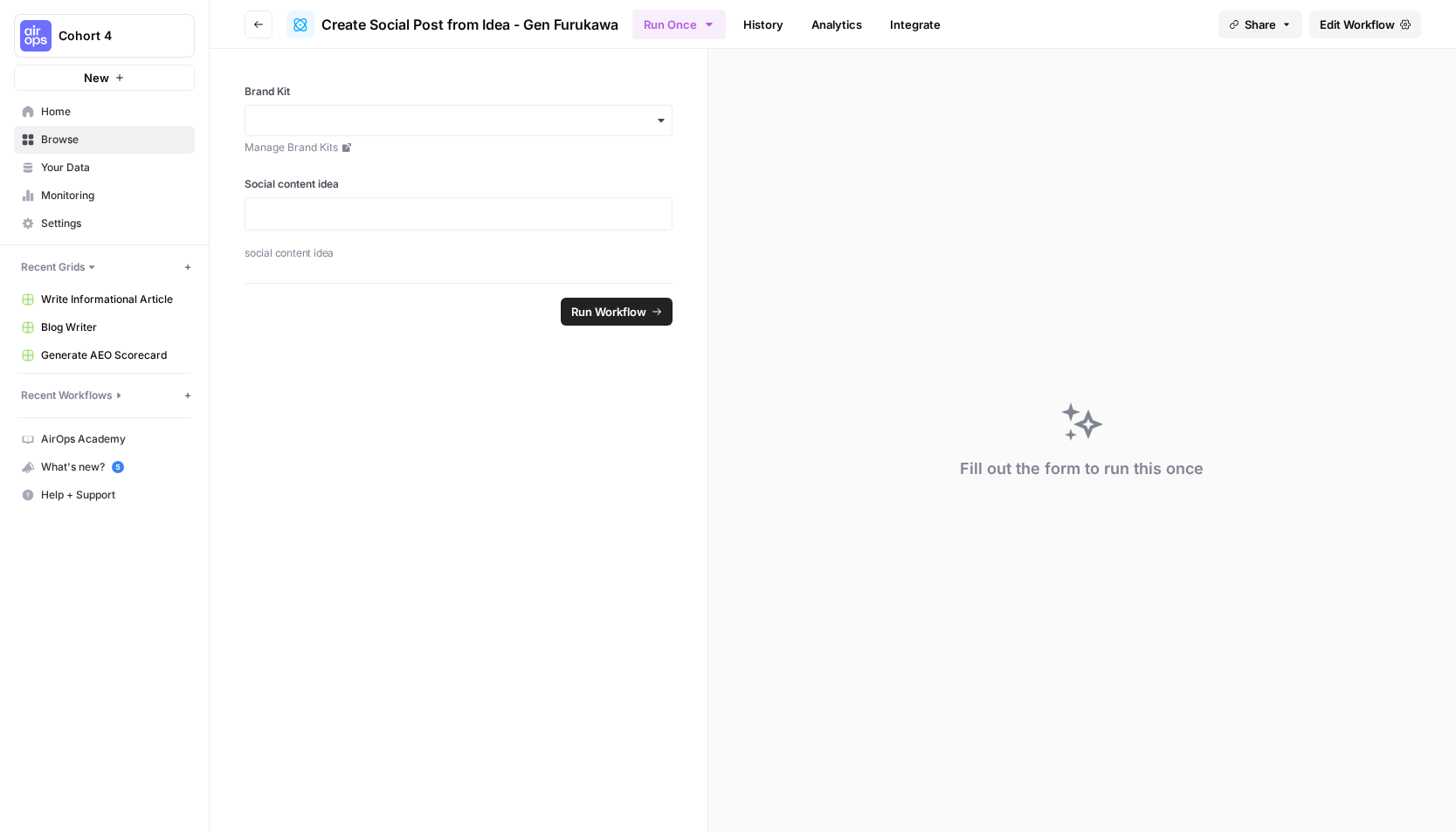 click on "Browse" at bounding box center [114, 140] 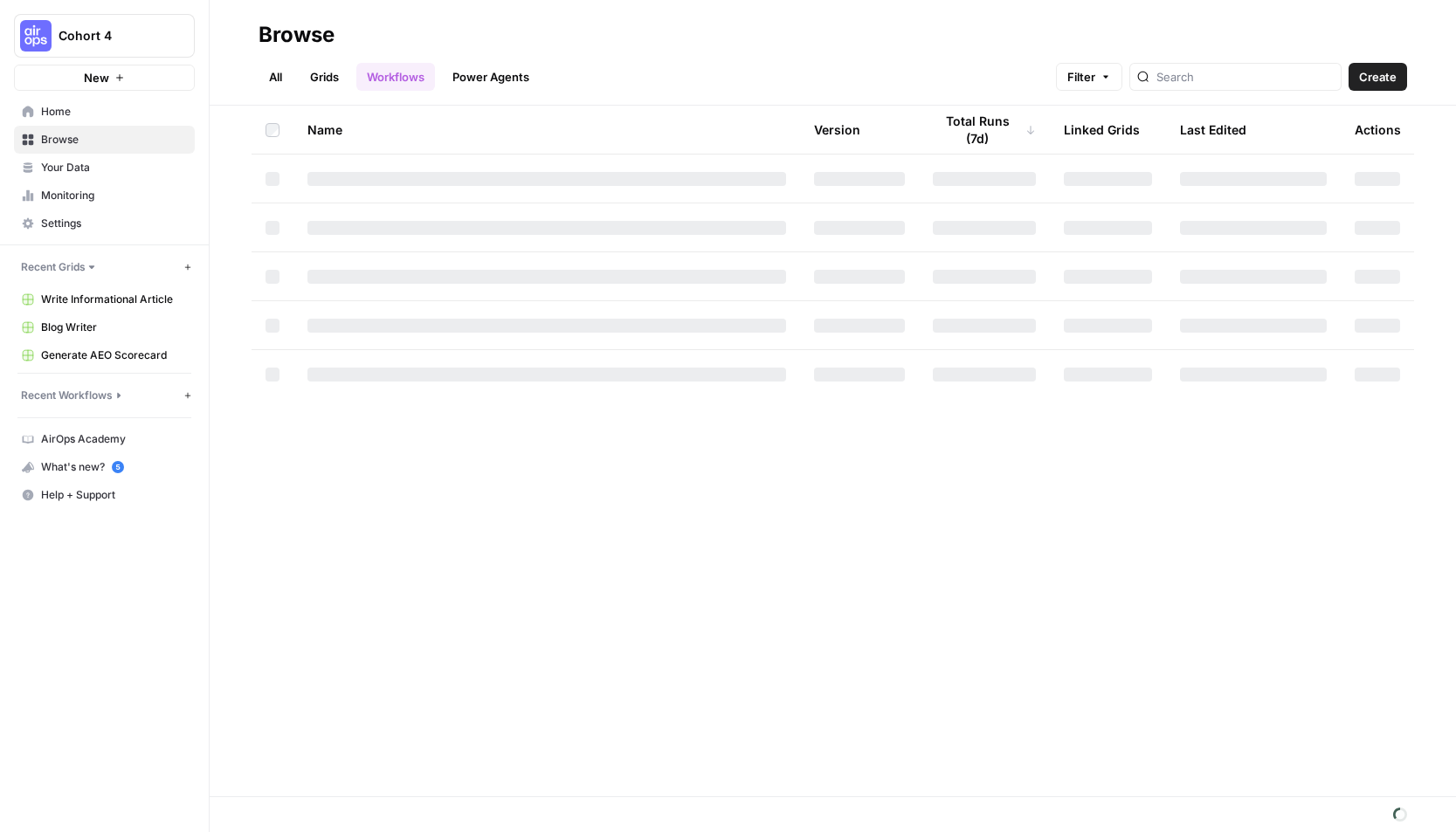 scroll, scrollTop: 0, scrollLeft: 0, axis: both 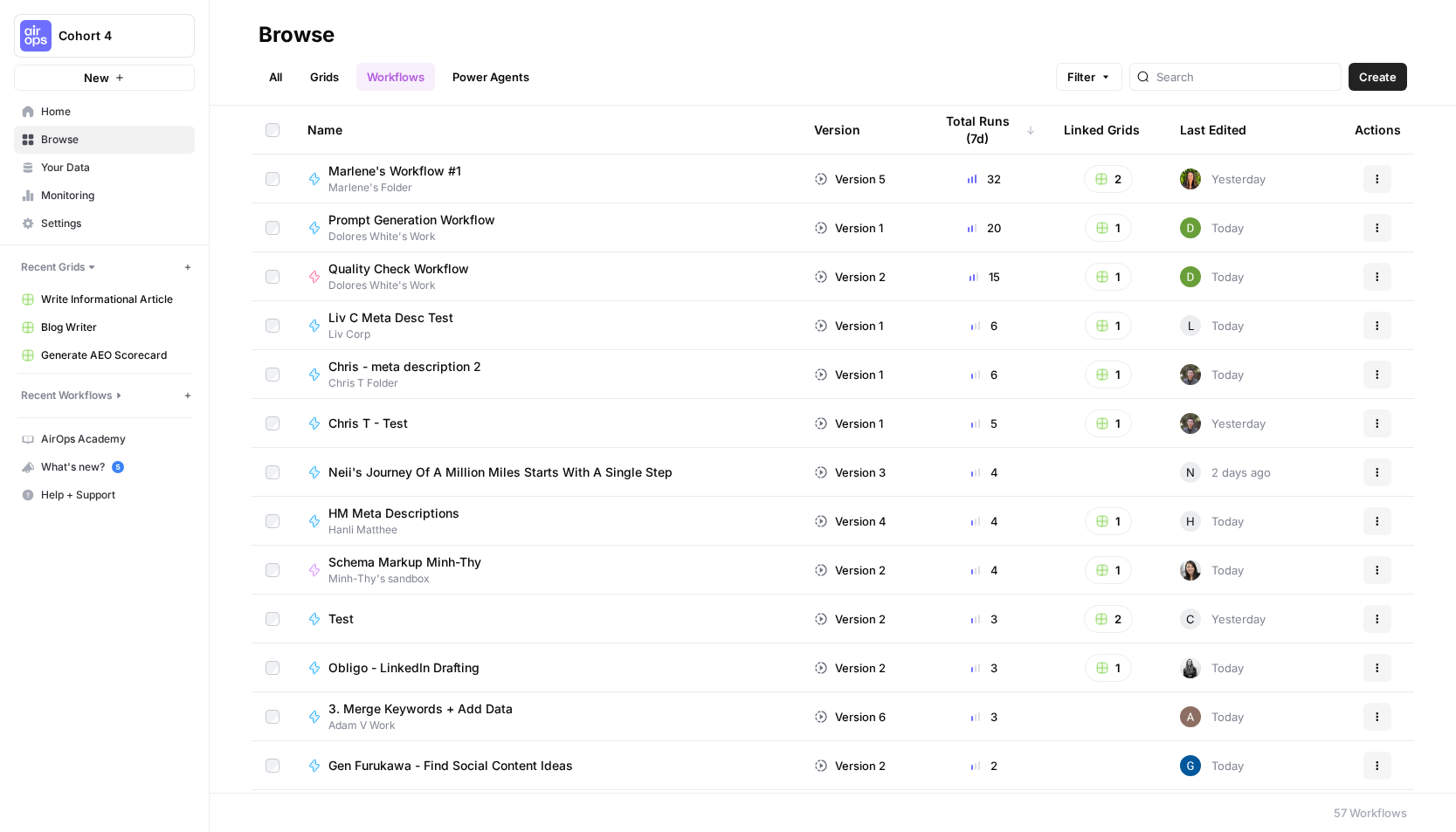 click on "Grids" at bounding box center [324, 77] 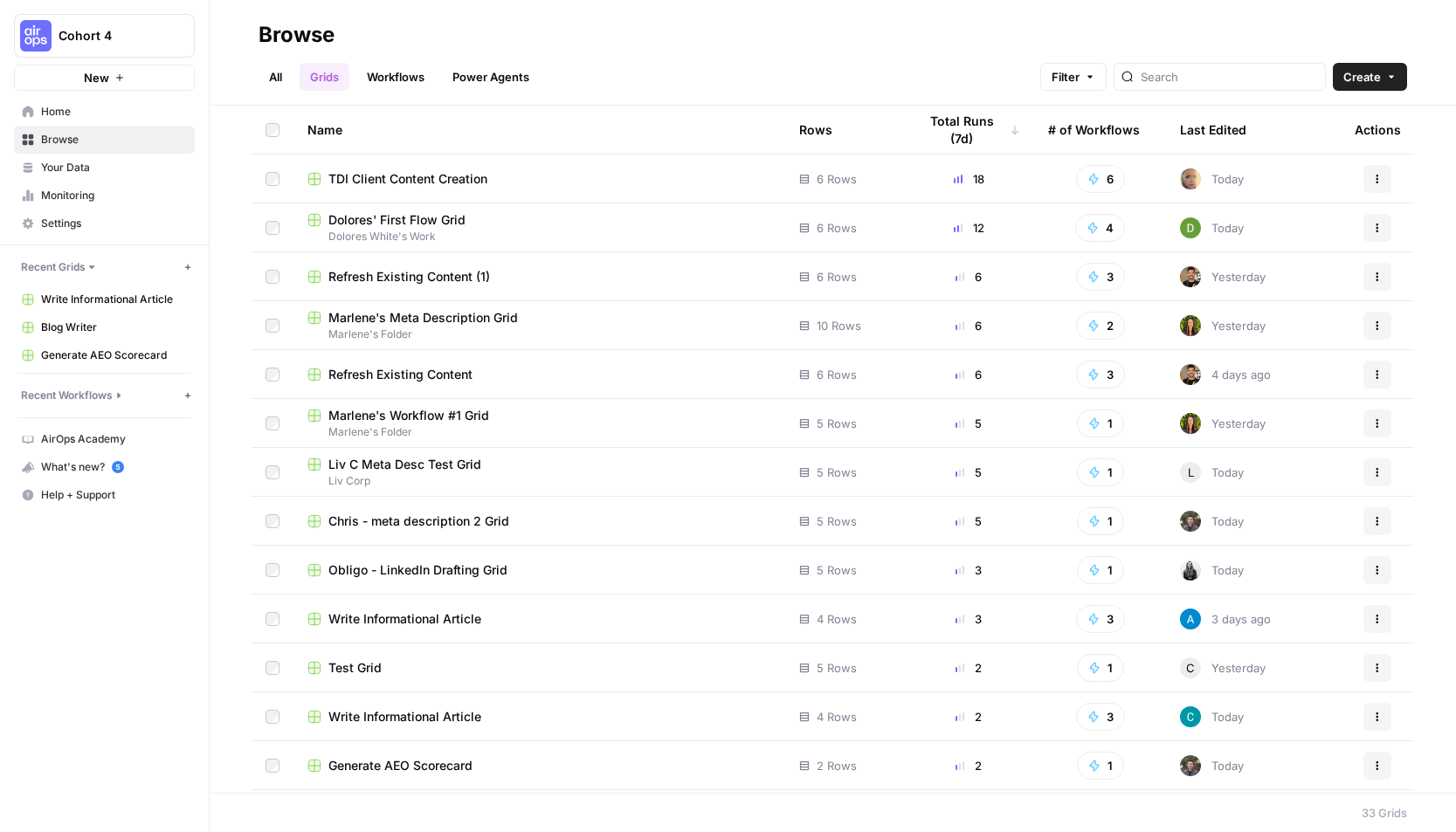 scroll, scrollTop: 0, scrollLeft: 0, axis: both 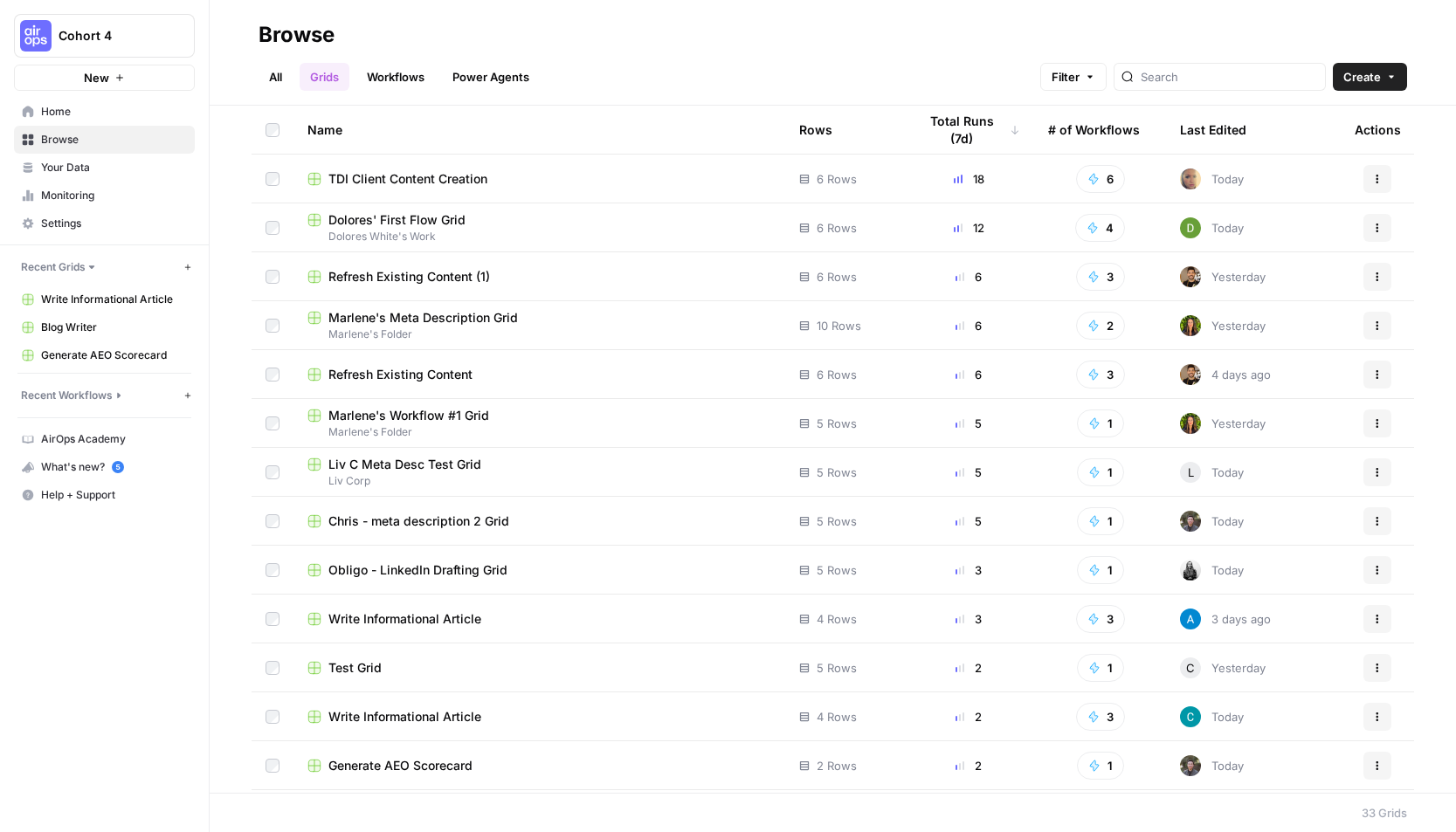 click on "All" at bounding box center [275, 77] 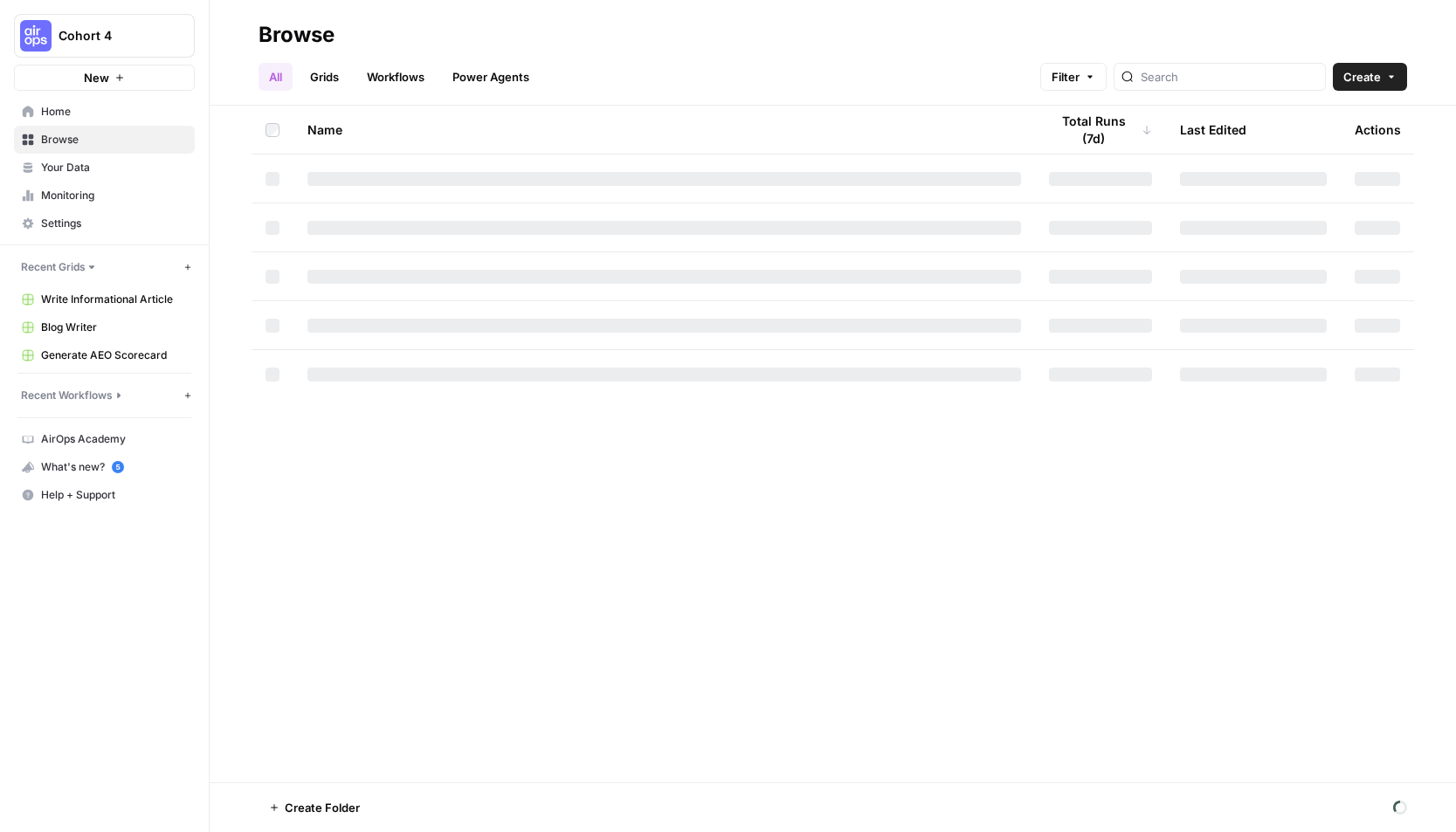 scroll, scrollTop: 0, scrollLeft: 0, axis: both 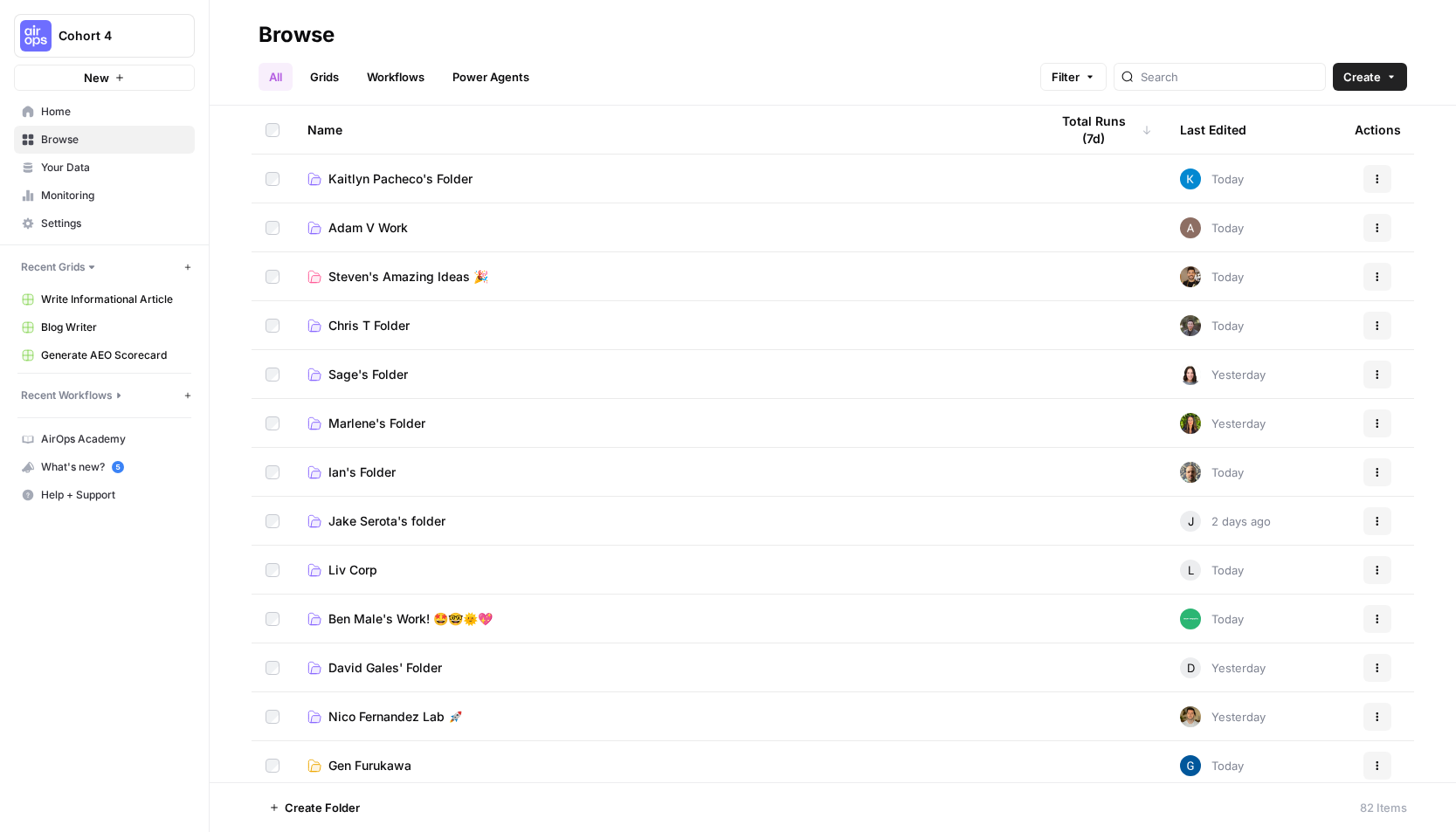 click on "Workflows" at bounding box center (396, 77) 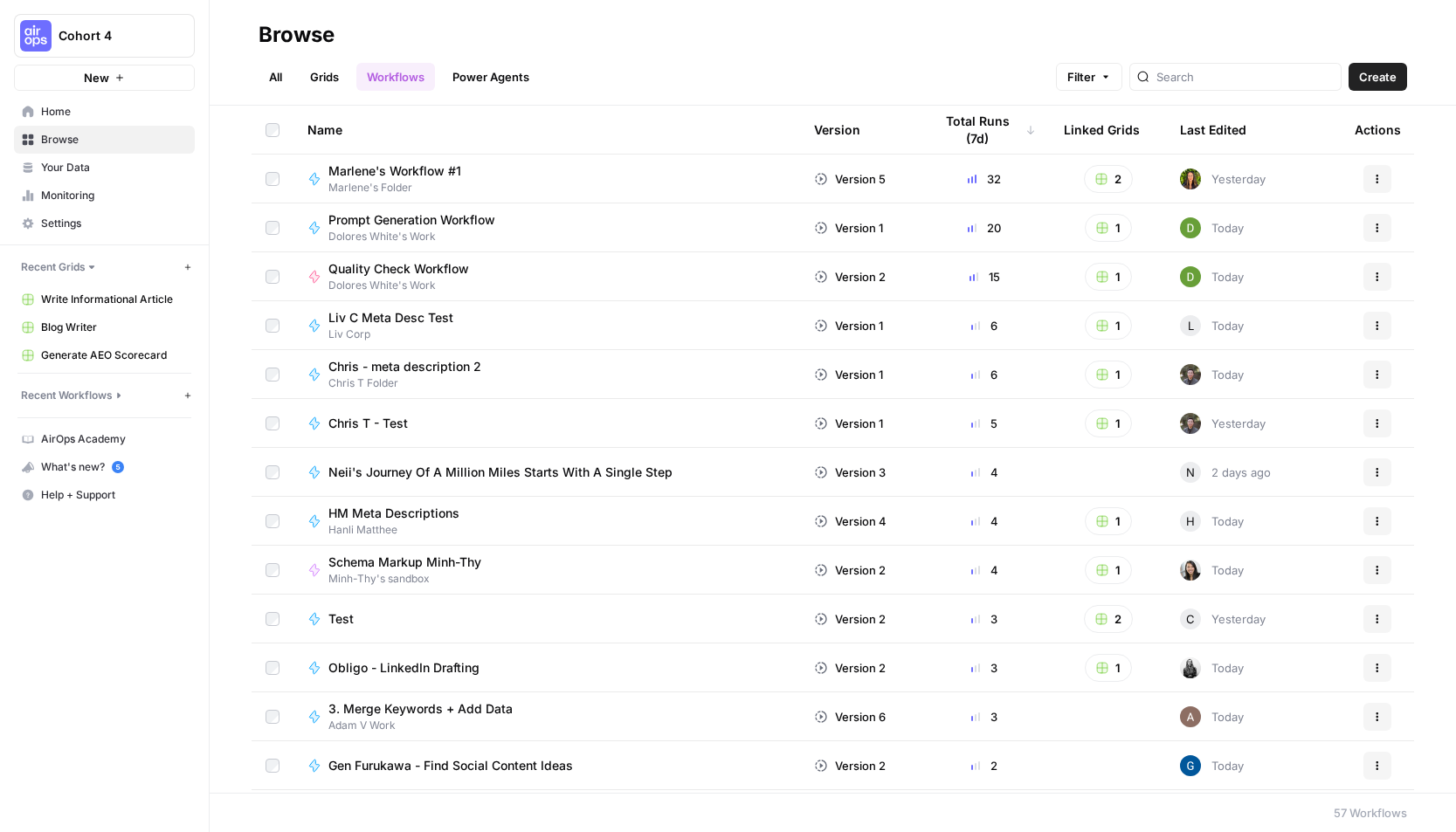 scroll, scrollTop: 0, scrollLeft: 0, axis: both 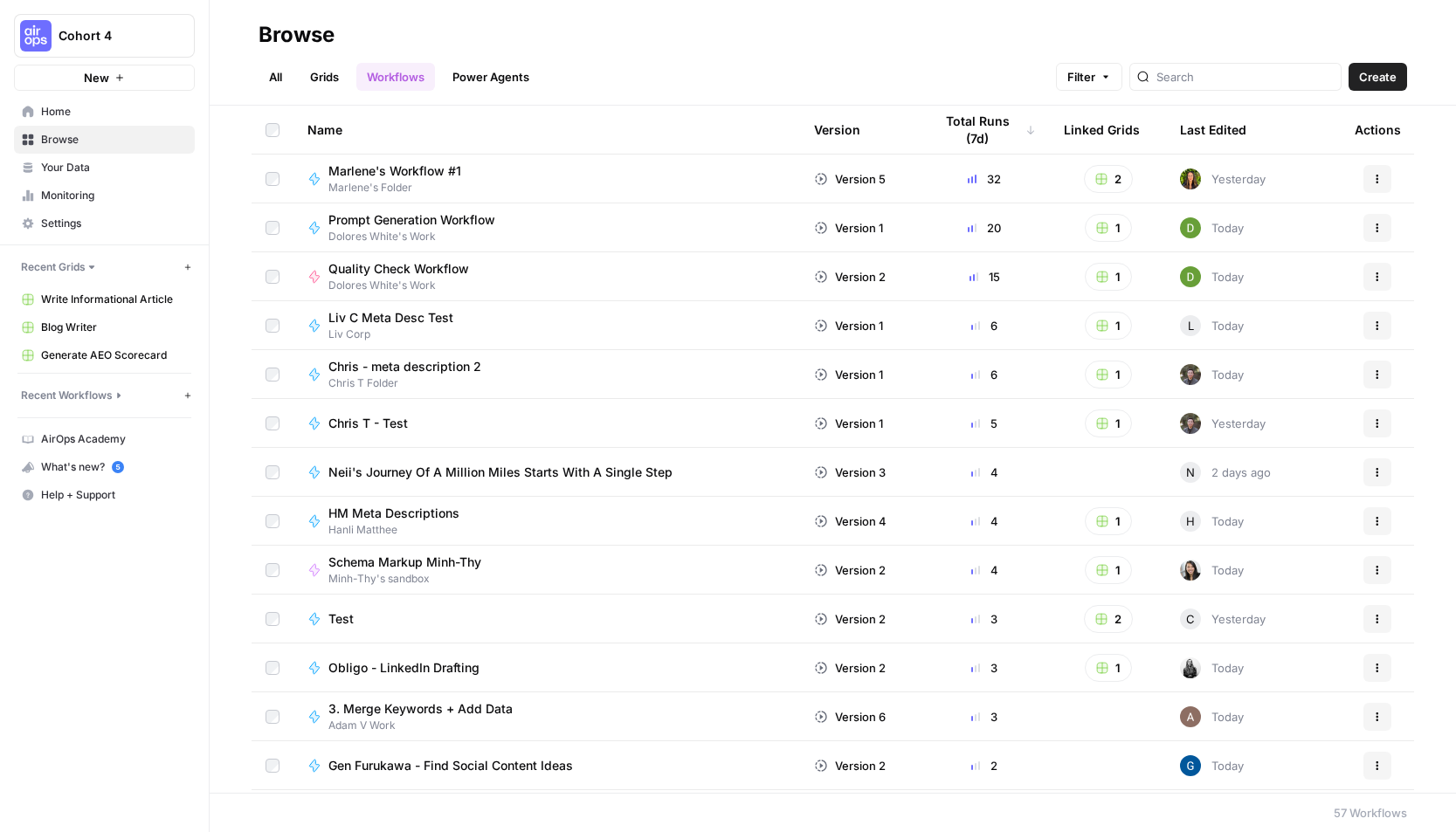 click on "Power Agents" at bounding box center [491, 77] 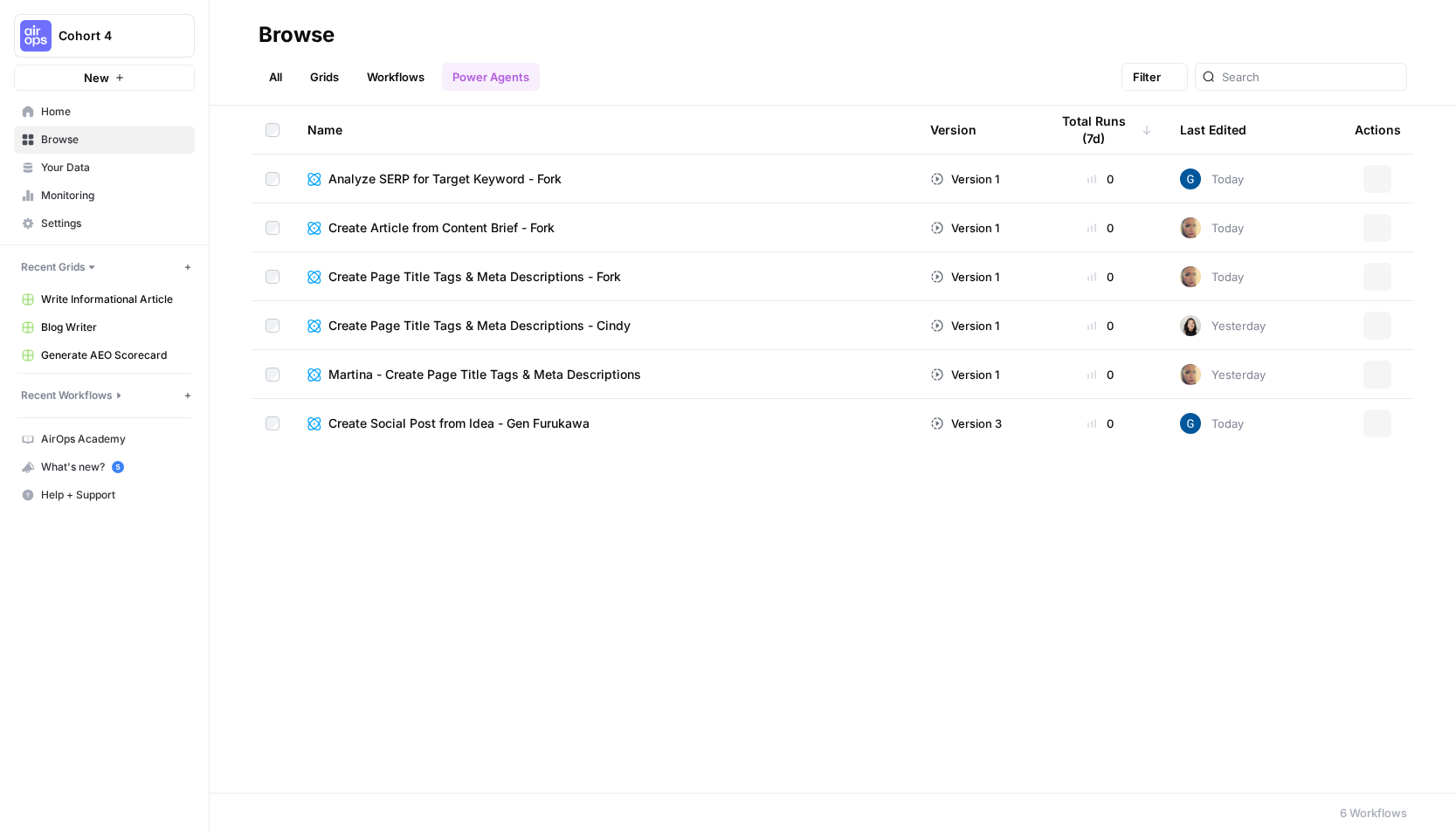 scroll, scrollTop: 0, scrollLeft: 0, axis: both 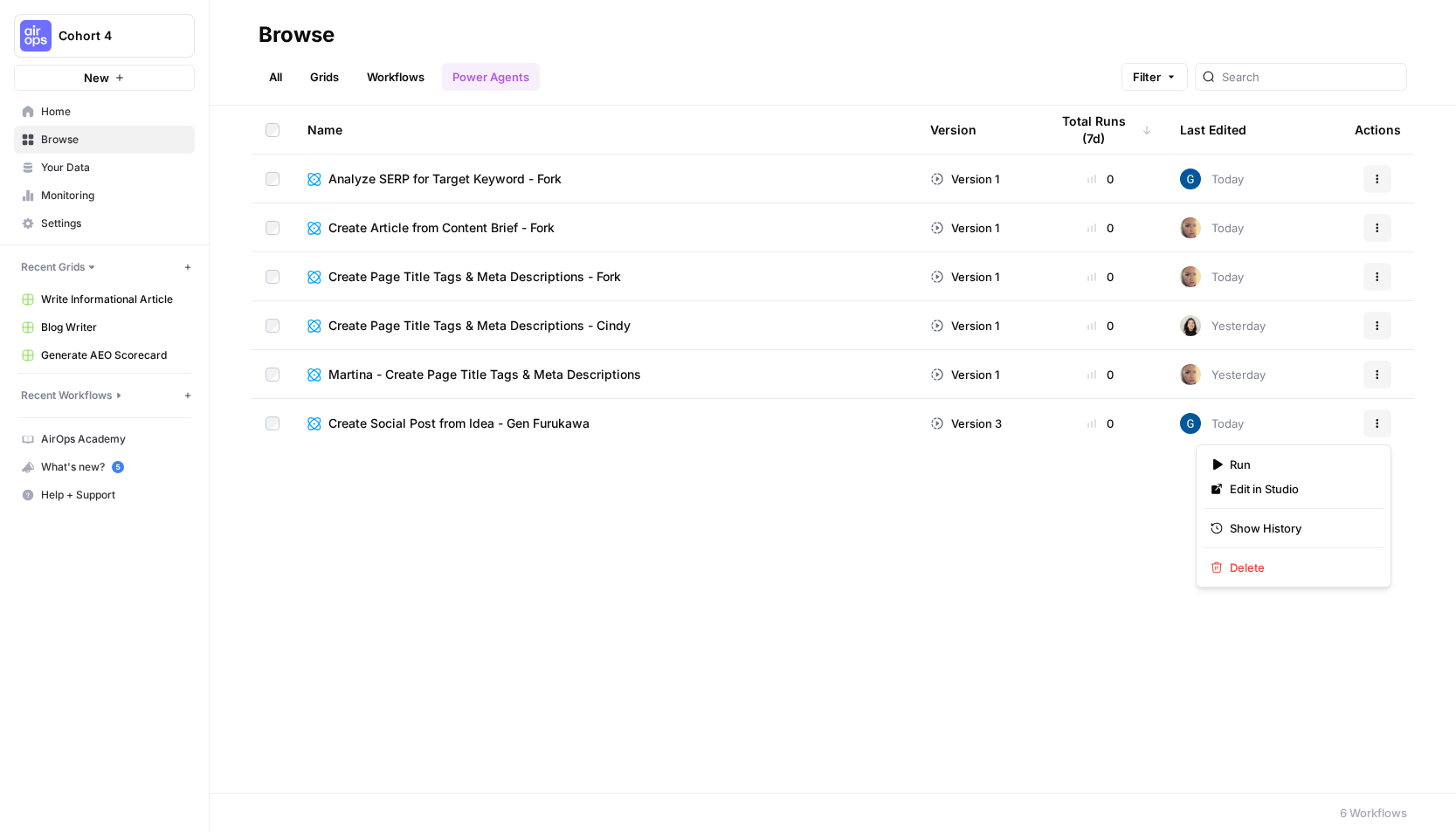 click on "Actions" at bounding box center [1377, 423] 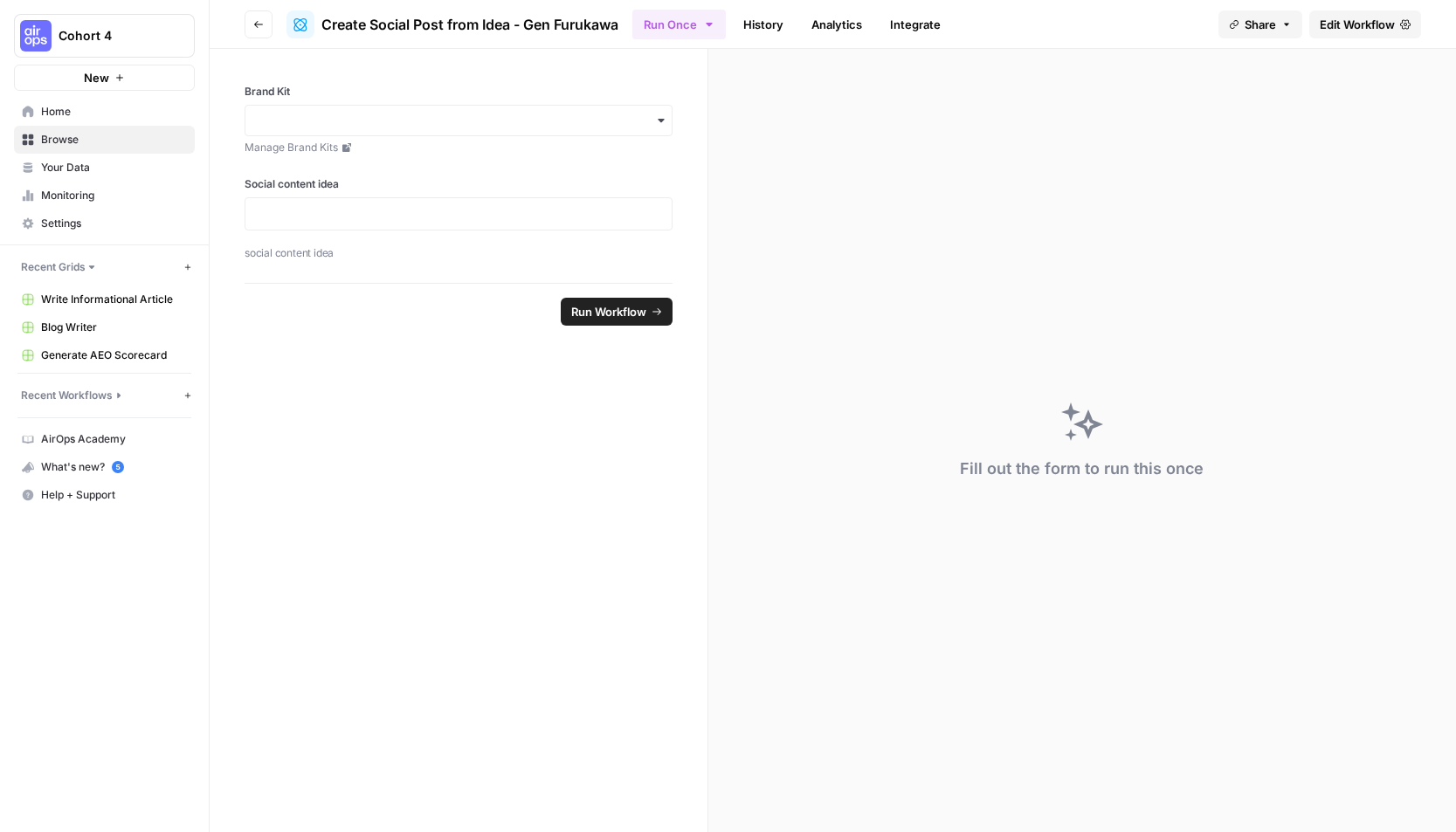 scroll, scrollTop: 0, scrollLeft: 0, axis: both 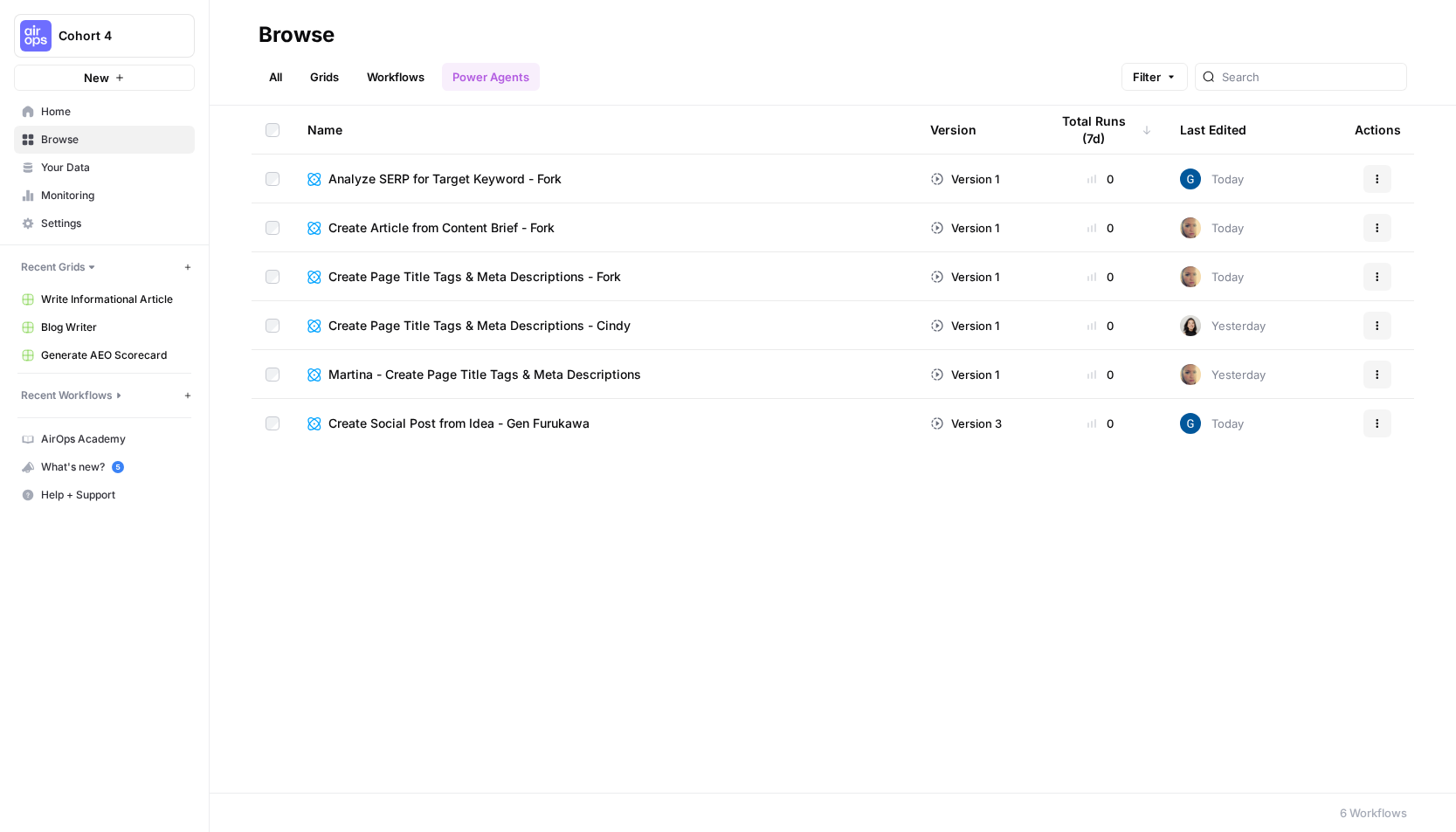 click on "Grids" at bounding box center (324, 77) 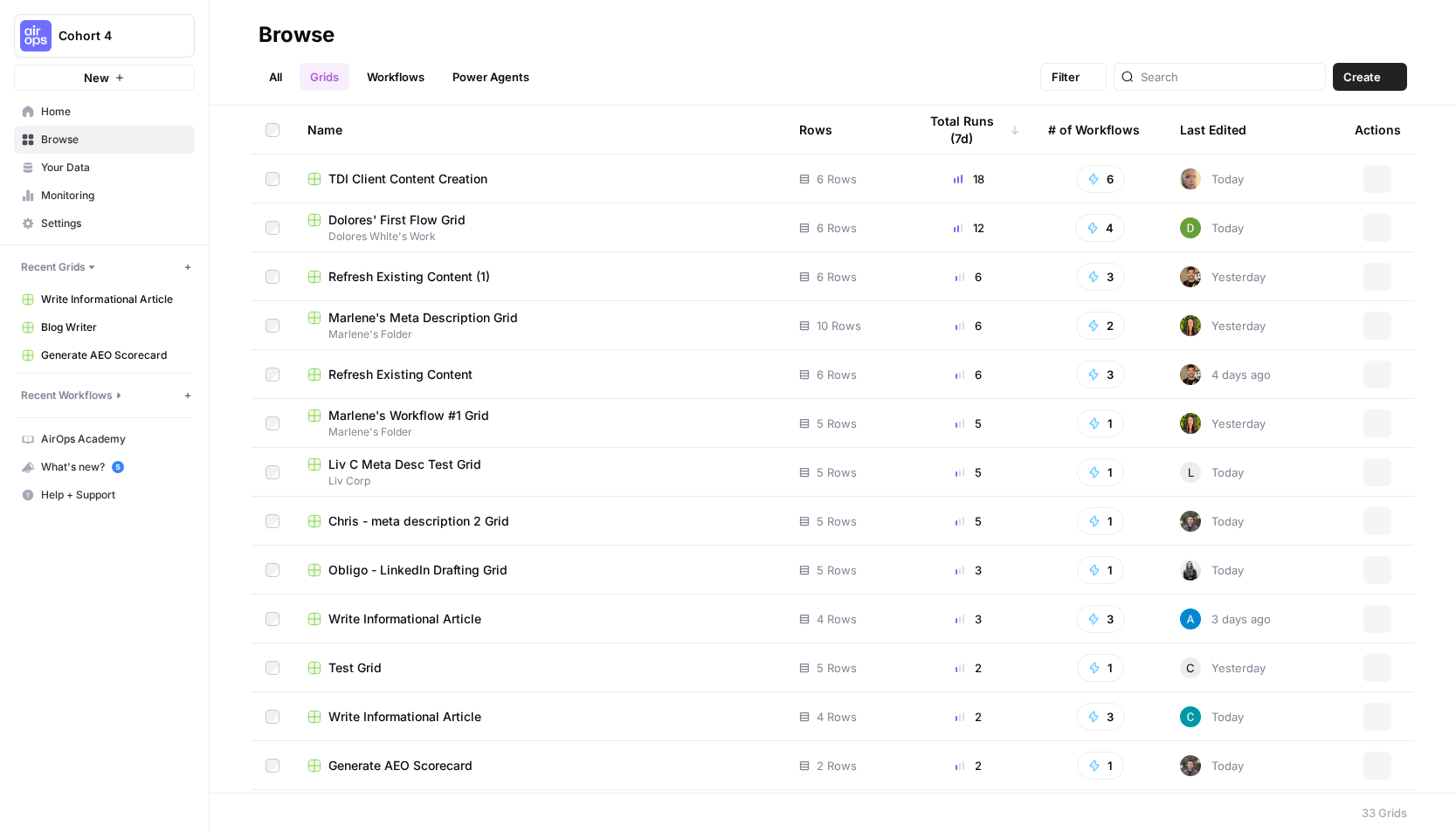 scroll, scrollTop: 0, scrollLeft: 0, axis: both 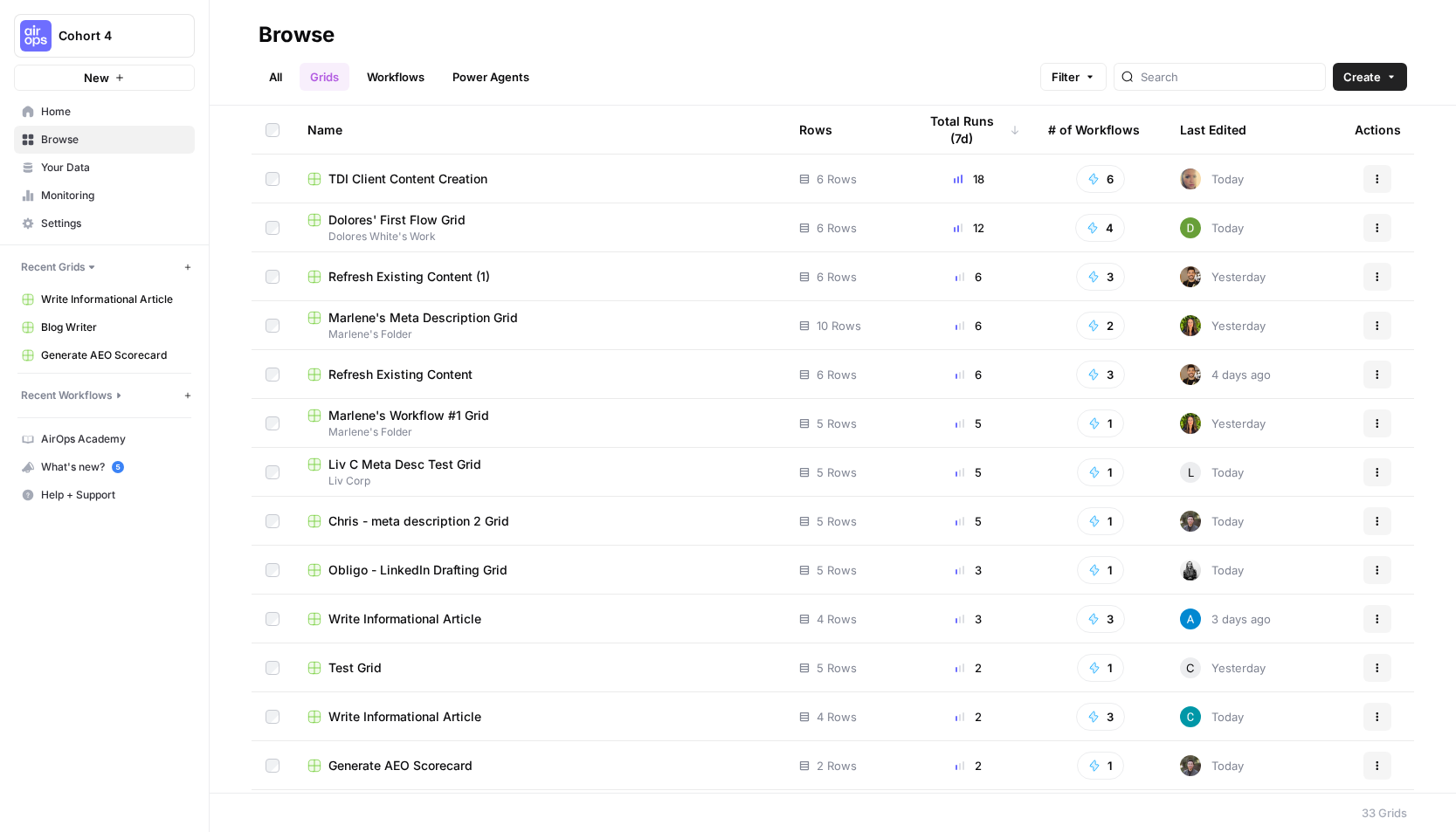 click on "Create" at bounding box center [1362, 77] 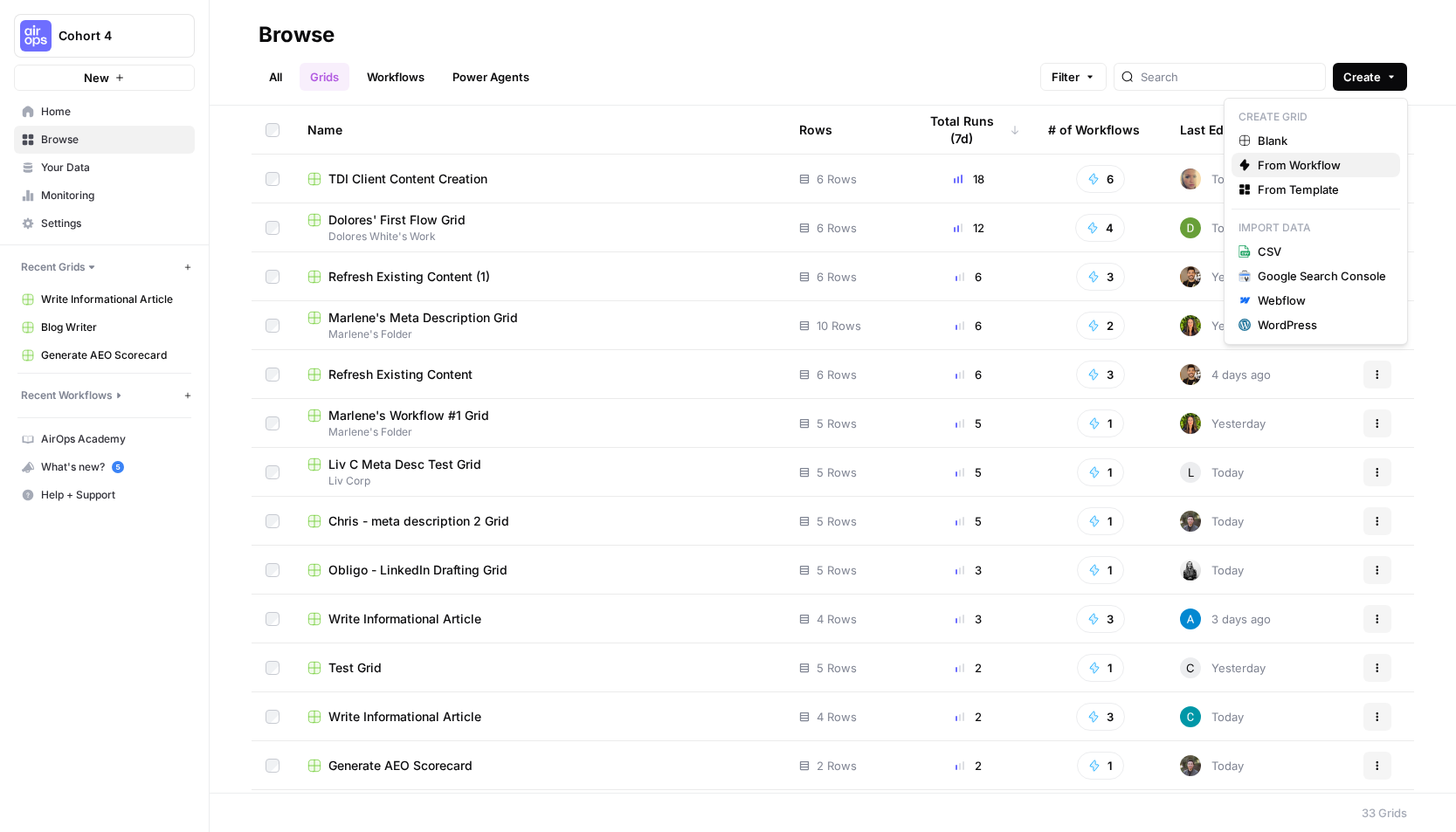 click on "From Workflow" at bounding box center (1321, 165) 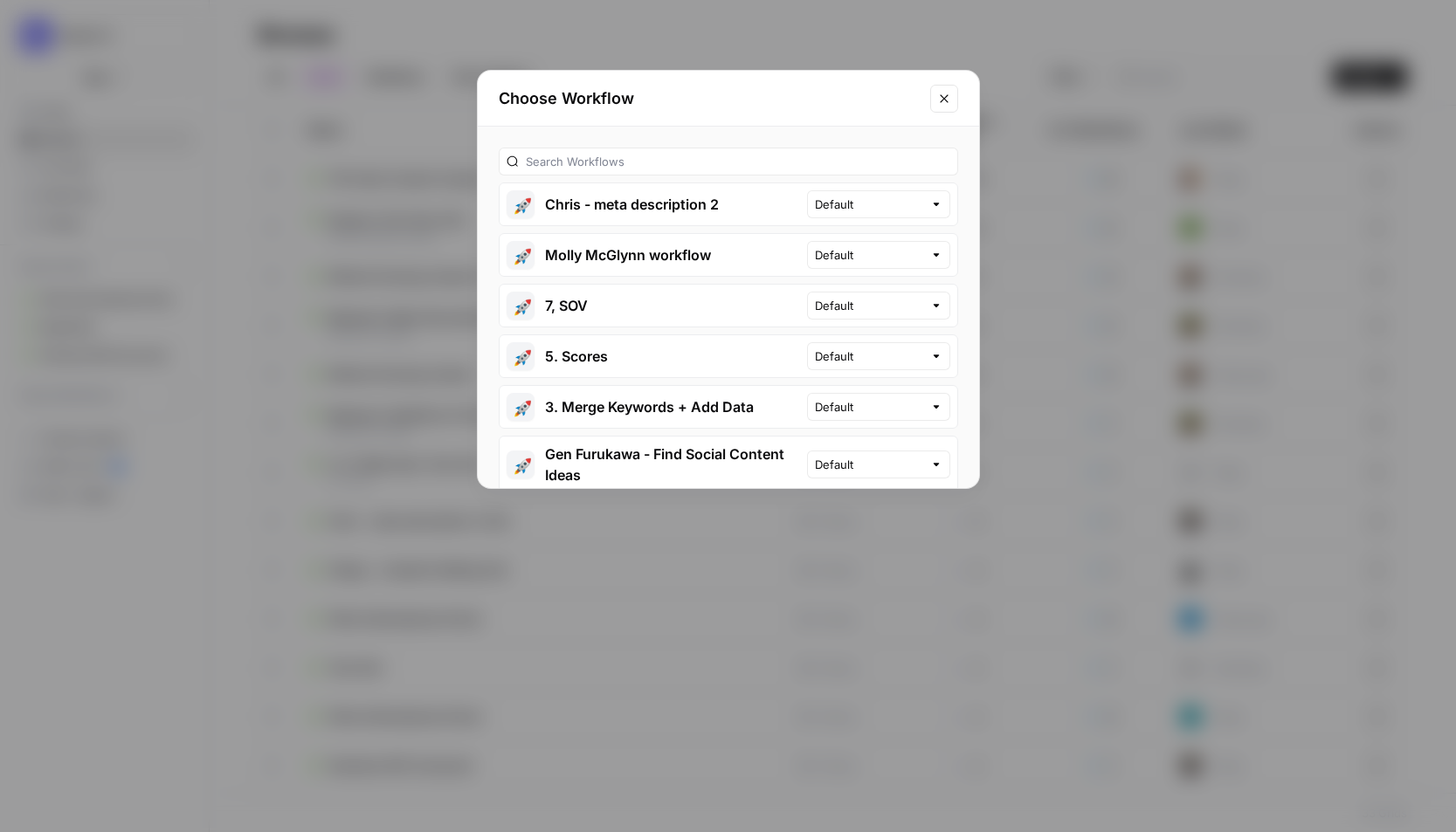 scroll, scrollTop: 0, scrollLeft: 0, axis: both 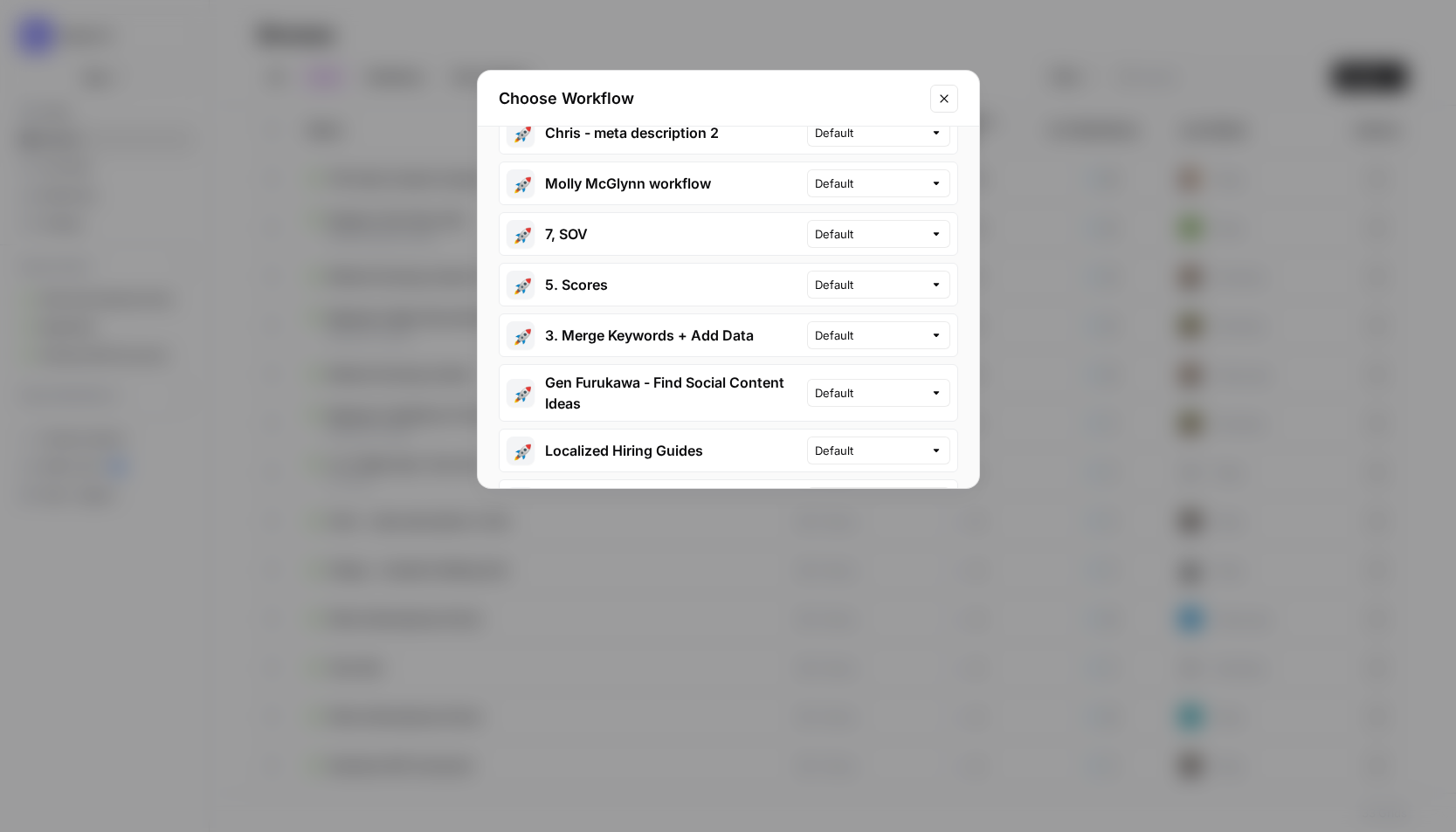 click on "🚀 Gen Furukawa - Find Social Content Ideas" at bounding box center [653, 393] 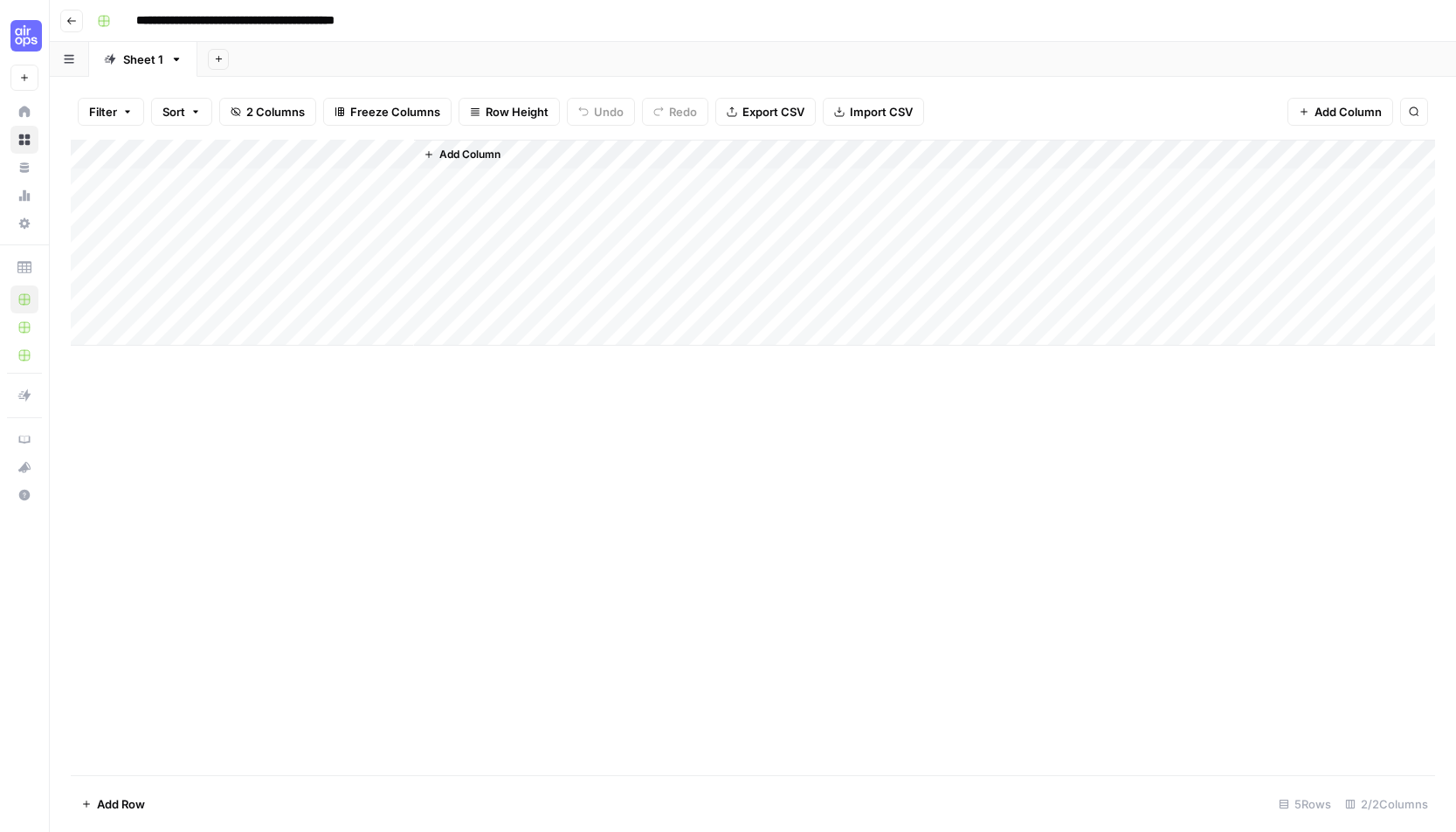 scroll, scrollTop: 0, scrollLeft: 0, axis: both 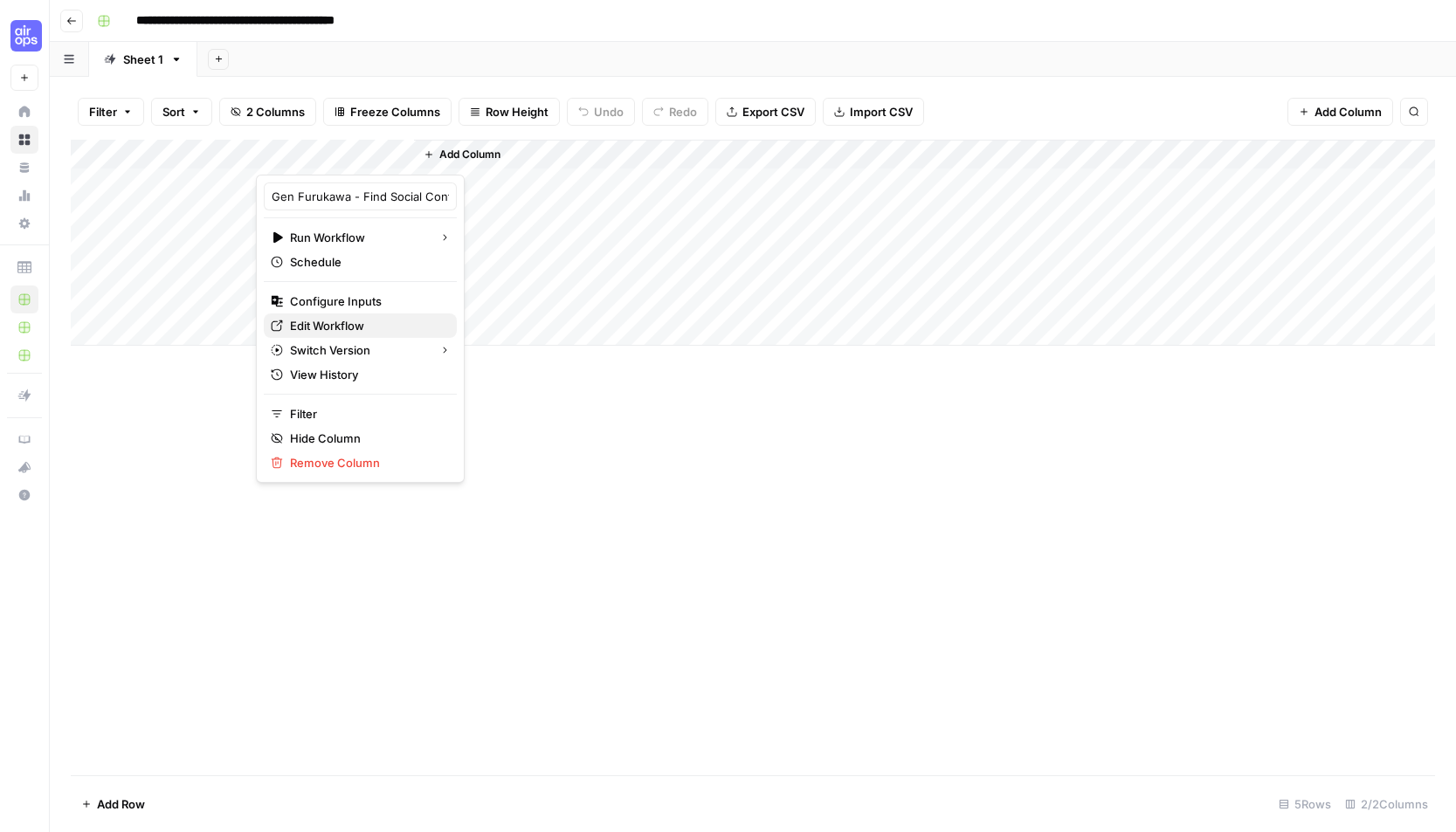 click on "Edit Workflow" at bounding box center (366, 326) 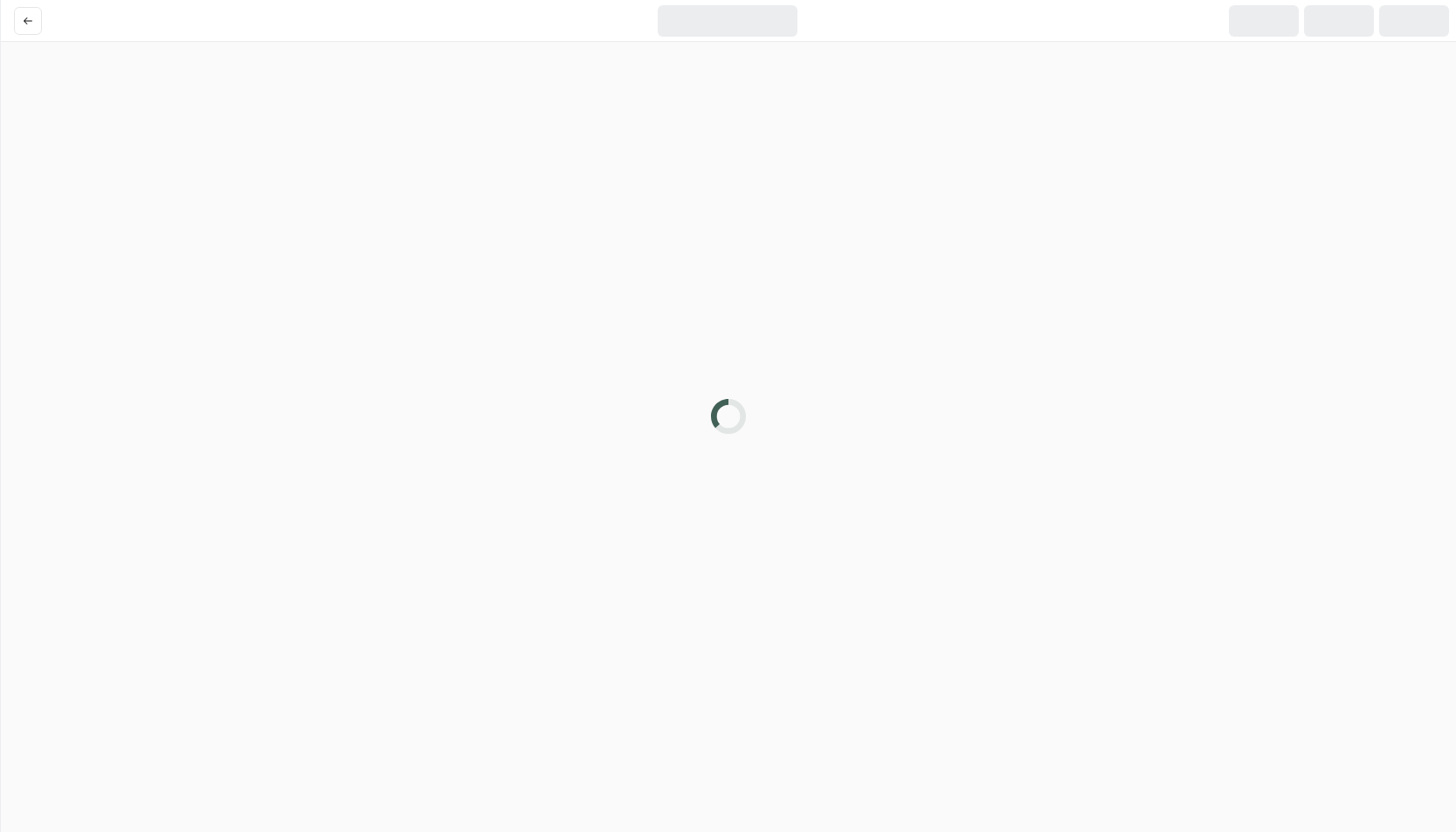 scroll, scrollTop: 0, scrollLeft: 0, axis: both 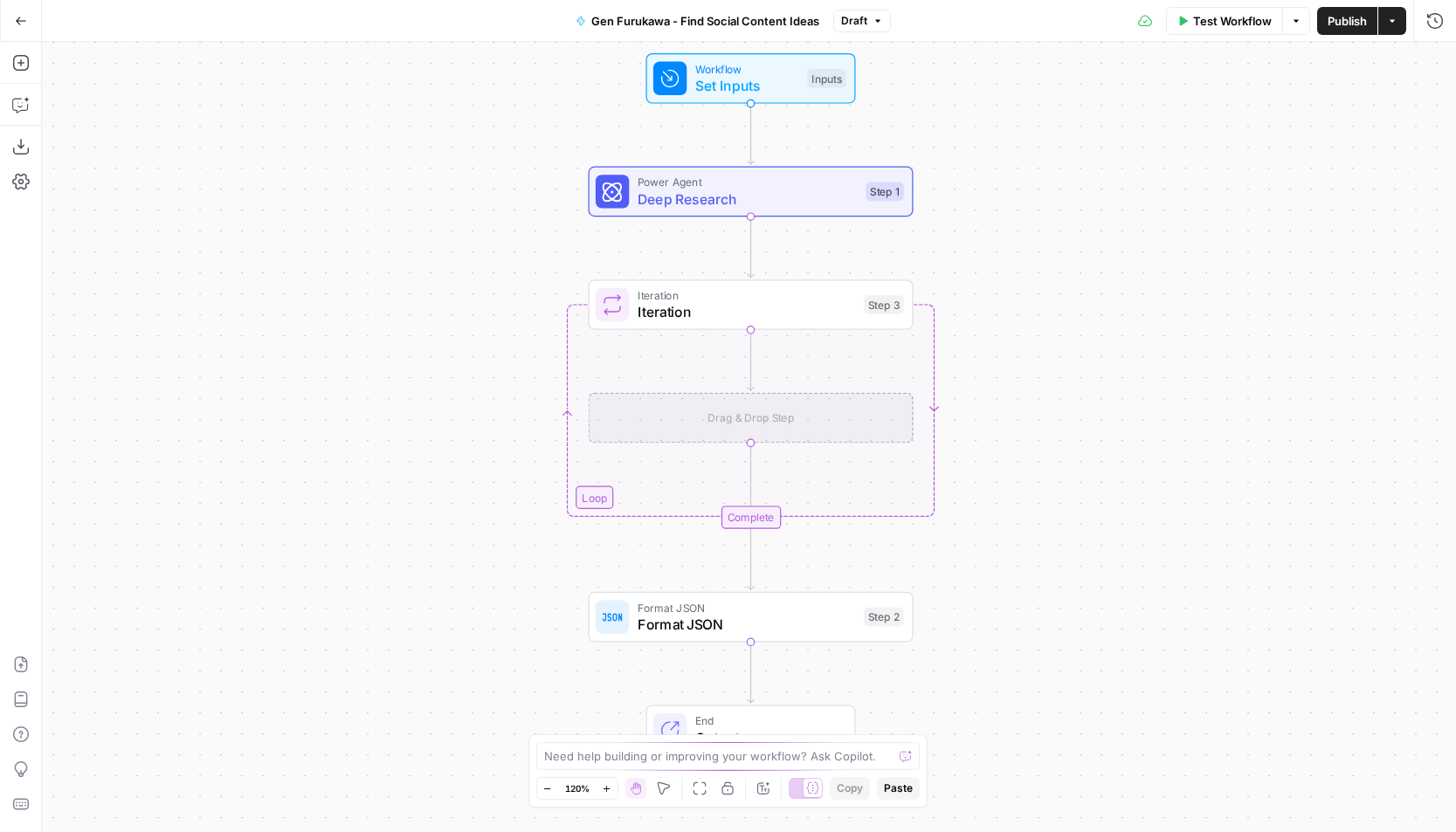 click on "Go Back" at bounding box center (21, 21) 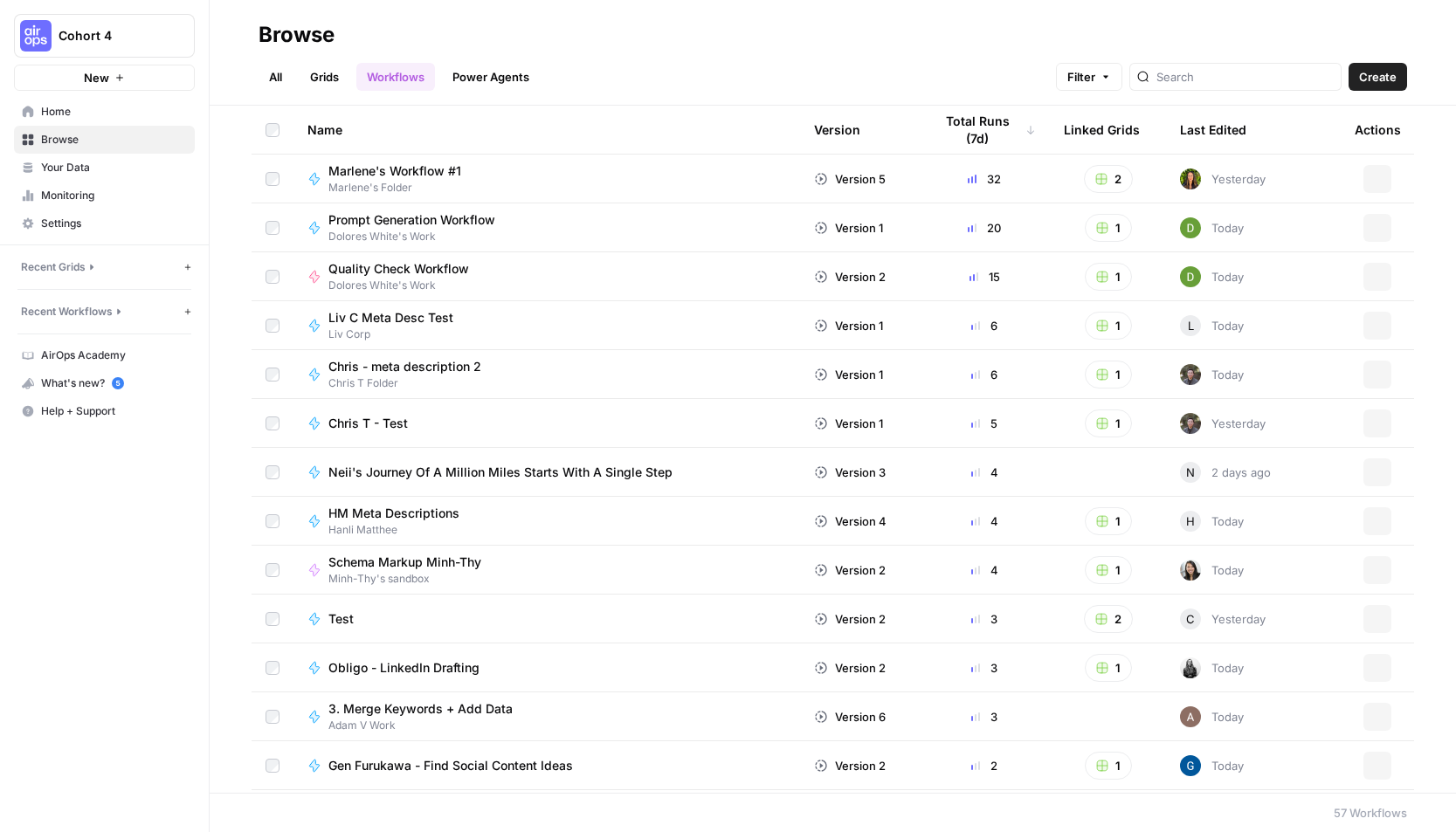 scroll, scrollTop: 0, scrollLeft: 0, axis: both 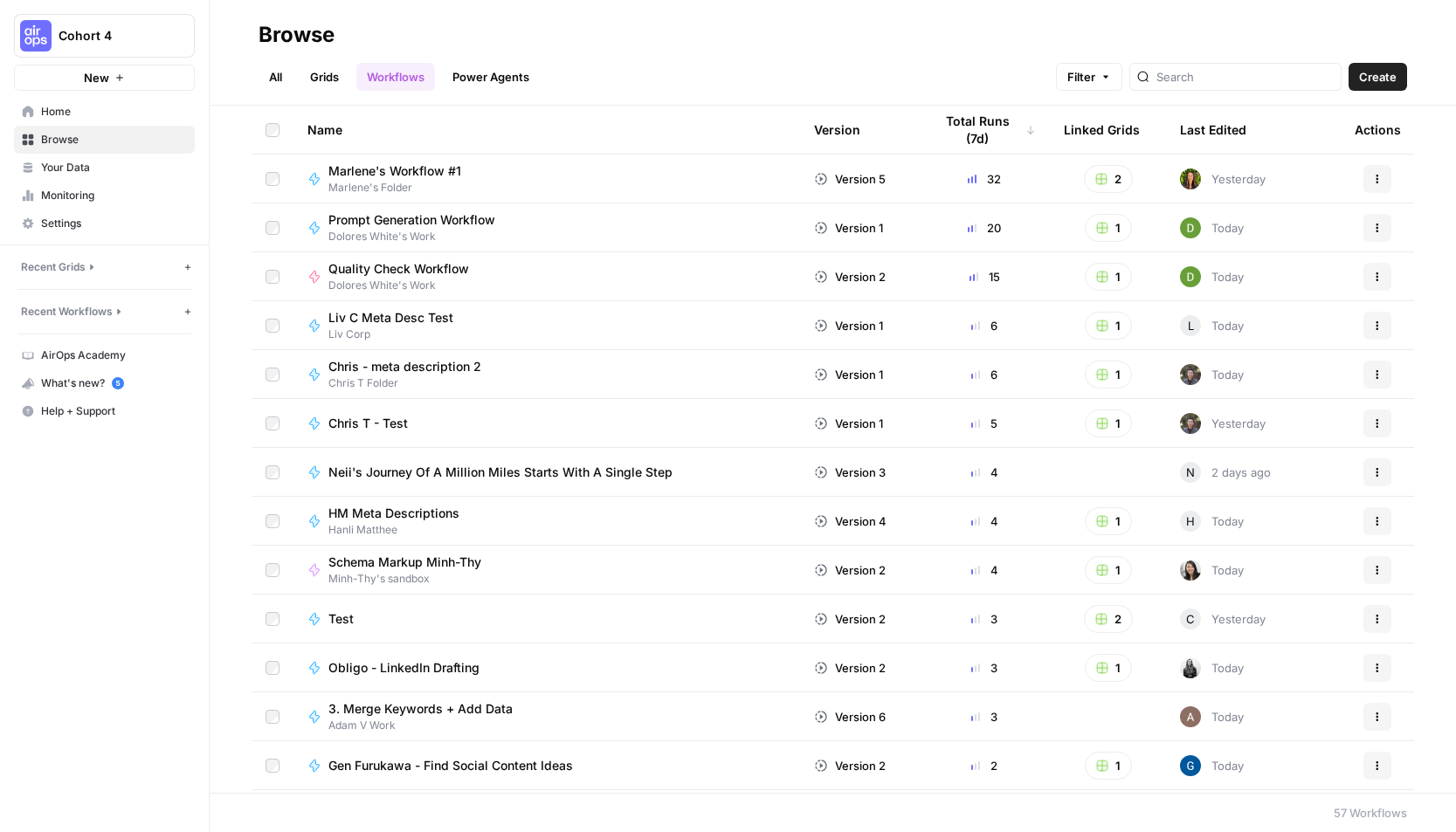 click on "Grids" at bounding box center (324, 77) 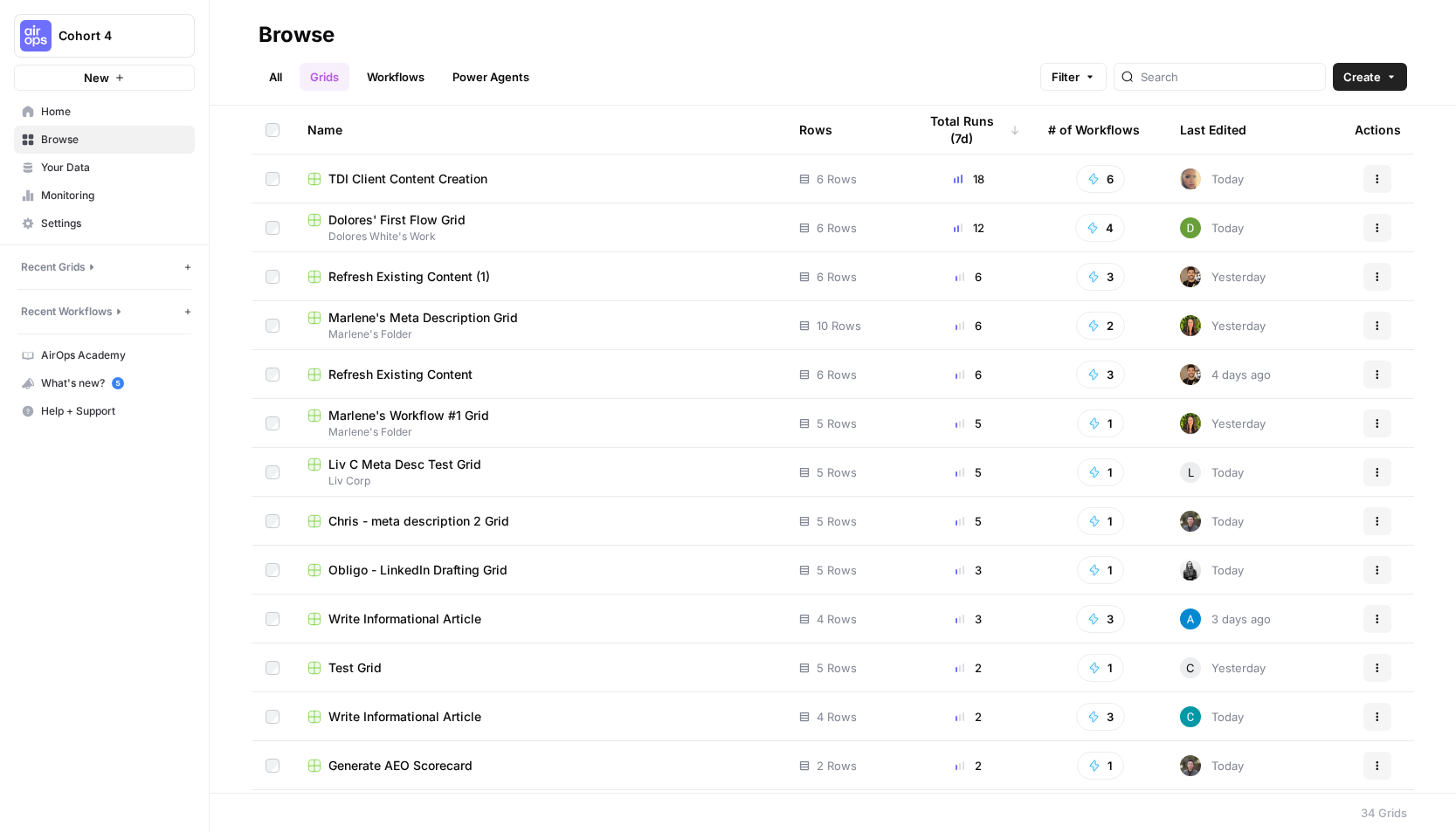 scroll, scrollTop: 0, scrollLeft: 0, axis: both 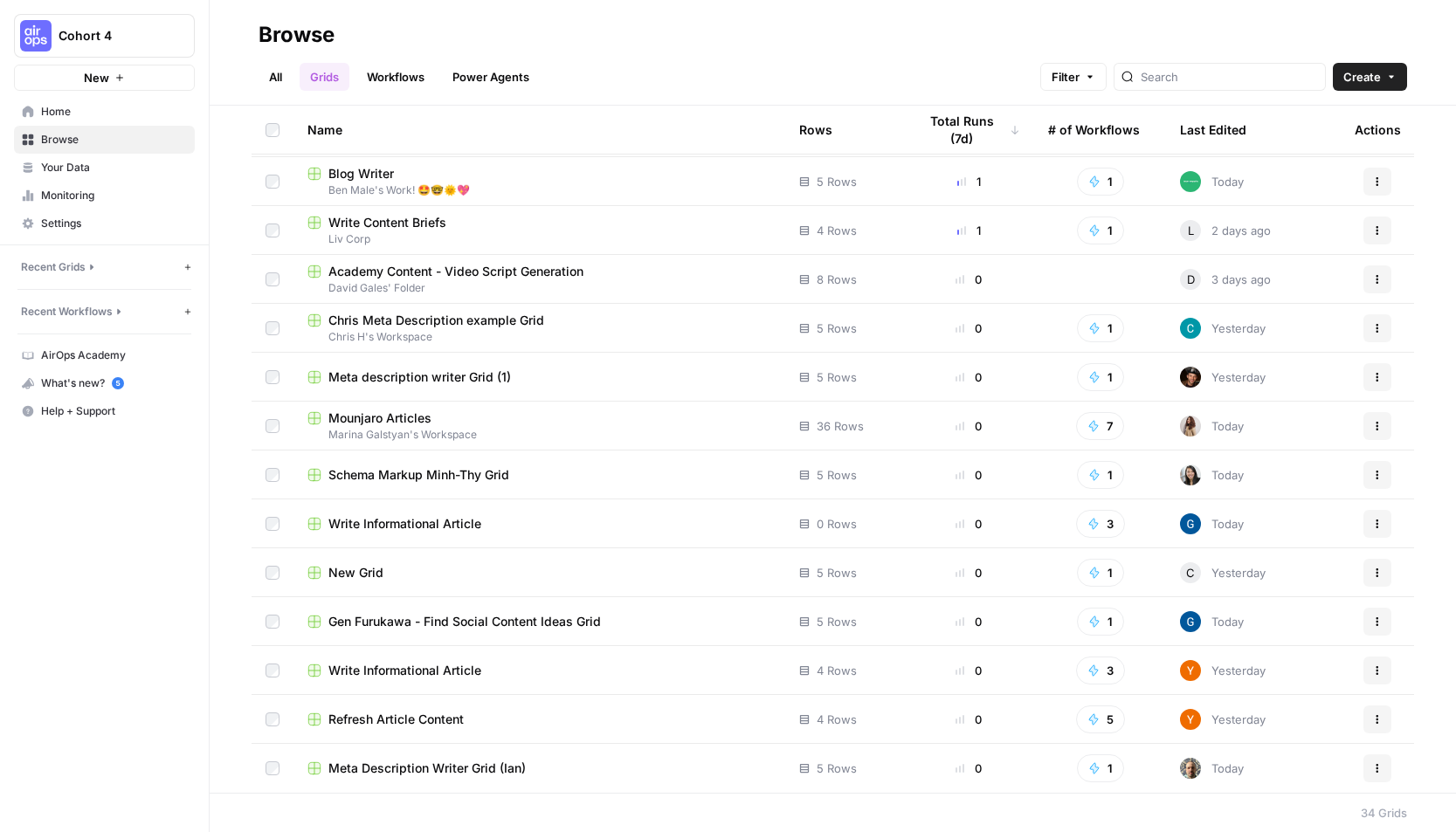 click on "Recent Workflows New Workflow" at bounding box center (104, 312) 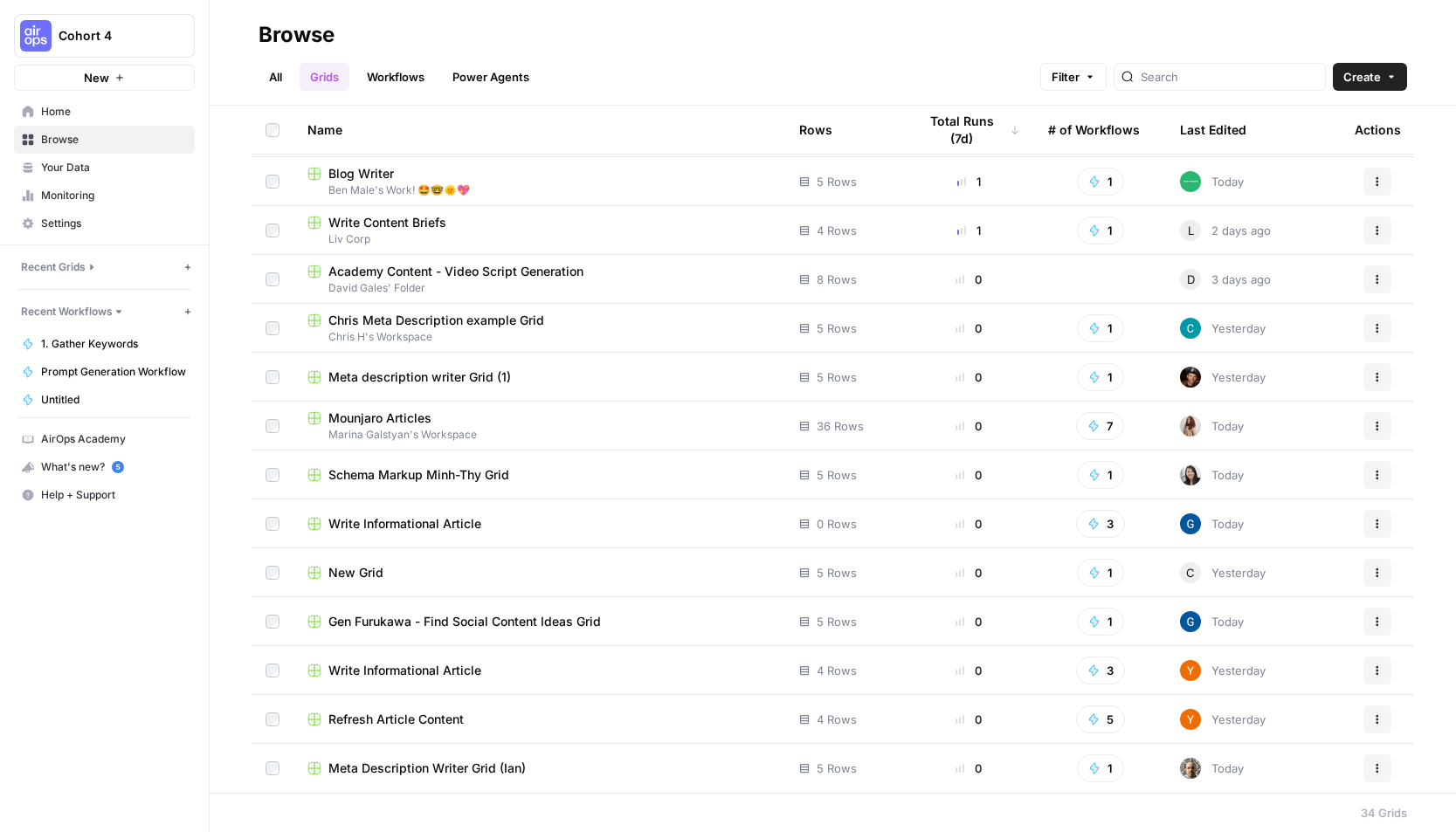click on "Home" at bounding box center [114, 112] 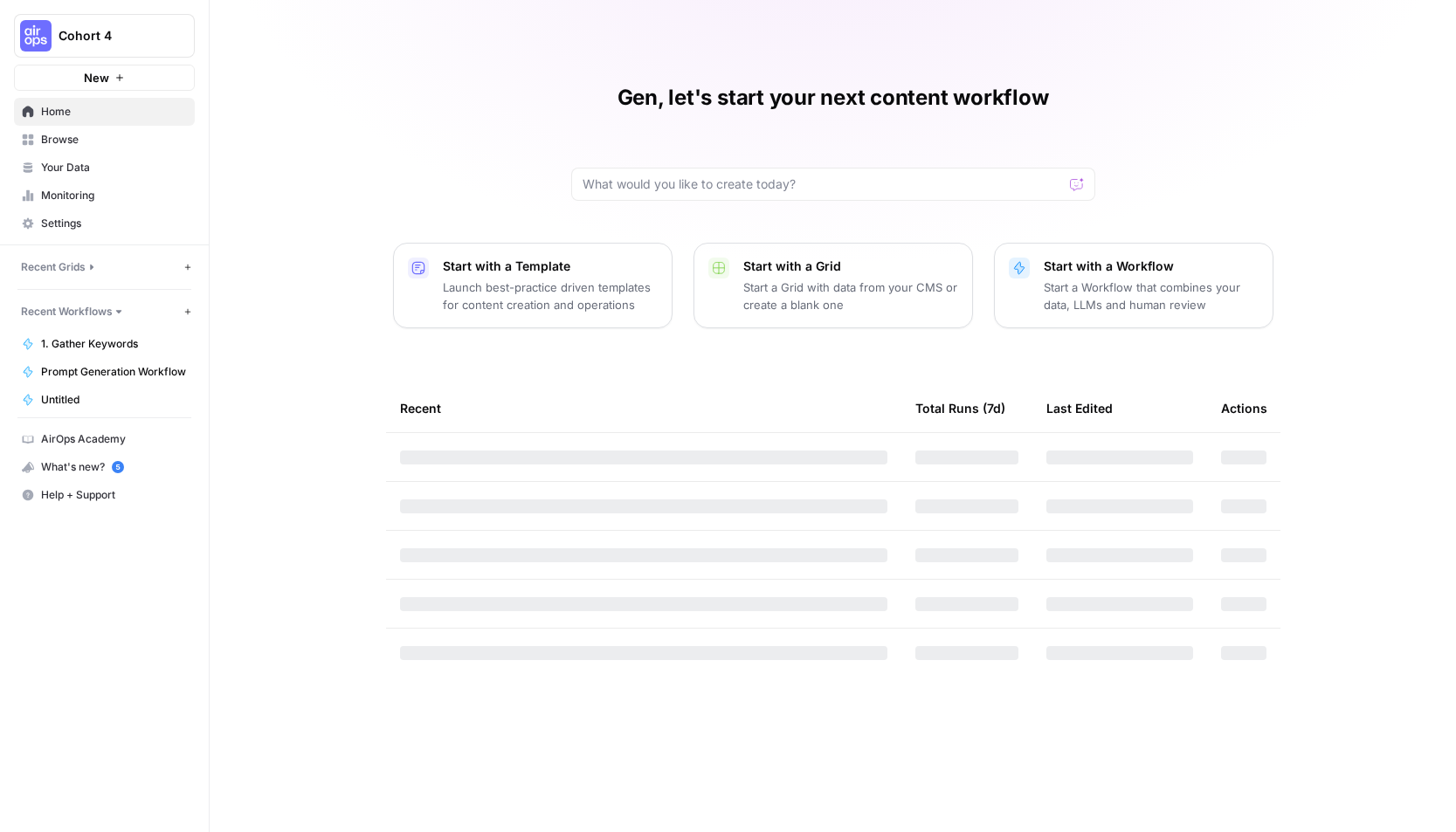 scroll, scrollTop: 0, scrollLeft: 0, axis: both 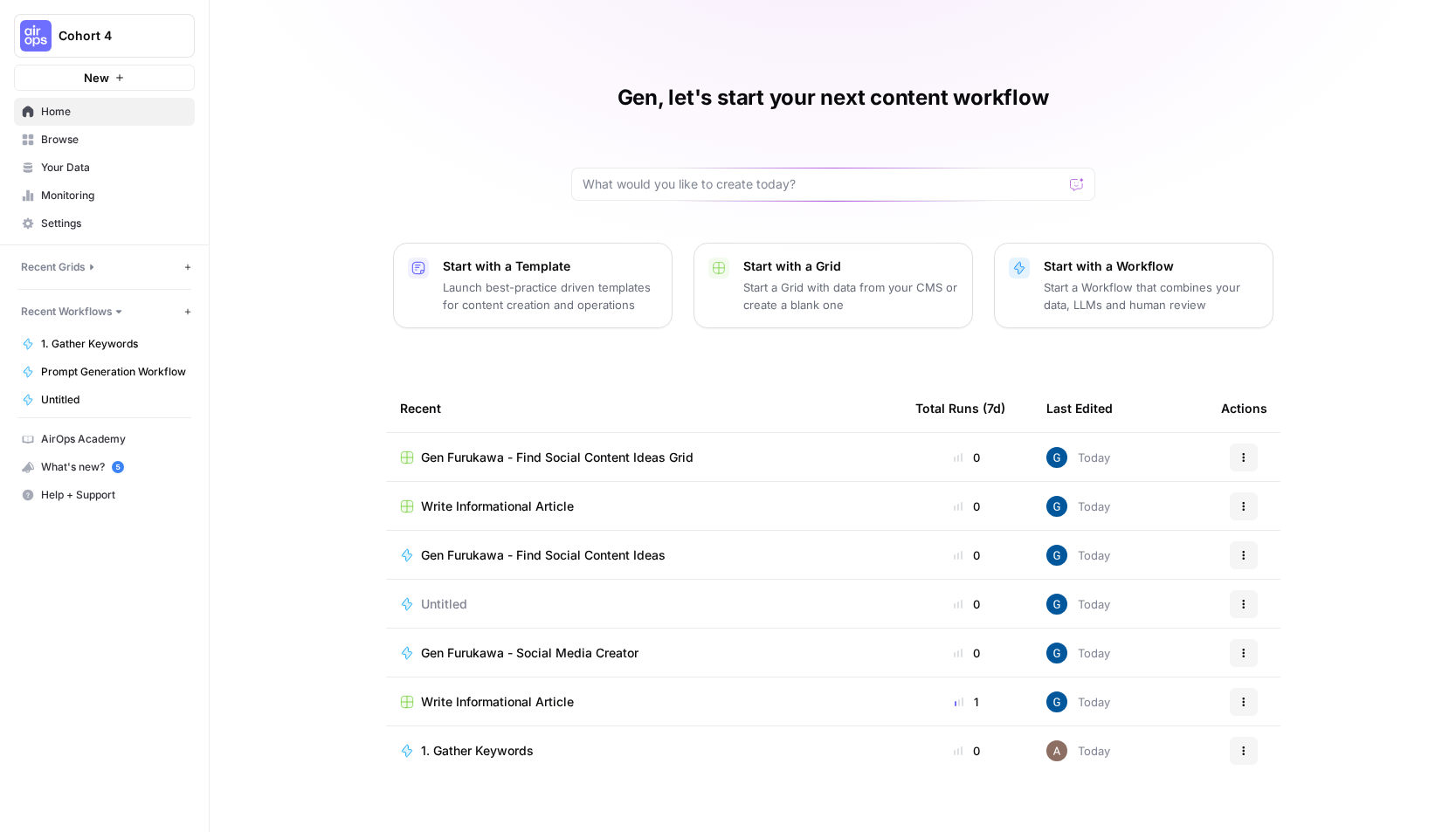 click 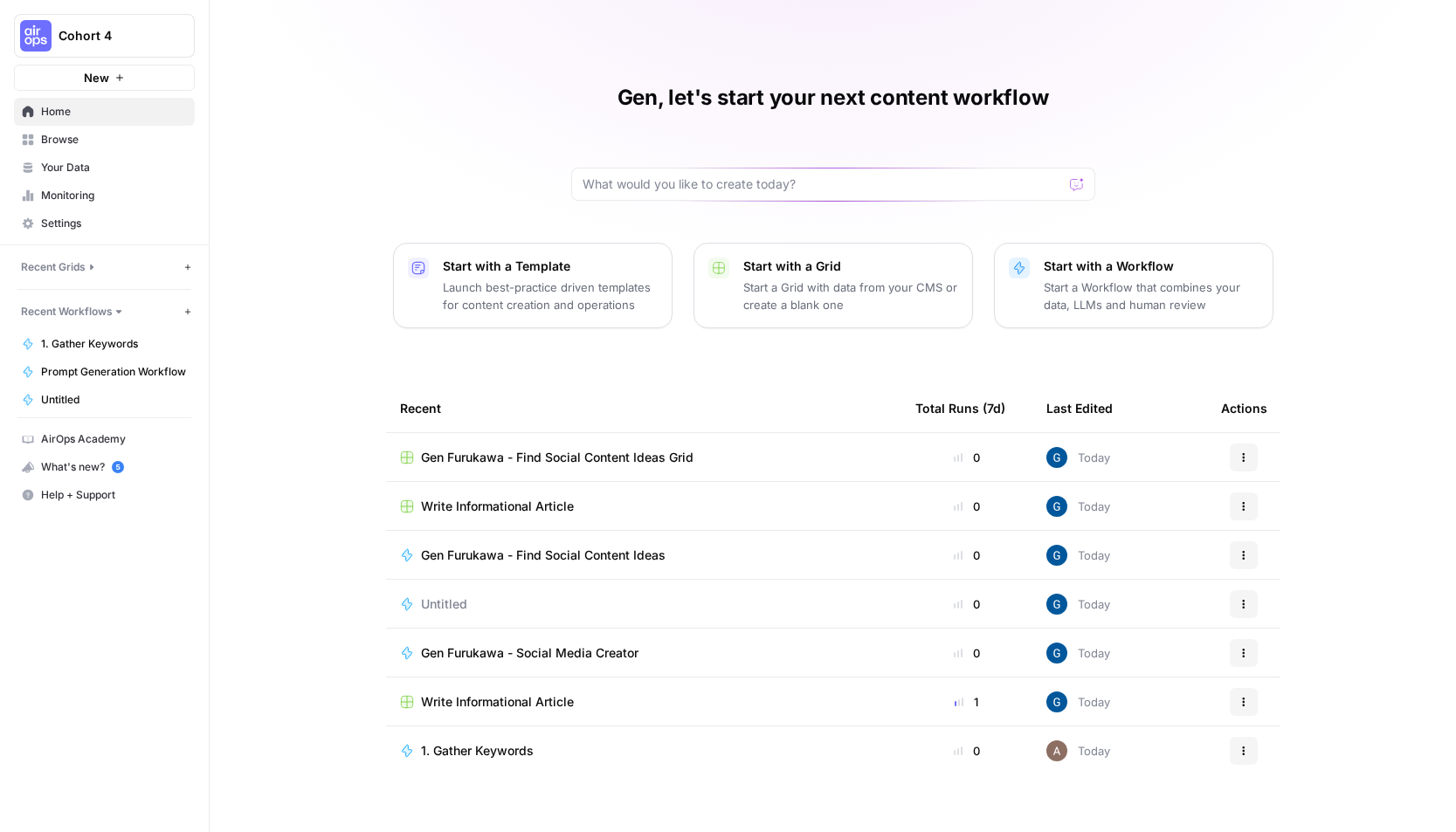 click on "Gen, let's start your next content workflow Start with a Template Launch best-practice driven templates for content creation and operations Start with a Grid Start a Grid with data from your CMS or create a blank one Start with a Workflow Start a Workflow that combines your data, LLMs and human review Recent Total Runs (7d) Last Edited Actions Gen Furukawa - Find Social Content Ideas Grid 0 Today Actions Write Informational Article 0 Today Actions Gen Furukawa - Find Social Content Ideas 0 Today Actions Untitled 0 Today Actions Gen Furukawa - Social Media Creator 0 Today Actions Write Informational Article 1 Today Actions 1. Gather Keywords 0 Today Actions" at bounding box center (832, 416) 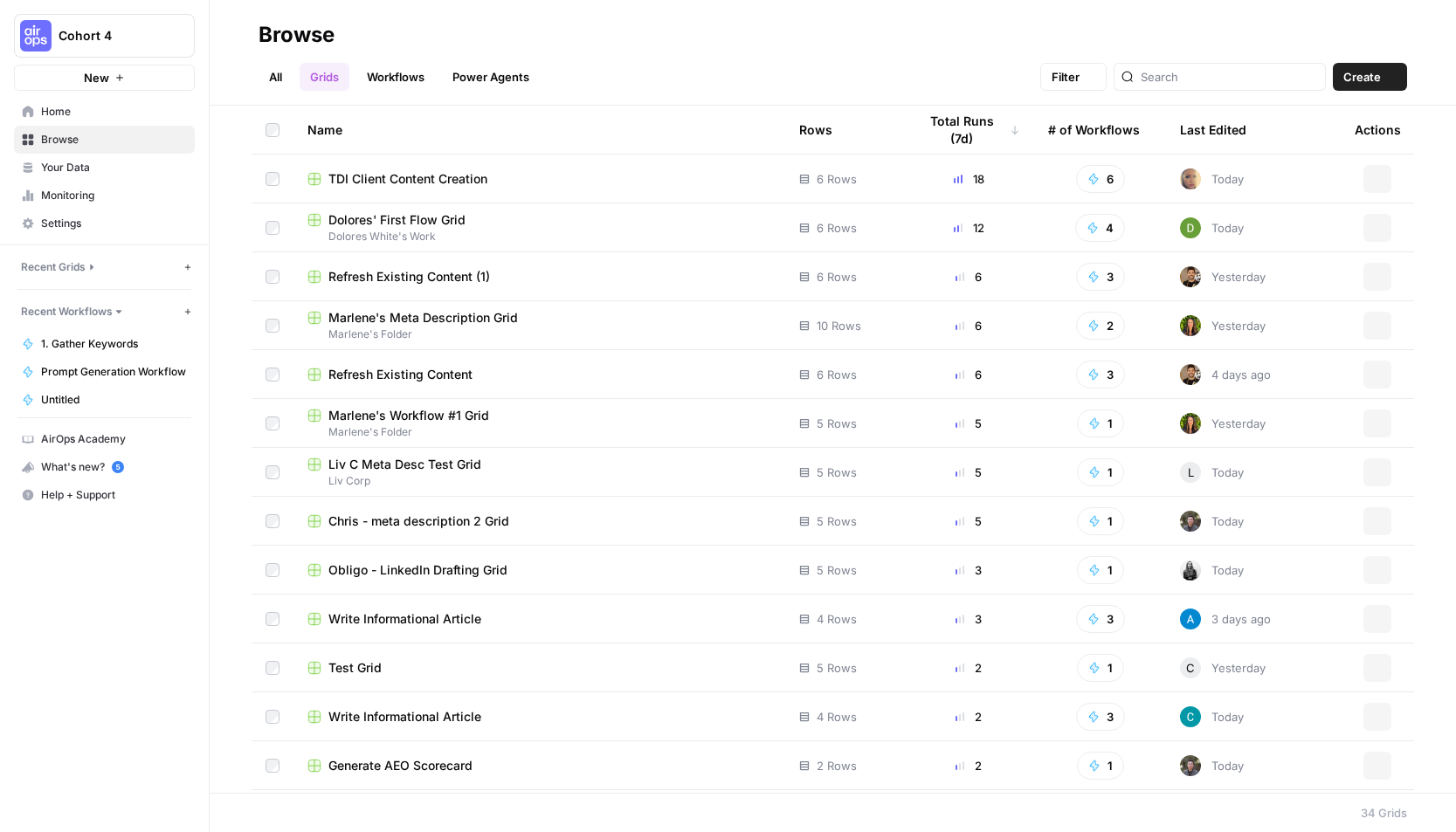 scroll, scrollTop: 0, scrollLeft: 0, axis: both 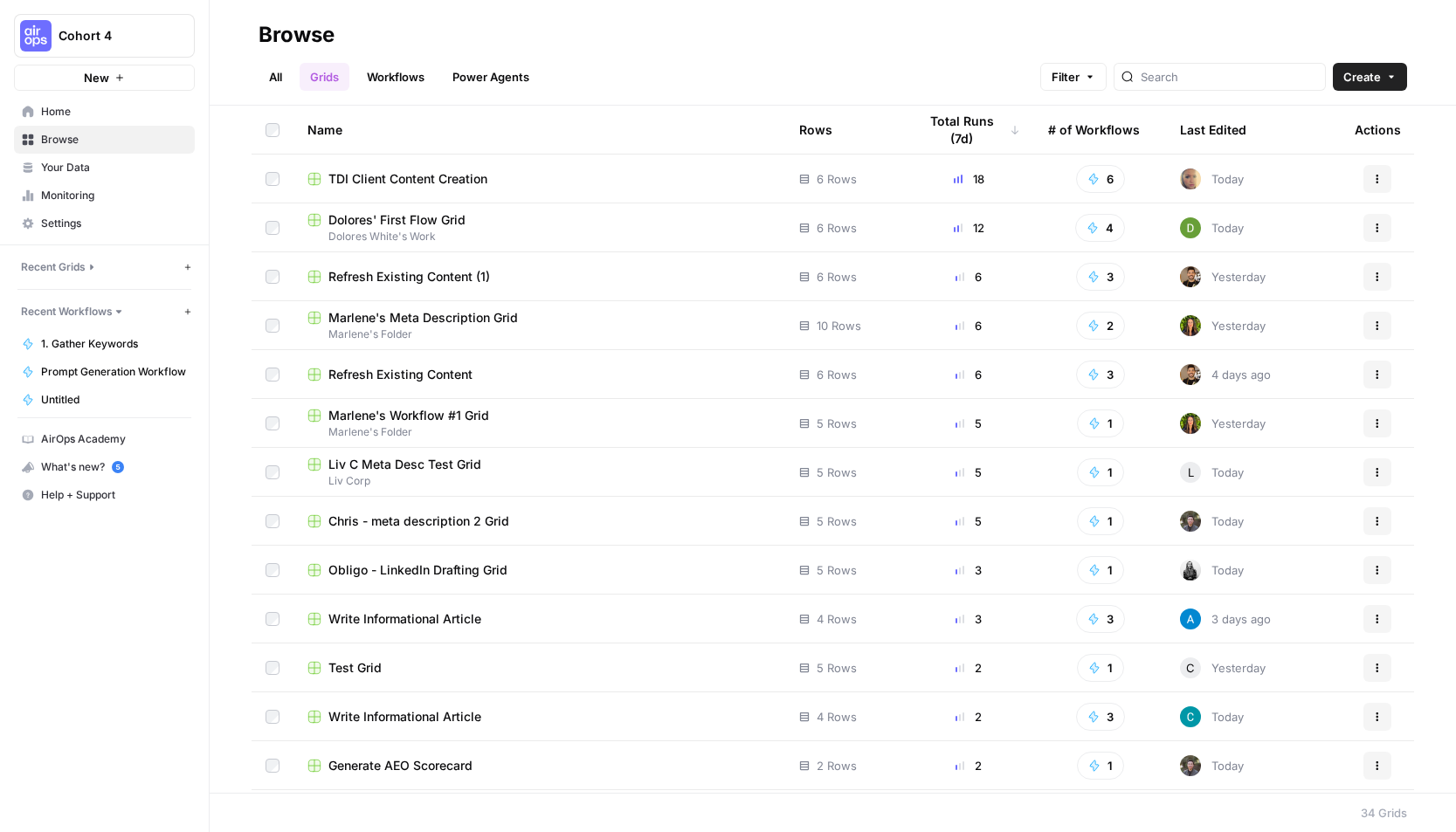 click on "All" at bounding box center [275, 77] 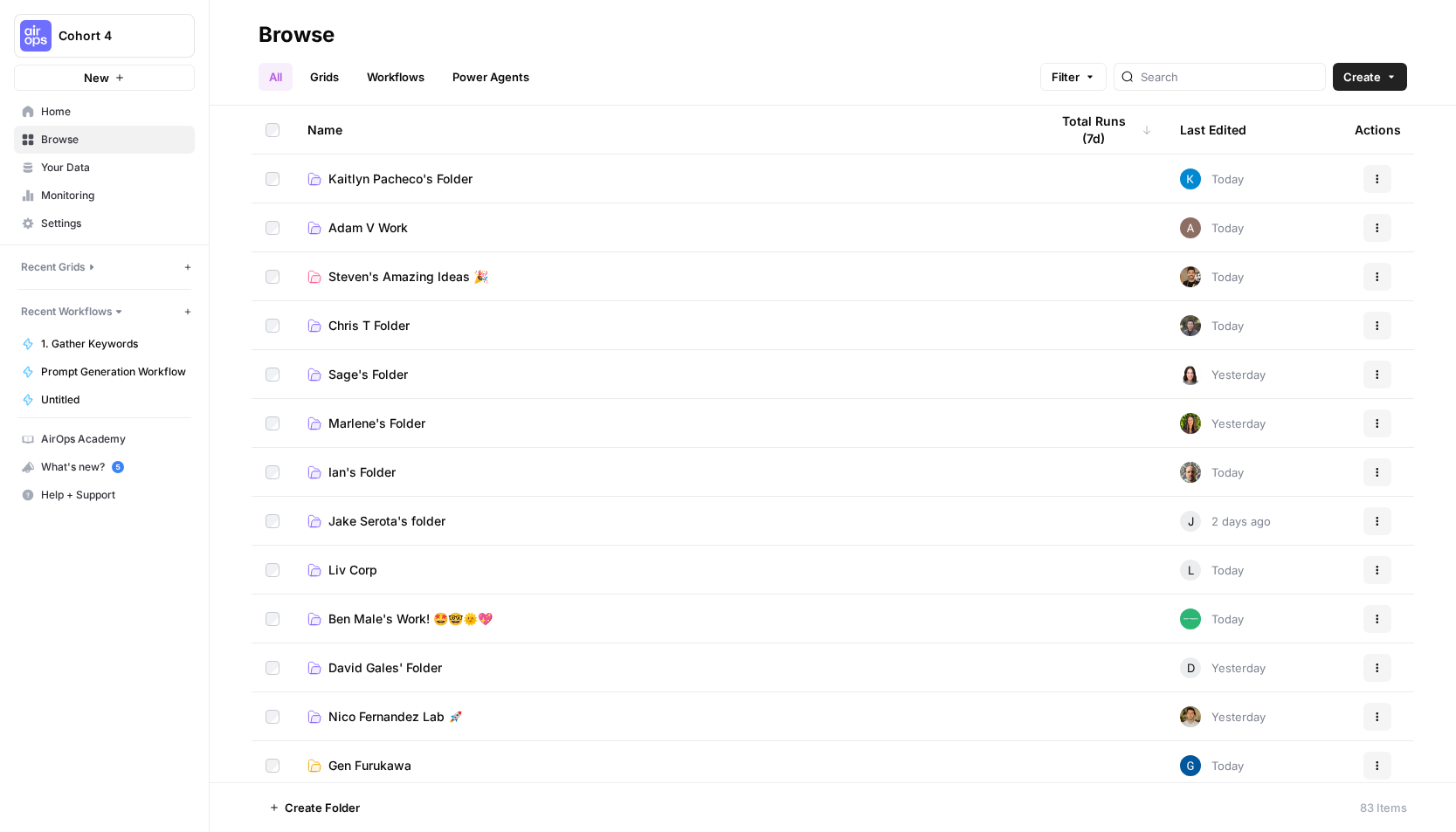 scroll, scrollTop: 0, scrollLeft: 0, axis: both 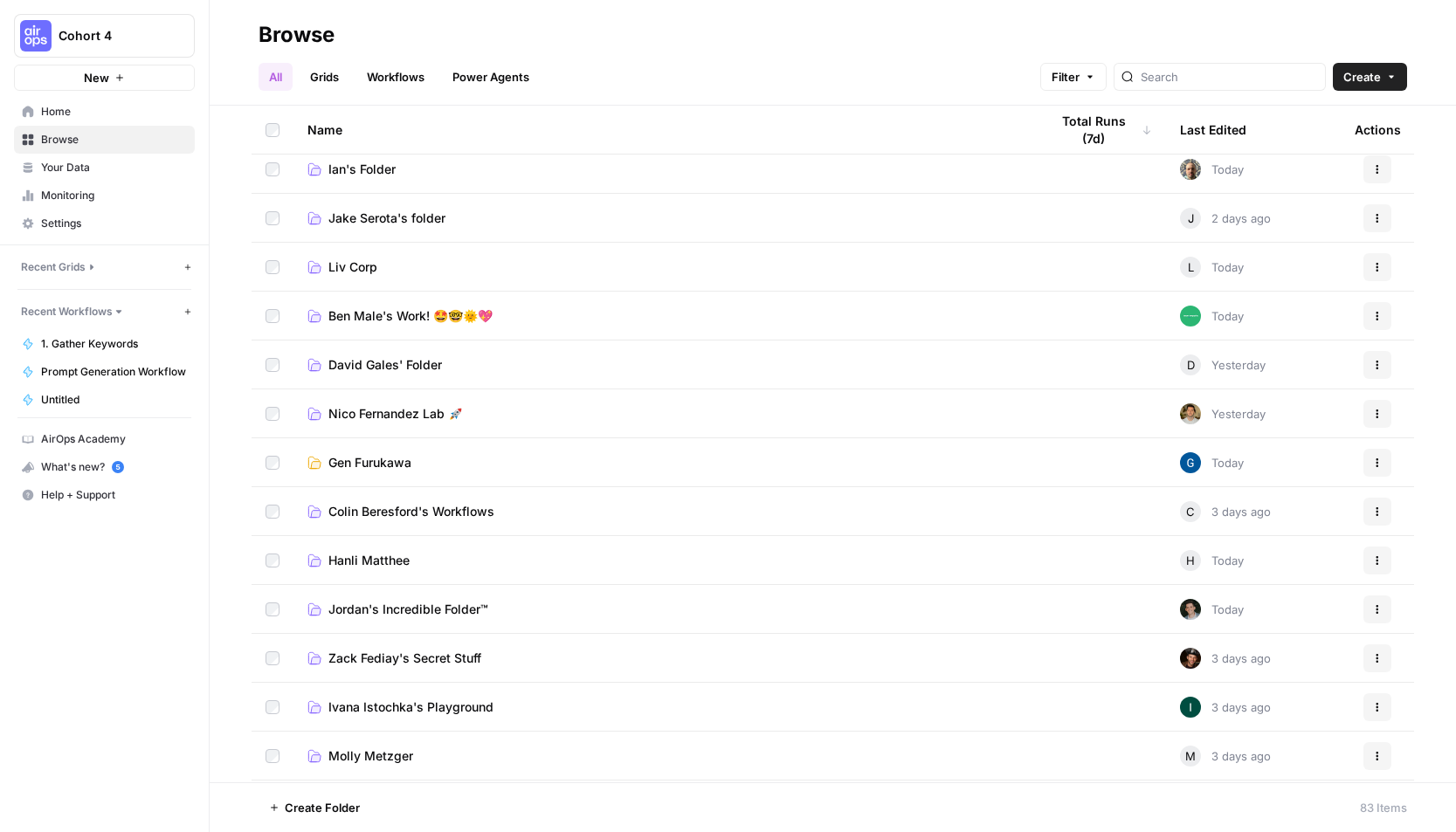click on "Gen Furukawa" at bounding box center (369, 463) 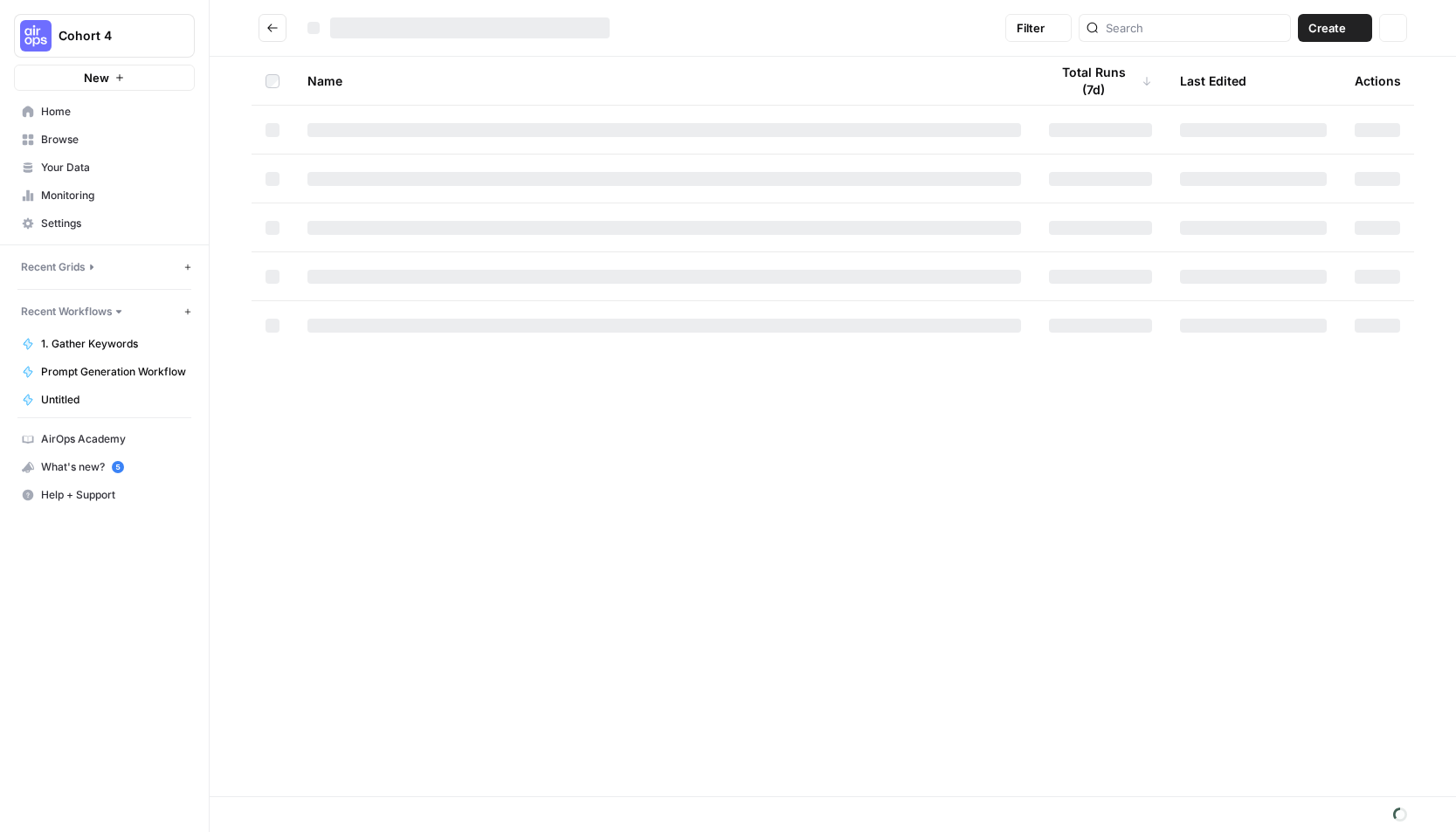 click on "Name Total Runs (7d) Last Edited Actions" at bounding box center [832, 426] 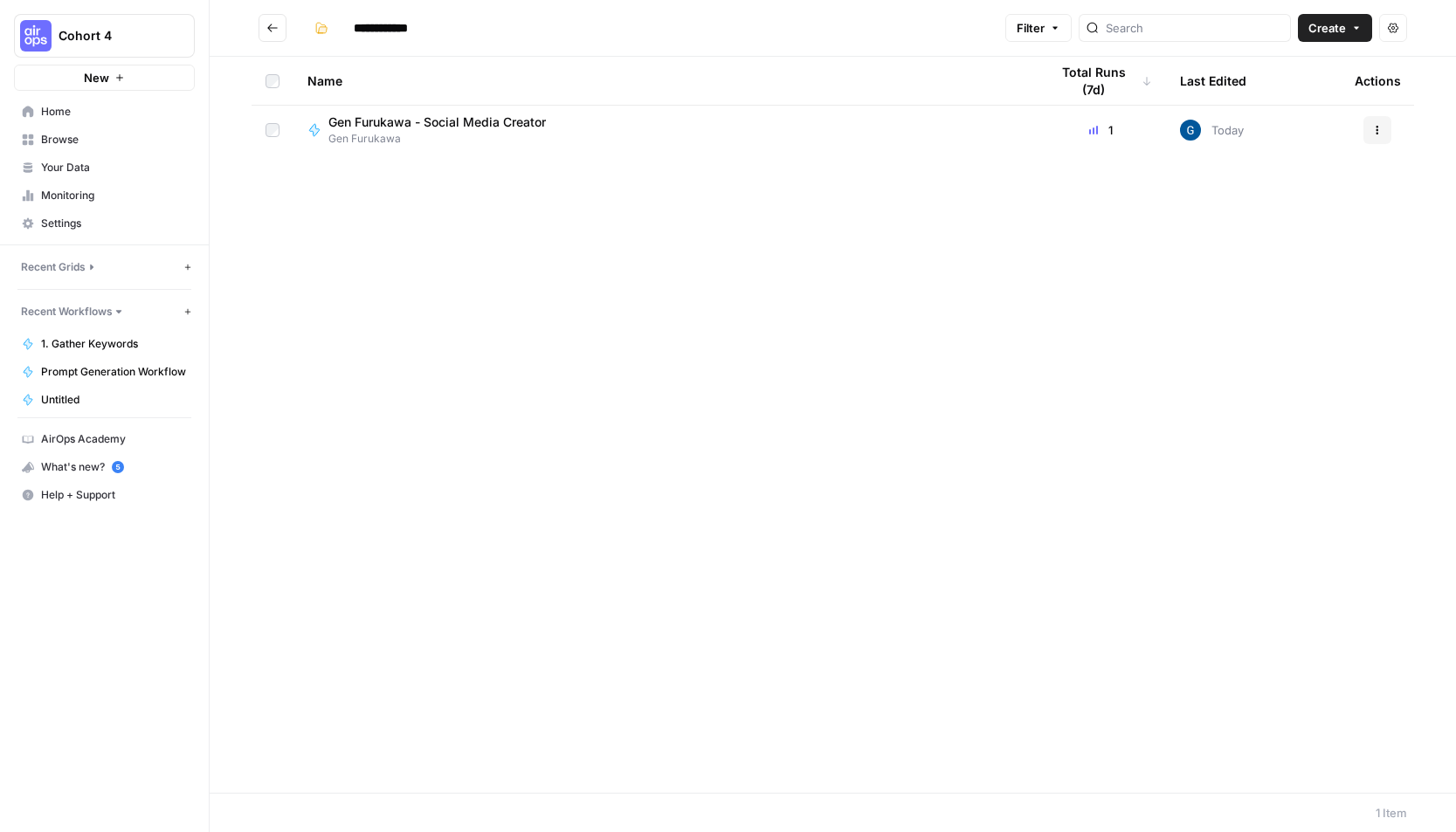 scroll, scrollTop: 0, scrollLeft: 0, axis: both 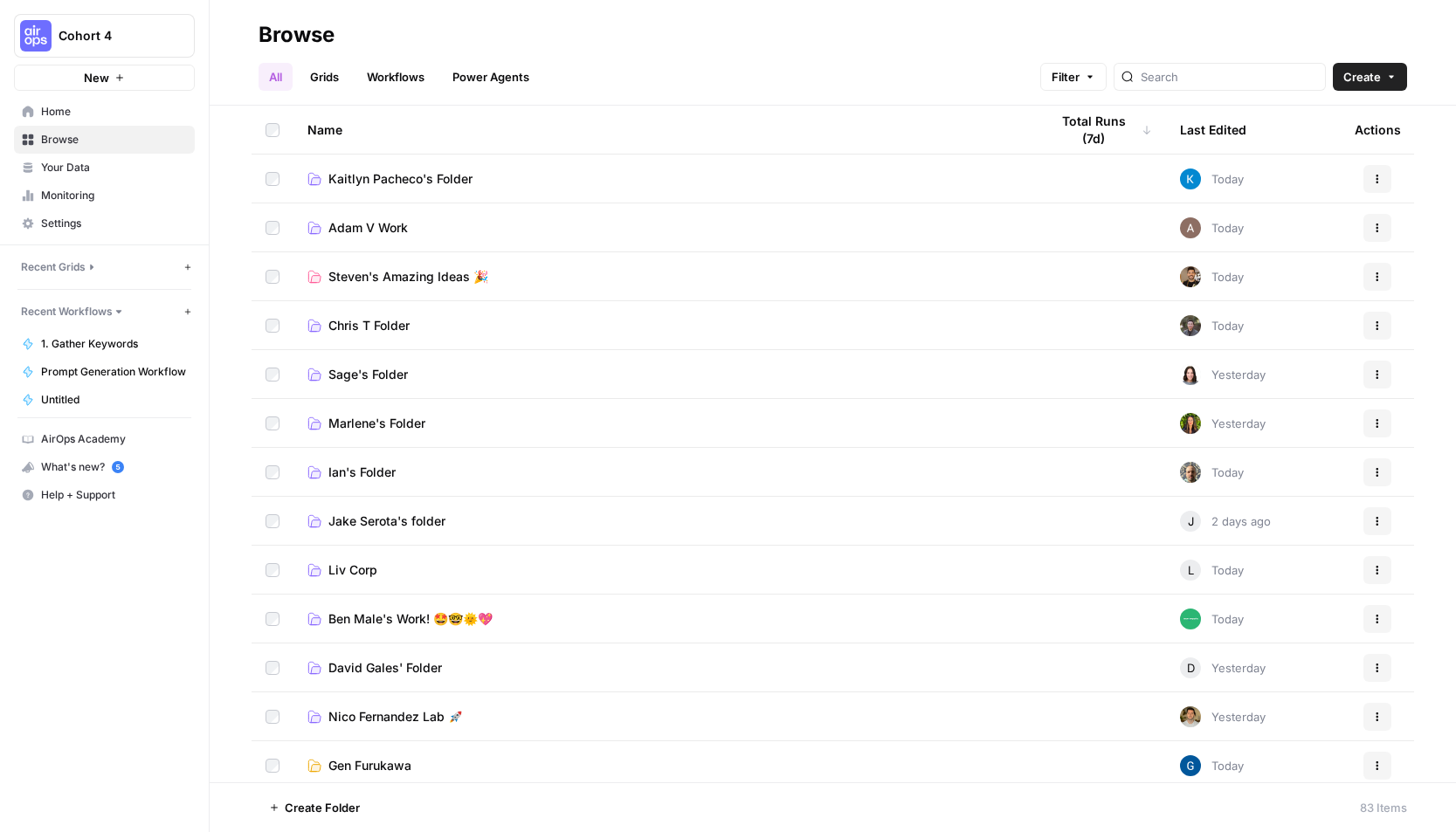 click on "Grids" at bounding box center [324, 77] 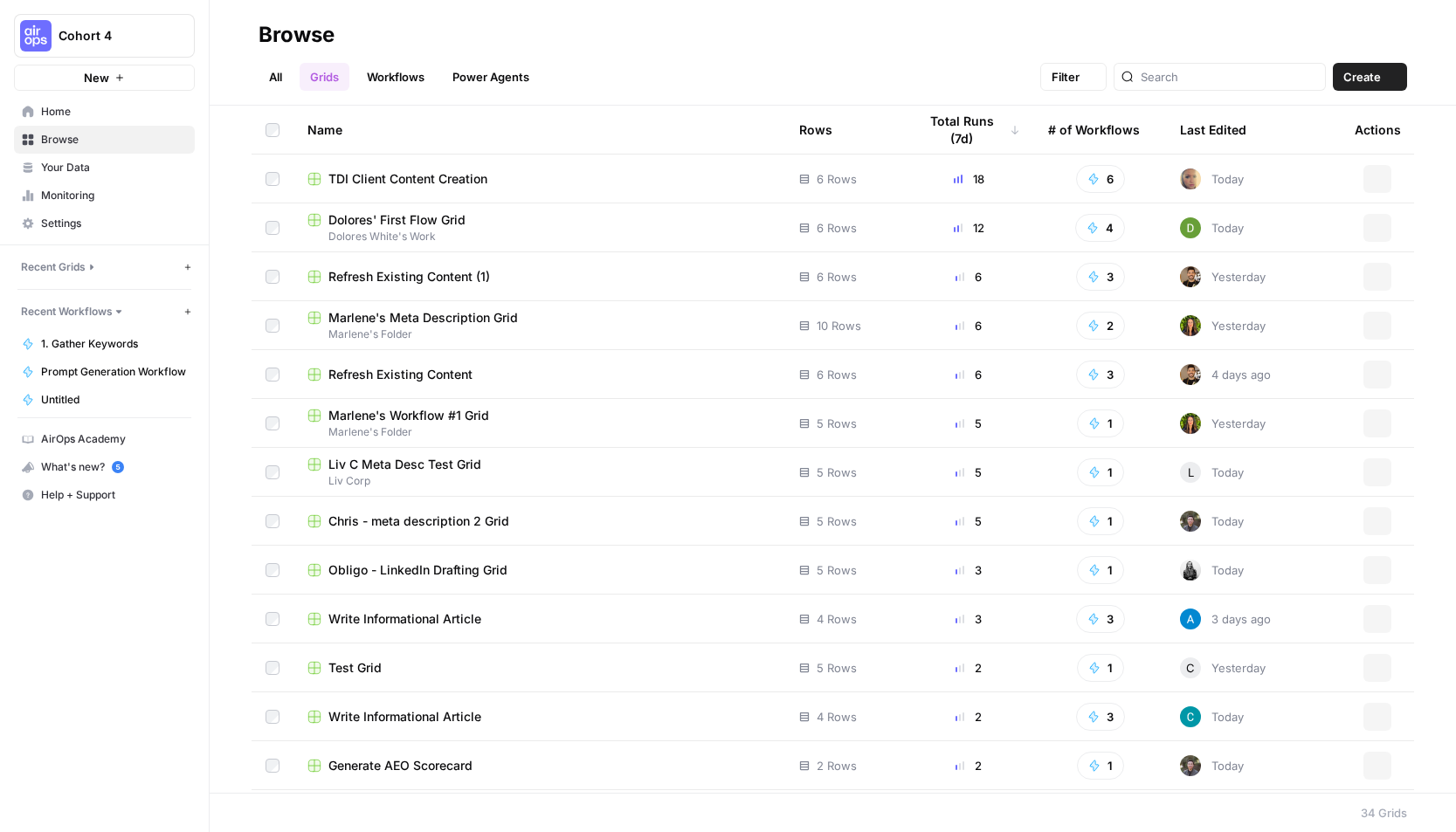 scroll, scrollTop: 0, scrollLeft: 0, axis: both 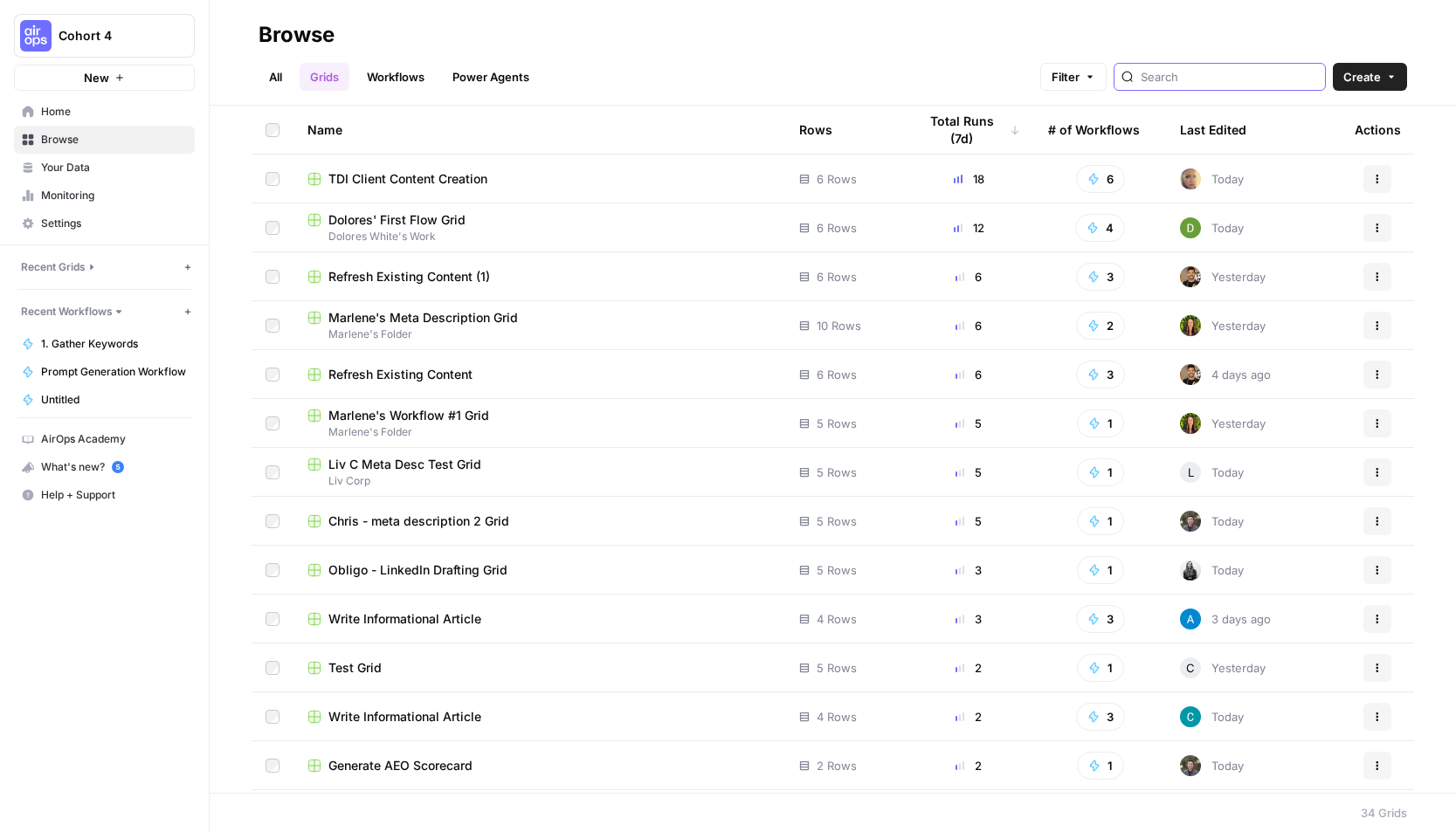 click at bounding box center [1229, 77] 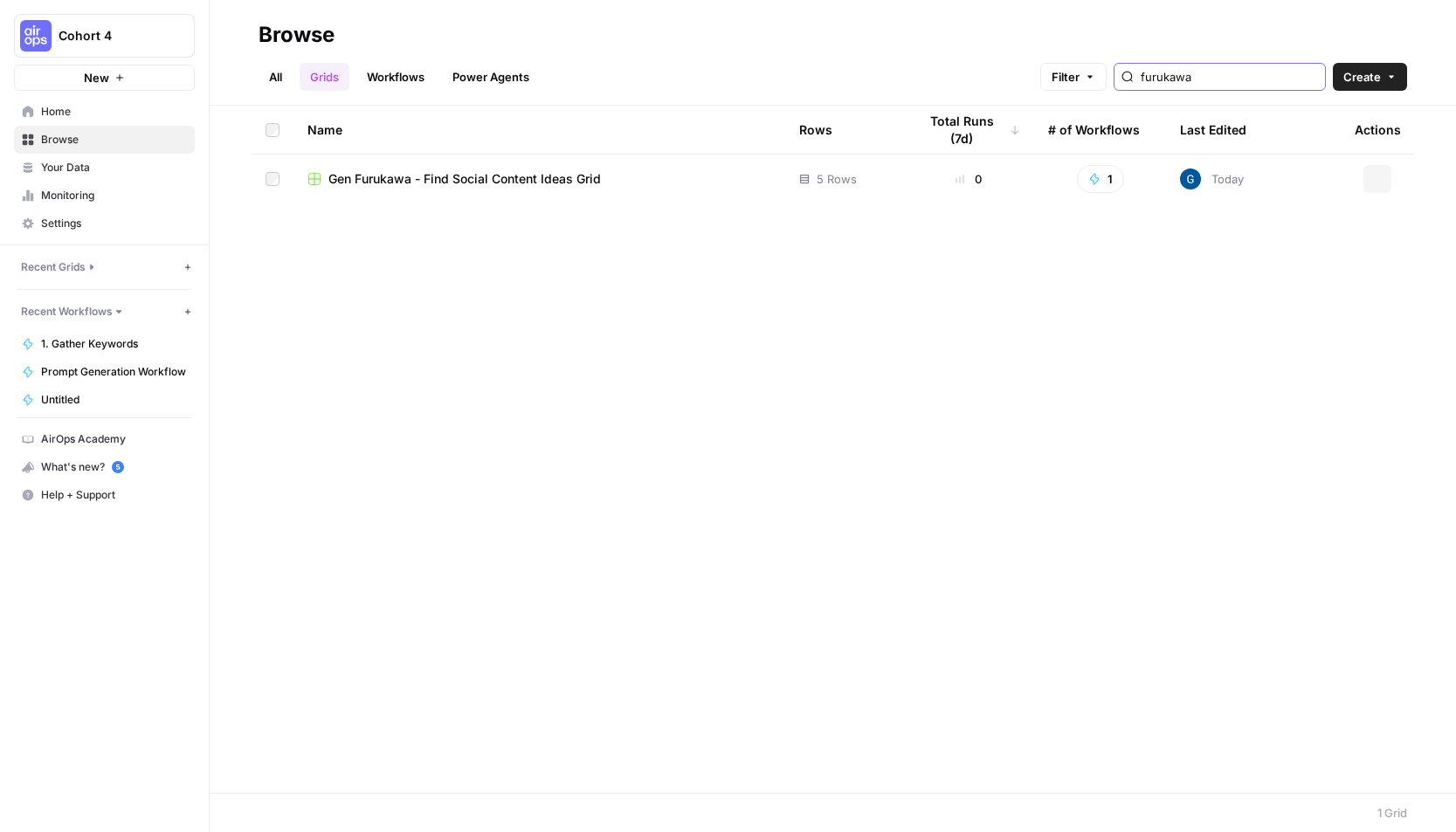 scroll, scrollTop: 0, scrollLeft: 0, axis: both 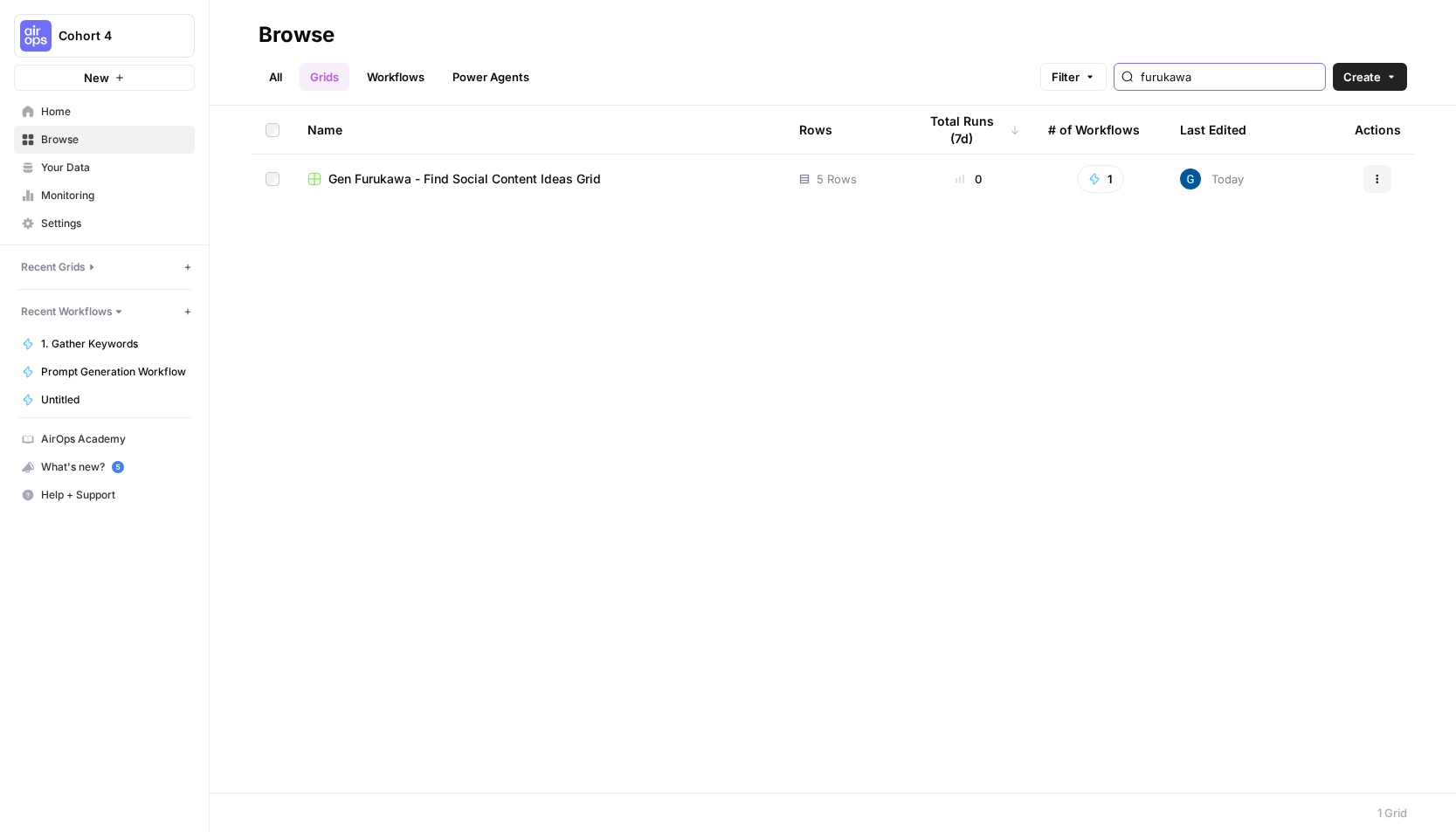 type on "furukawa" 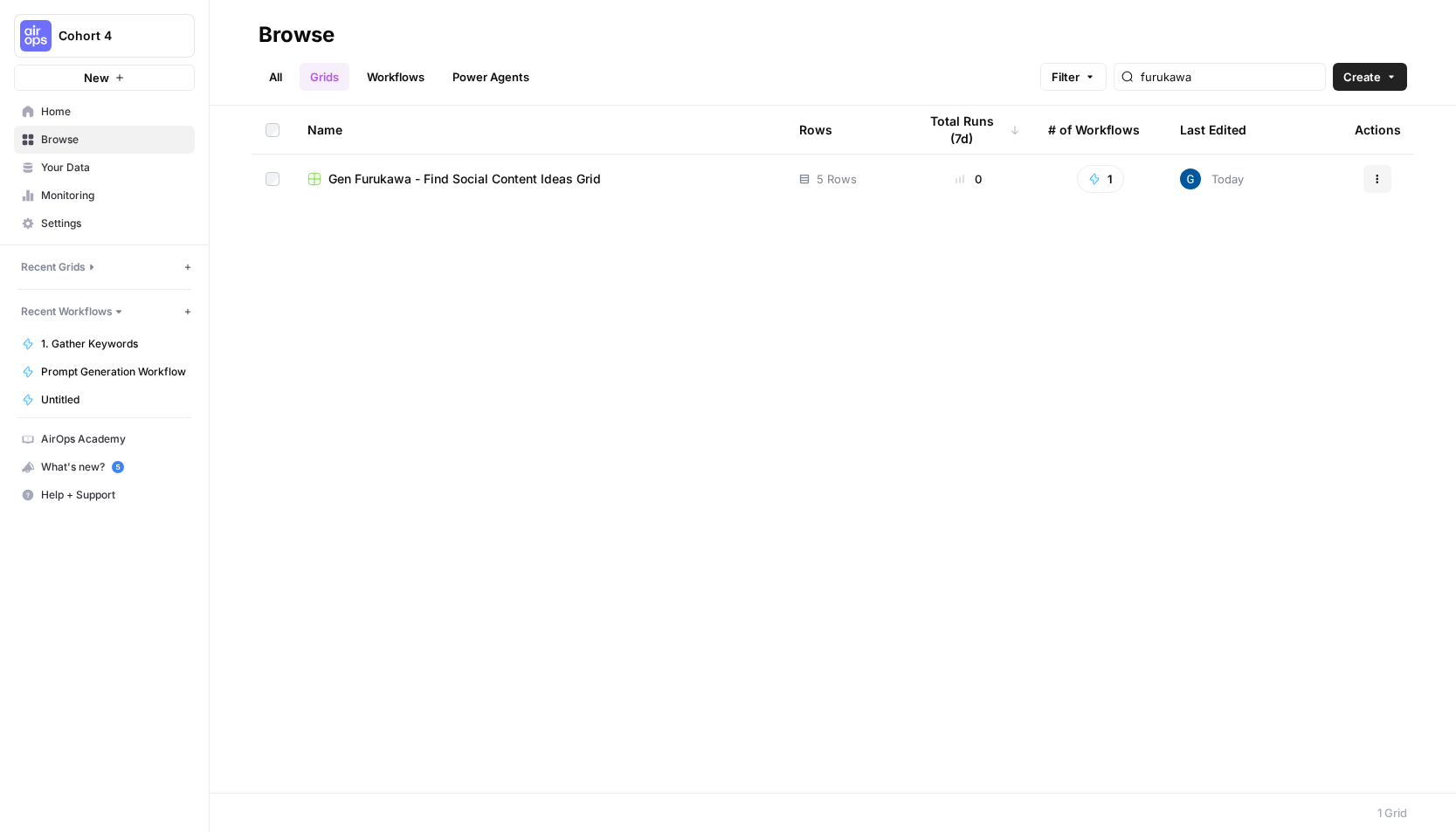 click on "Actions" at bounding box center [1377, 179] 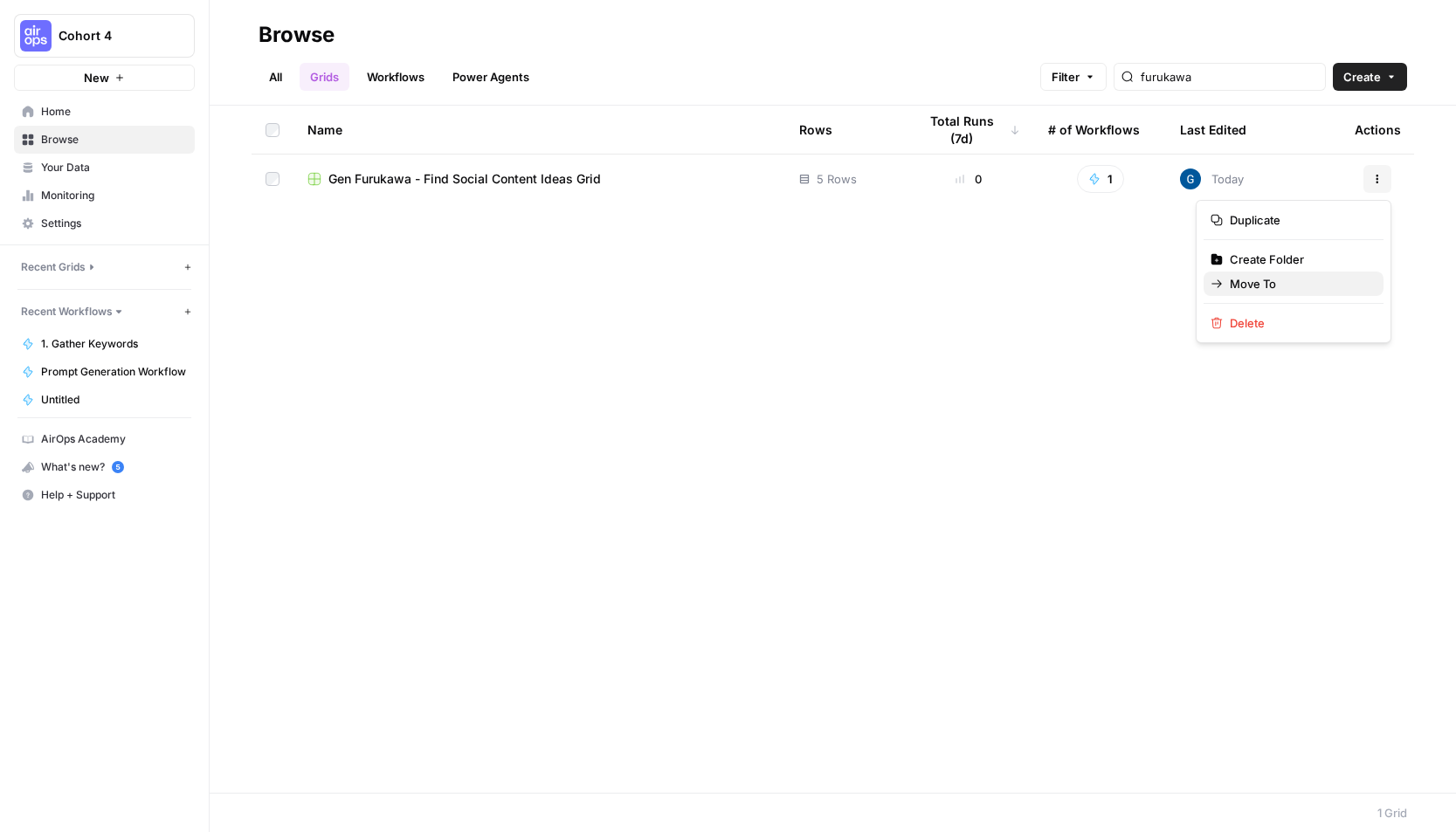 click on "Move To" at bounding box center [1300, 284] 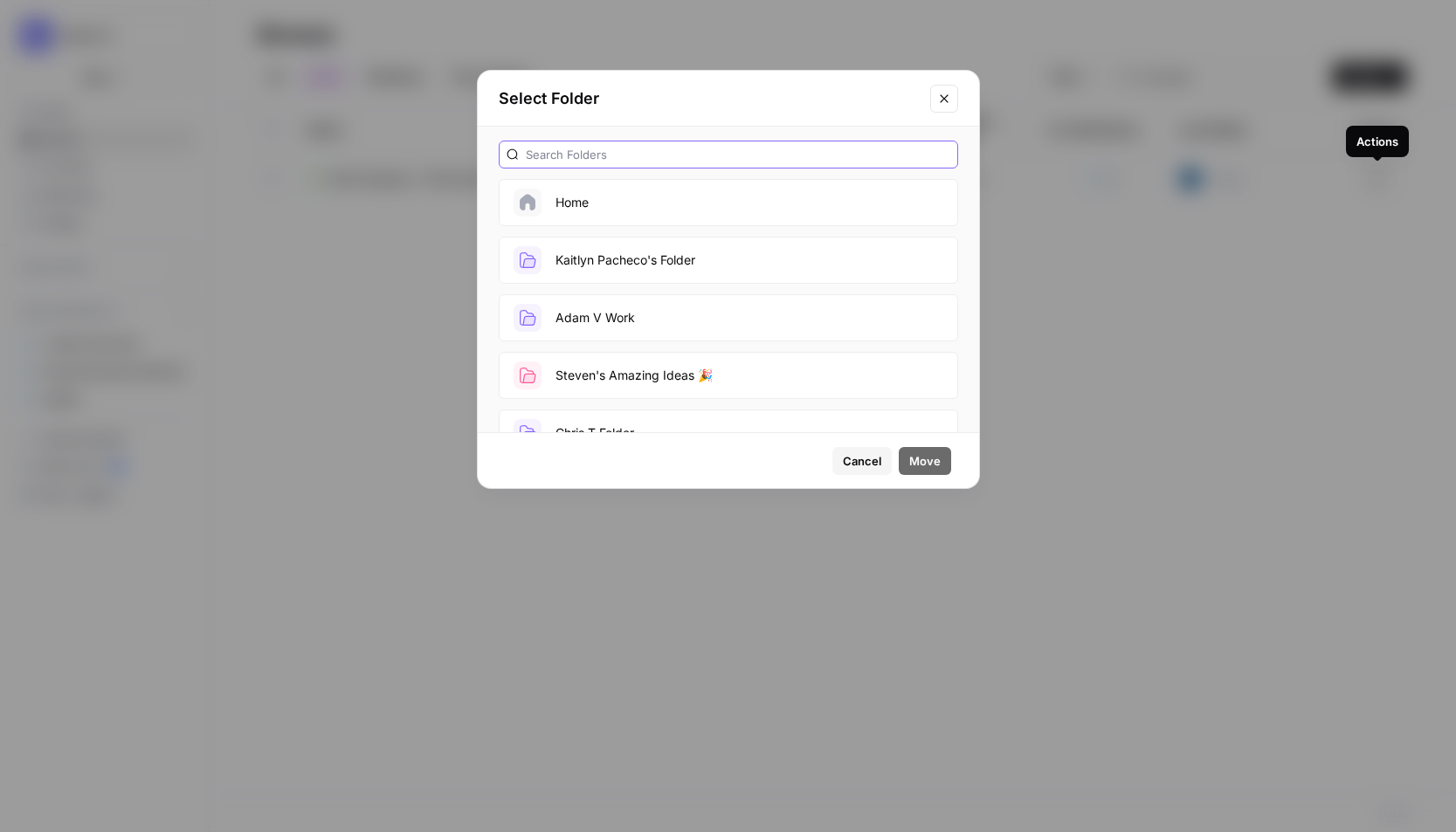 click at bounding box center (738, 155) 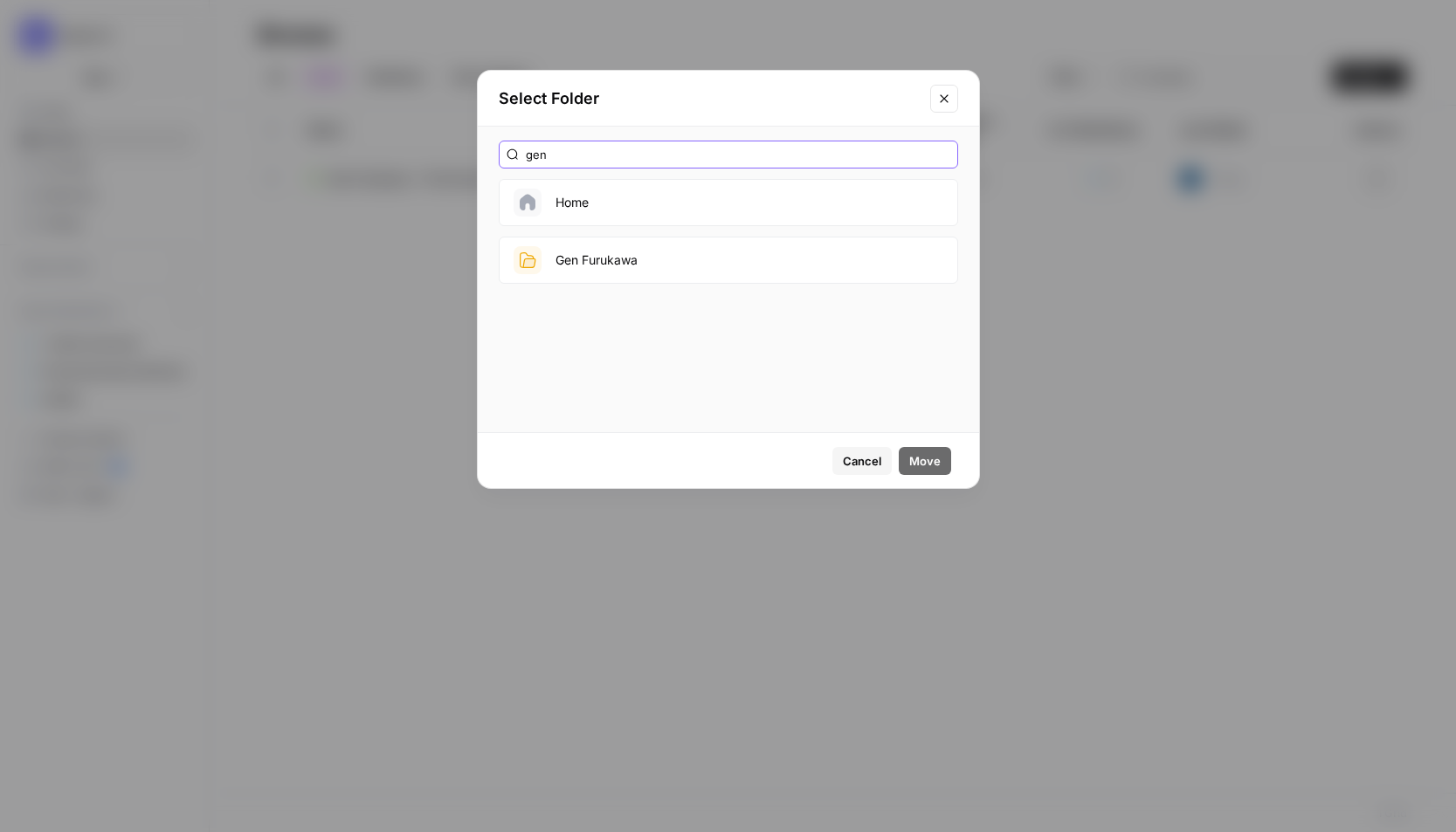 type on "gen" 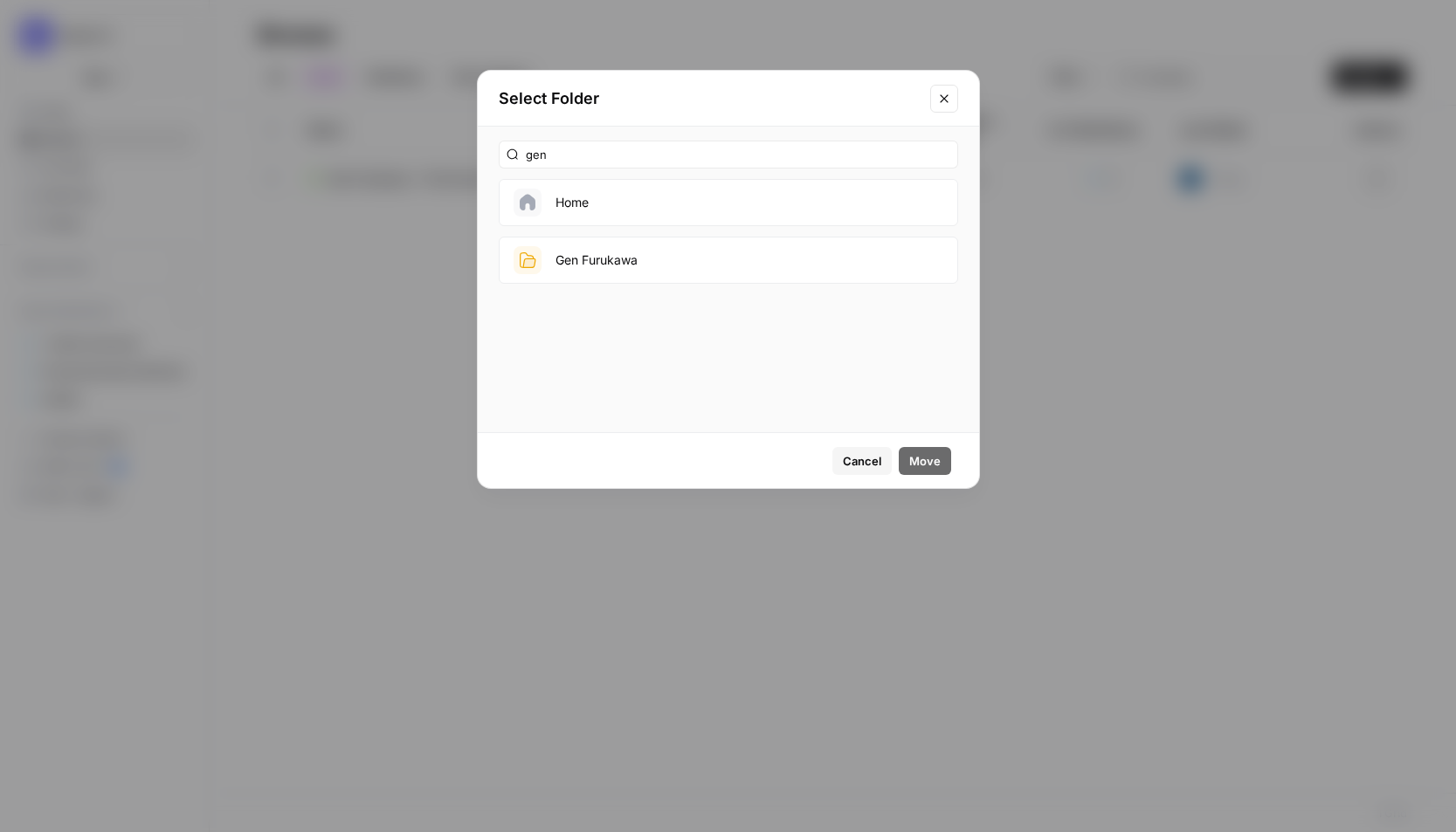 click on "Gen Furukawa" at bounding box center (728, 260) 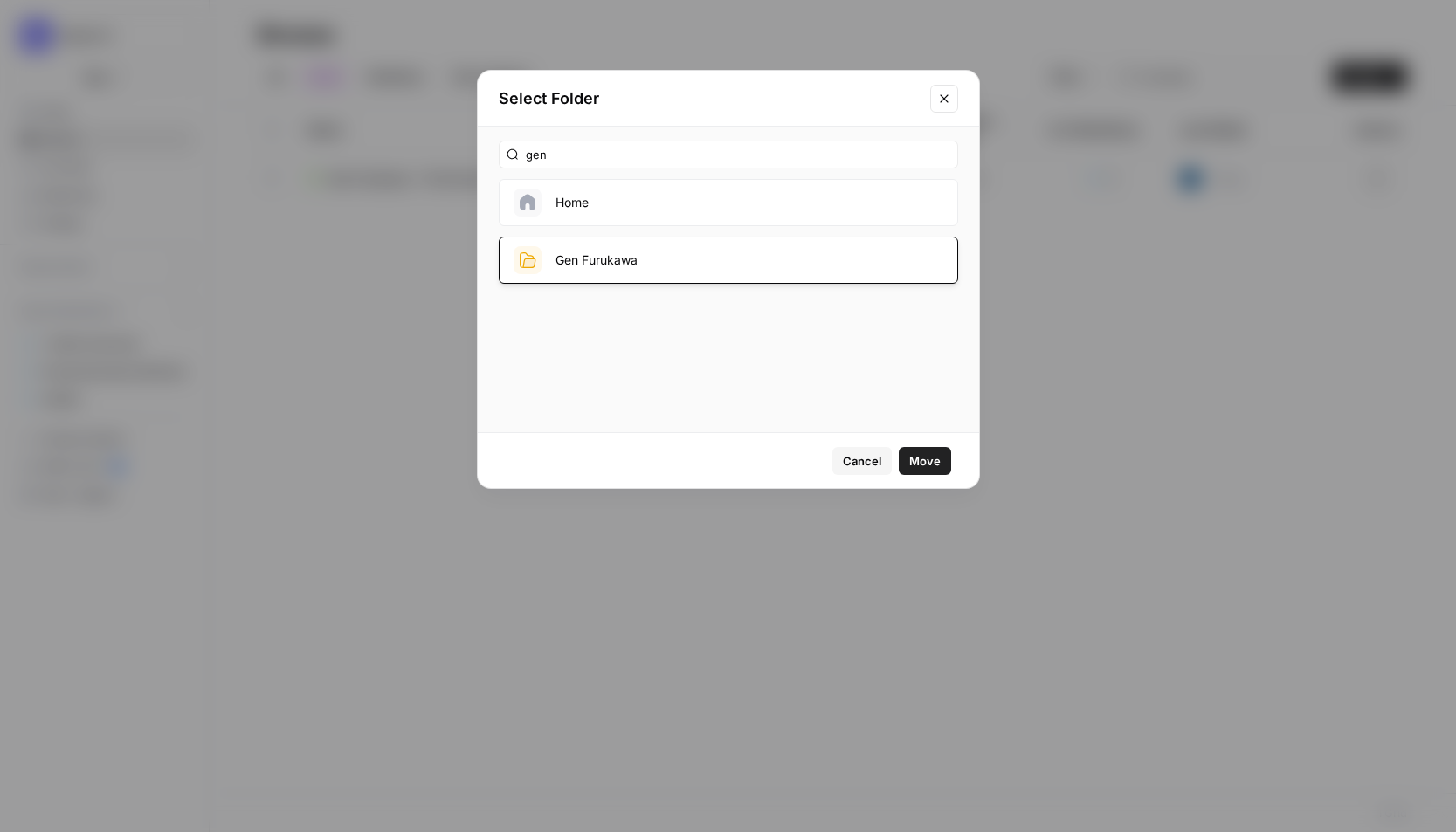 click on "Move" at bounding box center [925, 461] 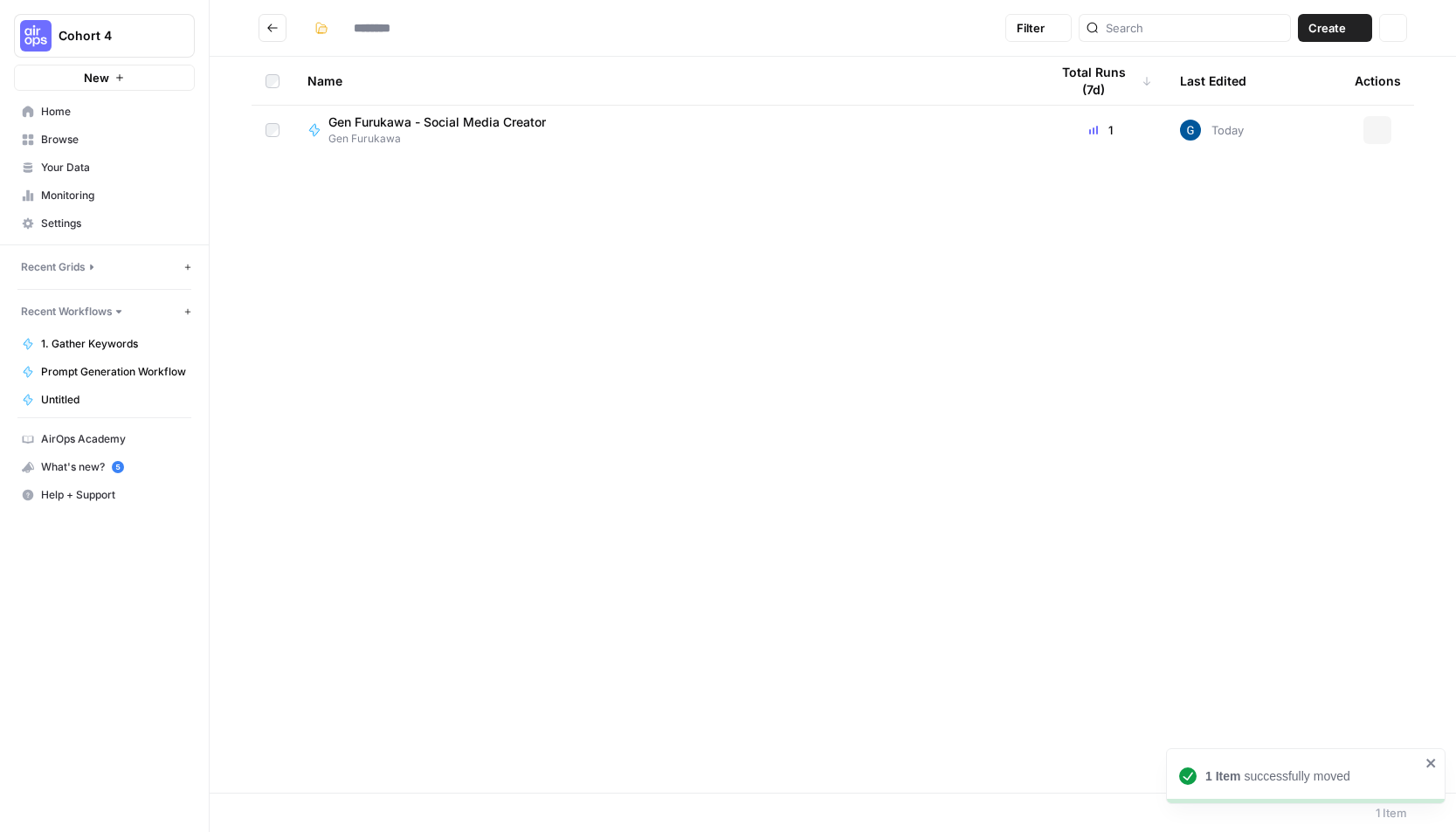 type on "**********" 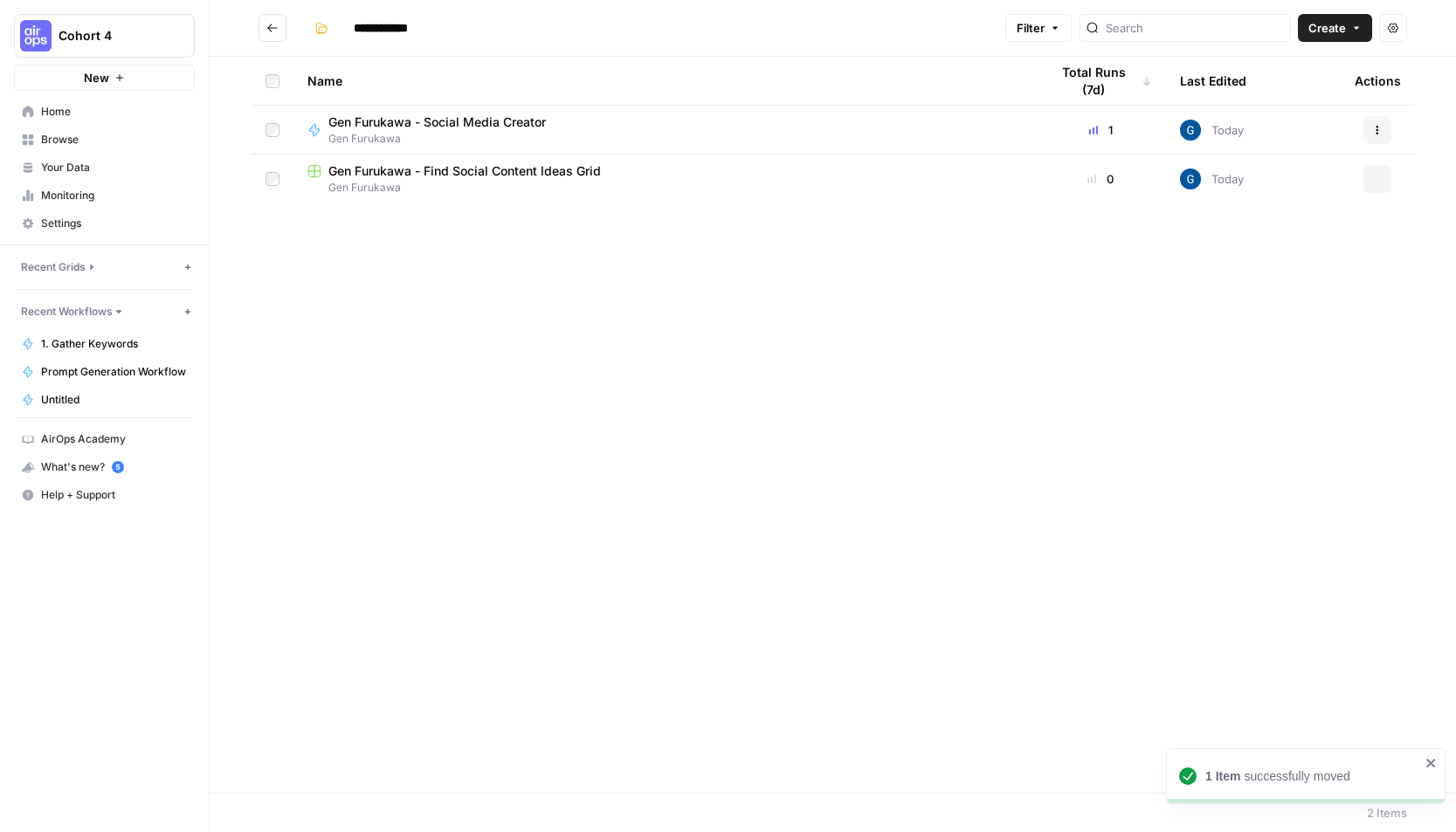 scroll, scrollTop: 0, scrollLeft: 0, axis: both 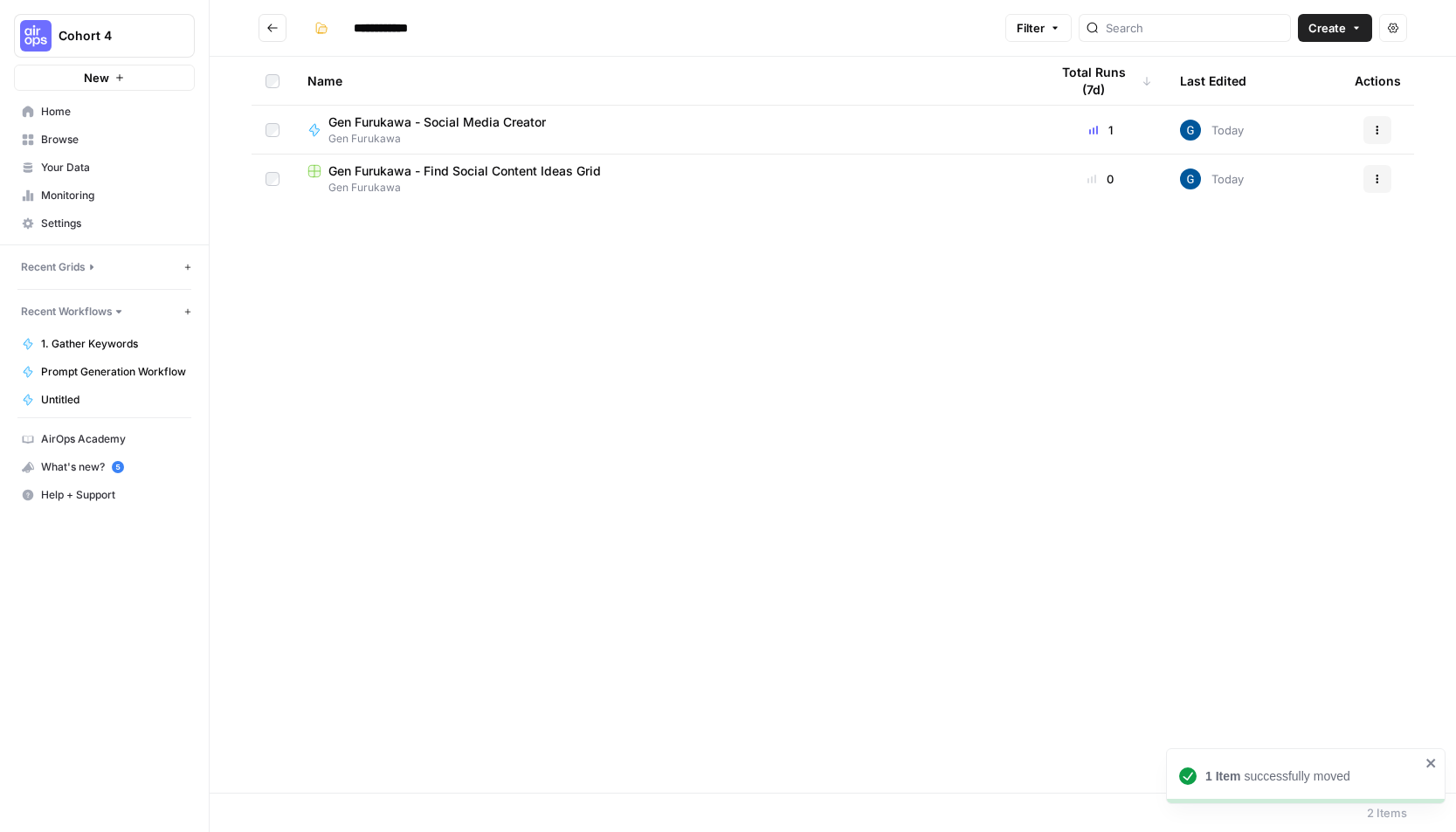 click 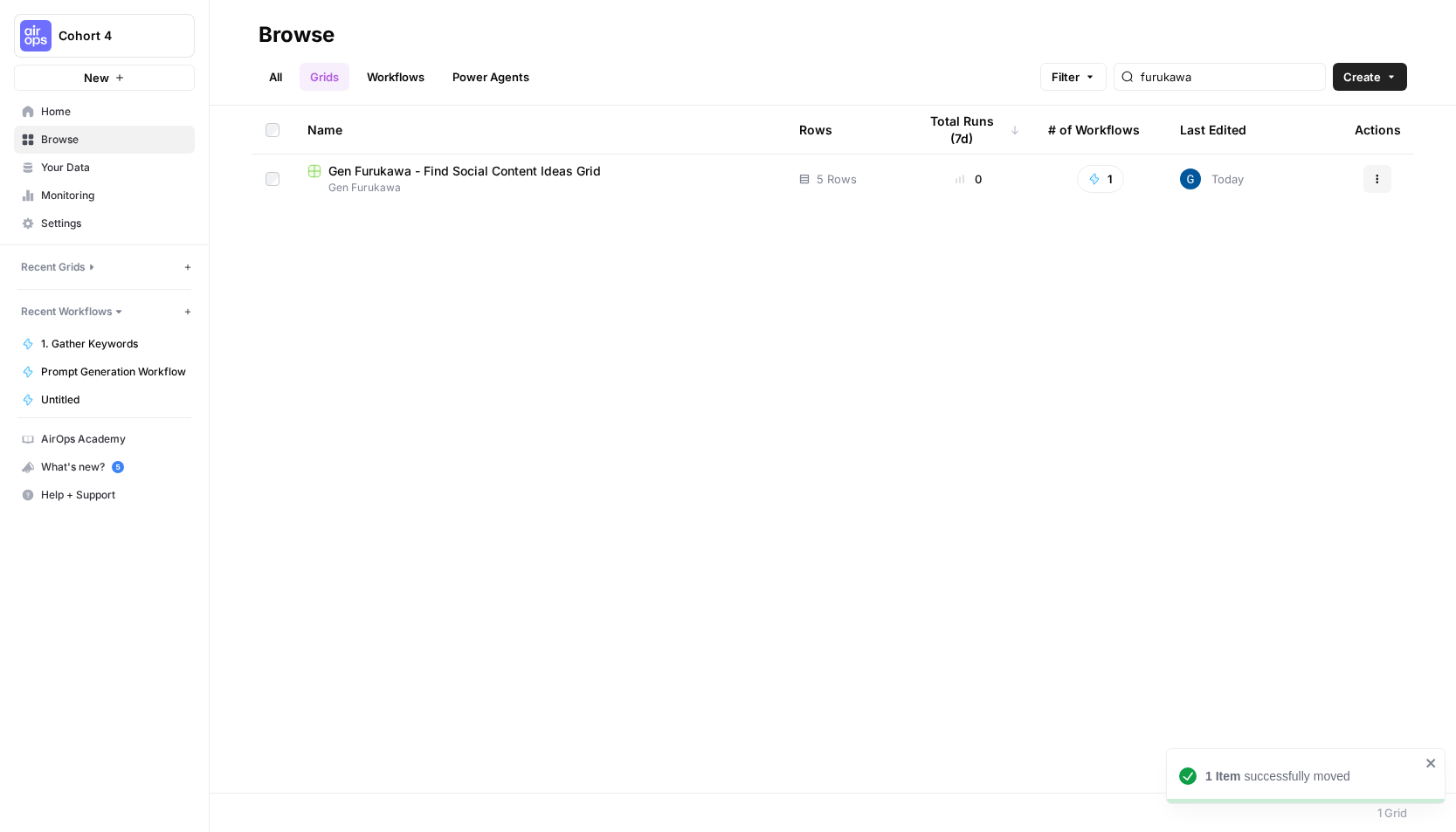 scroll, scrollTop: 0, scrollLeft: 0, axis: both 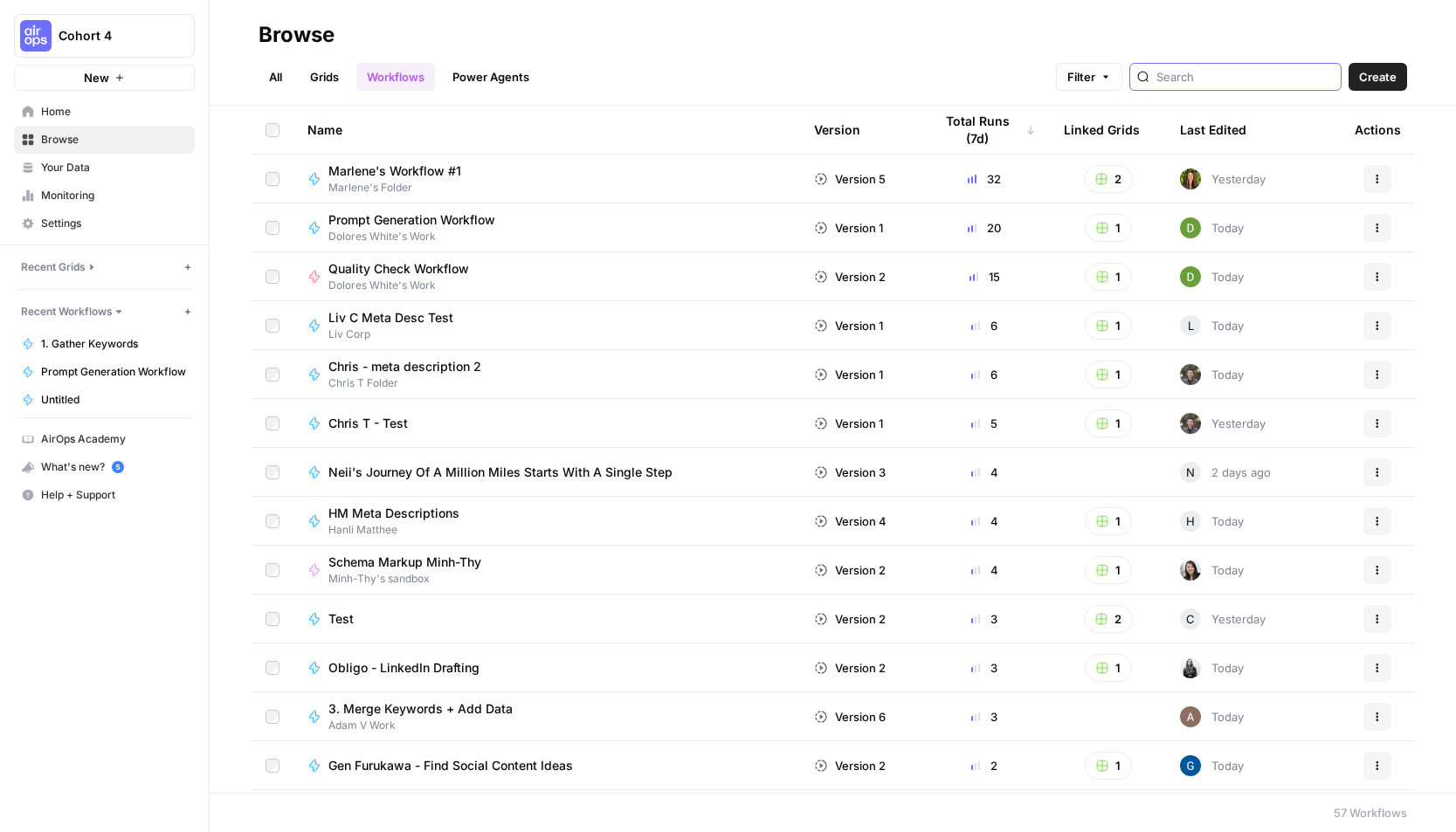 click at bounding box center [1245, 77] 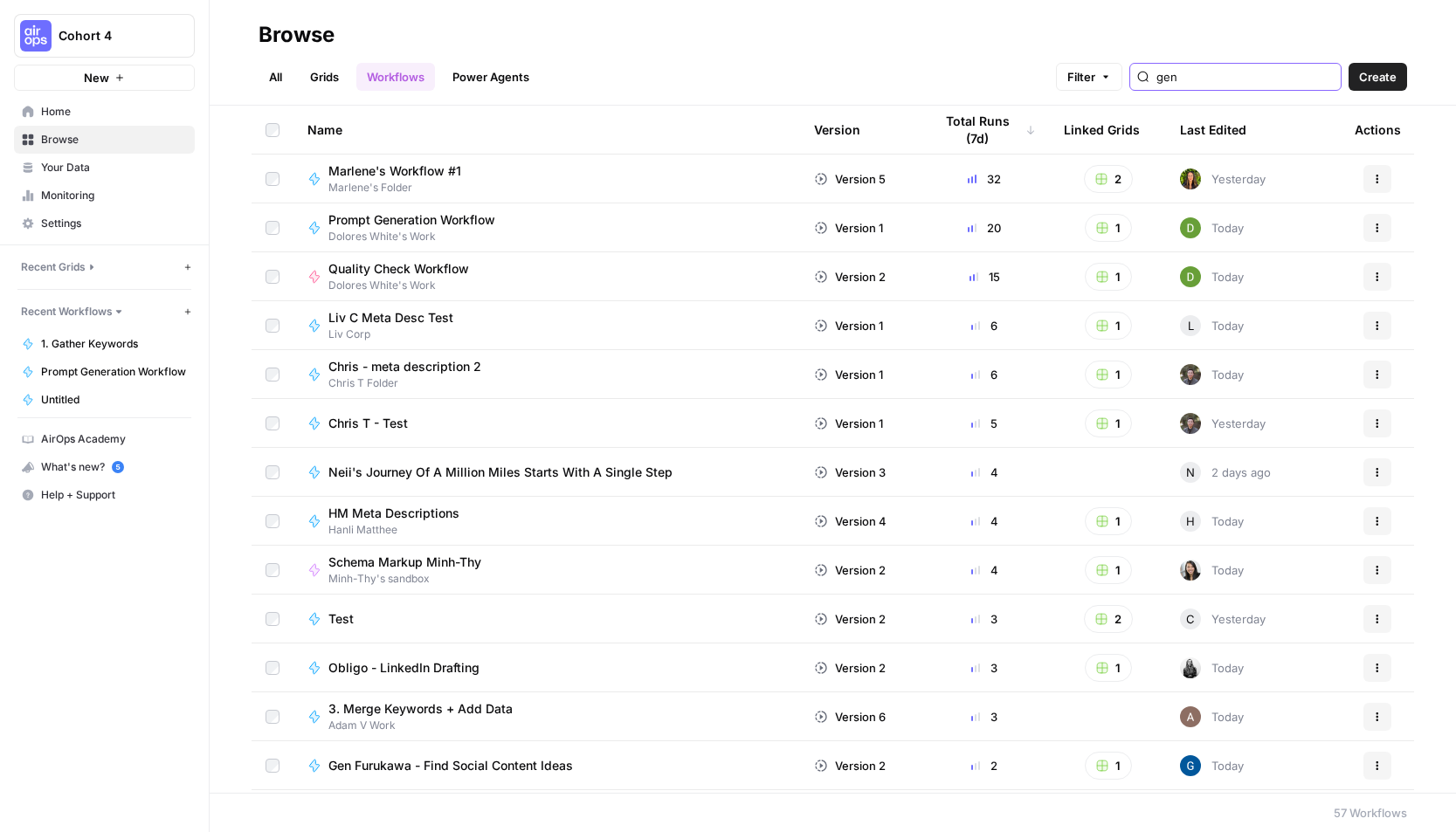 scroll, scrollTop: 0, scrollLeft: 0, axis: both 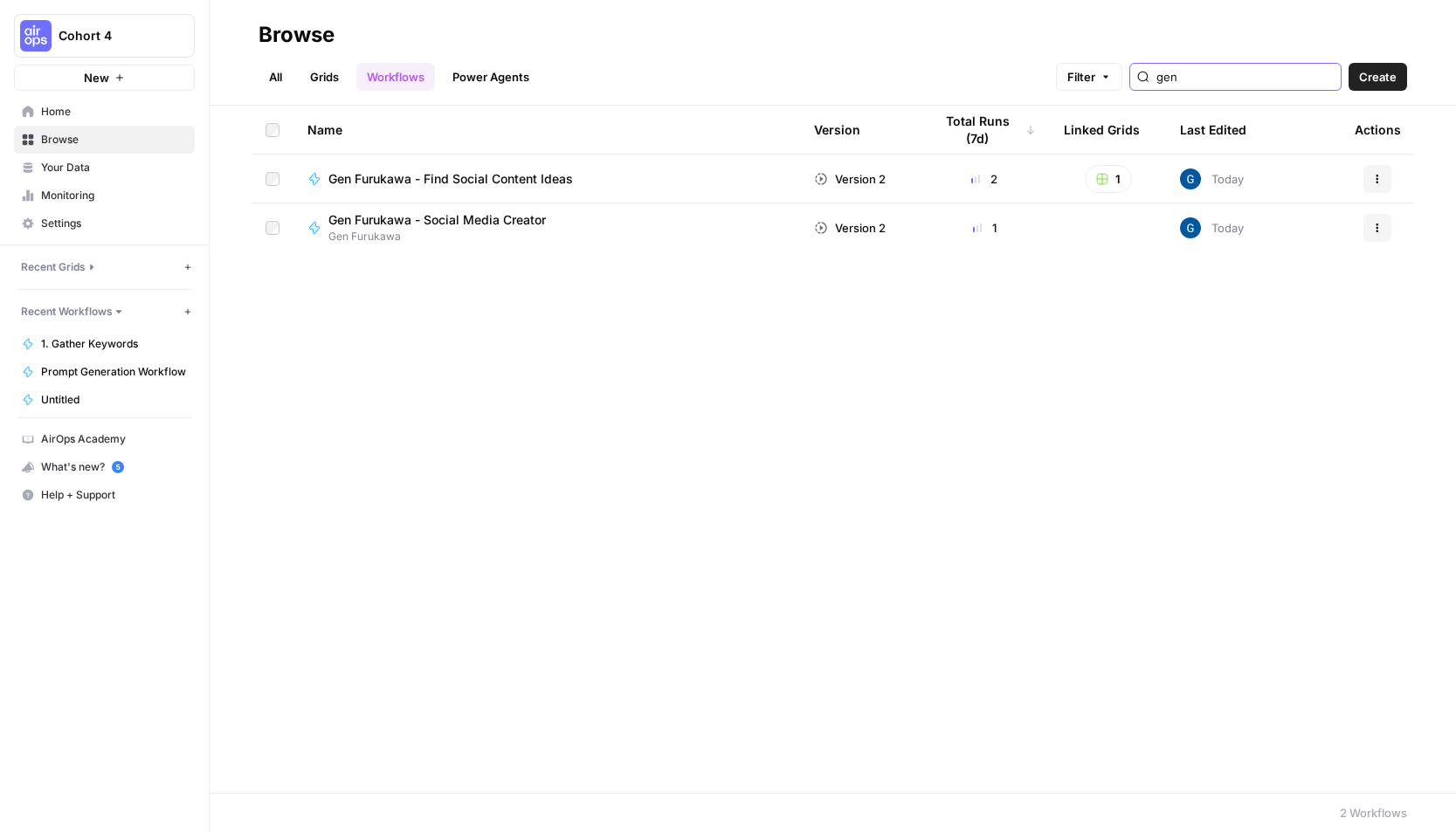 type on "gen" 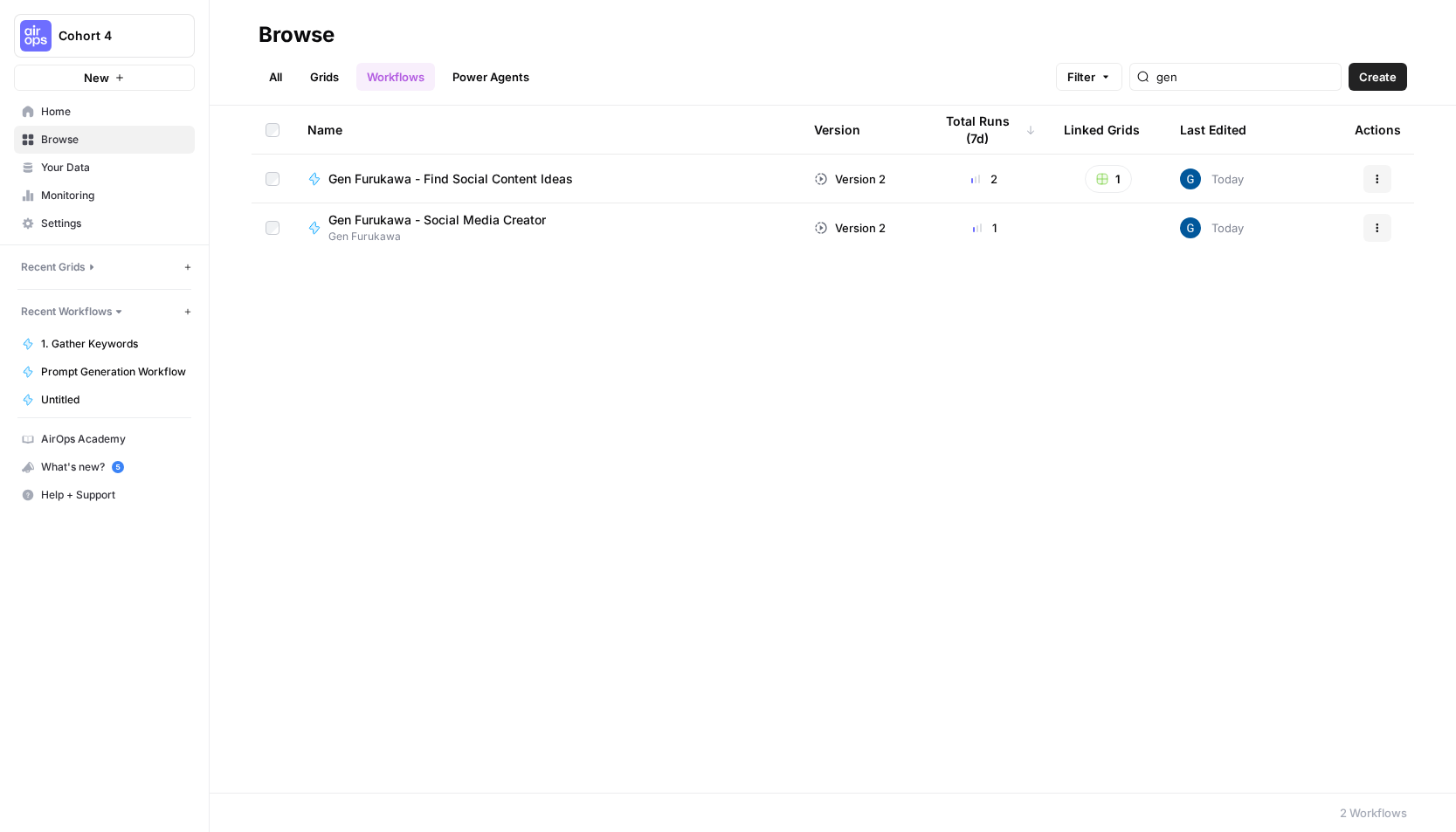 click 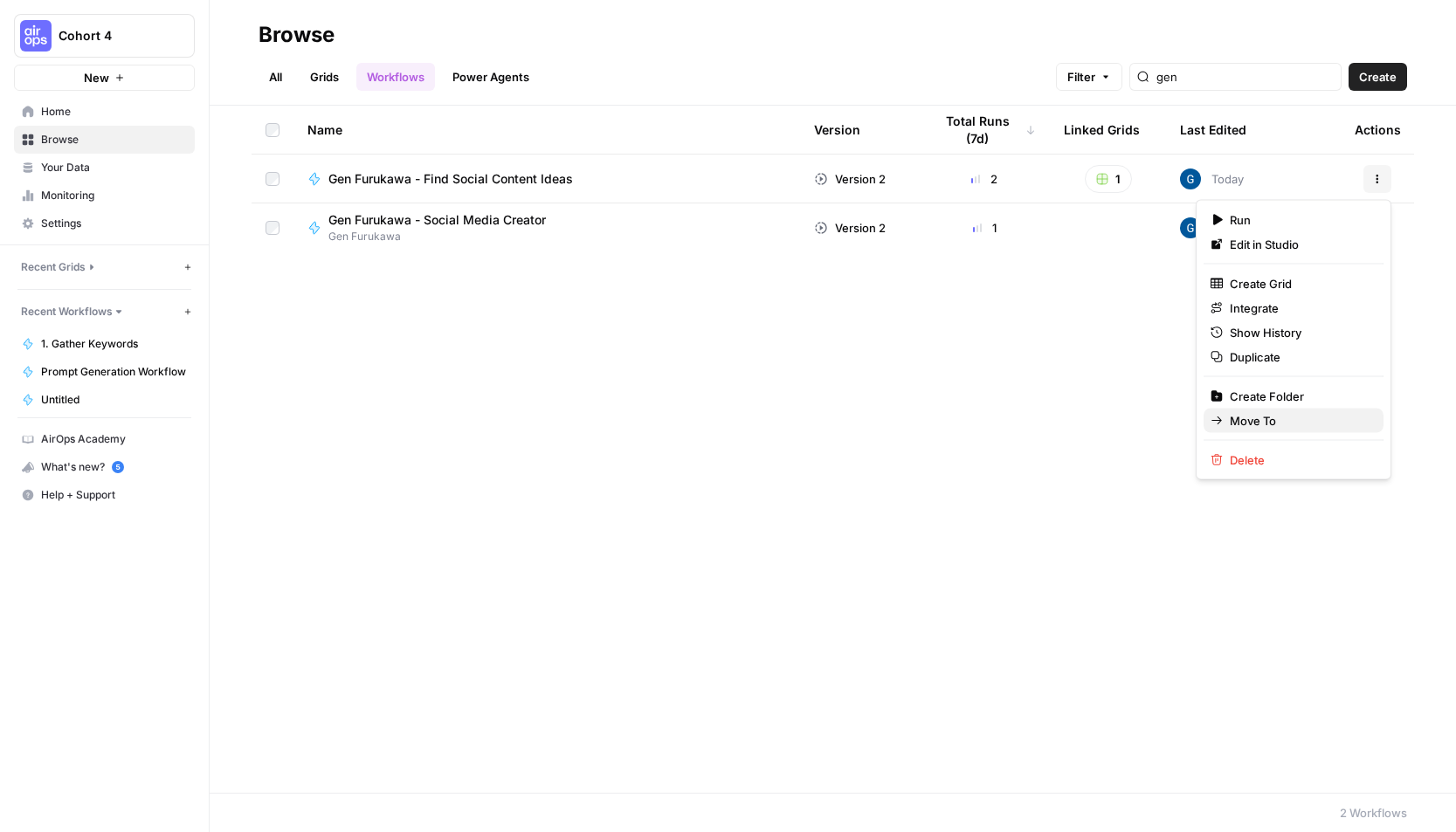 click on "Move To" at bounding box center [1300, 421] 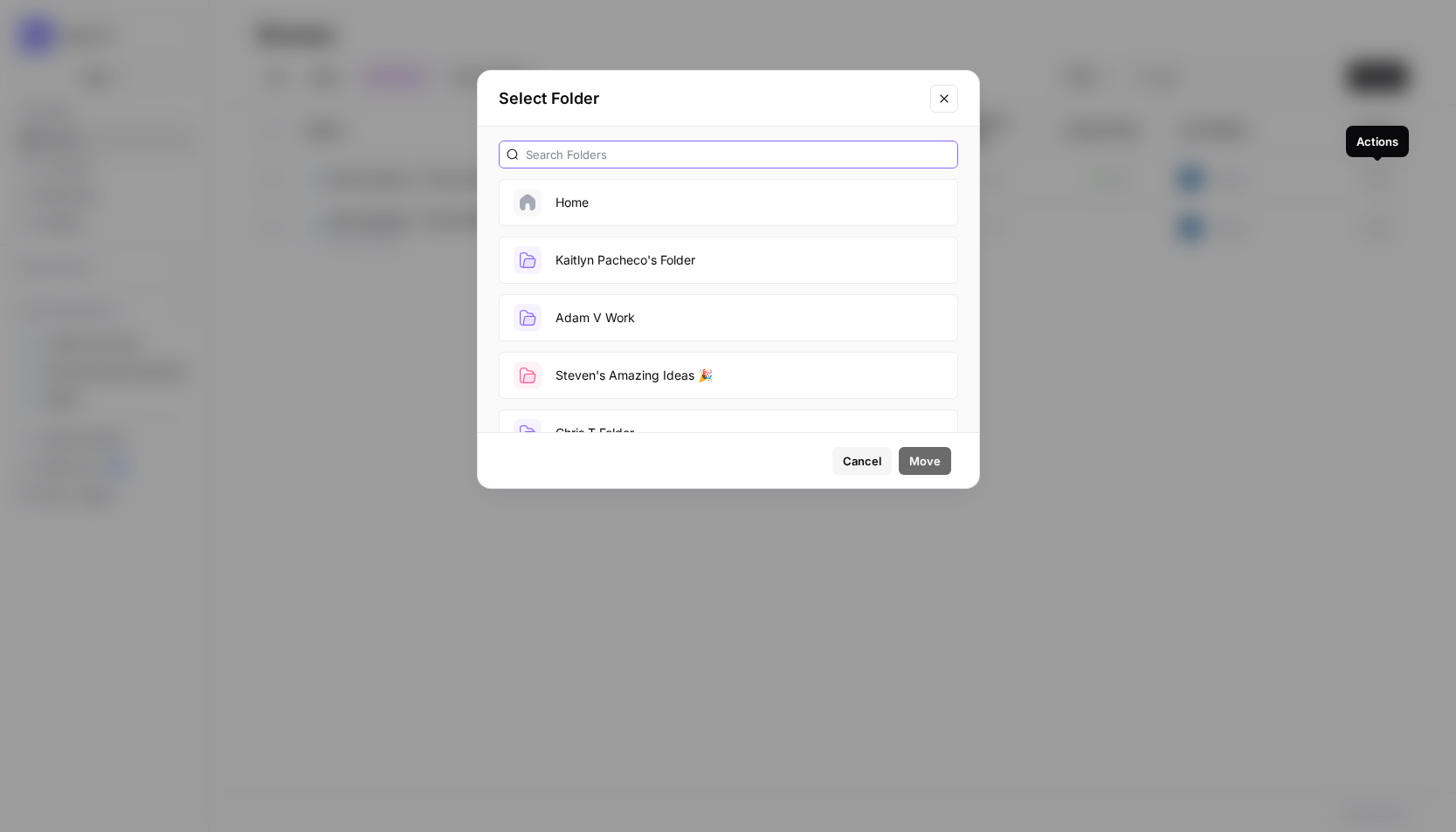 click at bounding box center [738, 155] 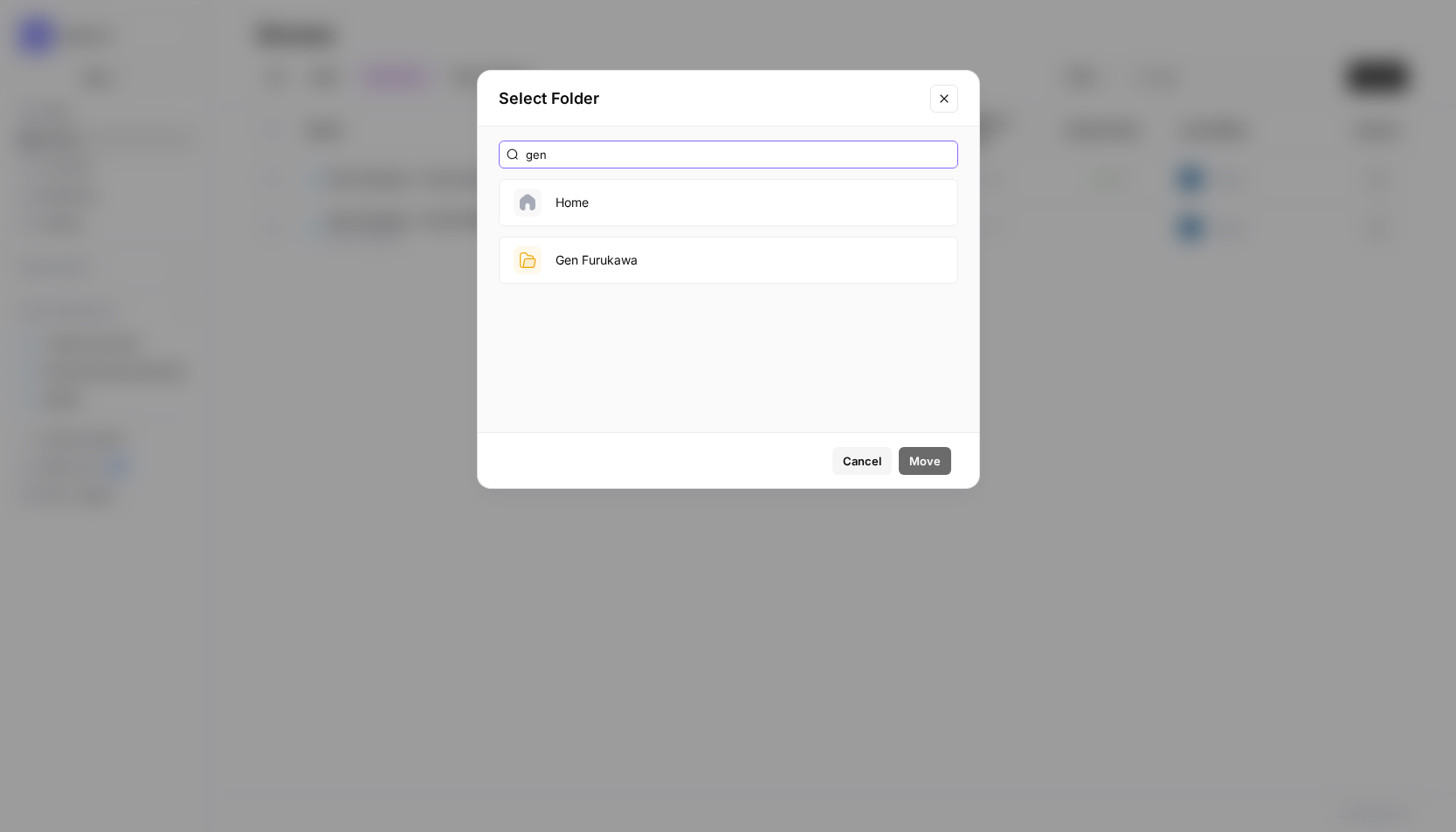 type on "gen" 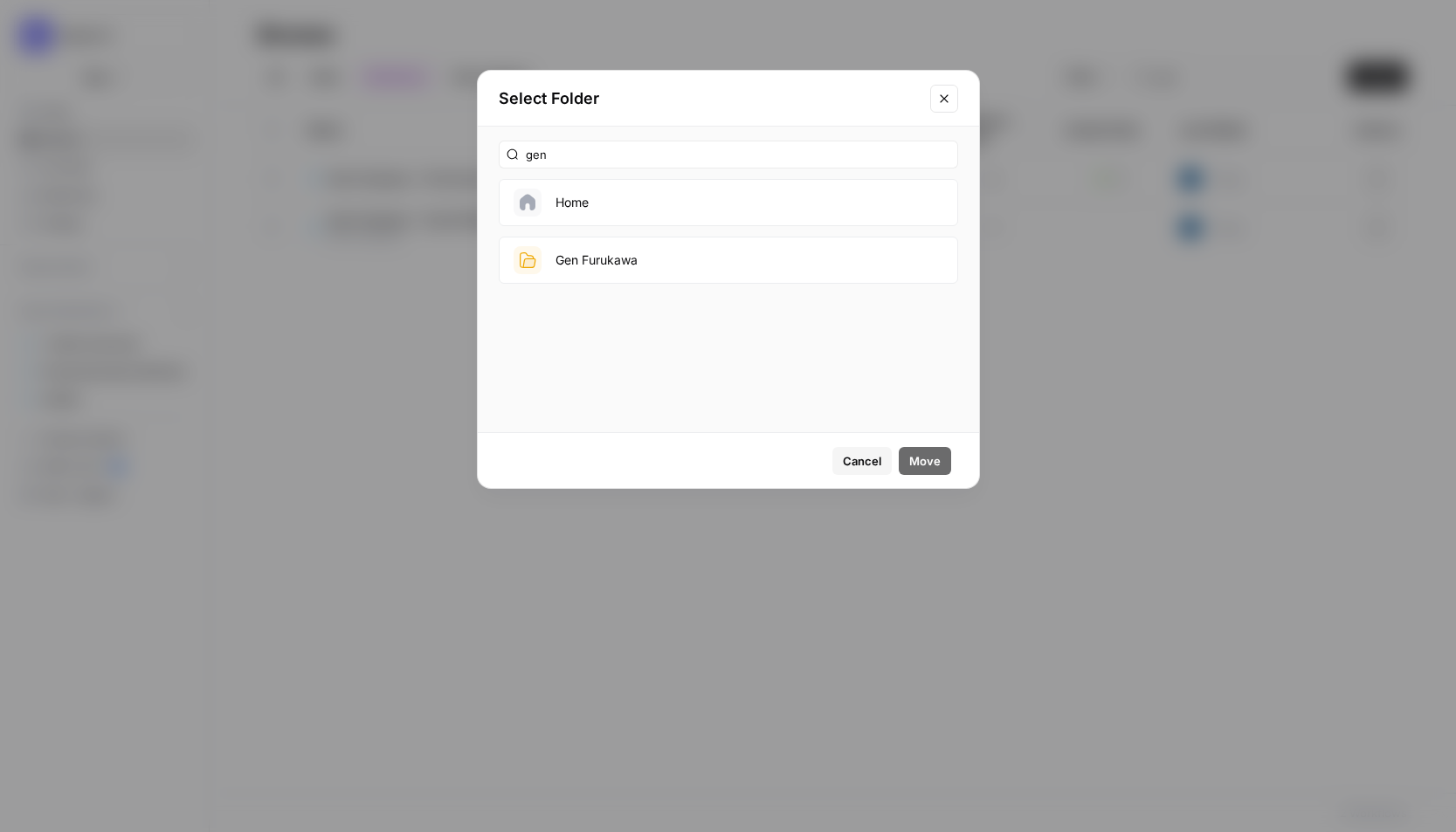 click on "Gen Furukawa" at bounding box center [728, 260] 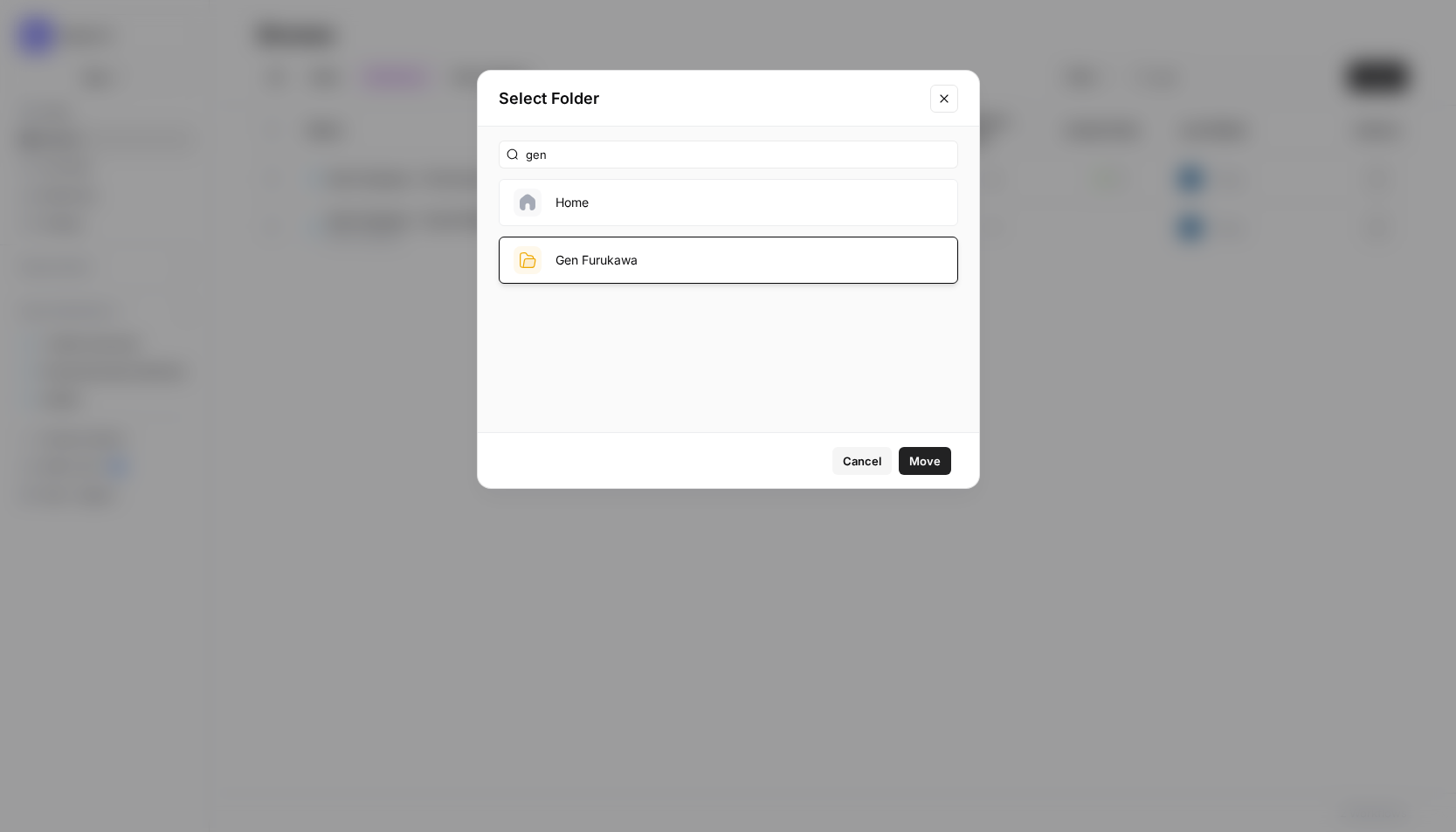 click on "Move" at bounding box center (925, 461) 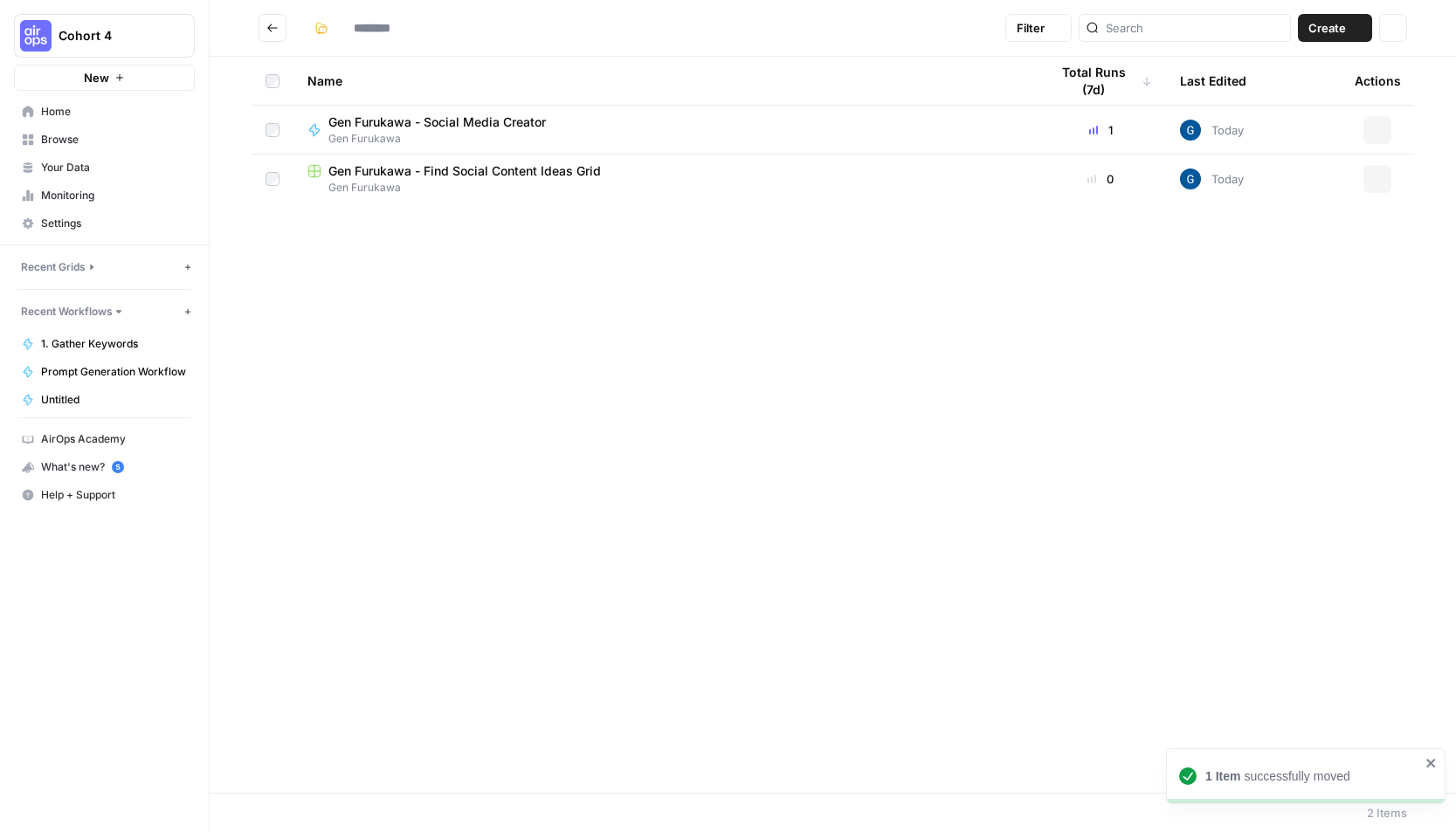 type on "**********" 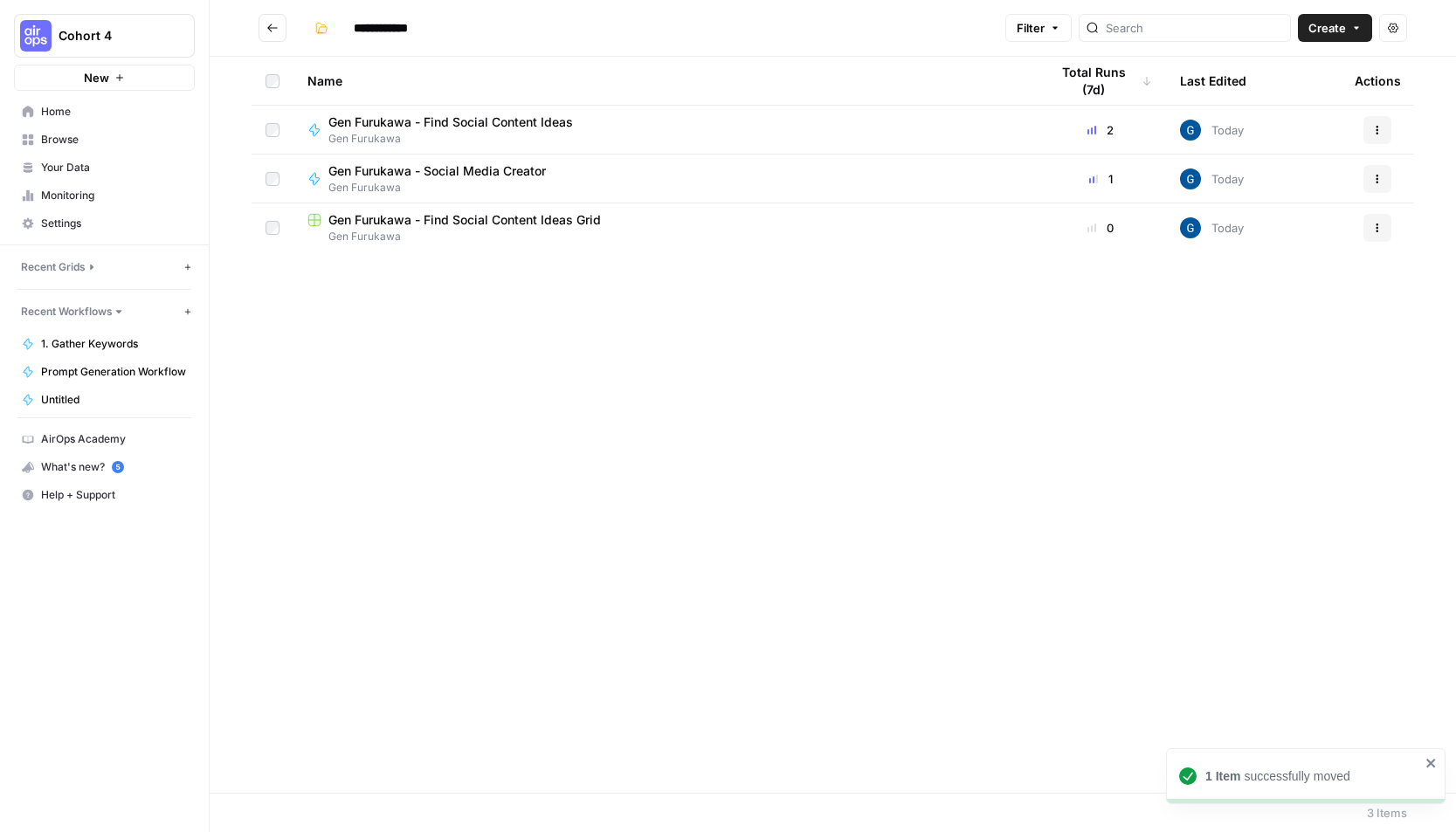 scroll, scrollTop: 0, scrollLeft: 0, axis: both 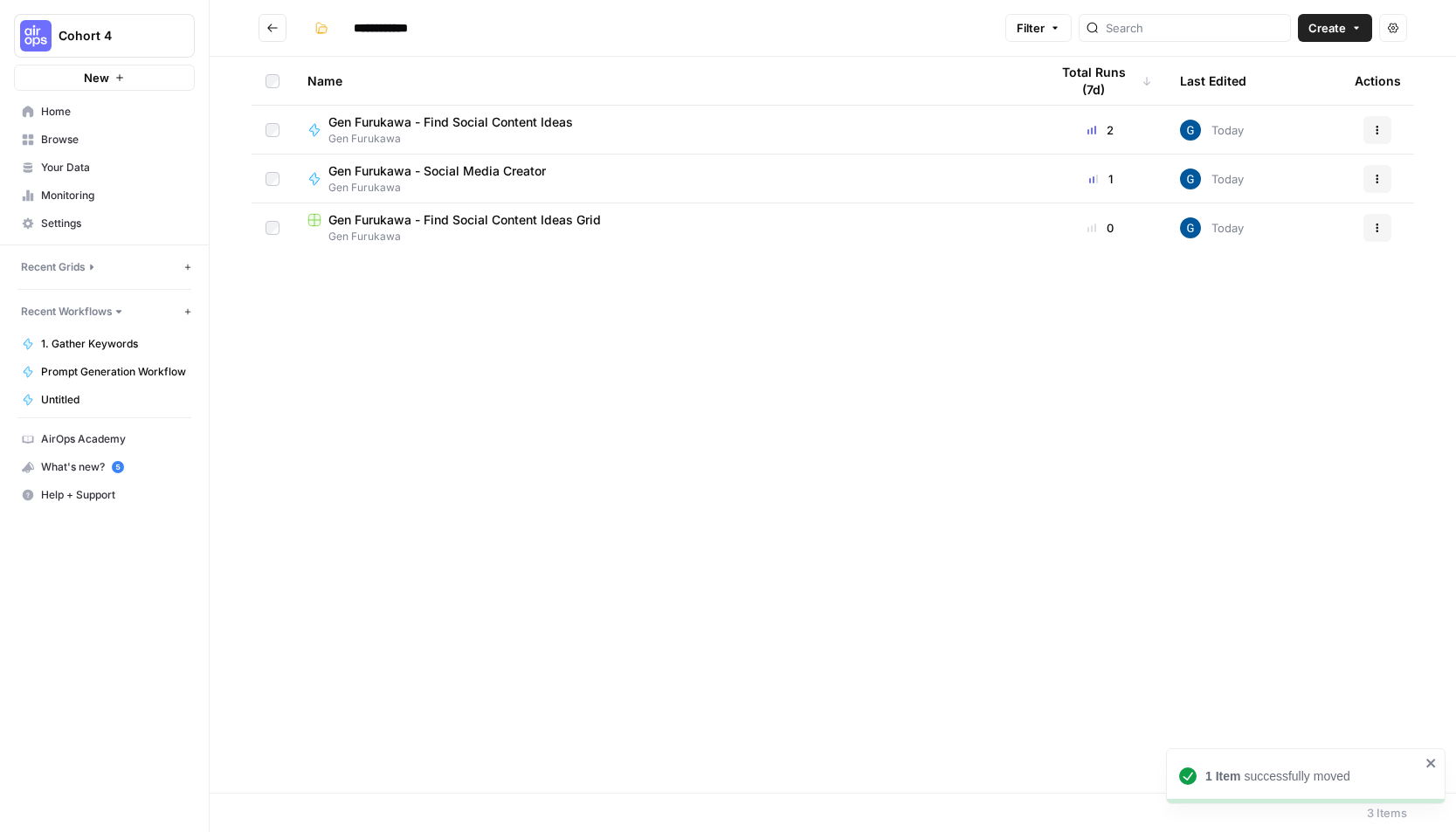 click at bounding box center (273, 28) 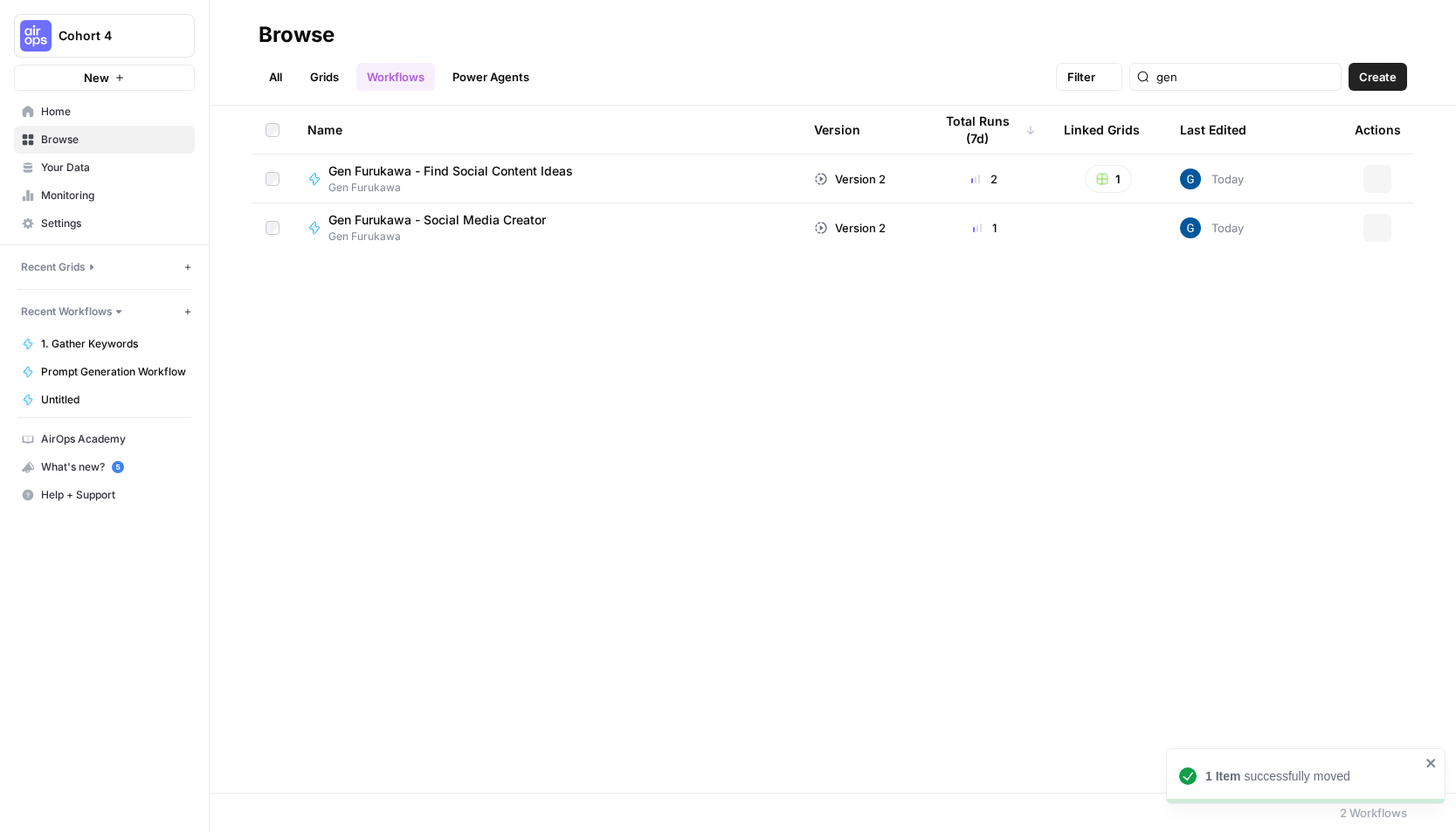 scroll, scrollTop: 0, scrollLeft: 0, axis: both 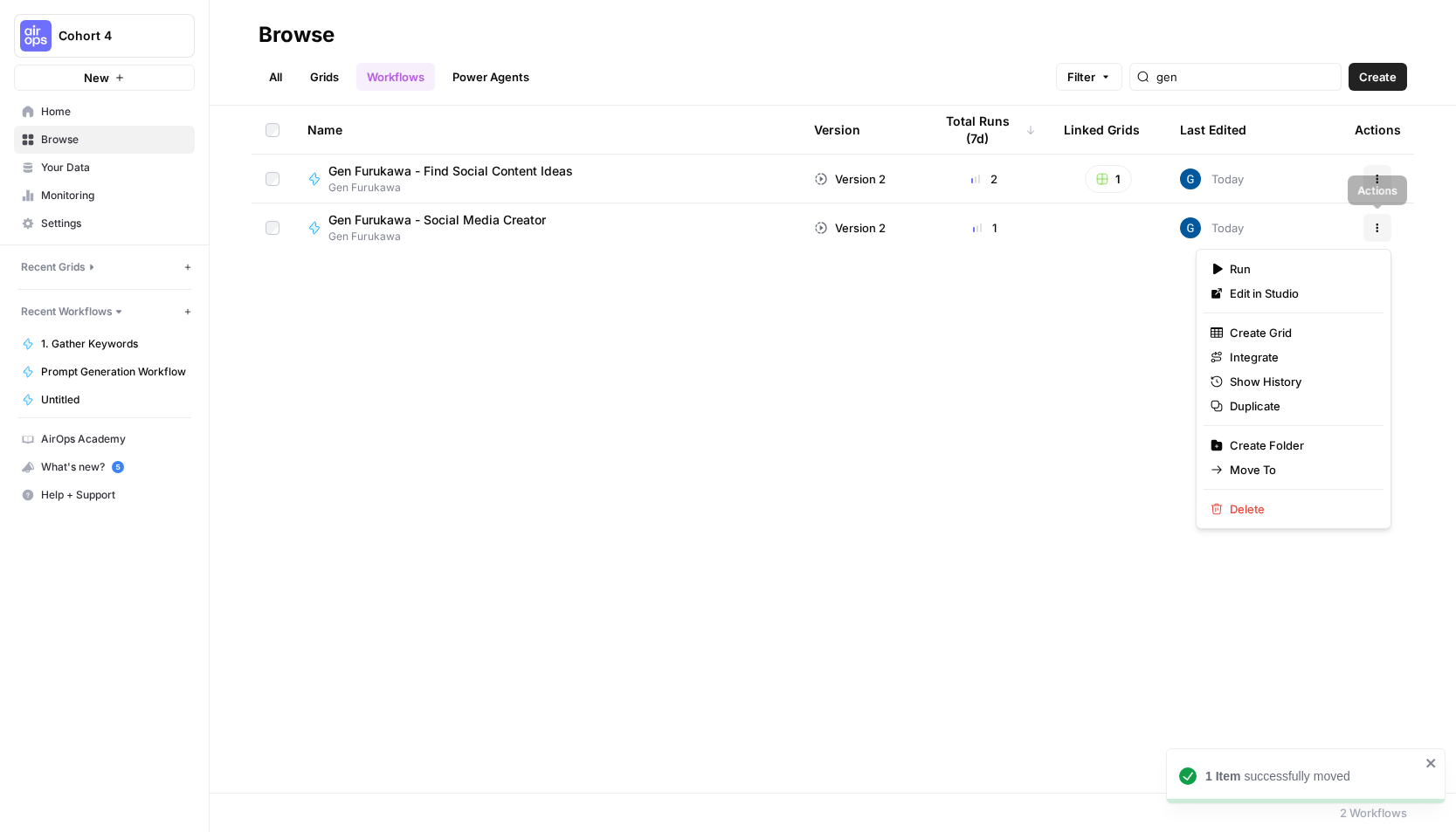 click 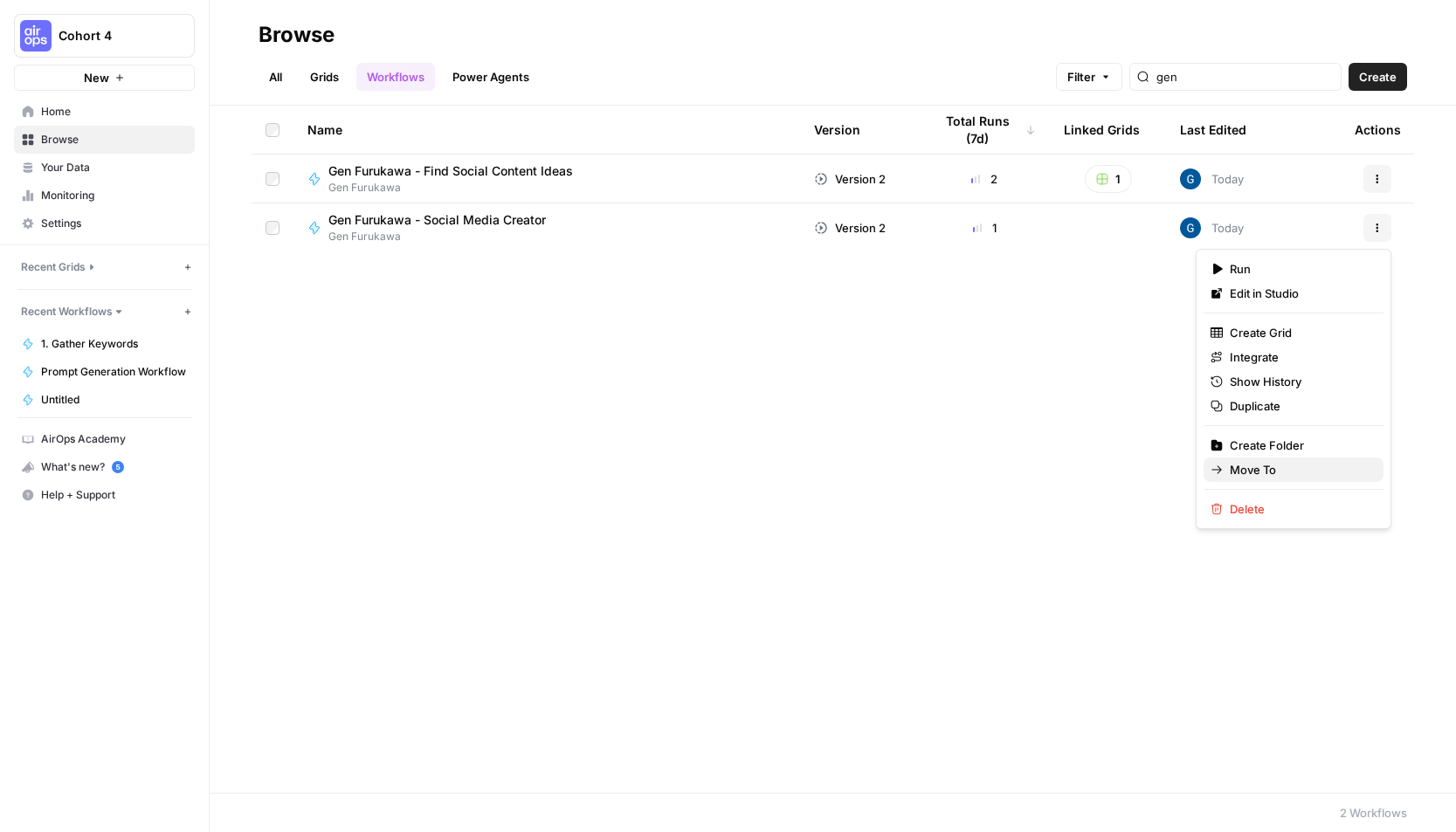 click on "Move To" at bounding box center (1300, 470) 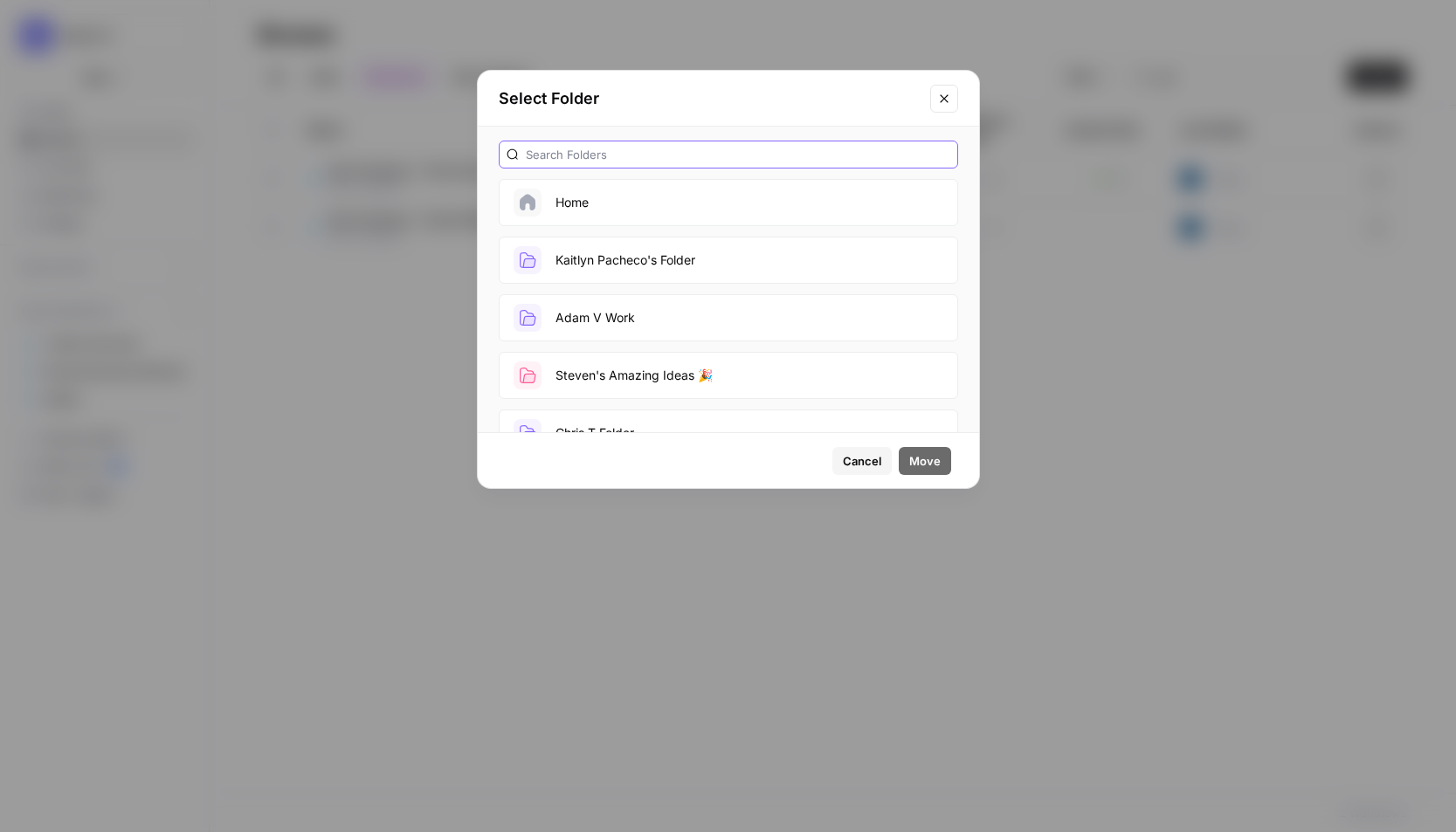 click at bounding box center [738, 155] 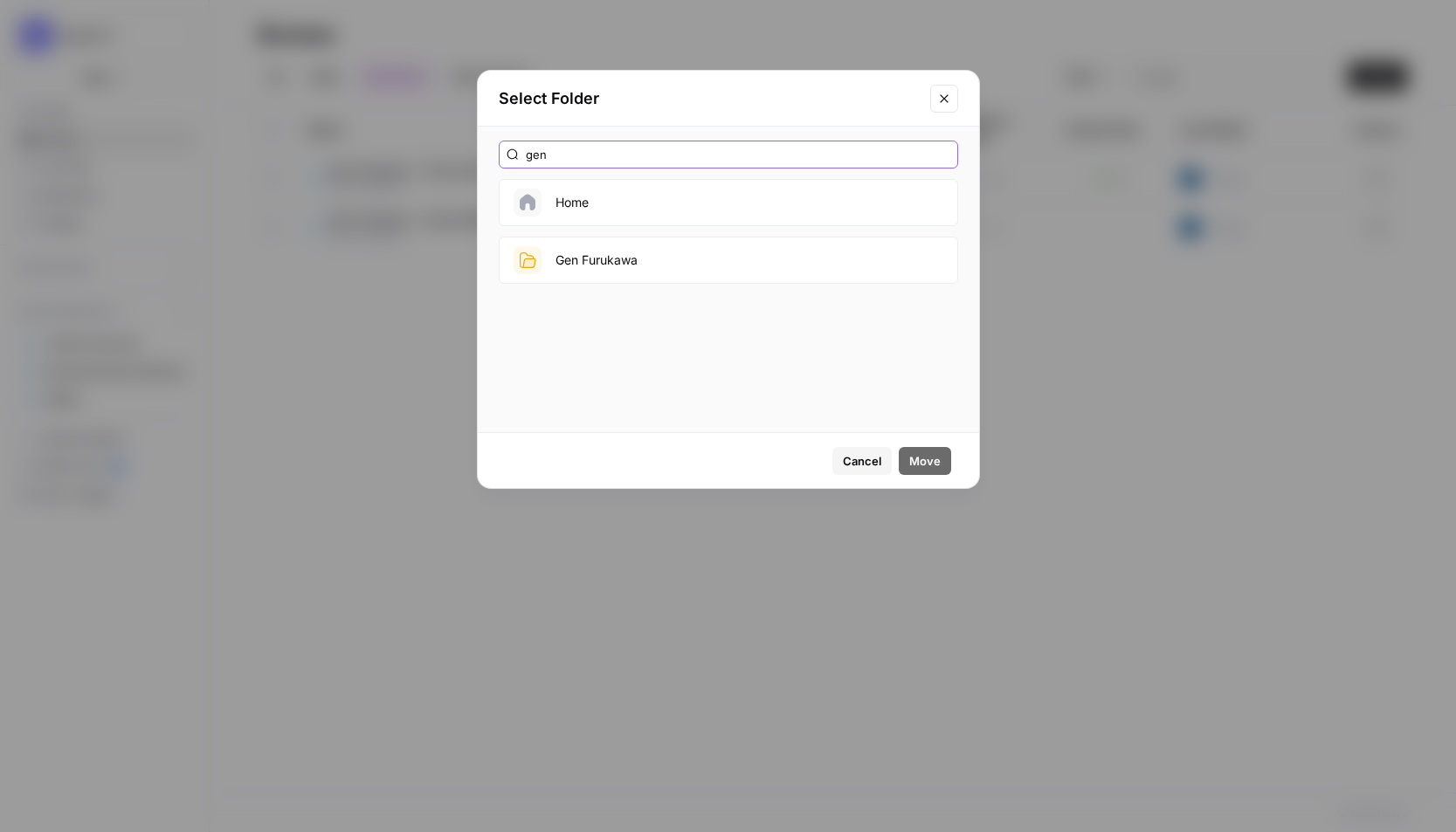 type on "gen" 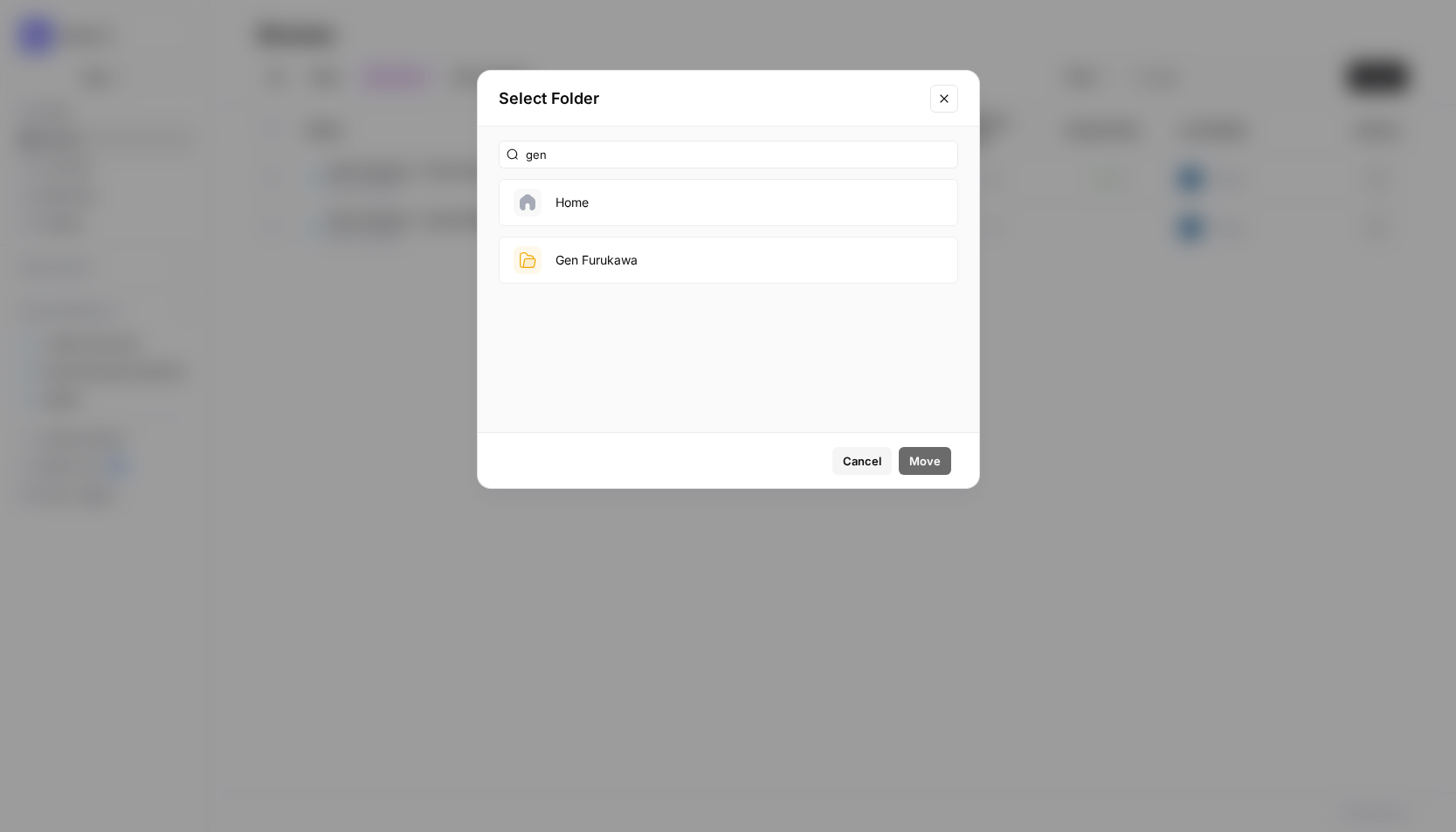 click on "Gen Furukawa" at bounding box center [728, 260] 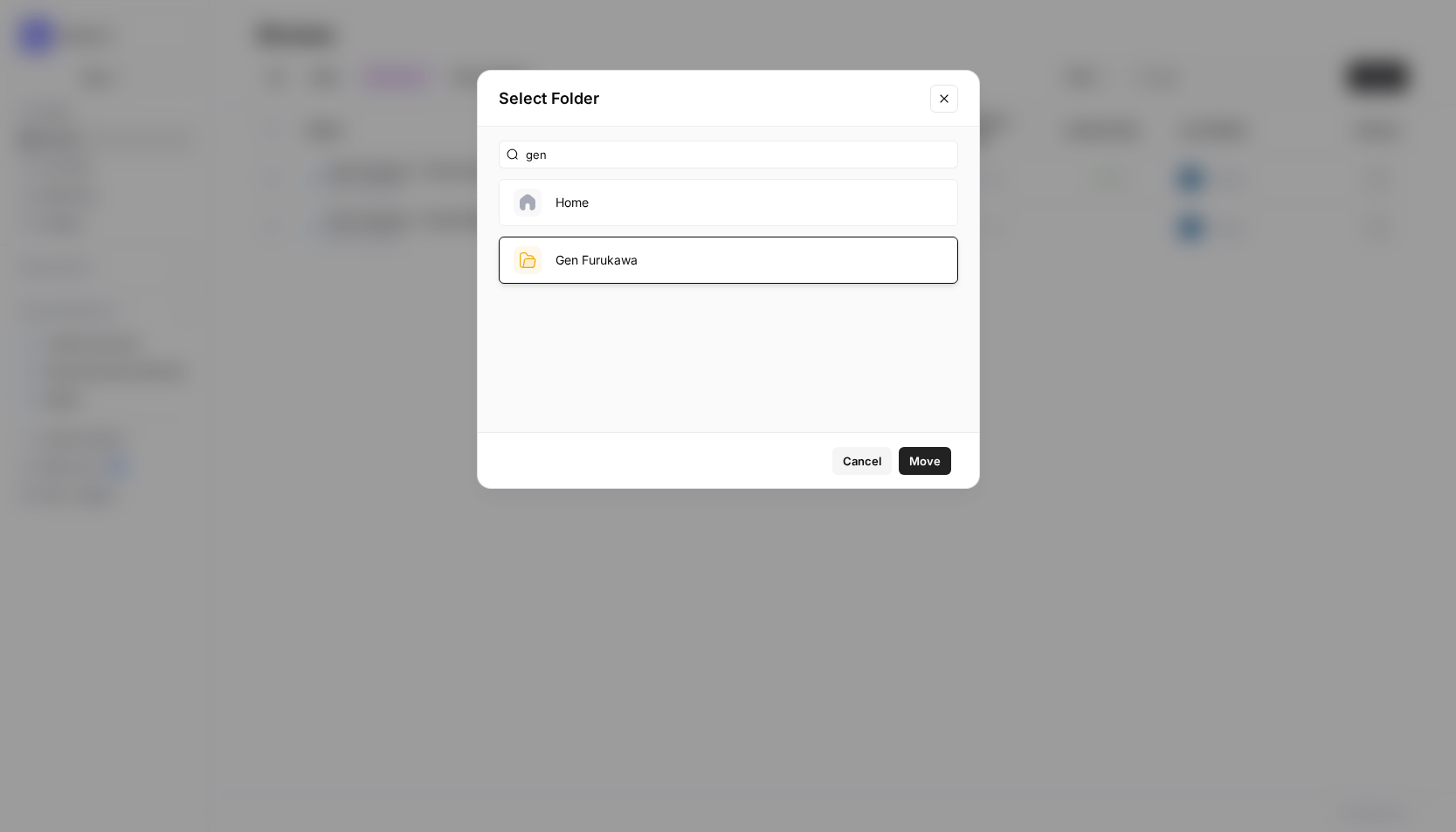 click on "Move" at bounding box center (925, 461) 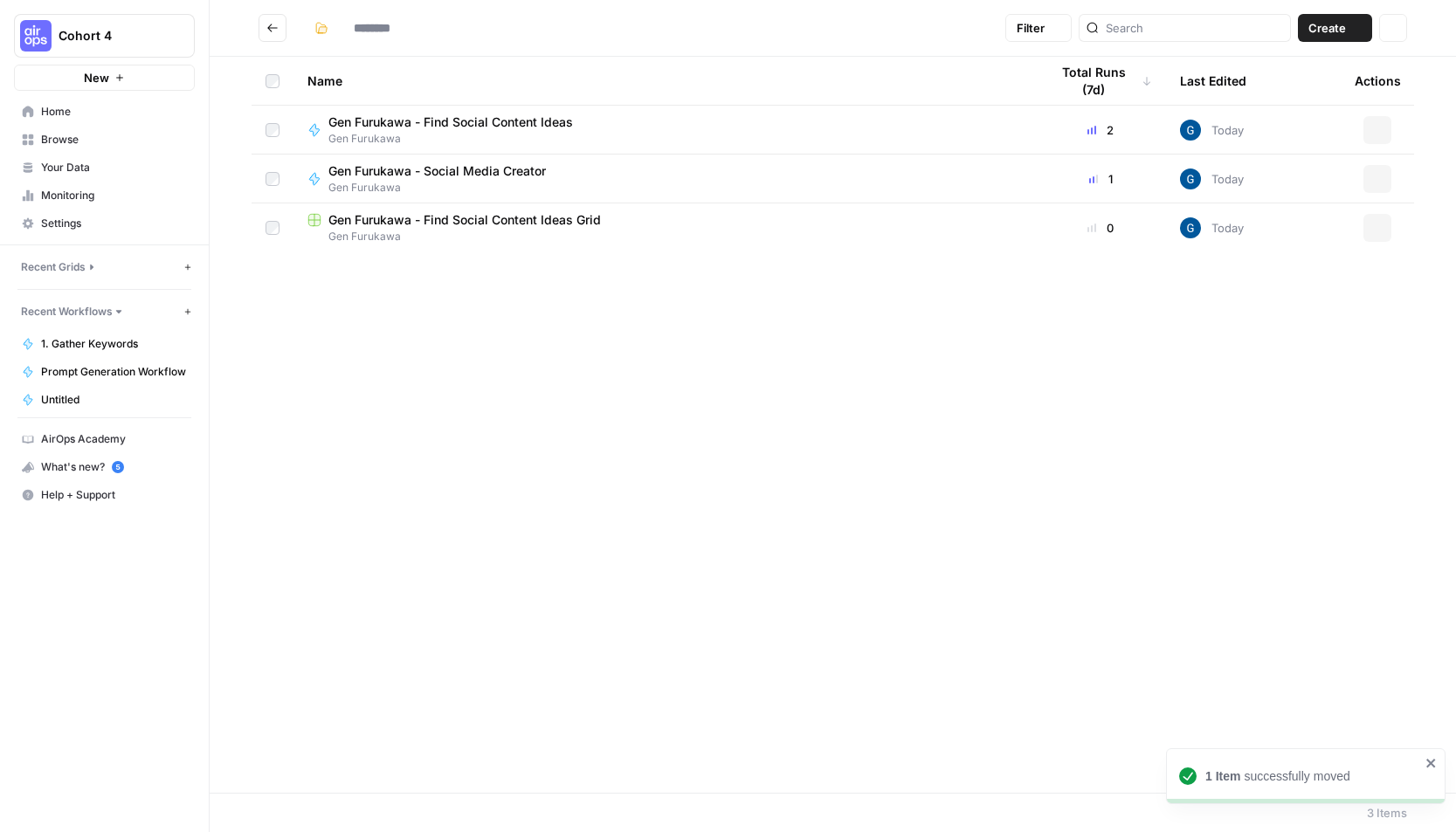 type on "**********" 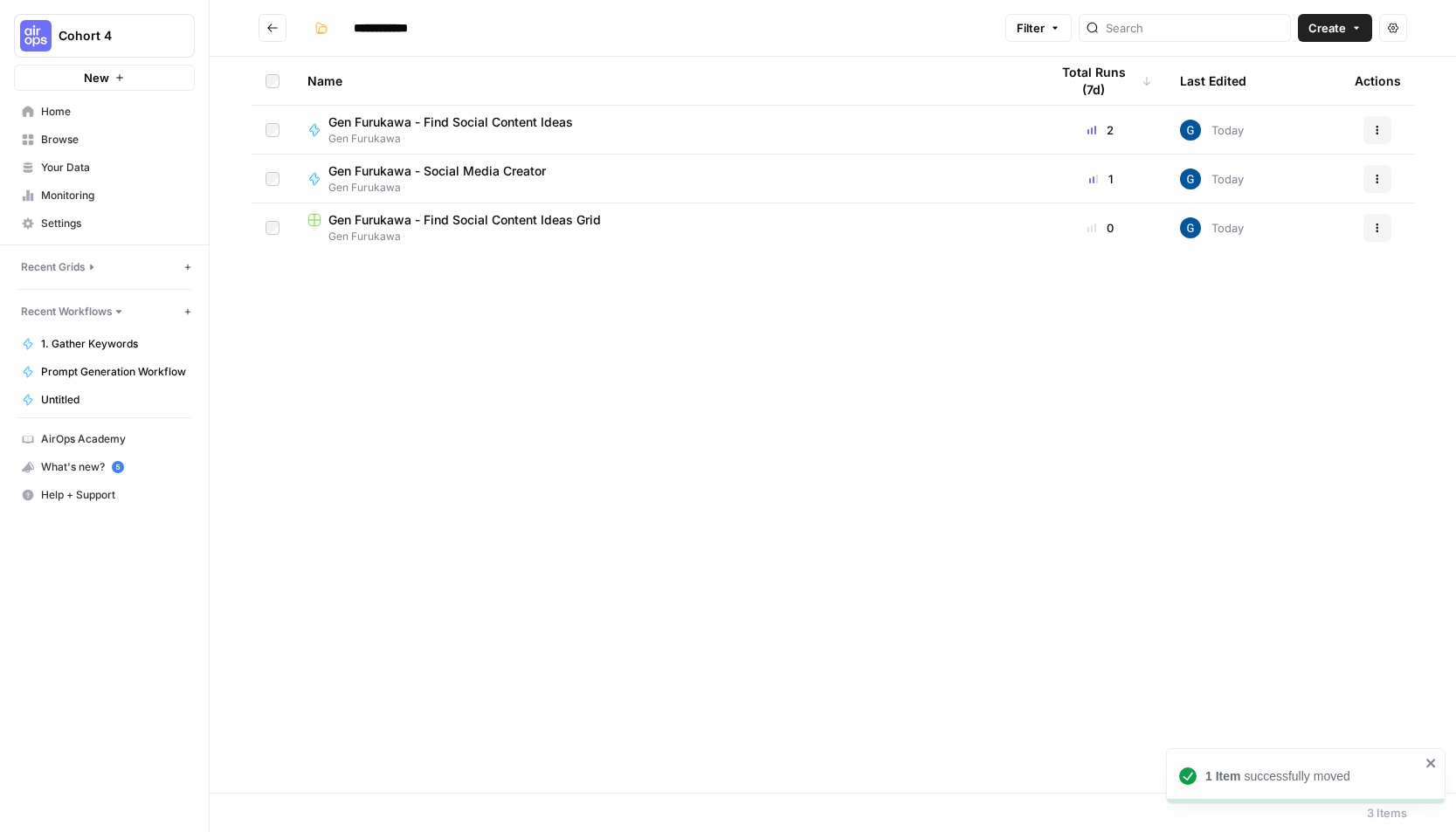 scroll, scrollTop: 0, scrollLeft: 0, axis: both 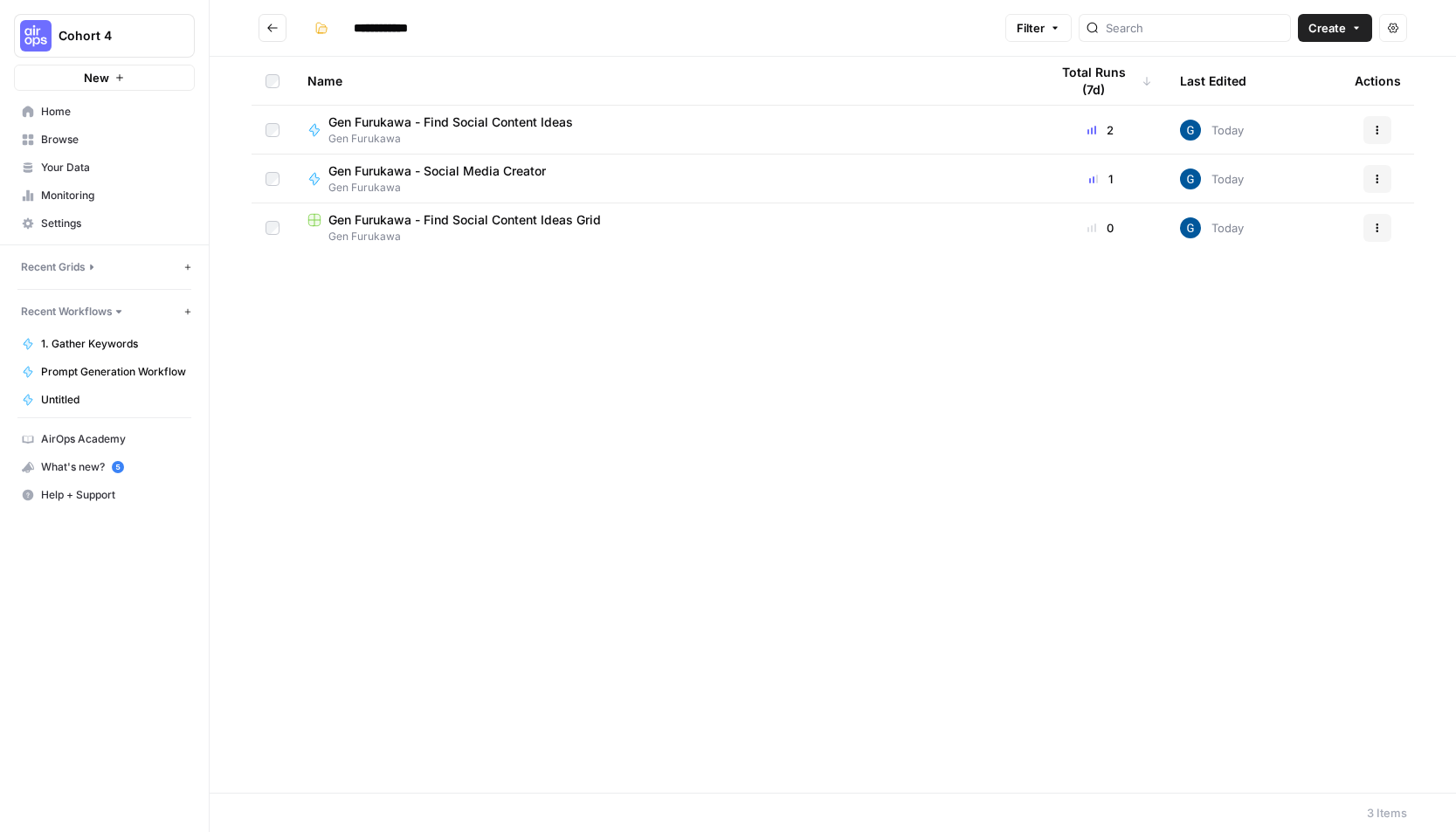 click at bounding box center [273, 28] 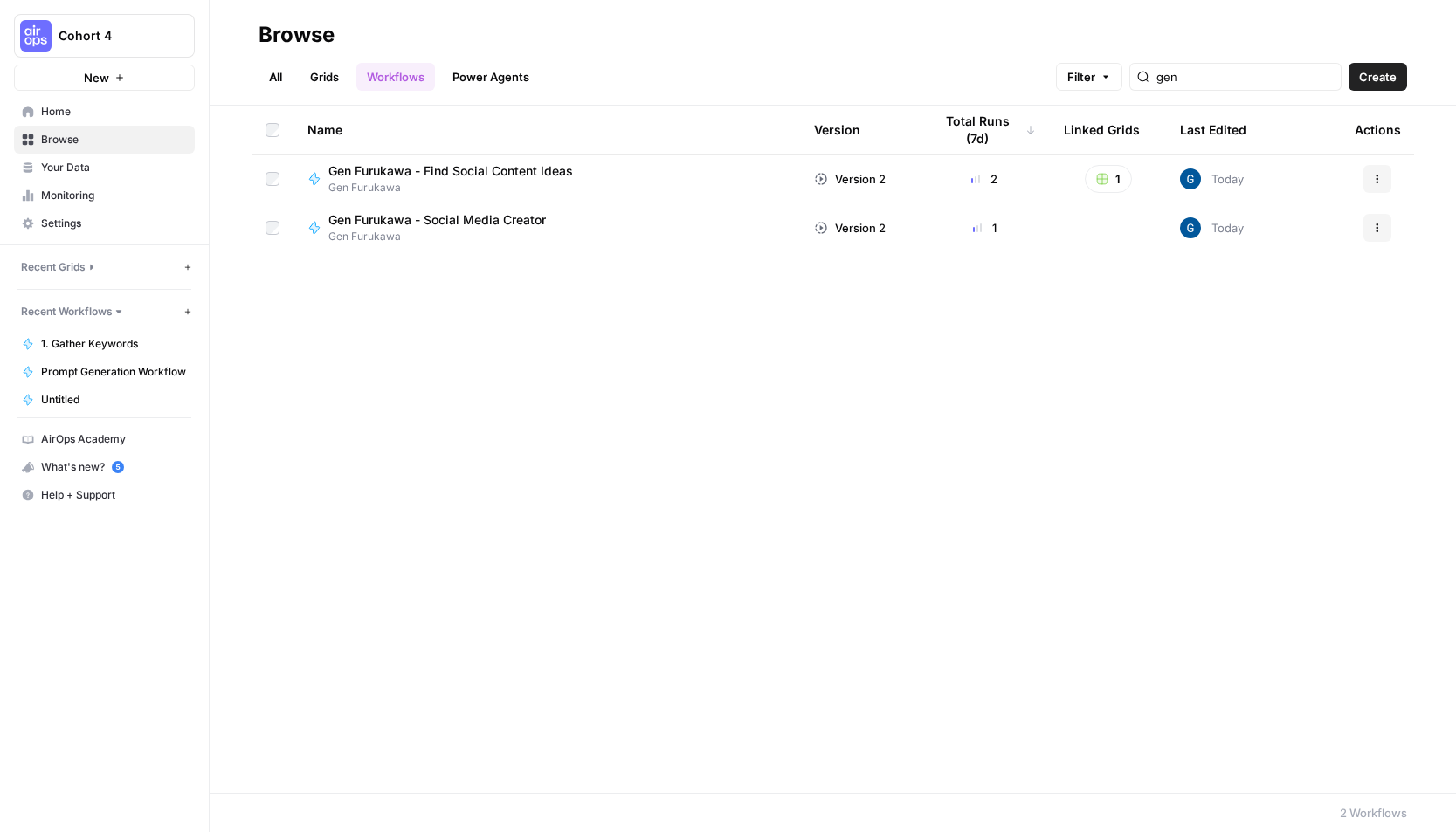scroll, scrollTop: 0, scrollLeft: 0, axis: both 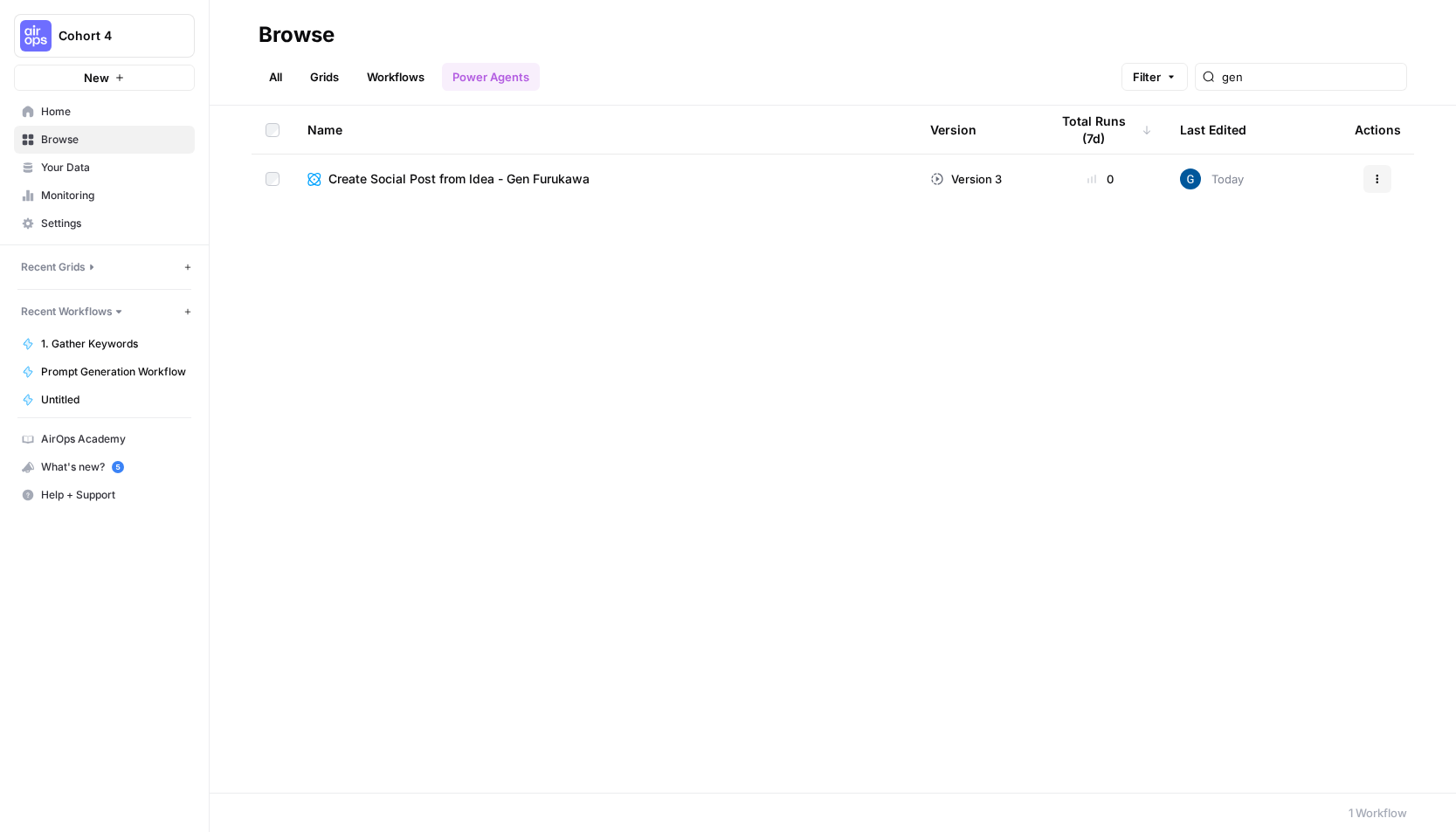 click on "Actions" at bounding box center [1377, 179] 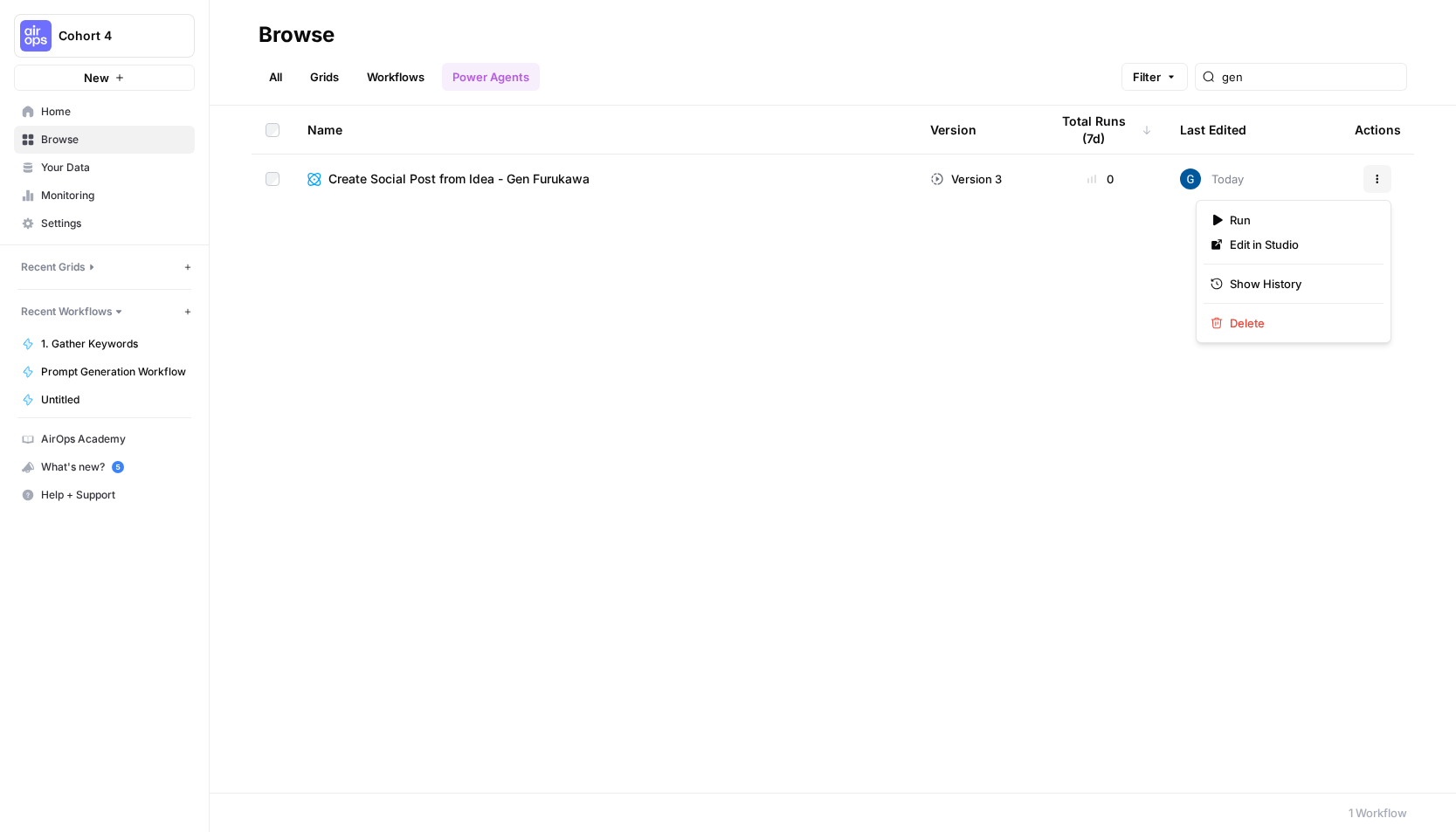 click on "Name Version Total Runs (7d) Last Edited Actions Create Social Post from Idea - Gen Furukawa   Version 3 0 Today Actions" at bounding box center [832, 449] 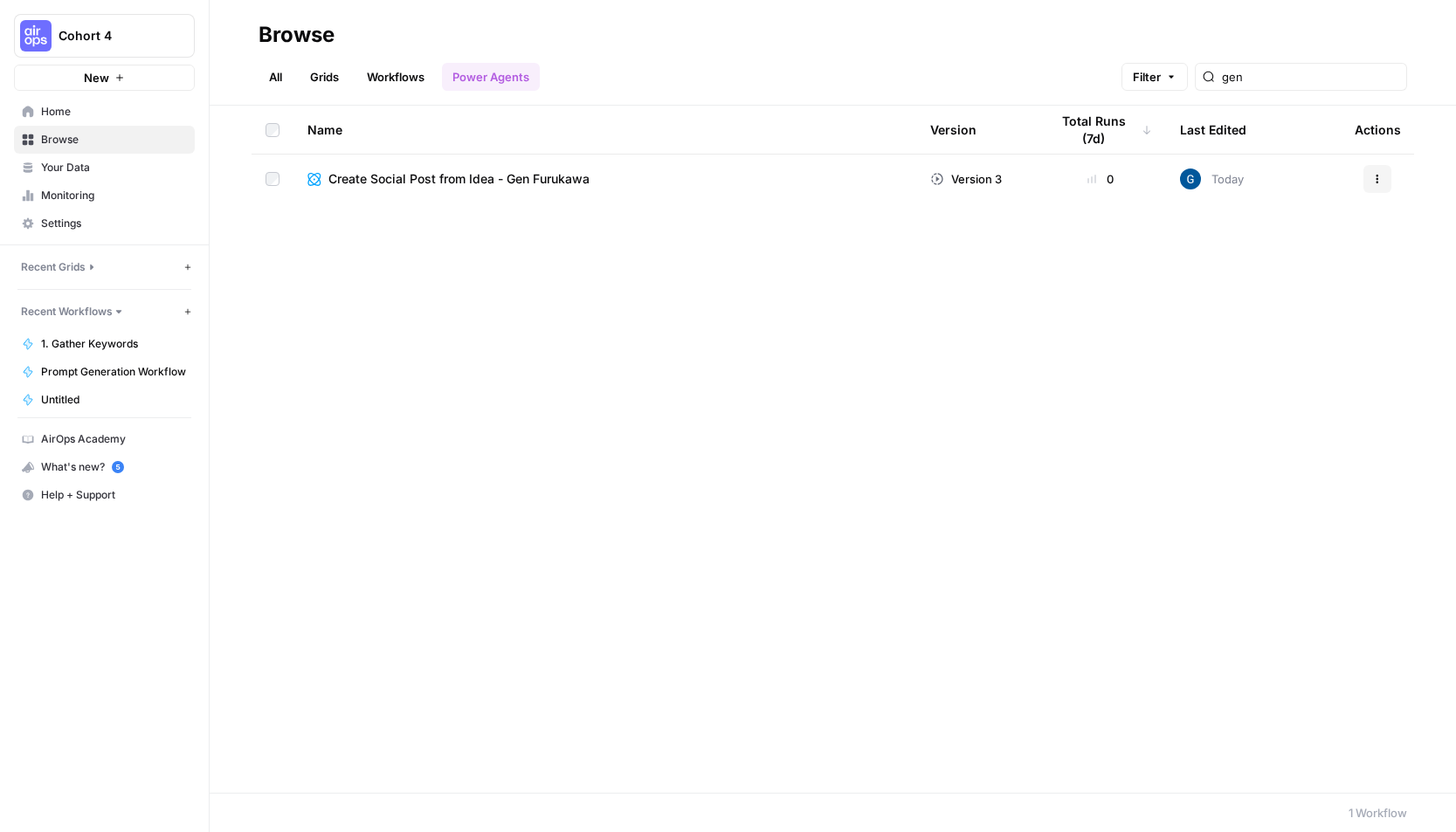 click on "Grids" at bounding box center [324, 77] 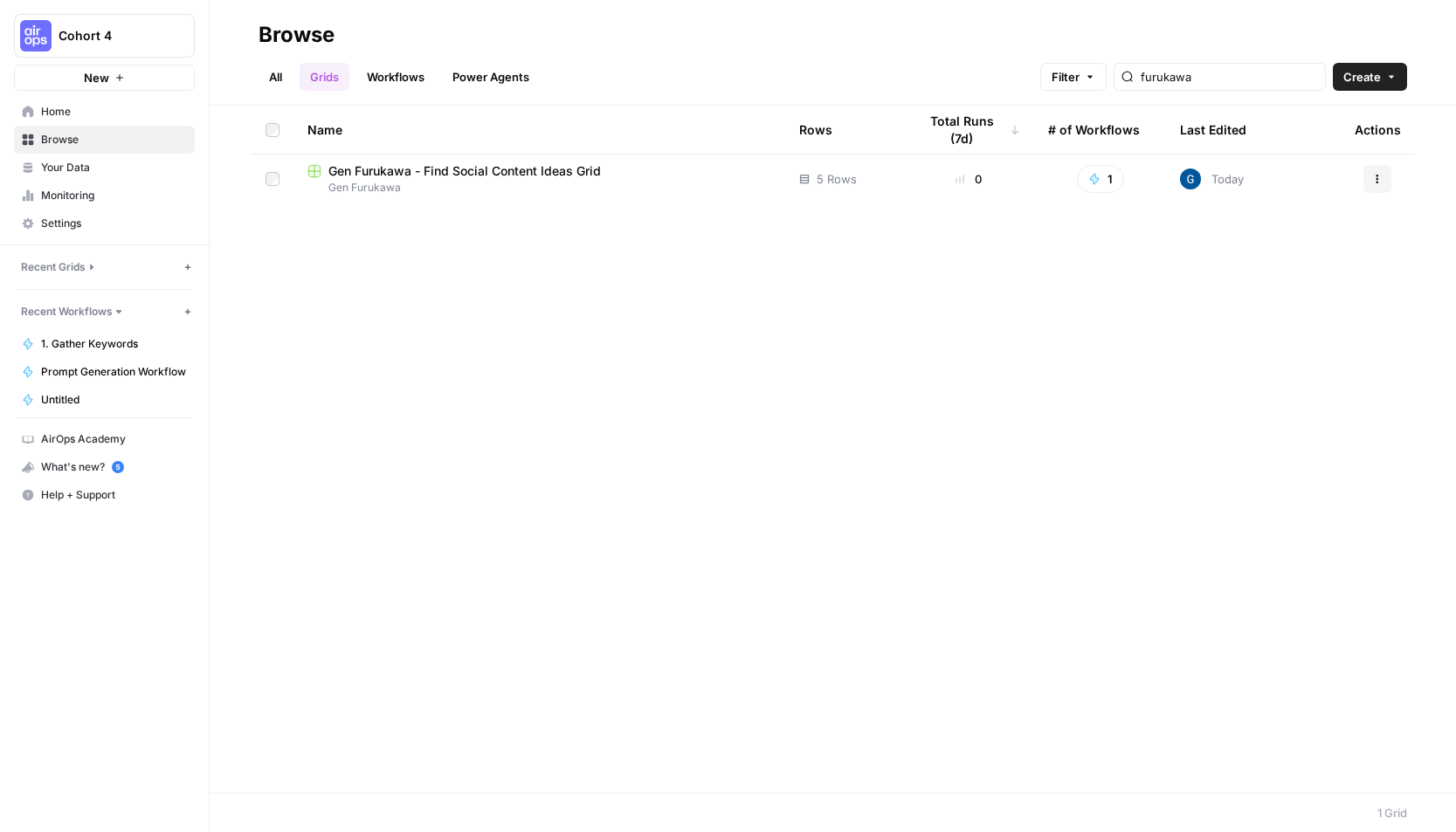 scroll, scrollTop: 0, scrollLeft: 0, axis: both 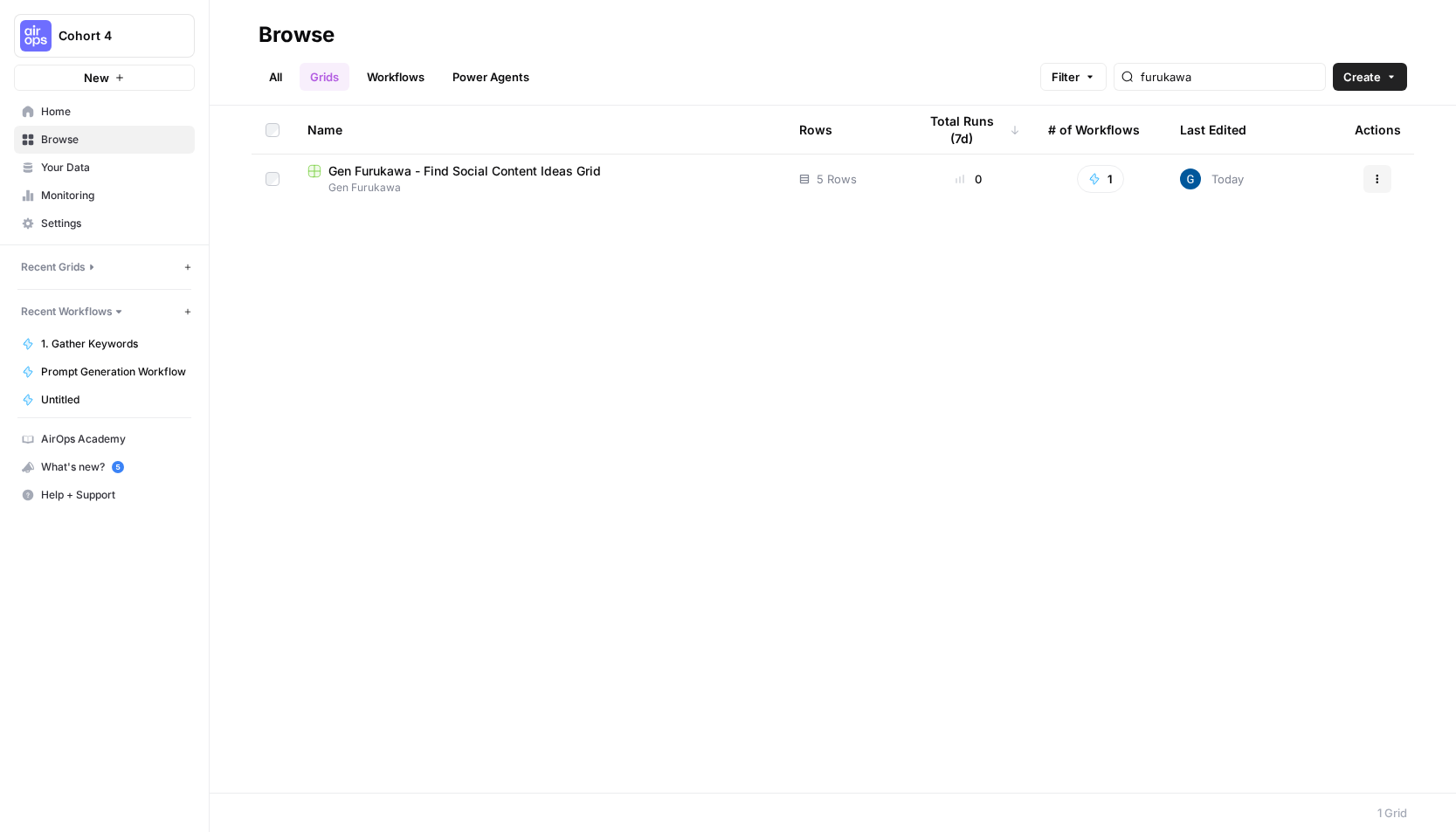 click on "Power Agents" at bounding box center (491, 77) 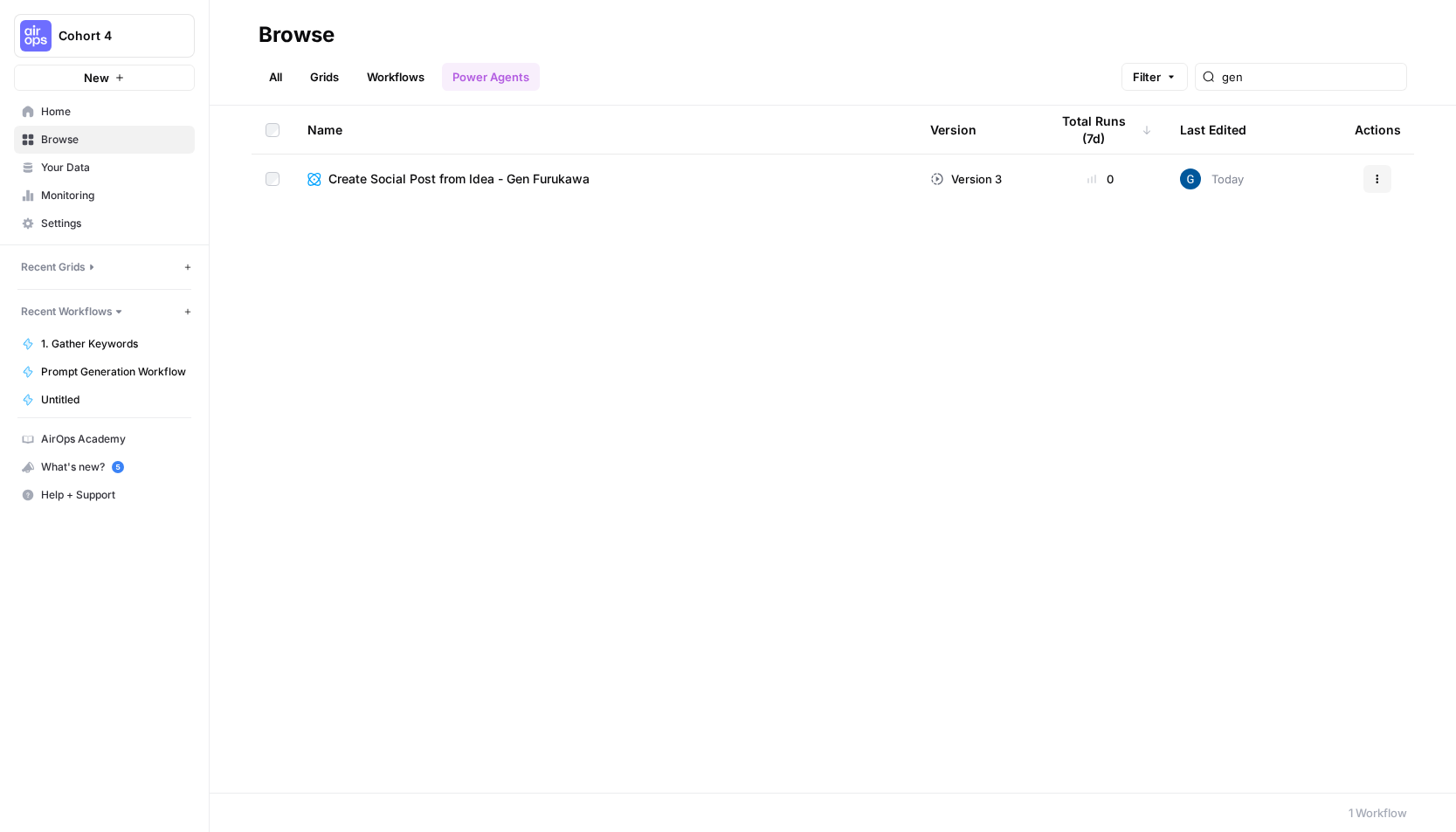 scroll, scrollTop: 0, scrollLeft: 0, axis: both 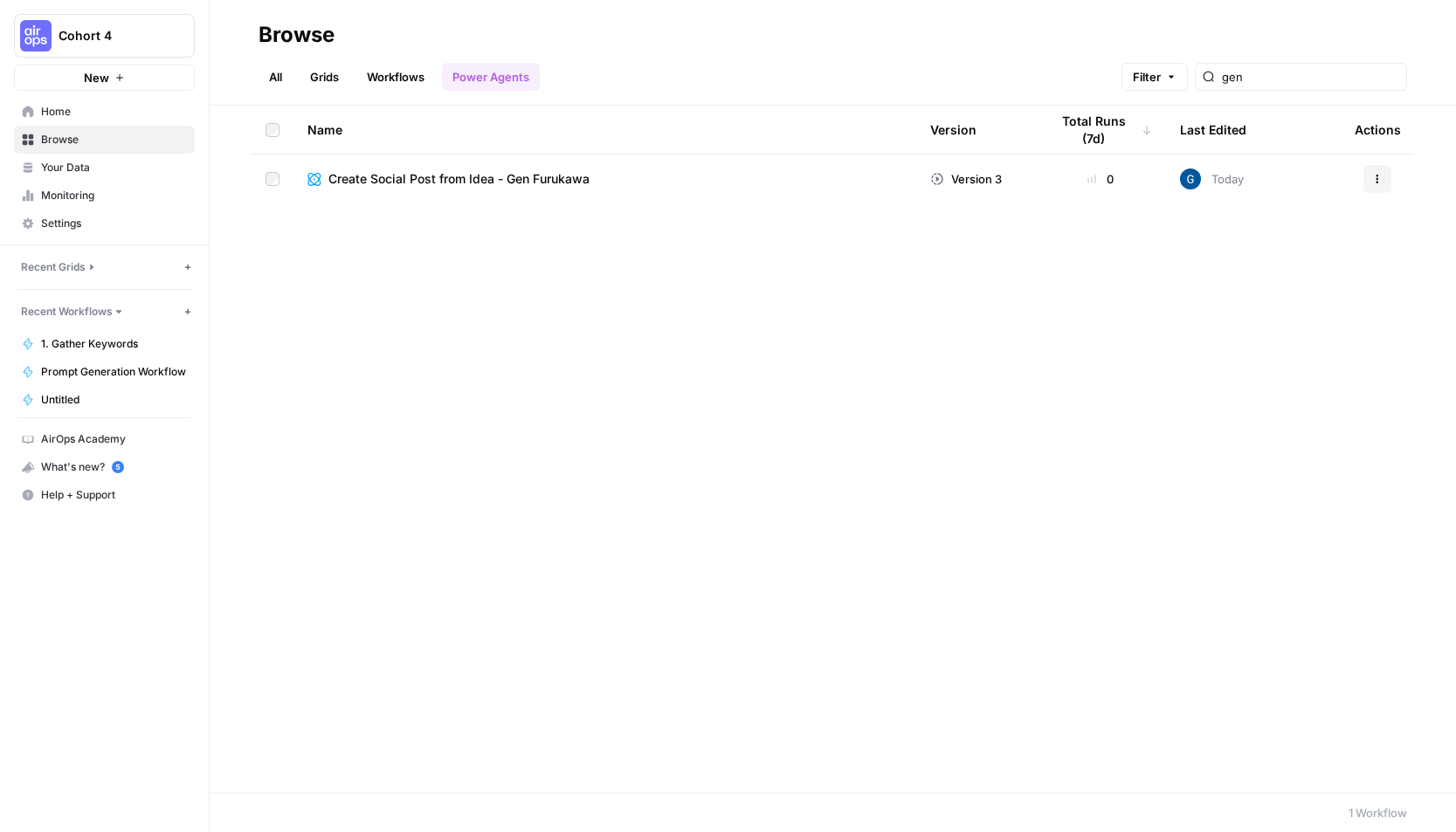 click on "Create Social Post from Idea - Gen Furukawa" at bounding box center [459, 179] 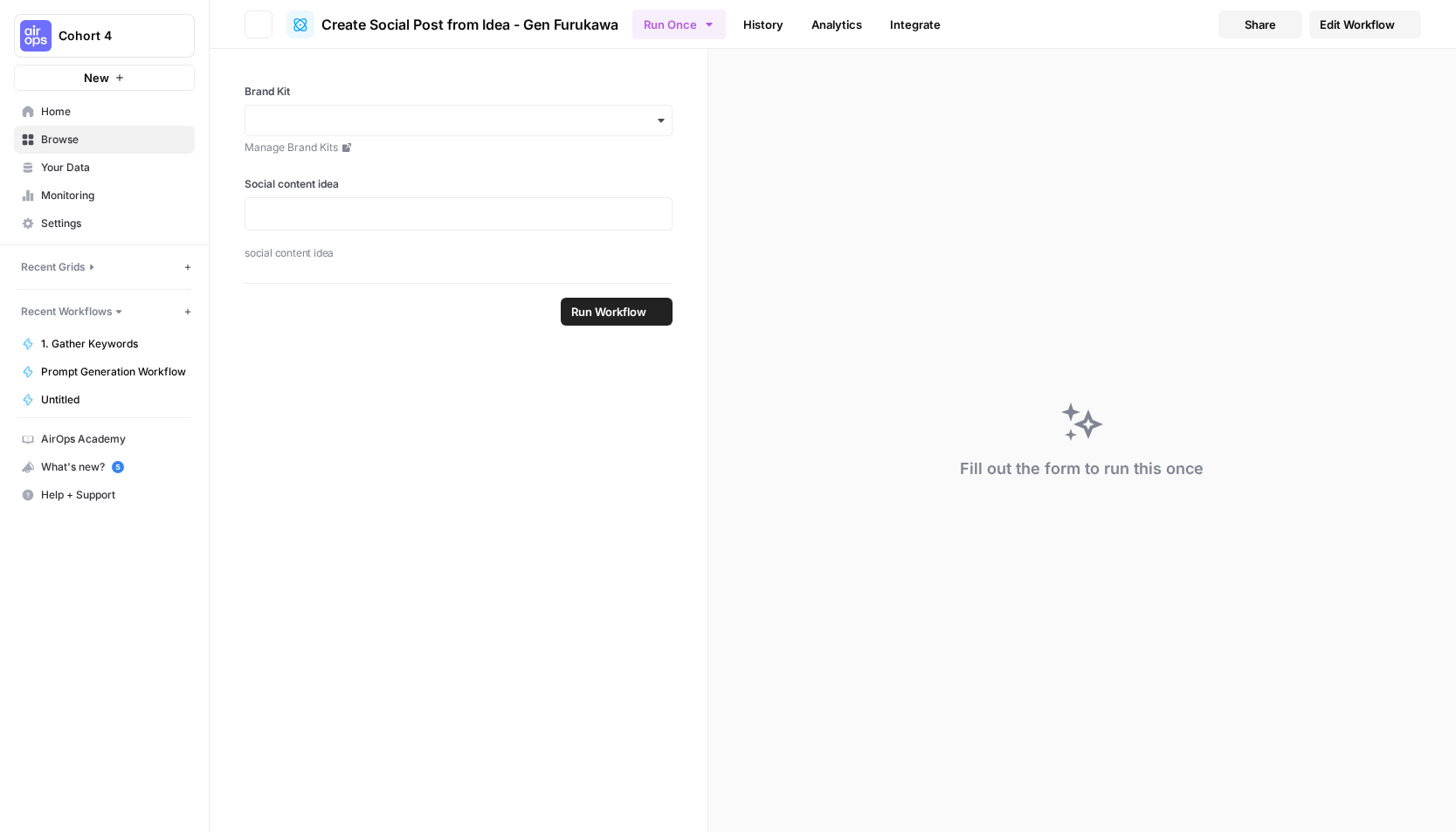 scroll, scrollTop: 0, scrollLeft: 0, axis: both 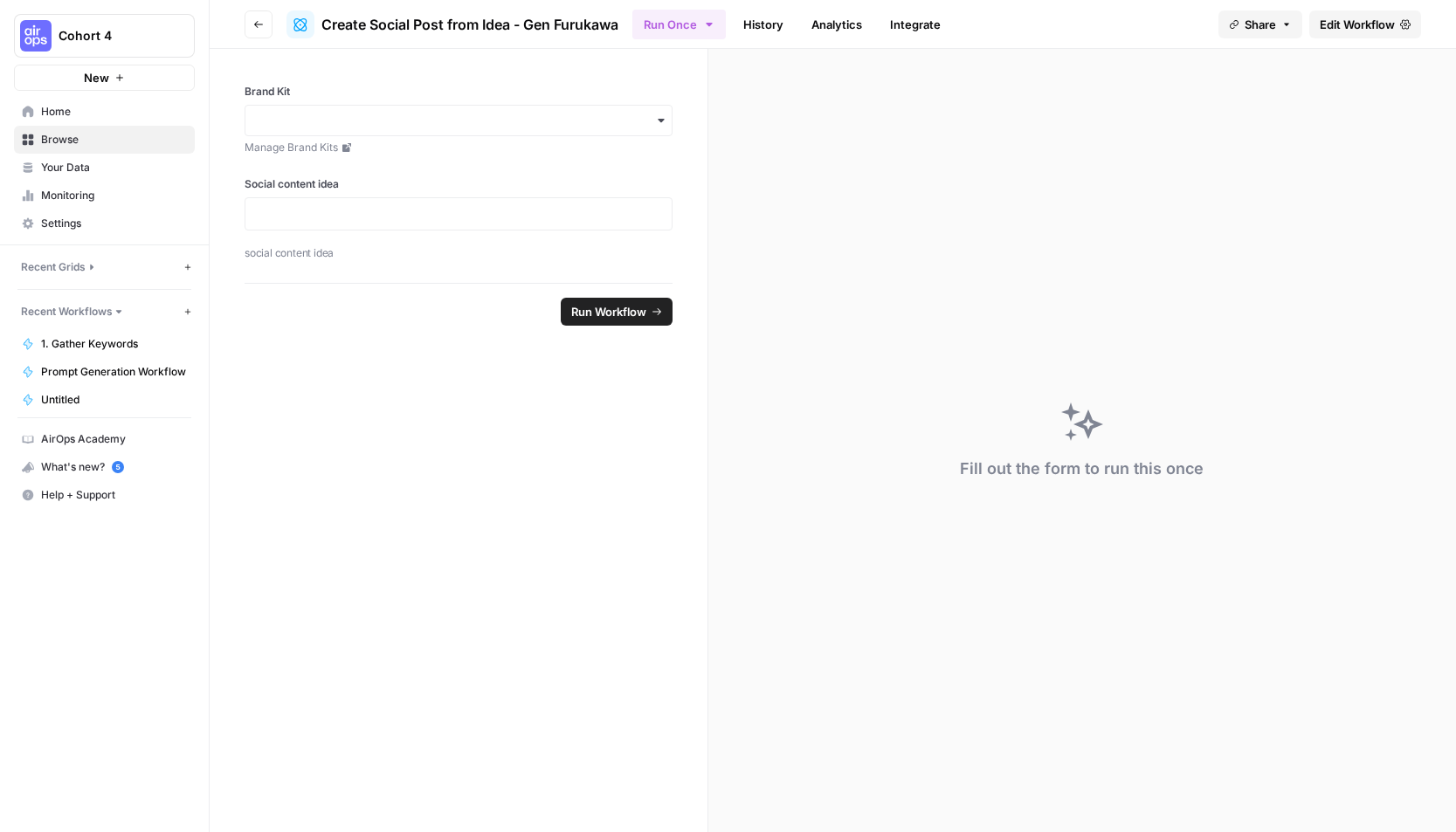click on "Edit Workflow" at bounding box center [1357, 24] 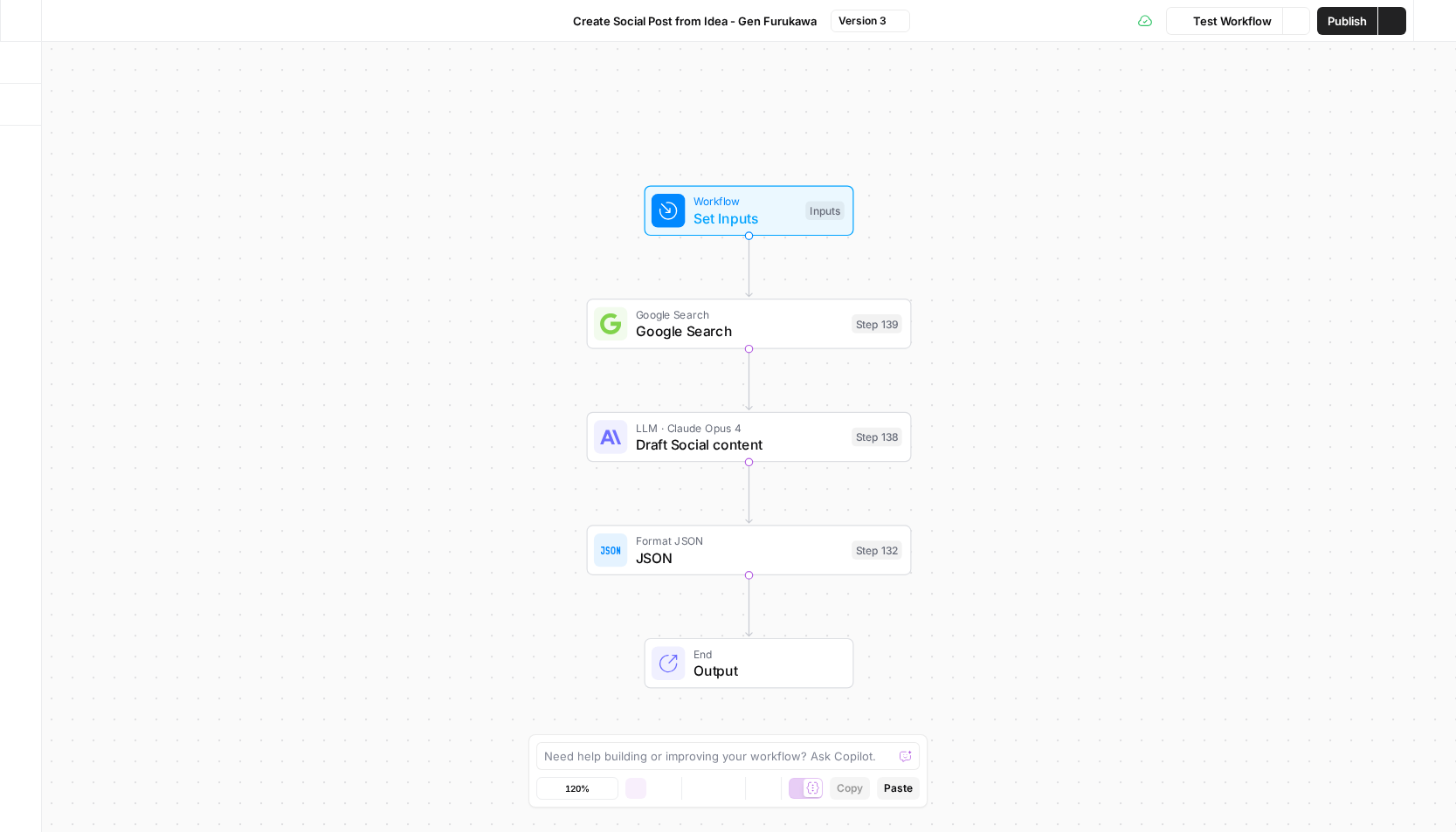 scroll, scrollTop: 0, scrollLeft: 0, axis: both 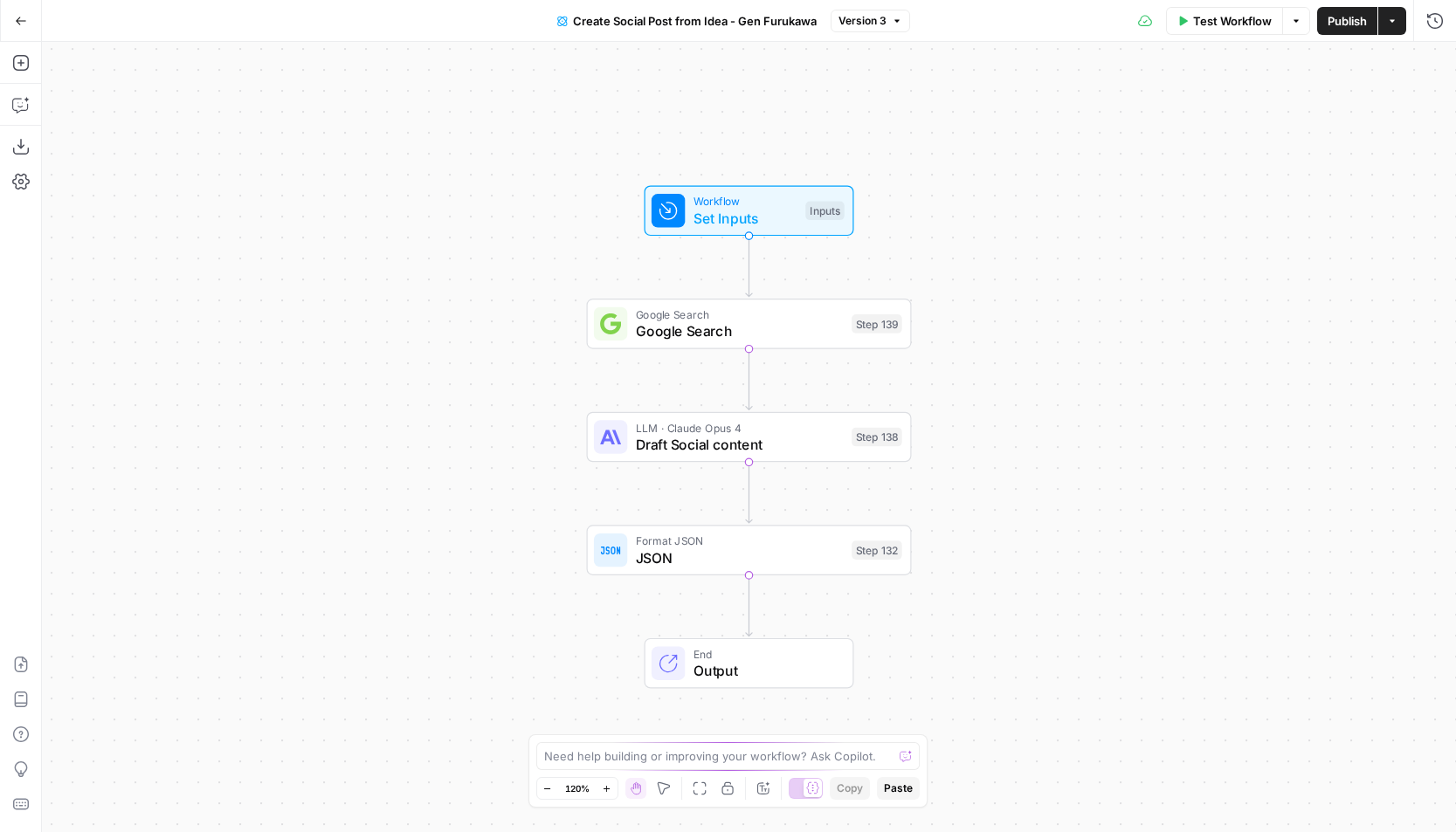 click on "Actions" at bounding box center (1392, 21) 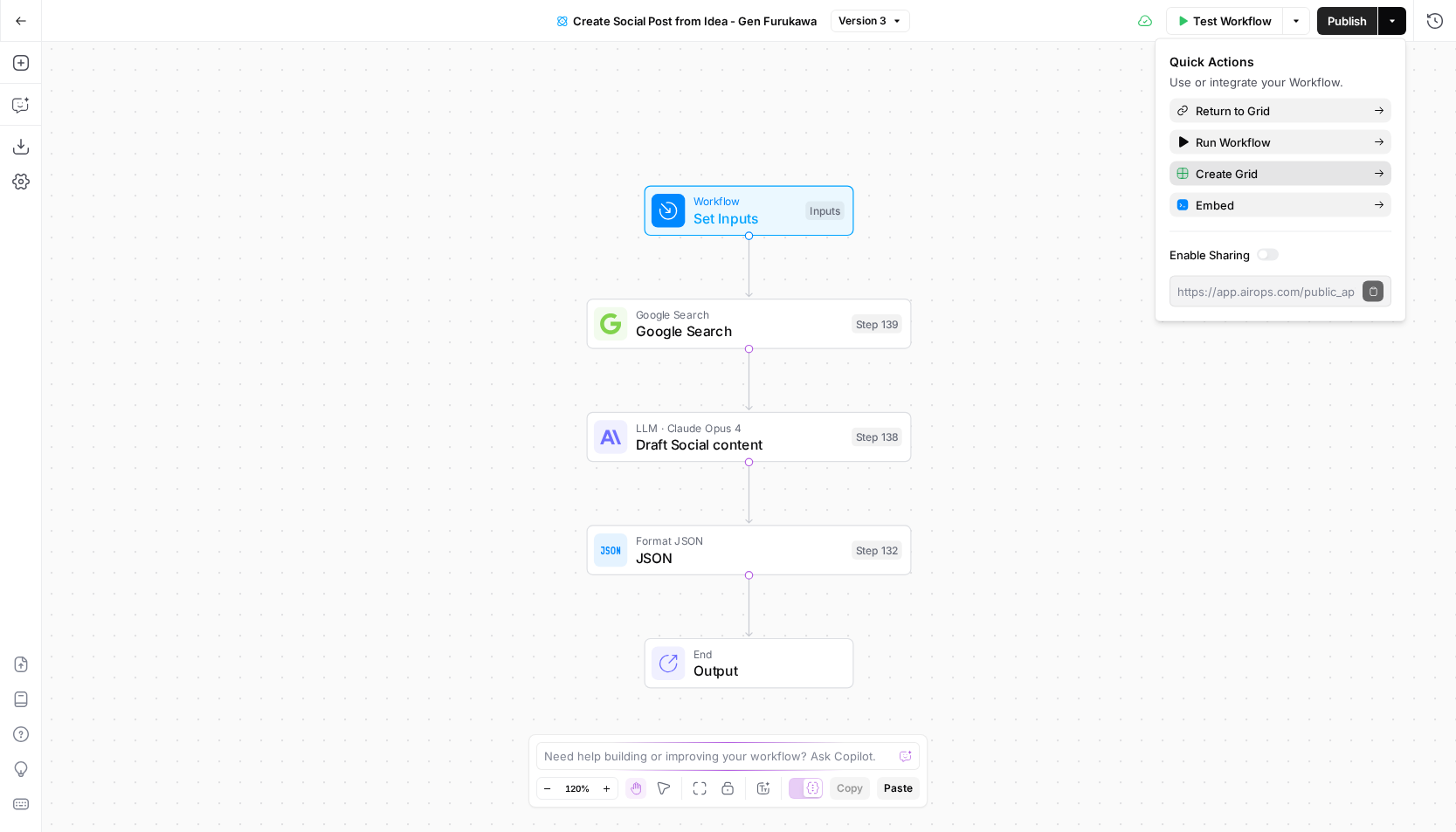 click on "Create Grid" at bounding box center (1278, 174) 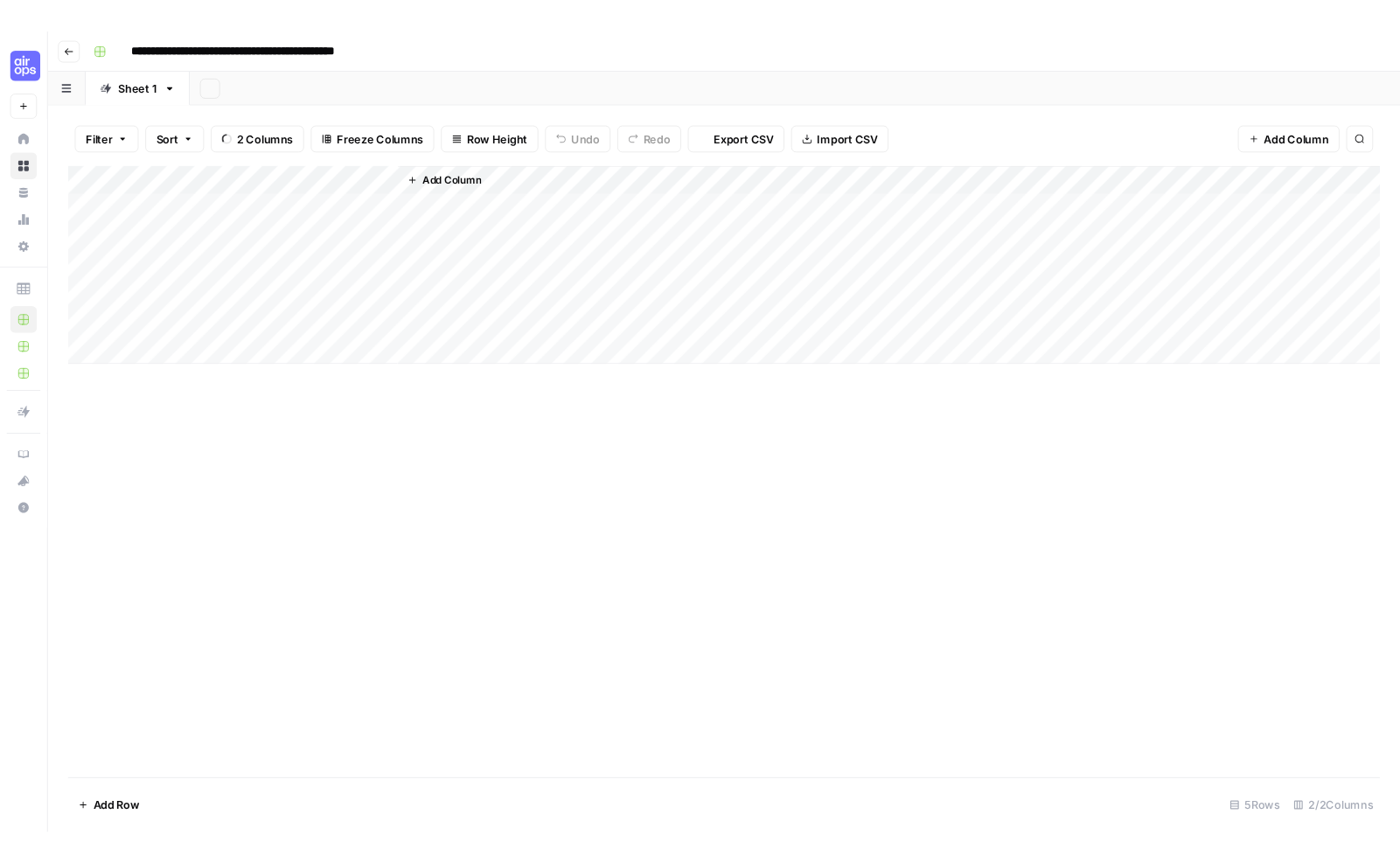 scroll, scrollTop: 0, scrollLeft: 0, axis: both 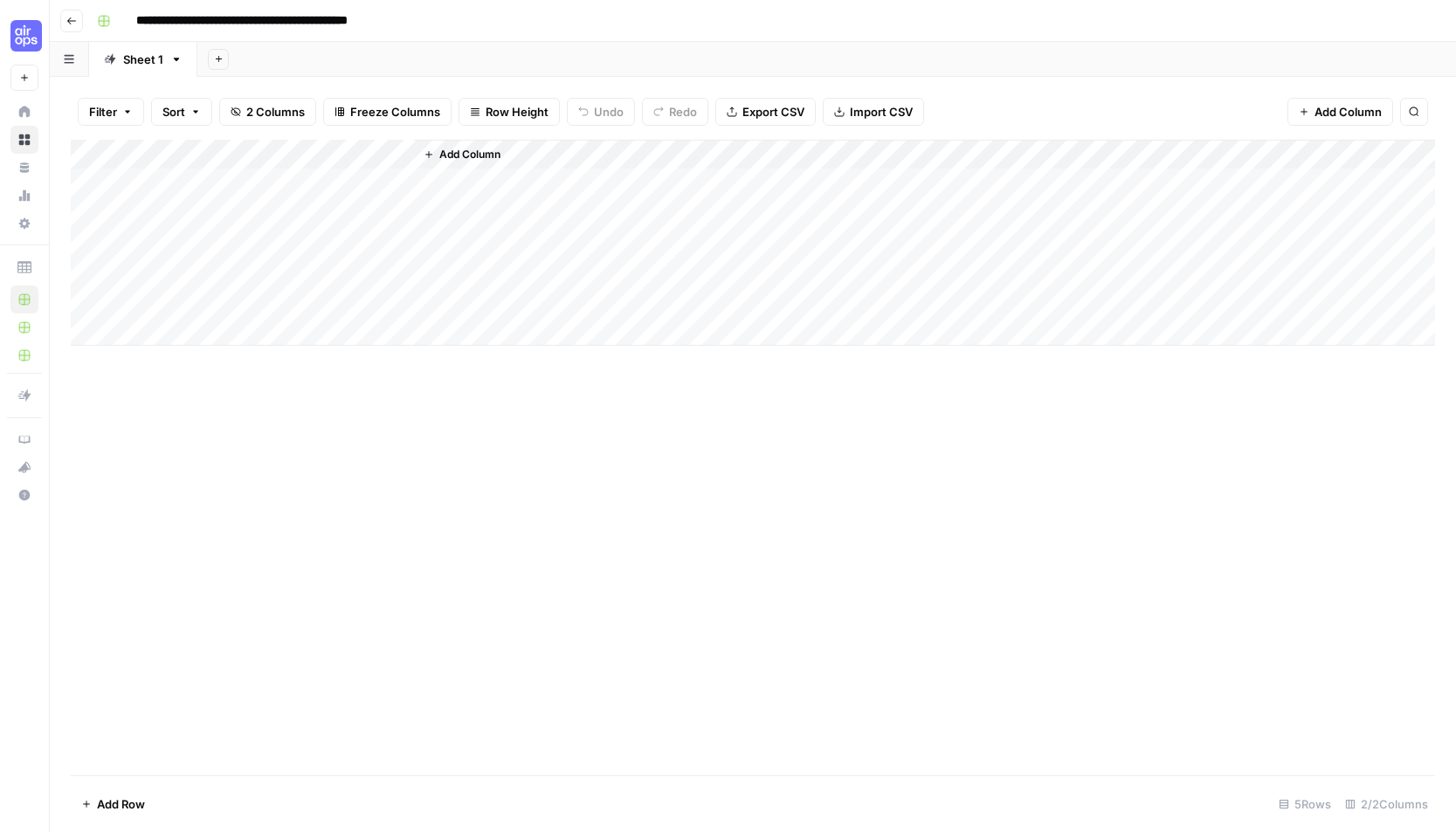 click on "Add Column" at bounding box center [470, 155] 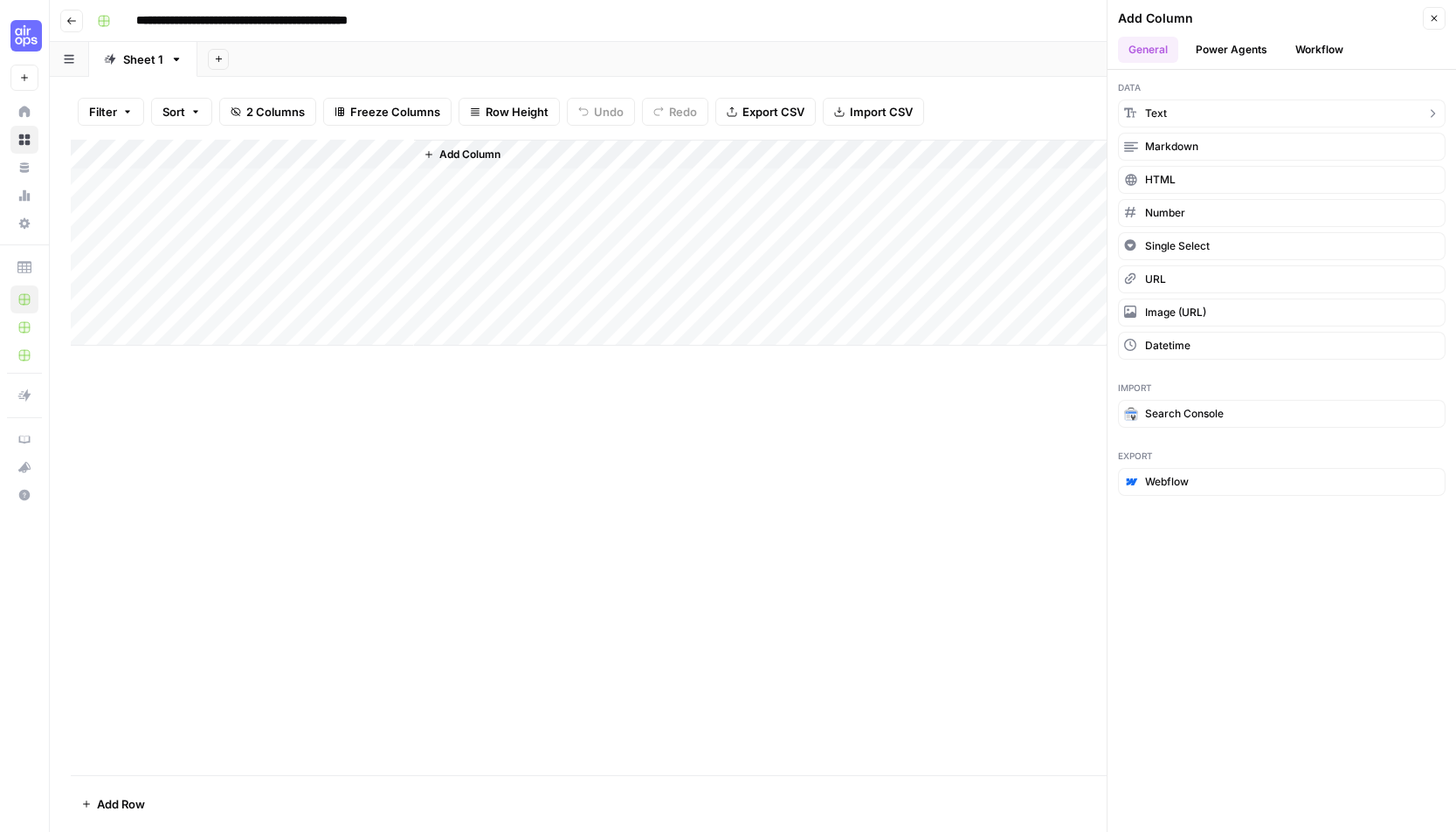 click on "text" at bounding box center (1281, 113) 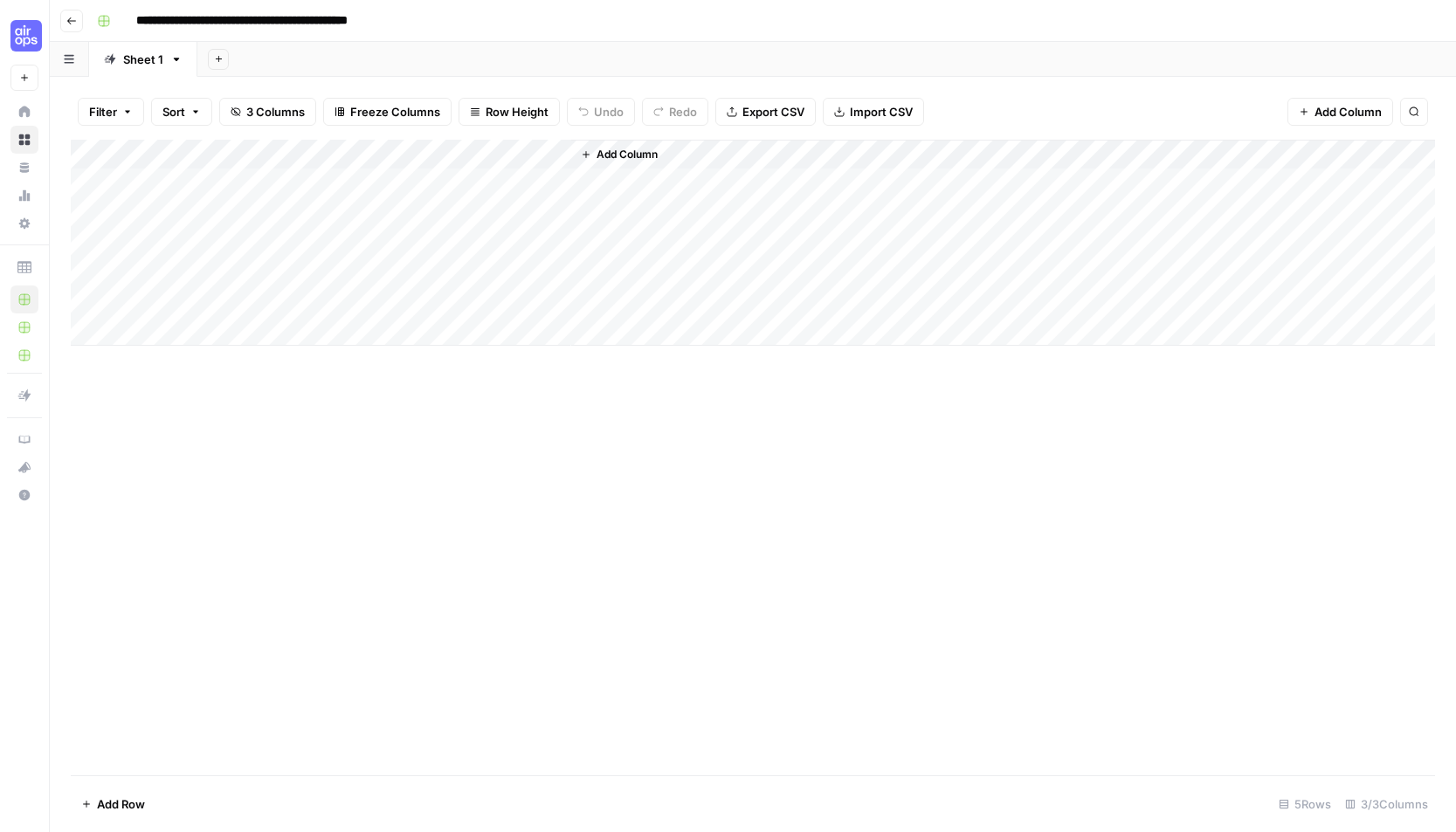 click on "Add Column" at bounding box center (753, 243) 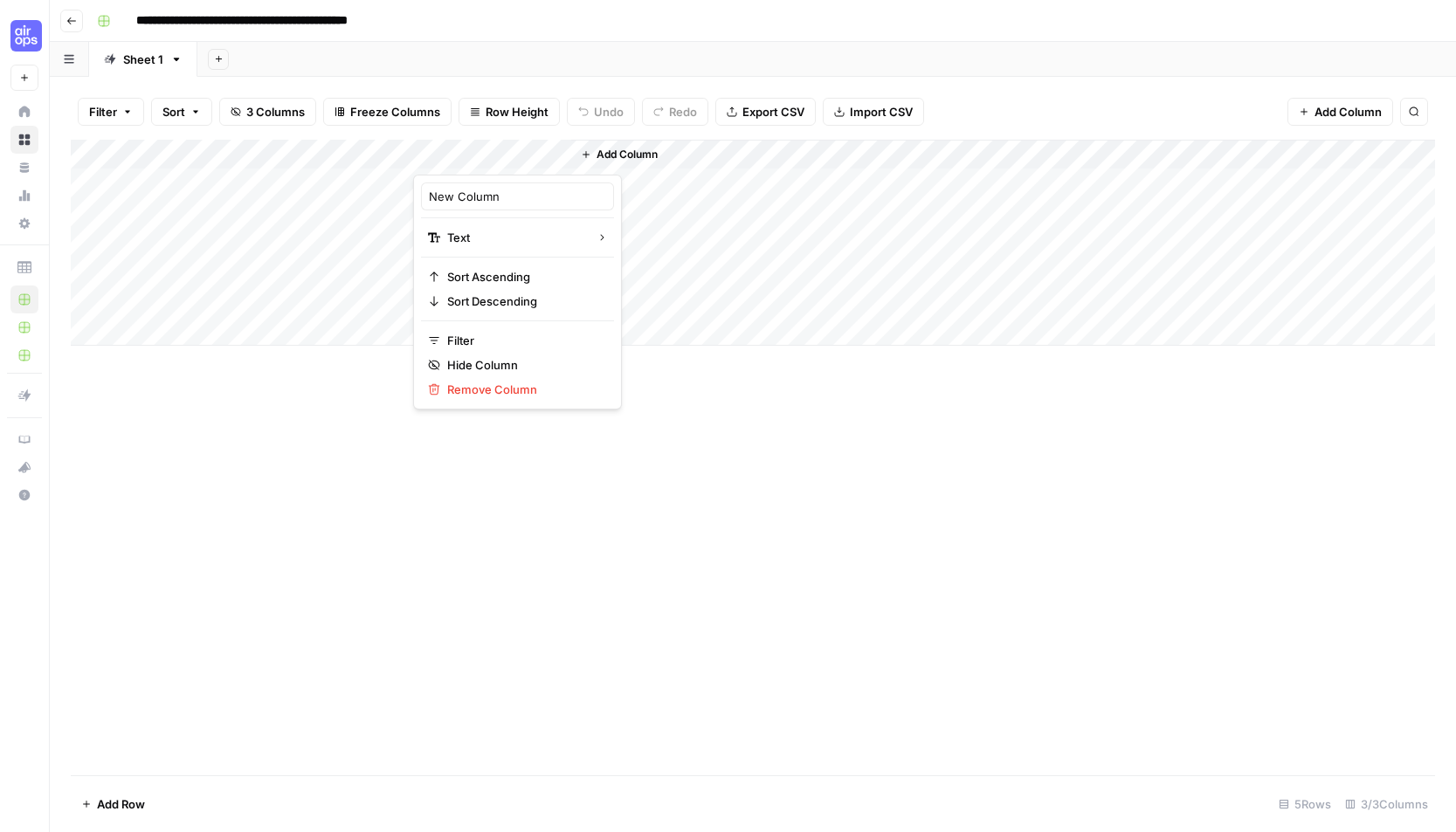 click on "Add Column" at bounding box center (627, 155) 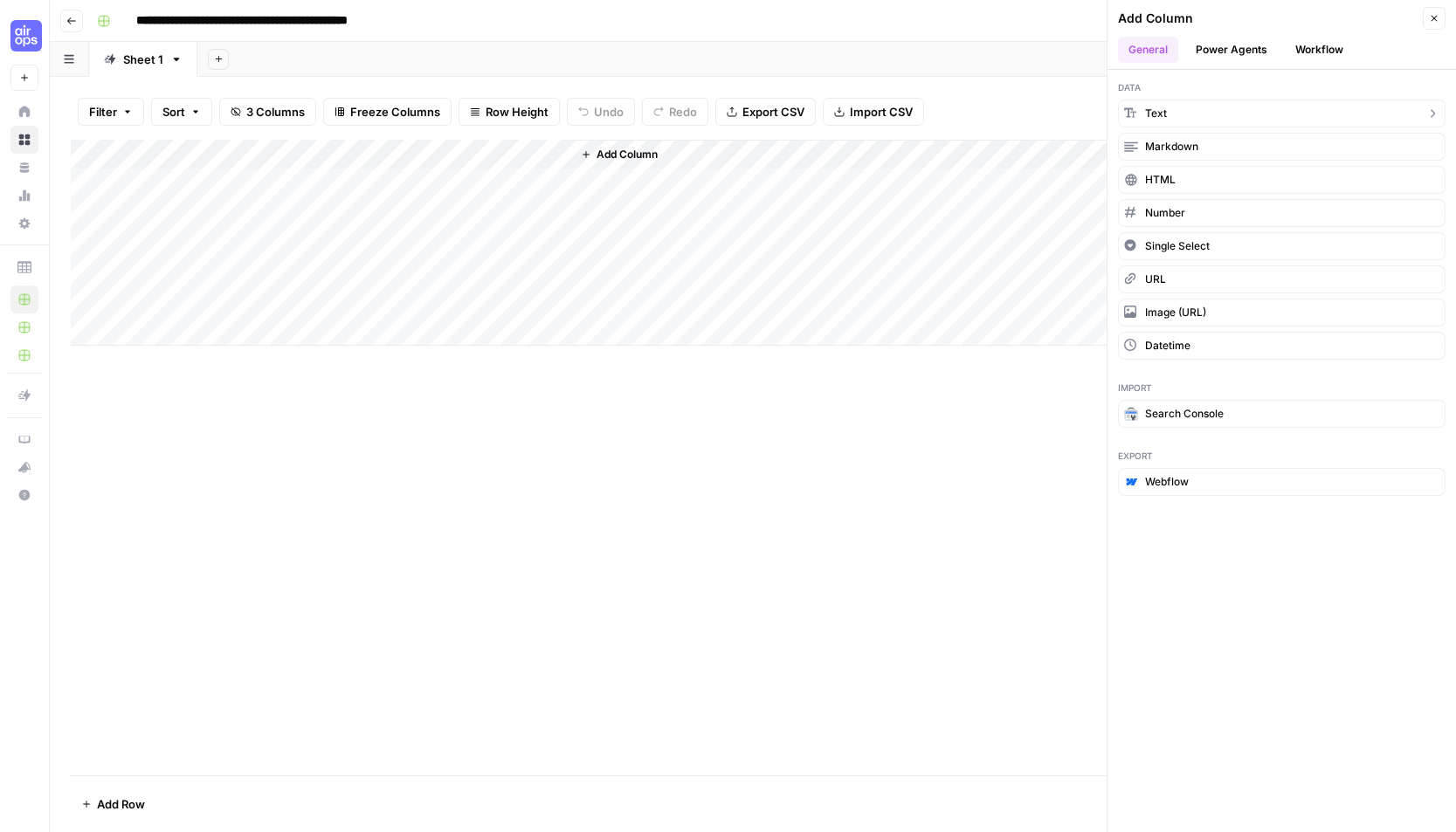 click on "text" at bounding box center [1281, 113] 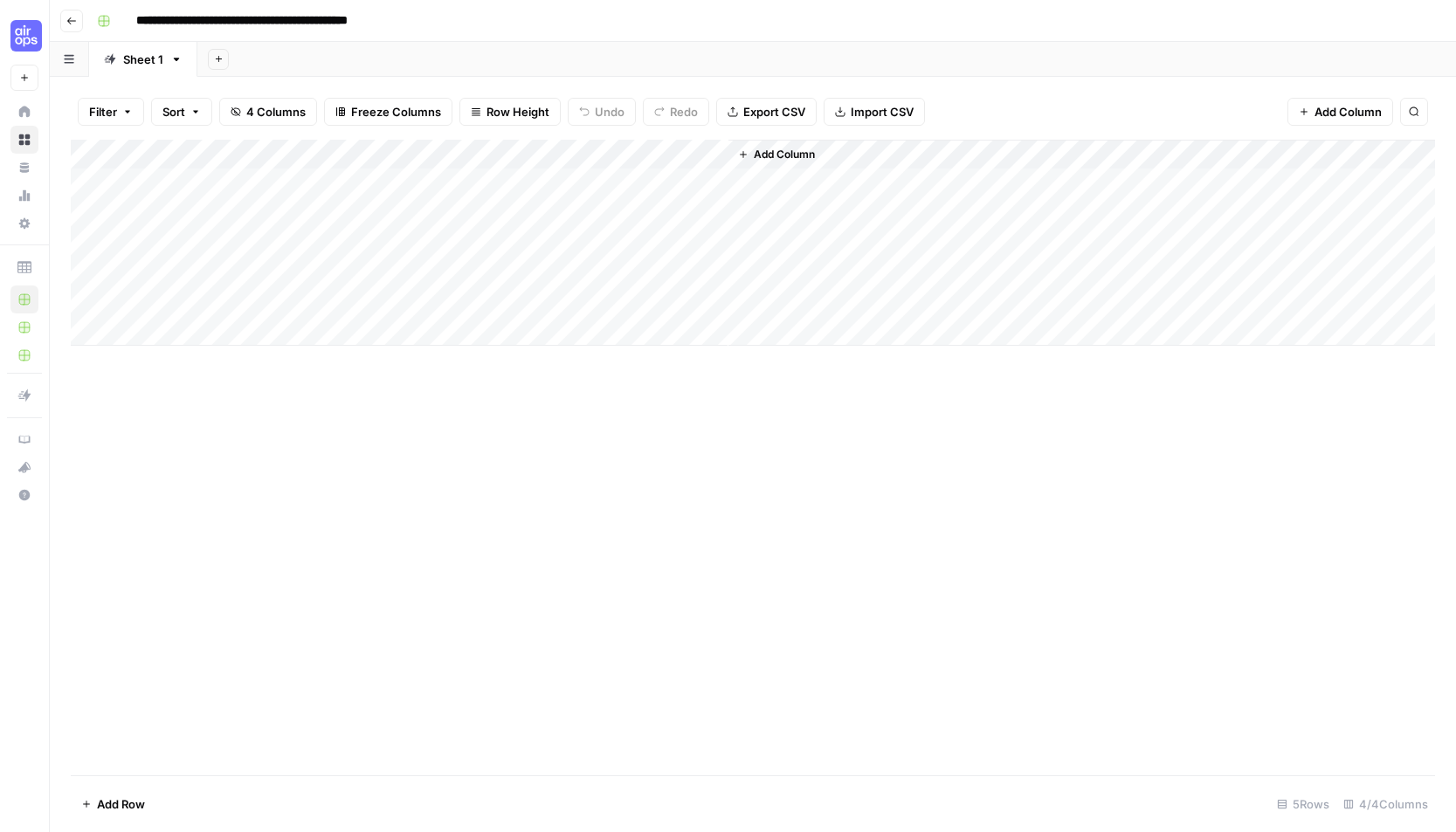 drag, startPoint x: 501, startPoint y: 152, endPoint x: 297, endPoint y: 141, distance: 204.29635 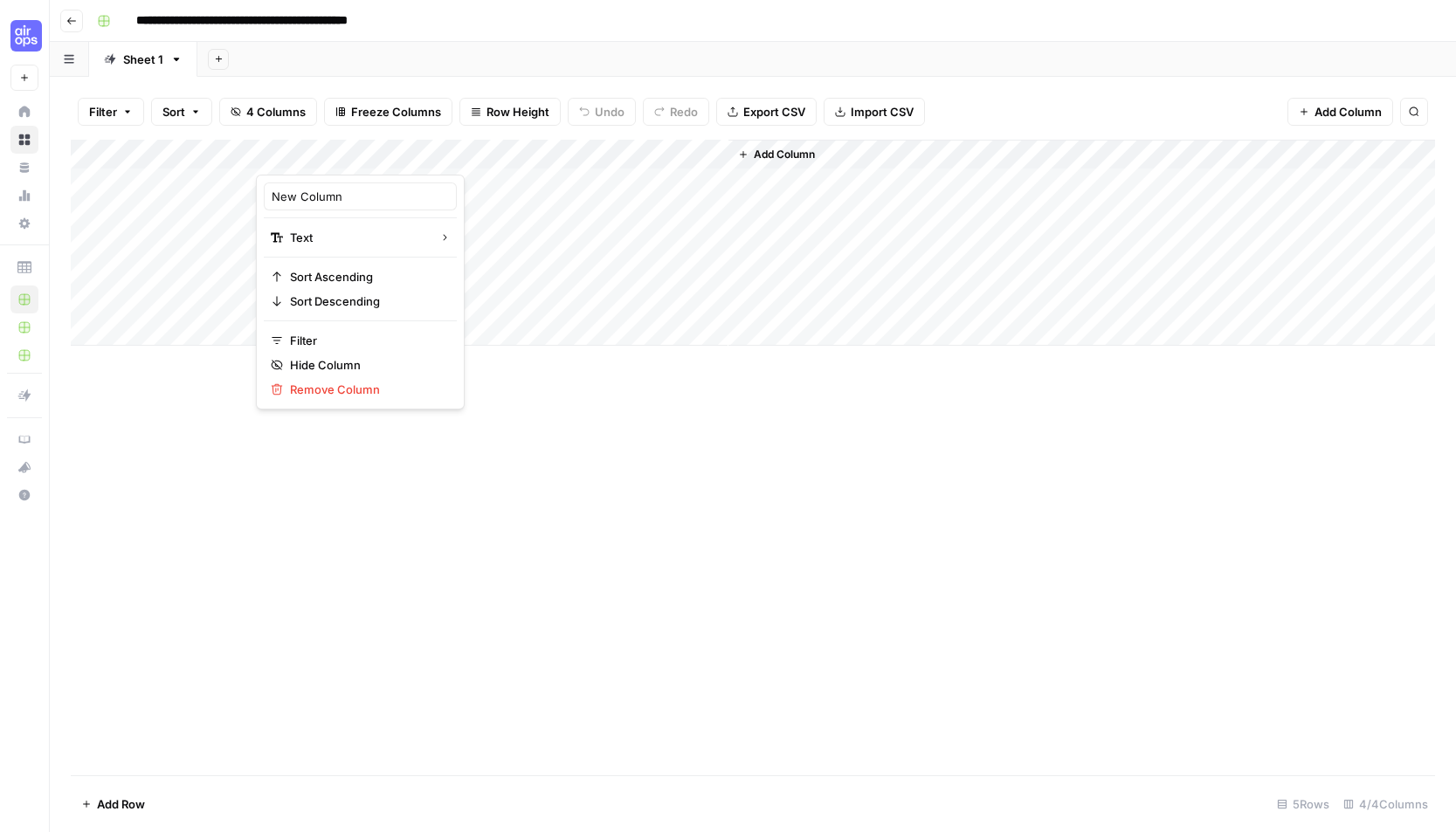 click at bounding box center [335, 157] 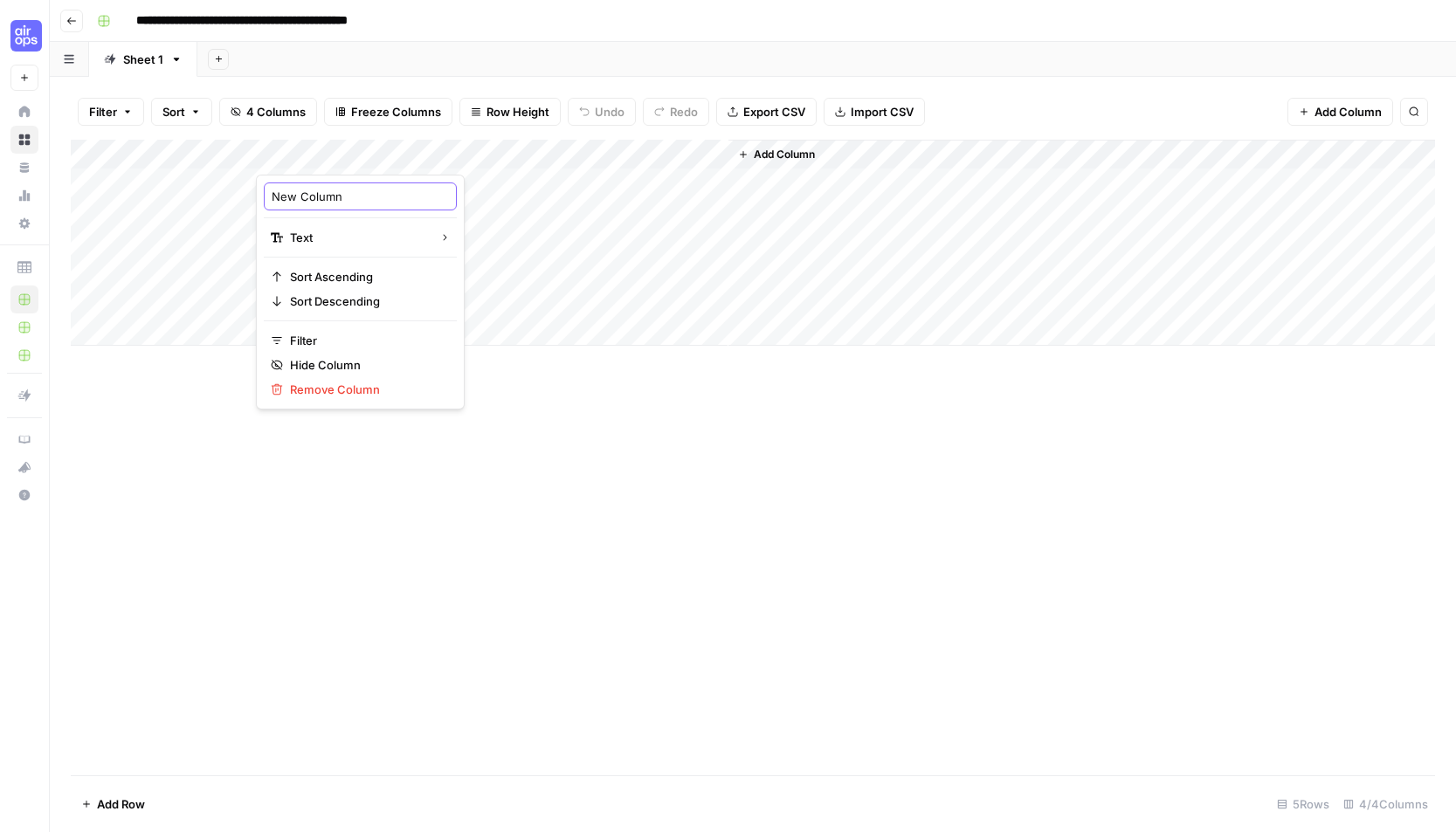 click on "New Column" at bounding box center [360, 196] 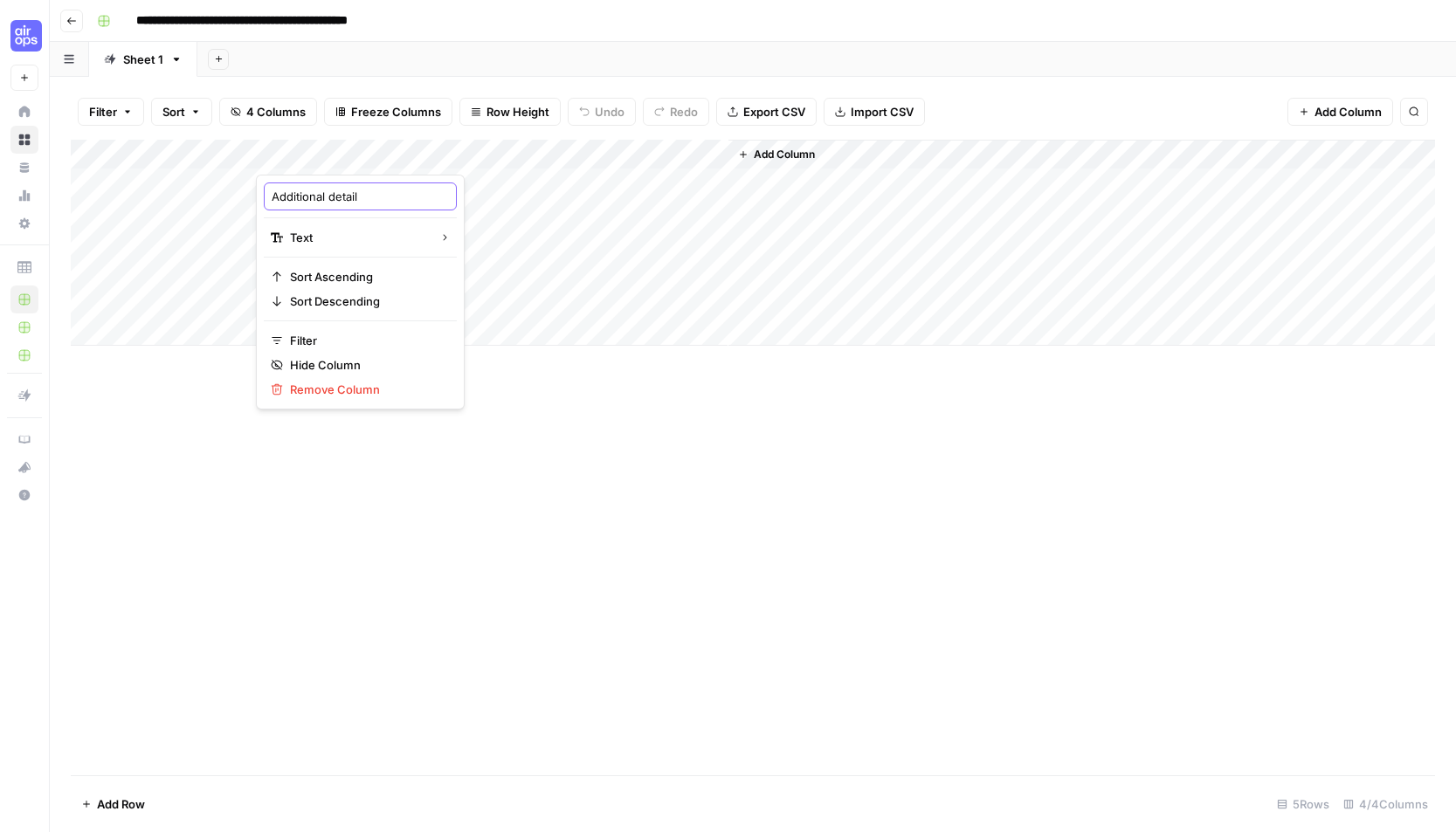 type on "Additional details" 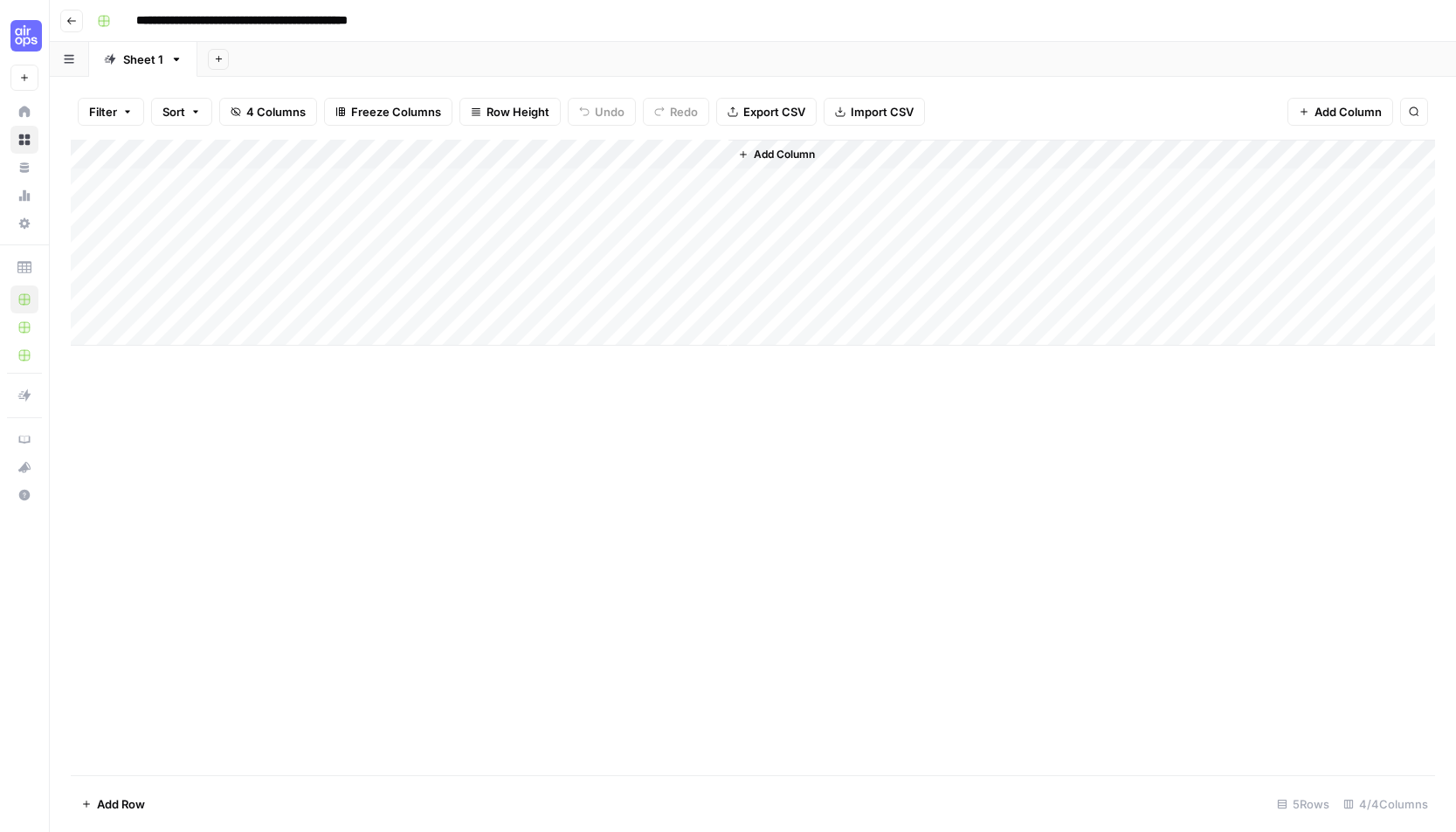 click on "Add Column" at bounding box center (753, 243) 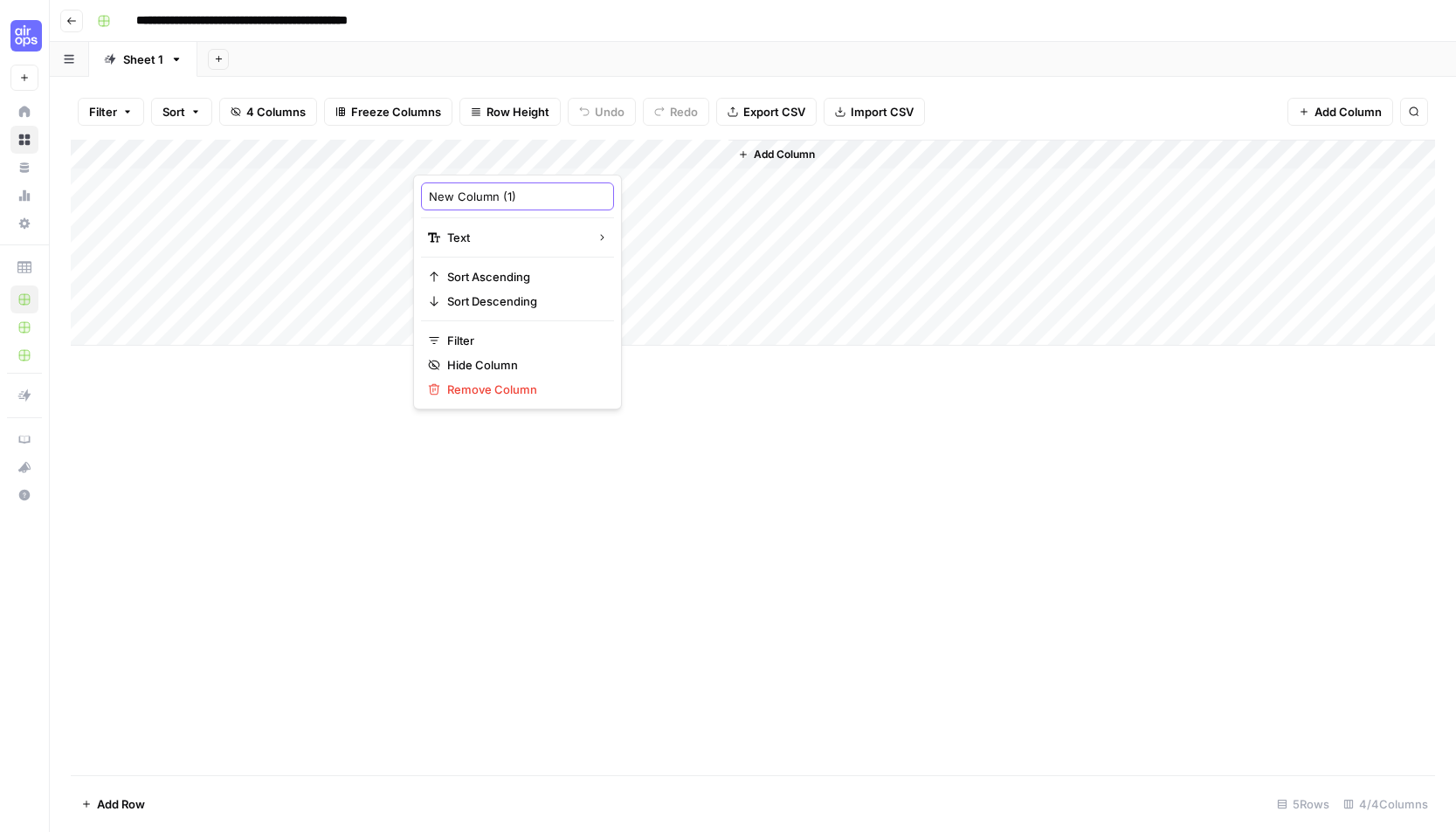 click on "New Column (1)" at bounding box center [517, 196] 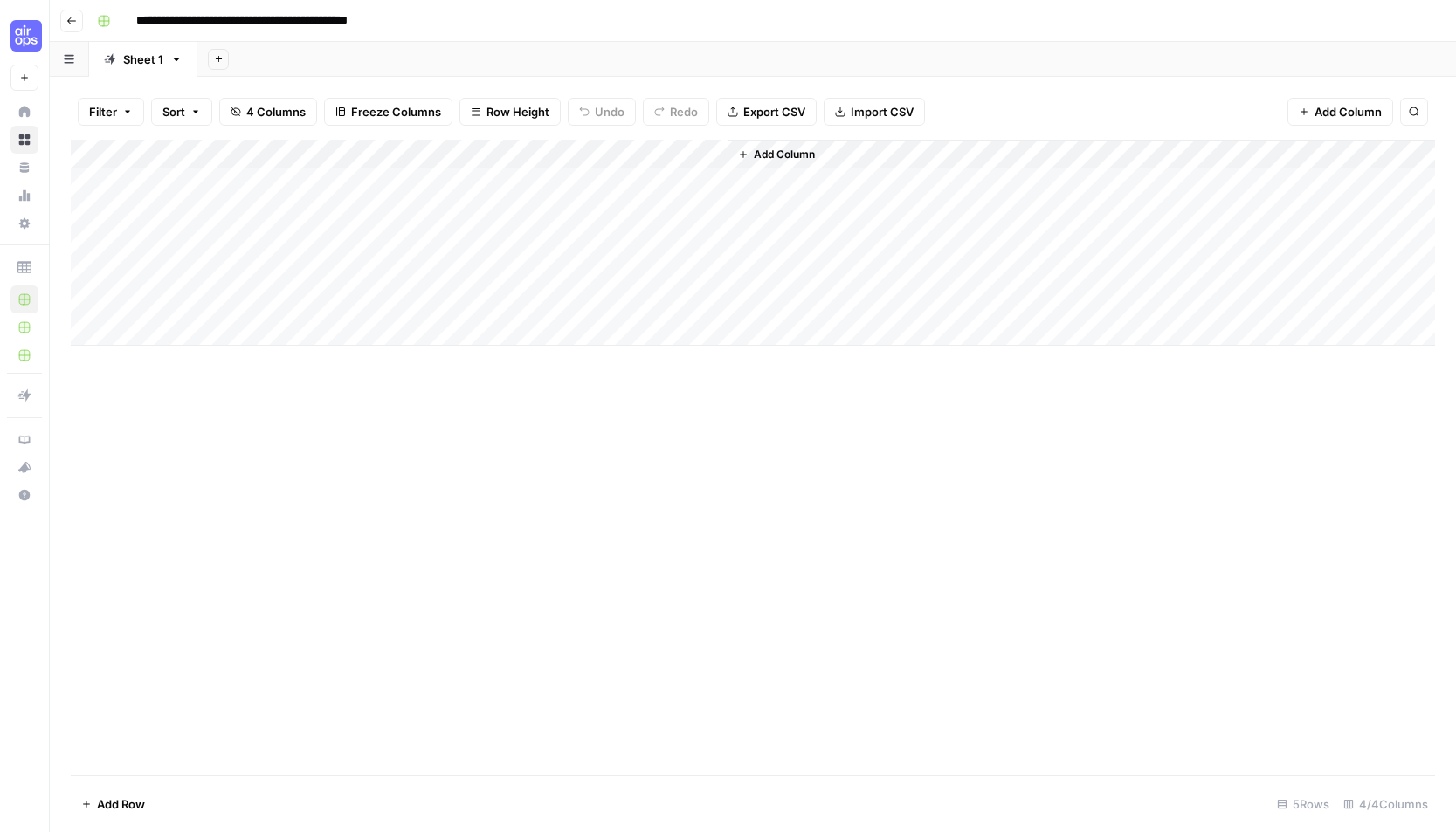 click on "Add Column" at bounding box center [753, 243] 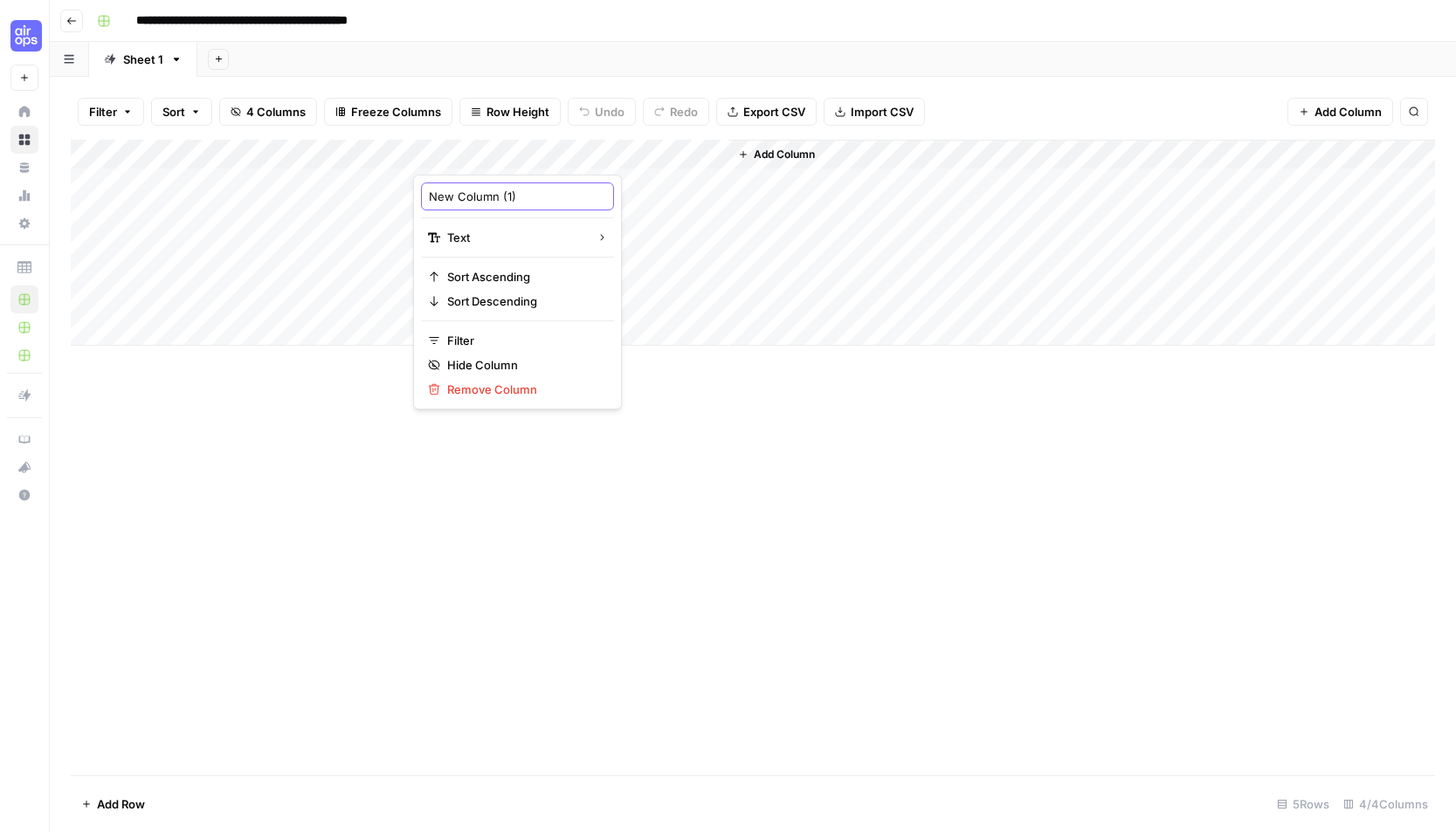 click on "New Column (1)" at bounding box center (517, 196) 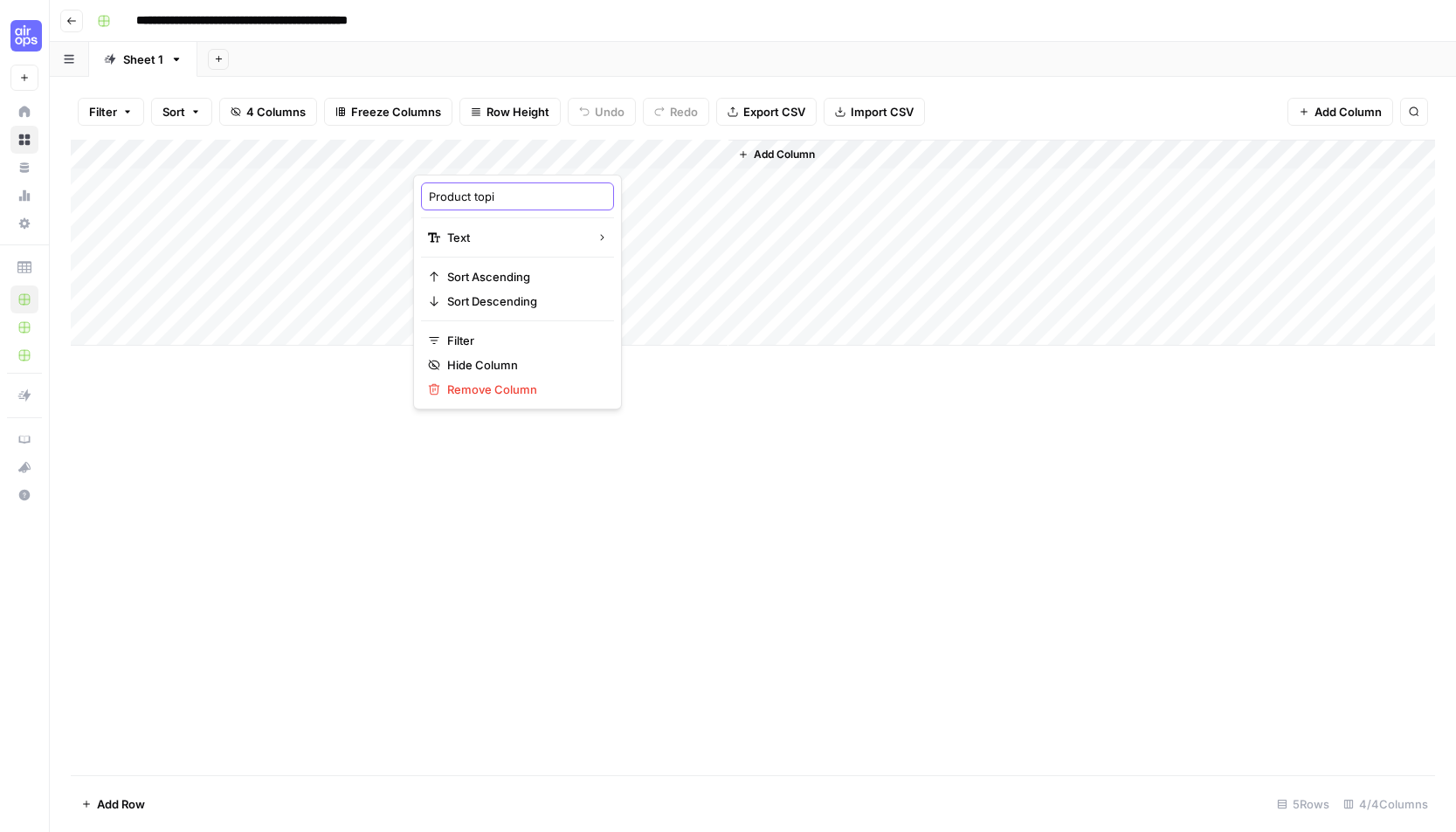 type on "Product topic" 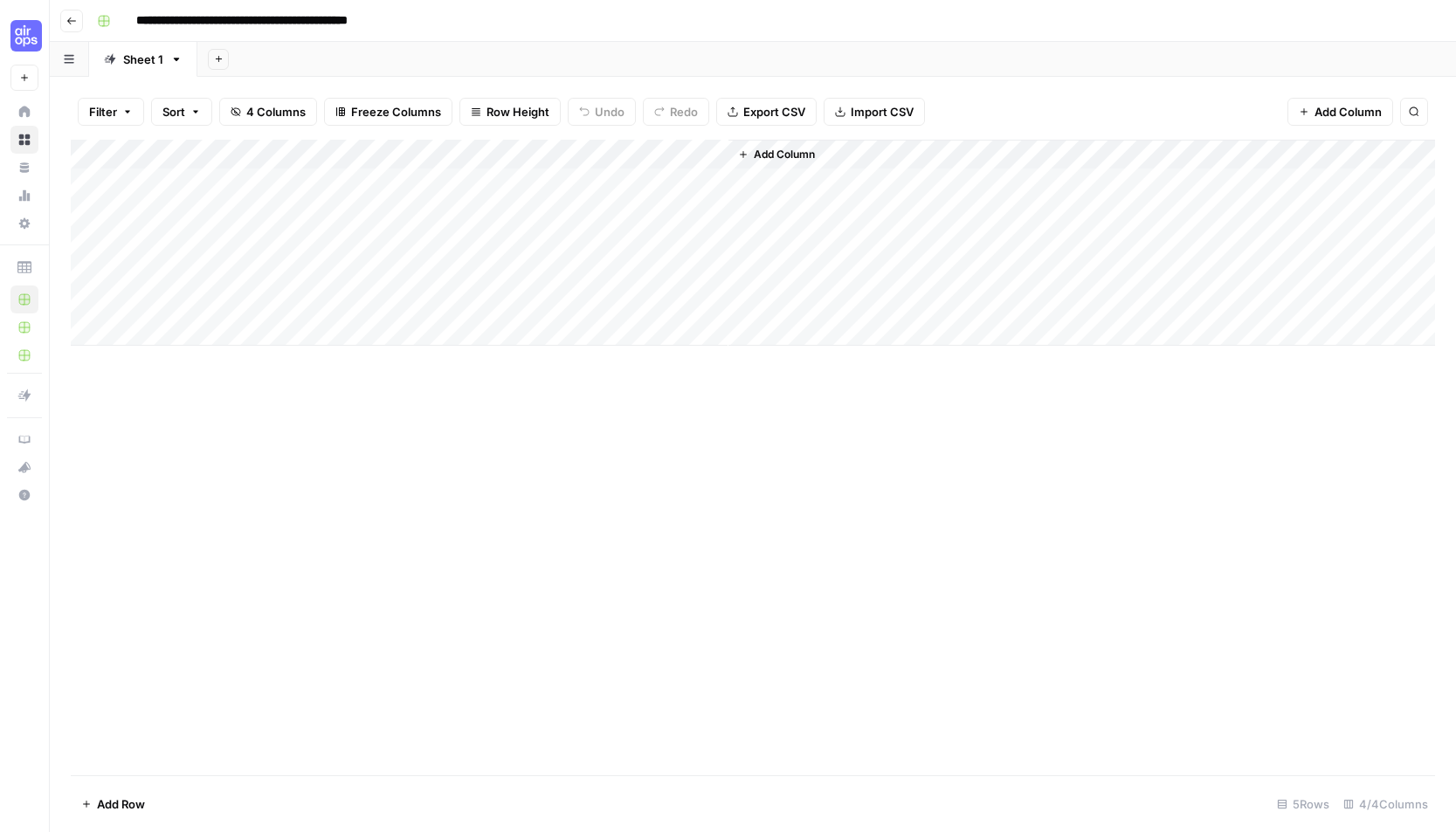 click on "Add Column" at bounding box center [753, 243] 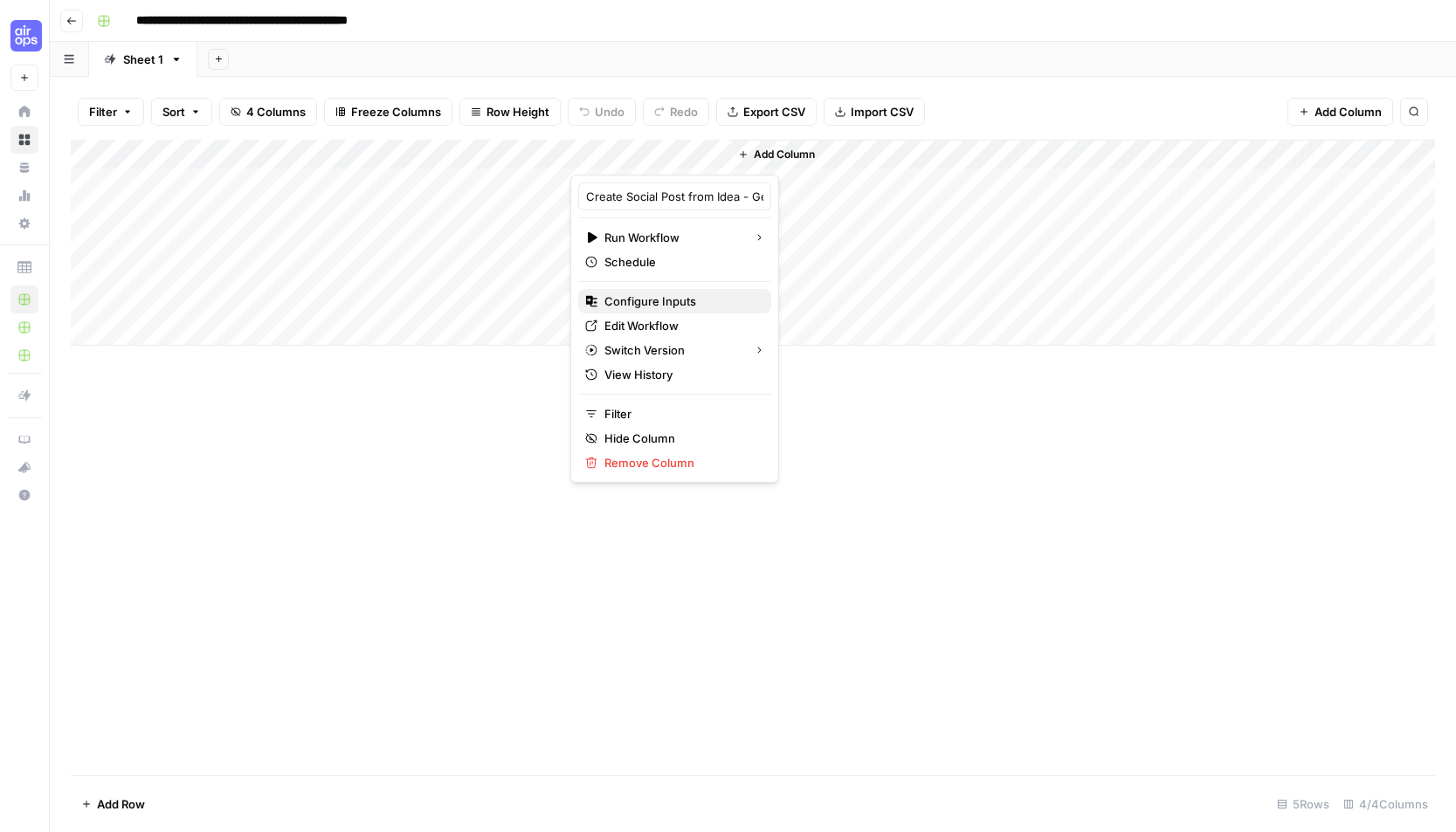 click on "Configure Inputs" at bounding box center [680, 301] 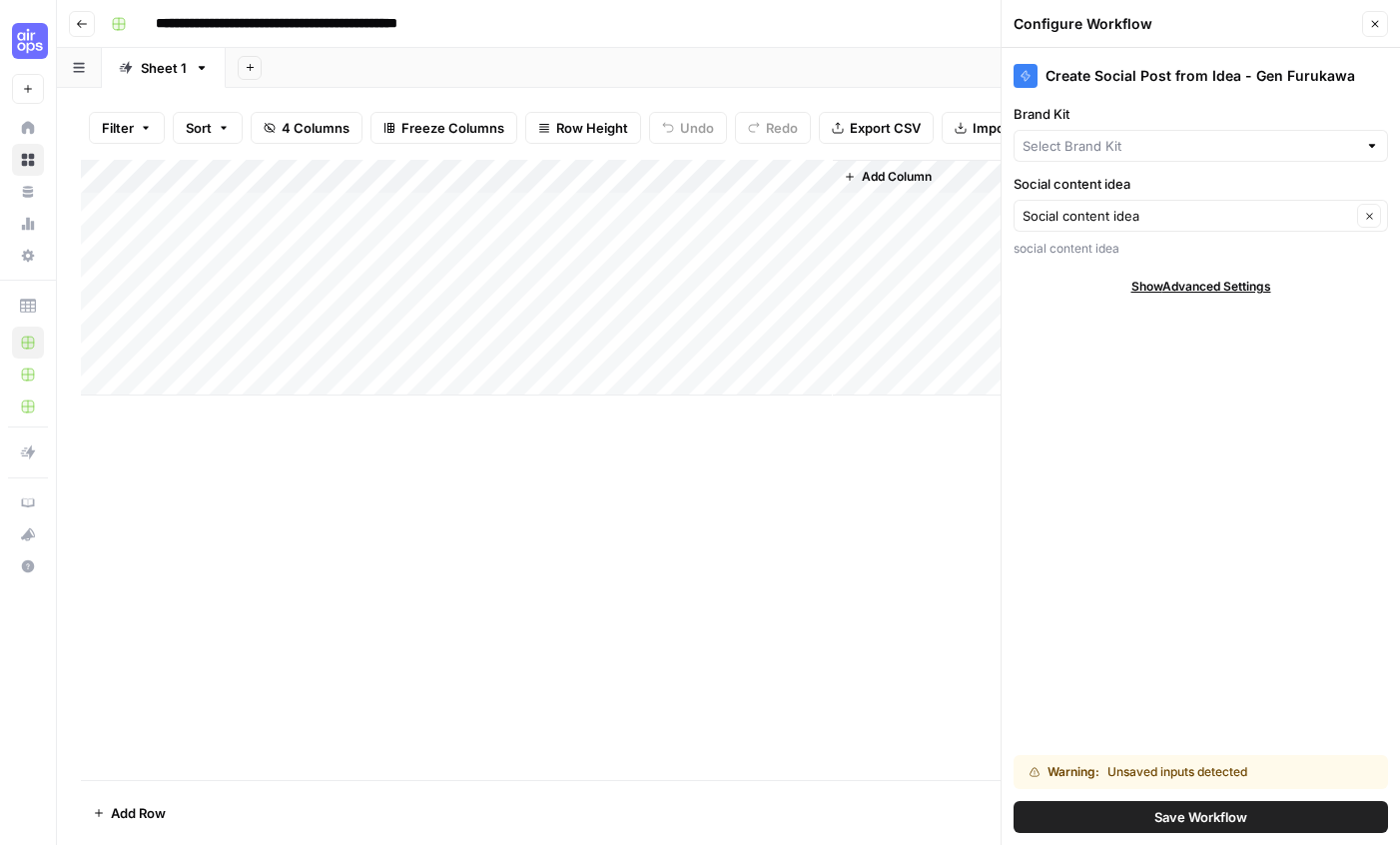 click on "Save Workflow" at bounding box center (1200, 817) 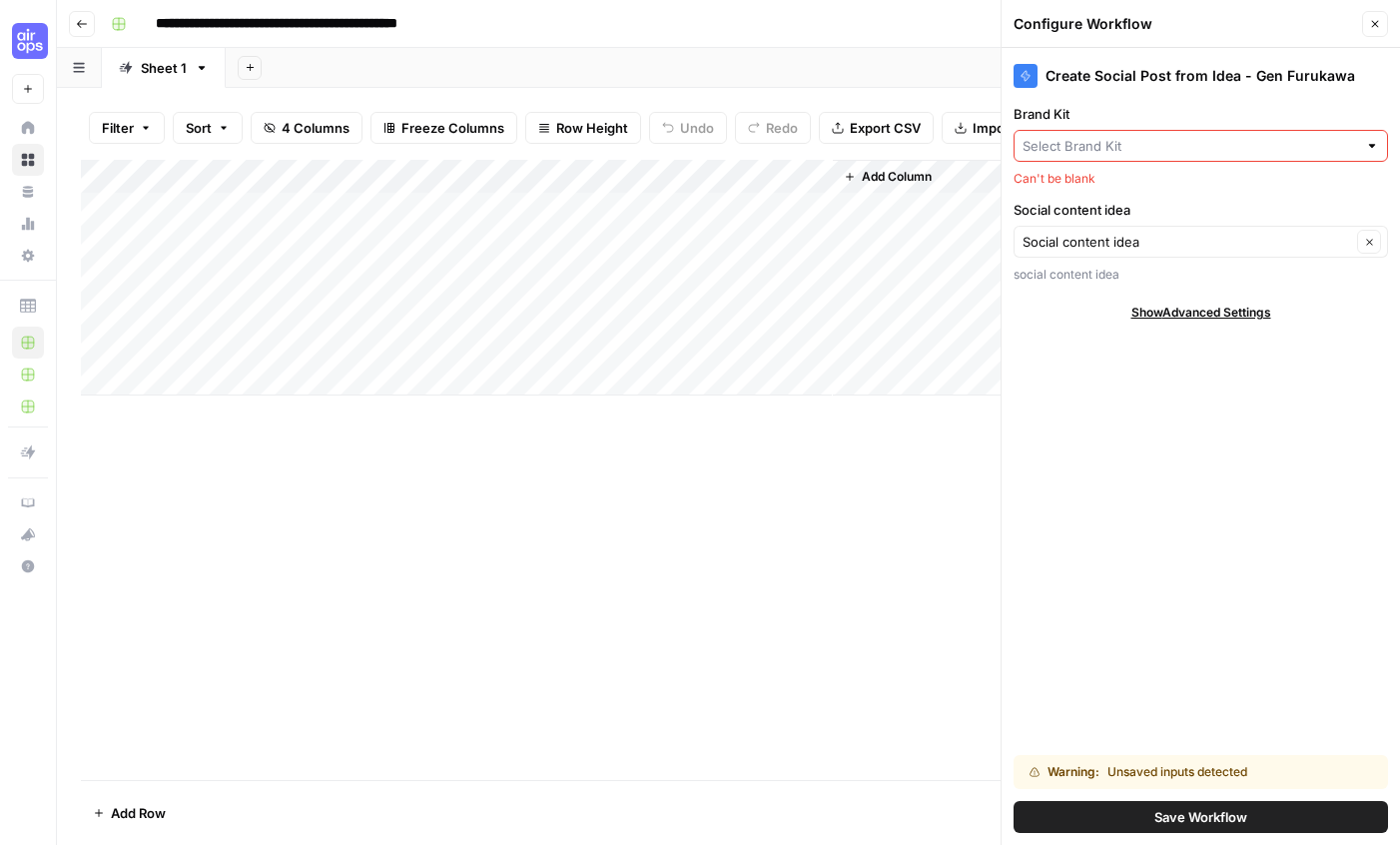 click on "Brand Kit" at bounding box center [1189, 146] 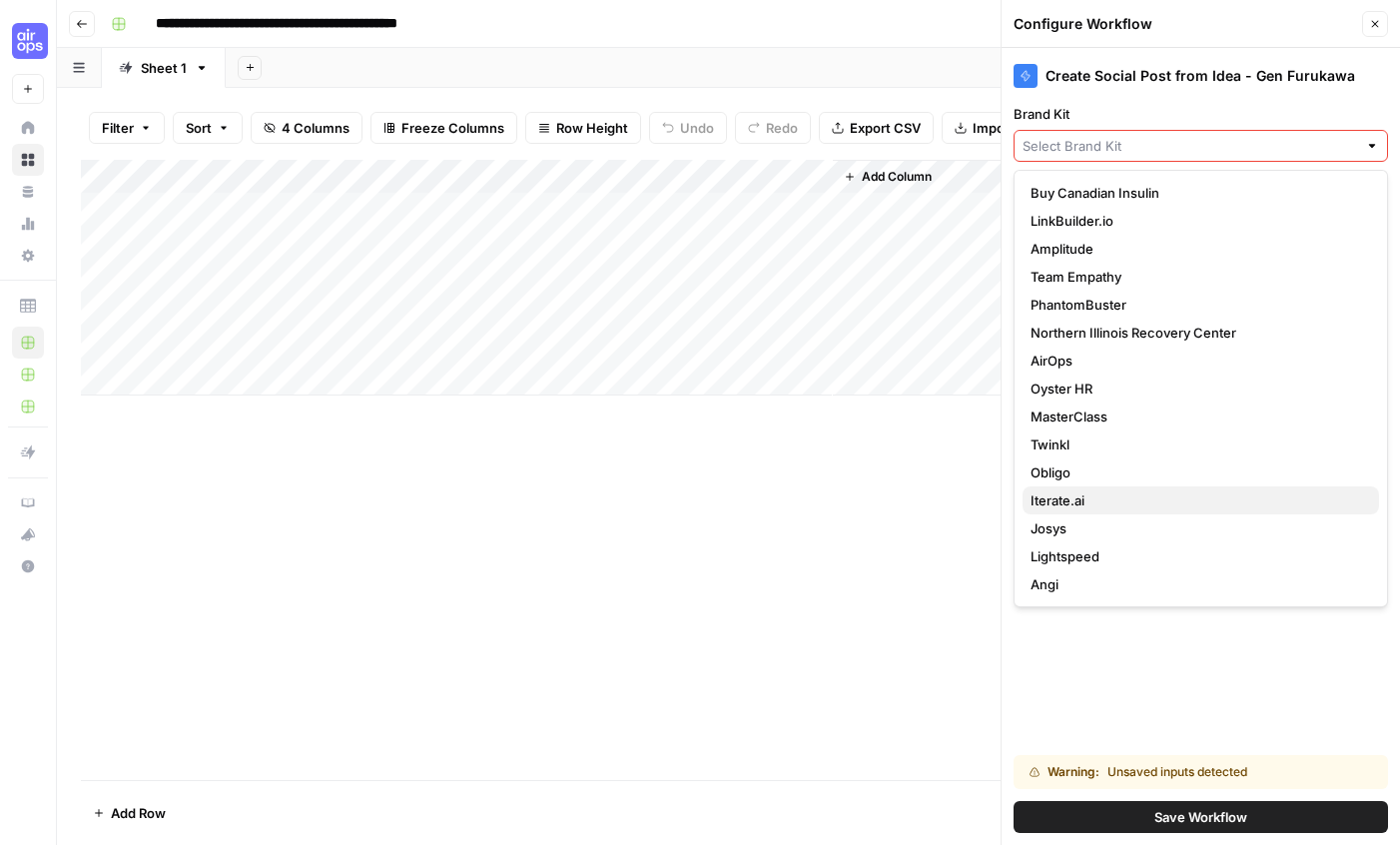 click on "Iterate.ai" at bounding box center (1196, 500) 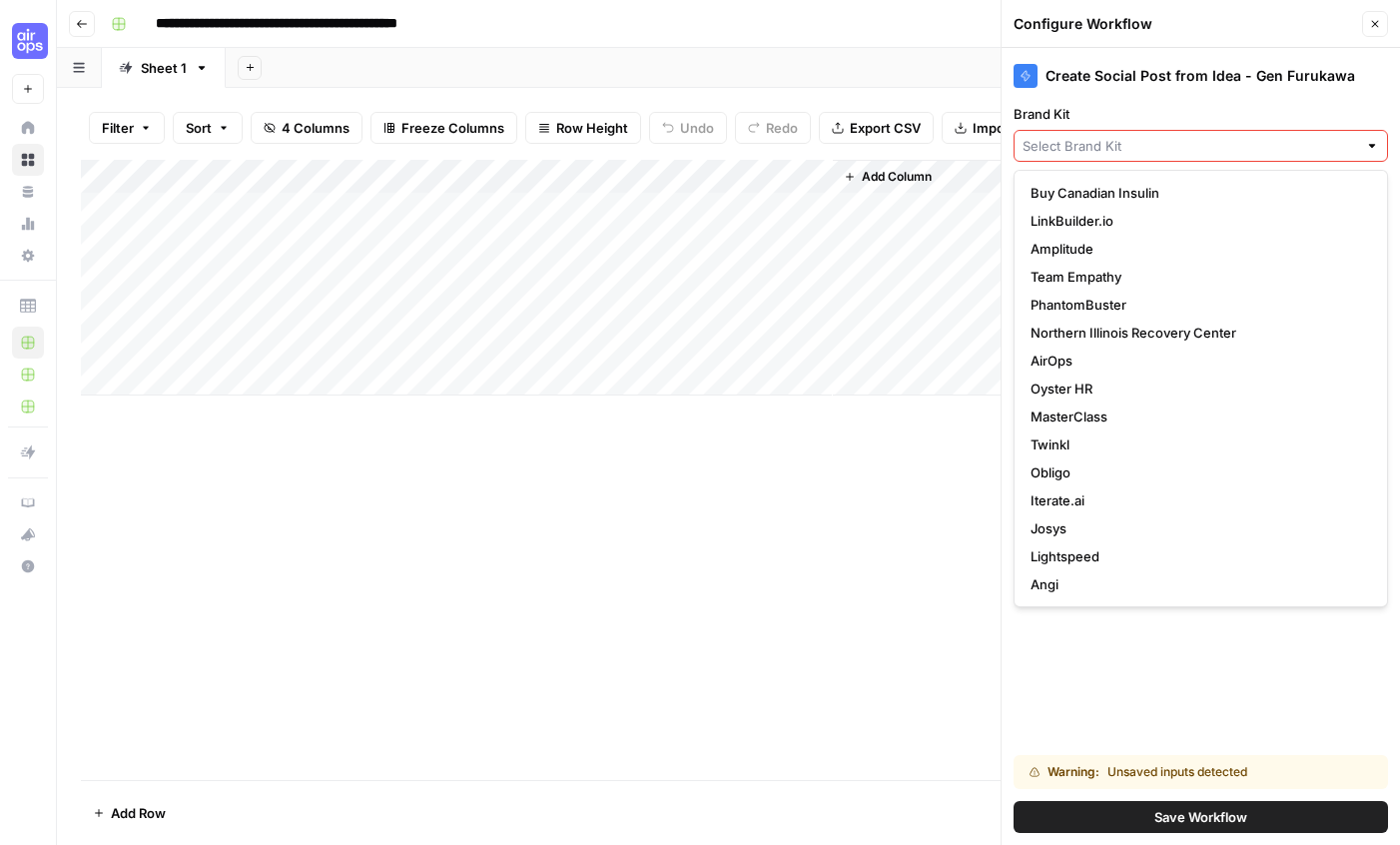type on "Iterate.ai" 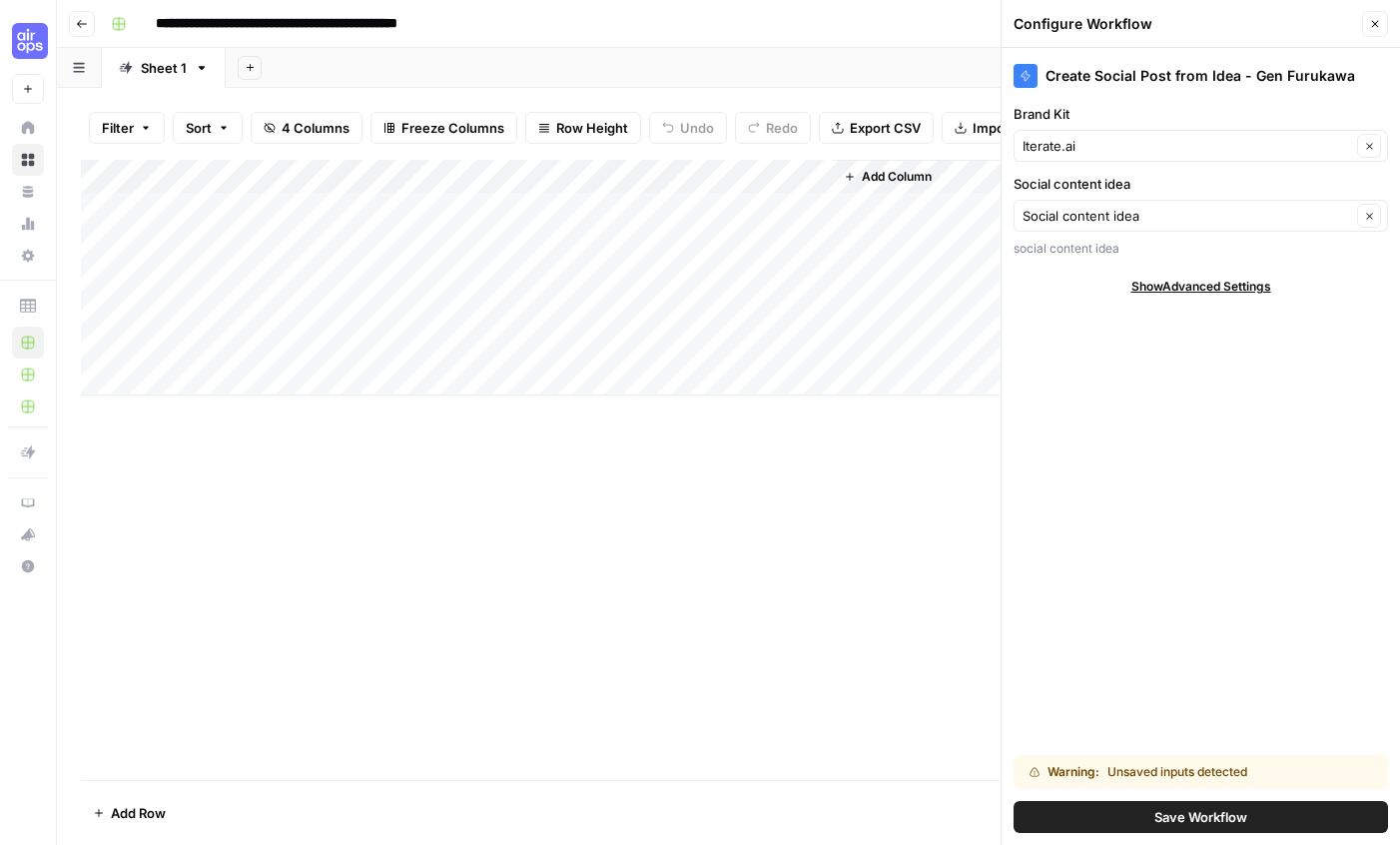 click on "Social content idea Clear" at bounding box center [1200, 216] 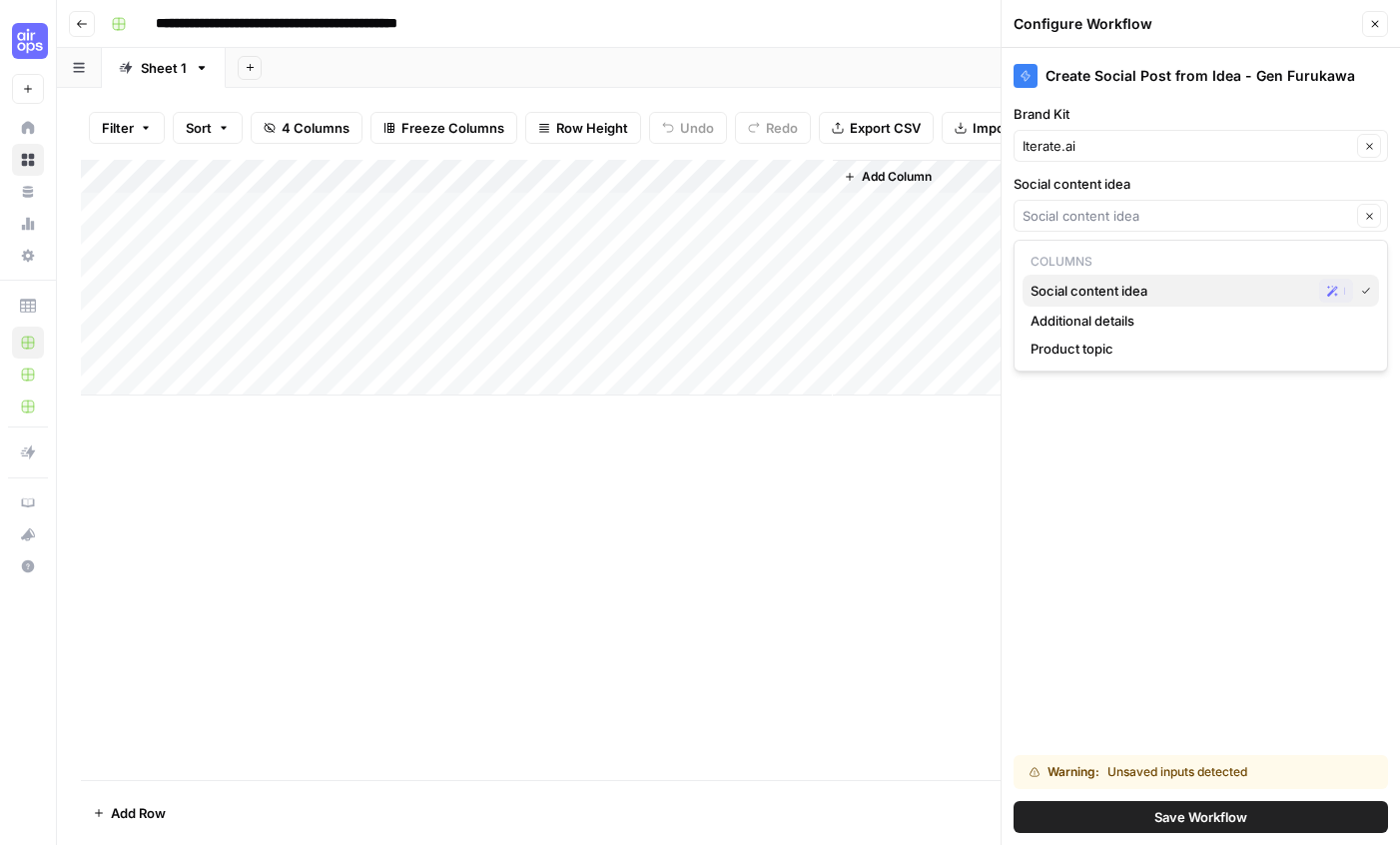 click on "Social content idea" at bounding box center [1170, 291] 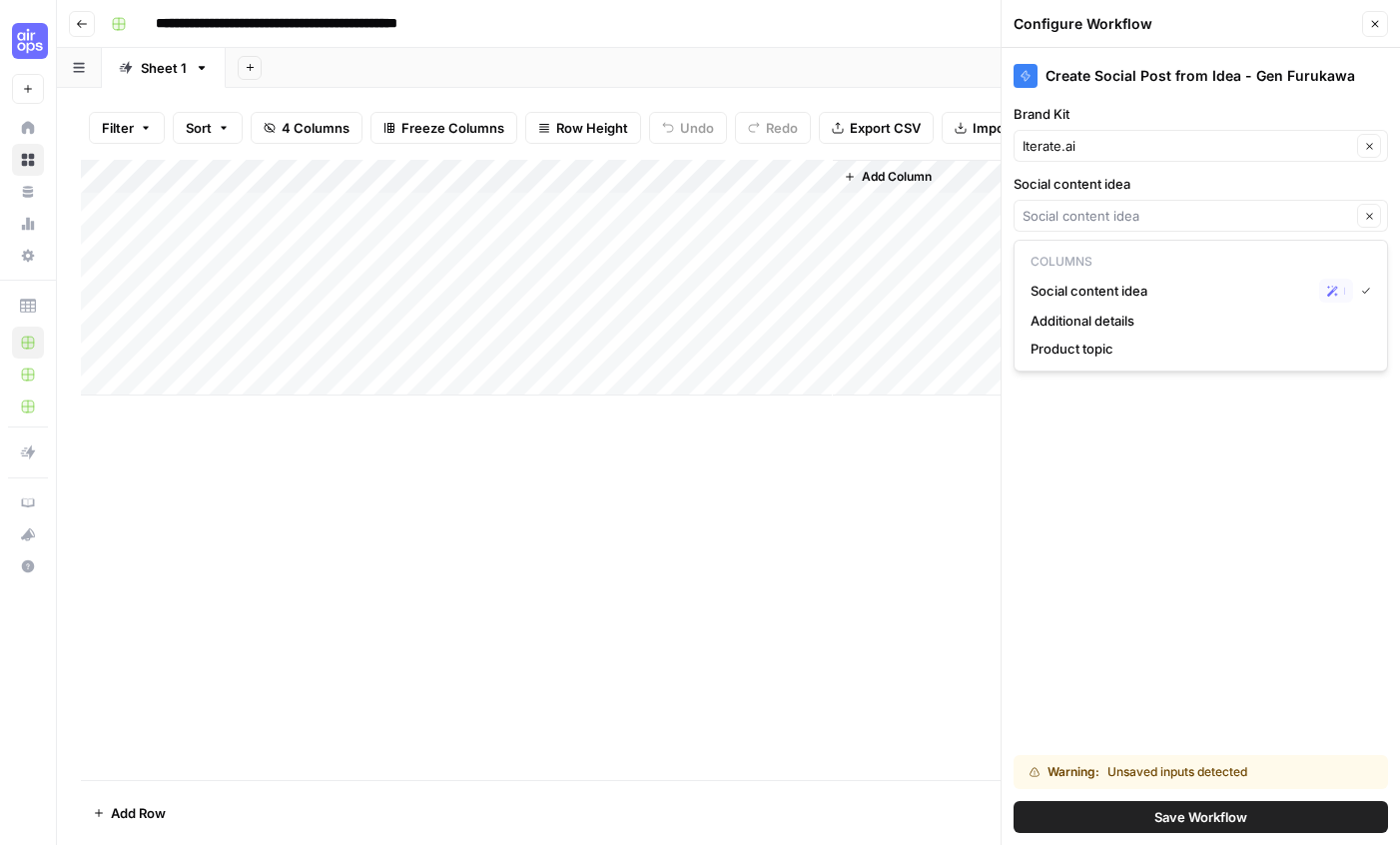 type on "Social content idea" 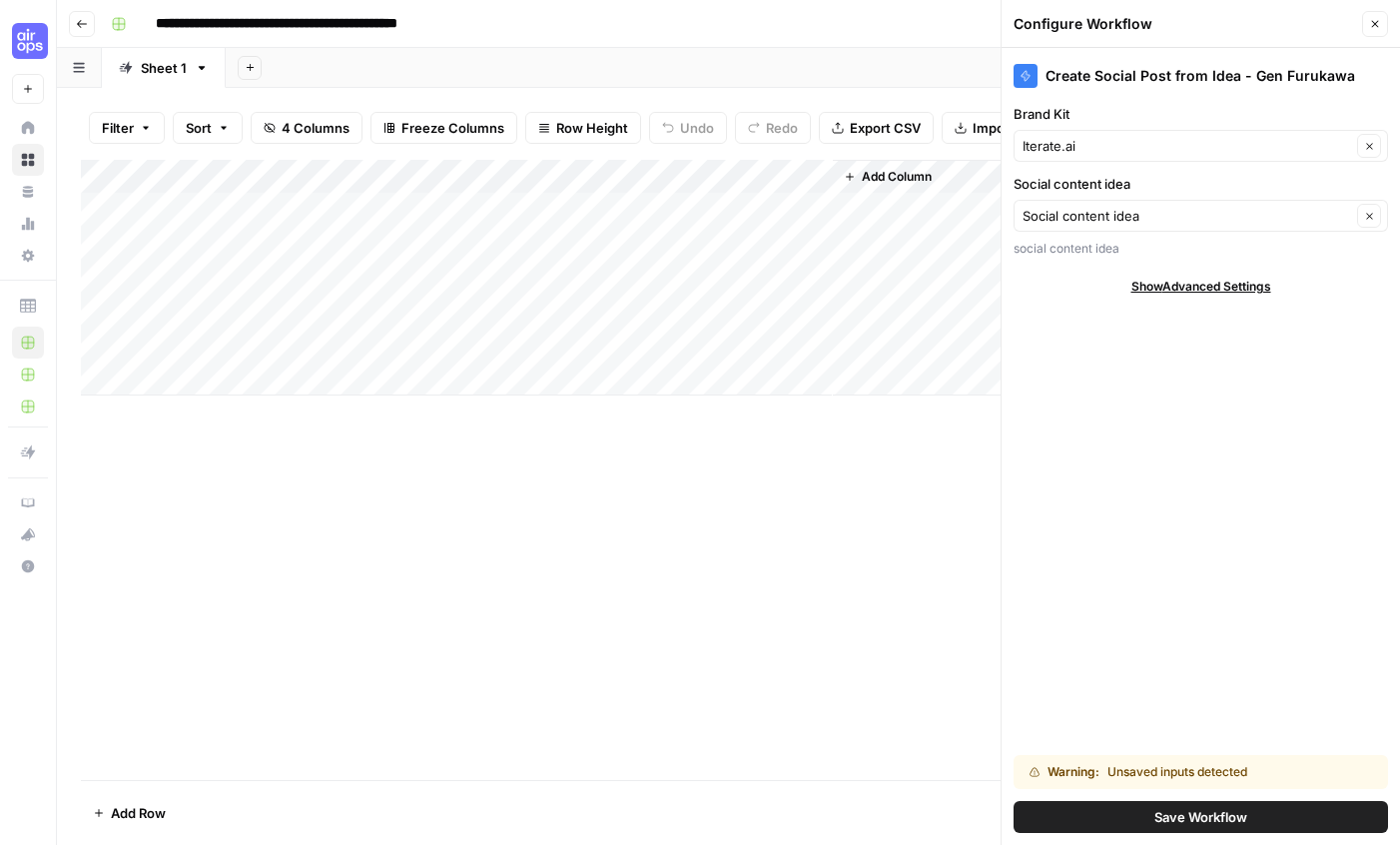 click on "Save Workflow" at bounding box center (1200, 817) 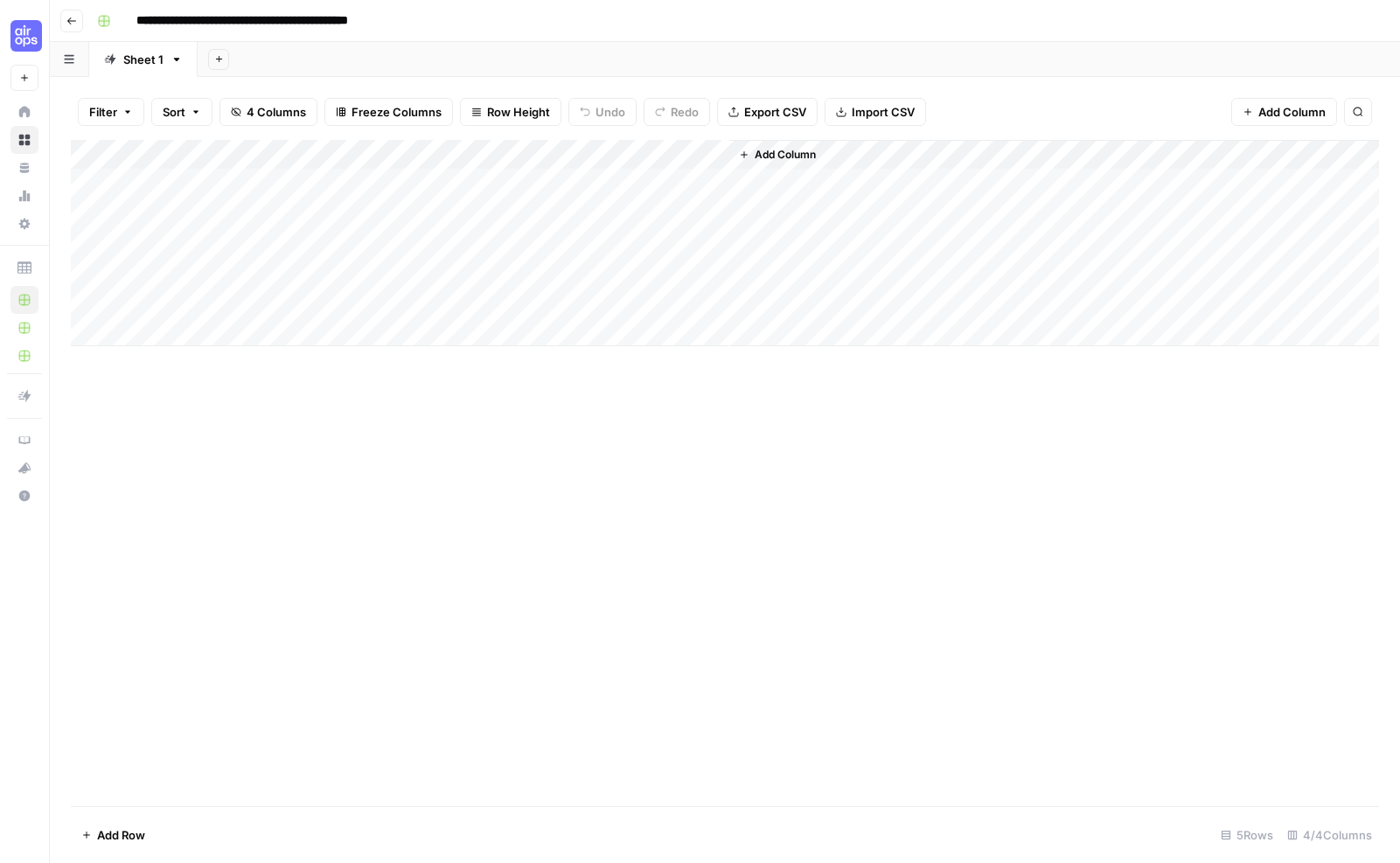 click on "Go back" at bounding box center (72, 21) 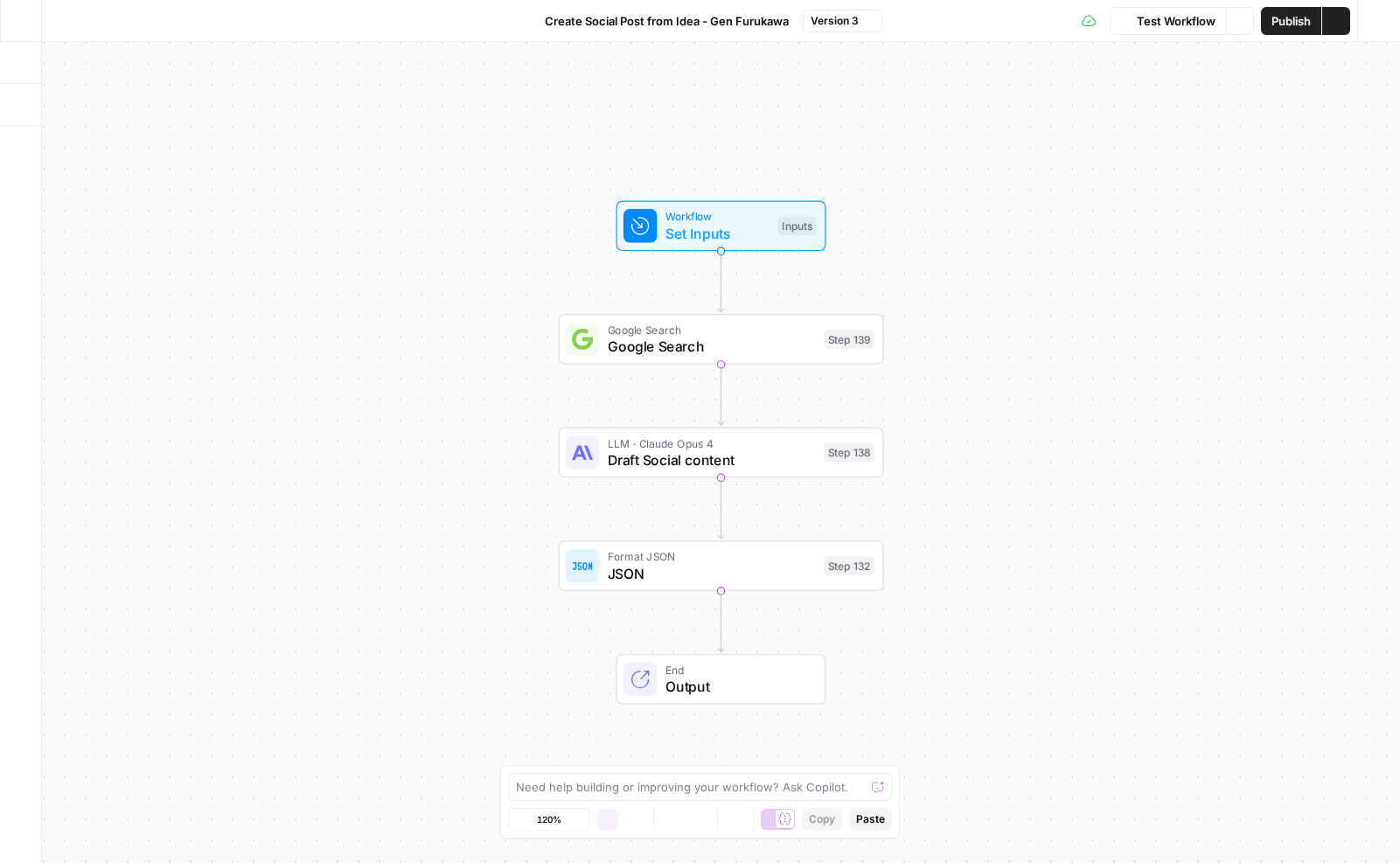 scroll, scrollTop: 0, scrollLeft: 0, axis: both 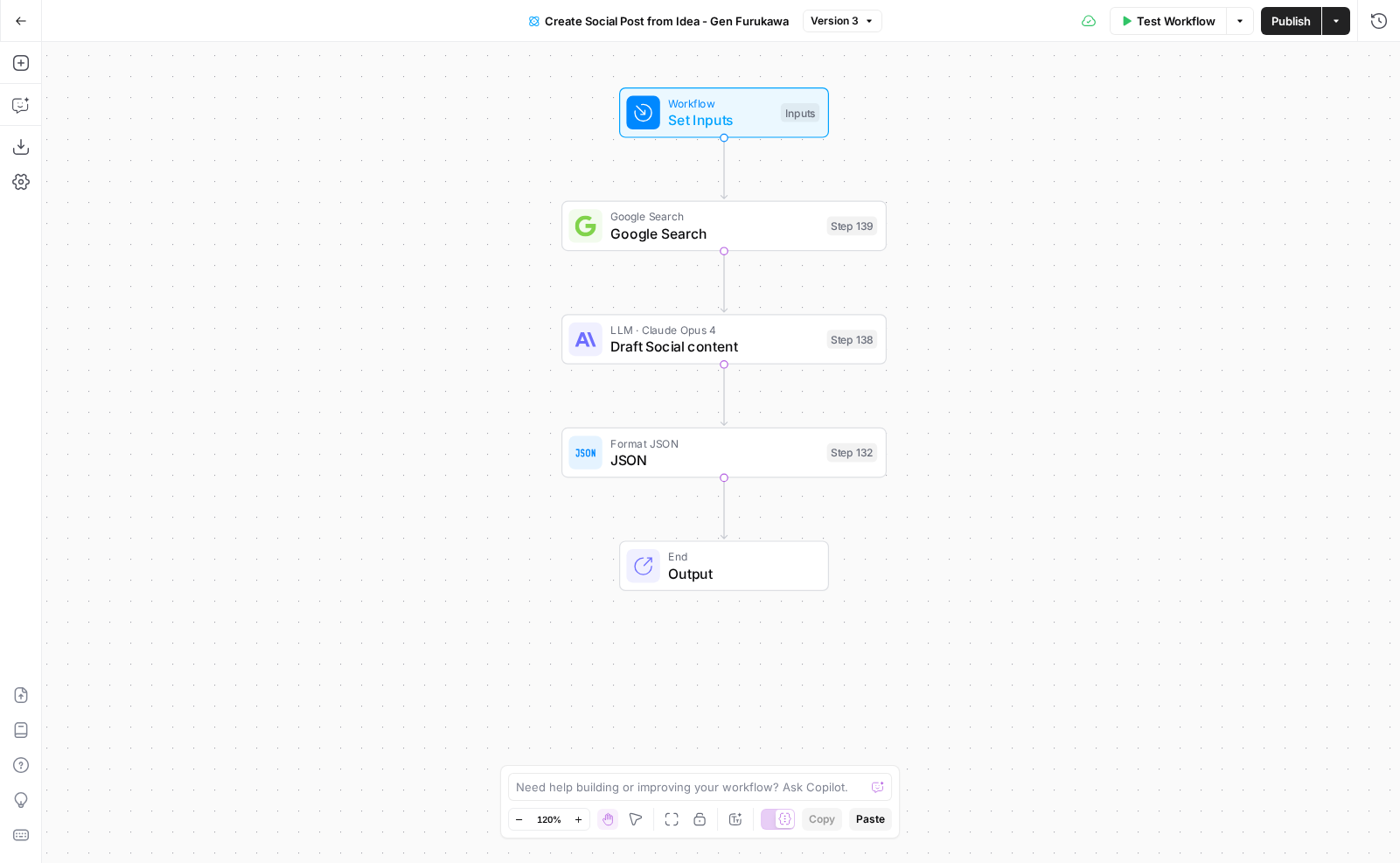 click on "Actions" at bounding box center [1336, 21] 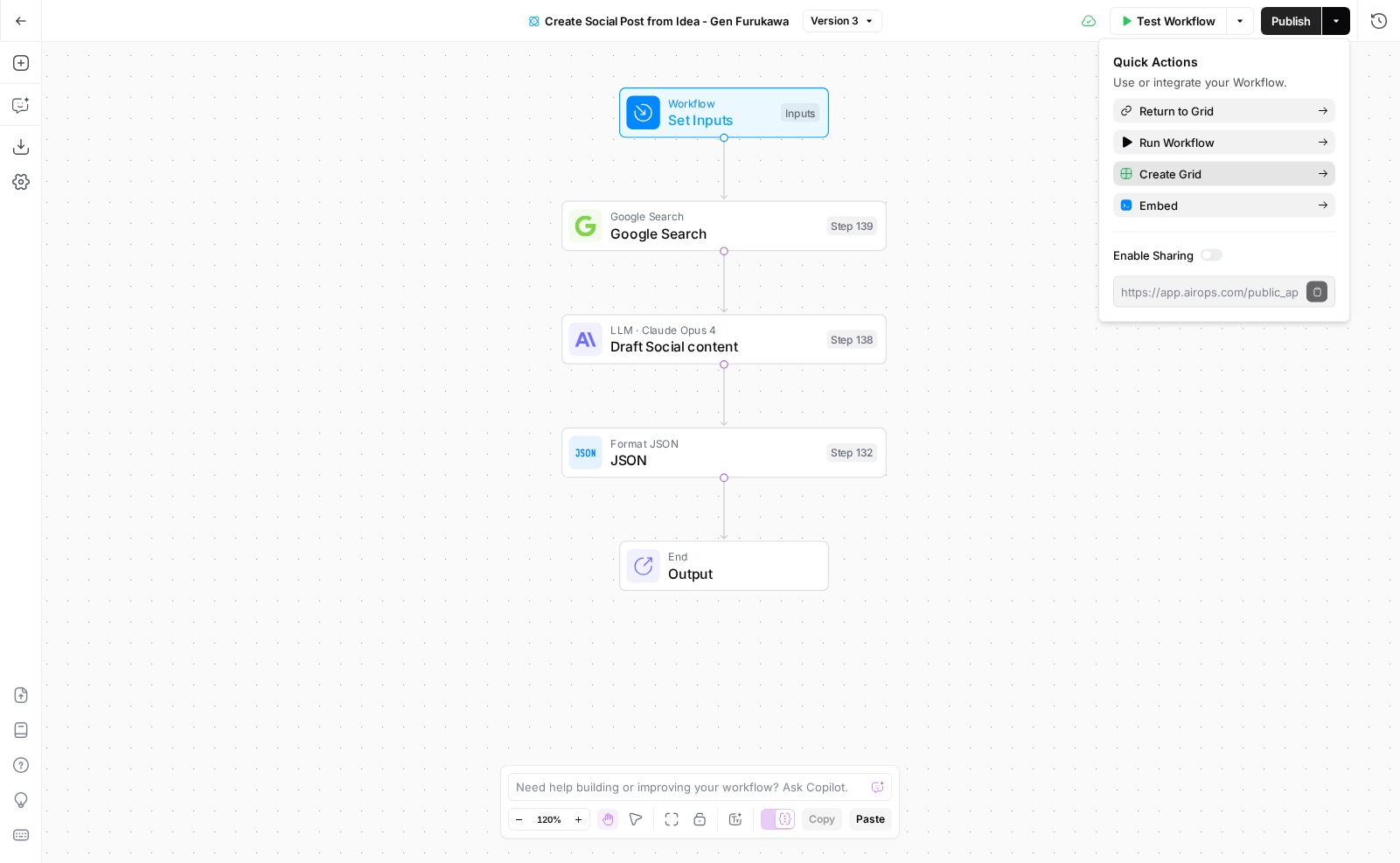 click on "Create Grid" at bounding box center [1222, 174] 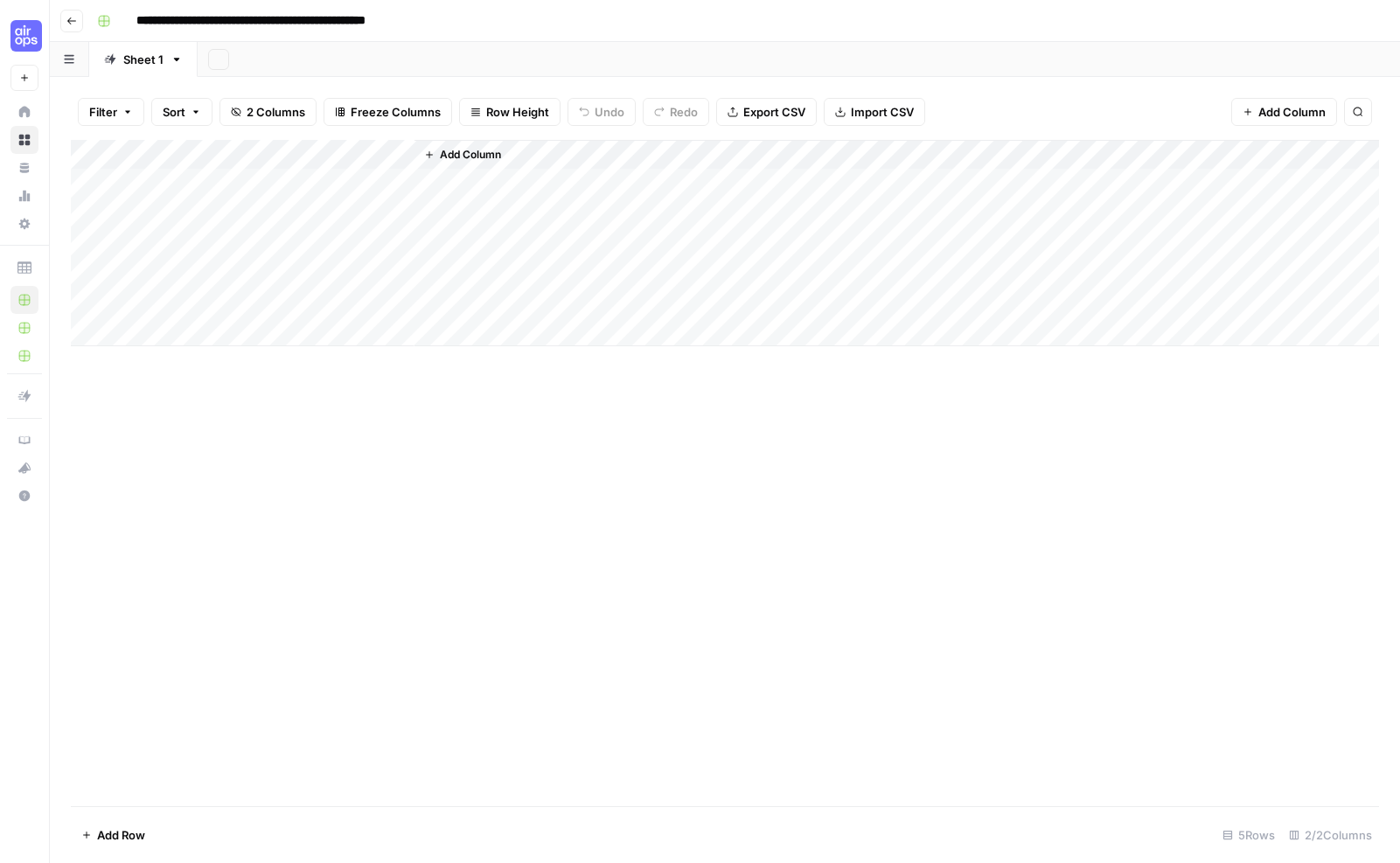 scroll, scrollTop: 0, scrollLeft: 0, axis: both 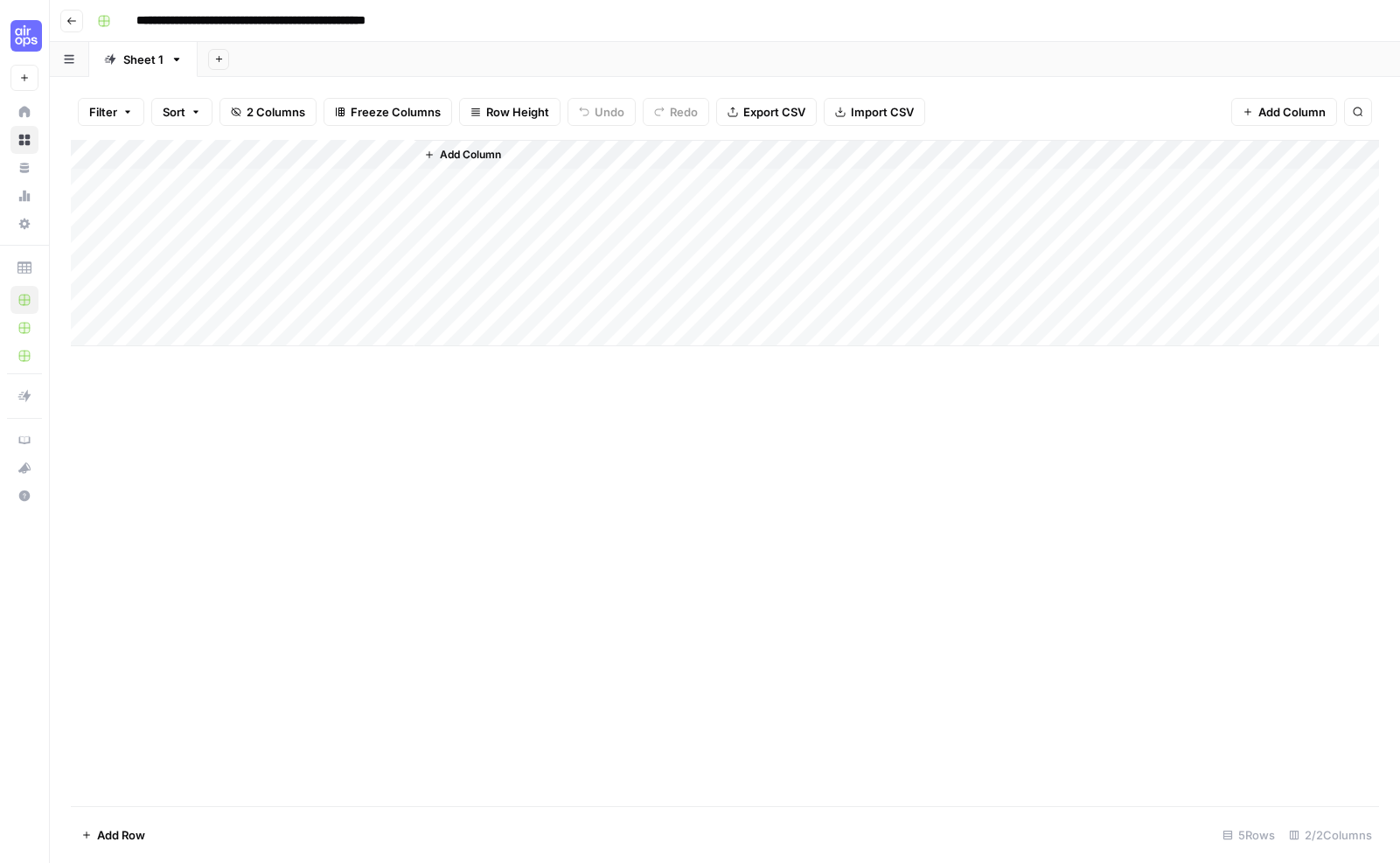 click 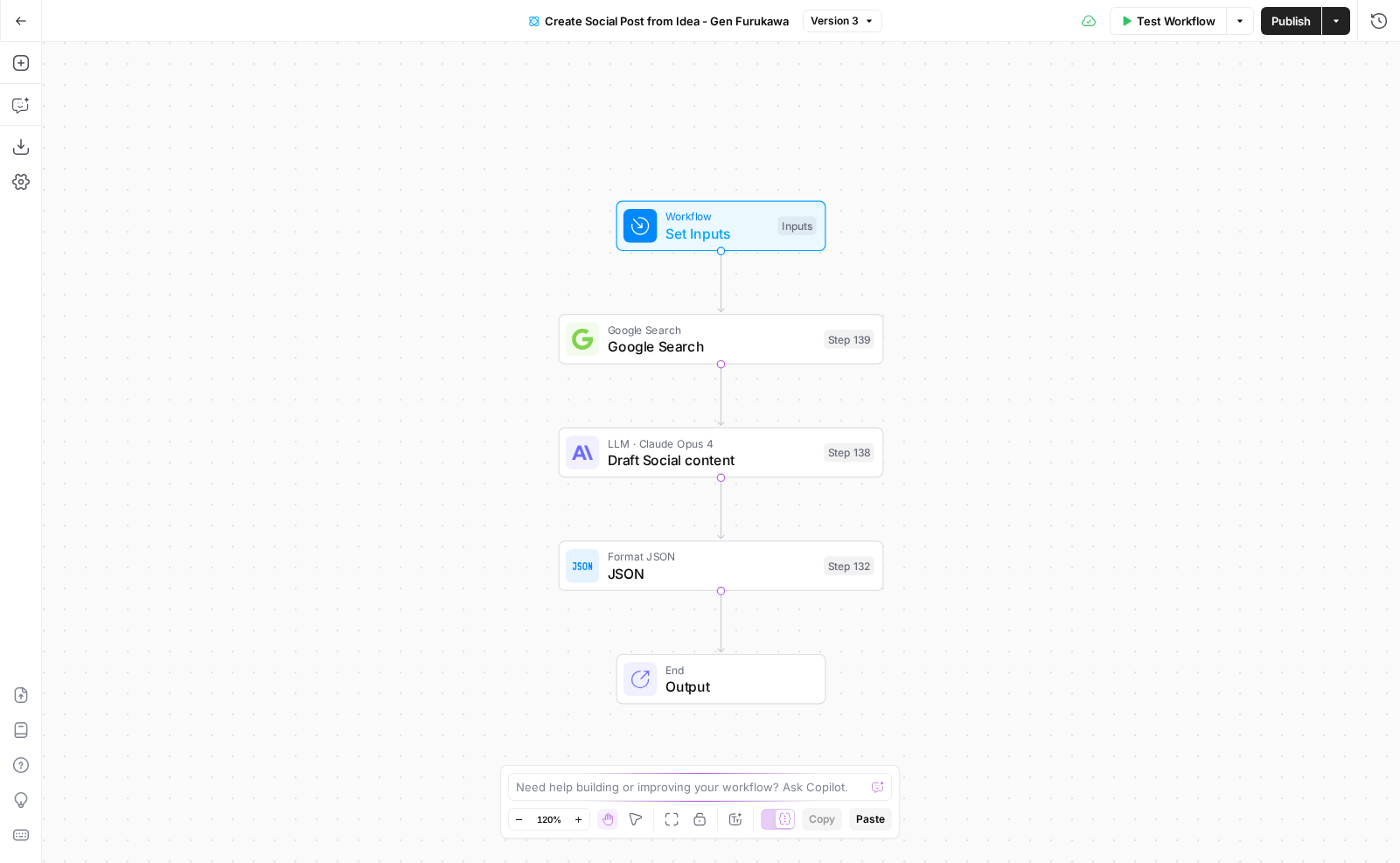scroll, scrollTop: 0, scrollLeft: 0, axis: both 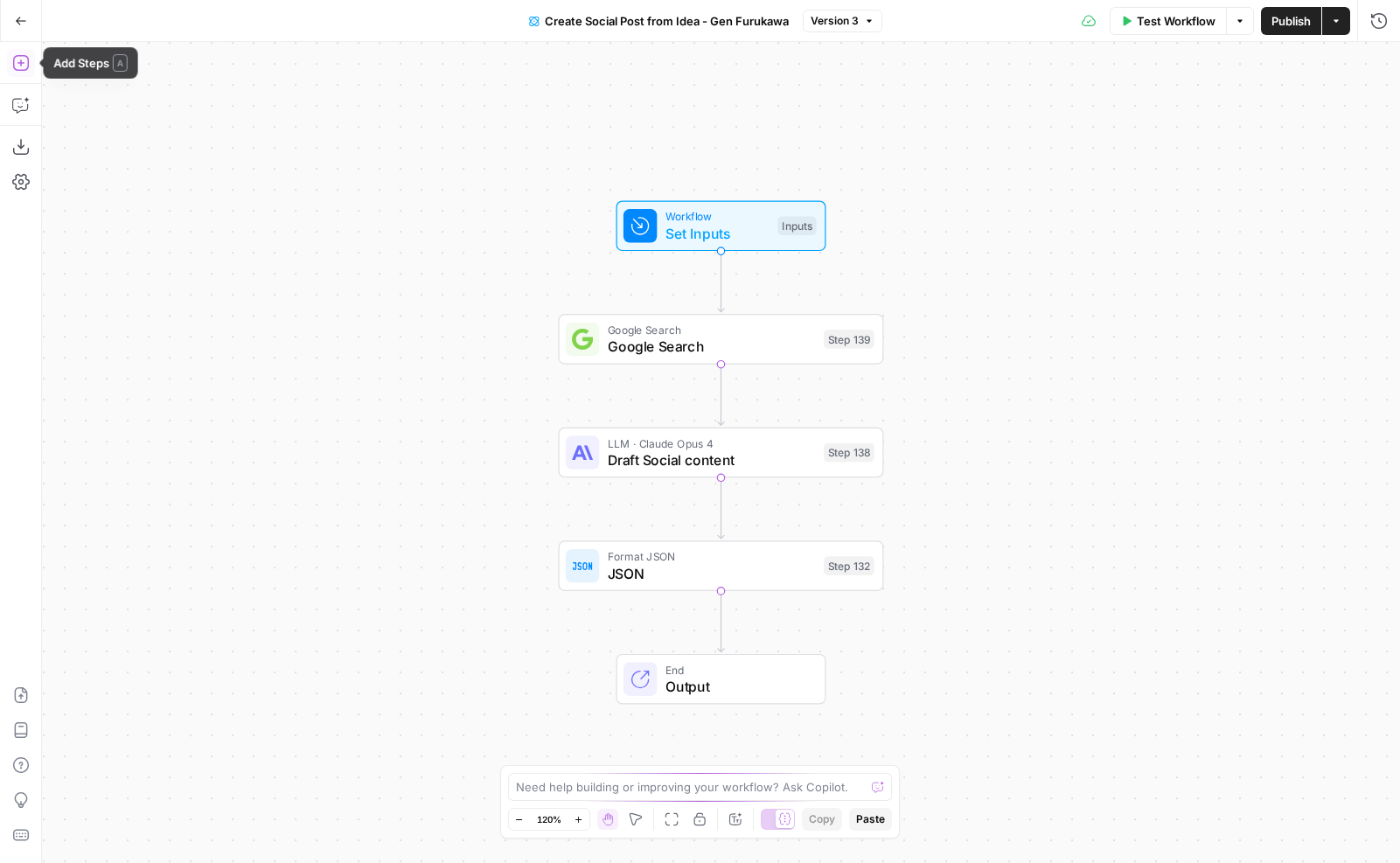 click 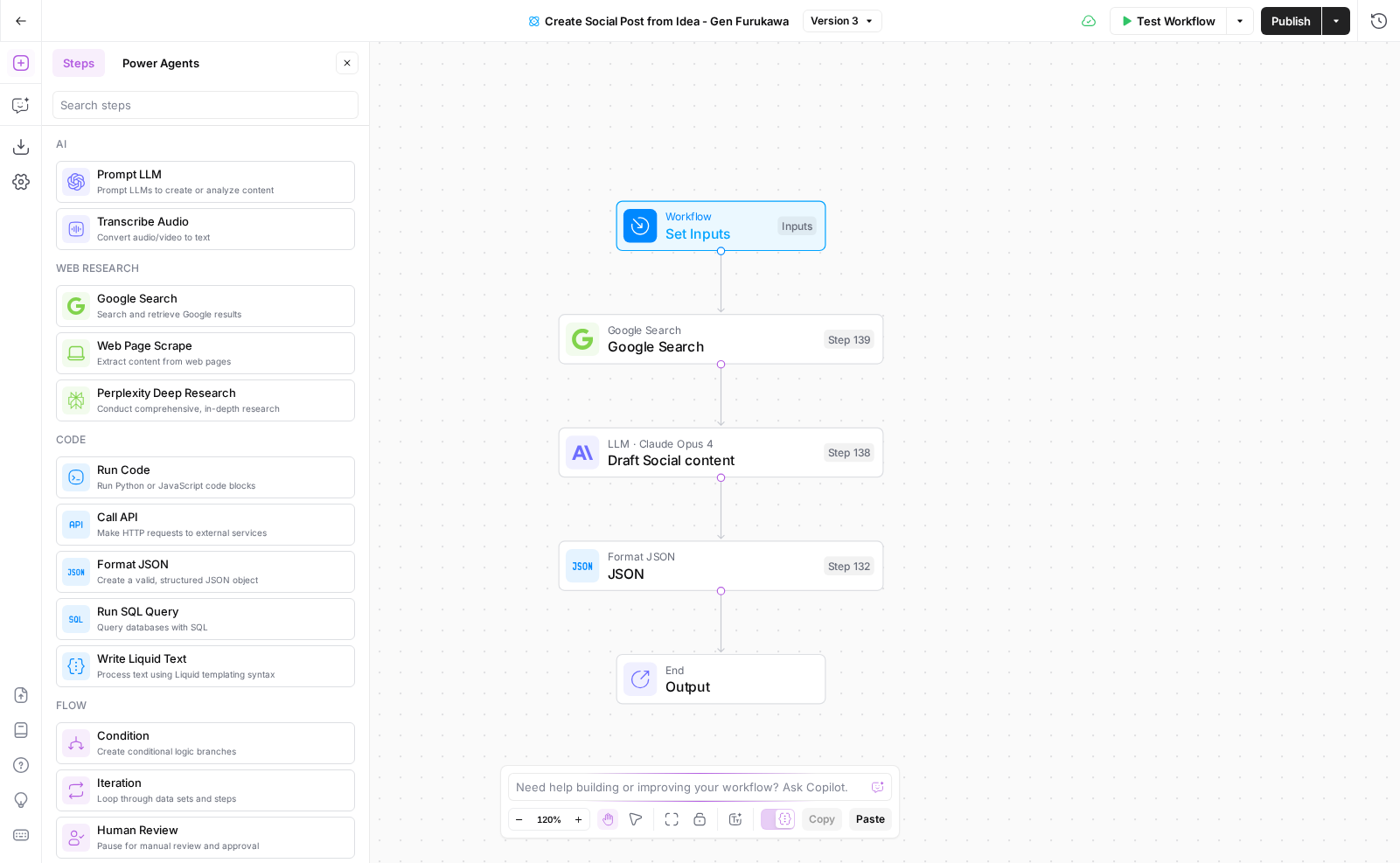 click 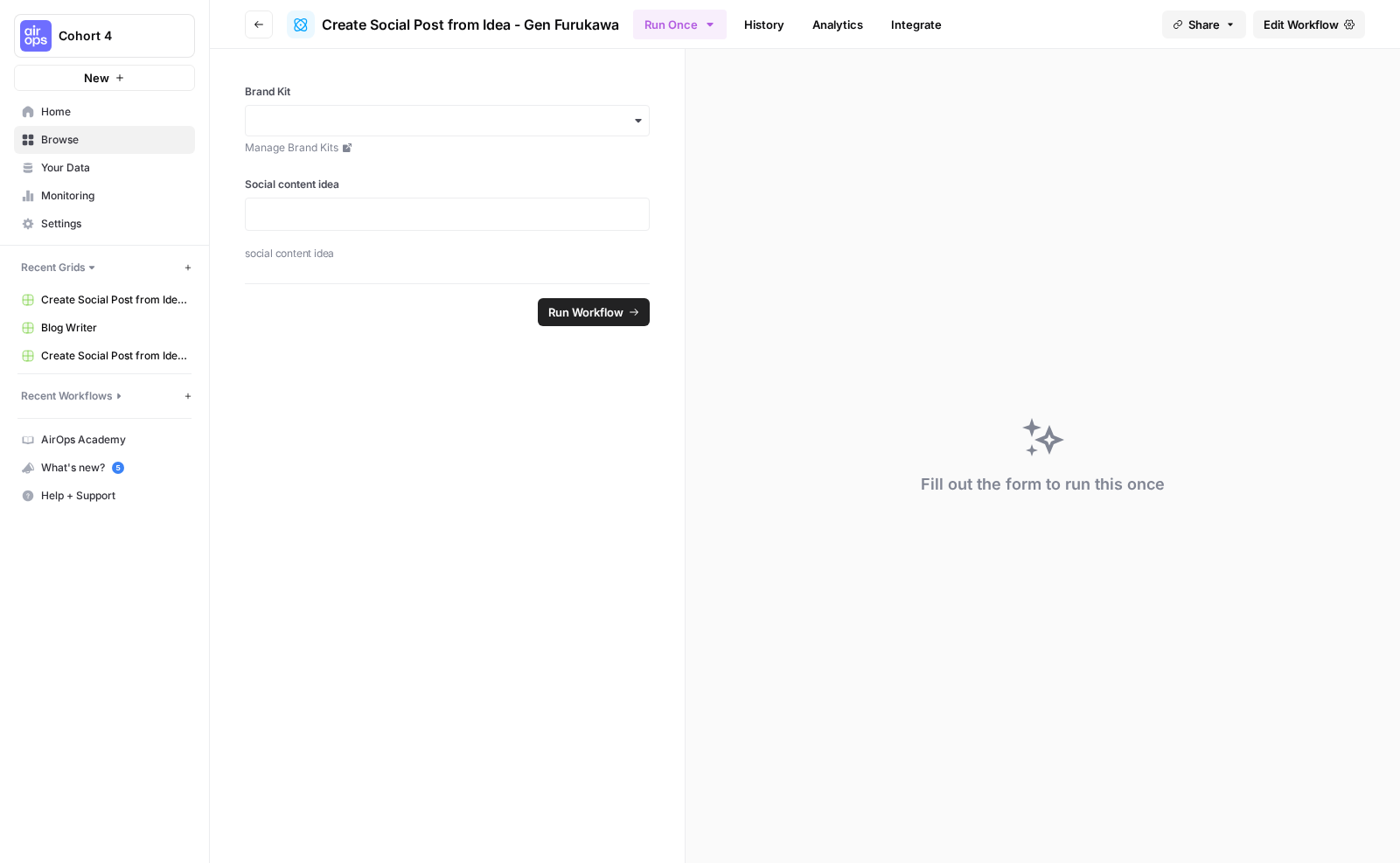 scroll, scrollTop: 0, scrollLeft: 0, axis: both 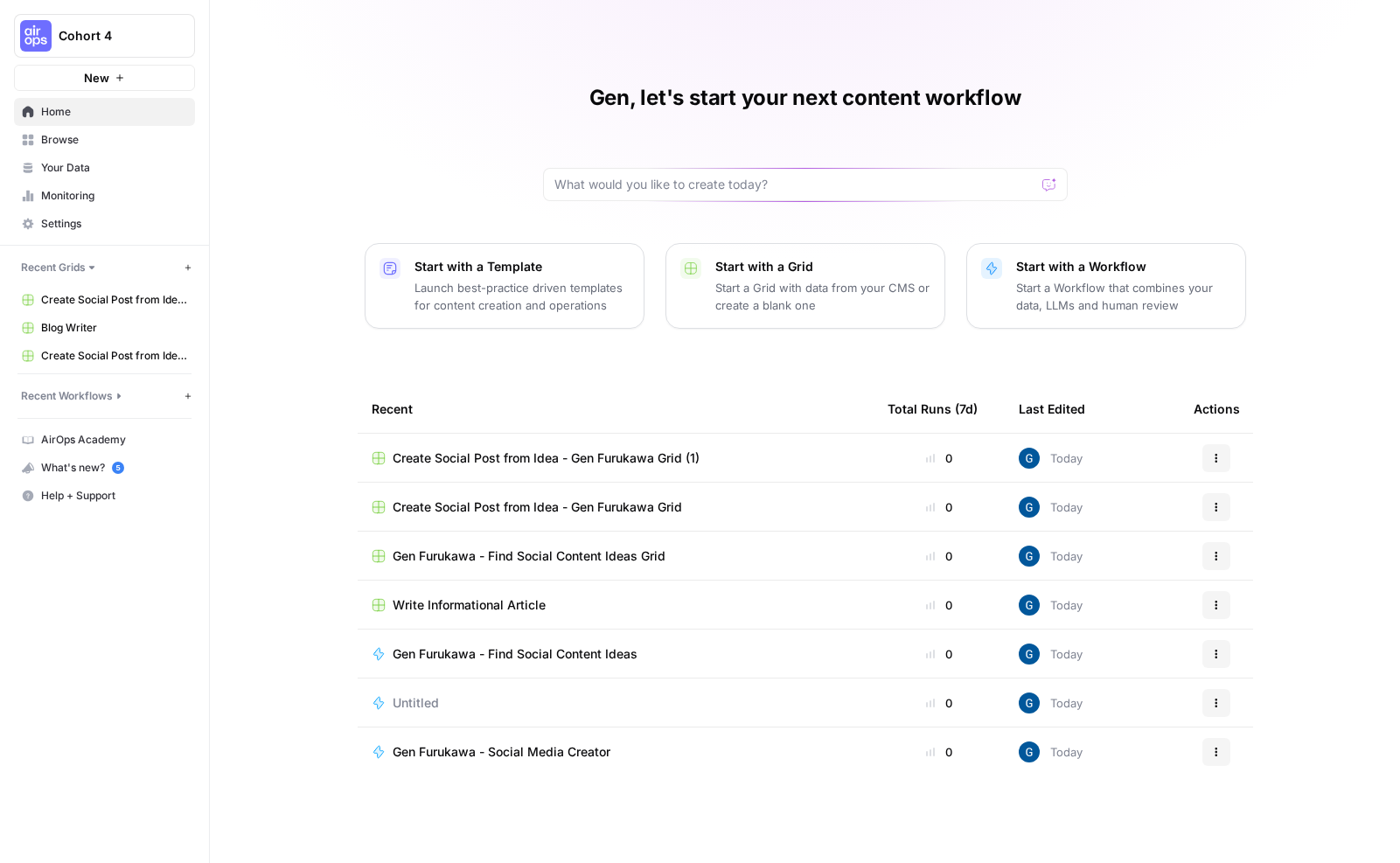 click on "Actions" at bounding box center (1216, 458) 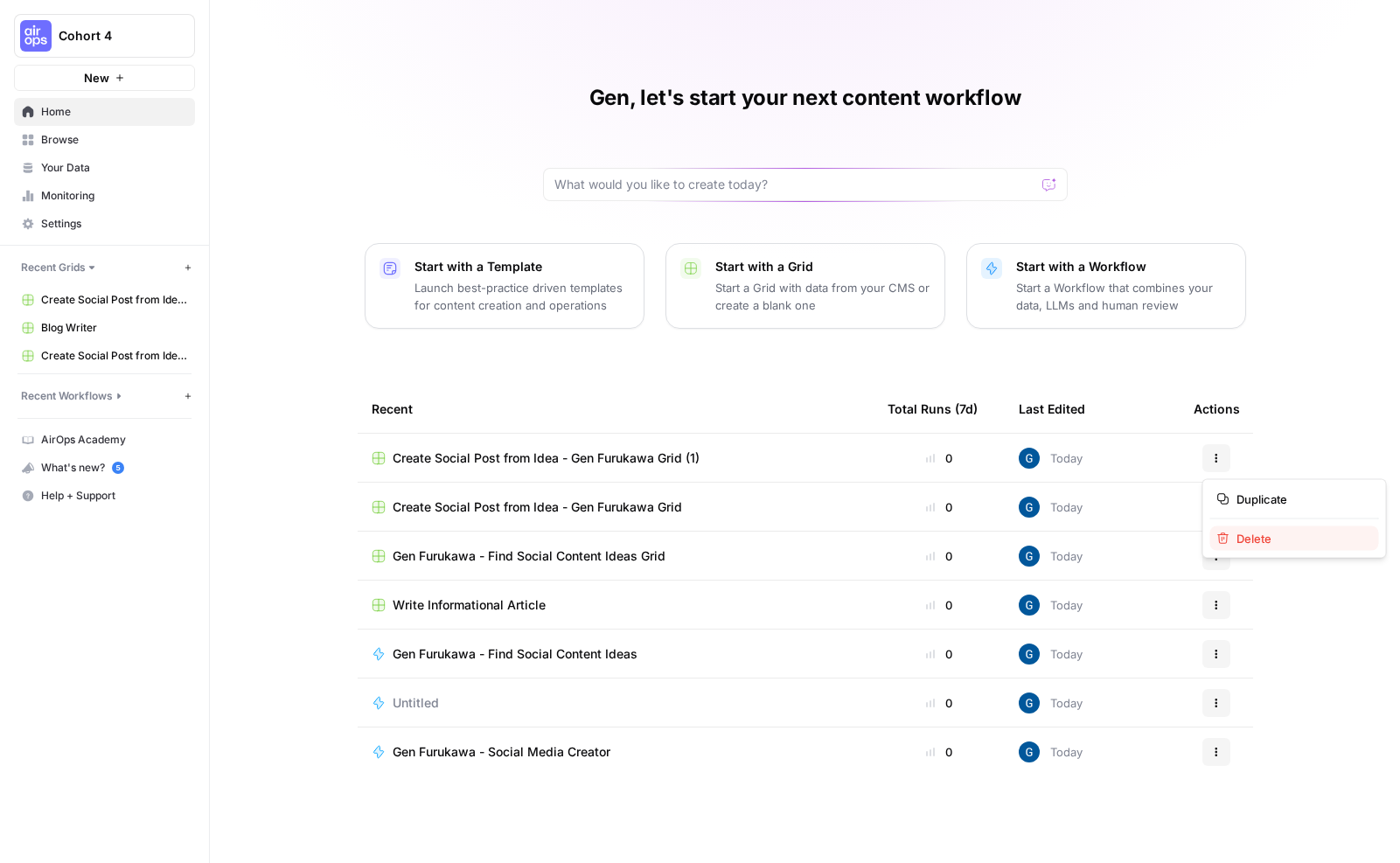 click on "Delete" at bounding box center [1294, 539] 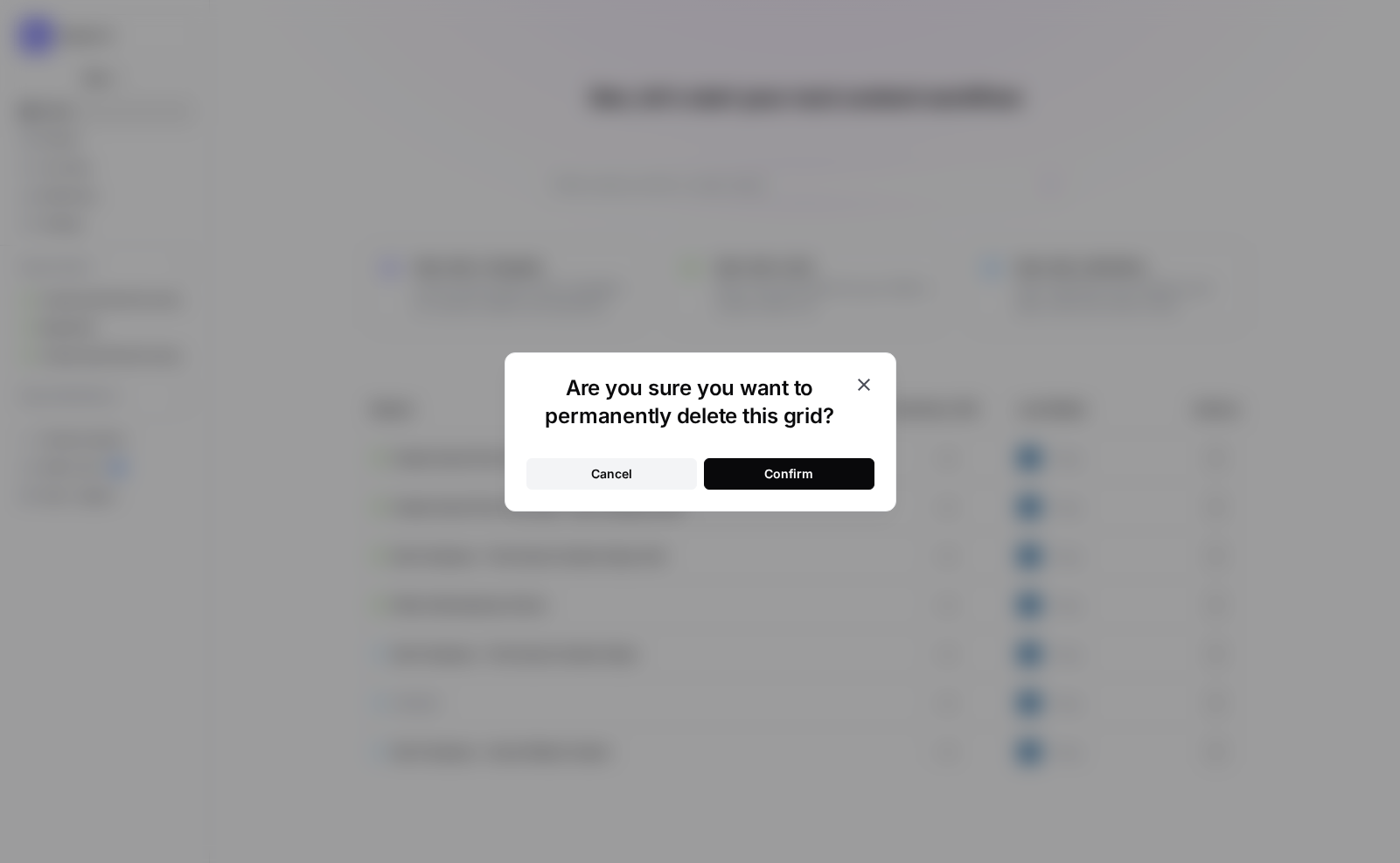 click on "Confirm" at bounding box center (789, 474) 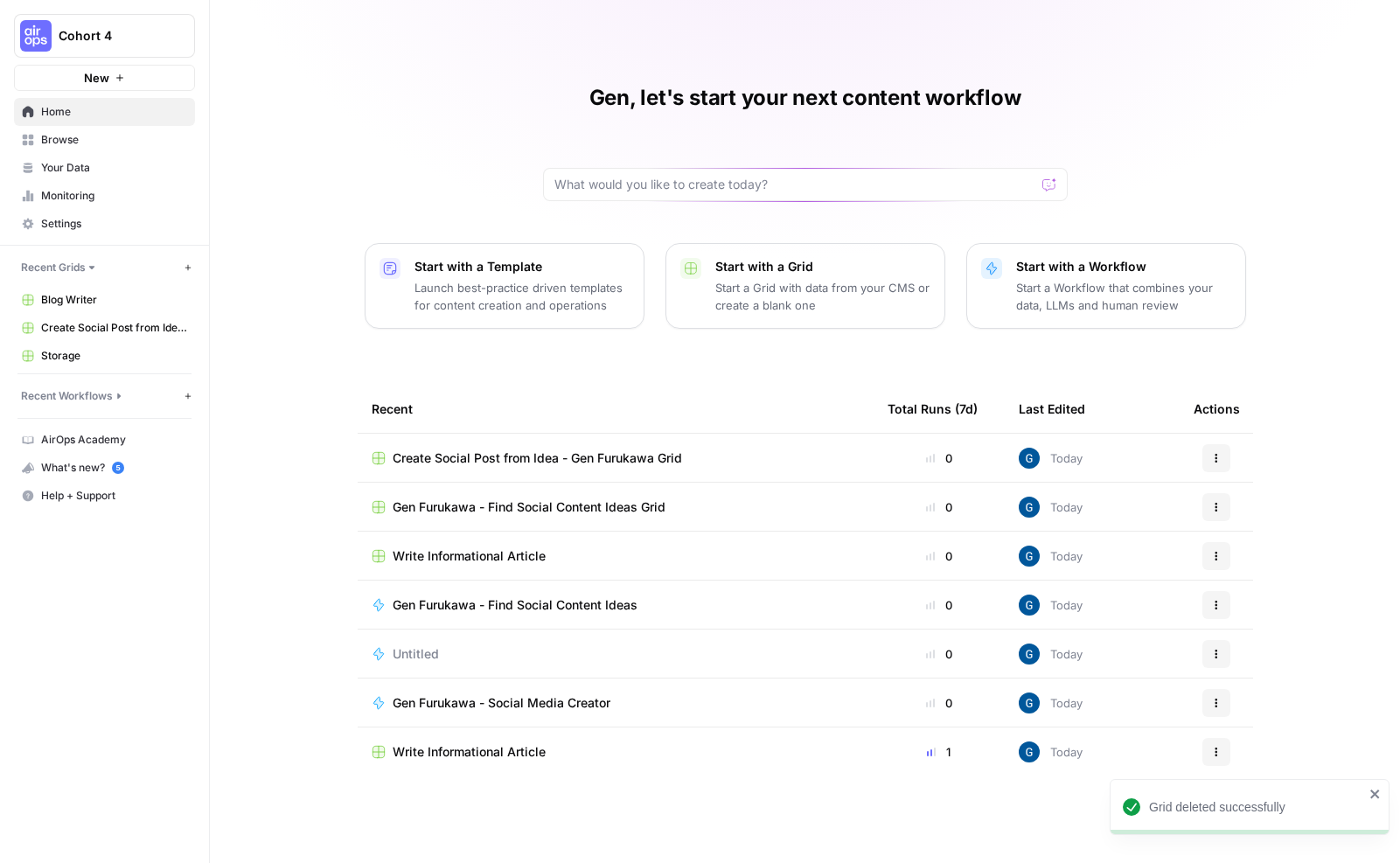 click on "Create Social Post from Idea - Gen Furukawa Grid" at bounding box center (537, 458) 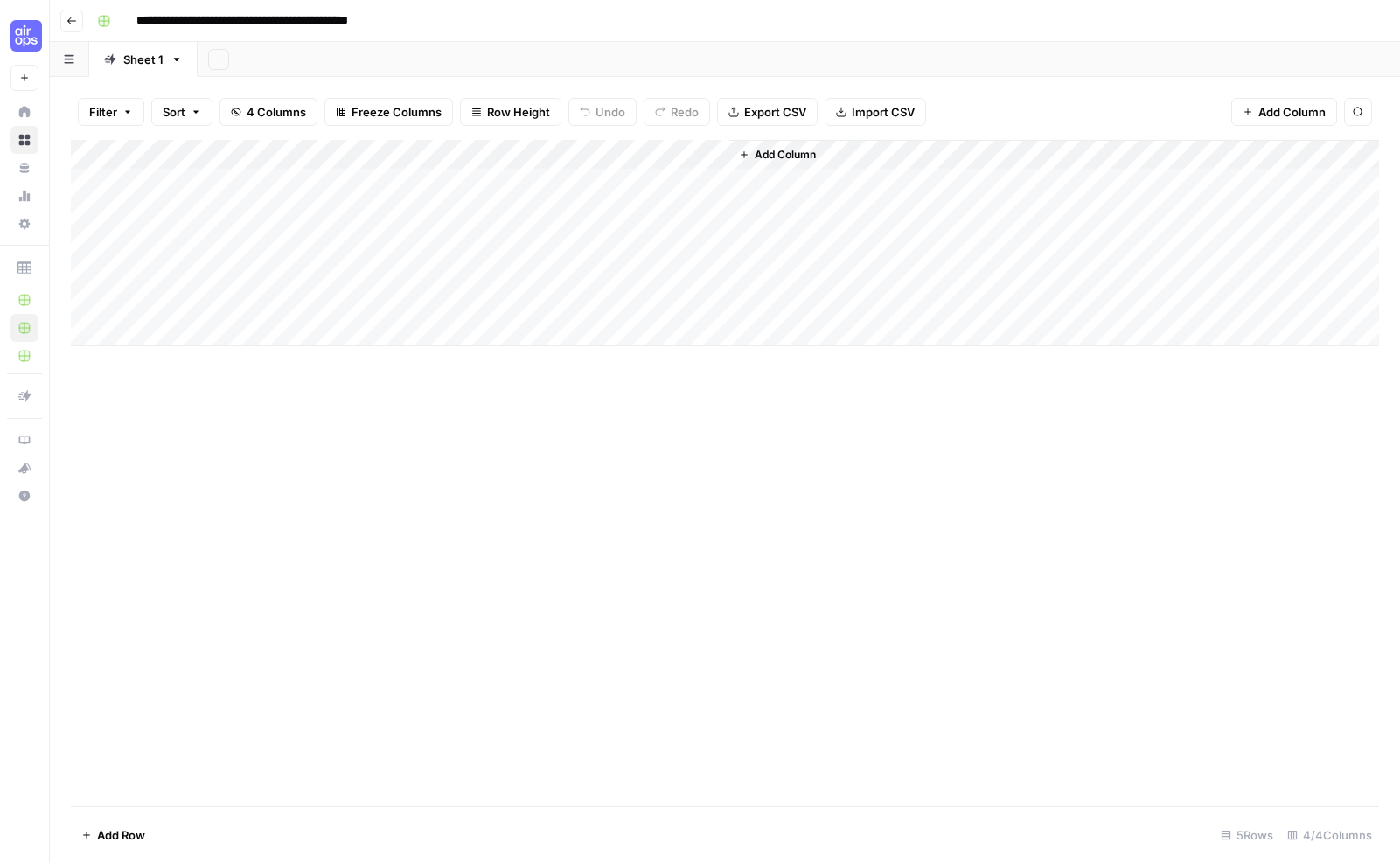scroll, scrollTop: 0, scrollLeft: 0, axis: both 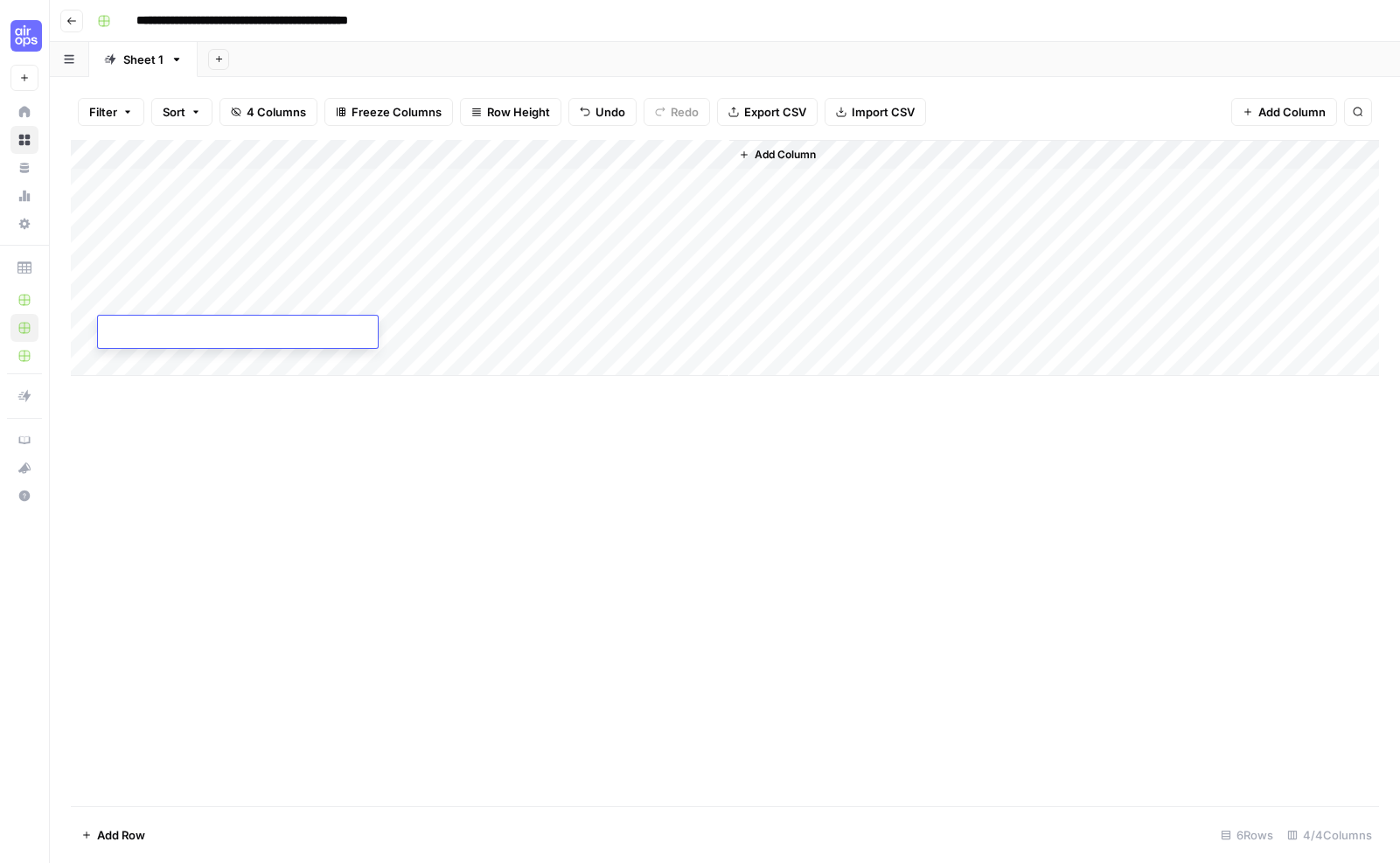 click on "Add Column" at bounding box center (725, 258) 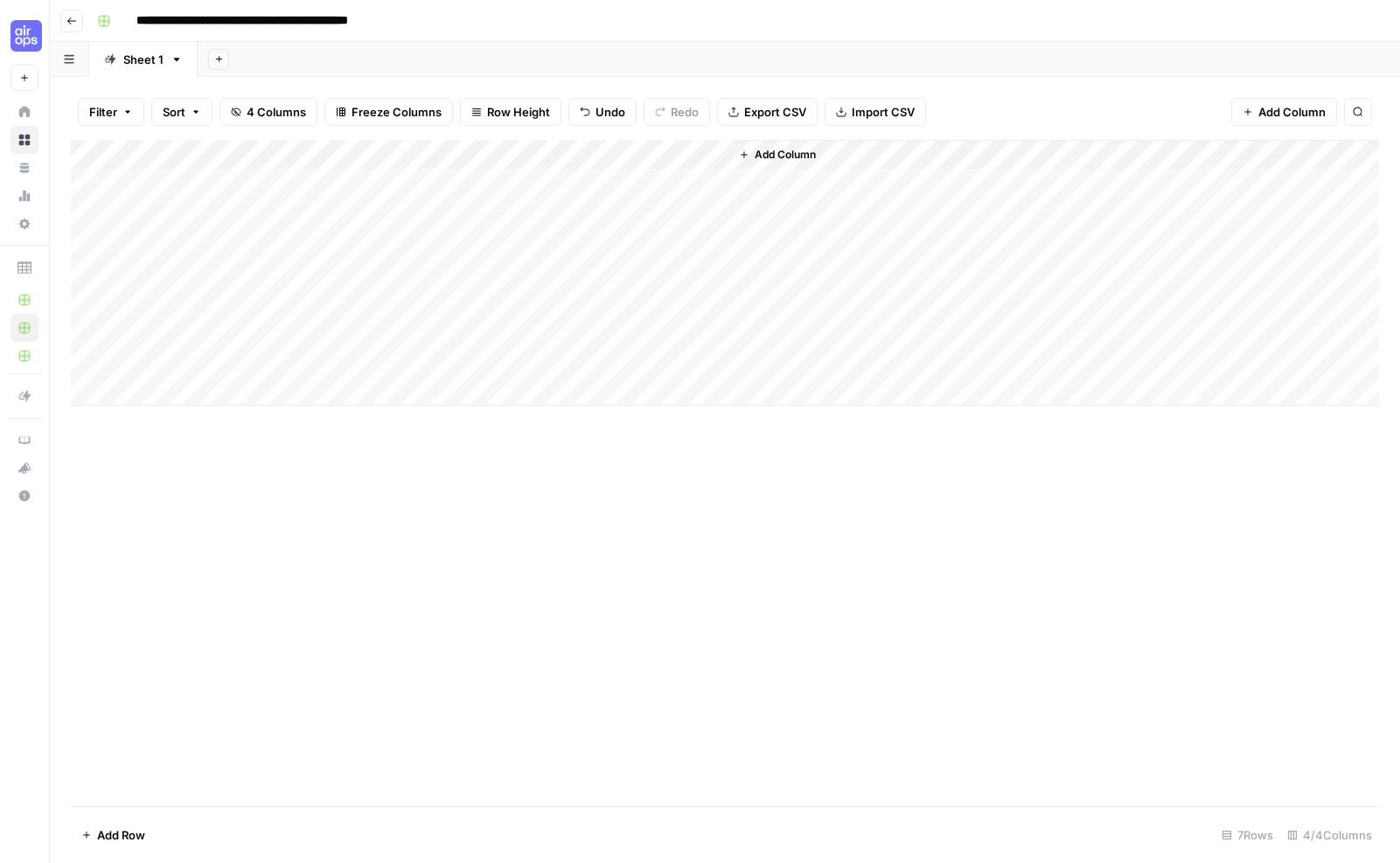 click on "Add Column" at bounding box center (725, 273) 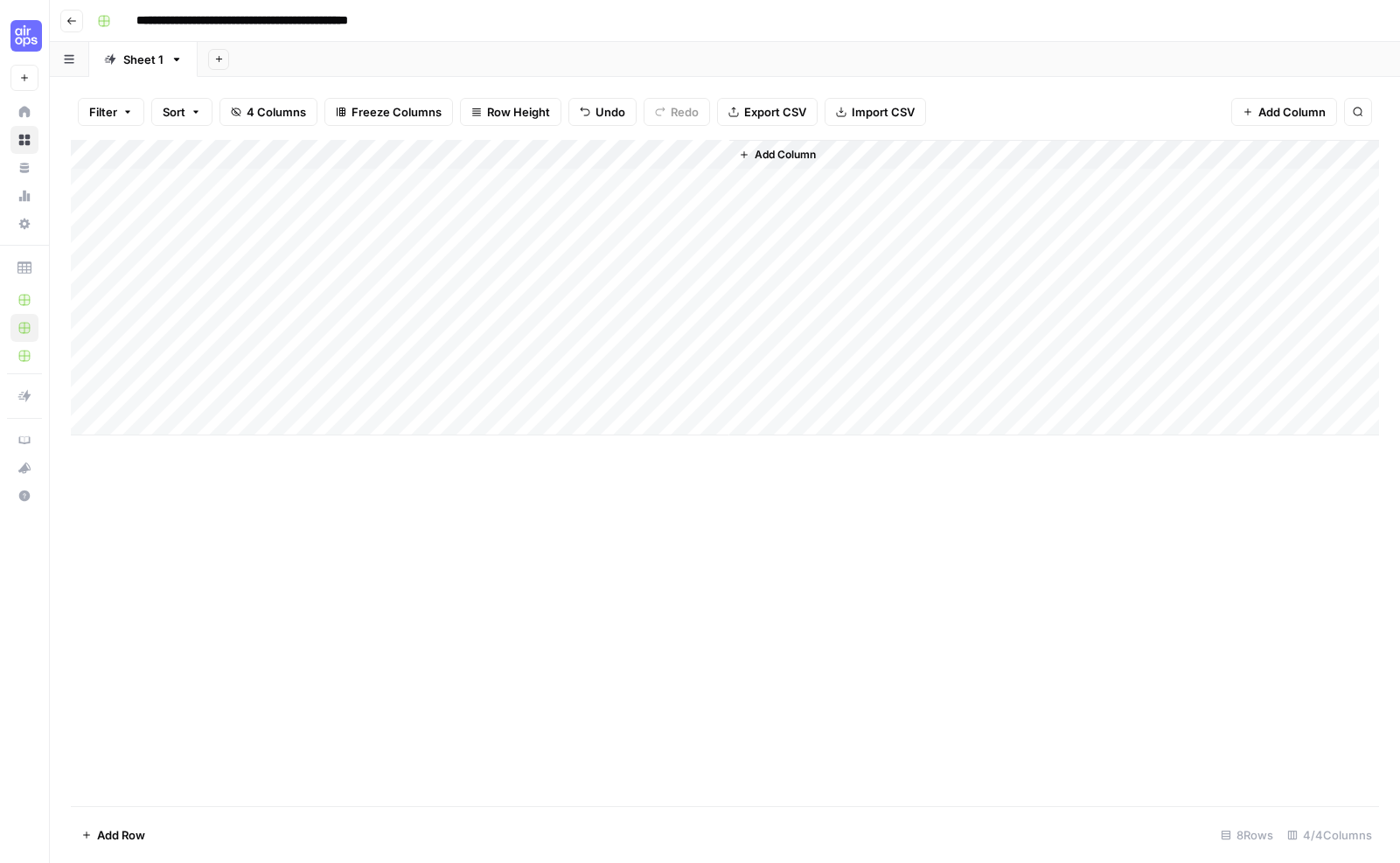 click on "Add Column" at bounding box center (725, 288) 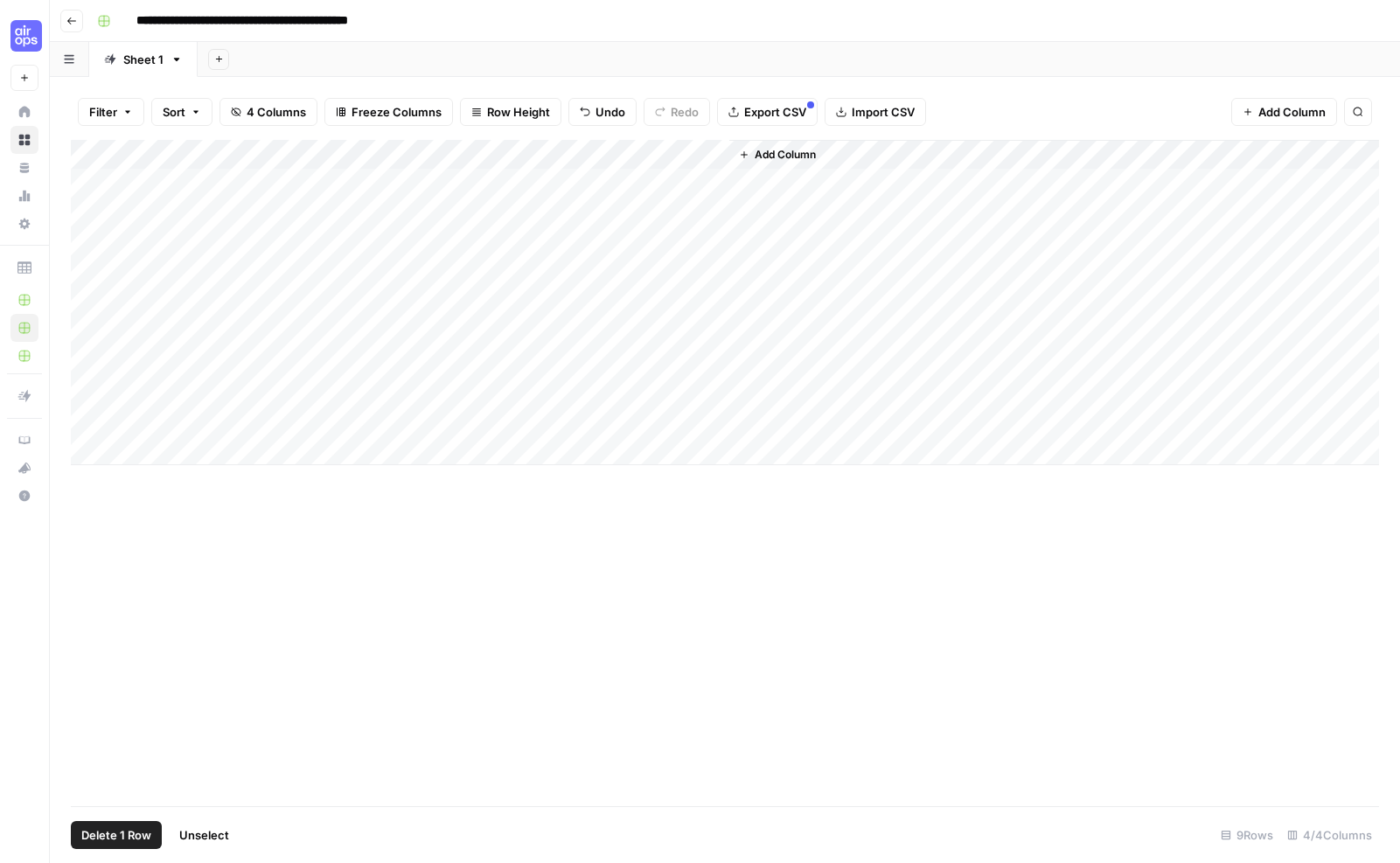 drag, startPoint x: 83, startPoint y: 179, endPoint x: 91, endPoint y: 417, distance: 238.13442 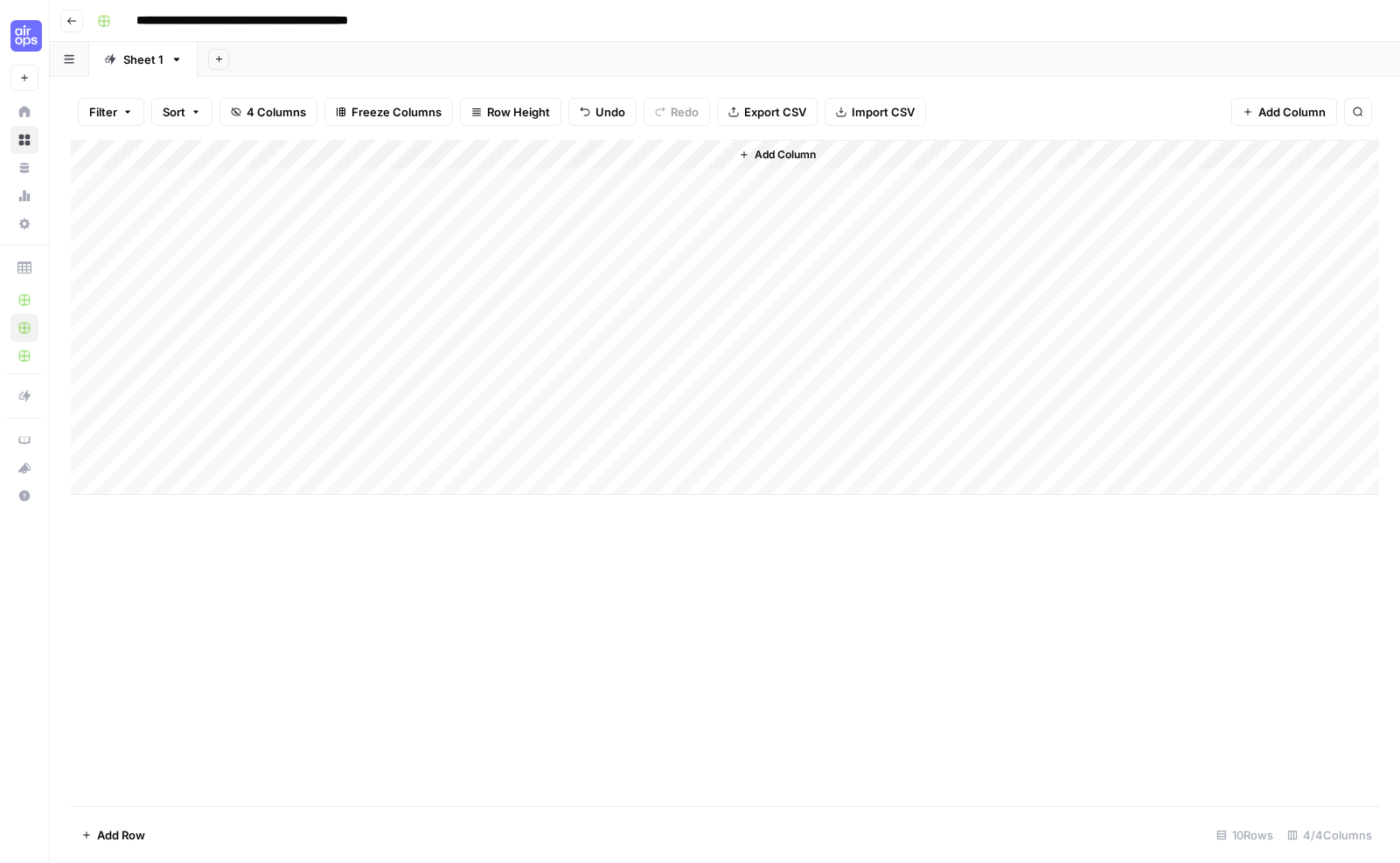 click on "Add Column" at bounding box center (725, 317) 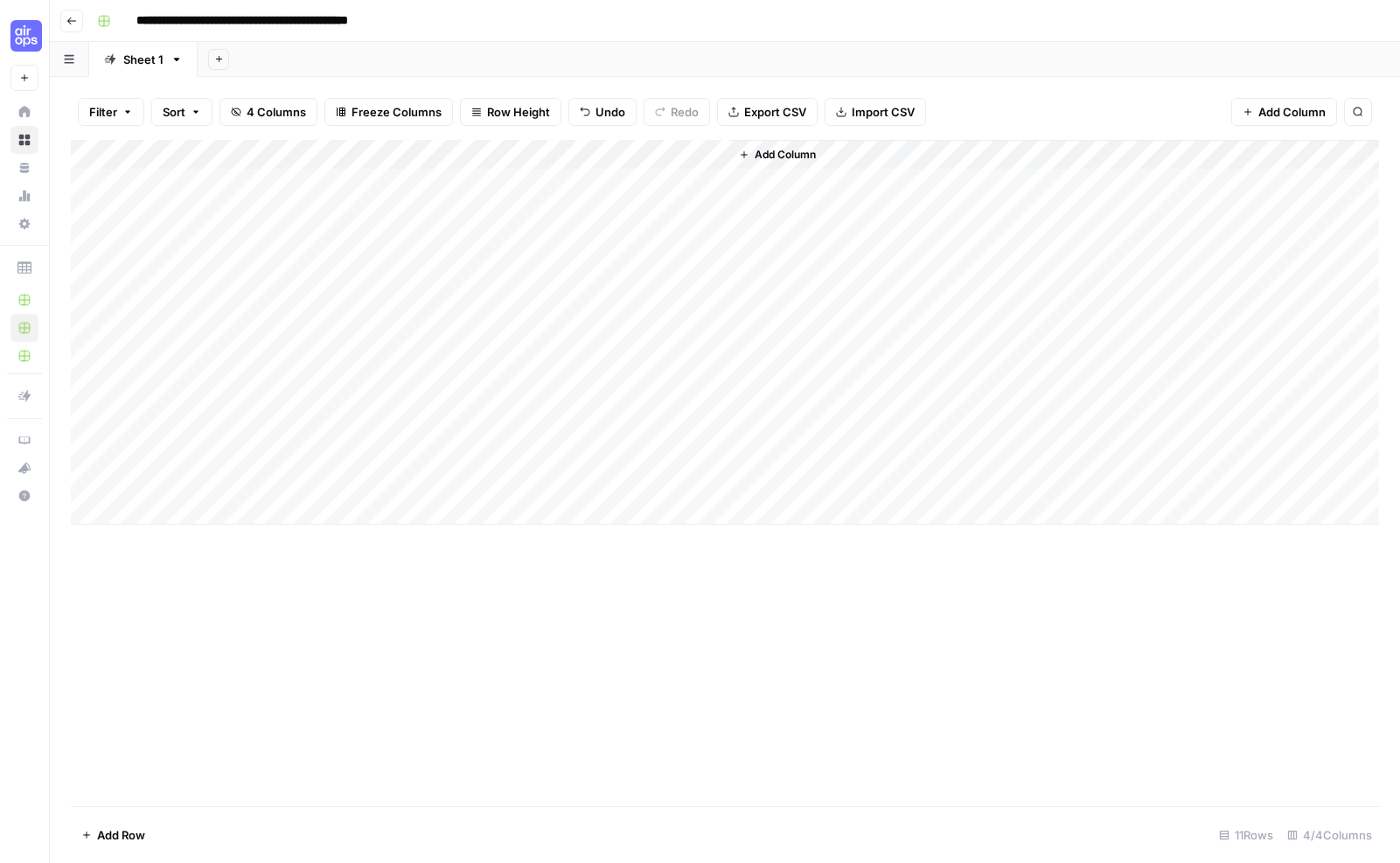 click on "Add Column" at bounding box center [725, 332] 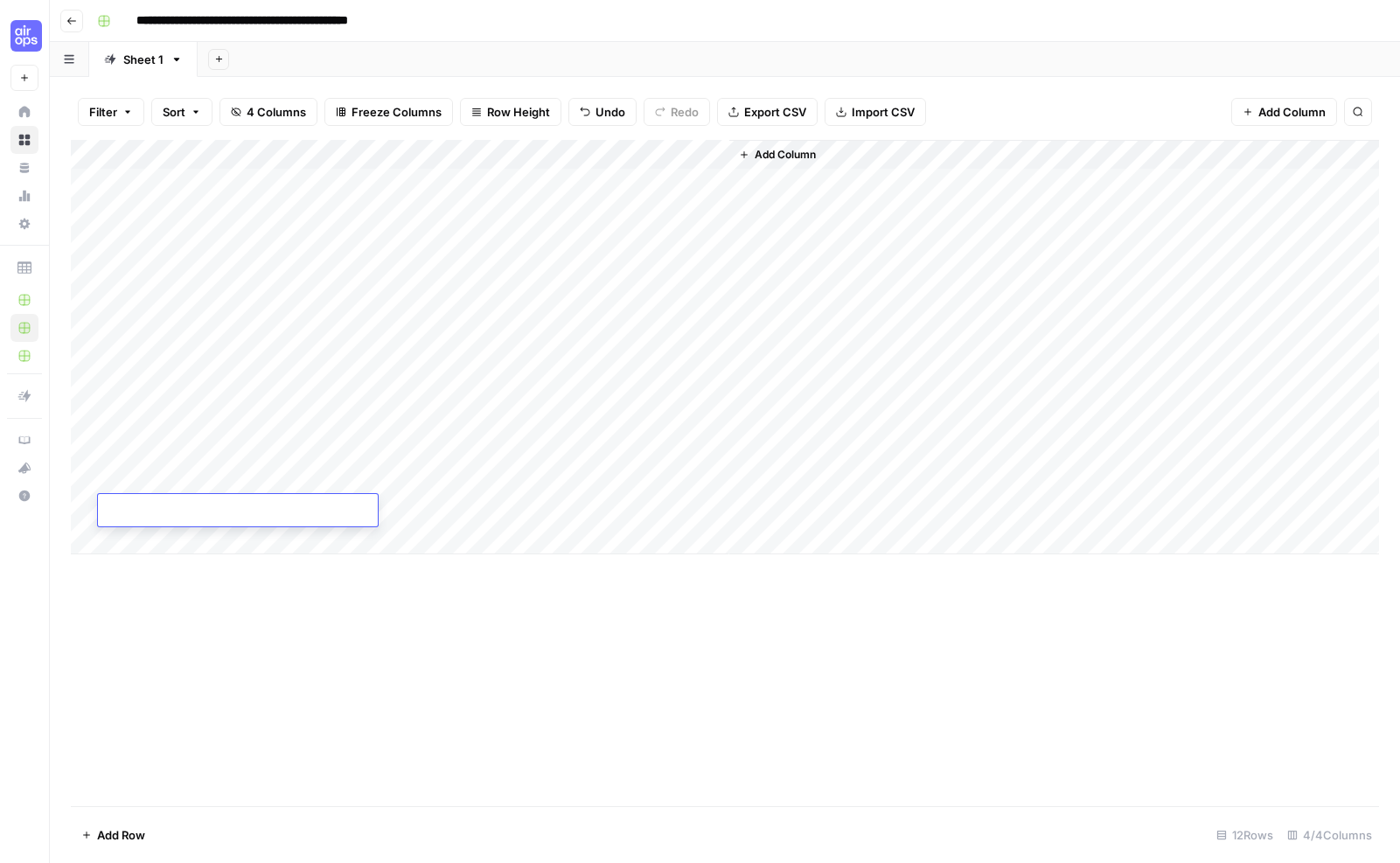 click at bounding box center (238, 512) 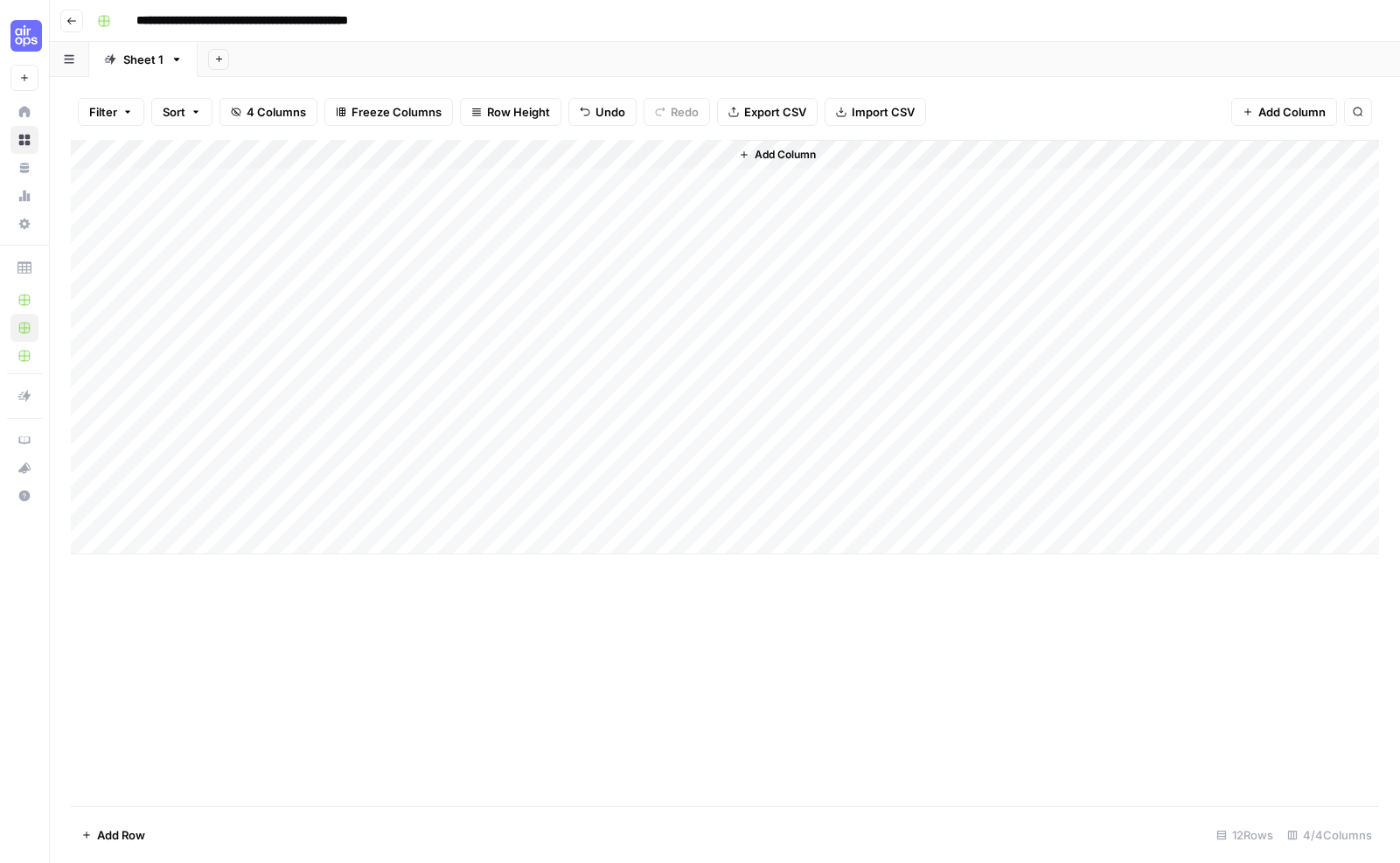 click on "Add Column" at bounding box center [725, 347] 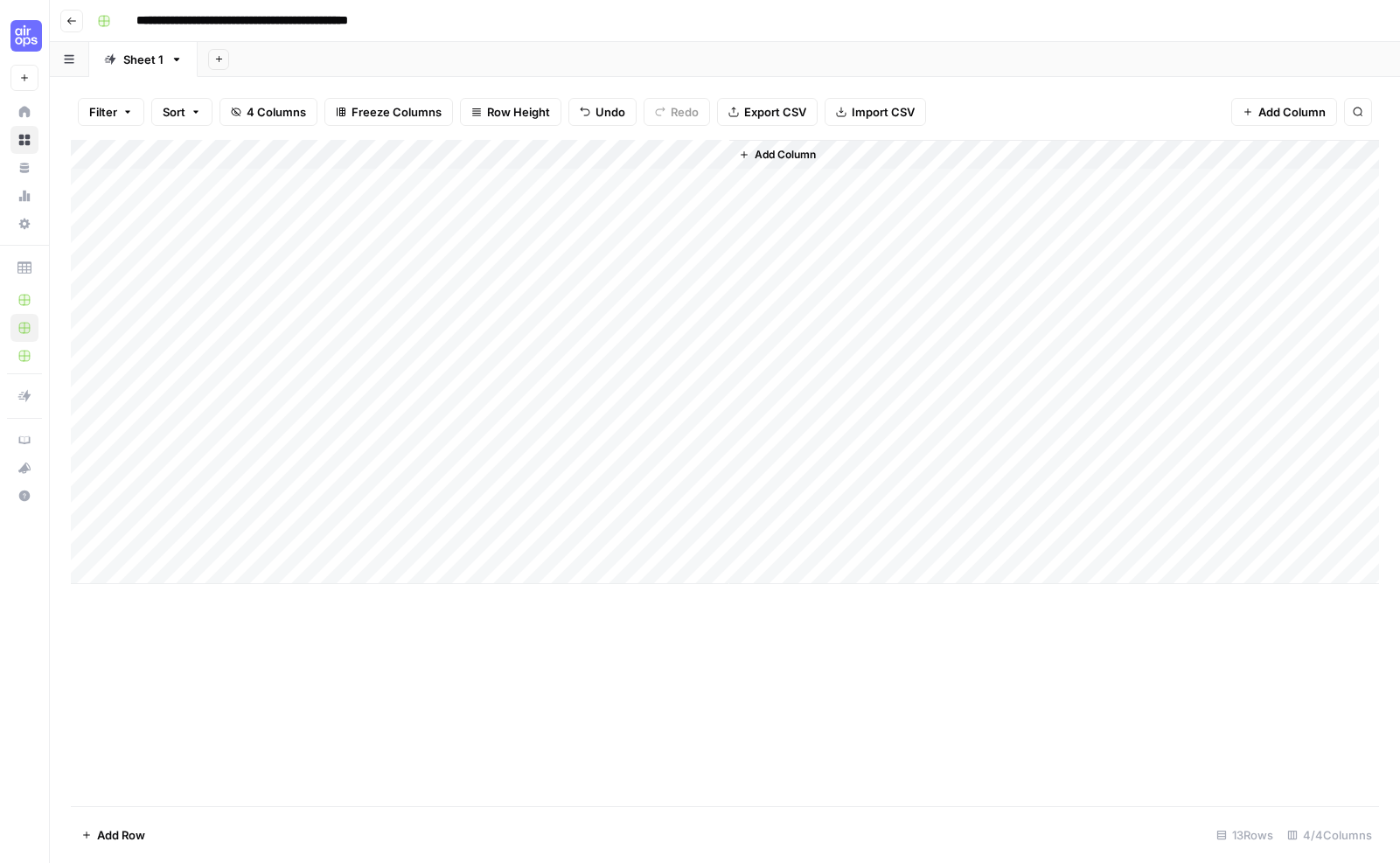 click on "Add Column" at bounding box center [725, 362] 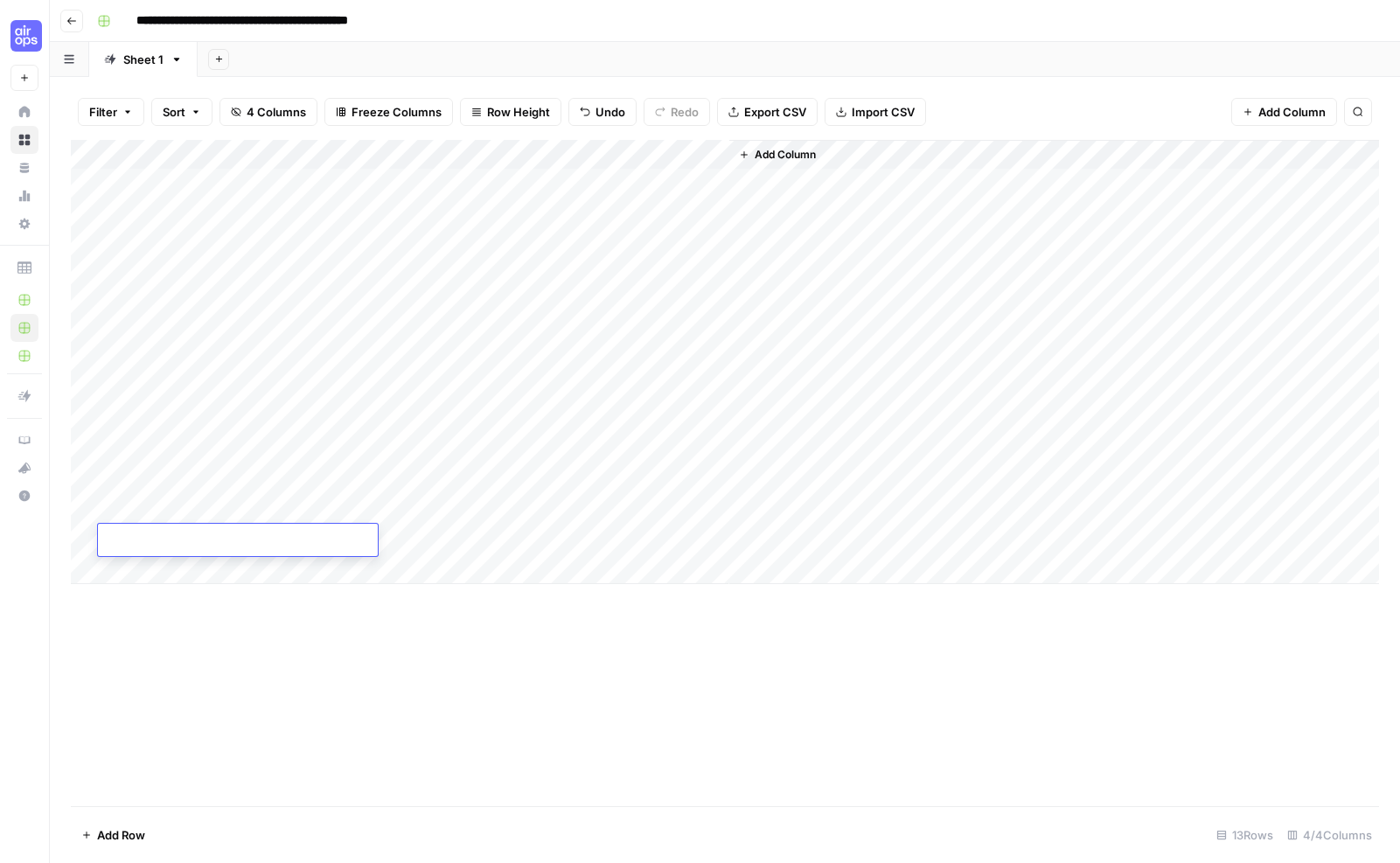 click on "Add Column" at bounding box center (725, 362) 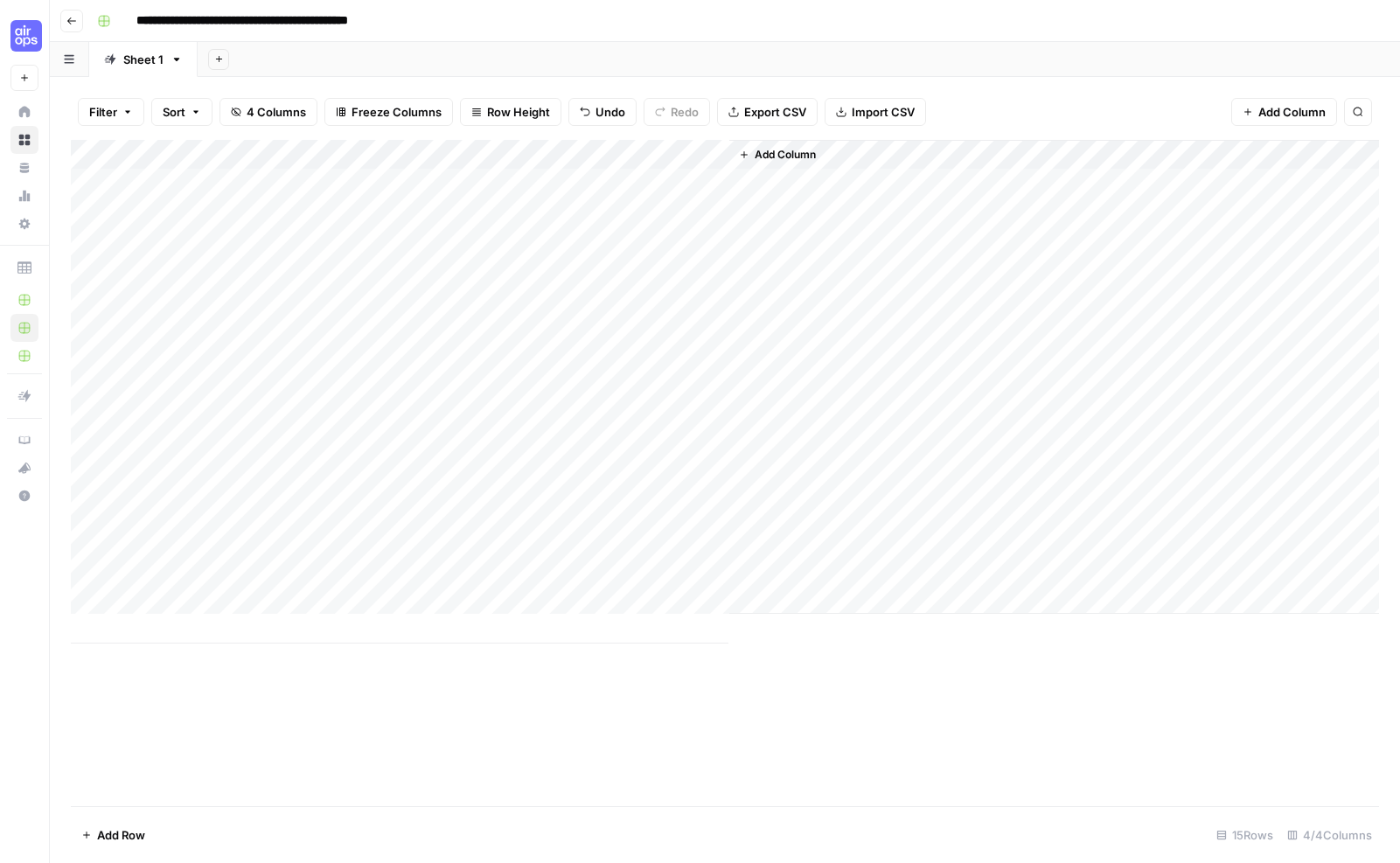 click on "Add Column" at bounding box center [725, 392] 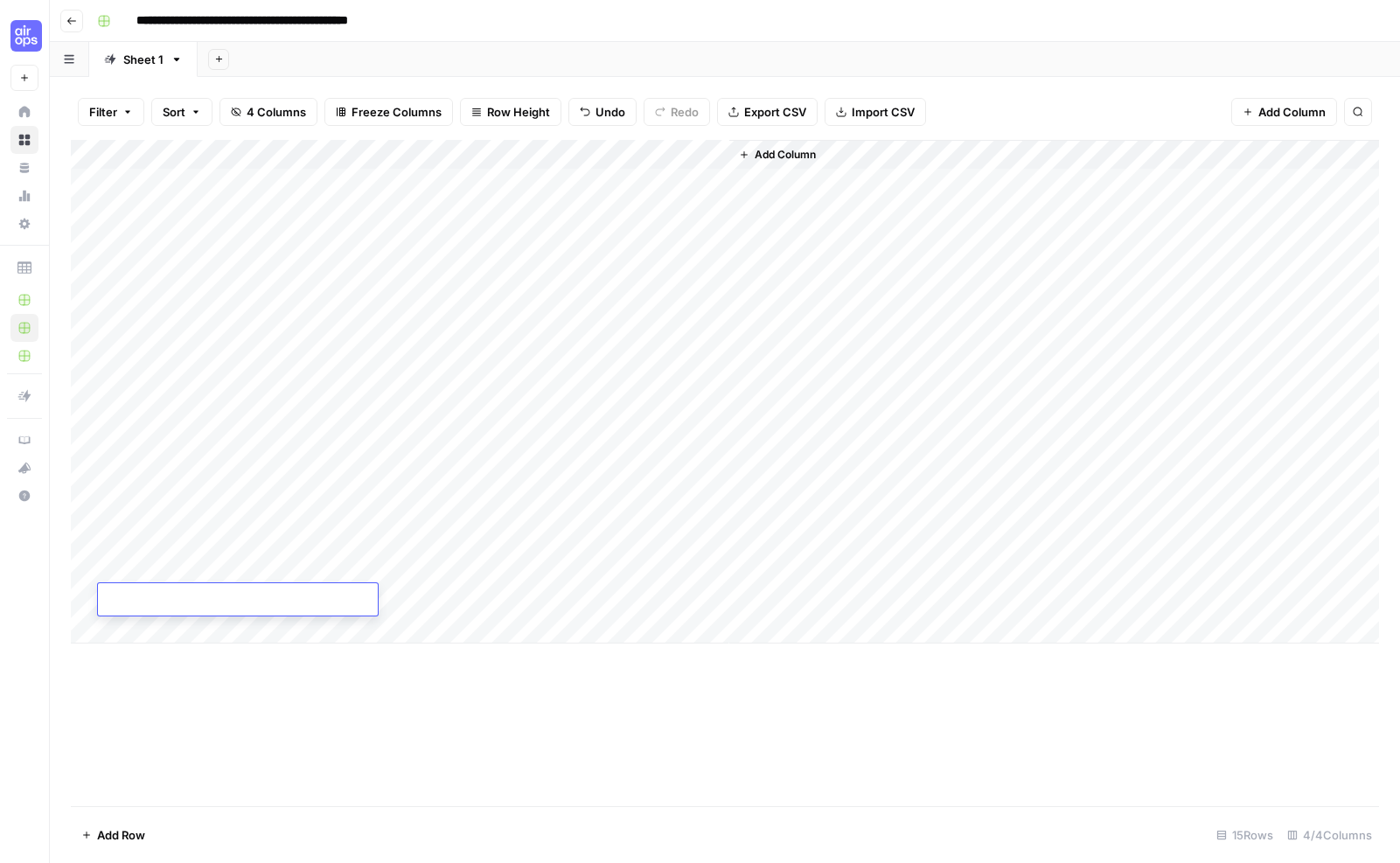 click on "Add Column" at bounding box center (725, 392) 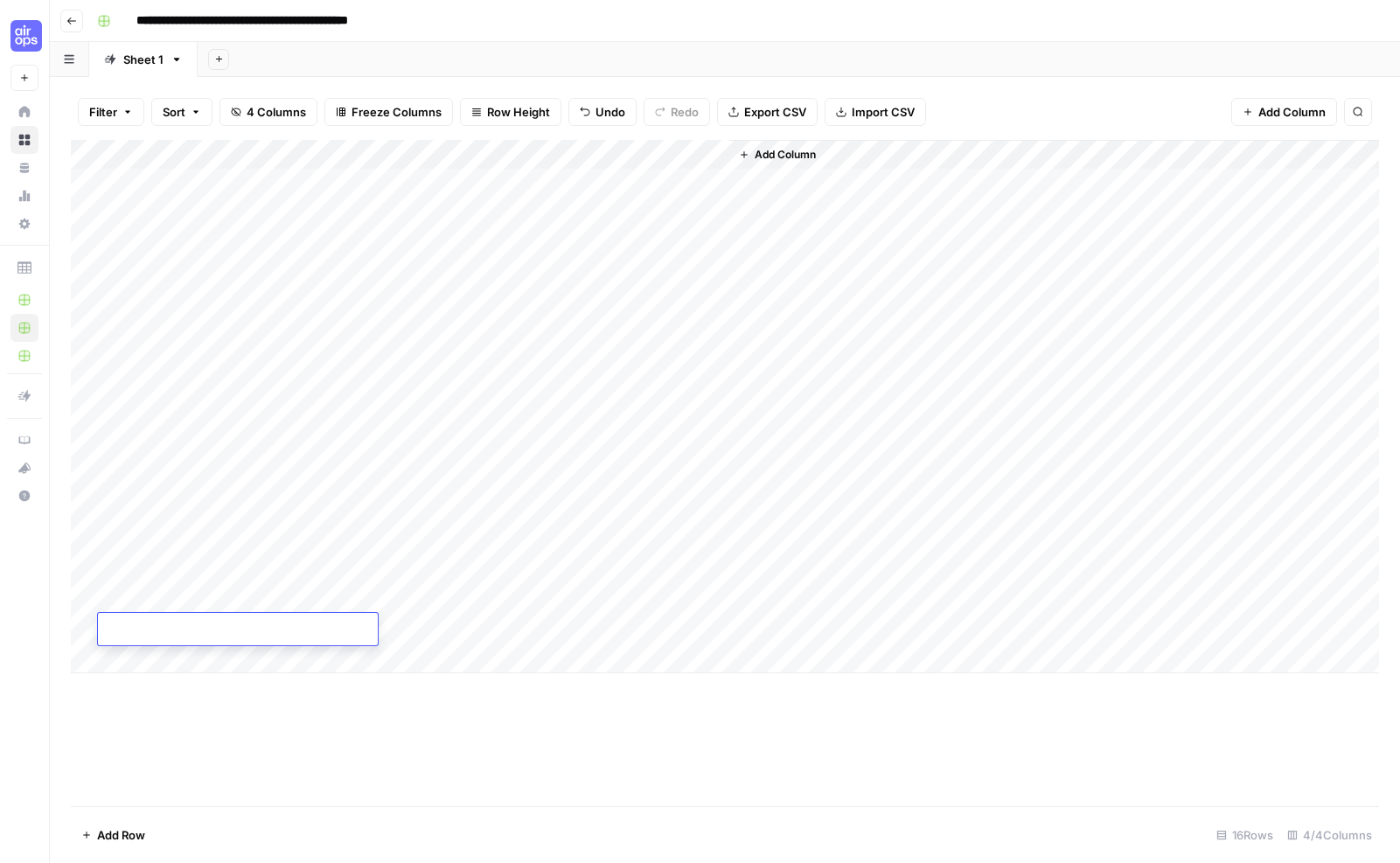 click on "Add Row" at bounding box center [121, 835] 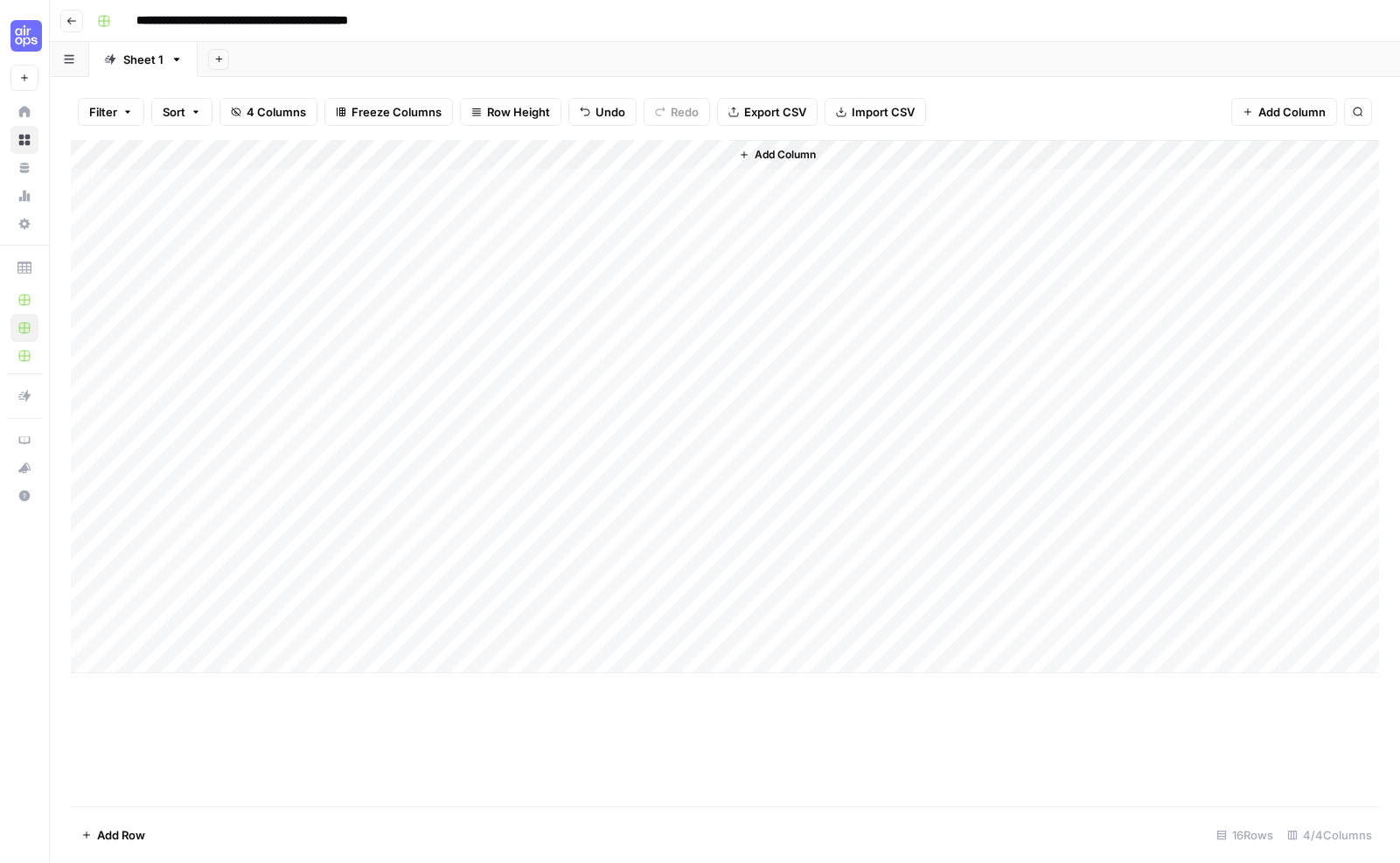 click on "Add Row" at bounding box center [121, 835] 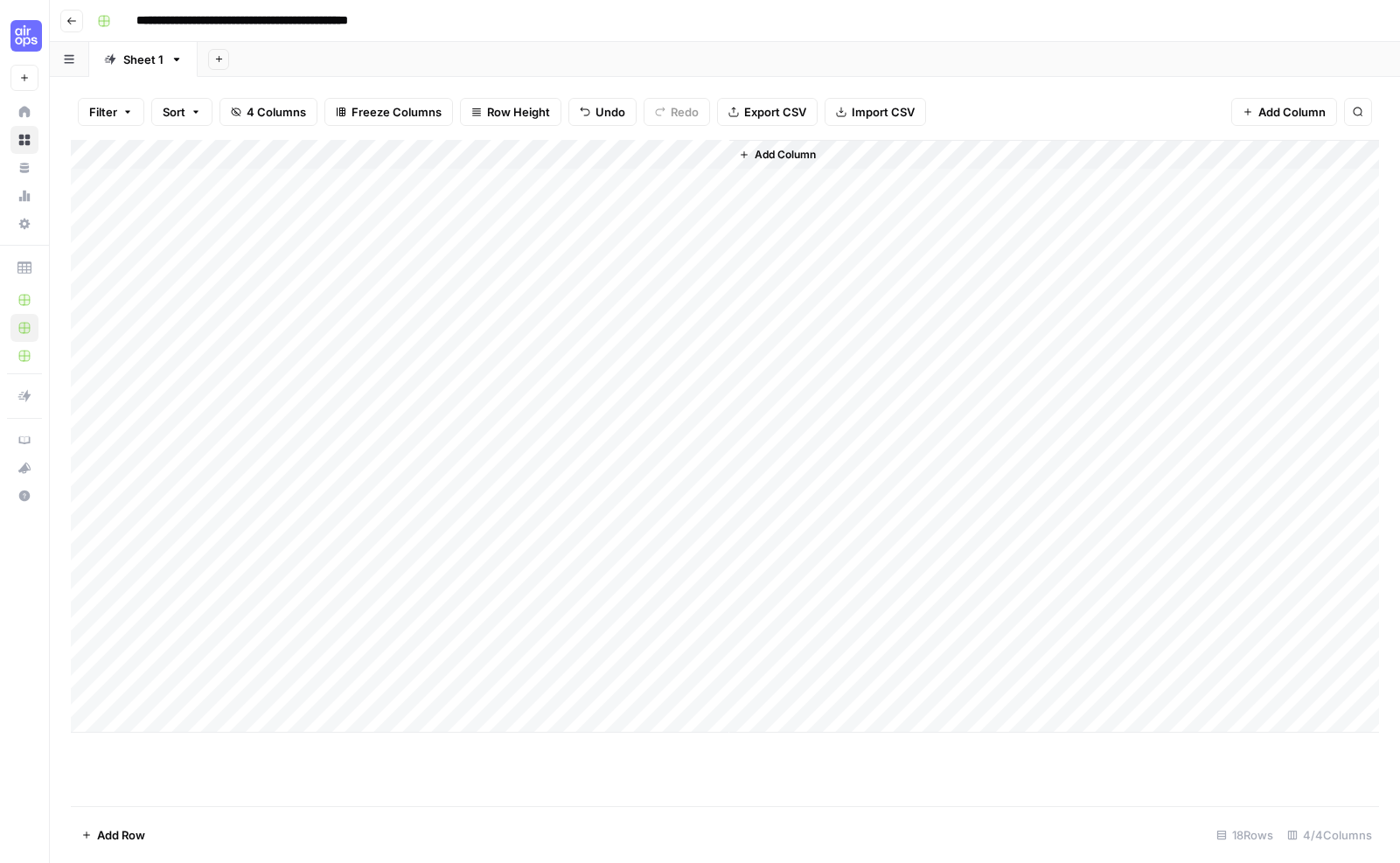 click on "Add Row" at bounding box center (121, 835) 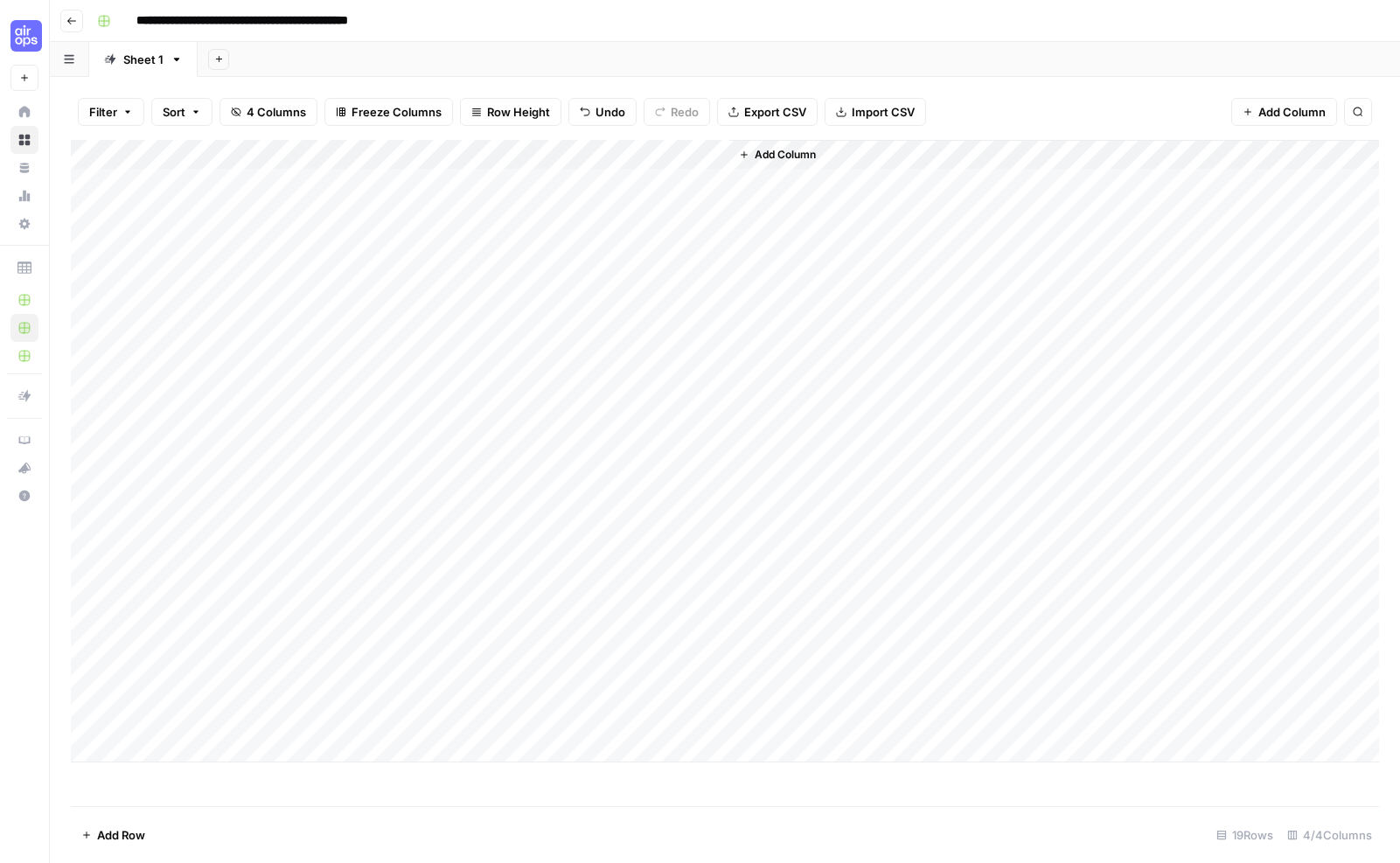 click on "Add Row" at bounding box center [121, 835] 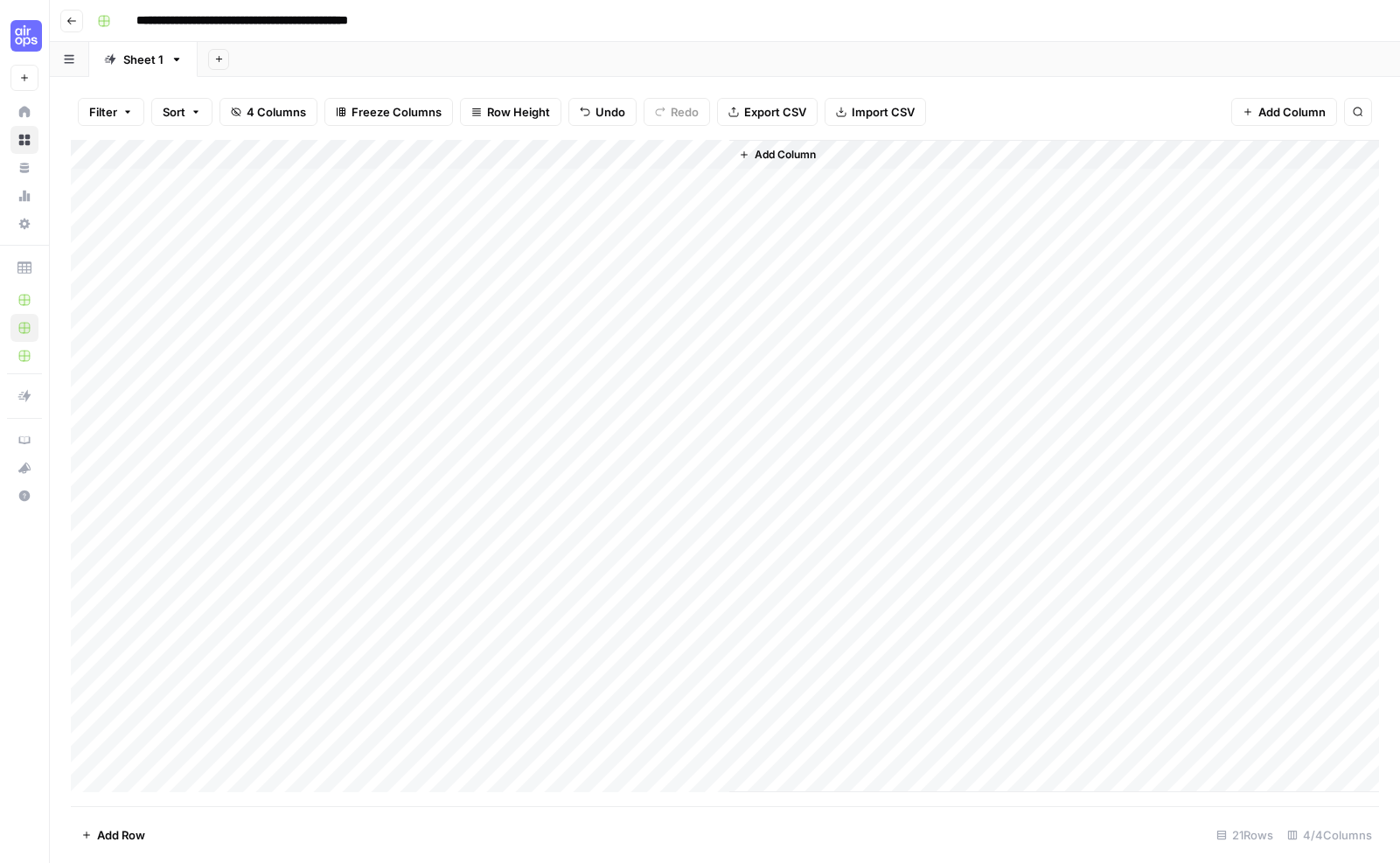 click on "Add Row" at bounding box center [121, 835] 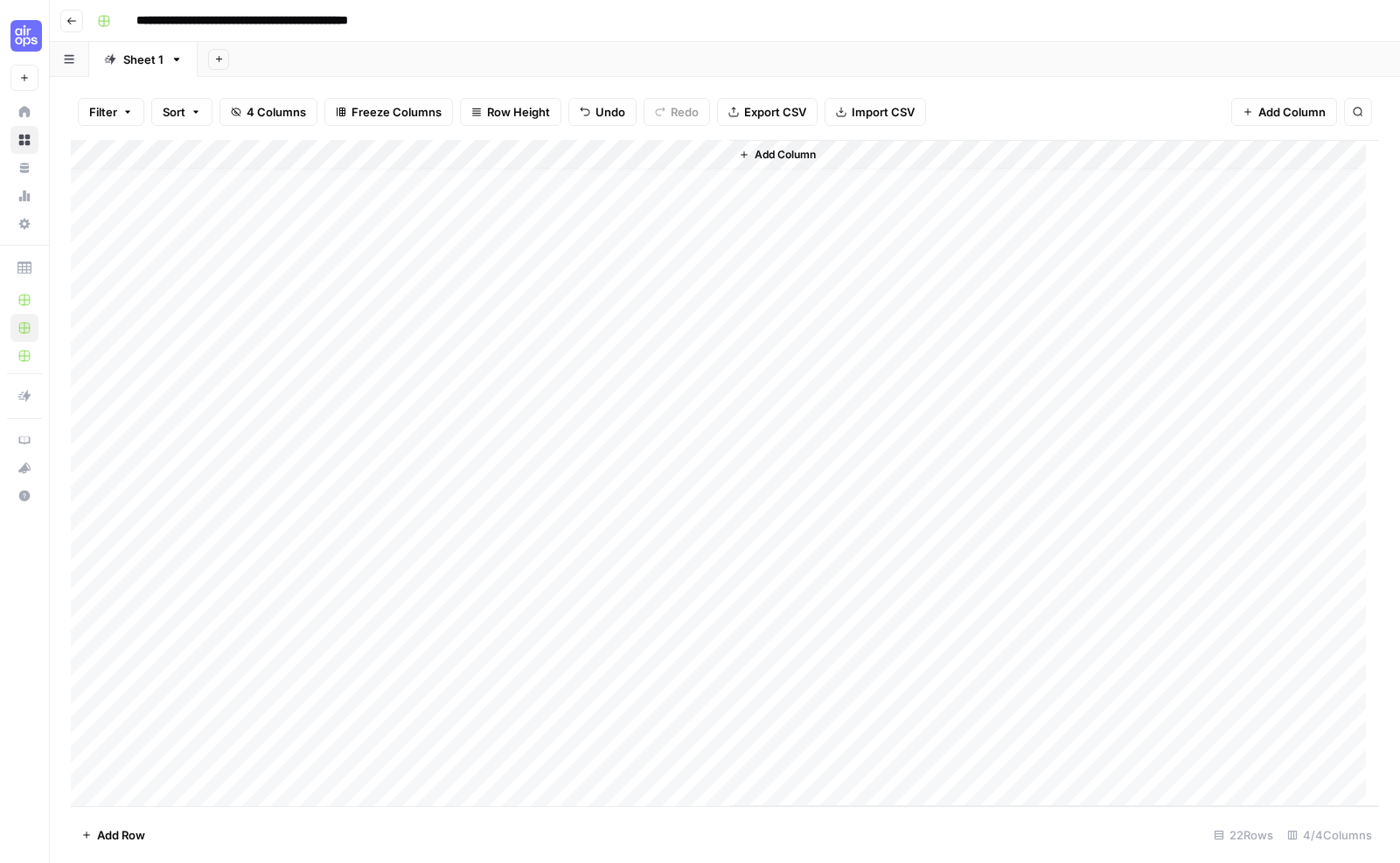 click on "Add Row" at bounding box center [121, 835] 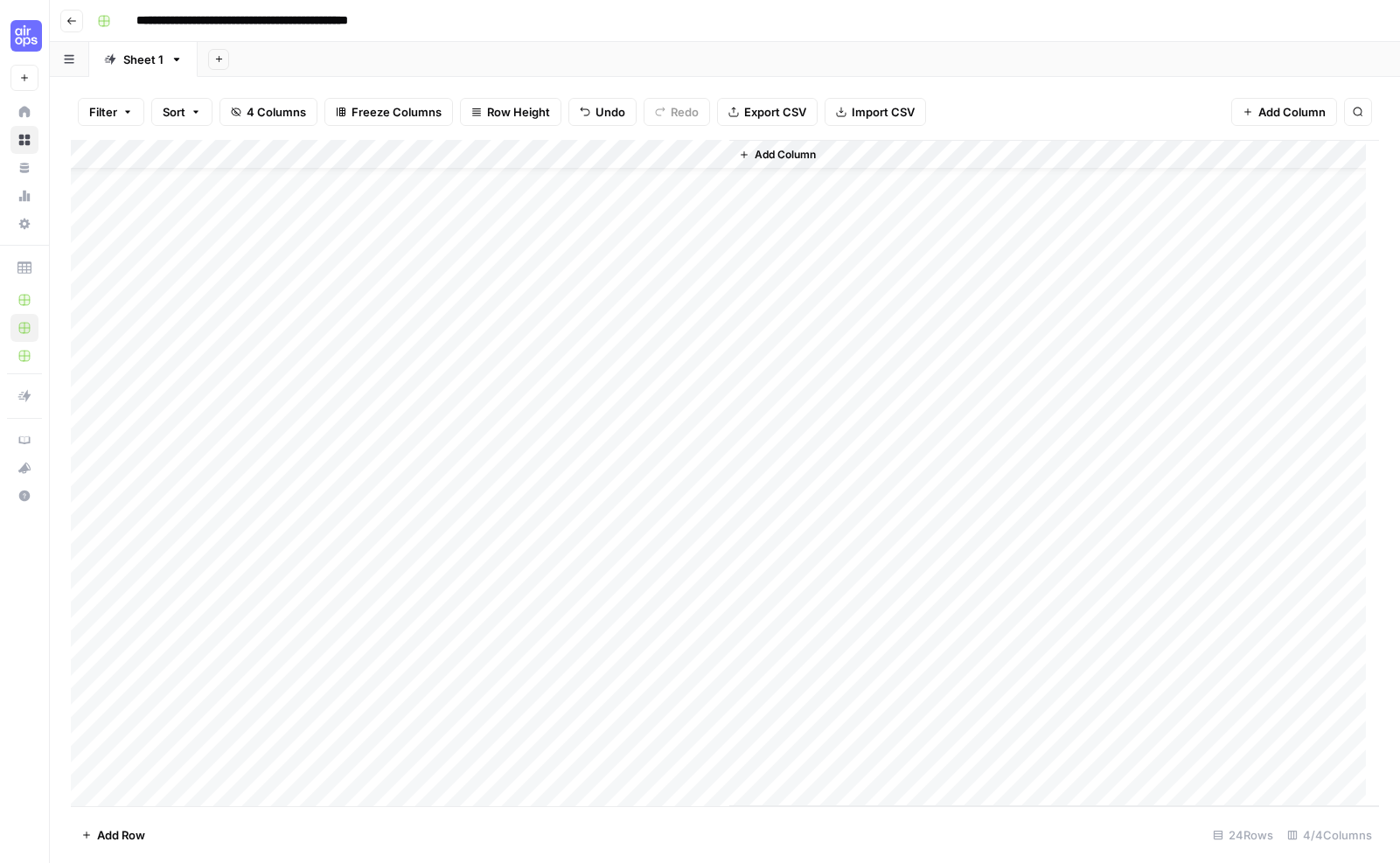 scroll, scrollTop: 76, scrollLeft: 0, axis: vertical 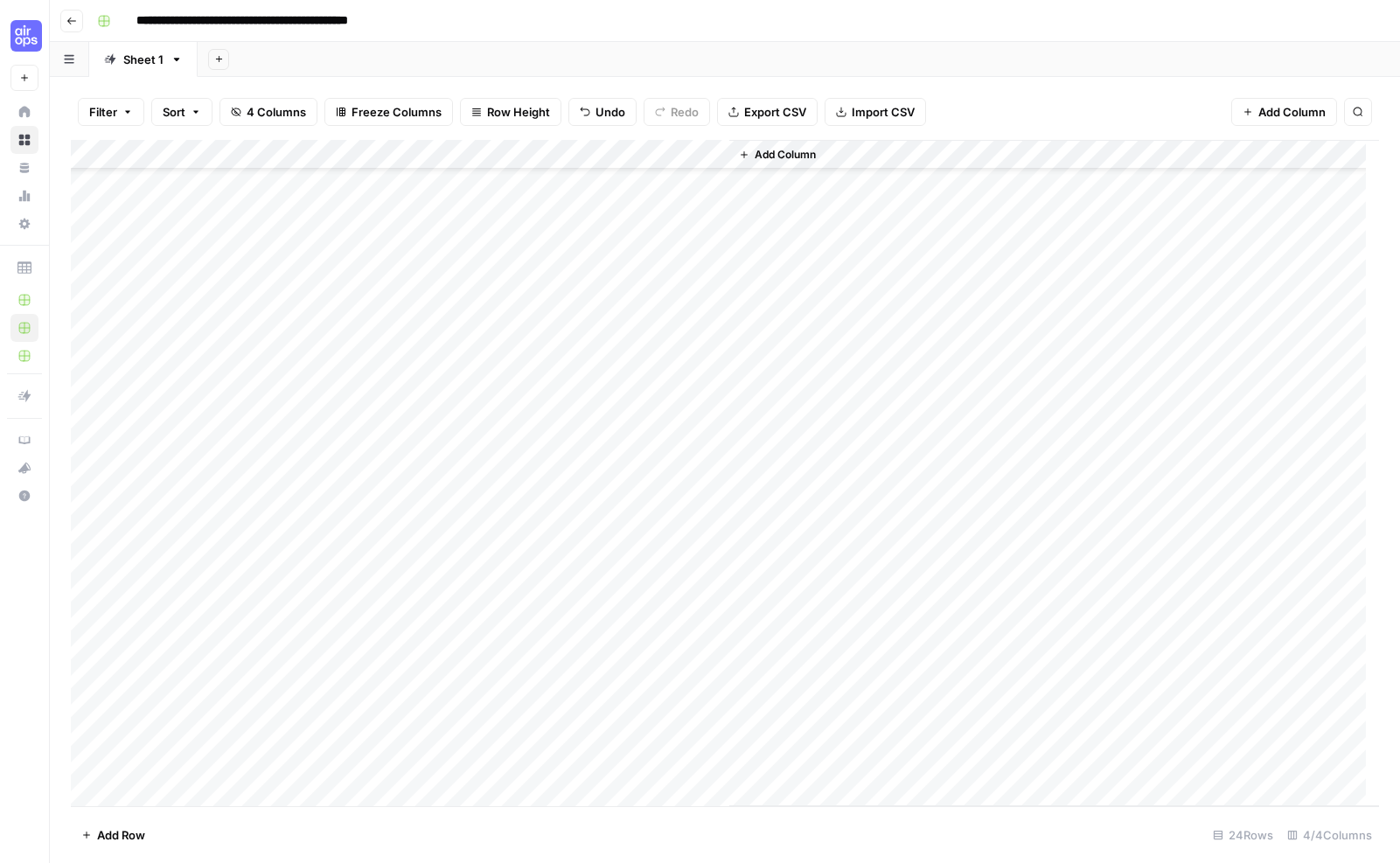 click on "Add Row" at bounding box center [121, 835] 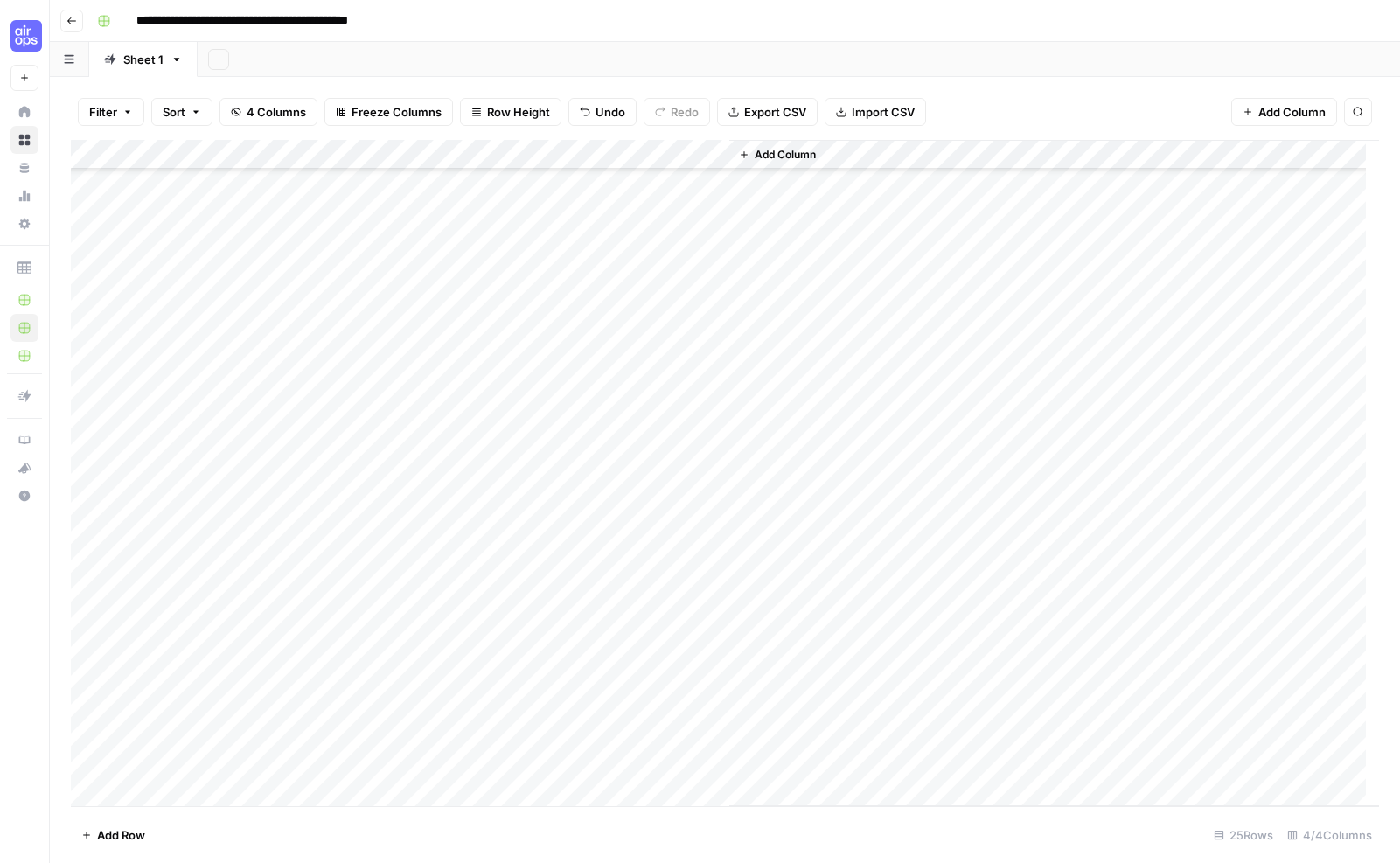 click on "Add Row" at bounding box center (121, 835) 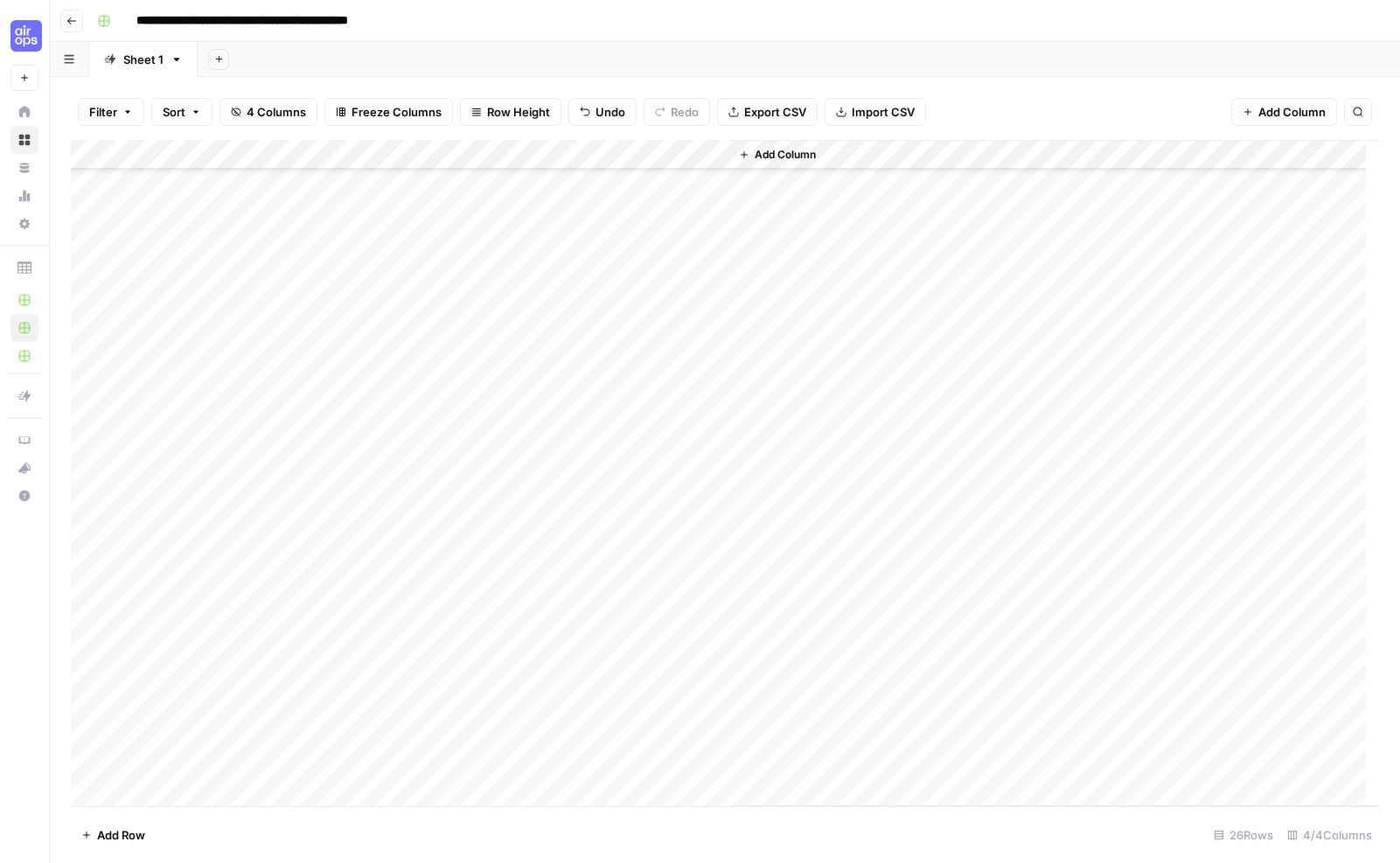 click on "Add Row" at bounding box center [121, 835] 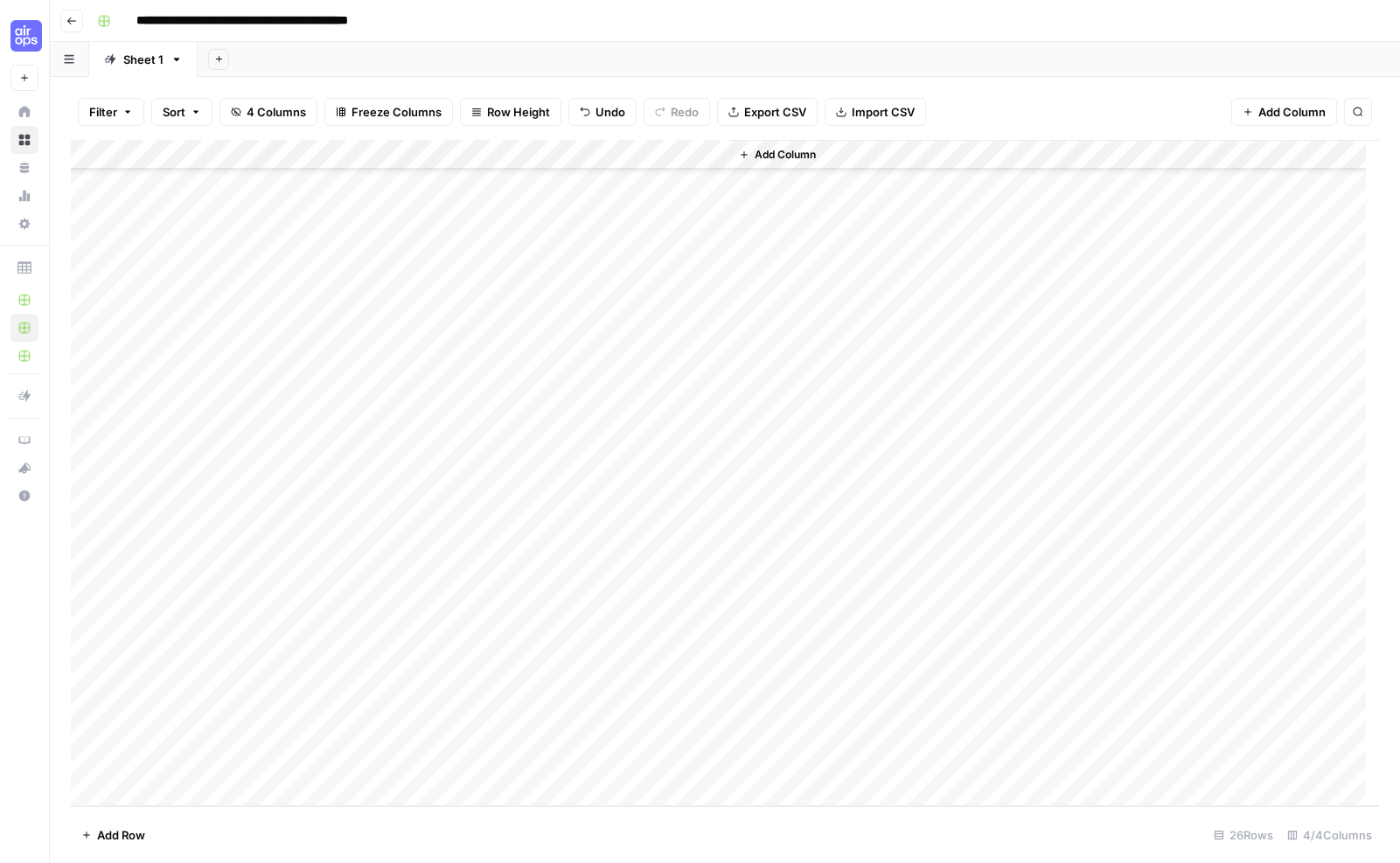 click on "Add Row" at bounding box center [121, 835] 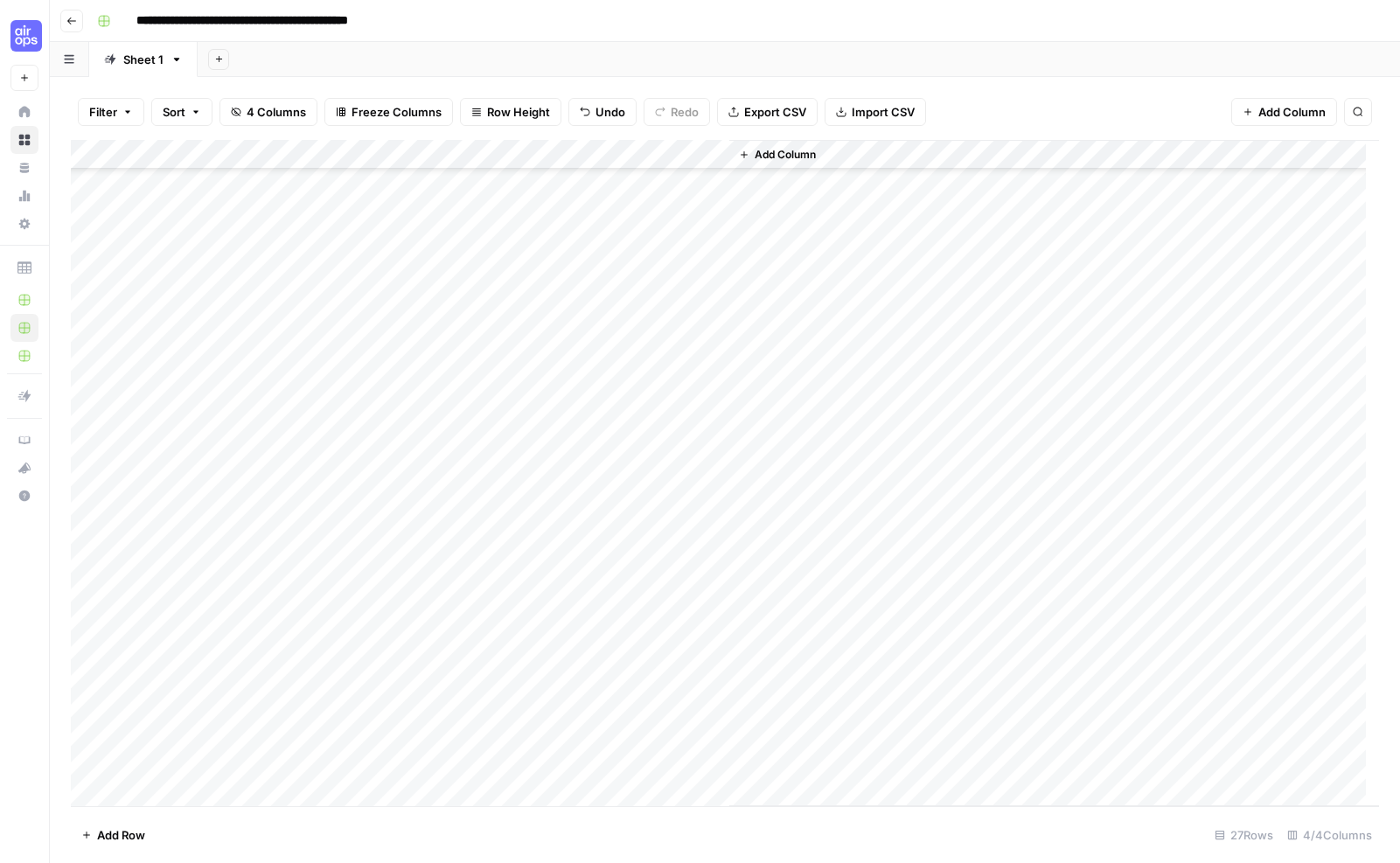 click on "Add Row" at bounding box center (121, 835) 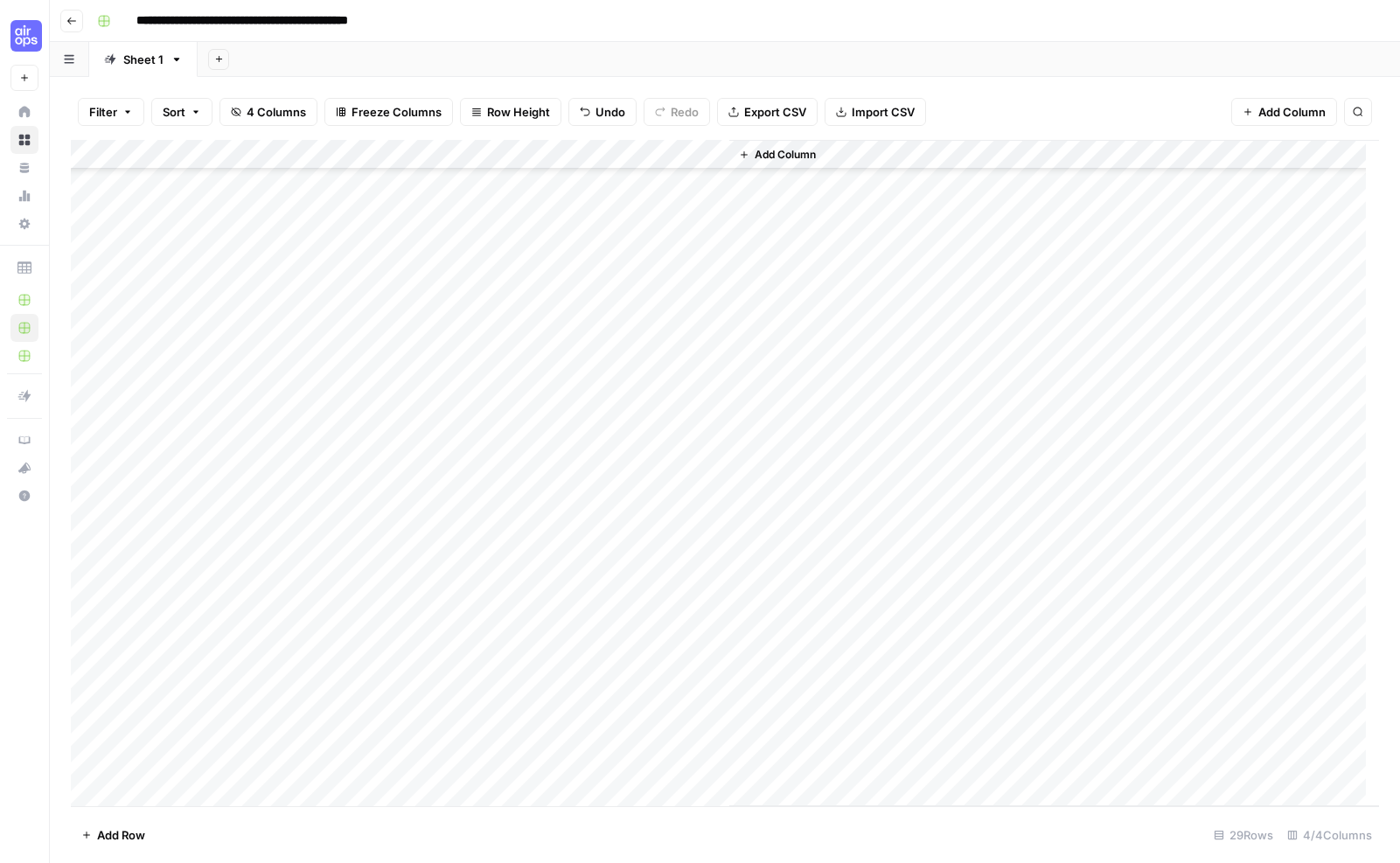 click on "Add Row" at bounding box center (121, 835) 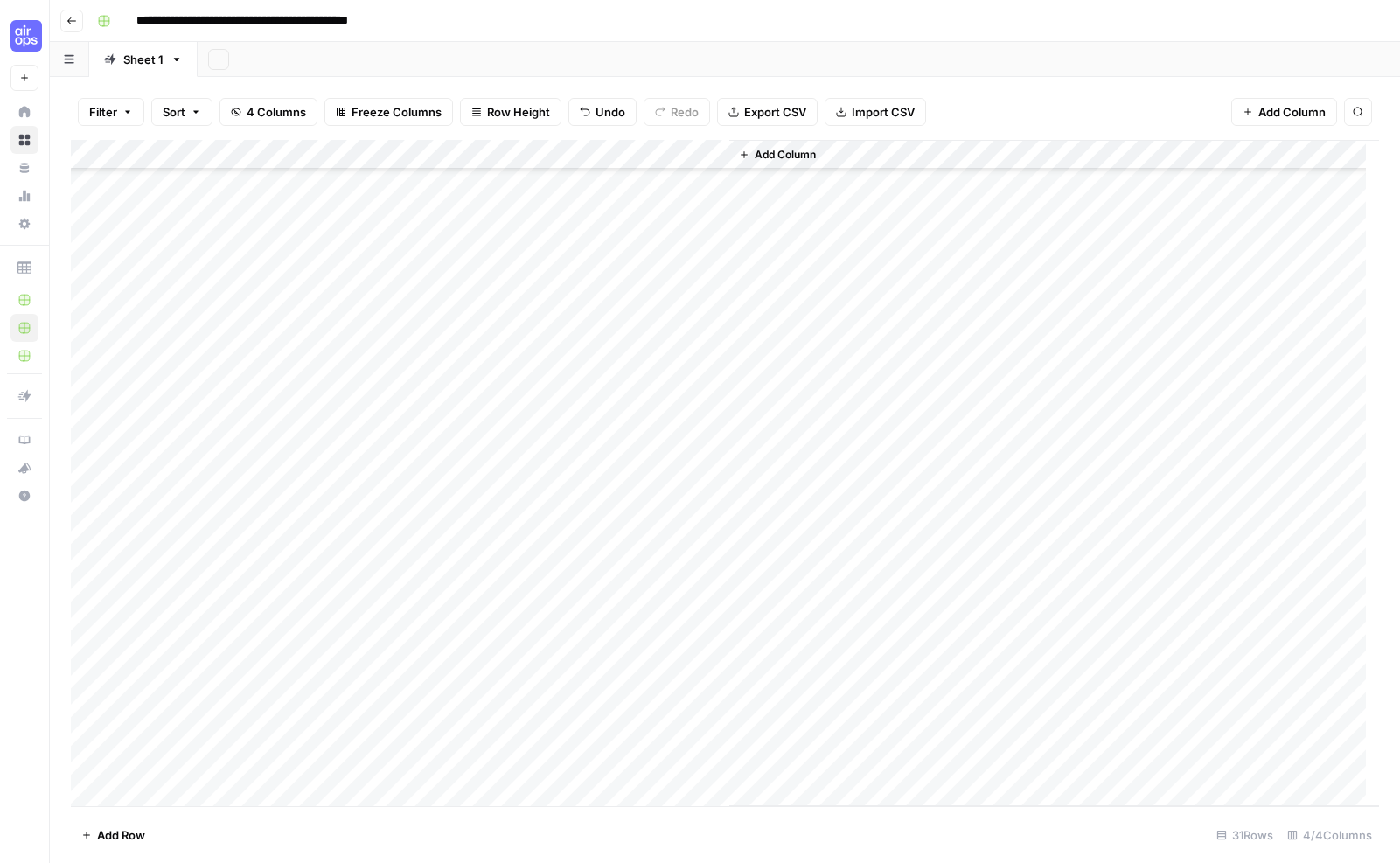 click on "Add Row" at bounding box center [121, 835] 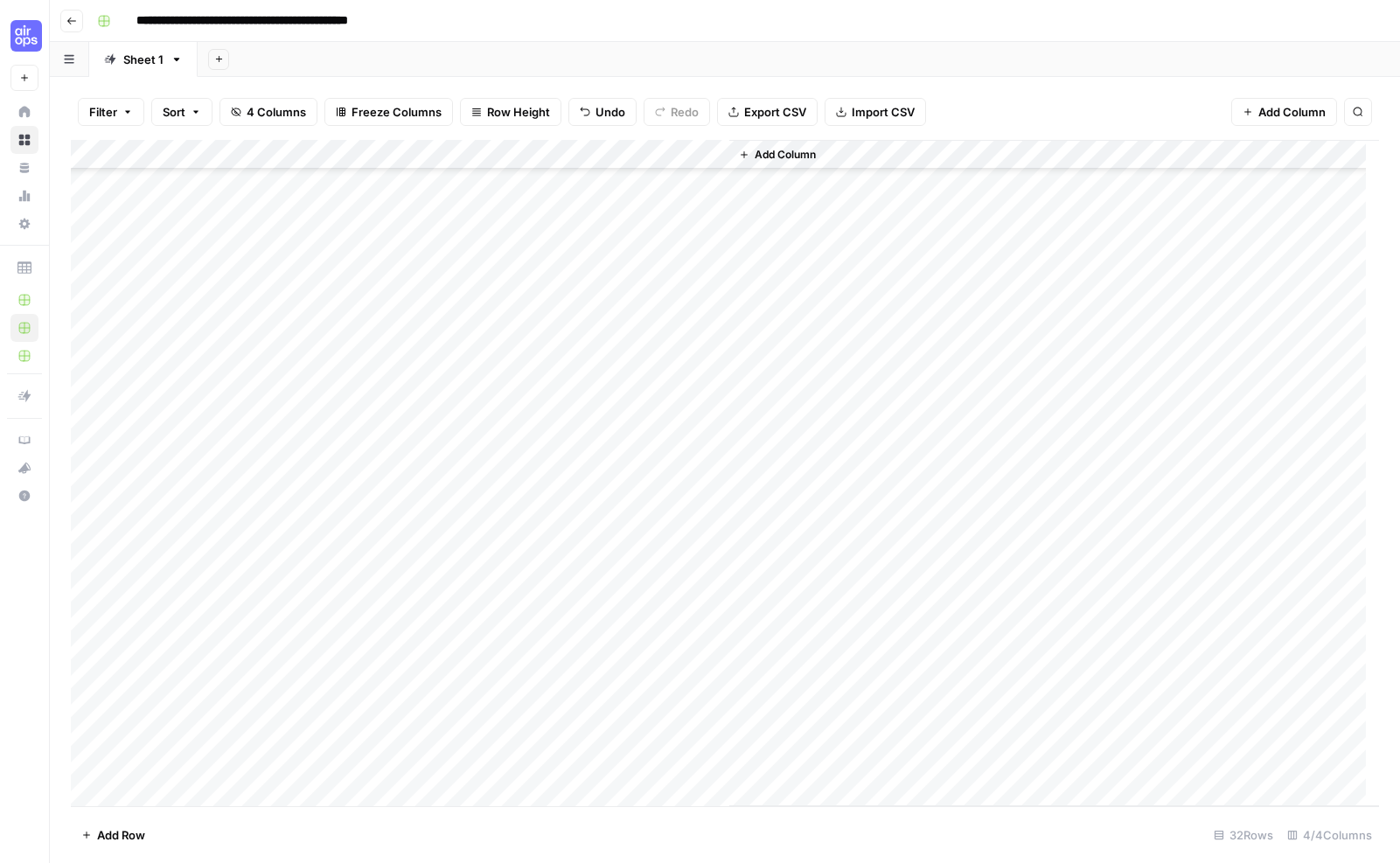 click on "Add Row" at bounding box center (121, 835) 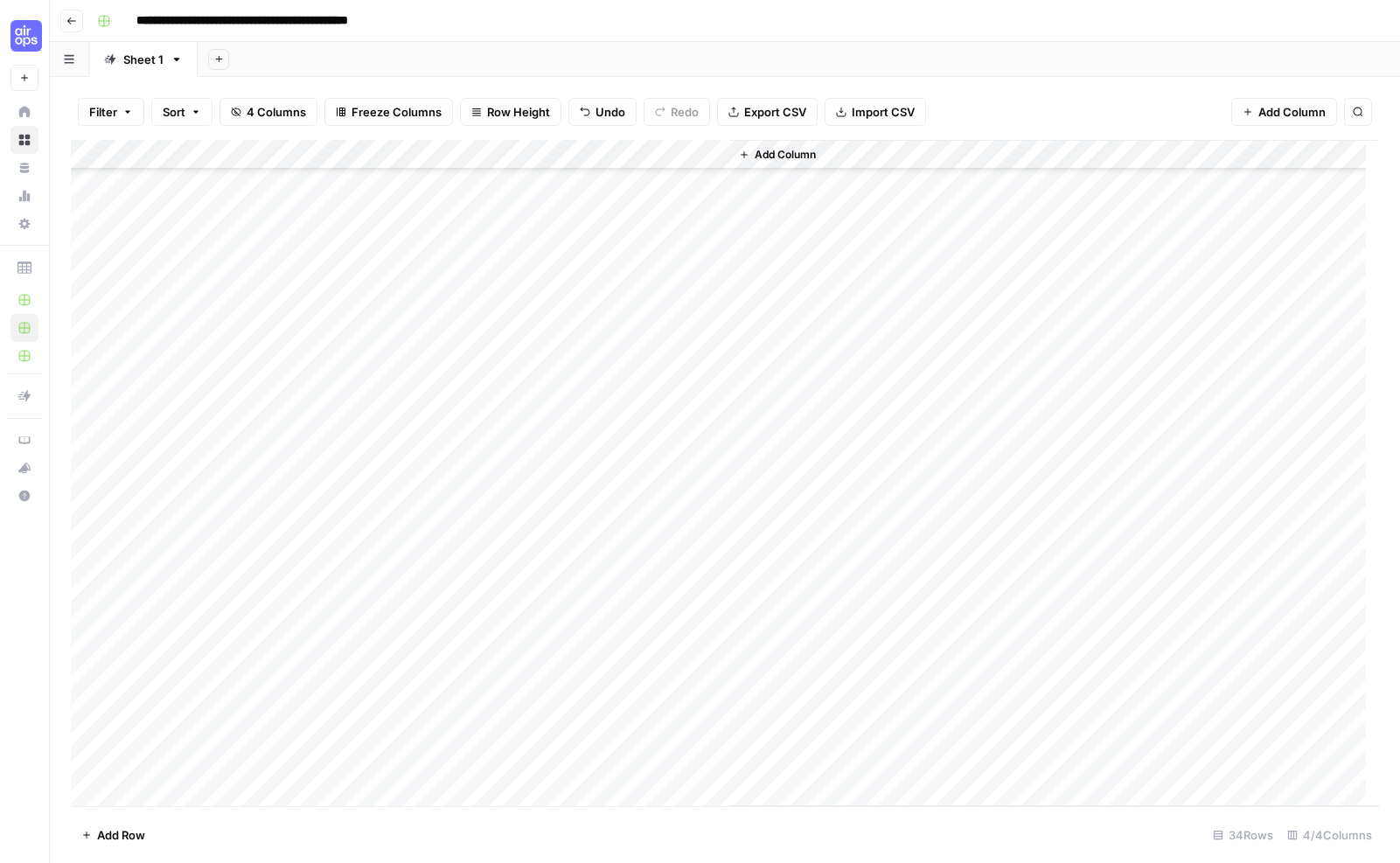click on "Add Row" at bounding box center [121, 835] 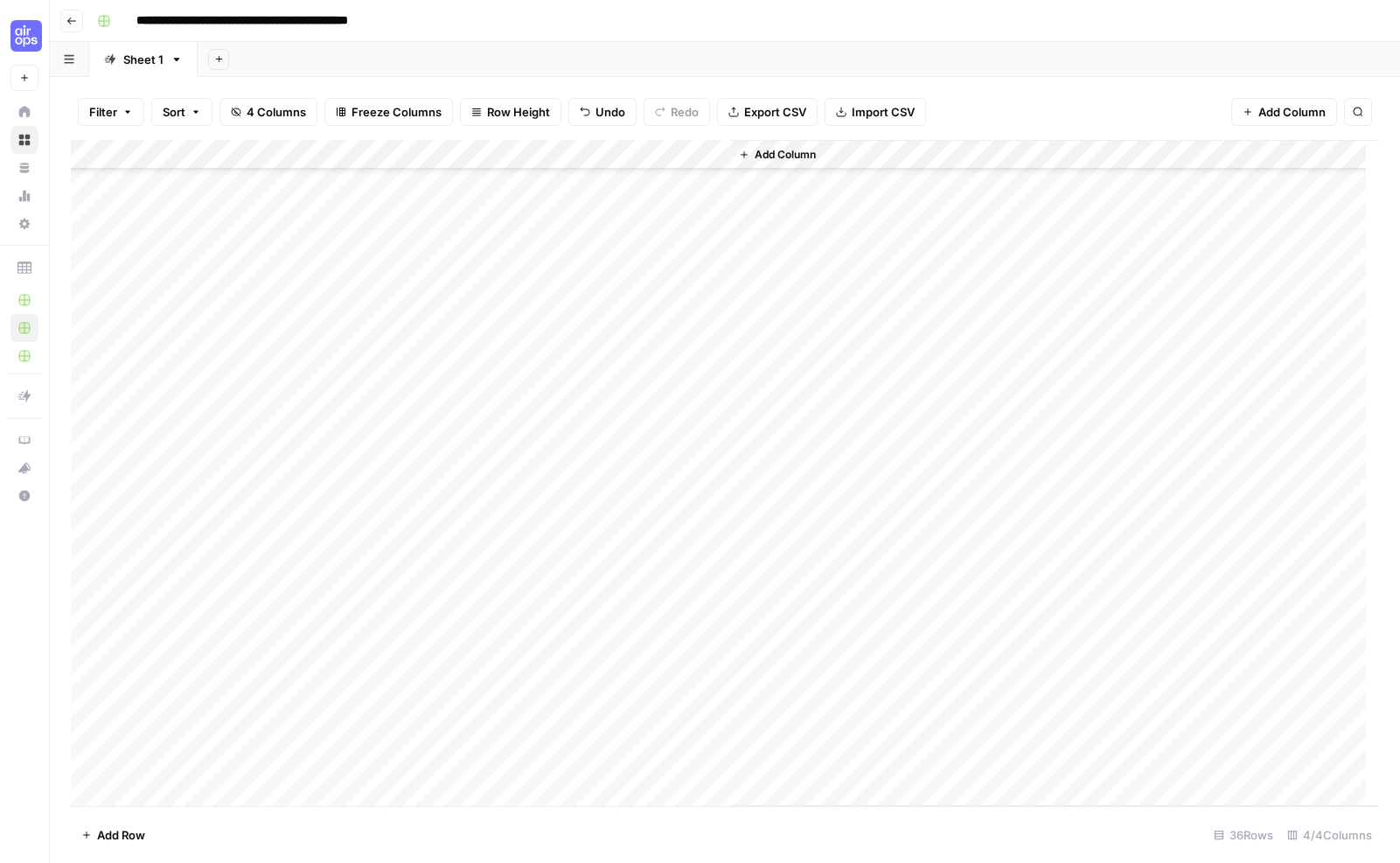 click on "Add Row" at bounding box center [121, 835] 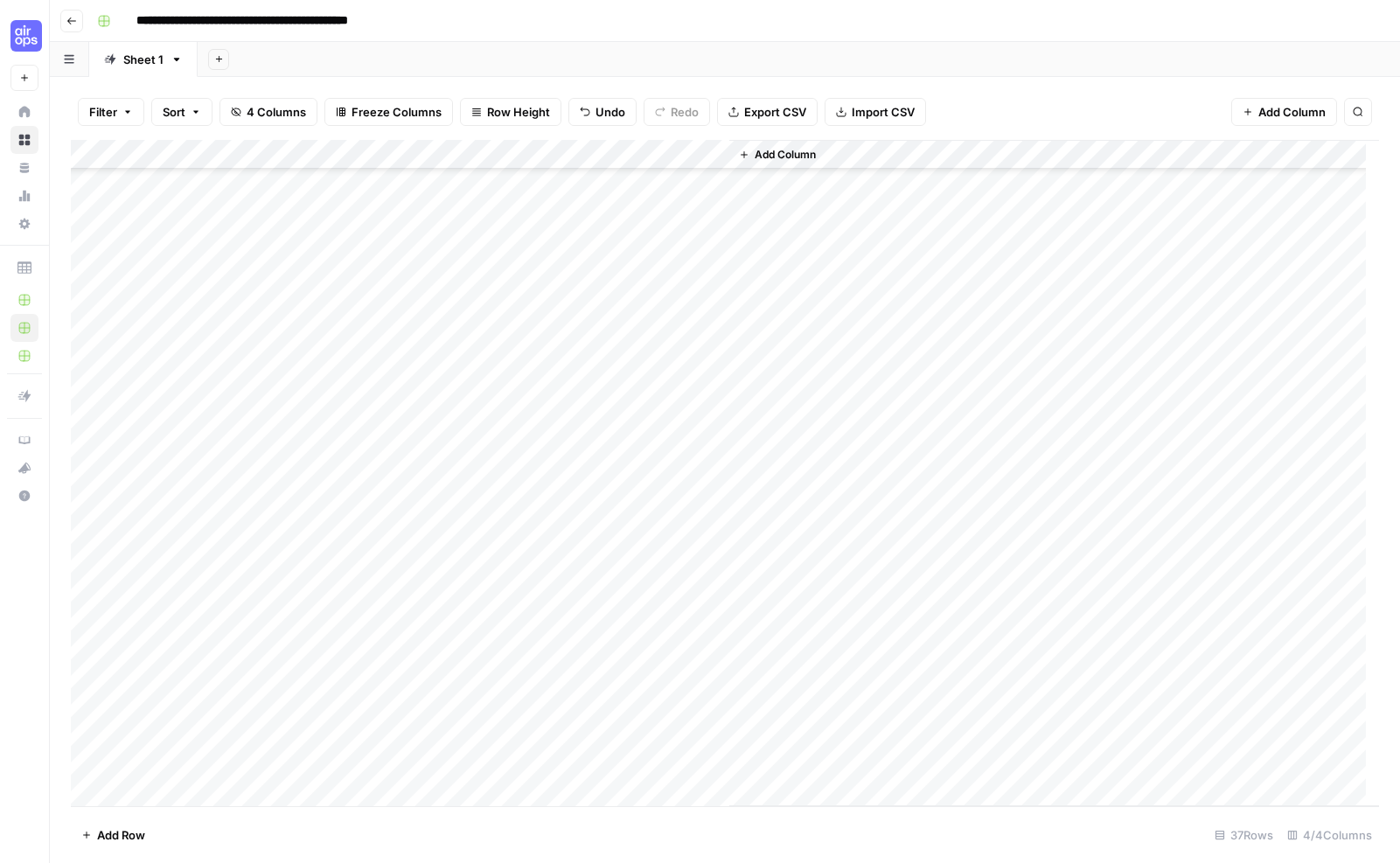 click on "Add Row" at bounding box center (121, 835) 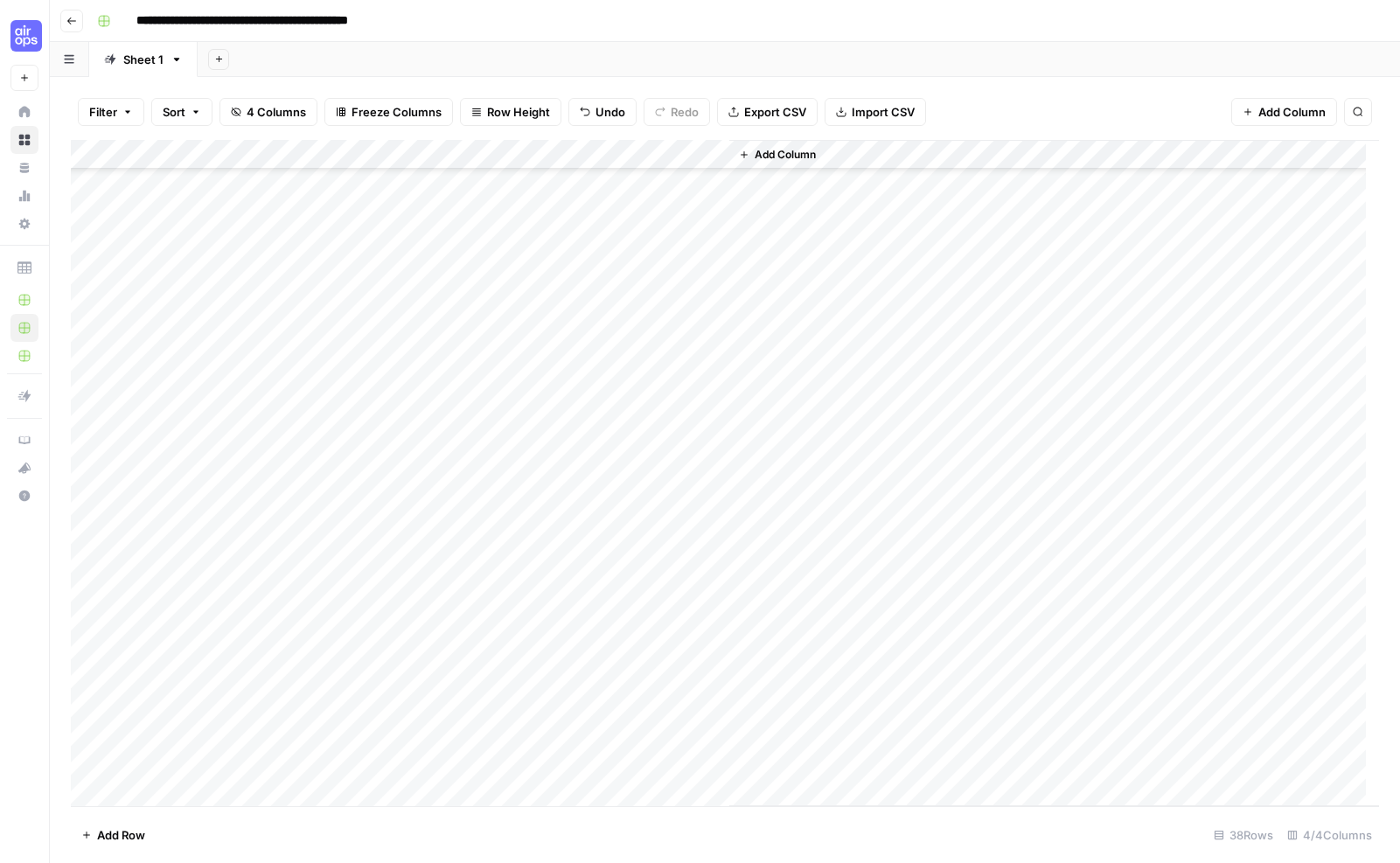 click on "Add Row" at bounding box center (121, 835) 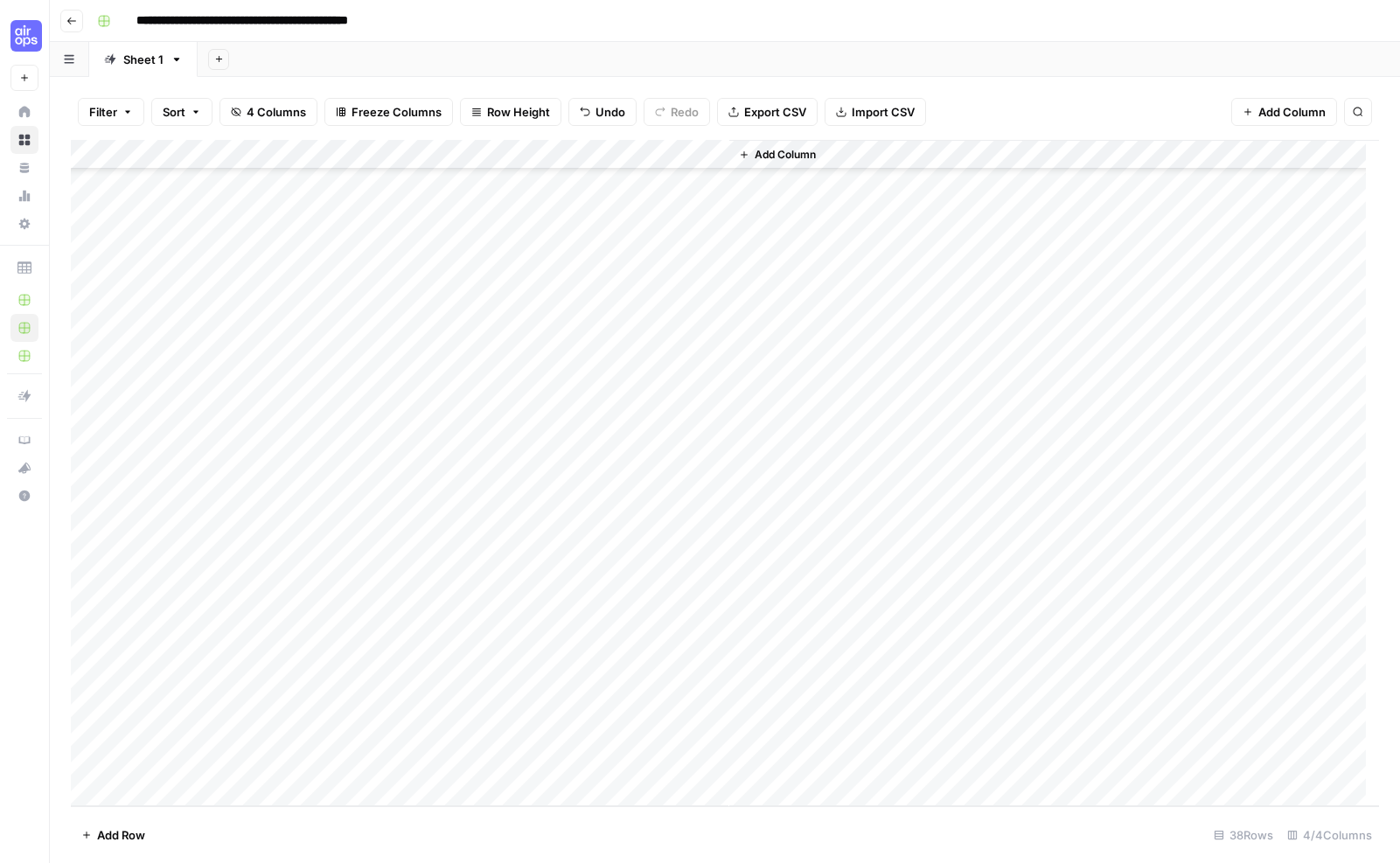 click on "Add Row" at bounding box center [121, 835] 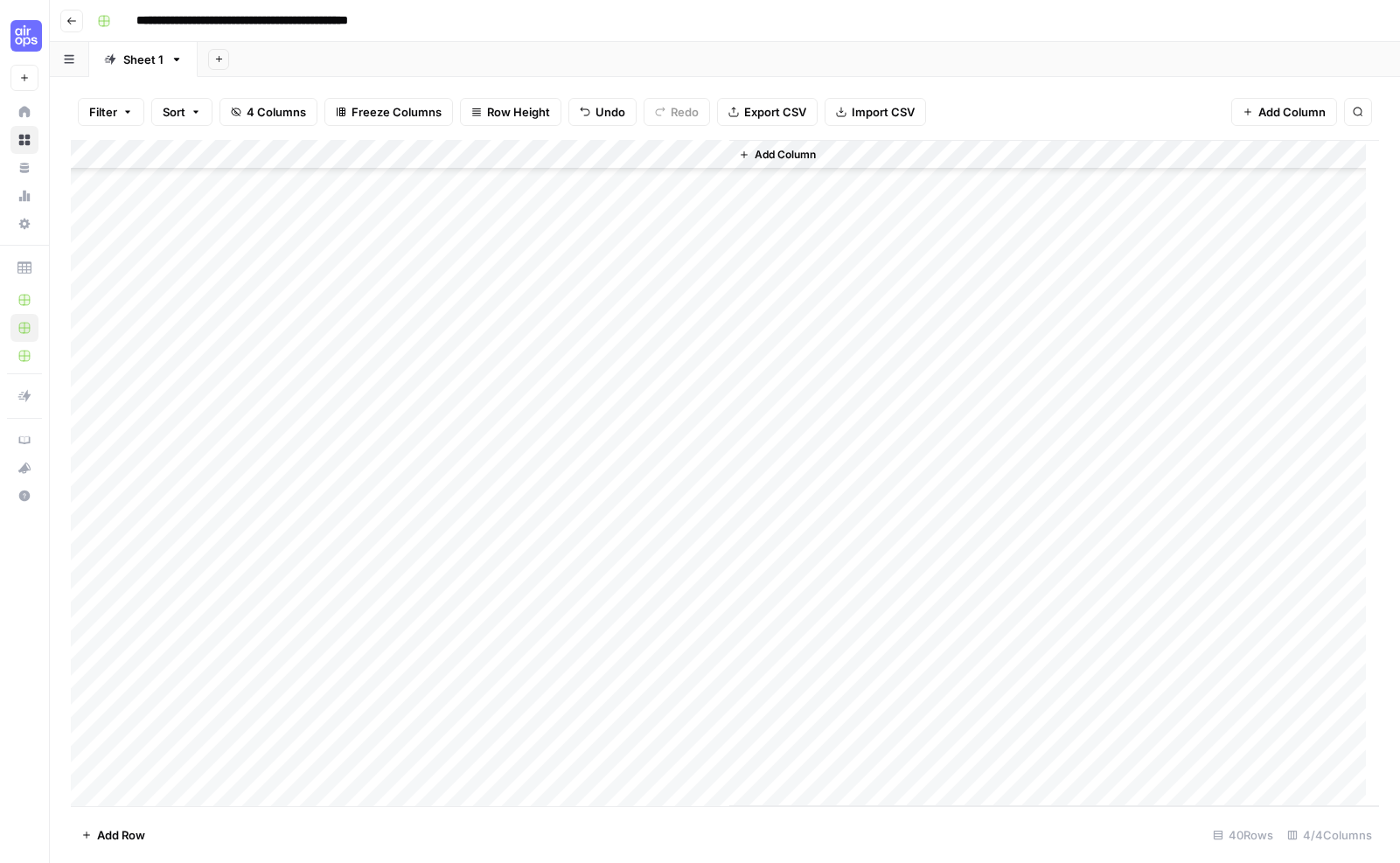 click on "Add Row" at bounding box center [121, 835] 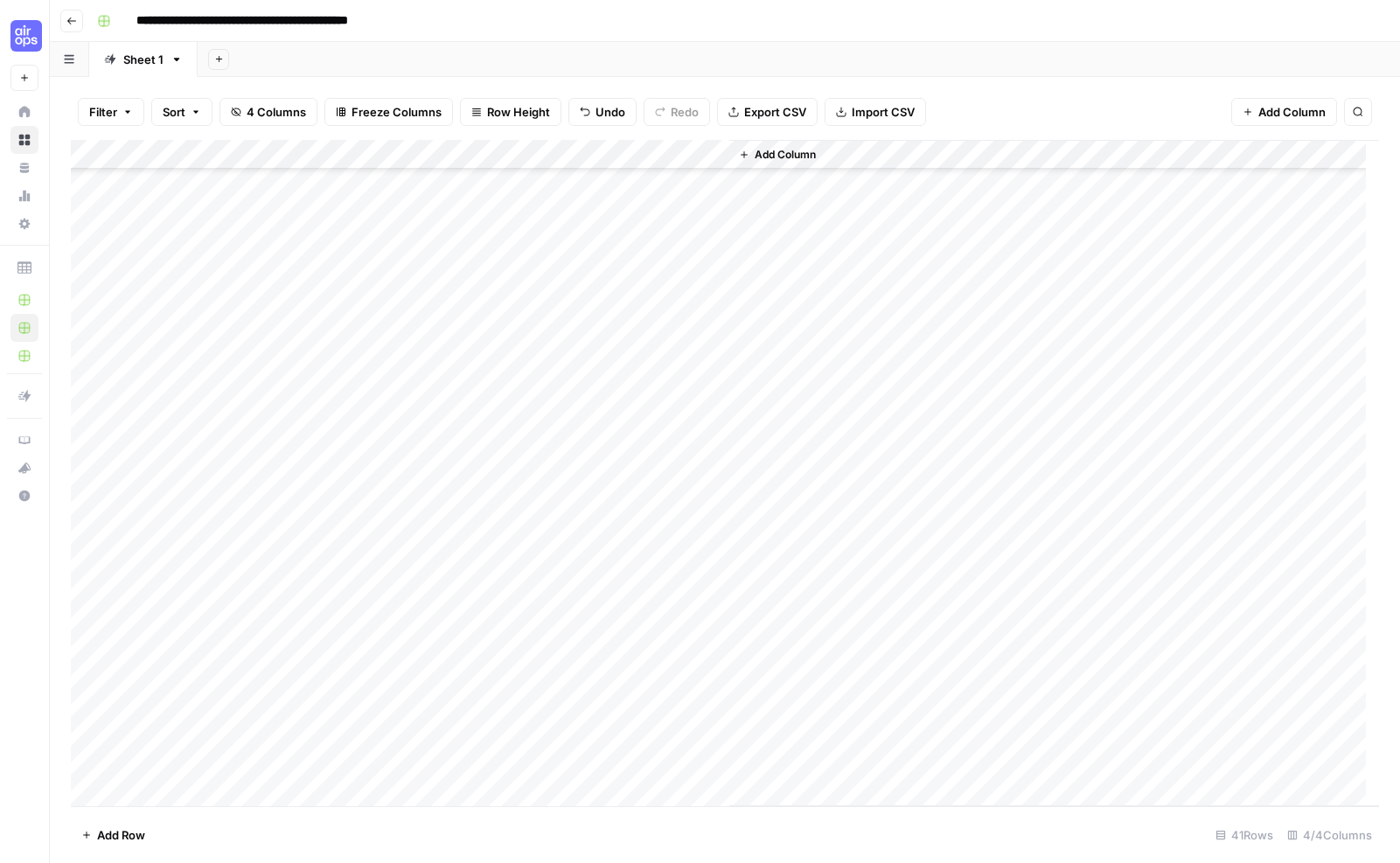 click on "Add Row" at bounding box center [121, 835] 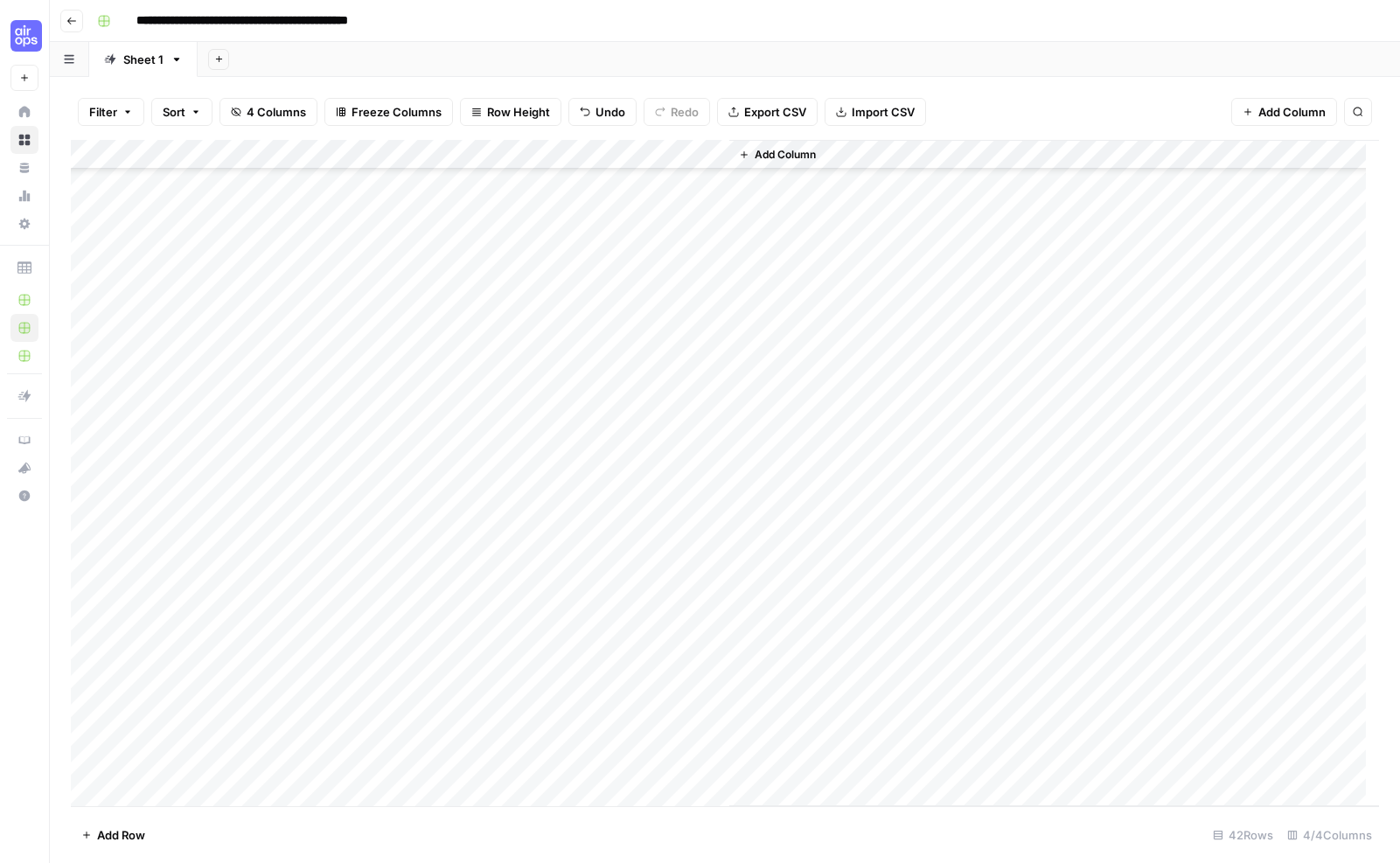 click on "Add Row" at bounding box center [121, 835] 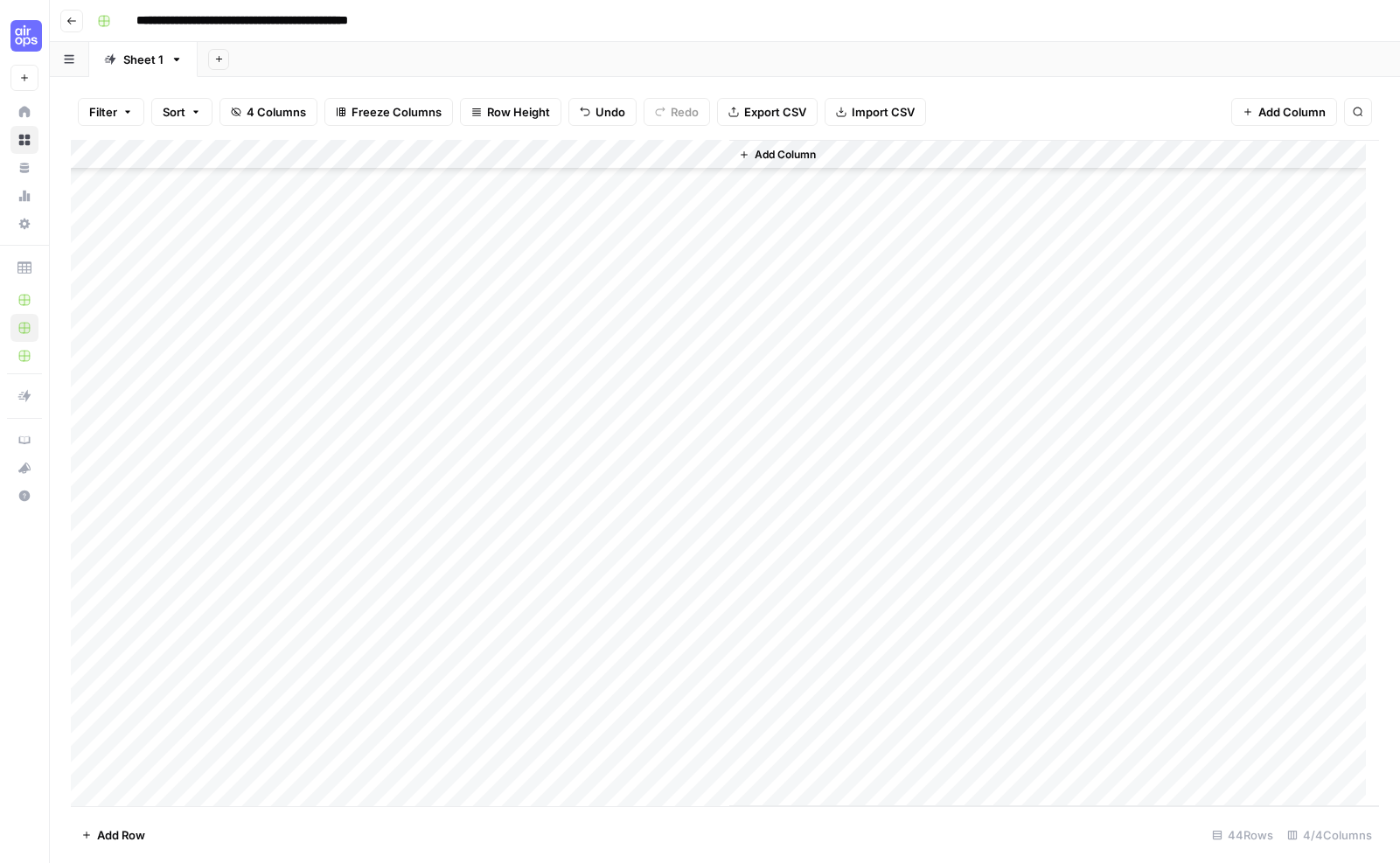 click on "Add Row" at bounding box center (121, 835) 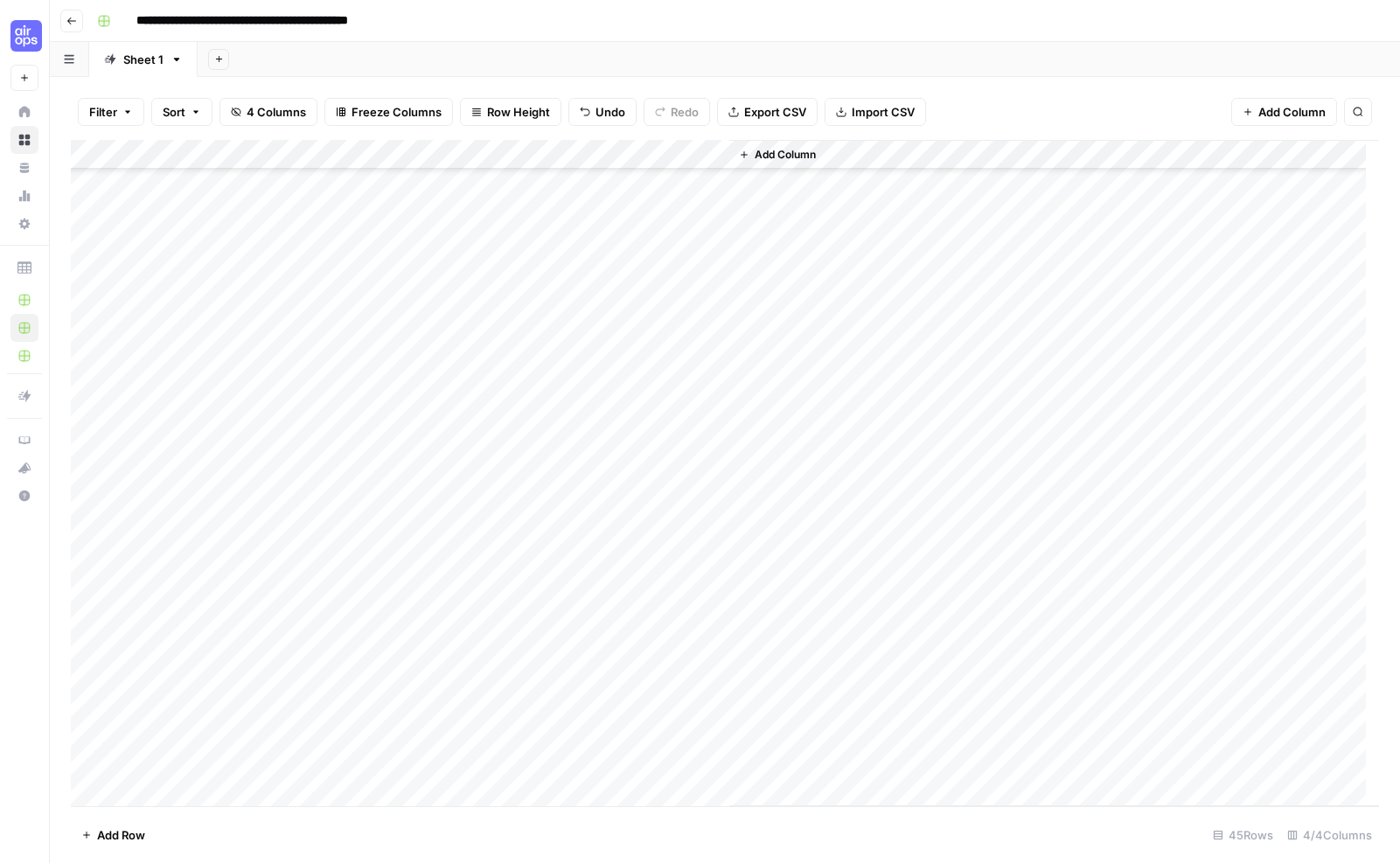 click on "Add Row" at bounding box center (121, 835) 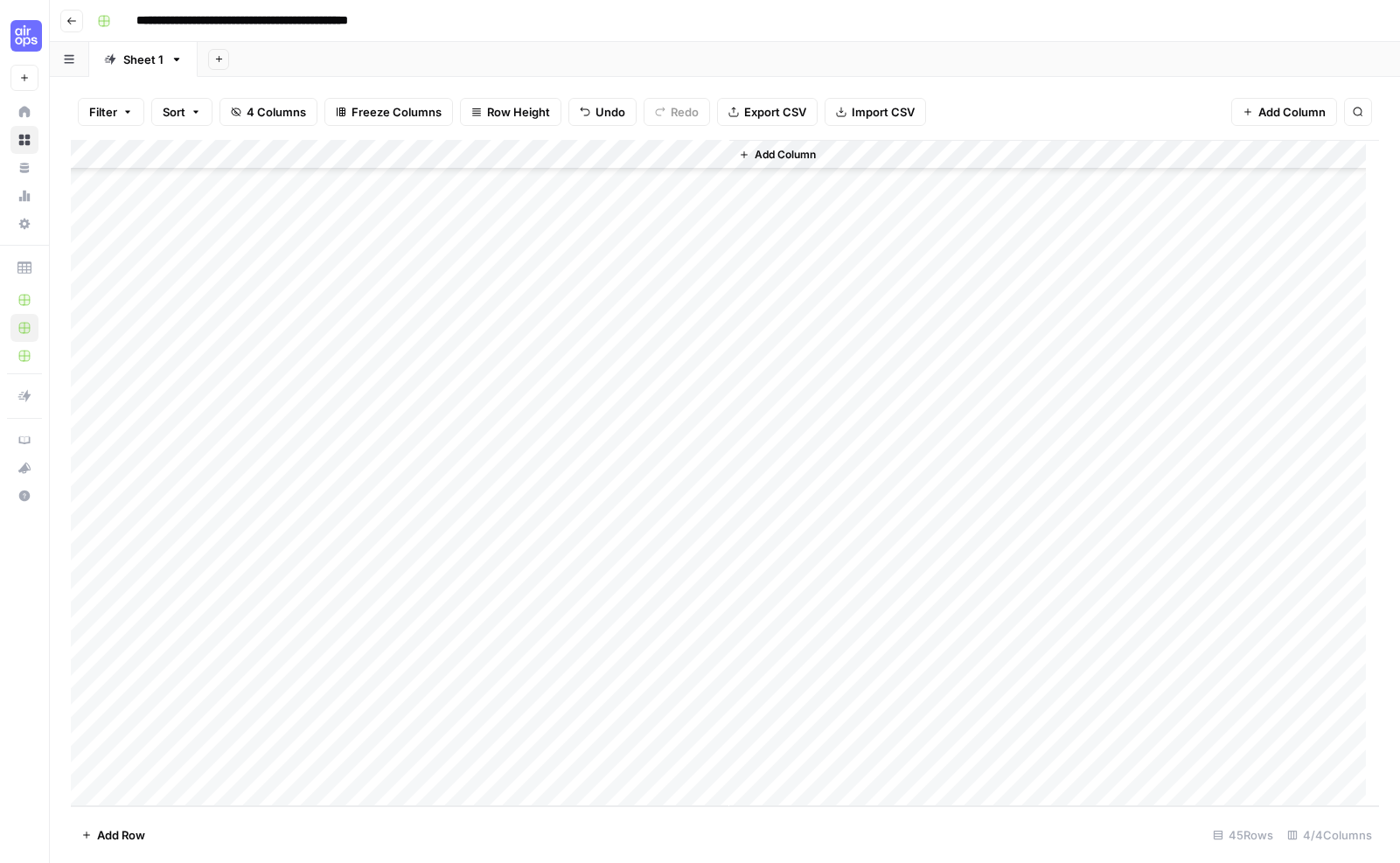 click on "Add Row" at bounding box center [121, 835] 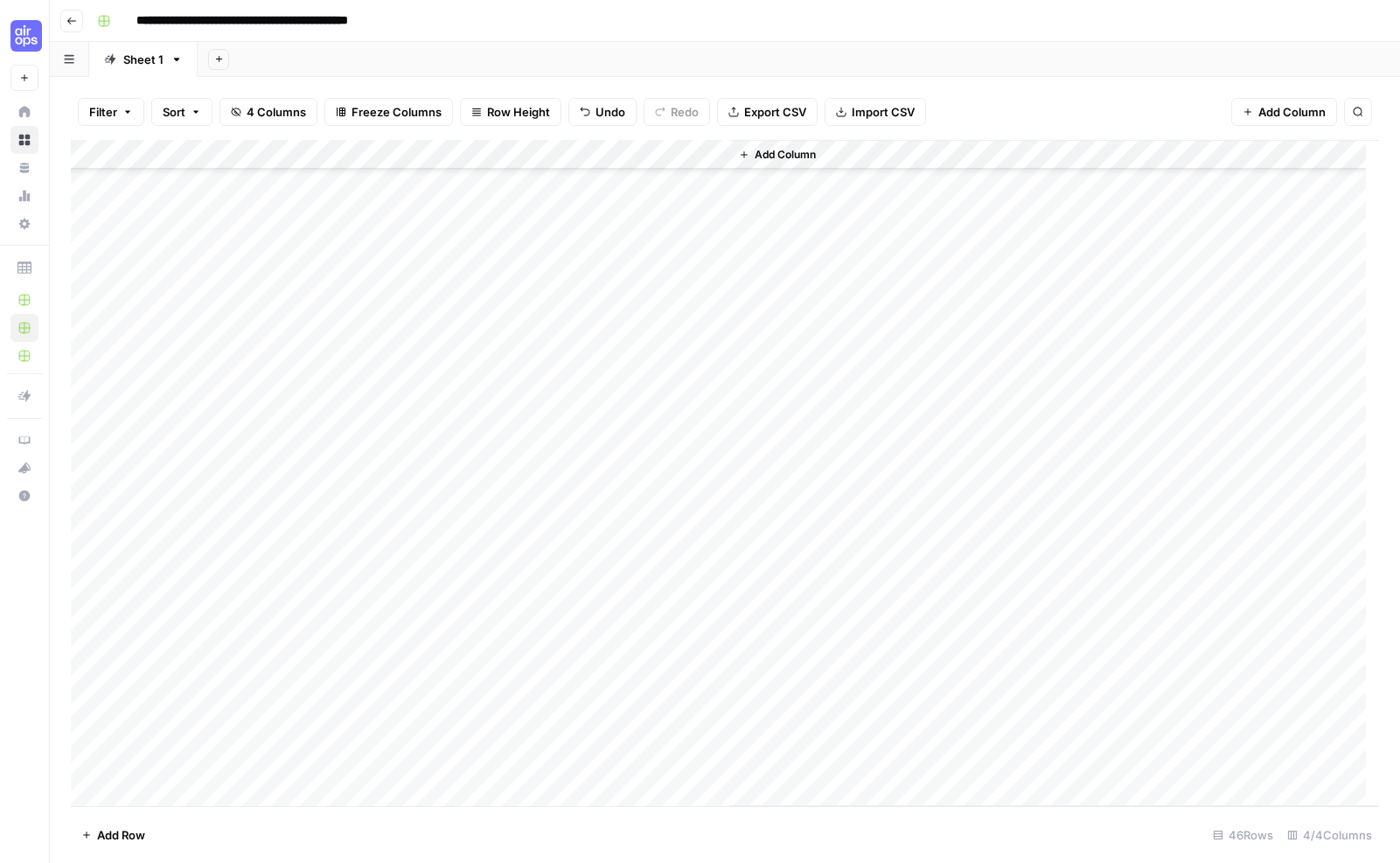 click on "Add Row" at bounding box center [121, 835] 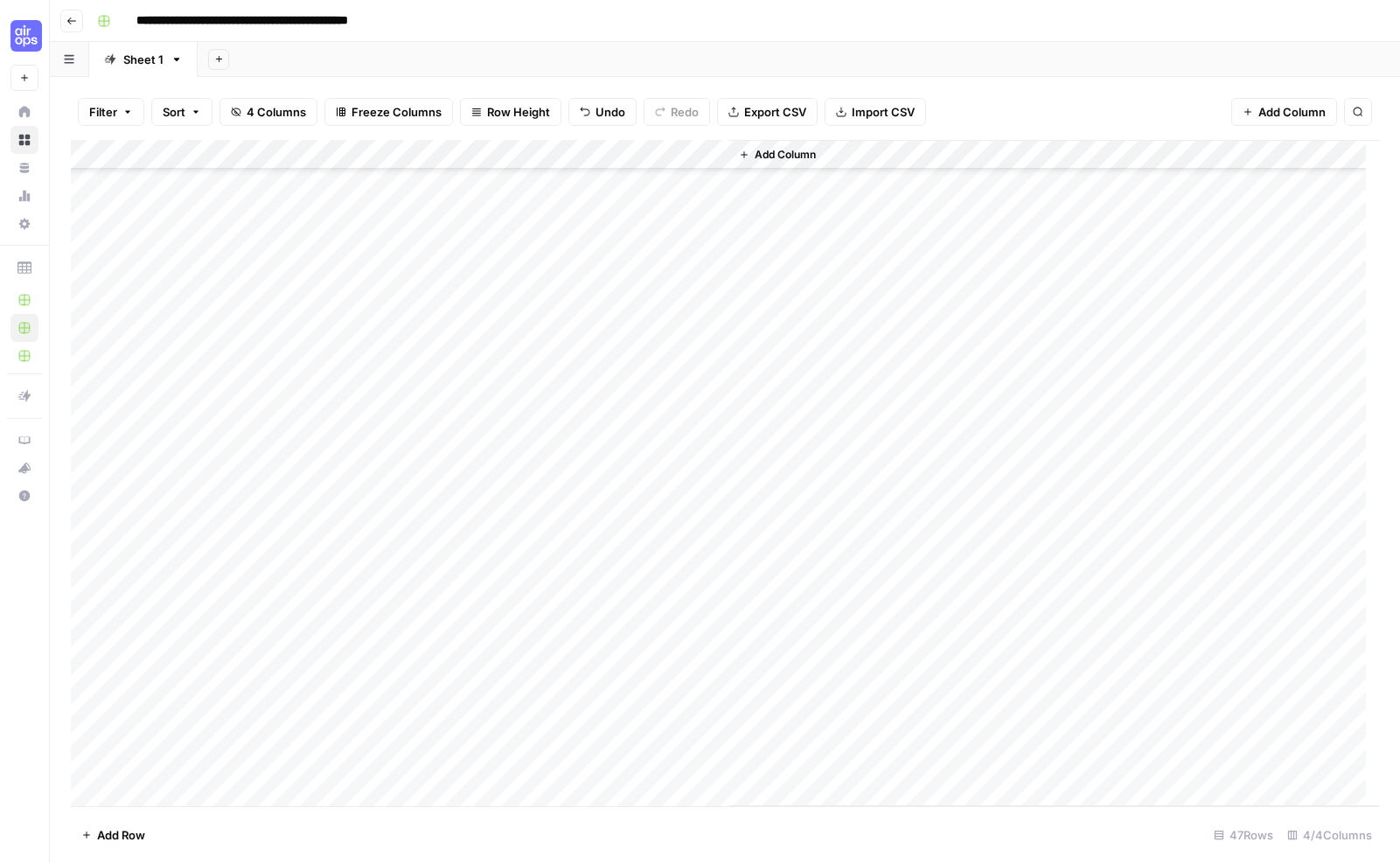 click on "Add Row" at bounding box center (121, 835) 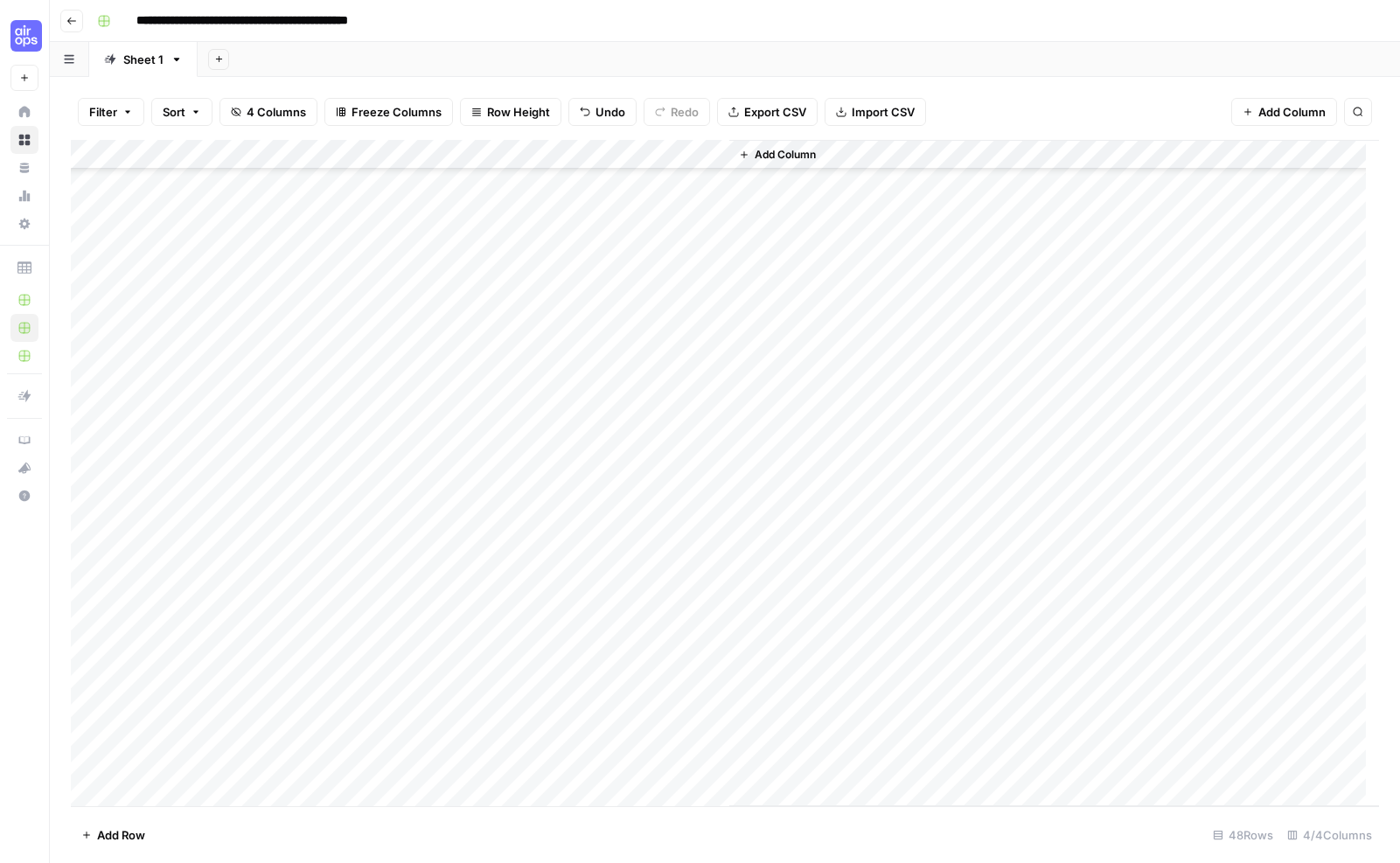 click on "Add Row" at bounding box center [121, 835] 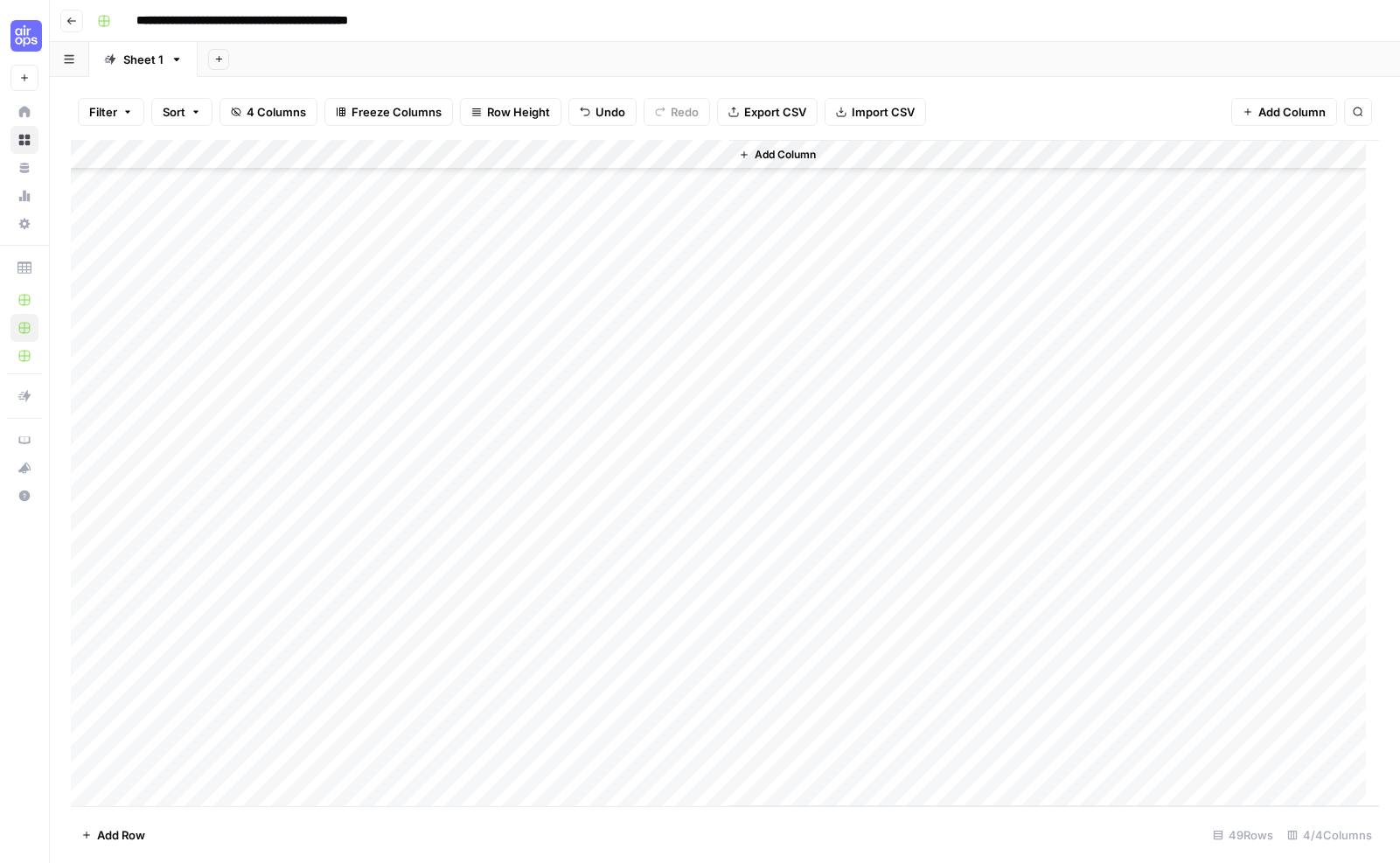 click on "Add Row" at bounding box center [121, 835] 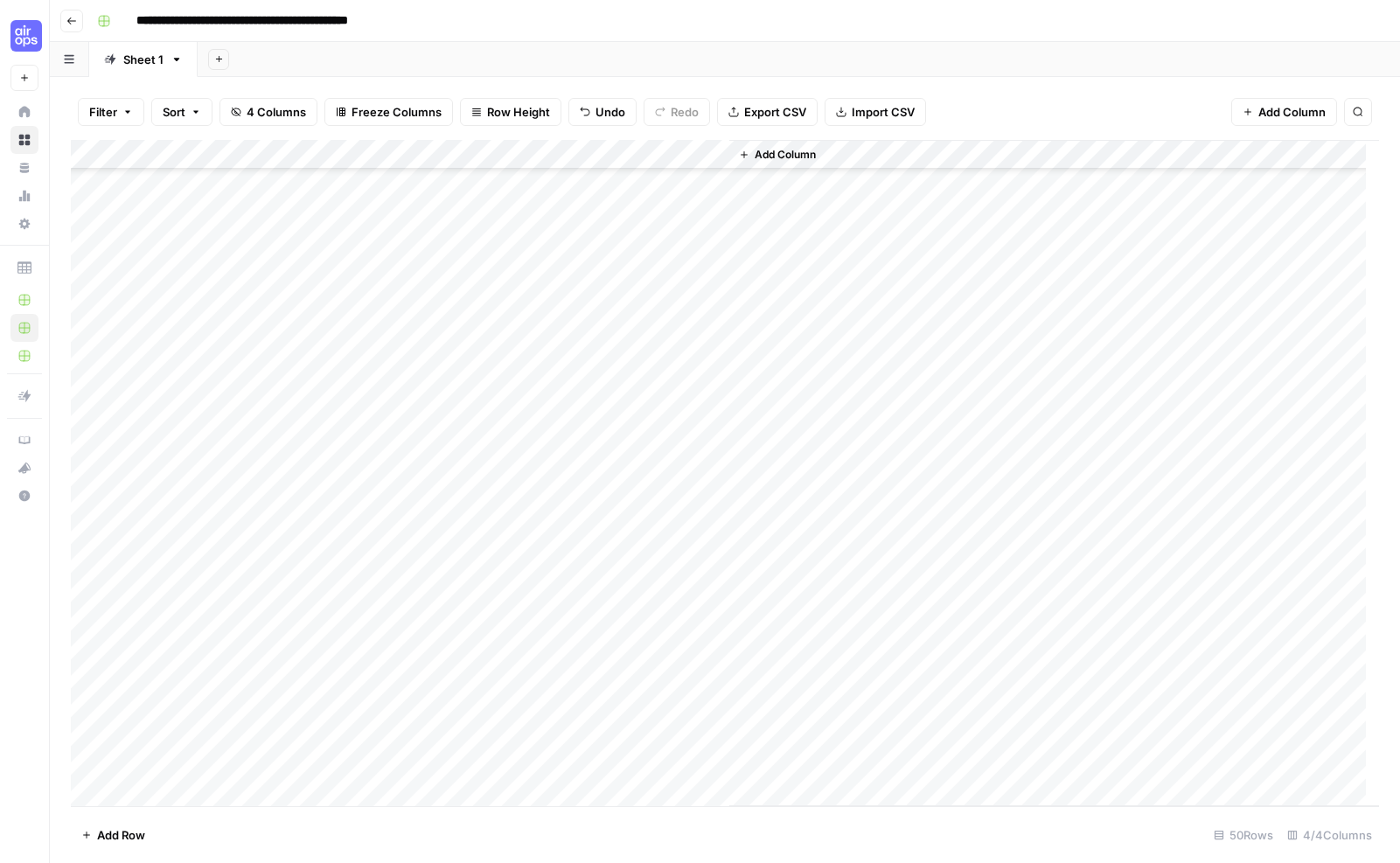 click on "Add Row" at bounding box center [121, 835] 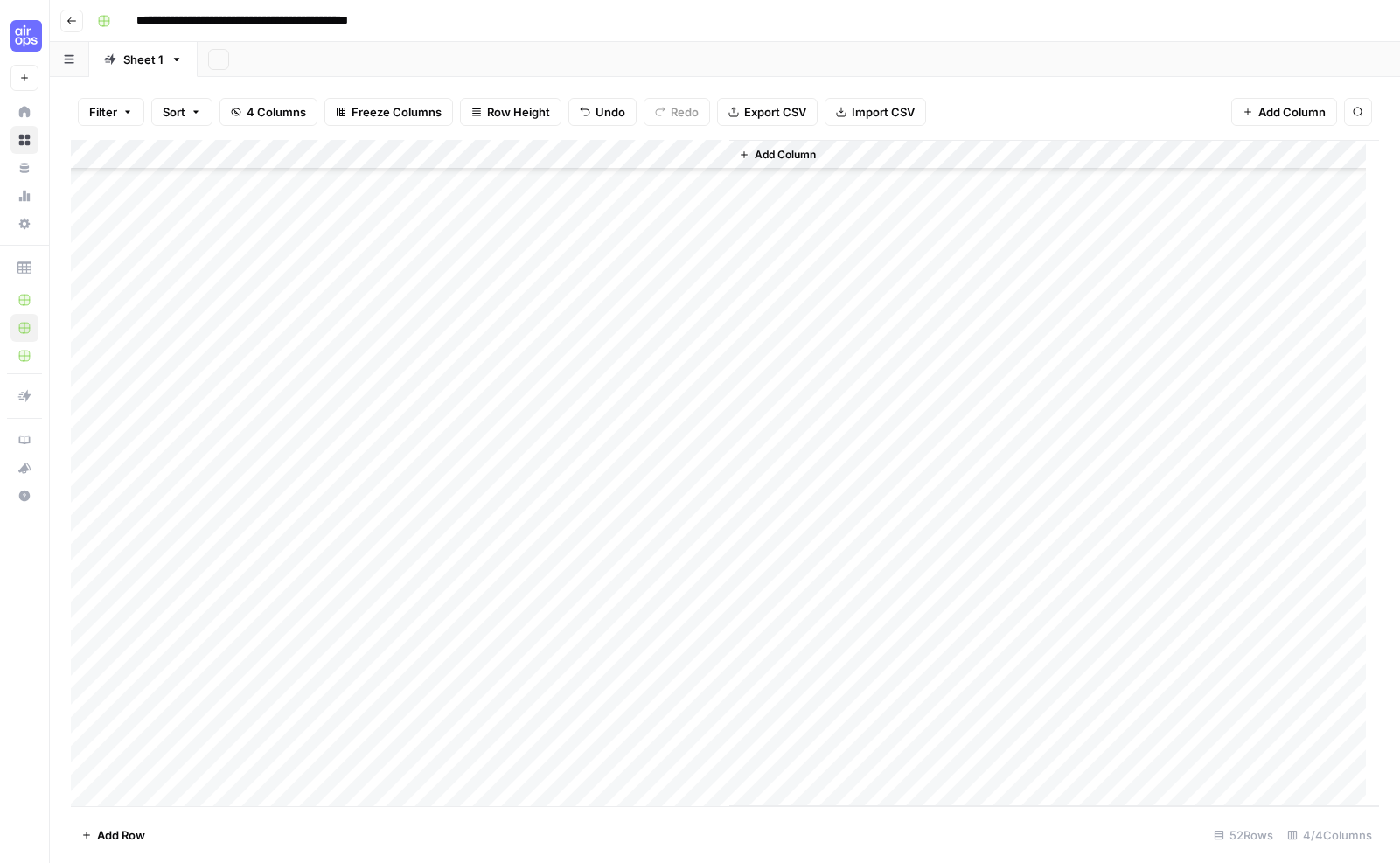 click on "Add Row" at bounding box center [121, 835] 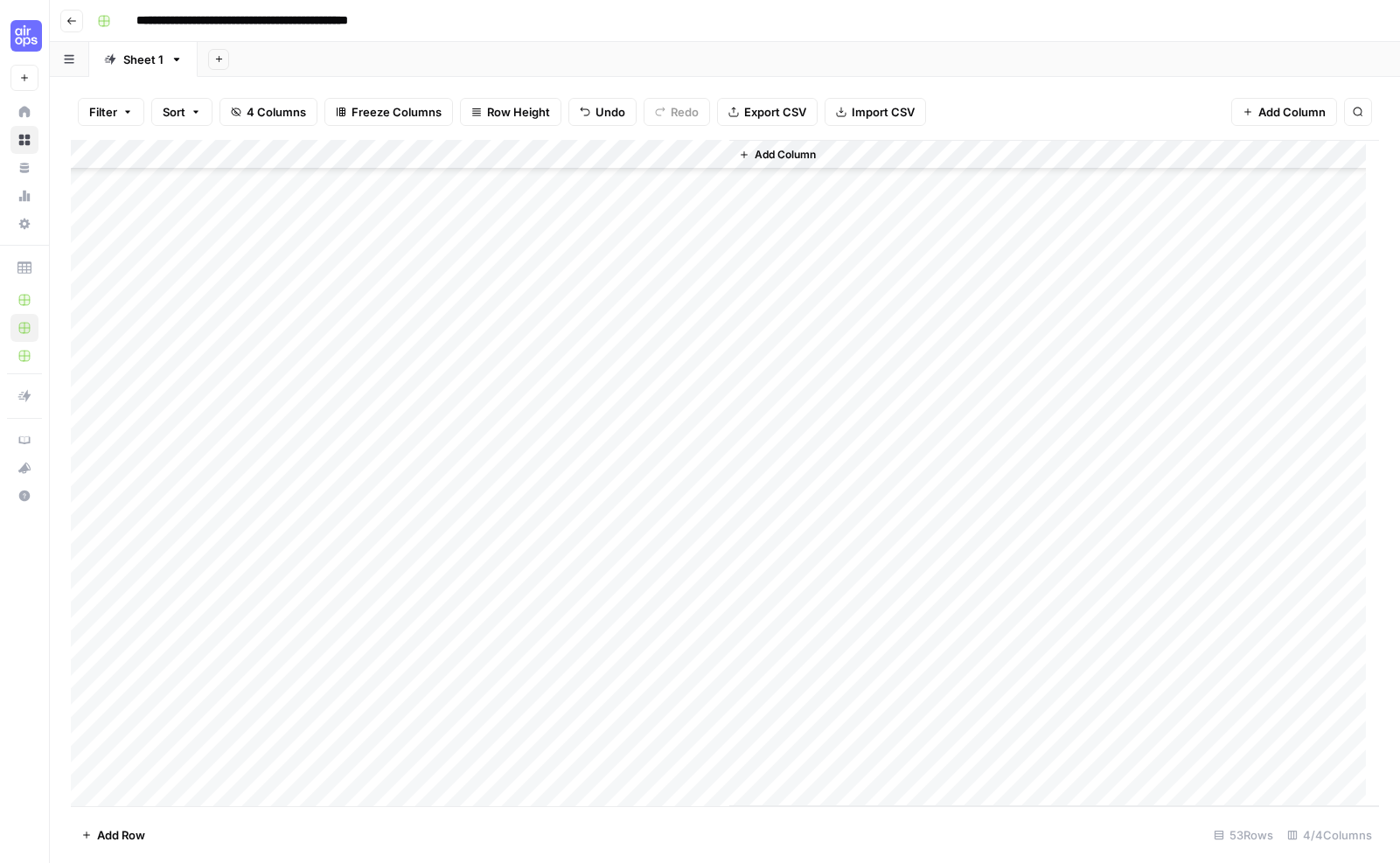 click on "Add Row" at bounding box center (121, 835) 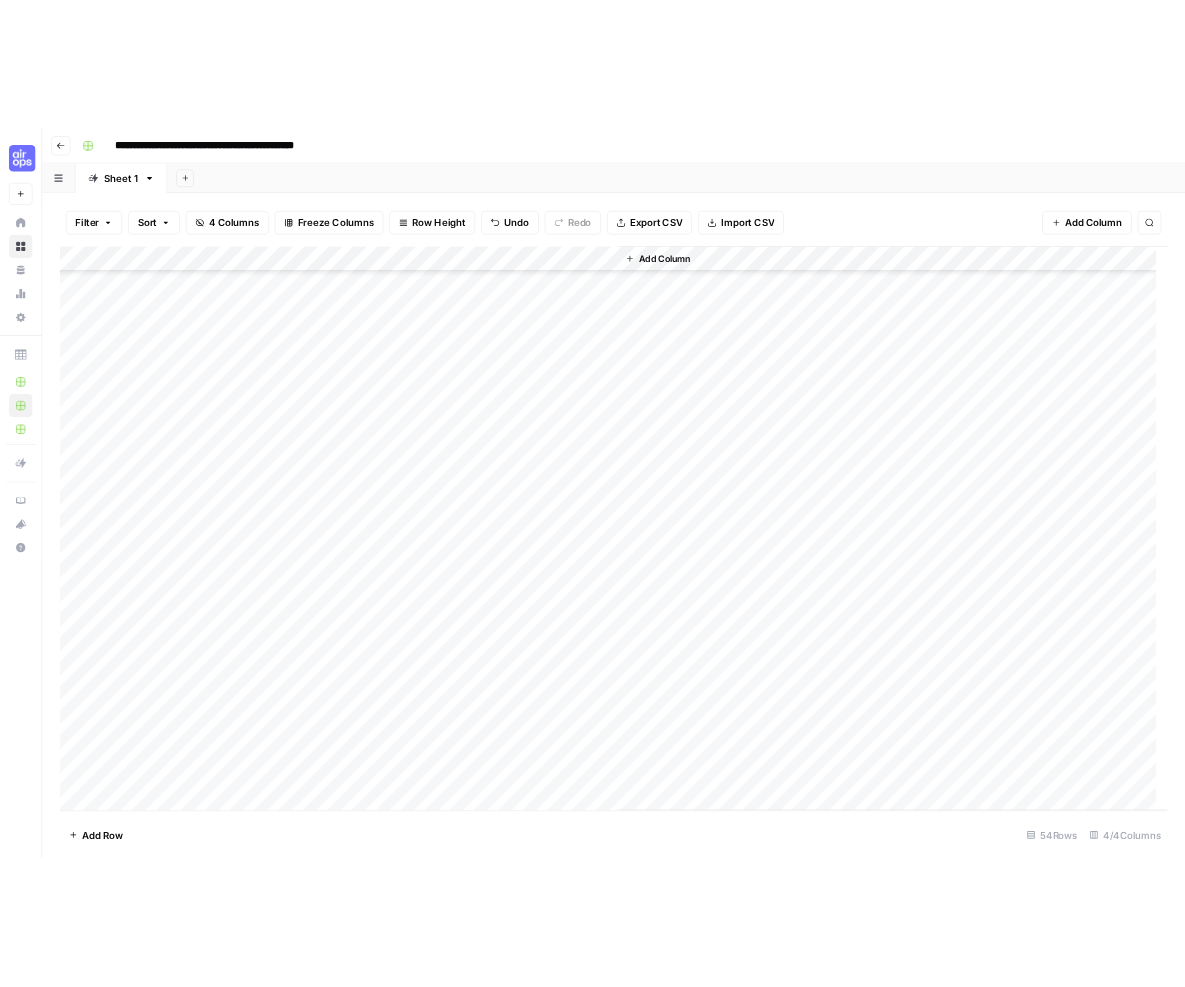 scroll, scrollTop: 1107, scrollLeft: 0, axis: vertical 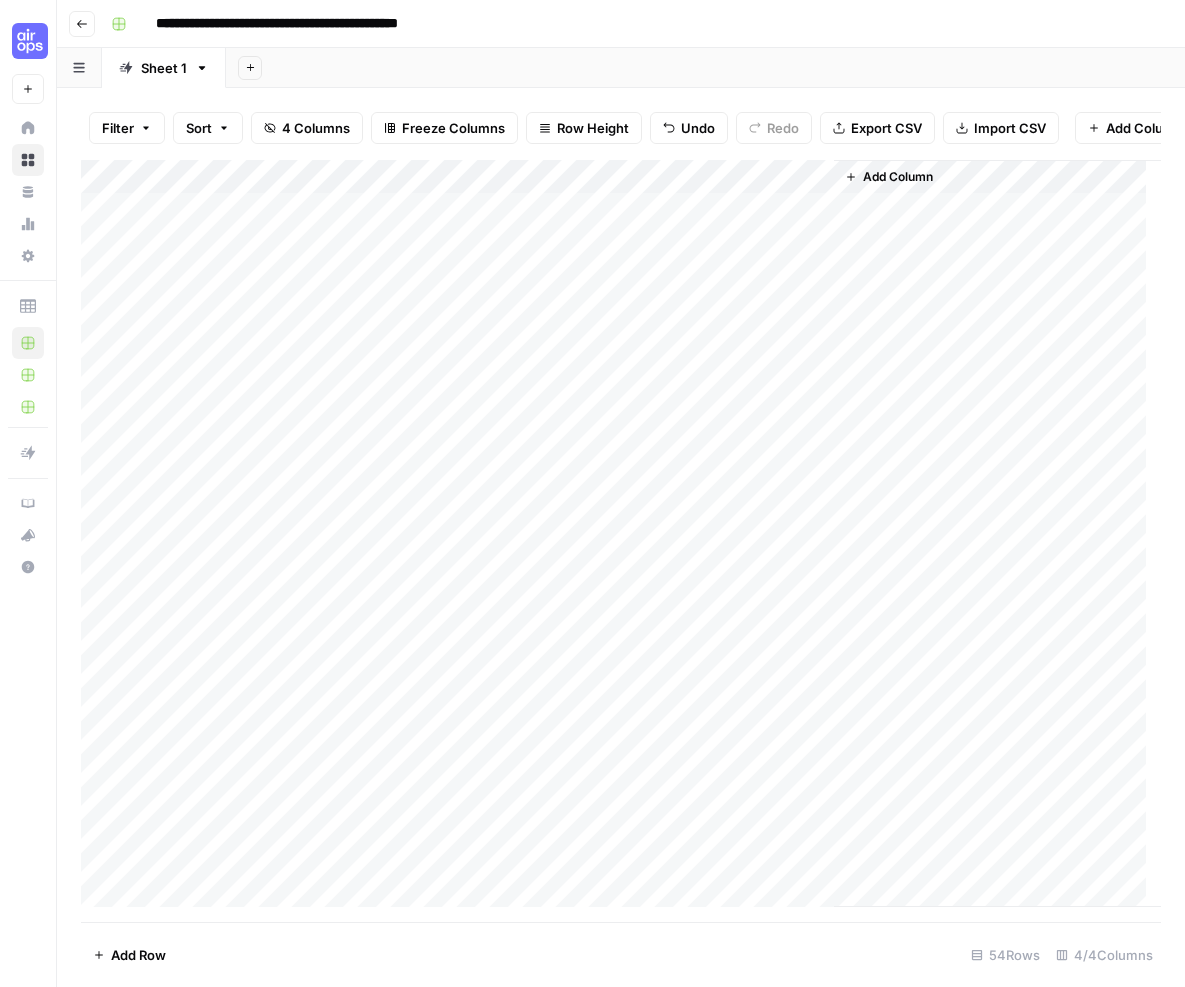 click on "Add Column" at bounding box center (621, 533) 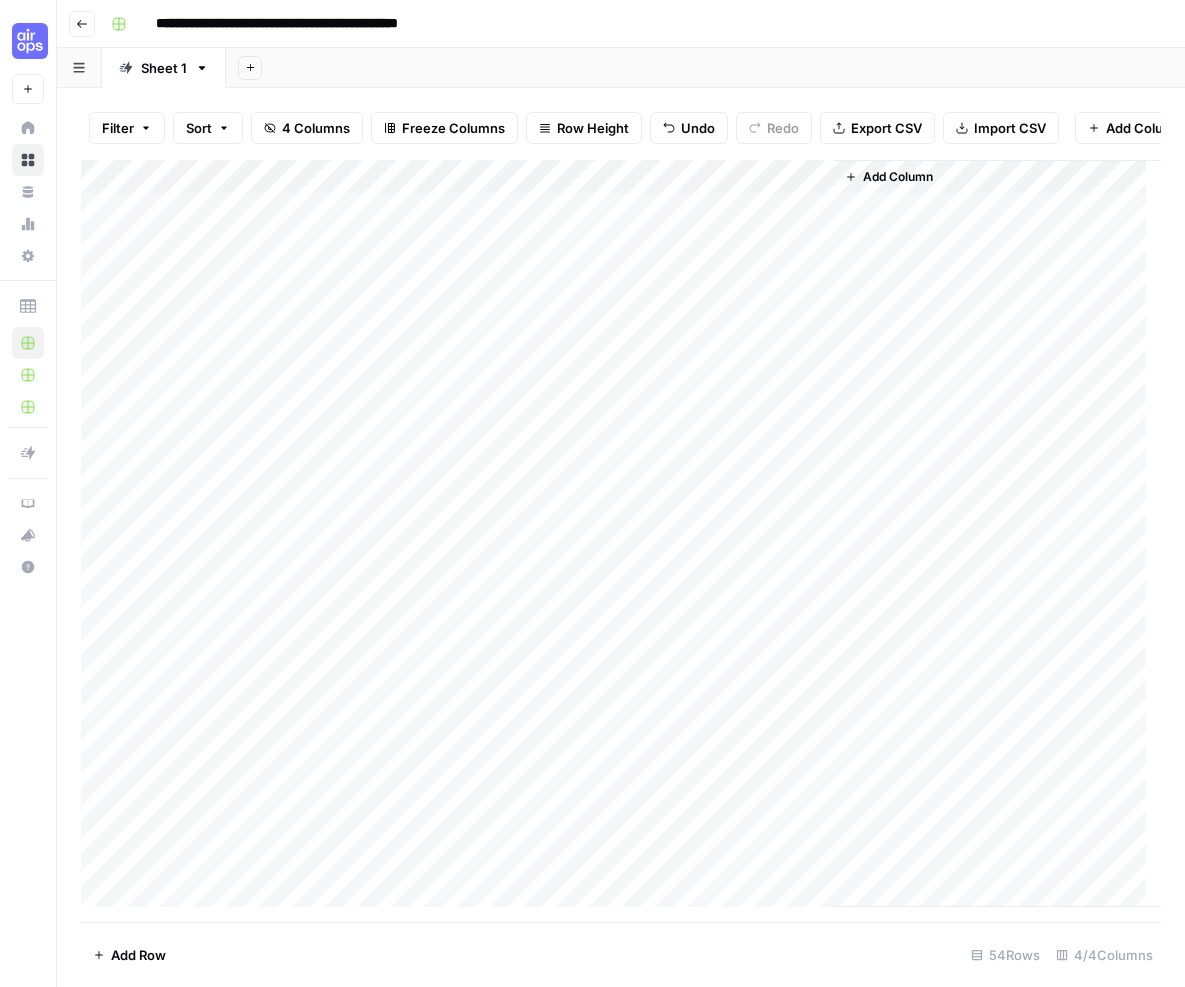 click on "Add Column" at bounding box center (621, 533) 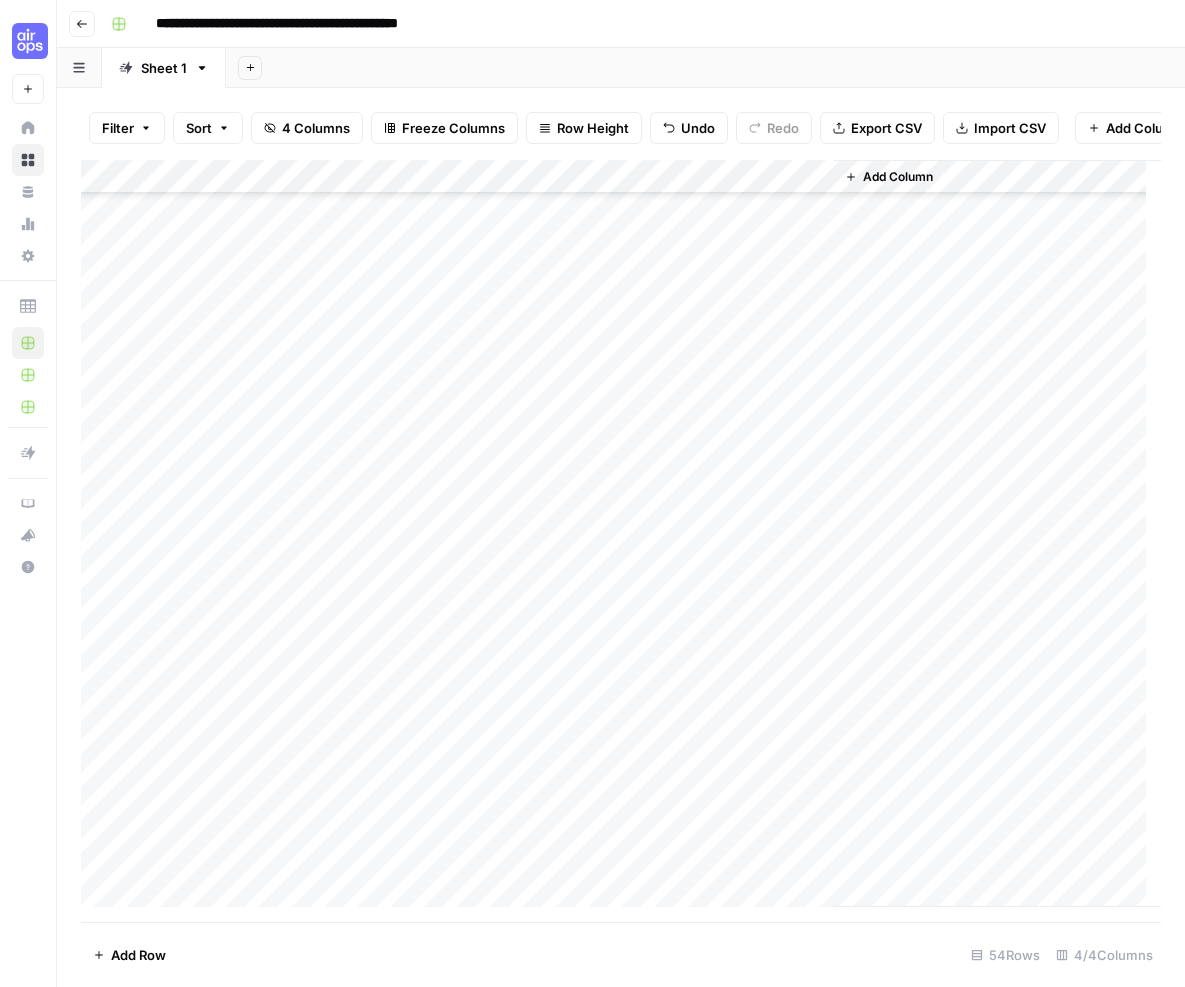 scroll, scrollTop: 1155, scrollLeft: 0, axis: vertical 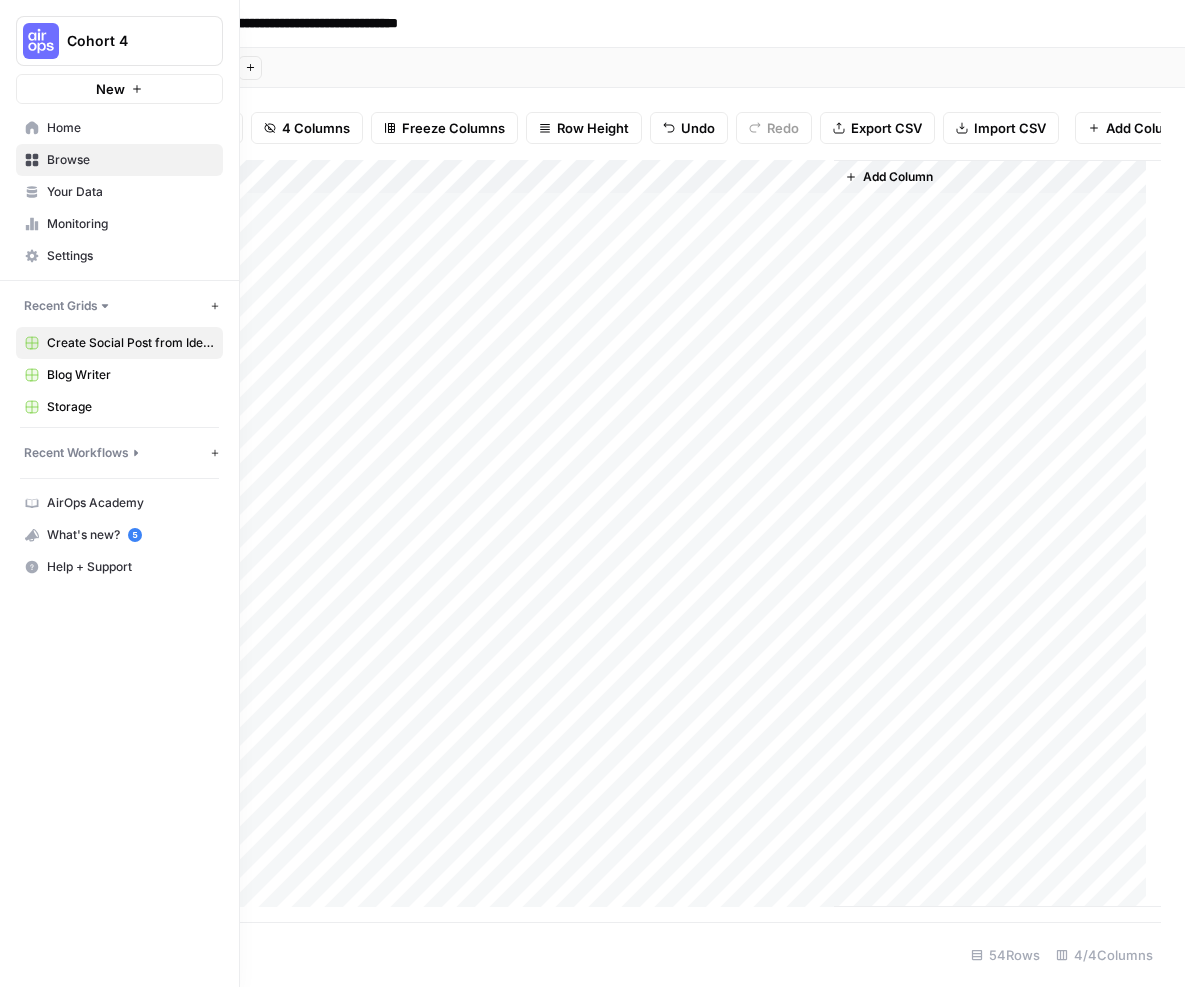 click on "Recent Workflows New Workflow" at bounding box center (119, 453) 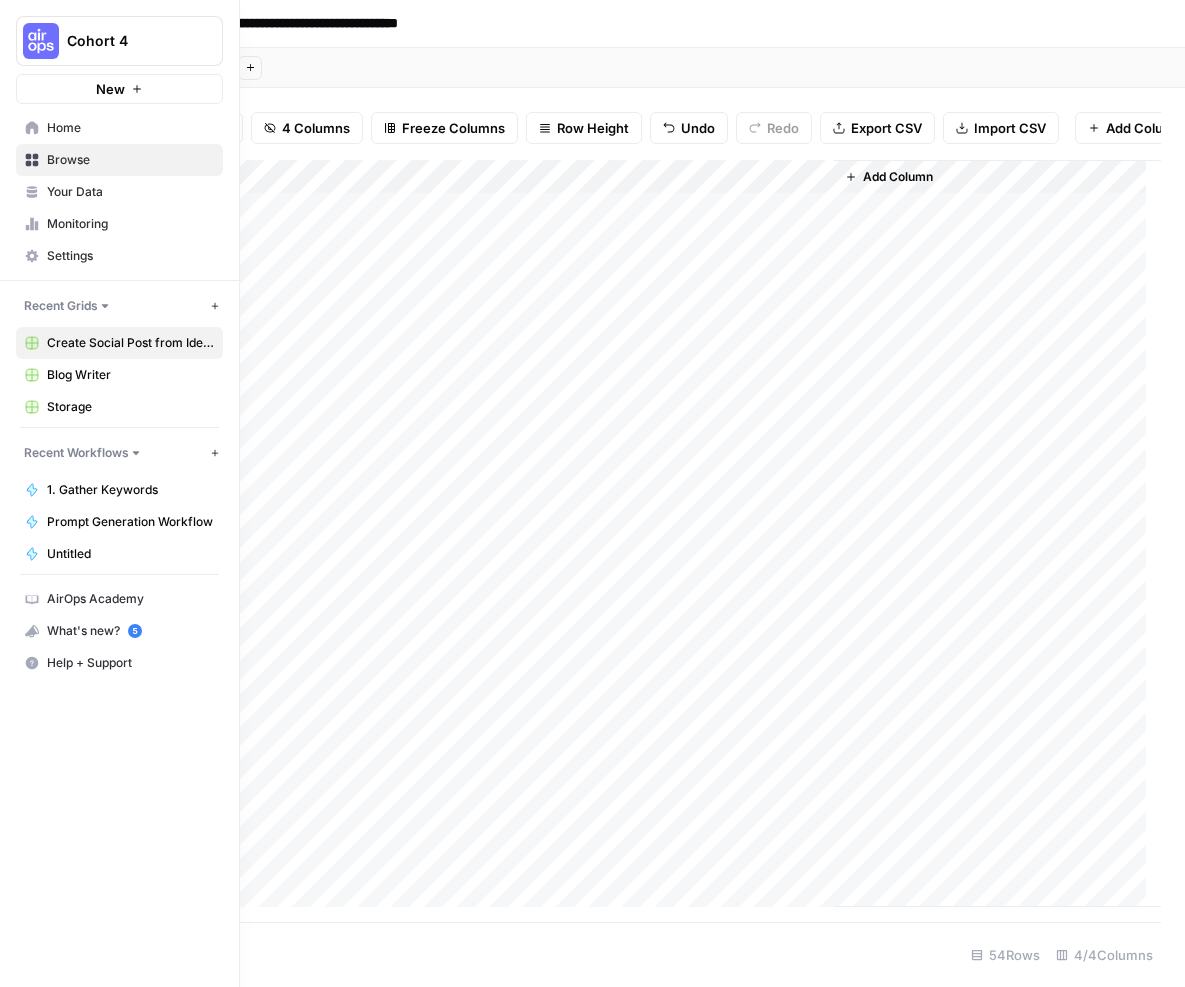 click on "Recent Workflows" at bounding box center [76, 453] 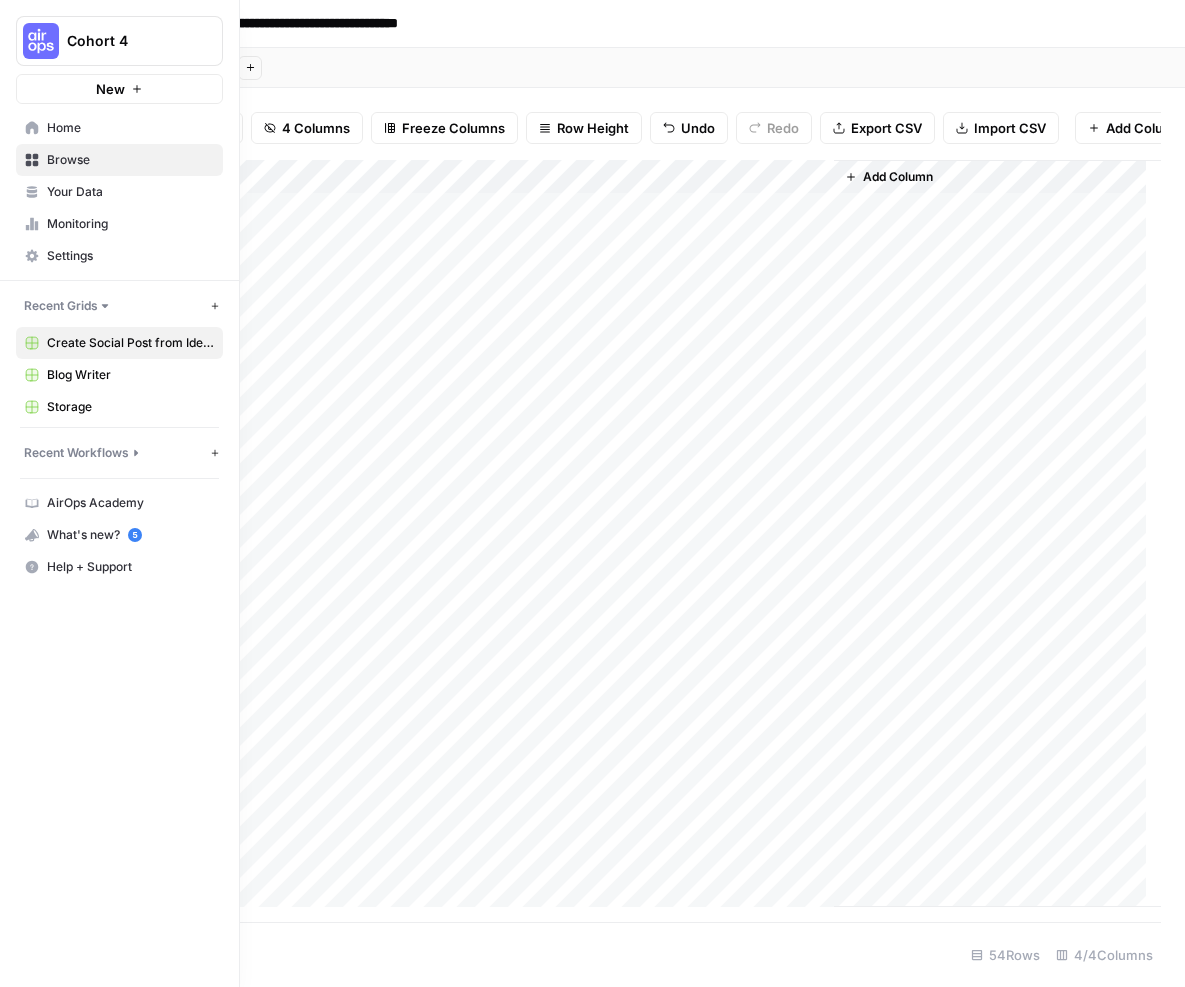 click on "Recent Workflows" at bounding box center [76, 453] 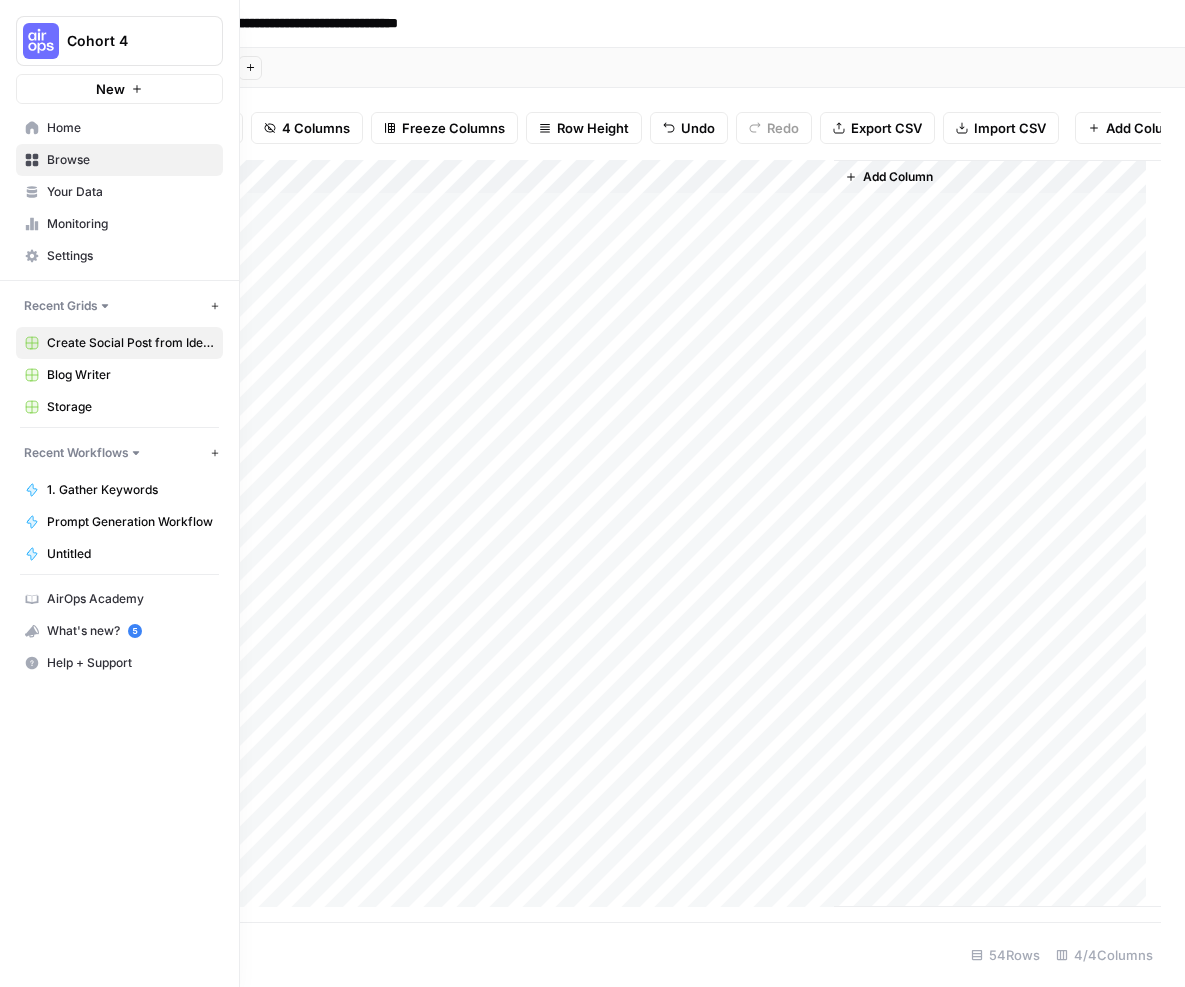 click on "Home" at bounding box center [130, 128] 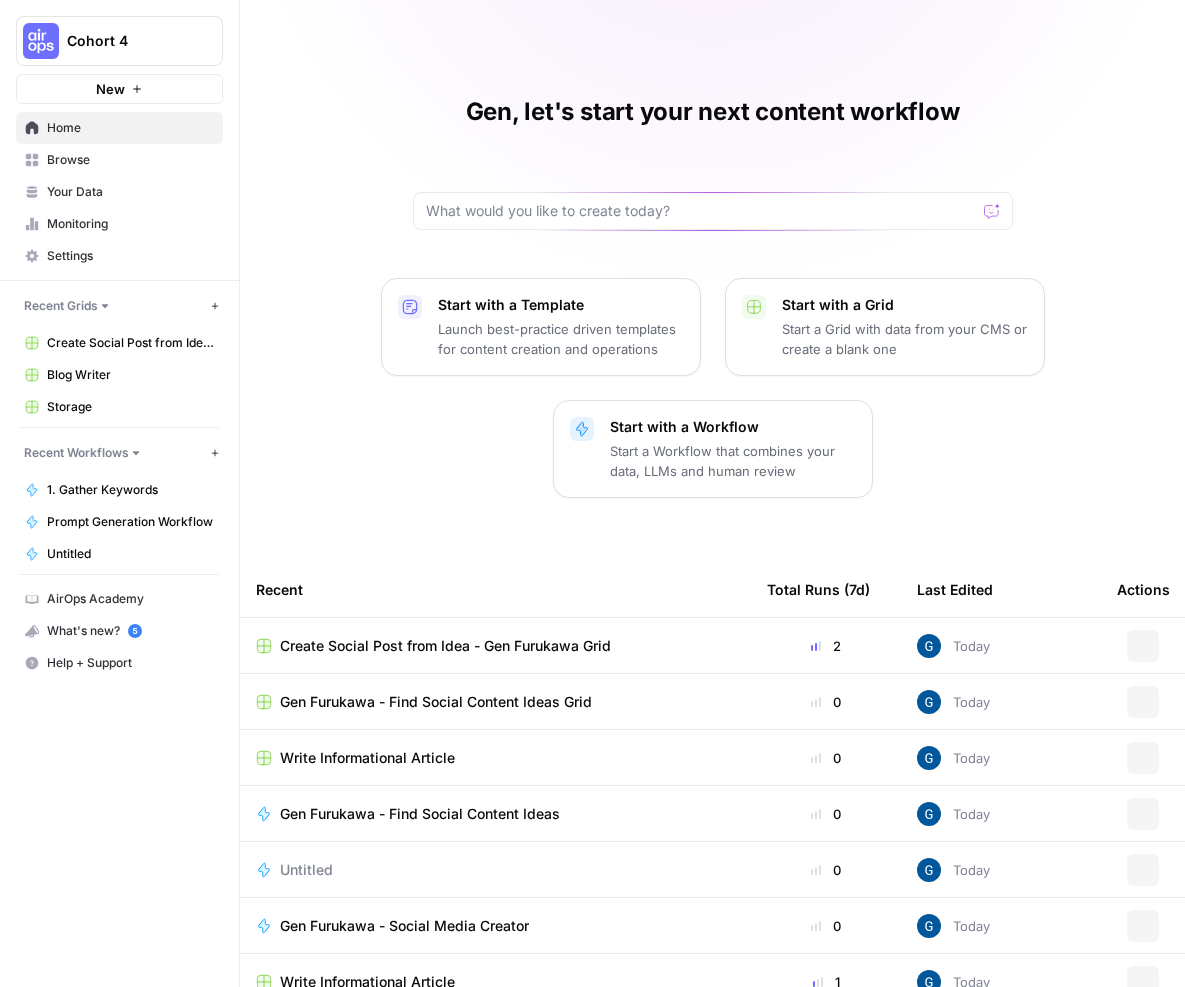 scroll, scrollTop: 0, scrollLeft: 0, axis: both 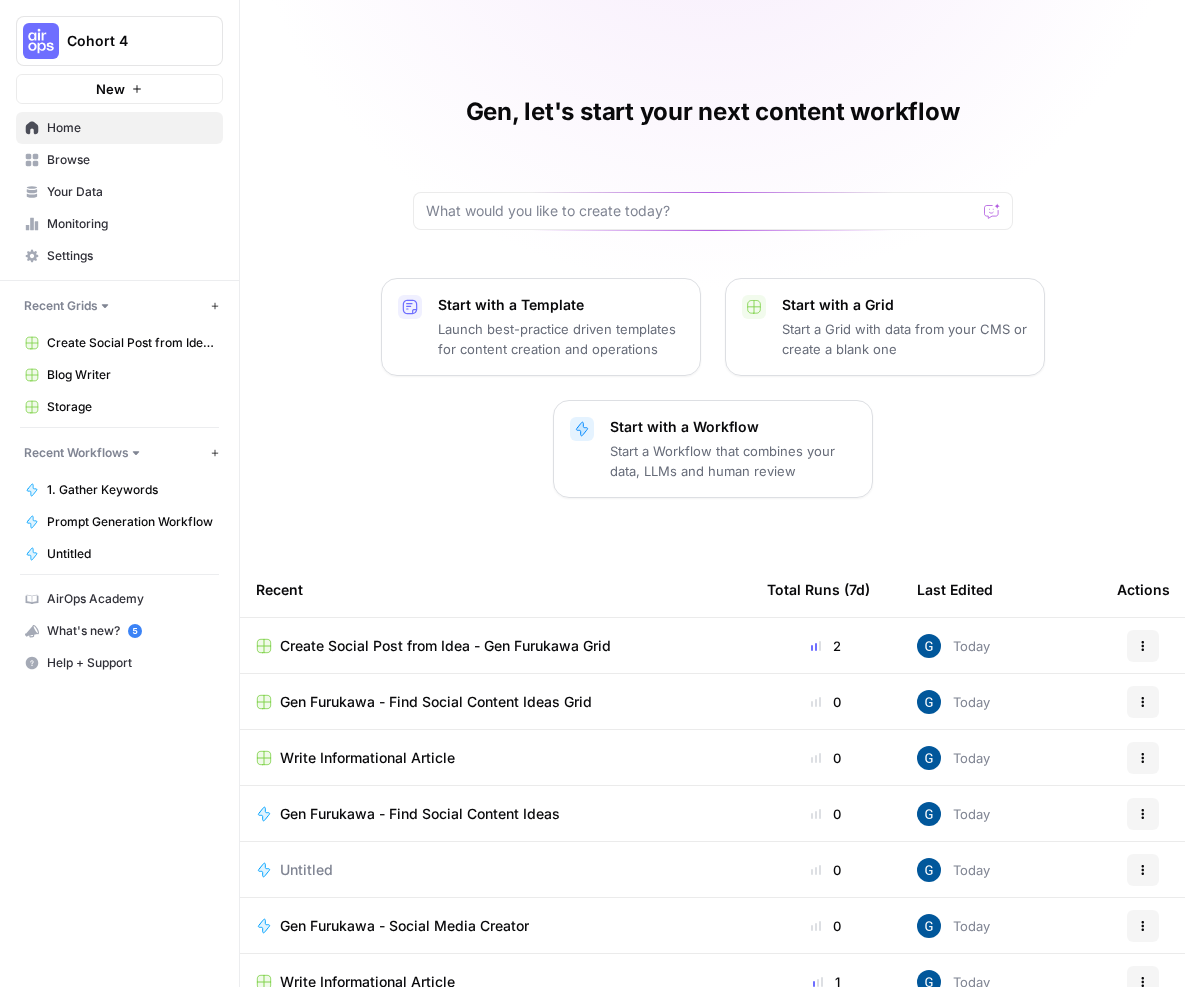 click on "Gen Furukawa - Find Social Content Ideas" at bounding box center [420, 814] 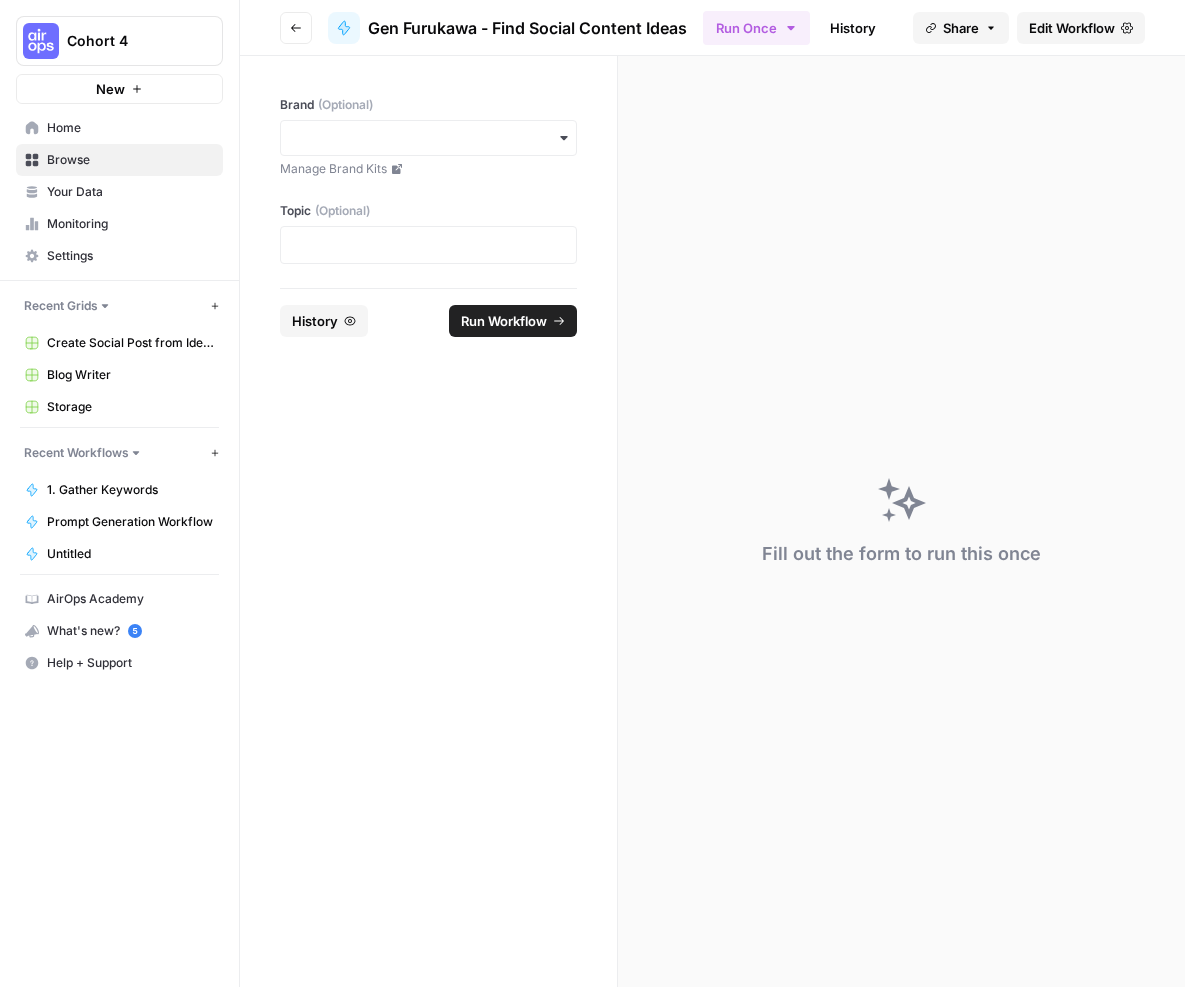 scroll, scrollTop: 0, scrollLeft: 0, axis: both 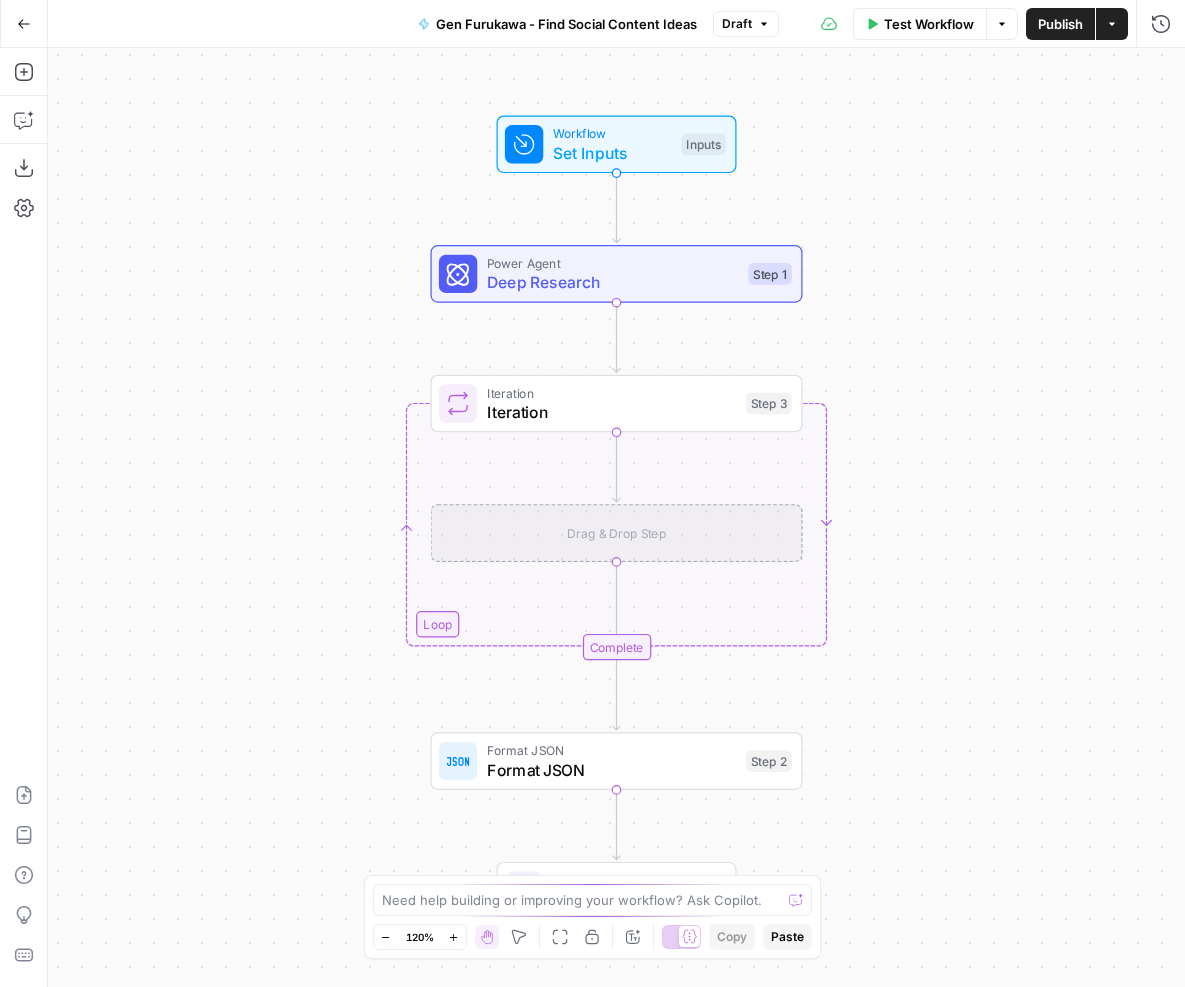 click on "Actions" at bounding box center [1112, 24] 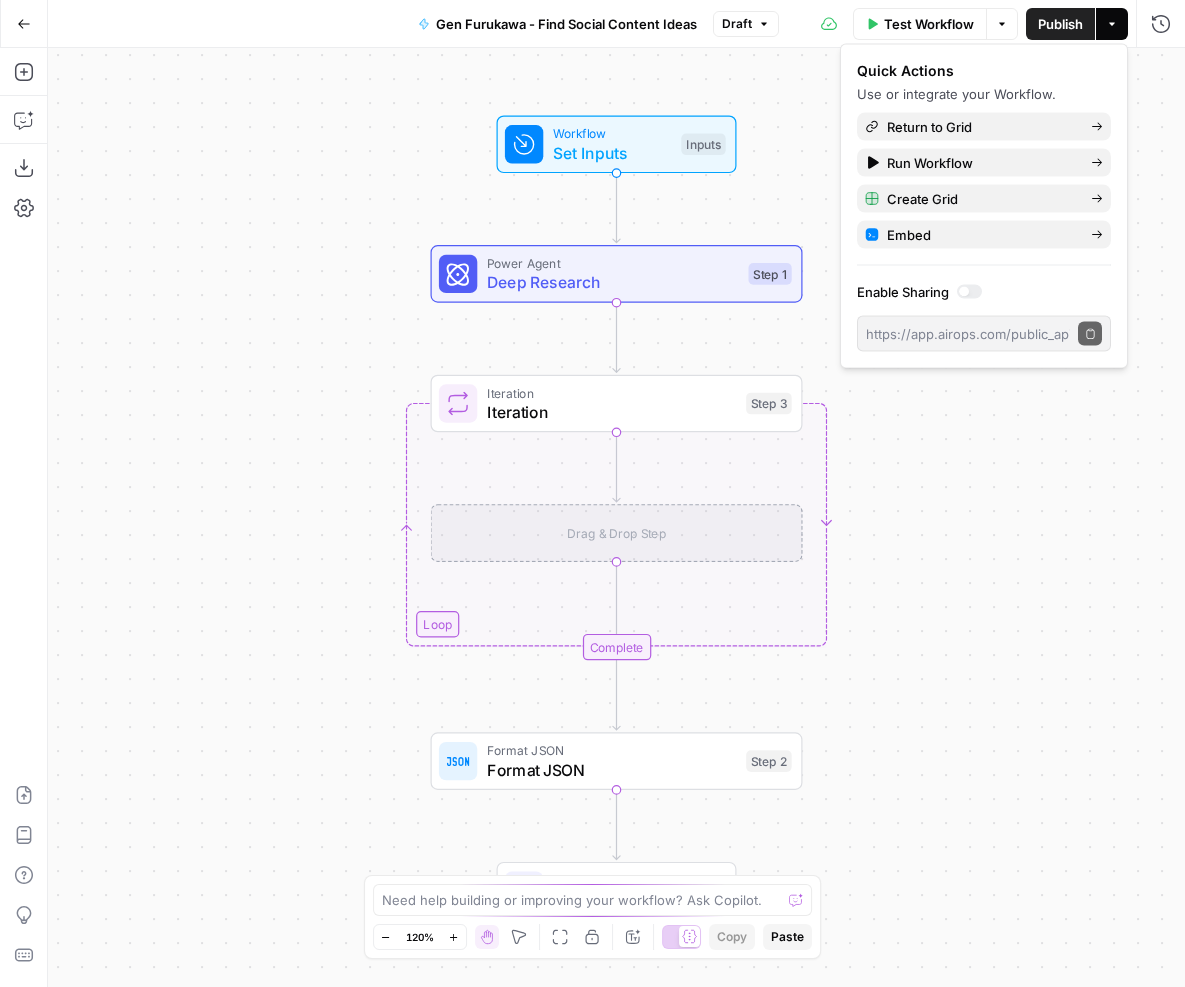 click 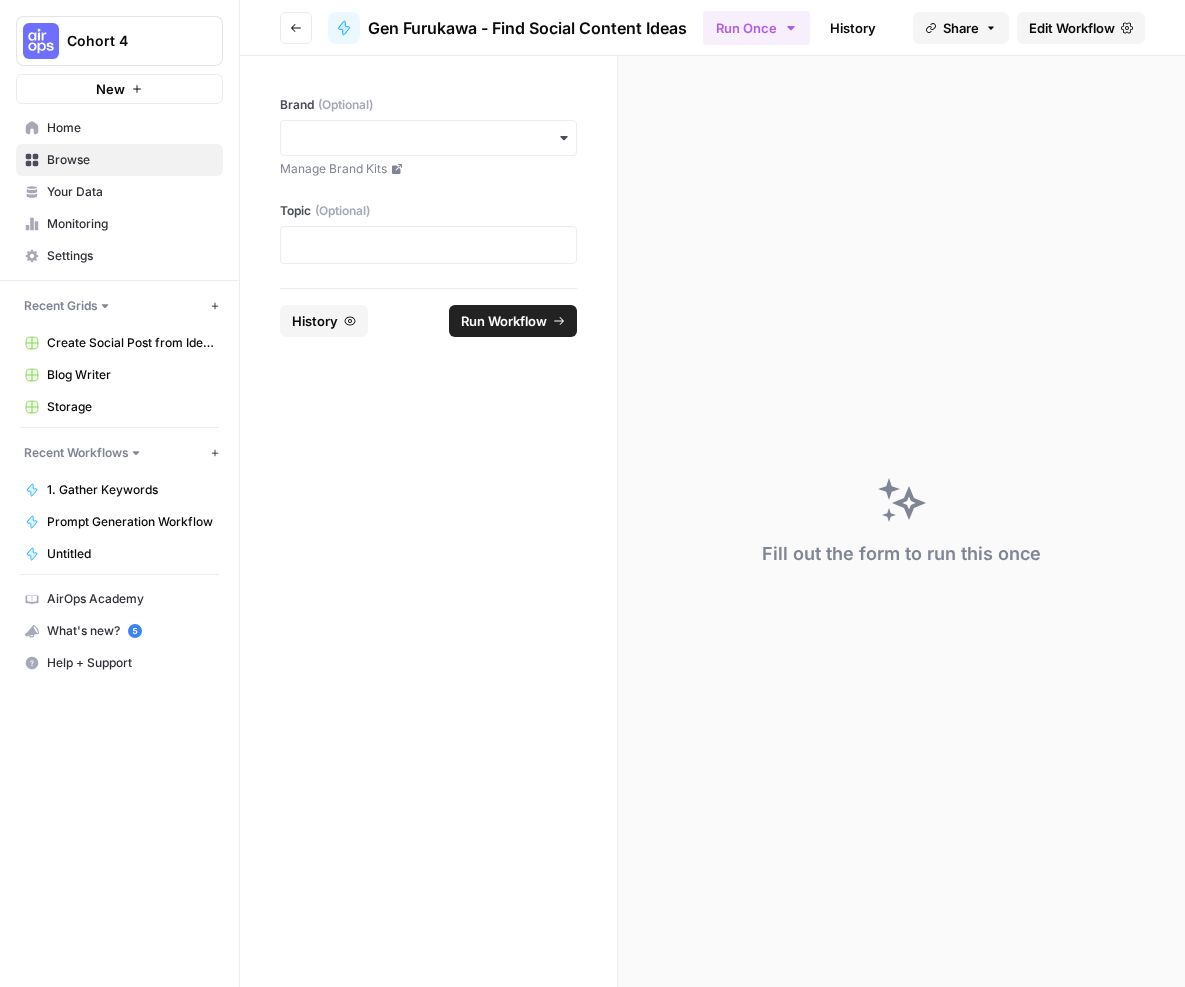 scroll, scrollTop: 0, scrollLeft: 0, axis: both 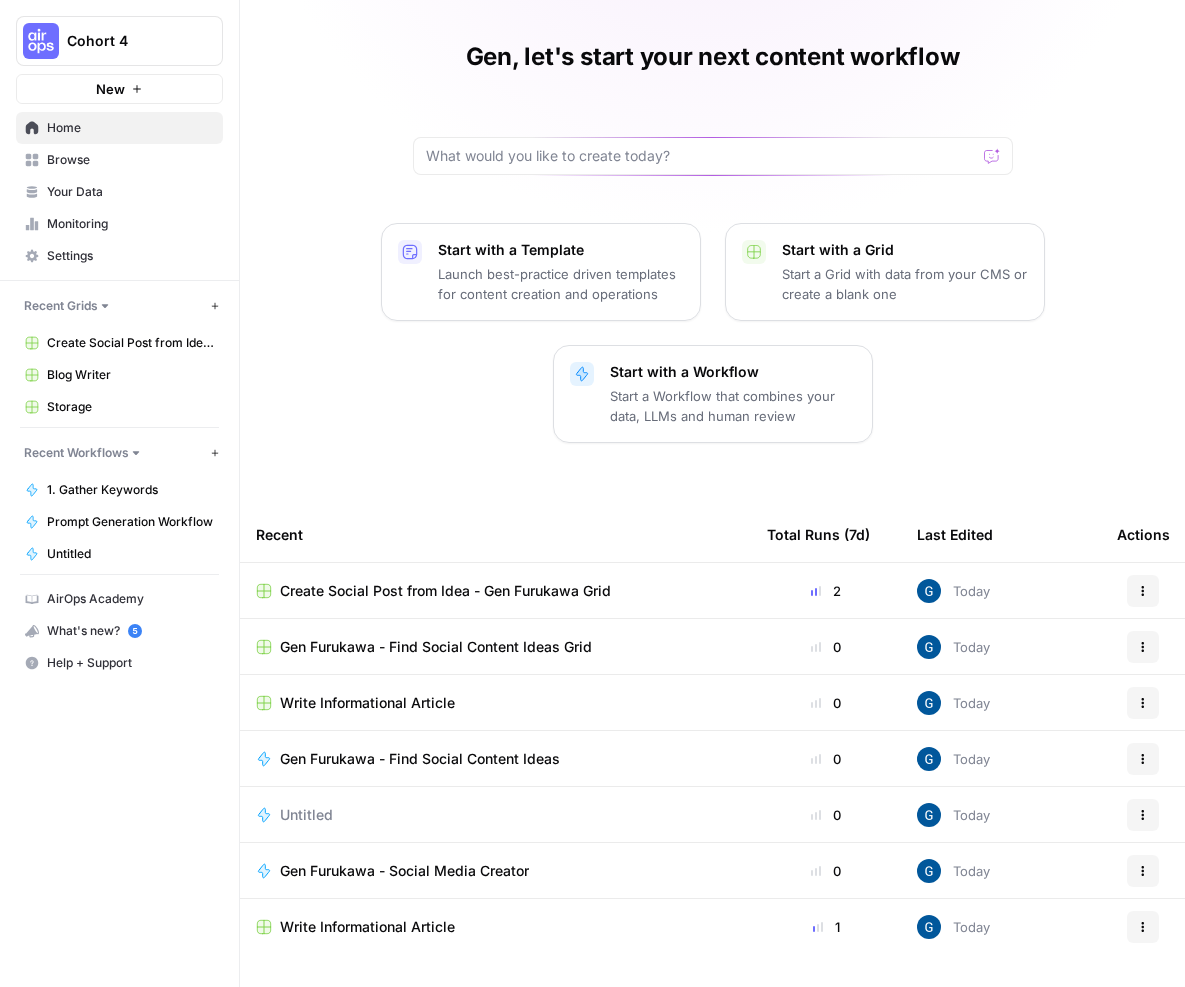 click on "Actions" at bounding box center [1143, 759] 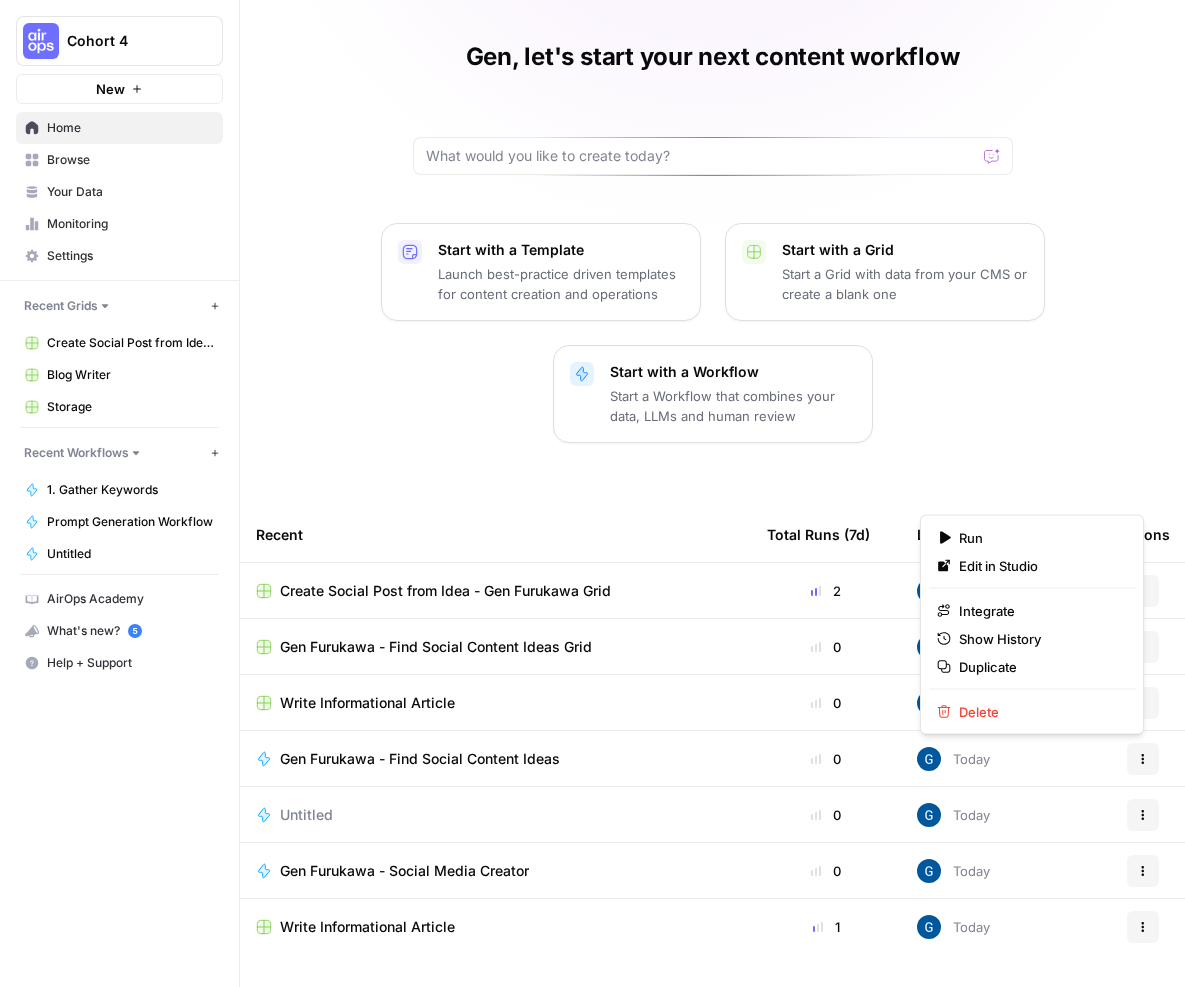 click on "Actions" at bounding box center [1143, 759] 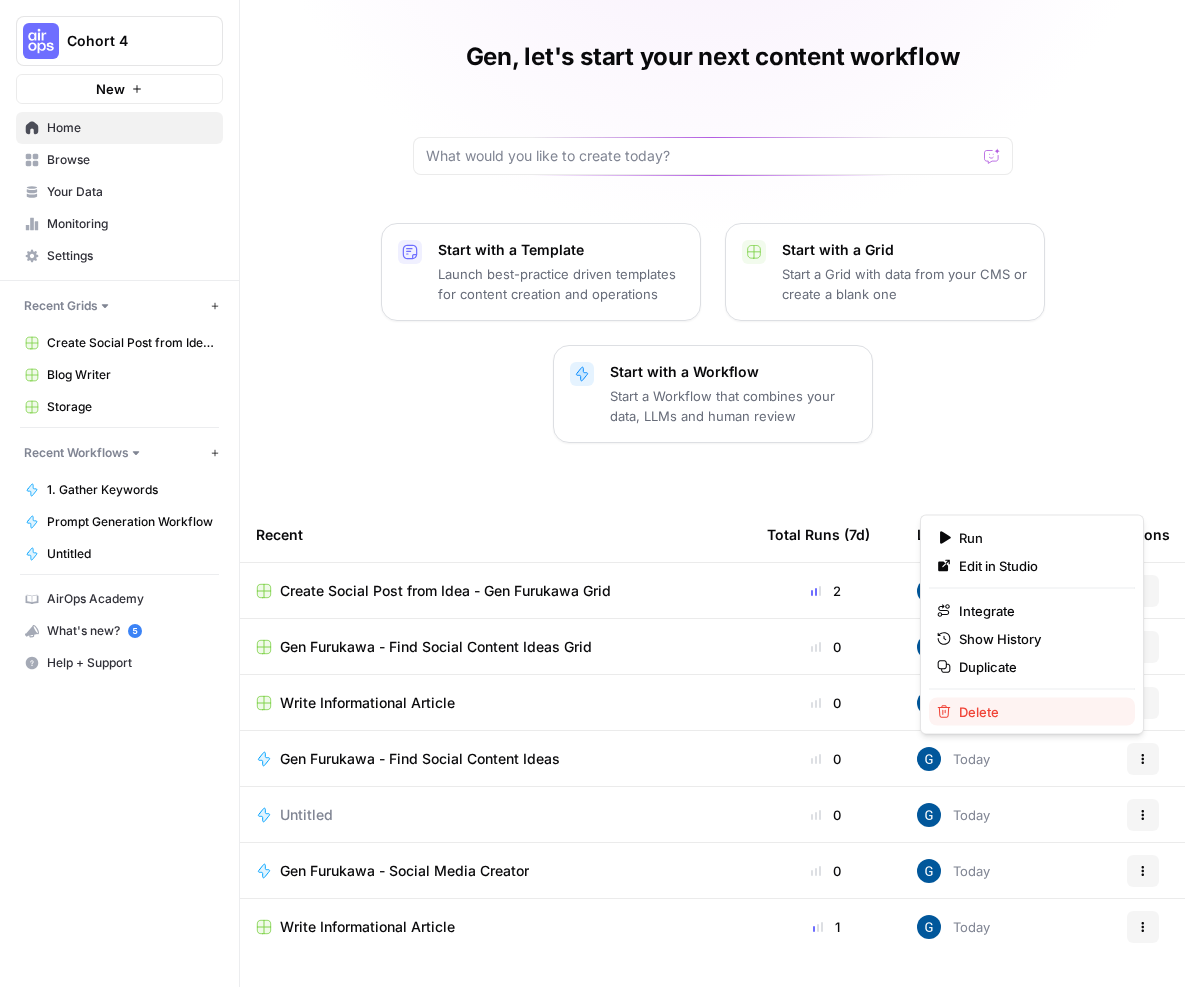 click on "Delete" at bounding box center (1039, 712) 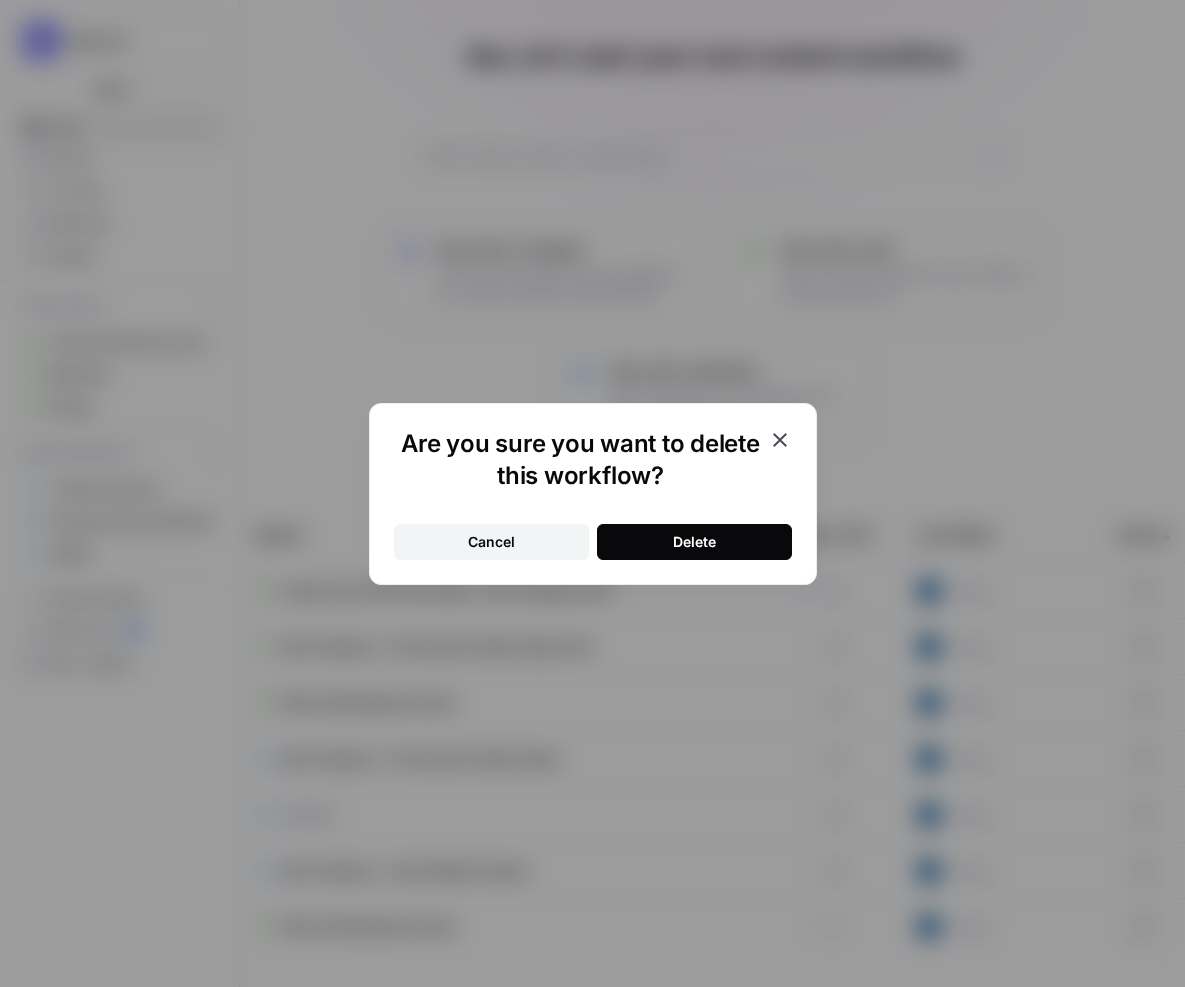 click on "Delete" at bounding box center [694, 542] 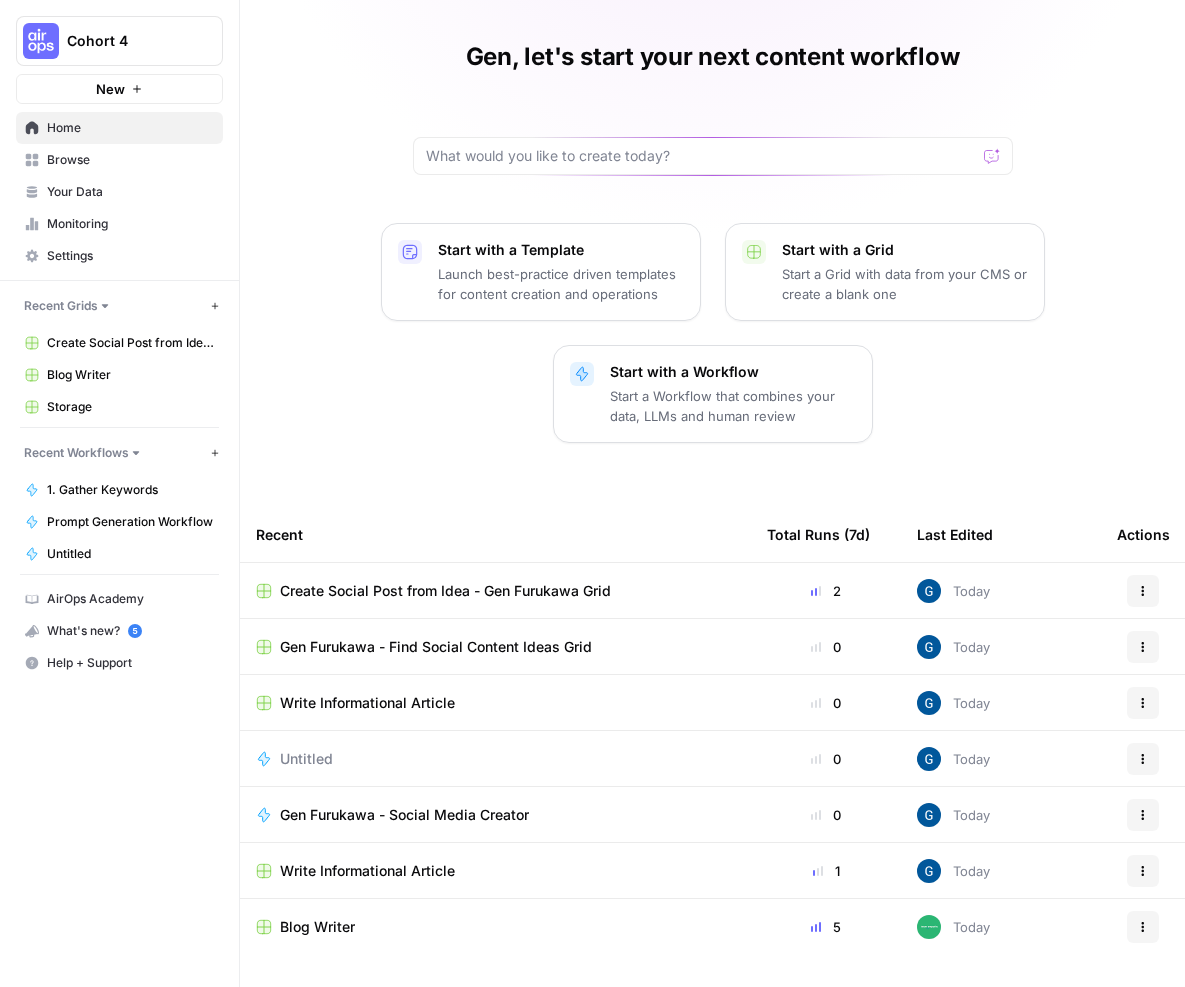 click 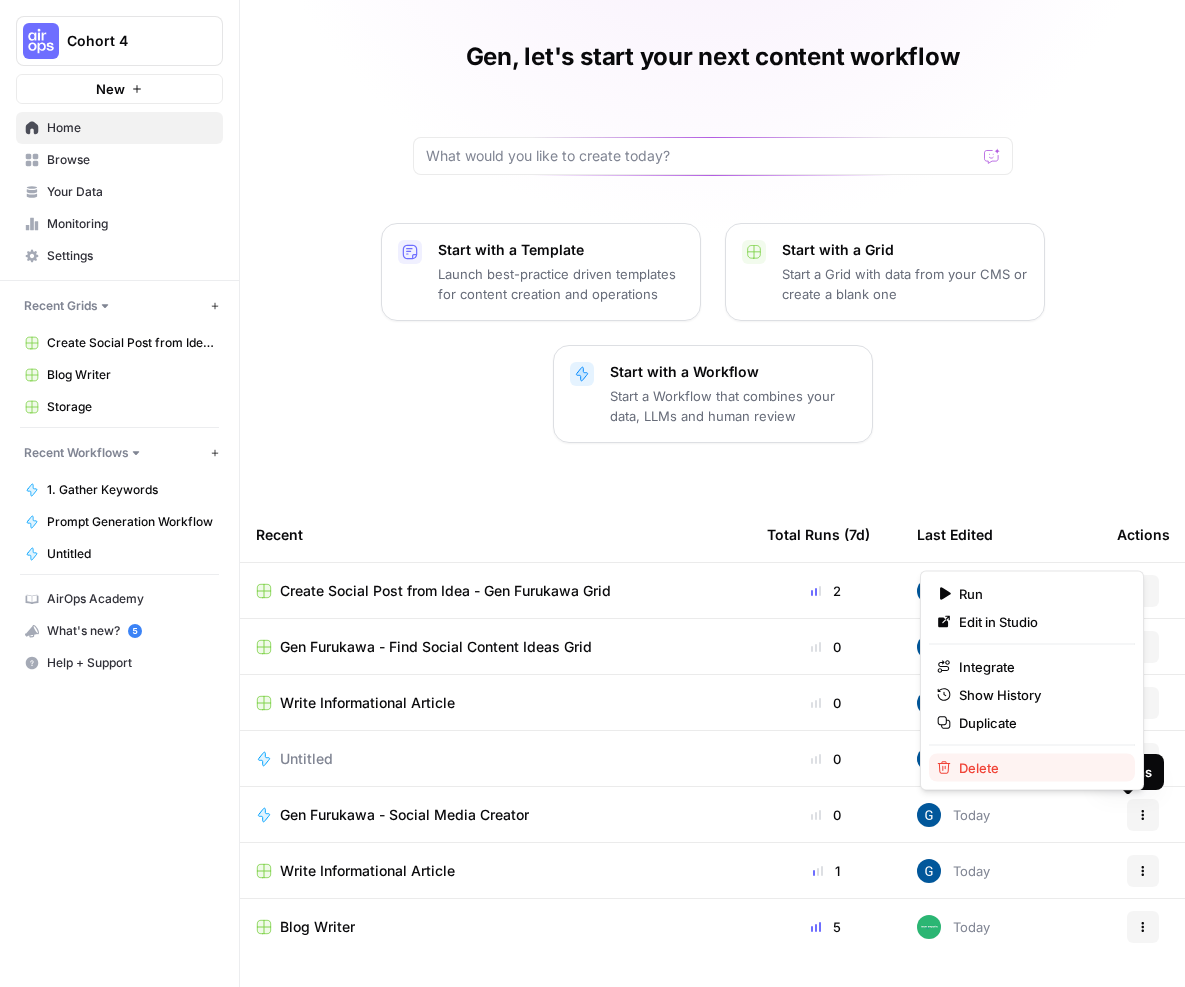 click on "Delete" at bounding box center [1039, 768] 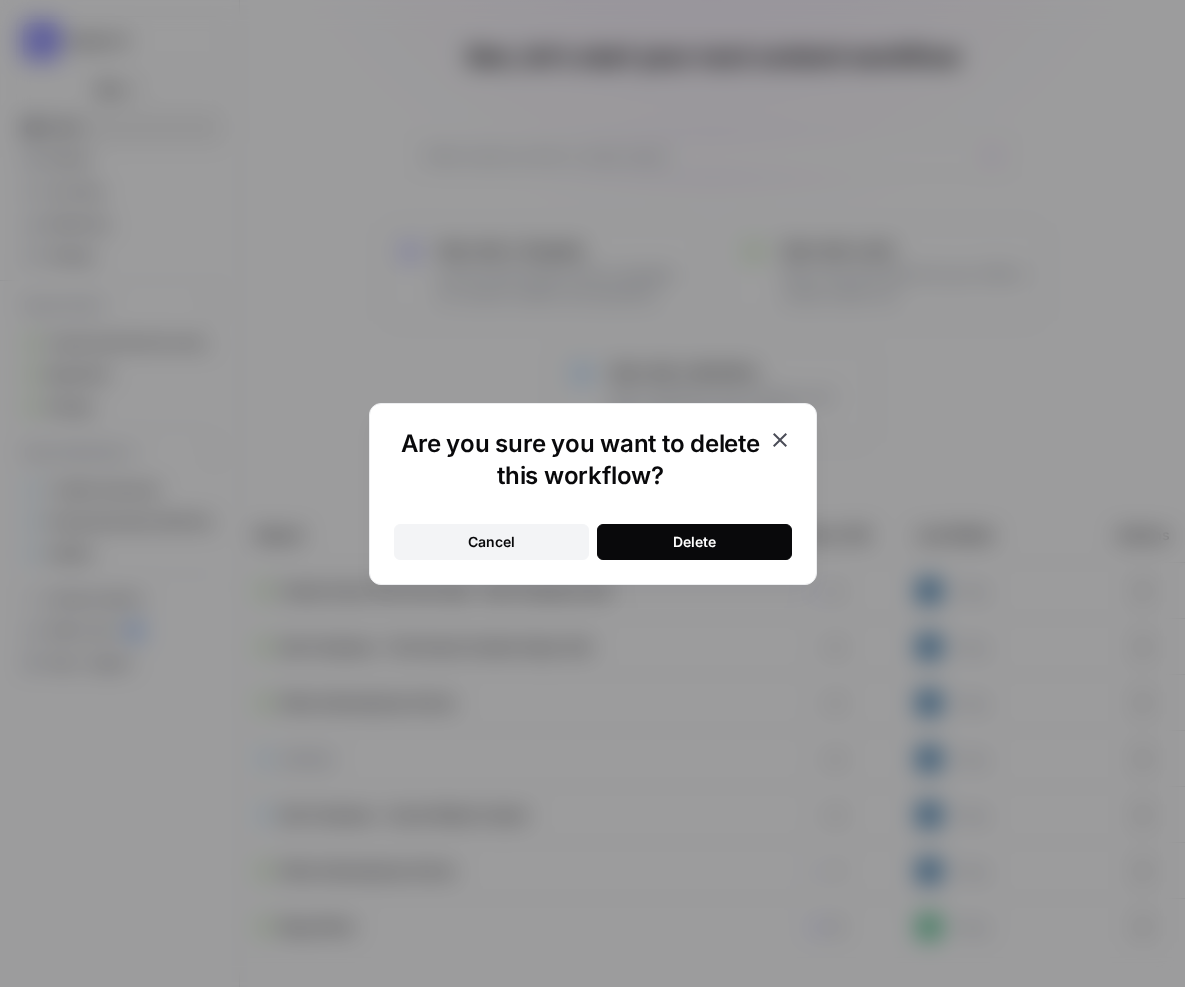 click on "Delete" at bounding box center [694, 542] 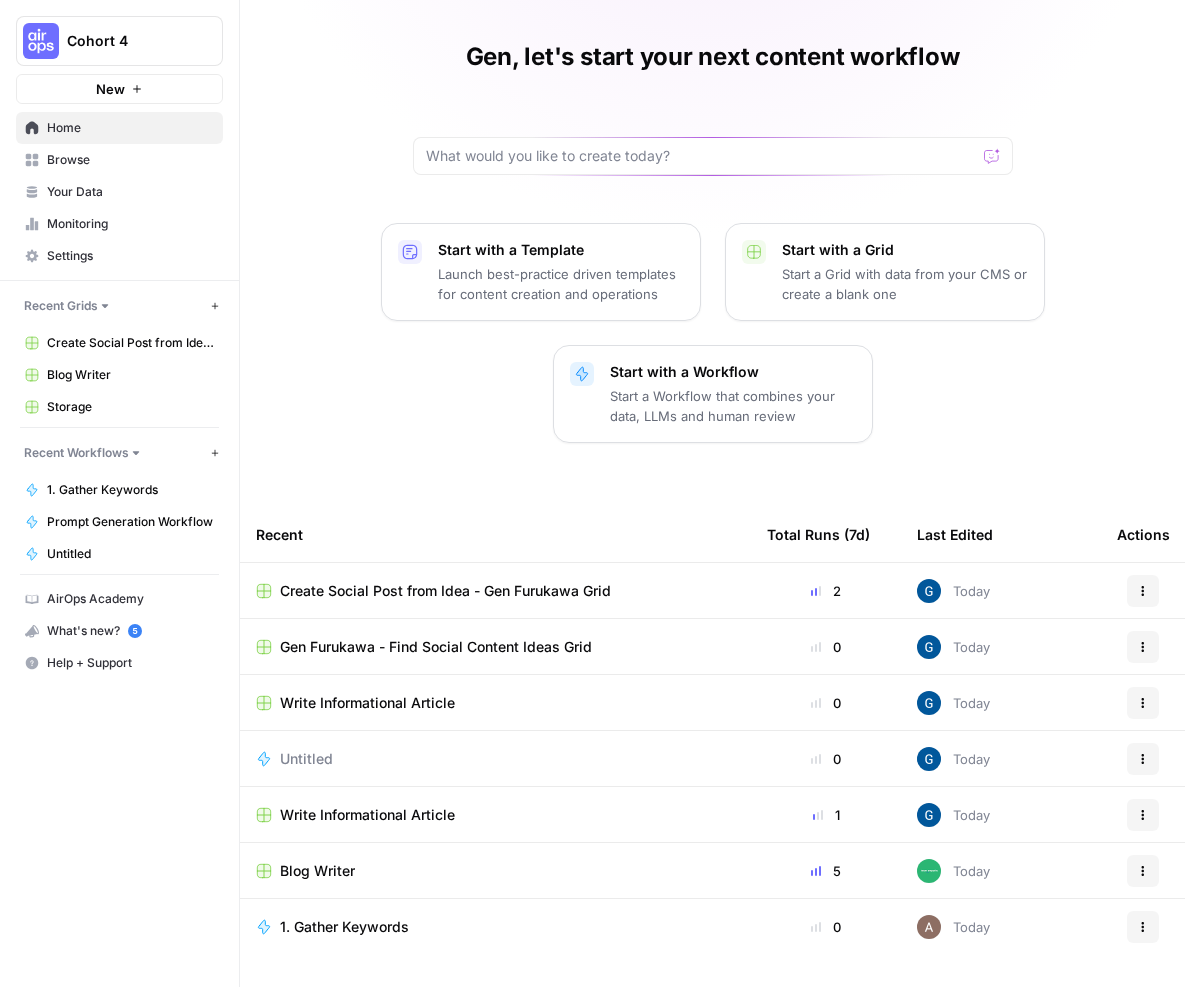 click on "Actions" at bounding box center (1143, 647) 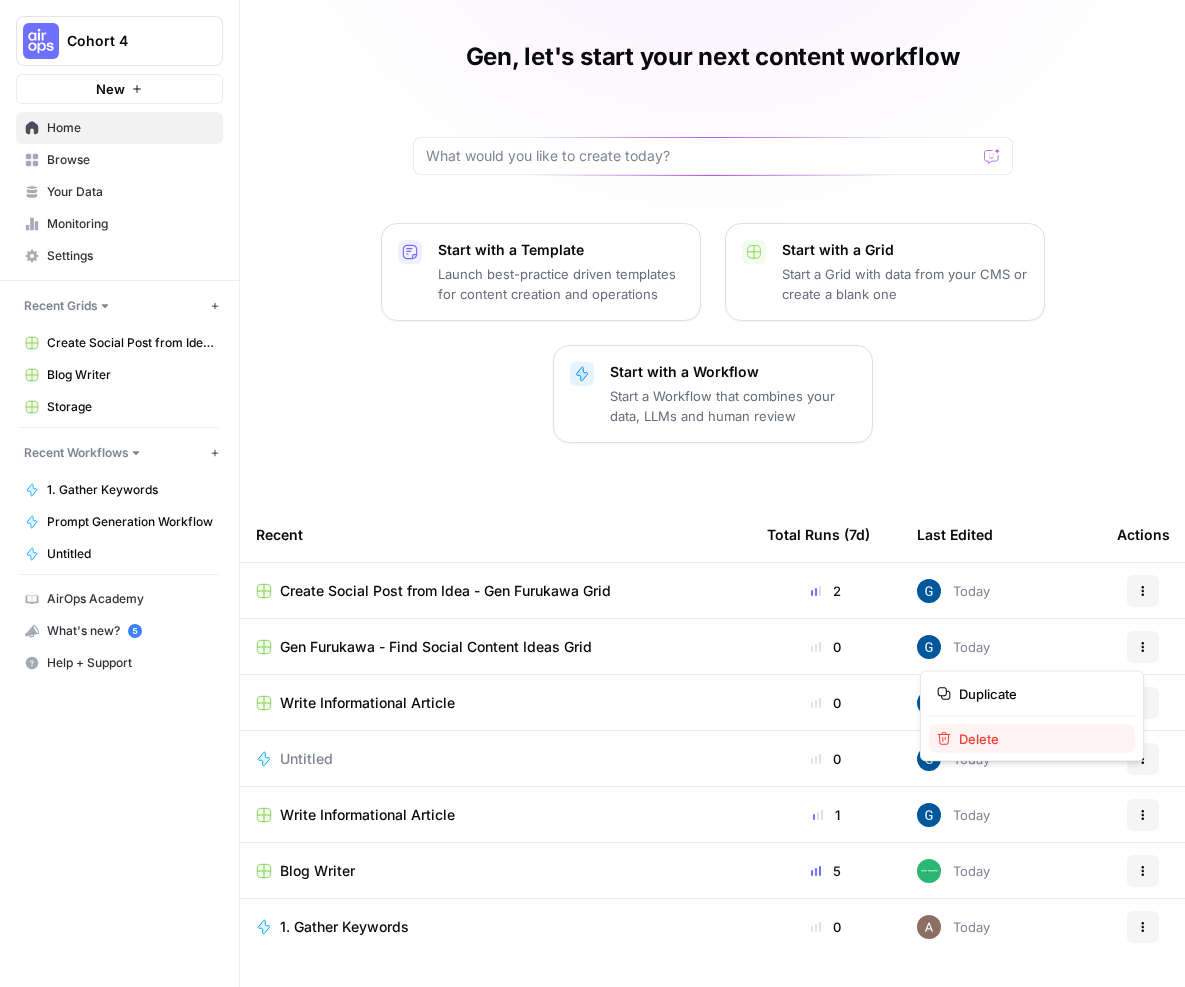 click on "Delete" at bounding box center [1039, 739] 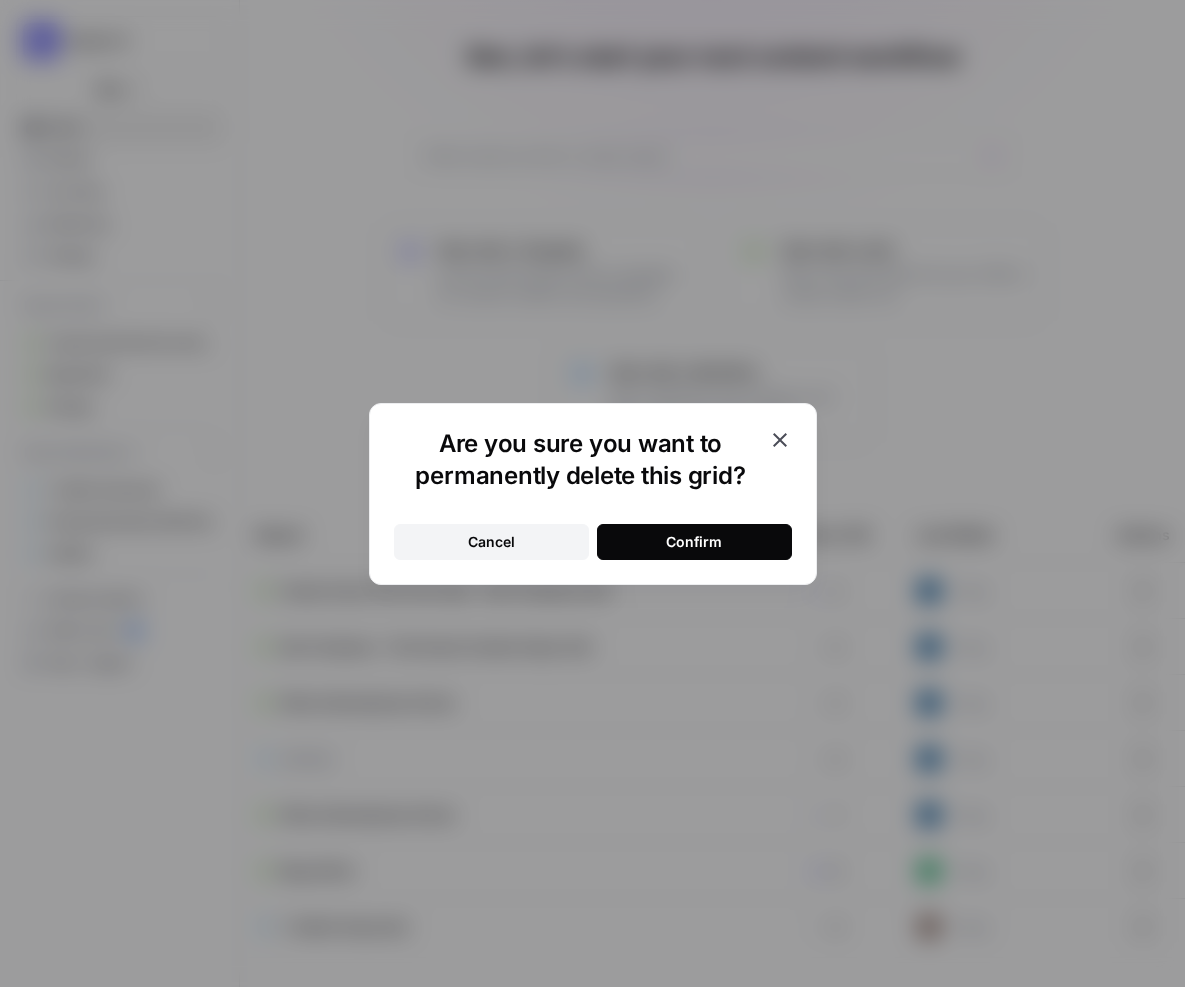 click on "Confirm" at bounding box center (694, 542) 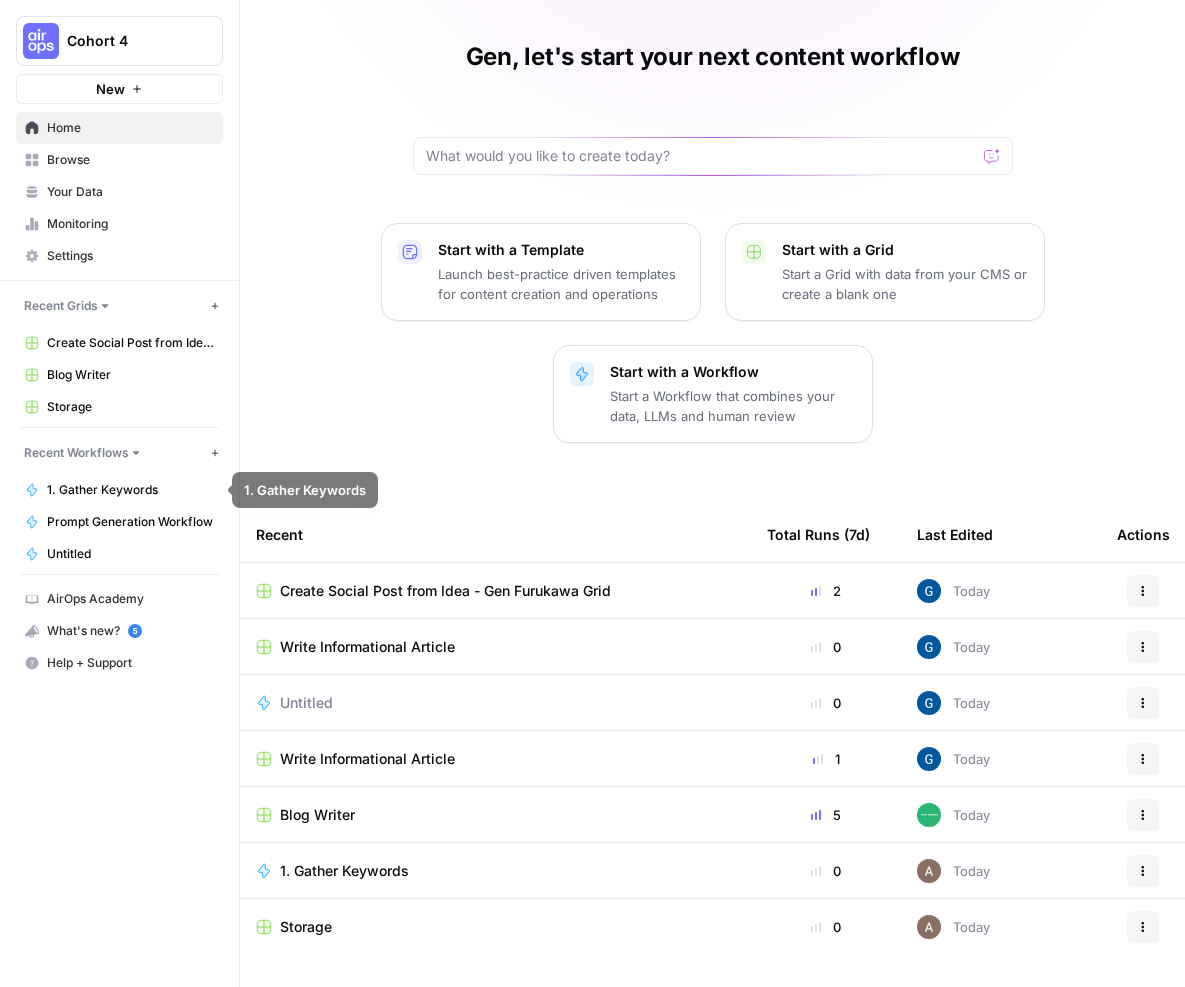 click 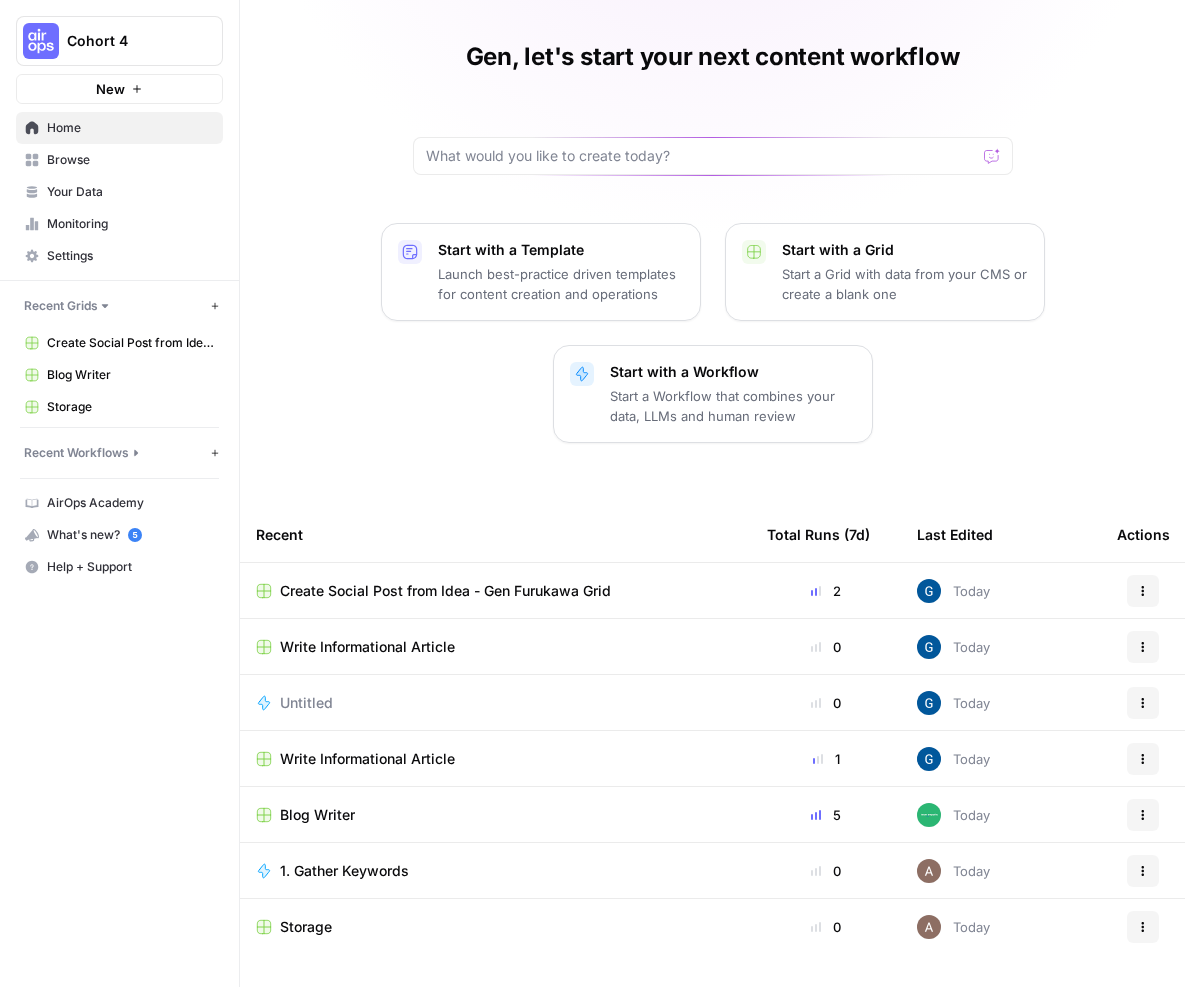 click on "Recent Workflows" at bounding box center (76, 453) 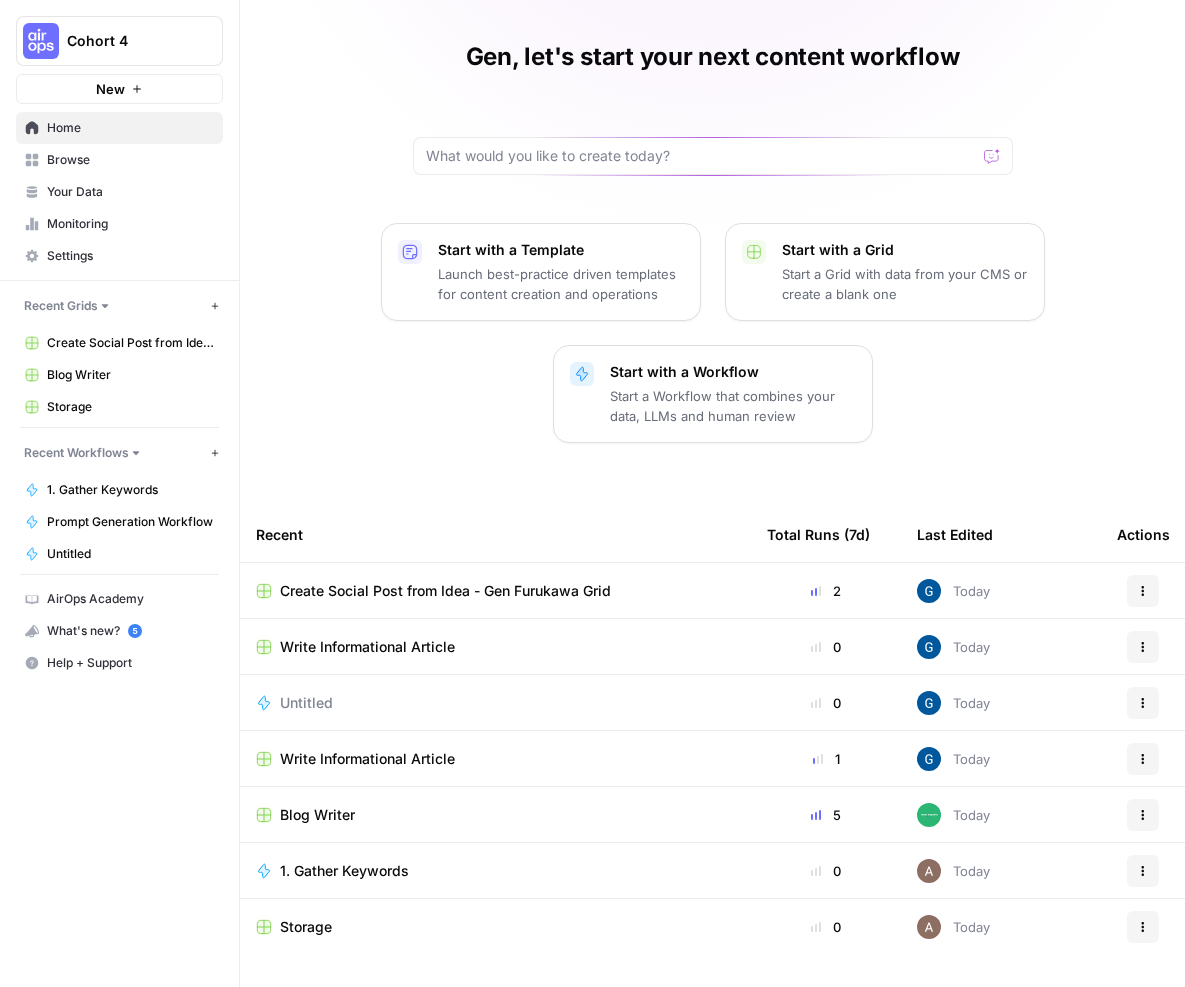 click on "Browse" at bounding box center (130, 160) 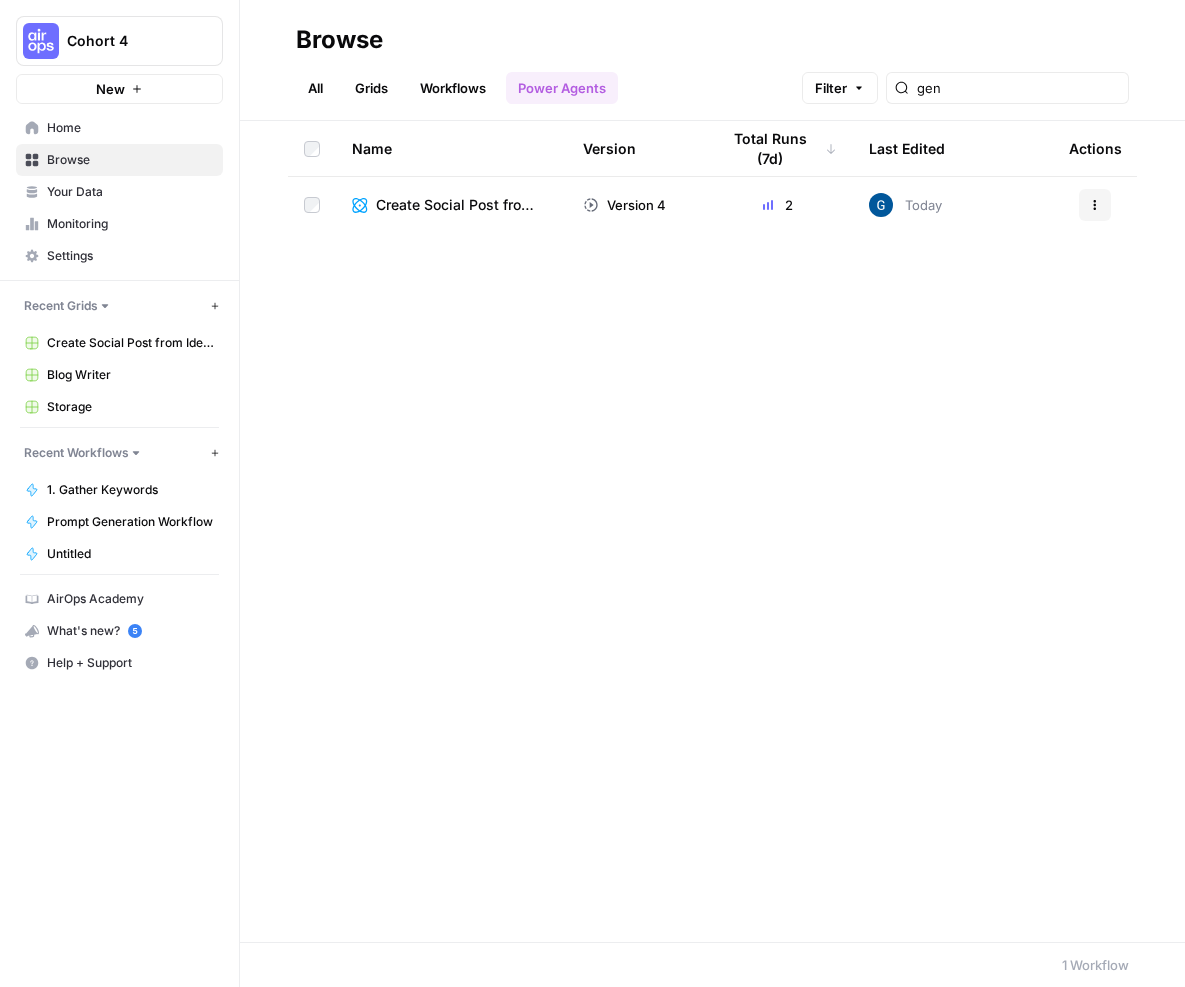 scroll, scrollTop: 0, scrollLeft: 0, axis: both 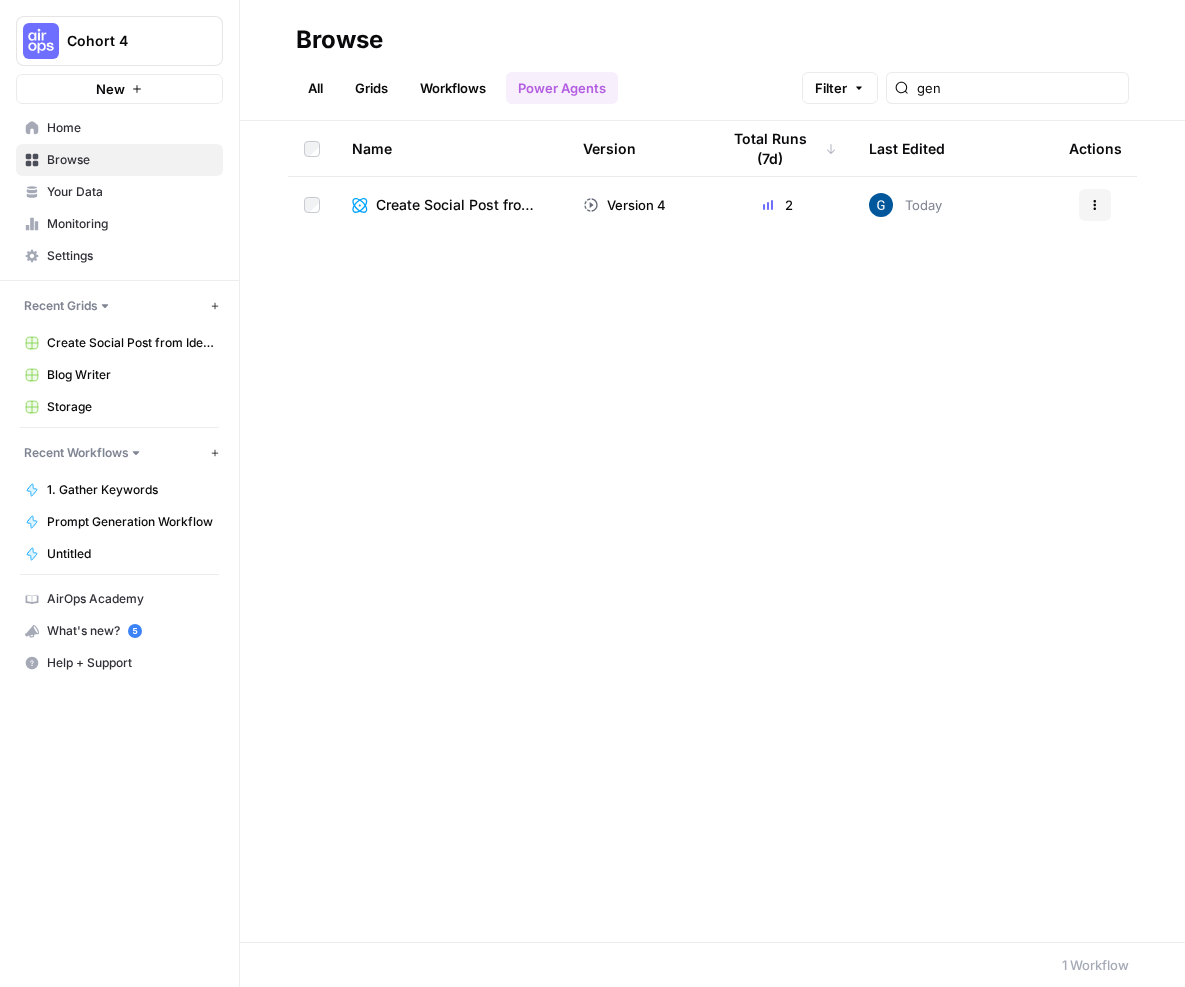 click on "Grids" at bounding box center (371, 88) 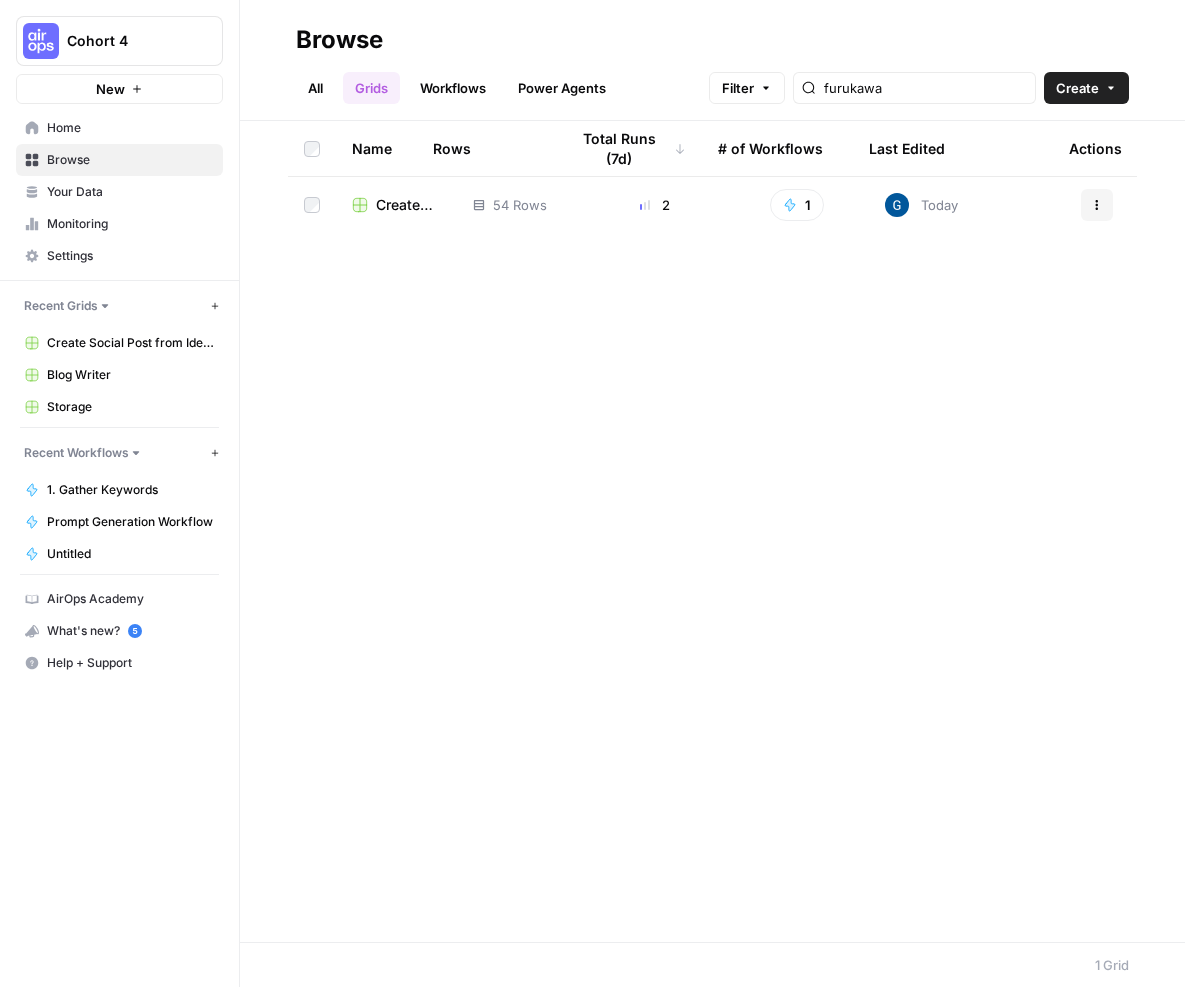 scroll, scrollTop: 0, scrollLeft: 0, axis: both 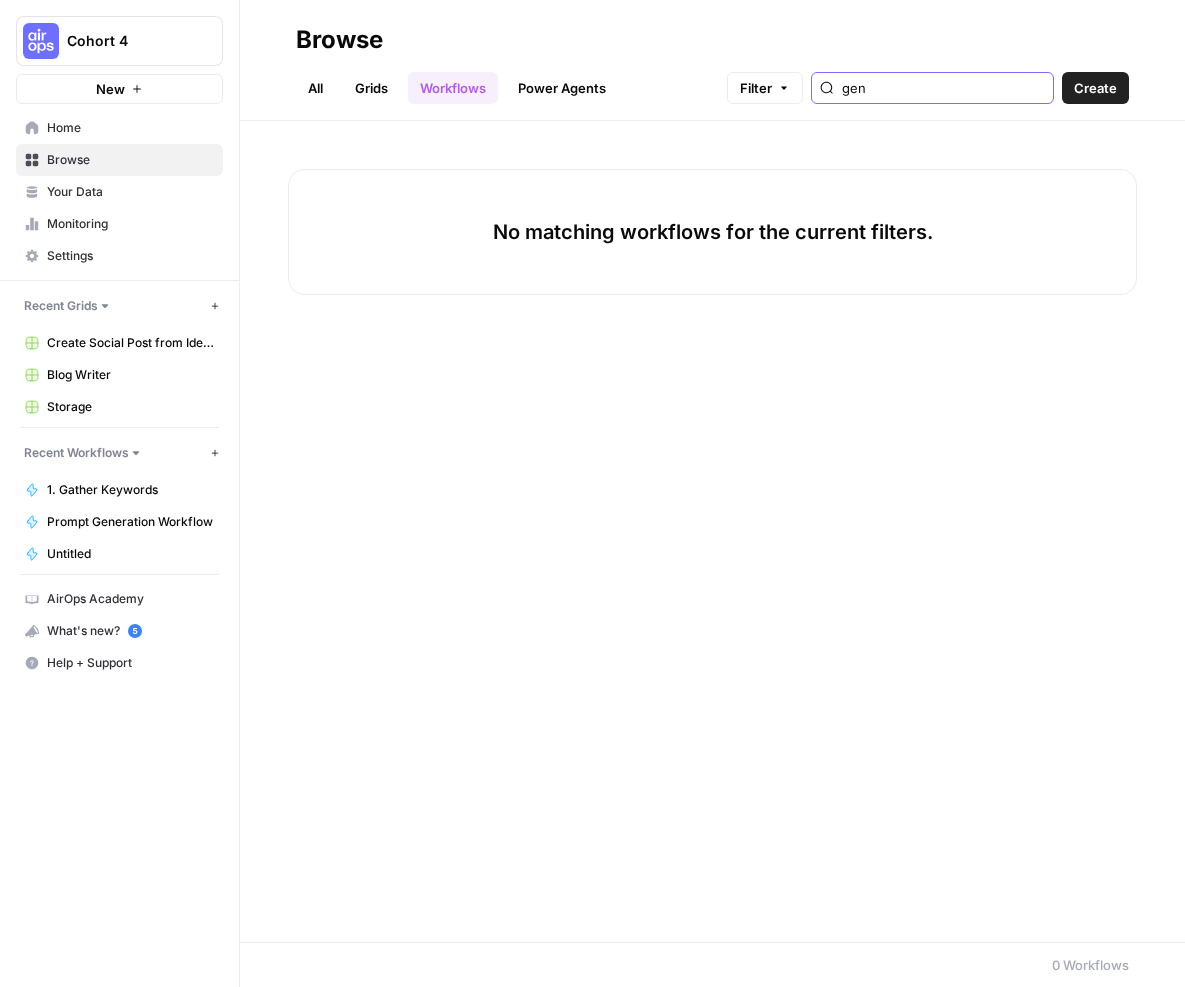 click on "gen" at bounding box center (943, 88) 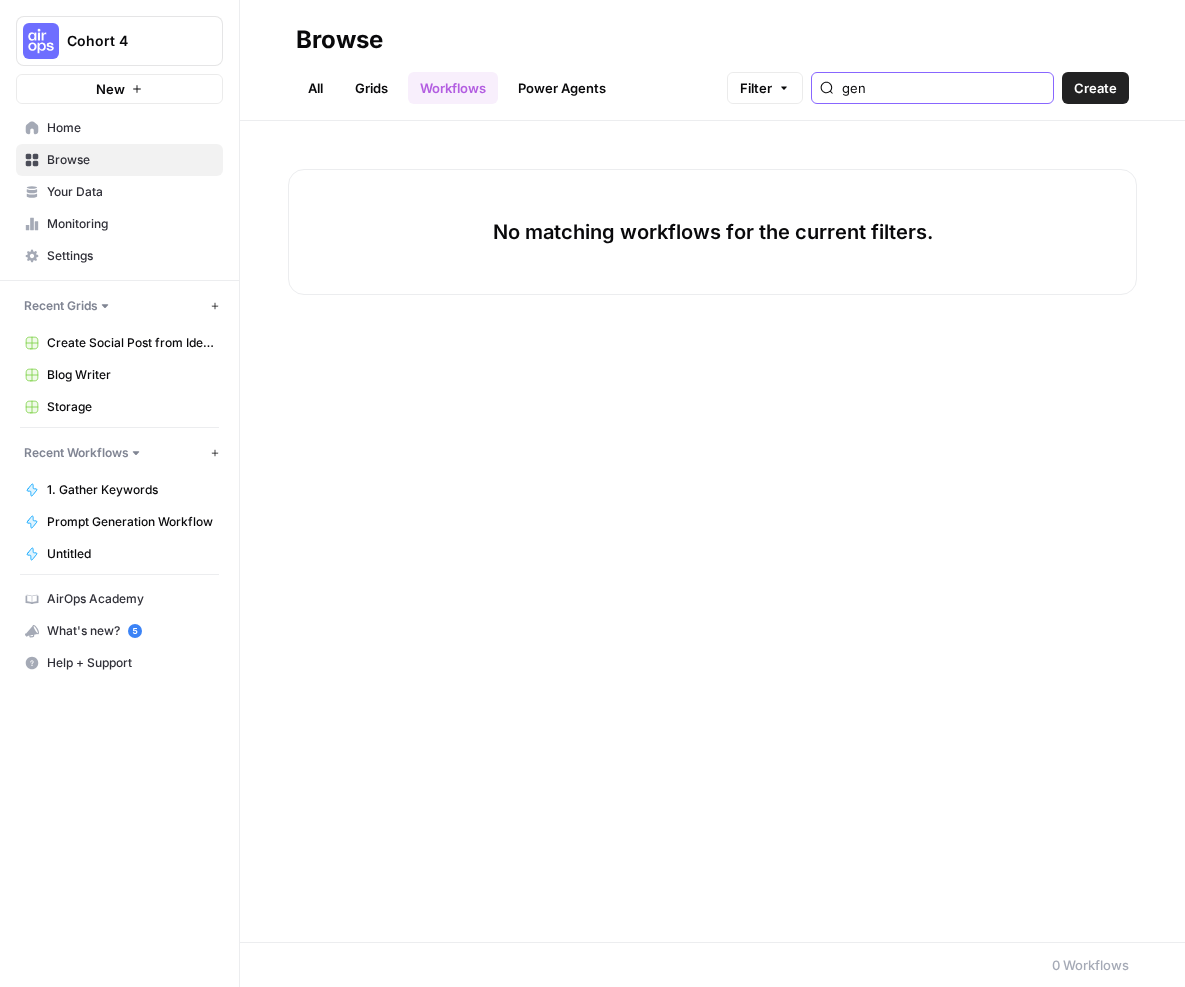 click on "gen" at bounding box center [943, 88] 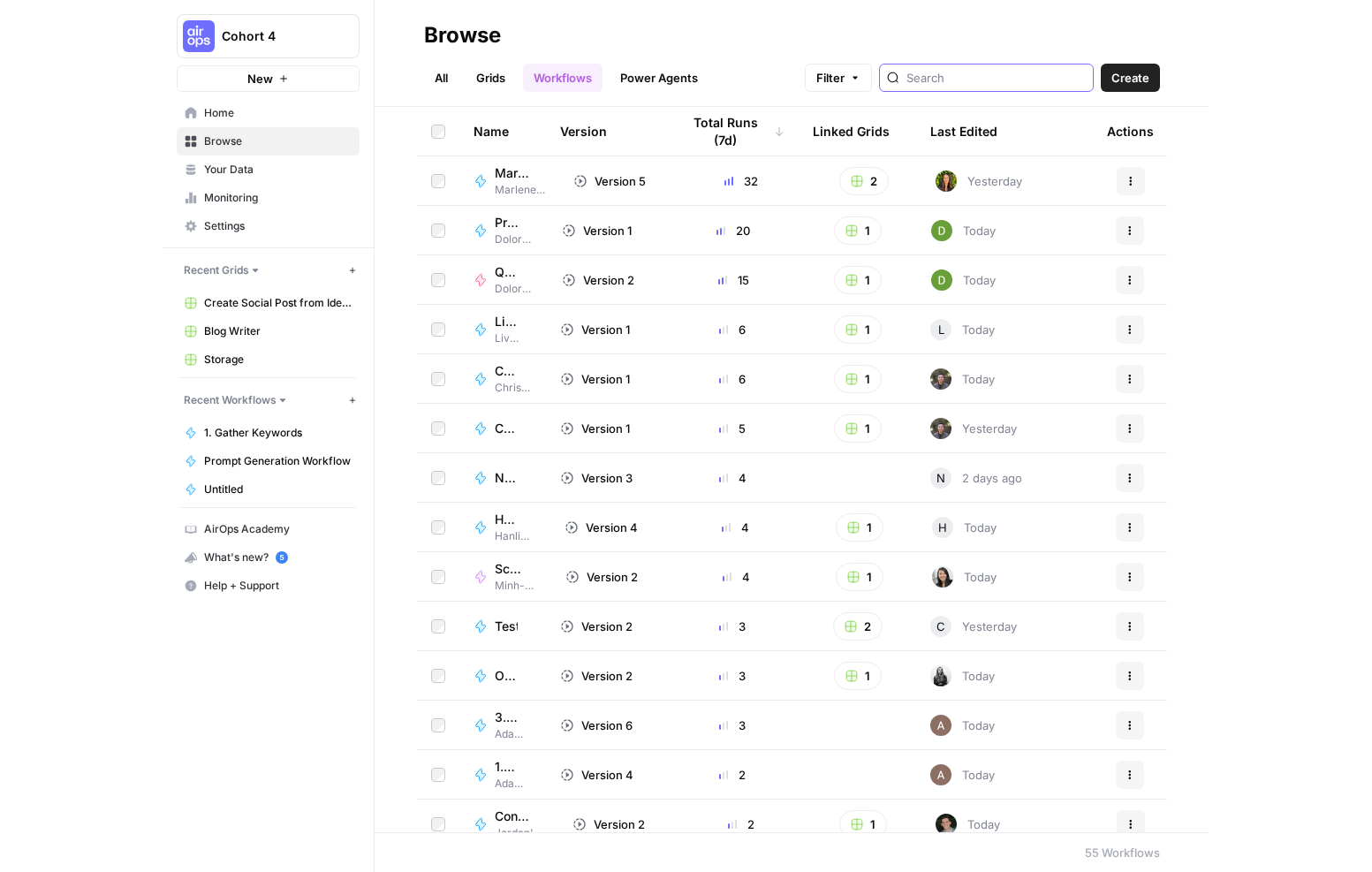 scroll, scrollTop: 0, scrollLeft: 0, axis: both 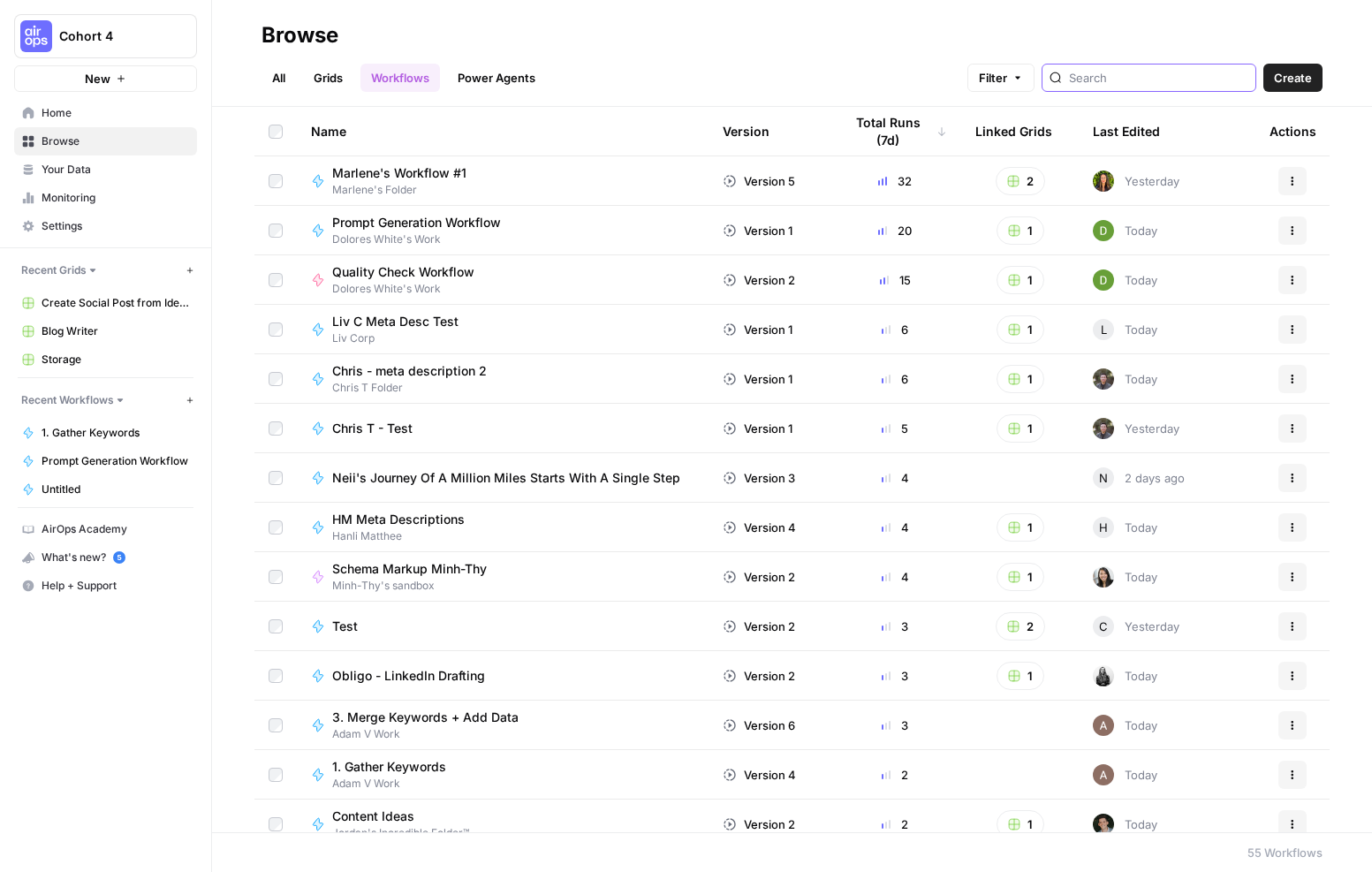 type 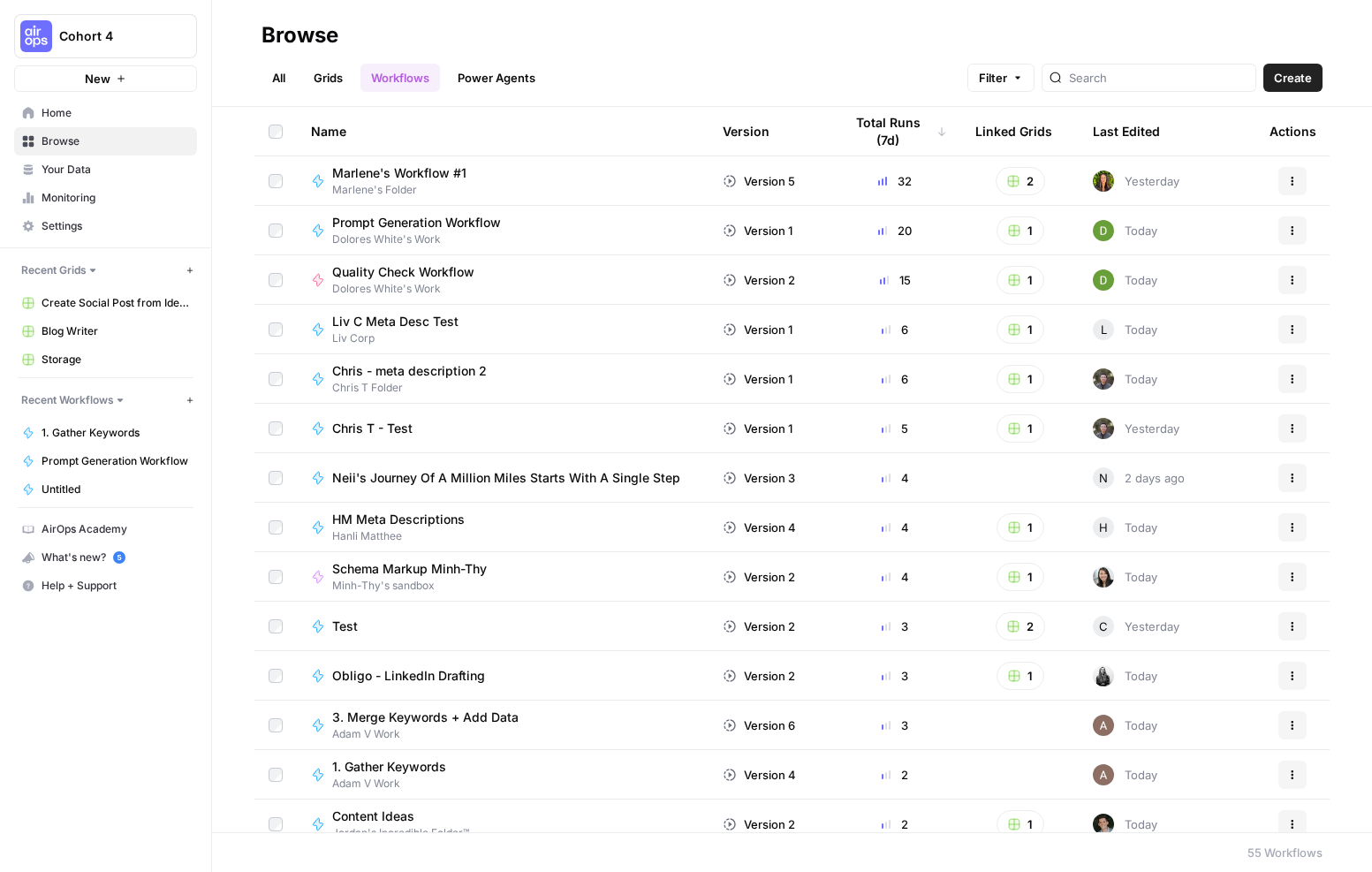 click on "Grids" at bounding box center [328, 78] 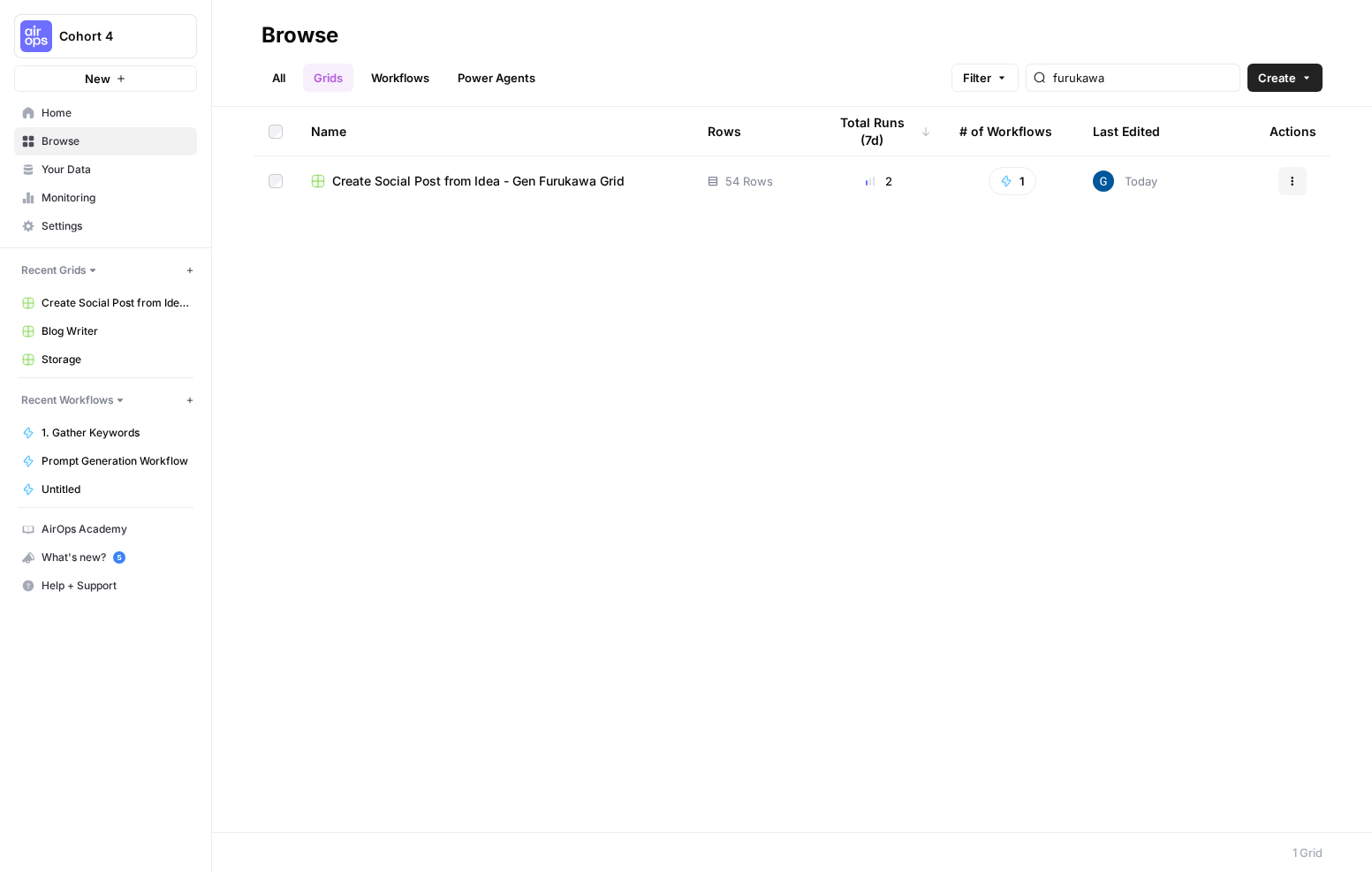 scroll, scrollTop: 0, scrollLeft: 0, axis: both 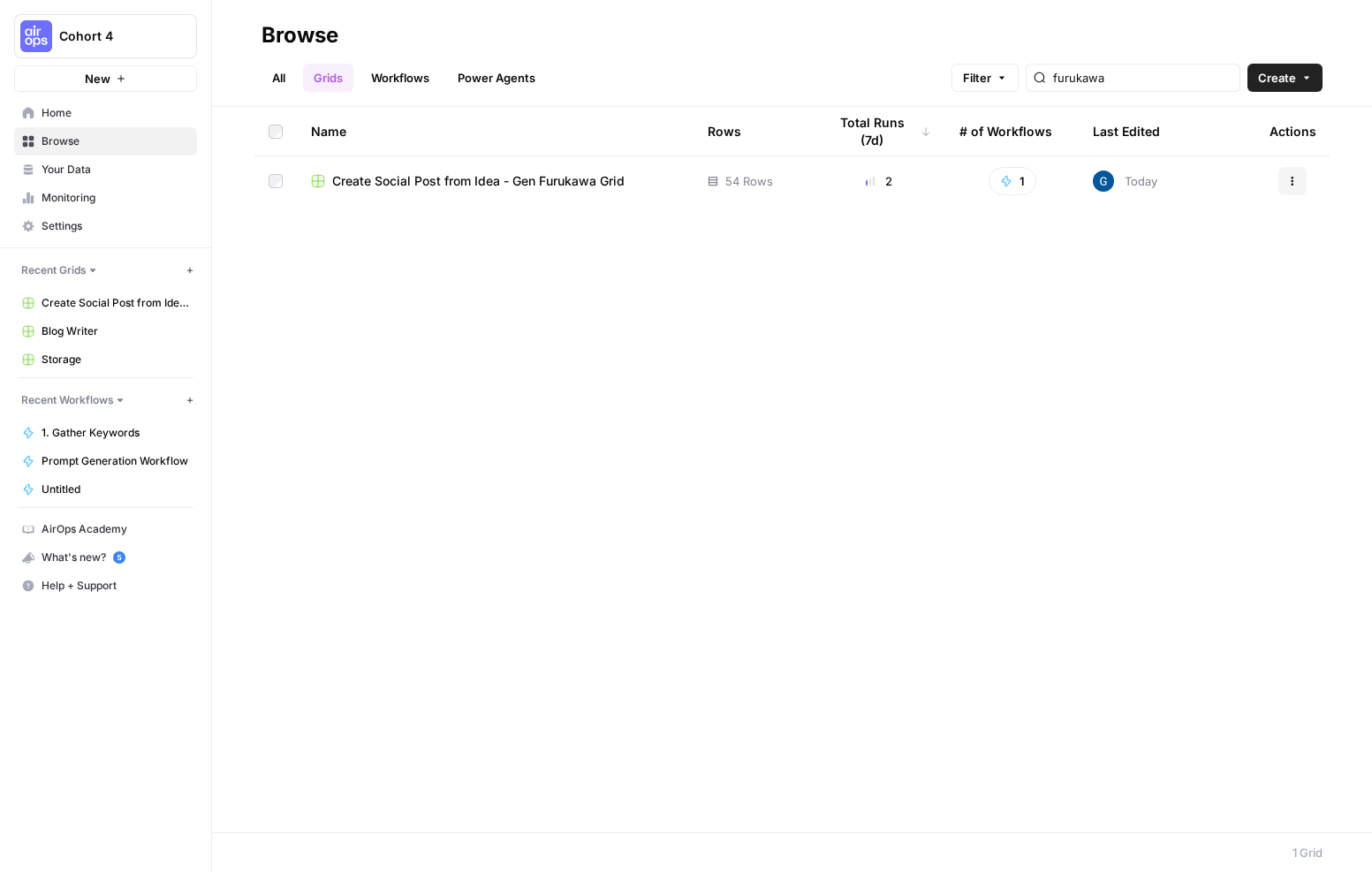 click on "All" at bounding box center (278, 78) 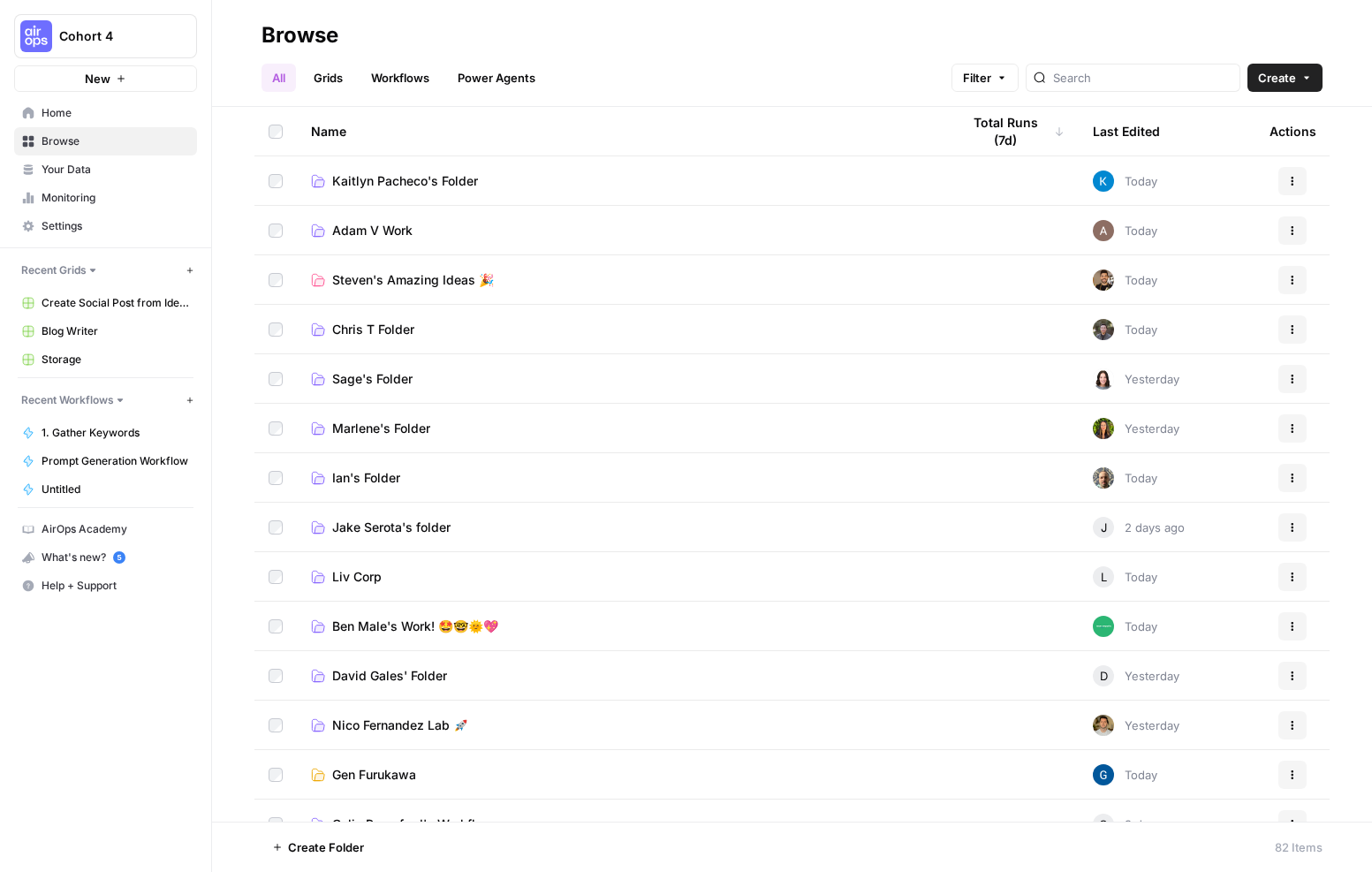 scroll, scrollTop: 0, scrollLeft: 0, axis: both 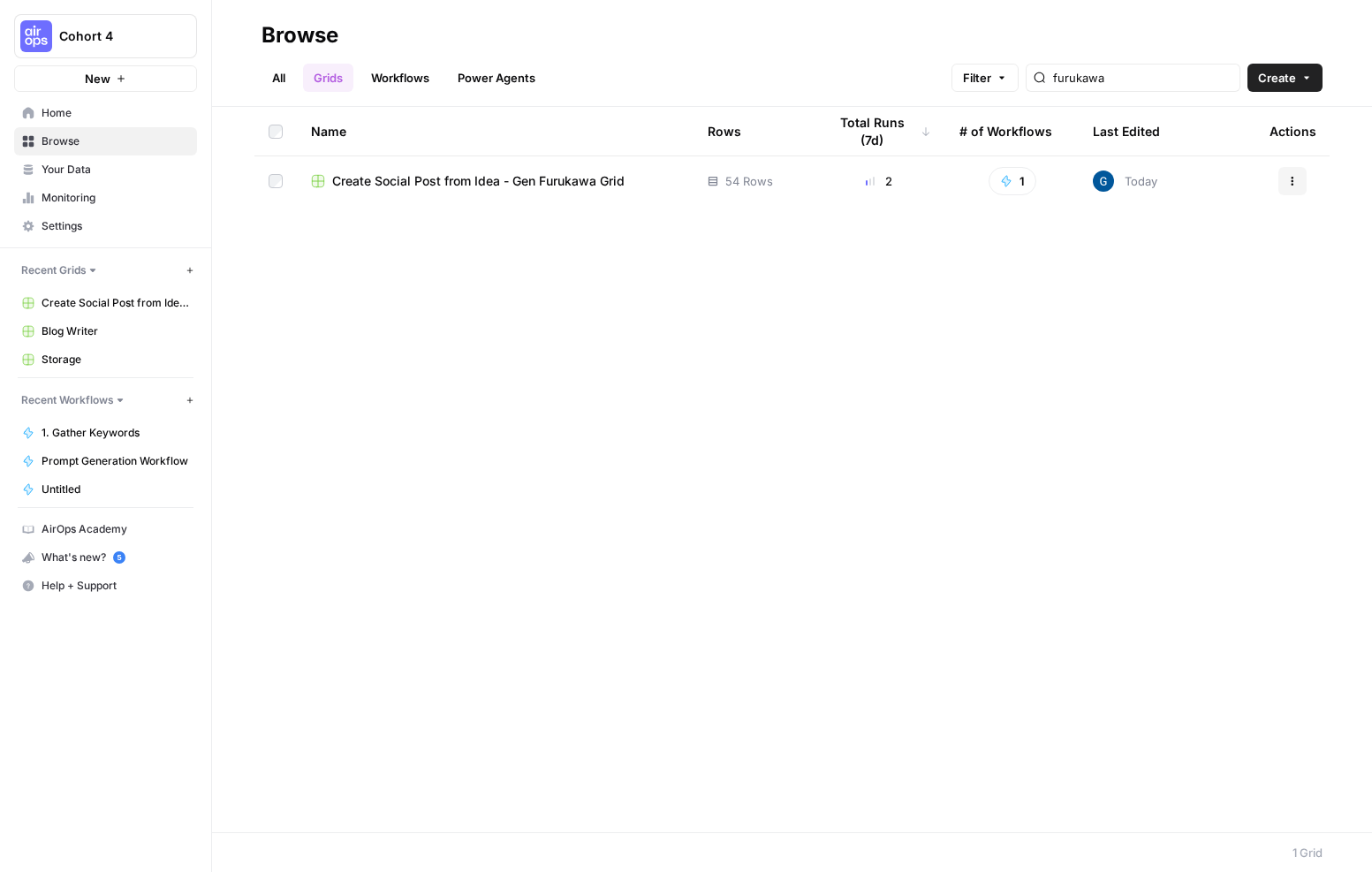 click on "Workflows" at bounding box center (400, 78) 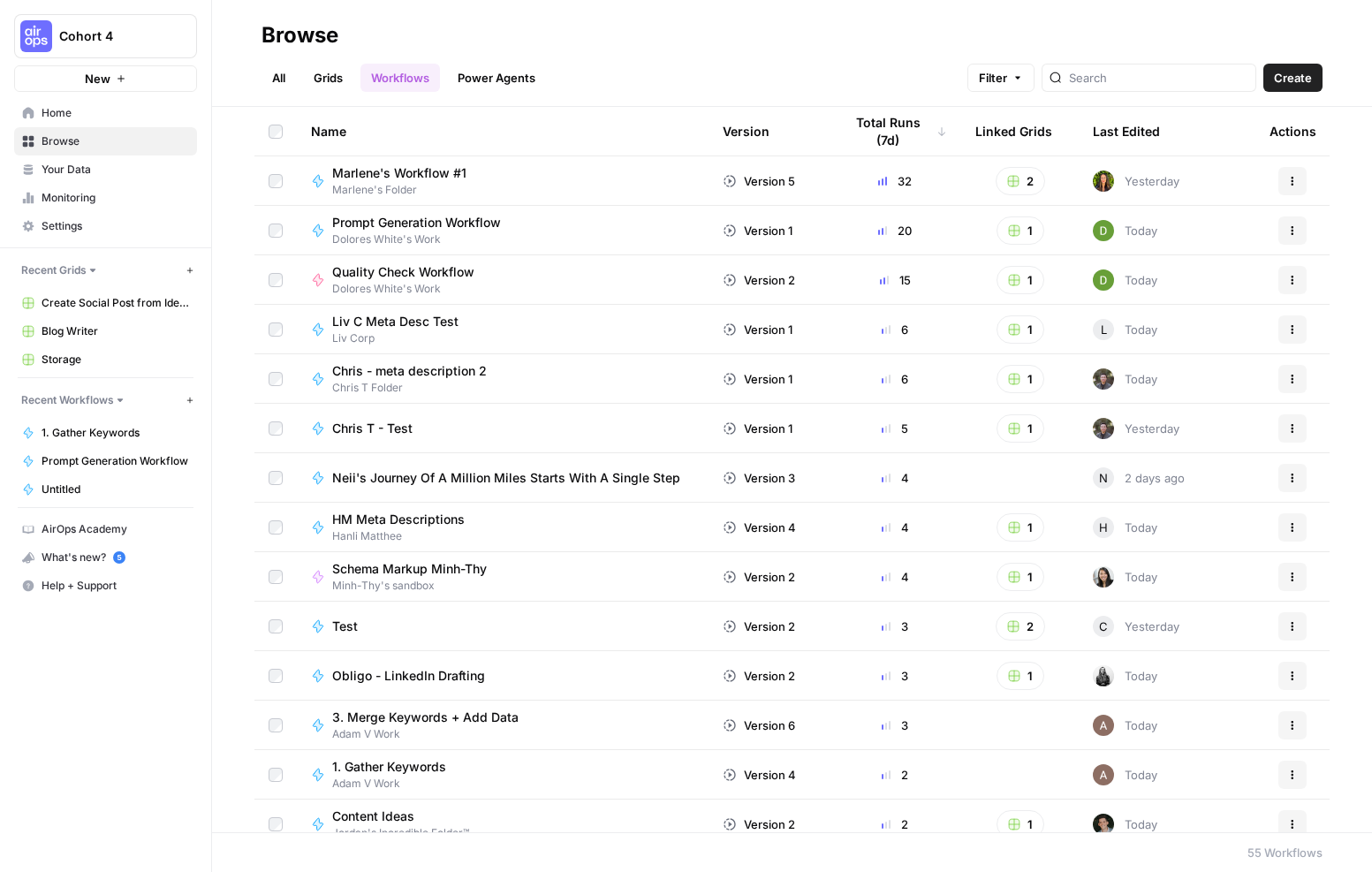 scroll, scrollTop: 0, scrollLeft: 0, axis: both 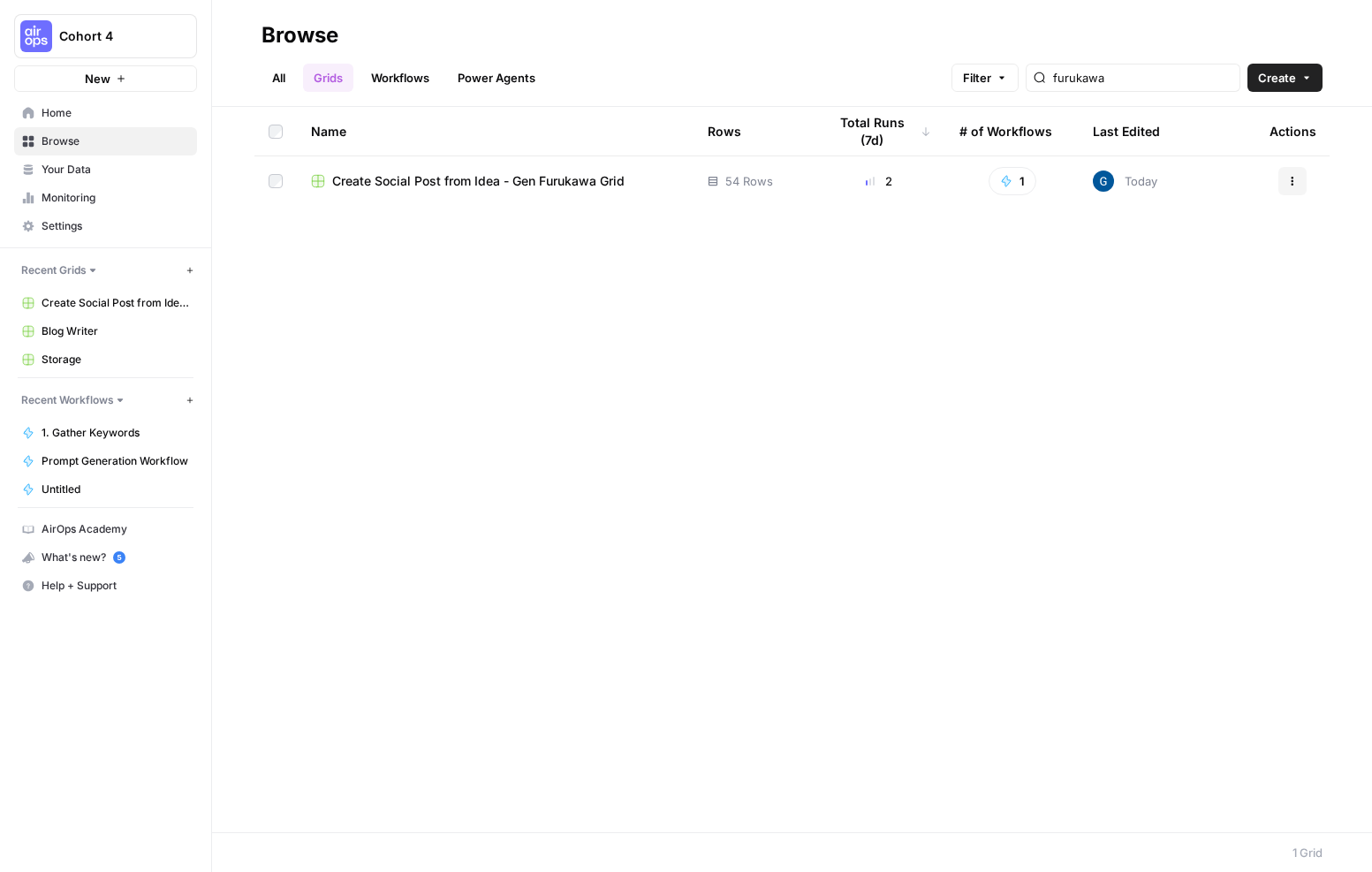 click on "Workflows" at bounding box center [400, 78] 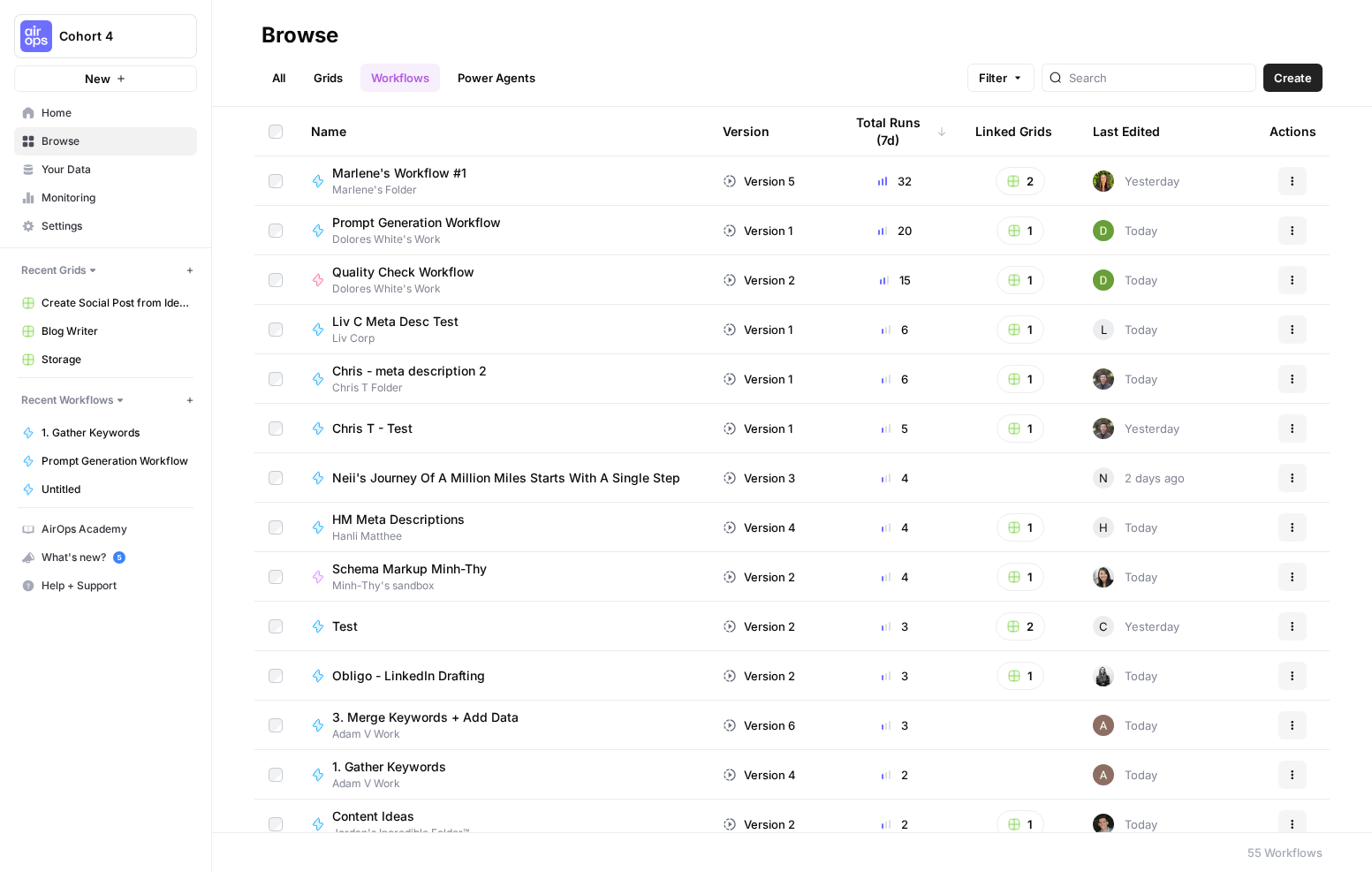scroll, scrollTop: 0, scrollLeft: 0, axis: both 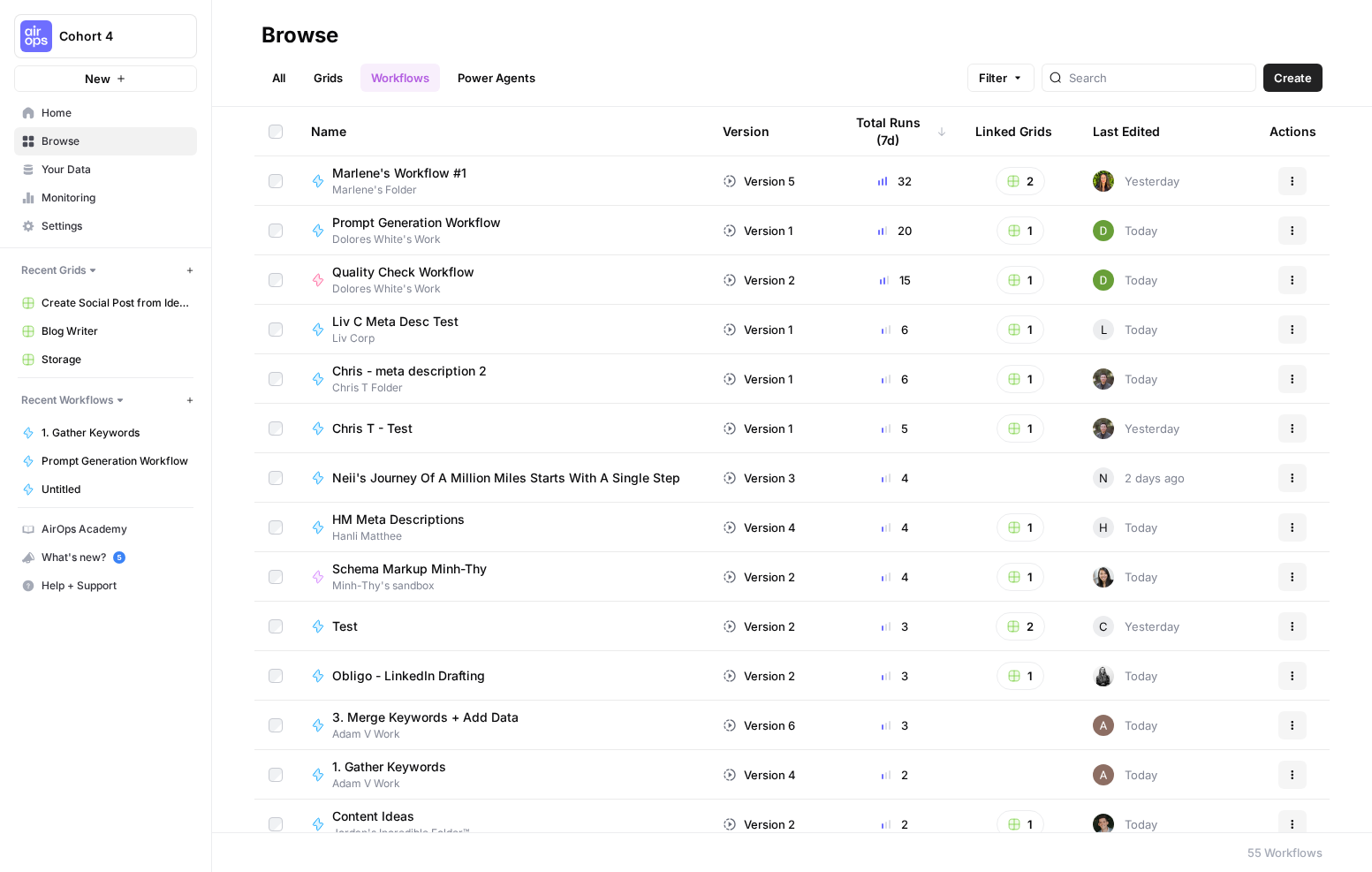 click on "Grids" at bounding box center (328, 78) 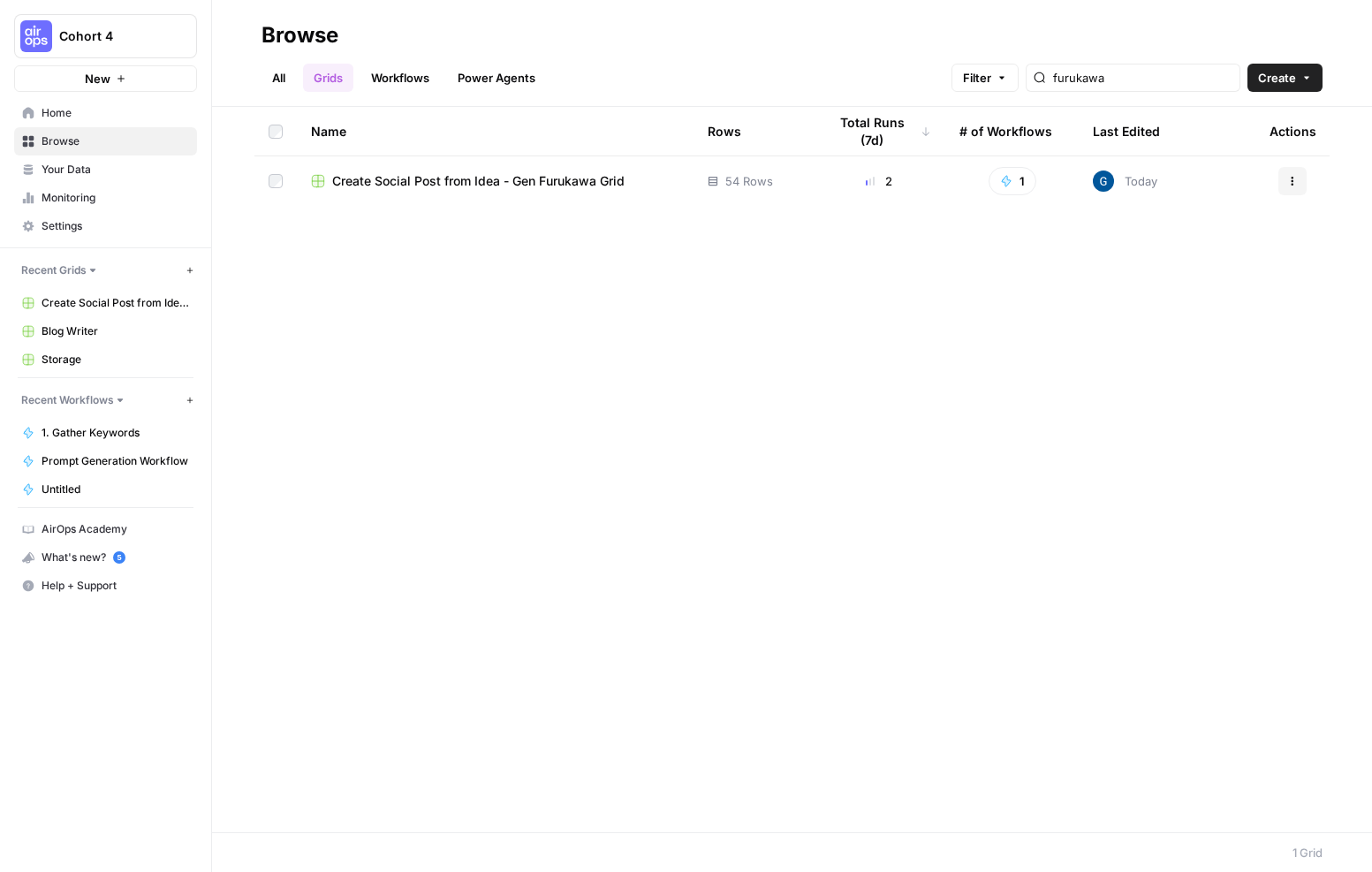 click on "Create Social Post from Idea - Gen Furukawa Grid" at bounding box center (478, 181) 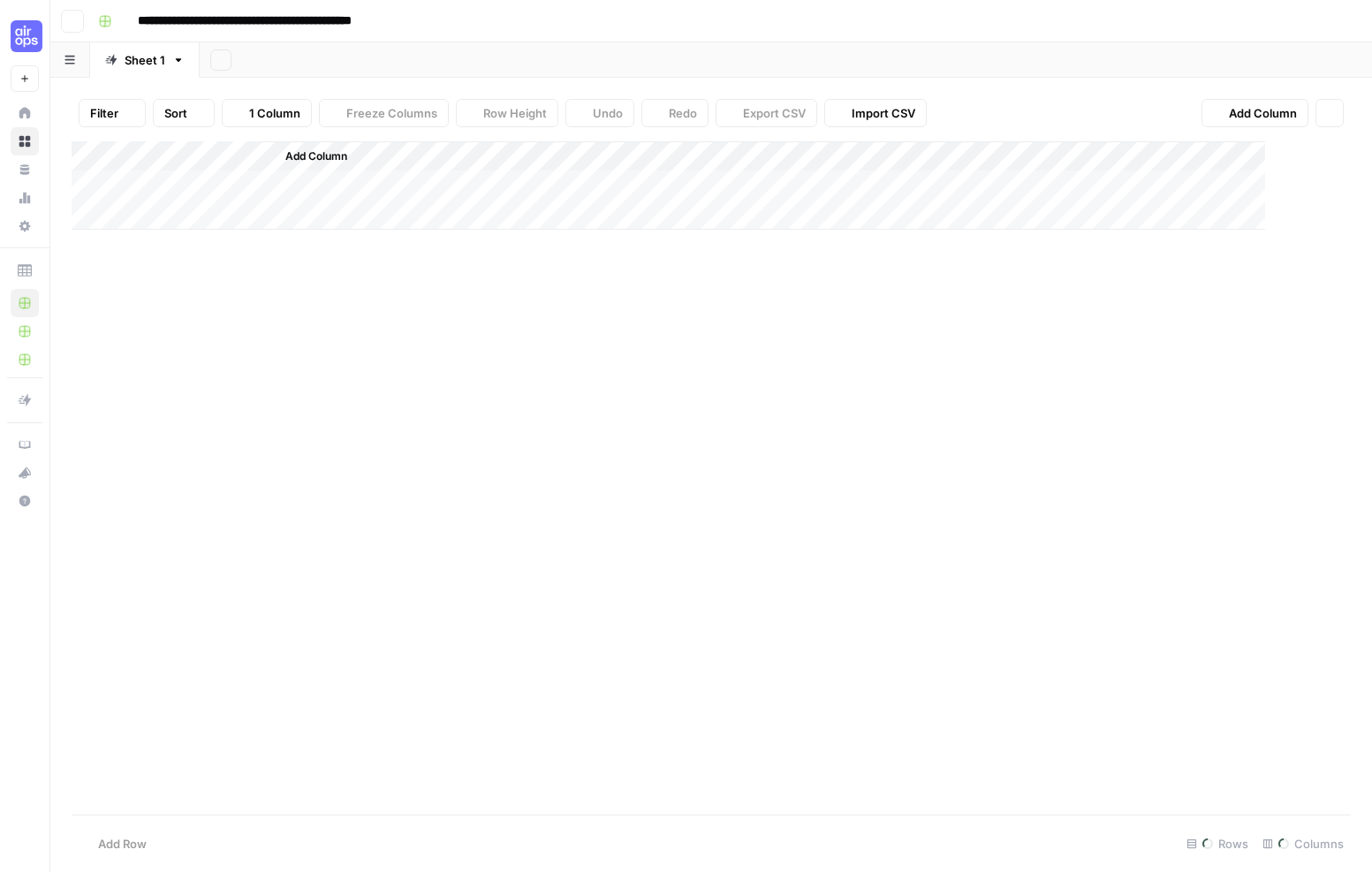 scroll, scrollTop: 0, scrollLeft: 0, axis: both 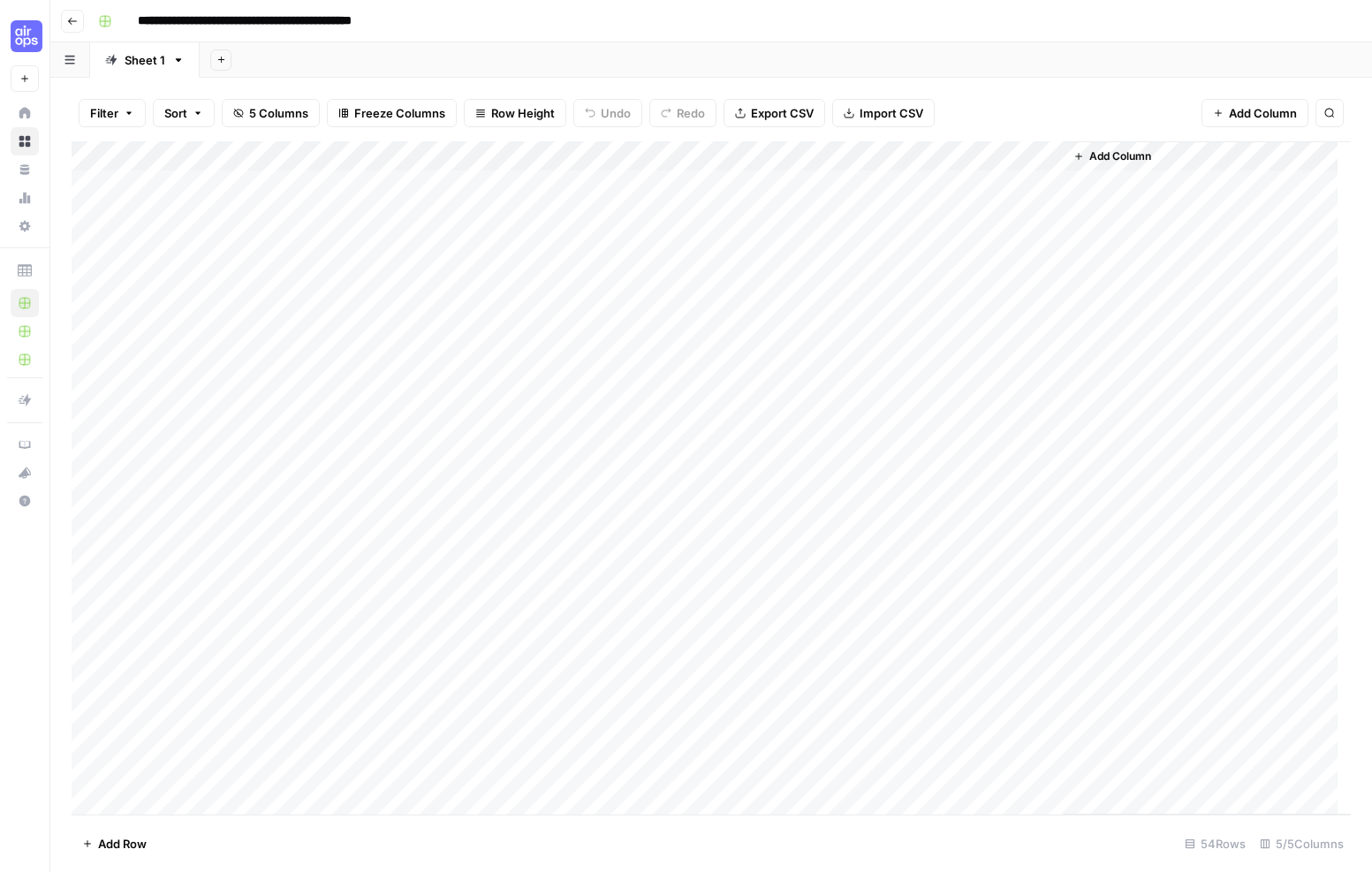 click on "Add Column" at bounding box center [711, 478] 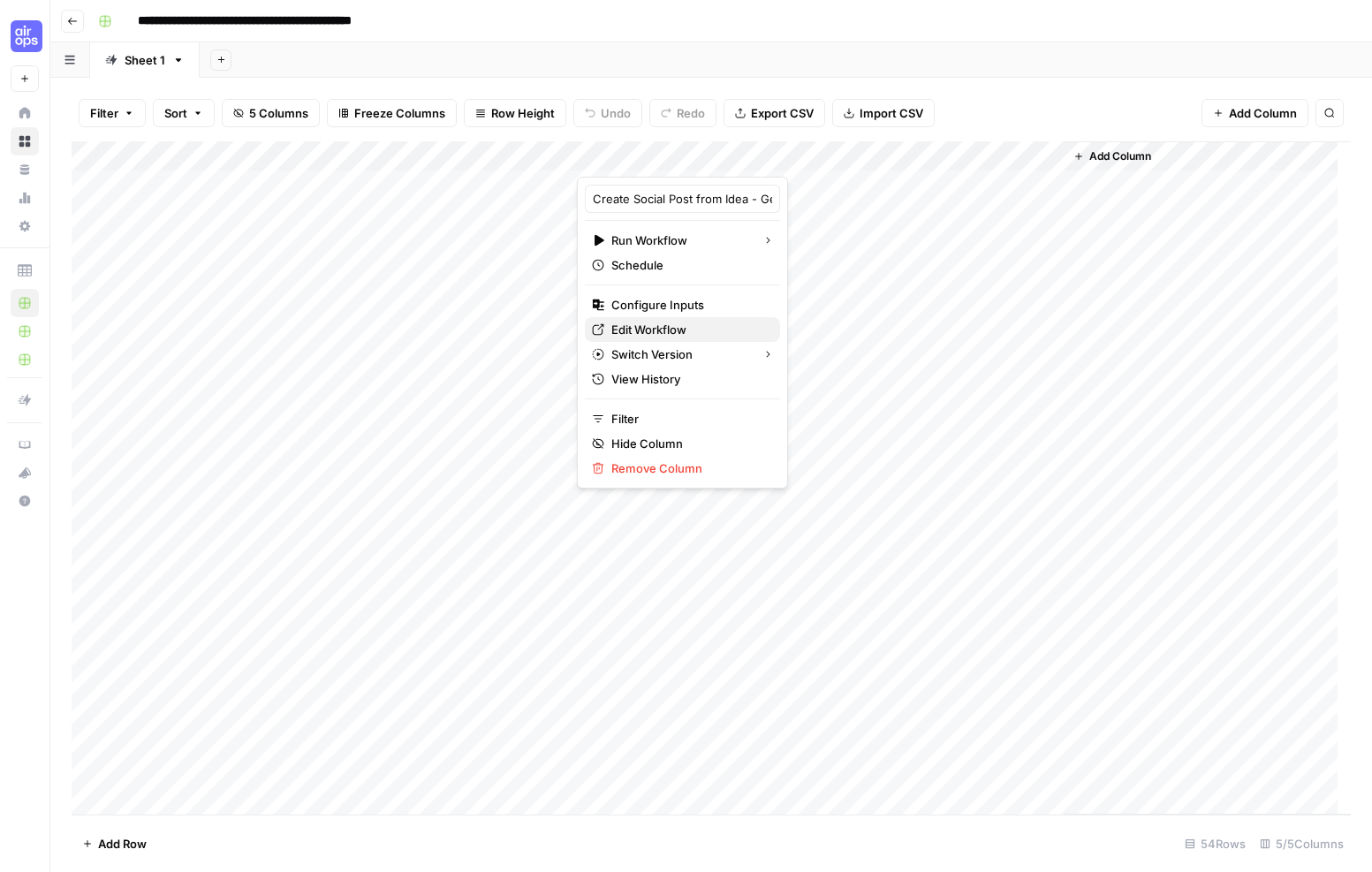 click on "Edit Workflow" at bounding box center (682, 330) 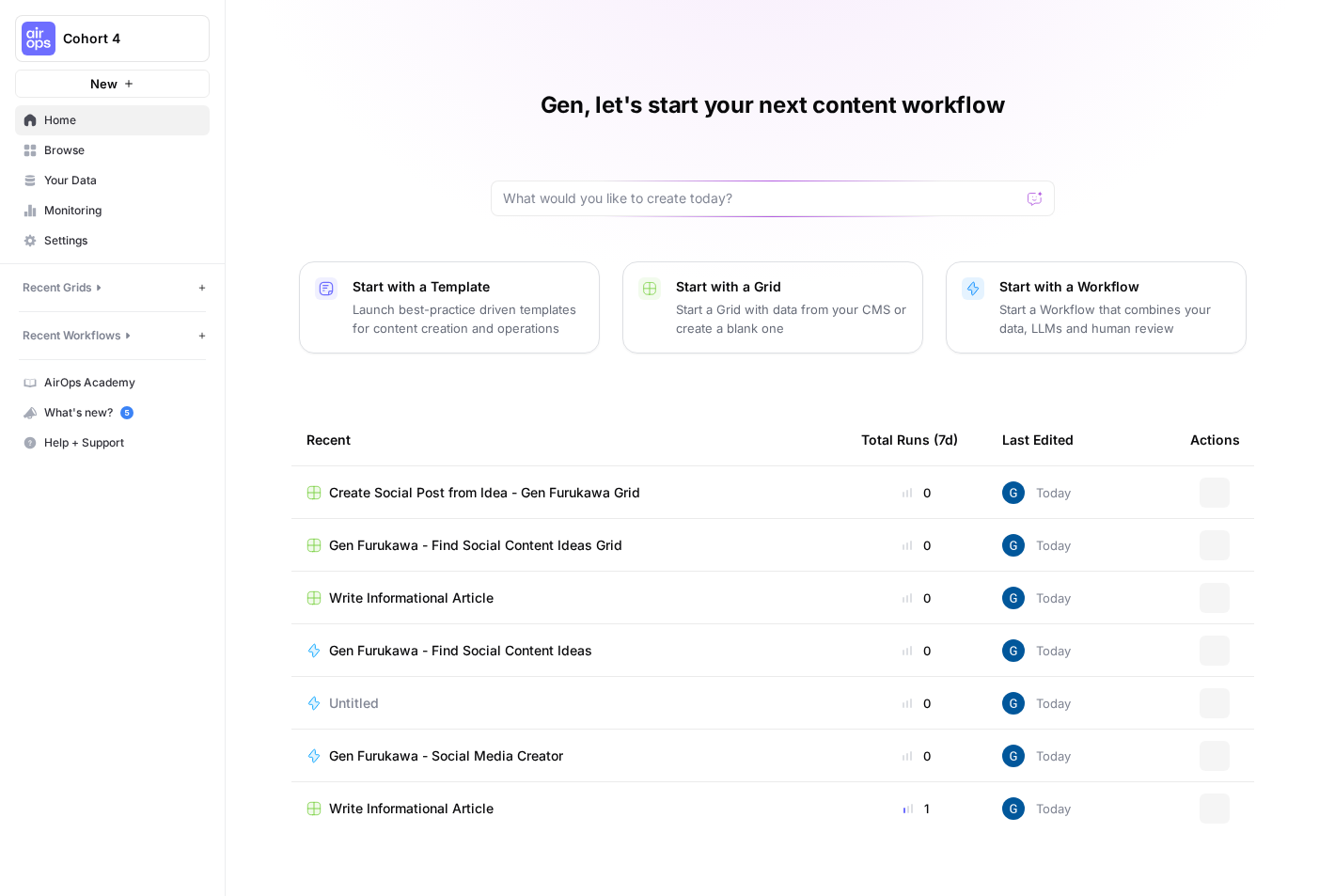 scroll, scrollTop: 0, scrollLeft: 0, axis: both 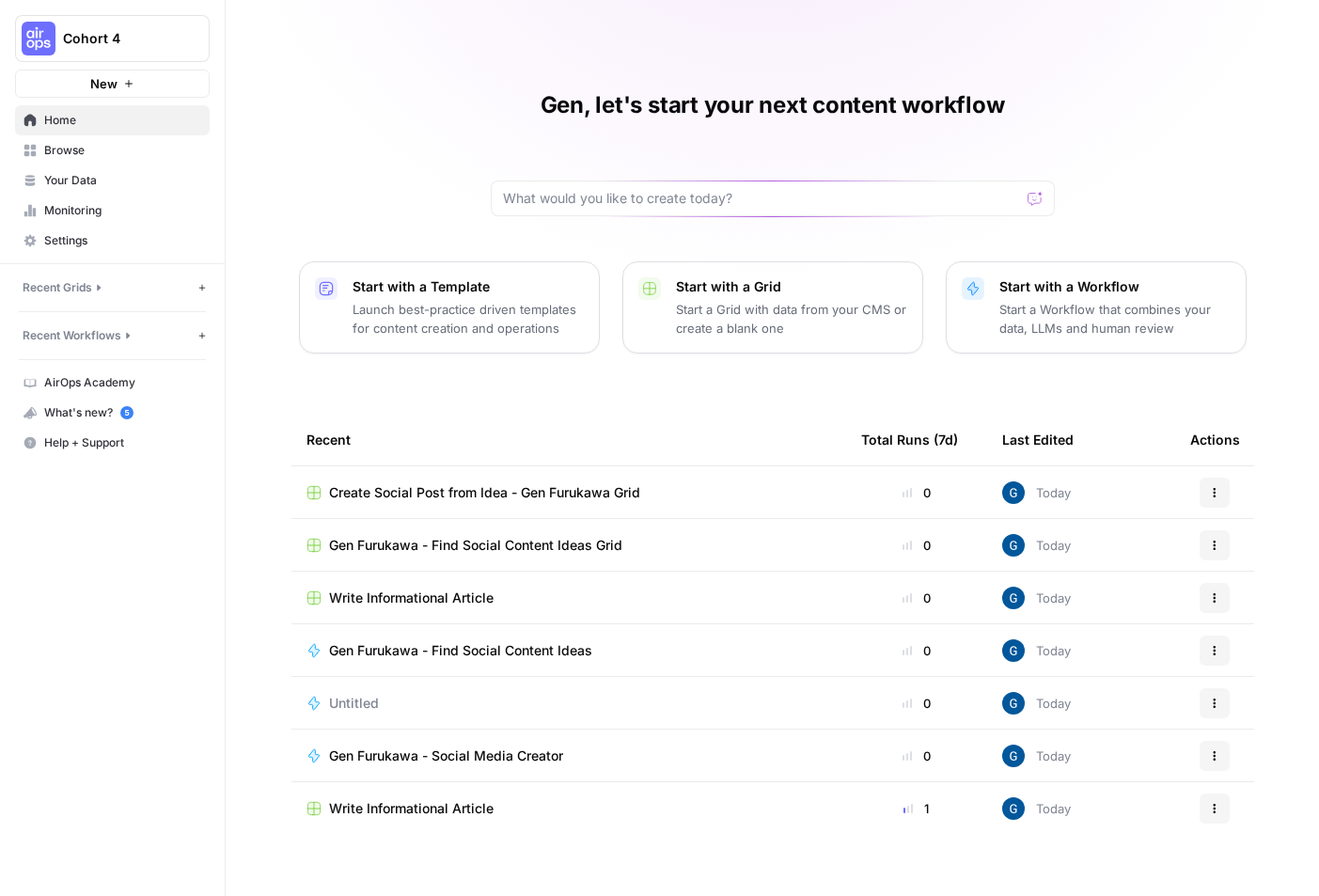 click on "Your Data" at bounding box center (122, 181) 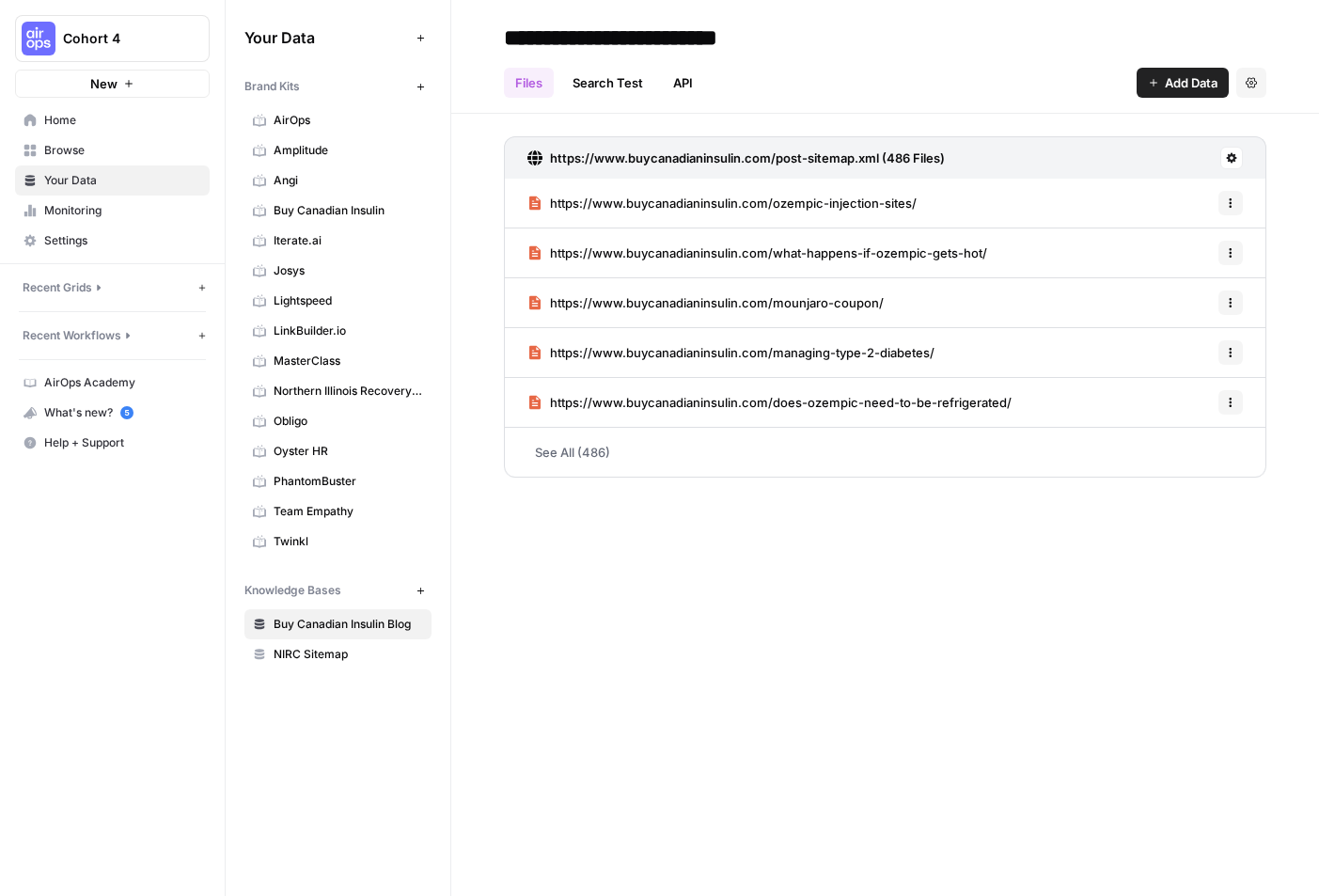 scroll, scrollTop: 0, scrollLeft: 0, axis: both 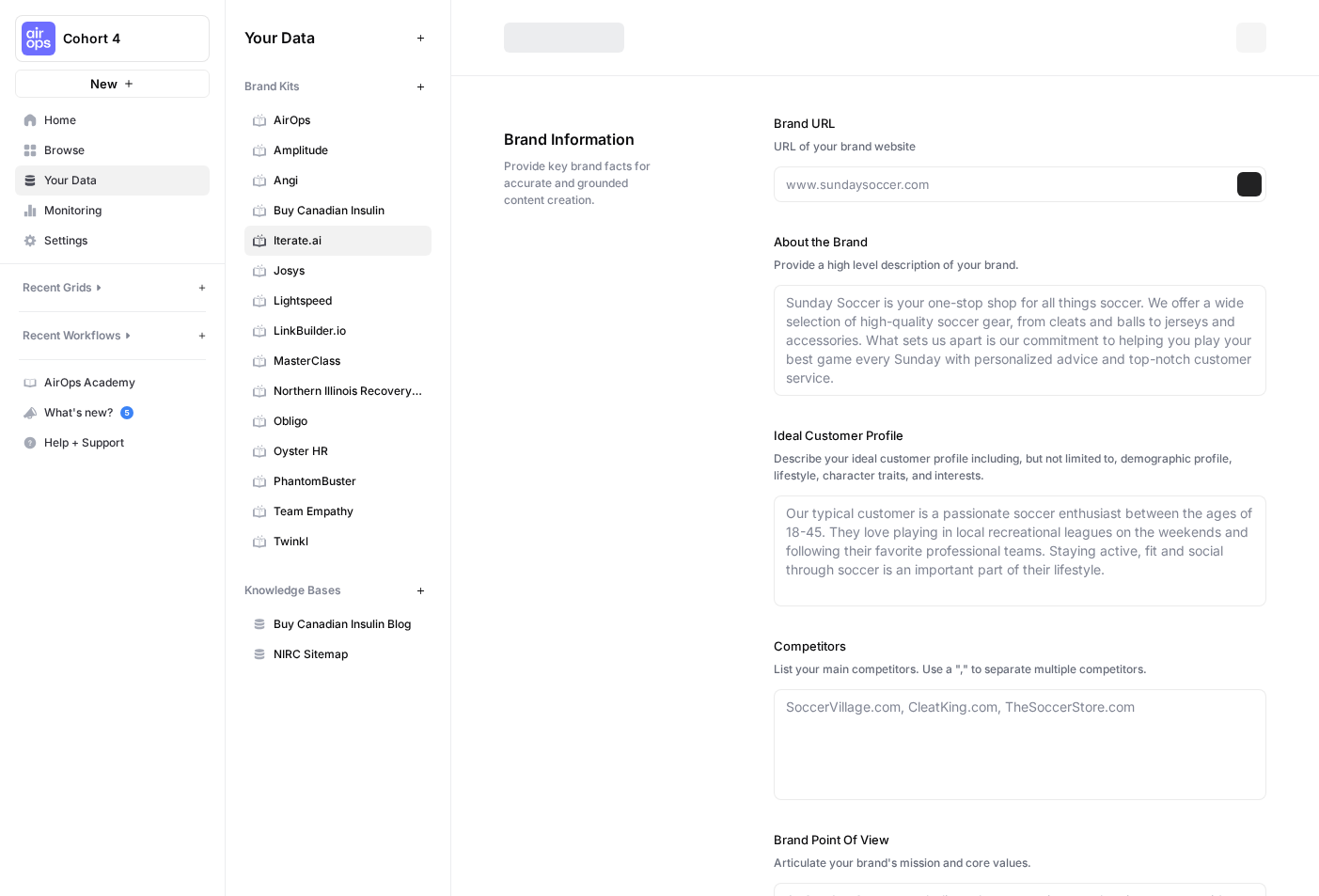 type on "www.iterate.ai" 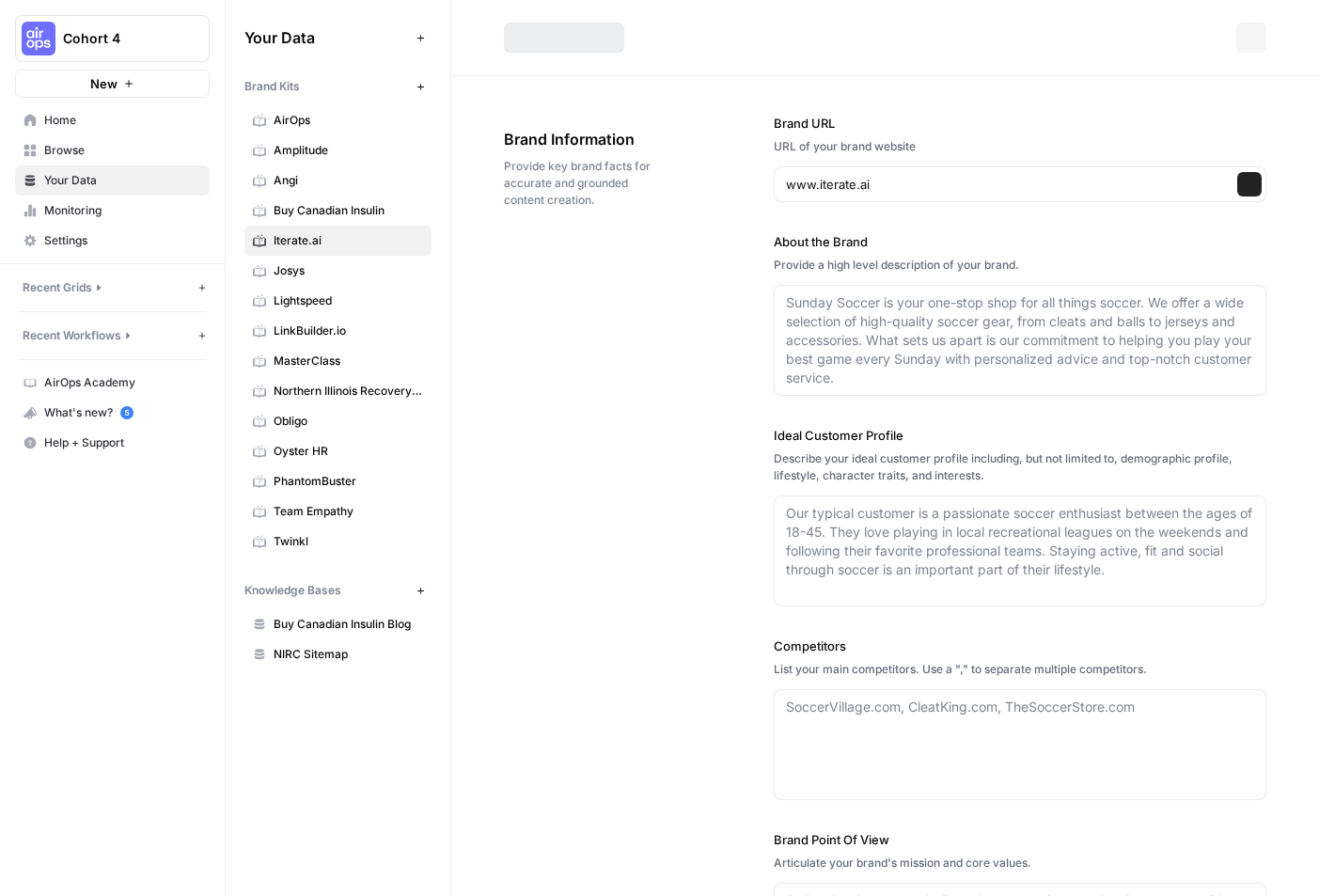 type on "Iterate.ai provides an enterprise-grade AI application platform designed to help organizations rapidly build, deploy, and manage AI agents and applications with a focus on speed, security, and privacy. Their core platforms, Generate and Interplay, enable both developers and business users to create intelligent assistants and automation solutions using low-code tools, real-time infrastructure, and modular architectures. The company emphasizes secure, compliant deployments that keep sensitive data within the customer’s environment, supporting cloud, on-premises, and fully offline options. With a robust library of pre-built nodes and agentic app development capabilities, Iterate.ai empowers enterprises to innovate quickly while maintaining full control over their AI initiatives." 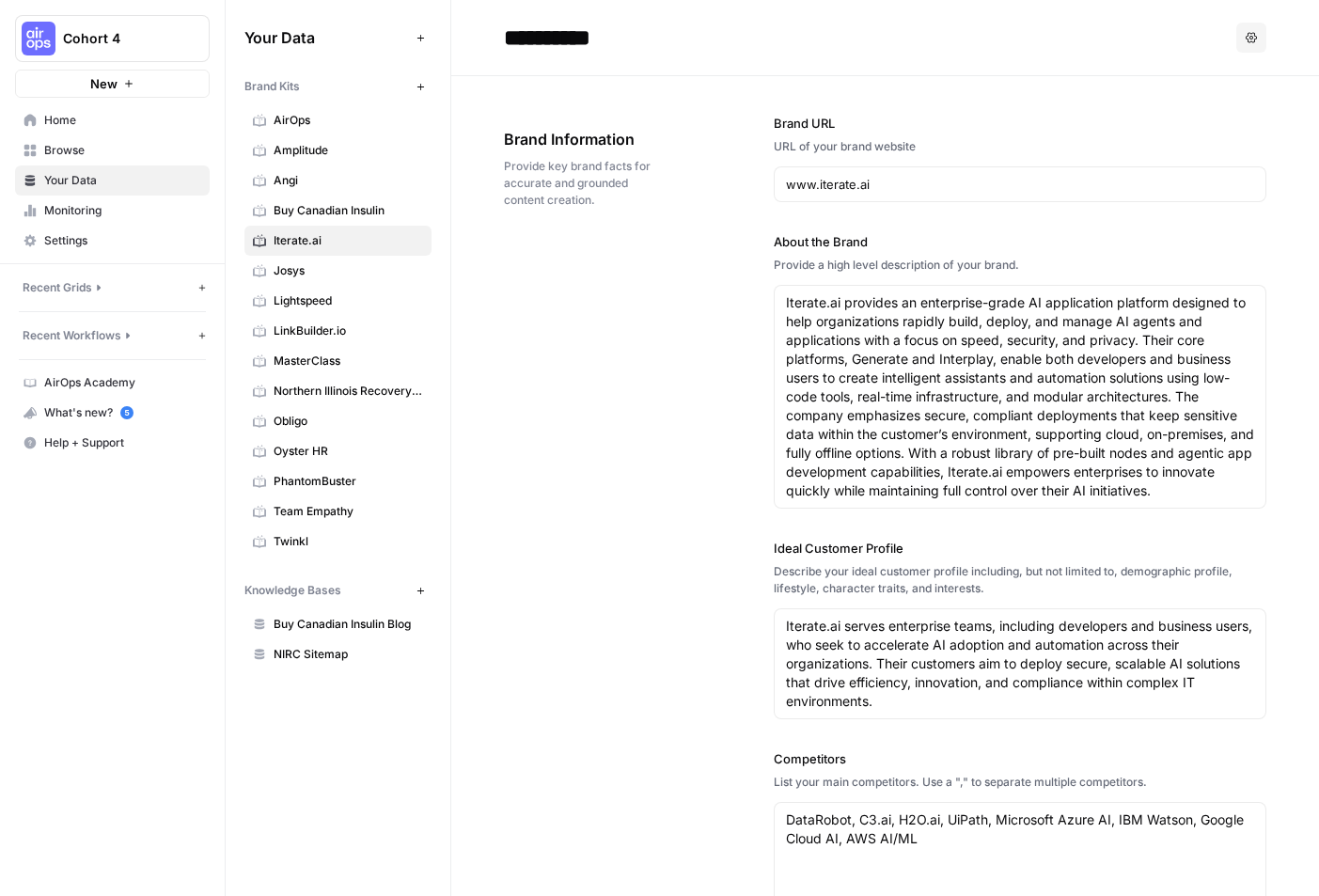 scroll, scrollTop: 0, scrollLeft: 0, axis: both 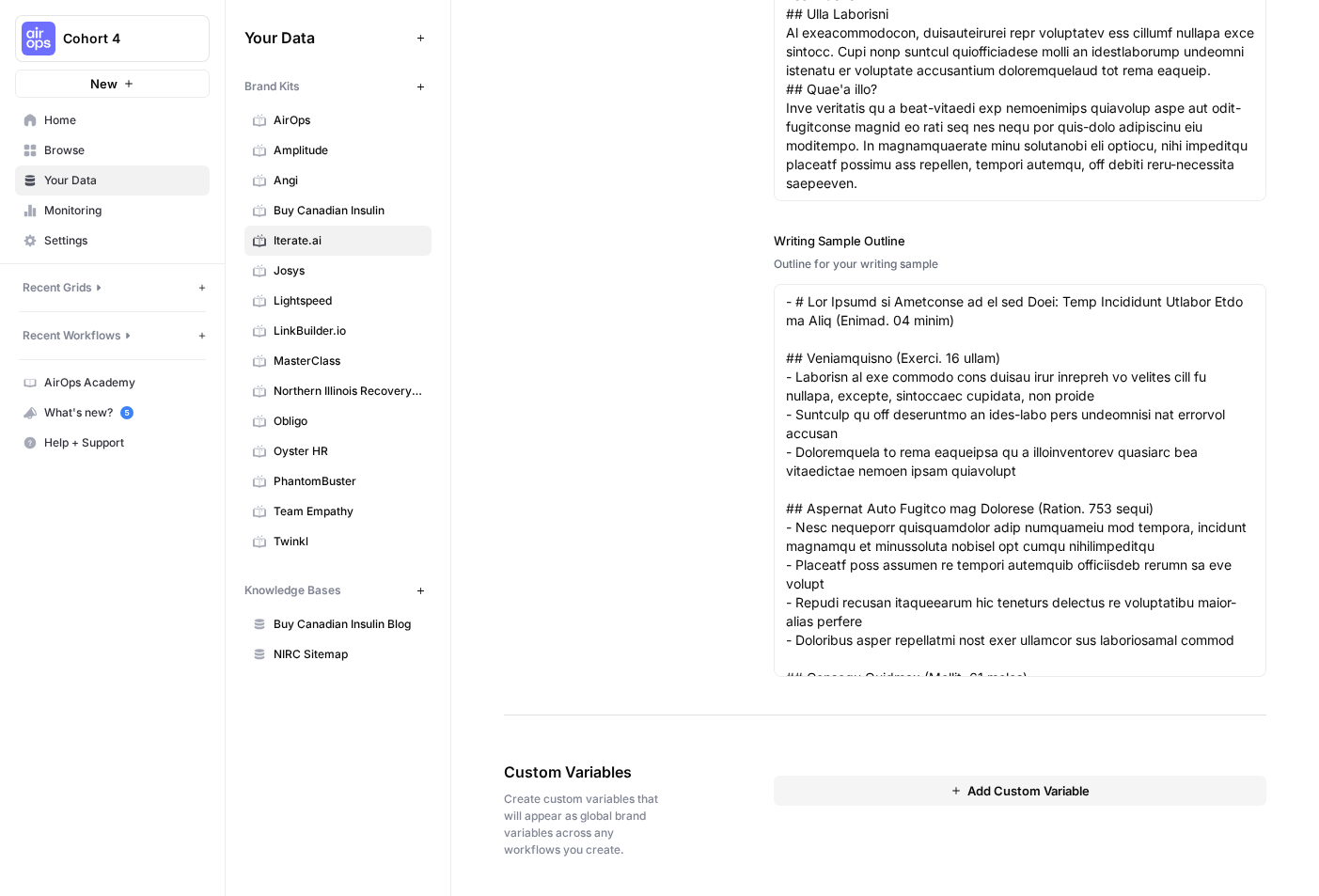 click on "Add Custom Variable" at bounding box center (1020, 791) 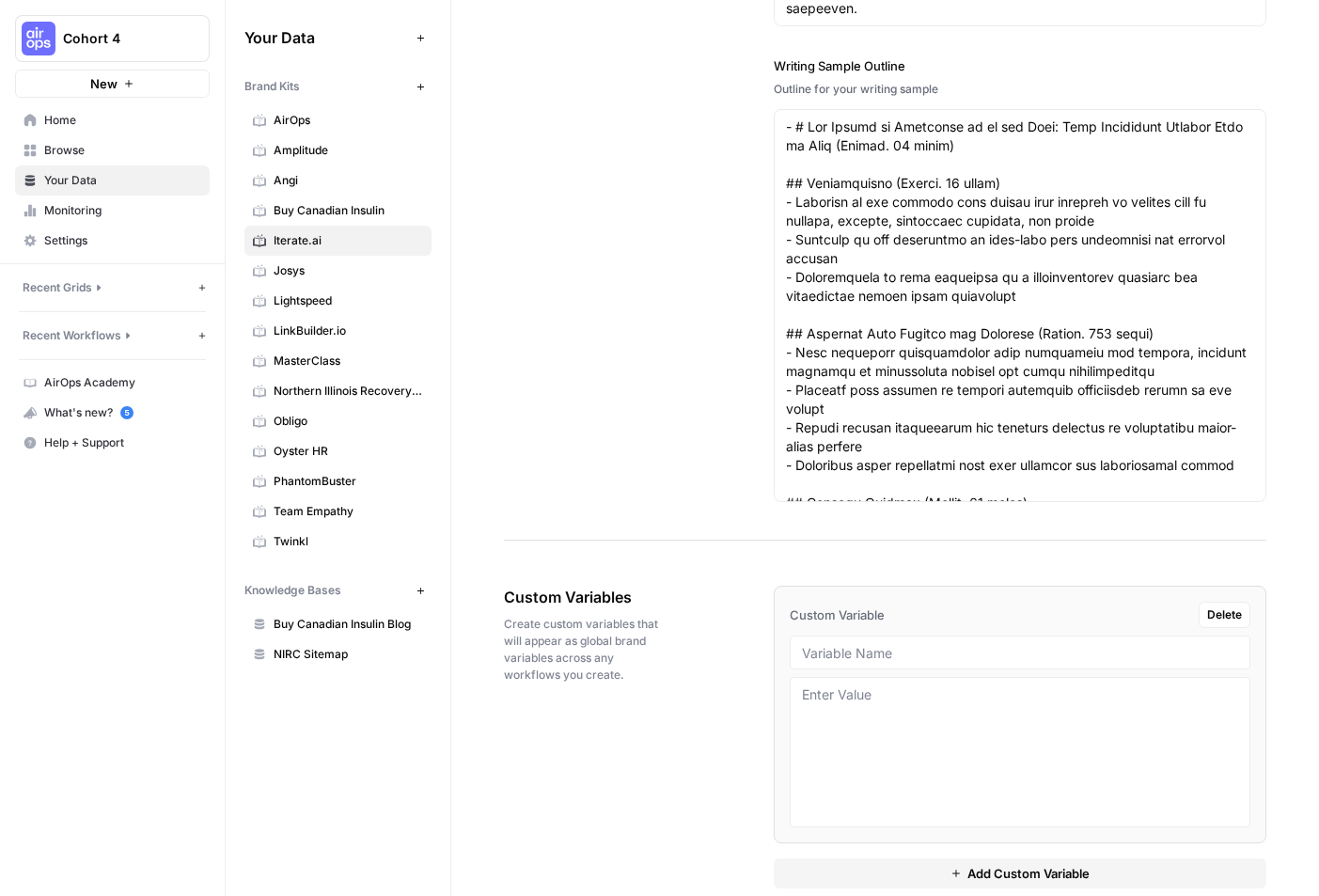 scroll, scrollTop: 2899, scrollLeft: 0, axis: vertical 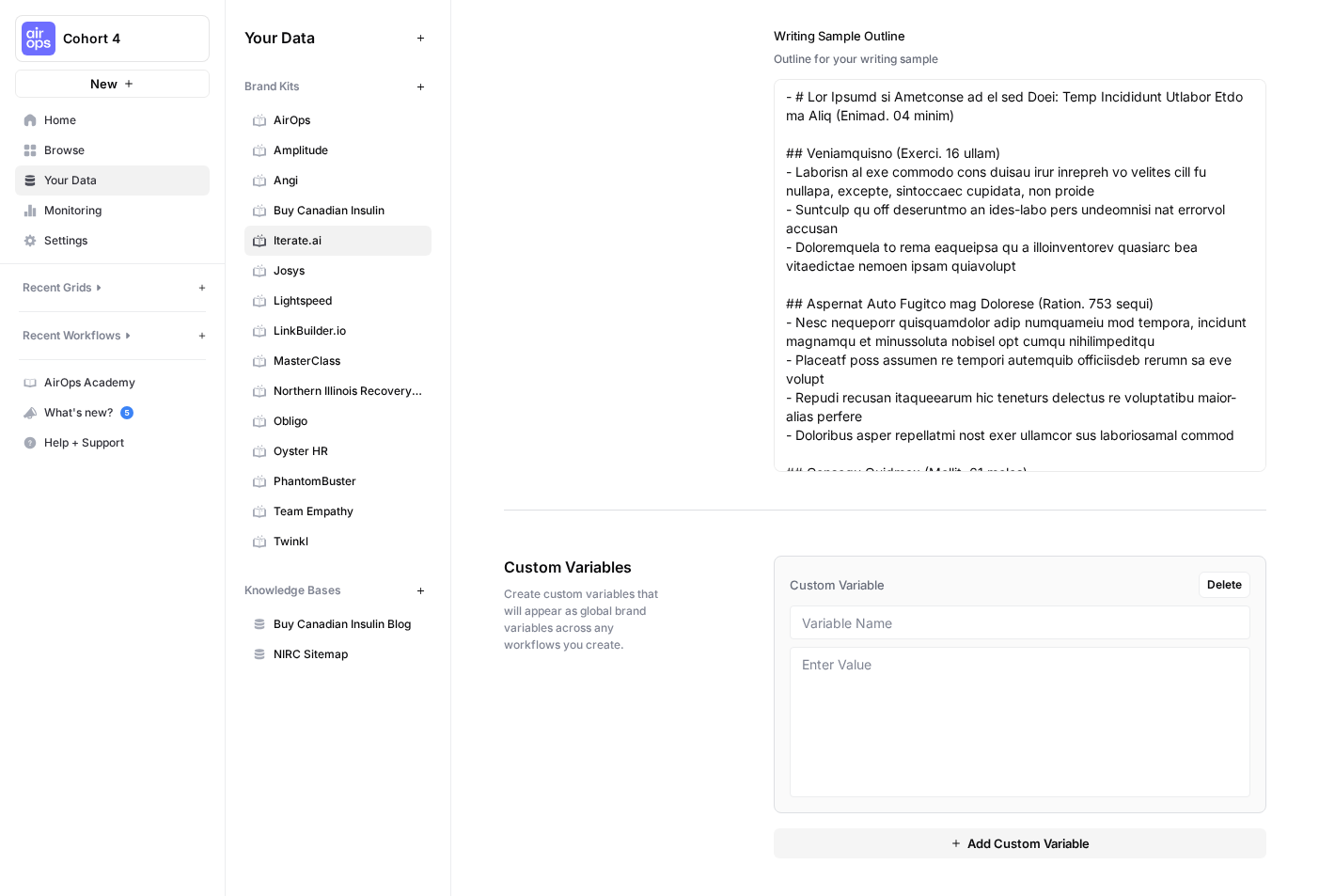 click on "Delete" at bounding box center [1224, 585] 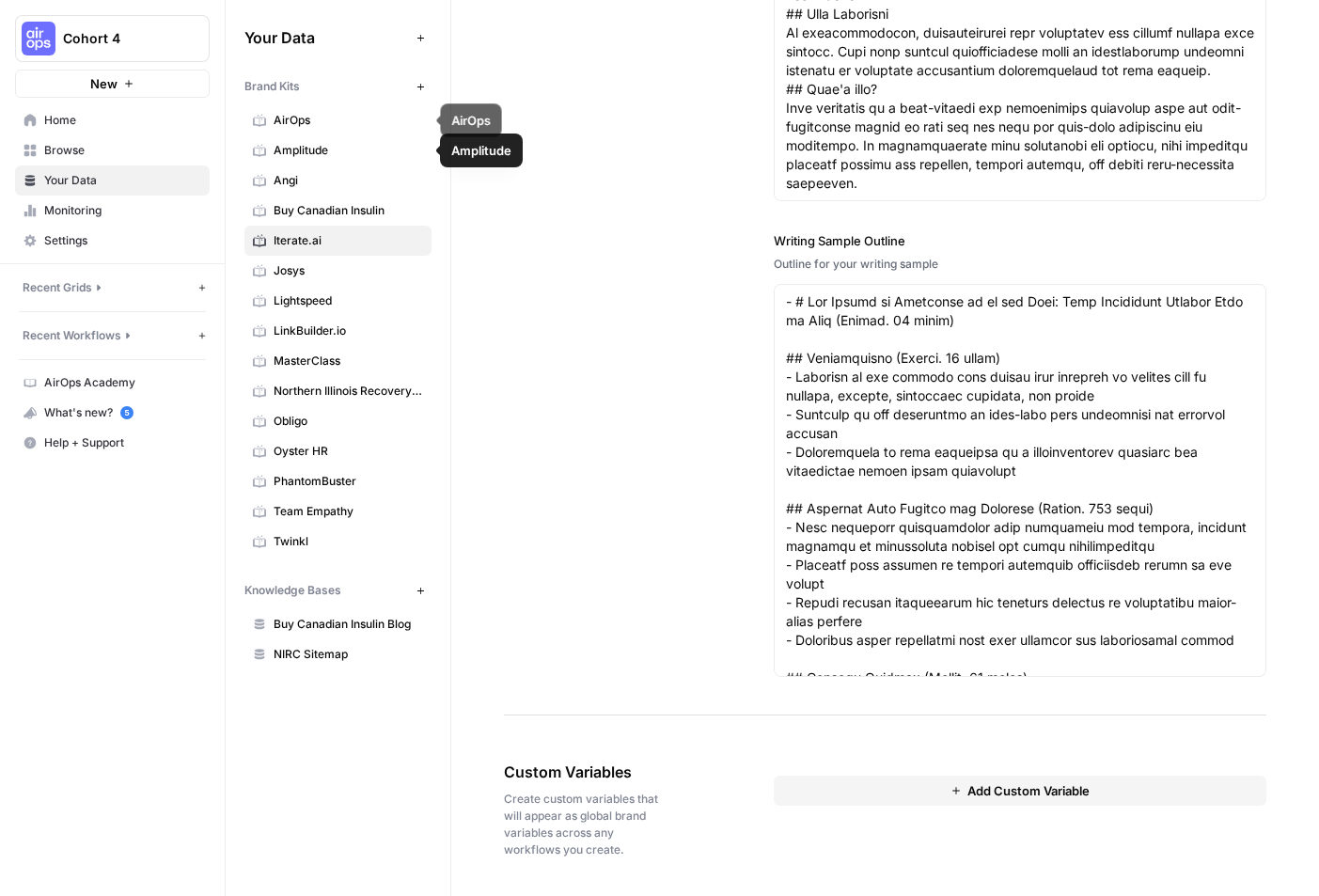 click on "AirOps" at bounding box center [348, 120] 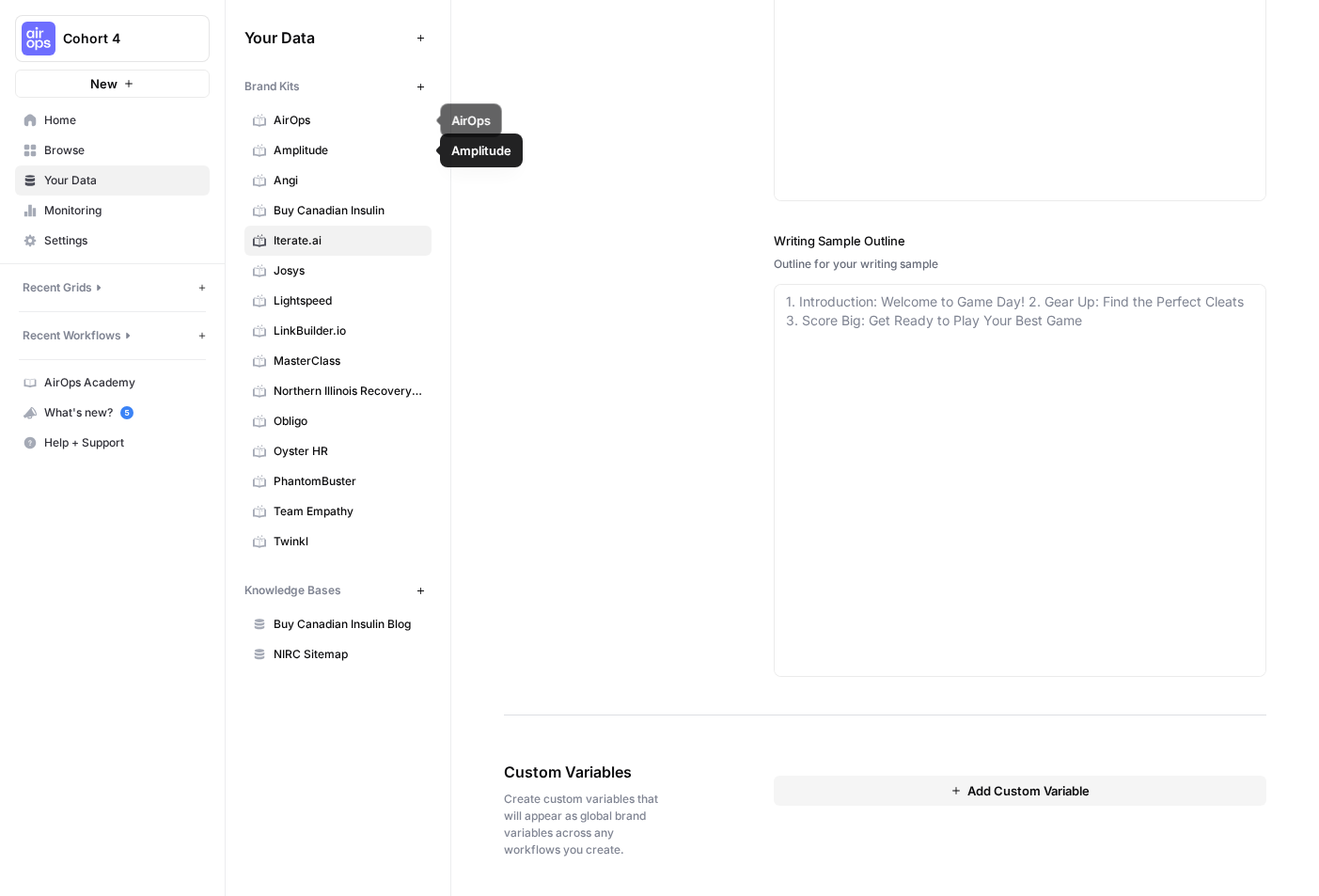 scroll, scrollTop: 0, scrollLeft: 0, axis: both 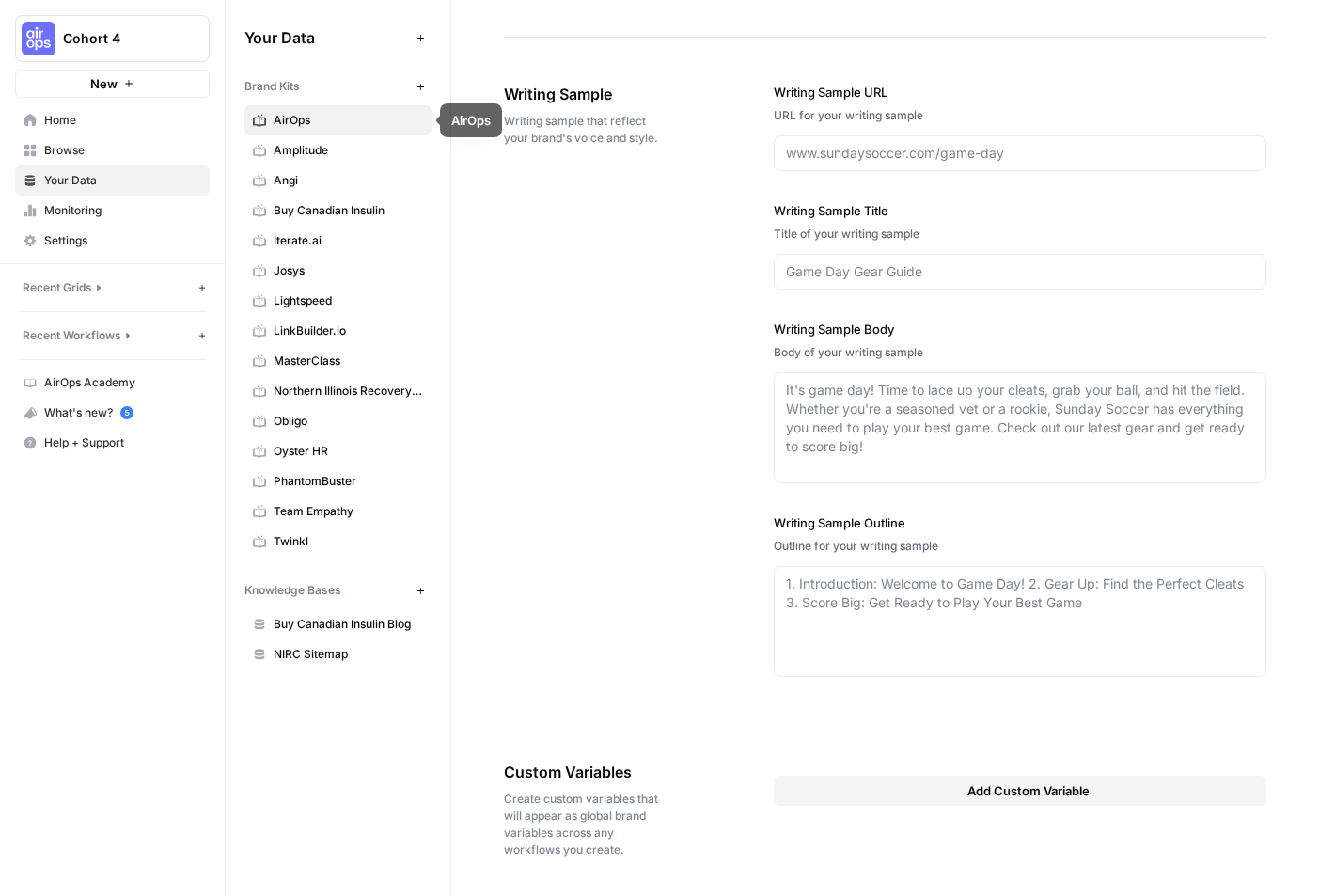 type on "www.airops.com" 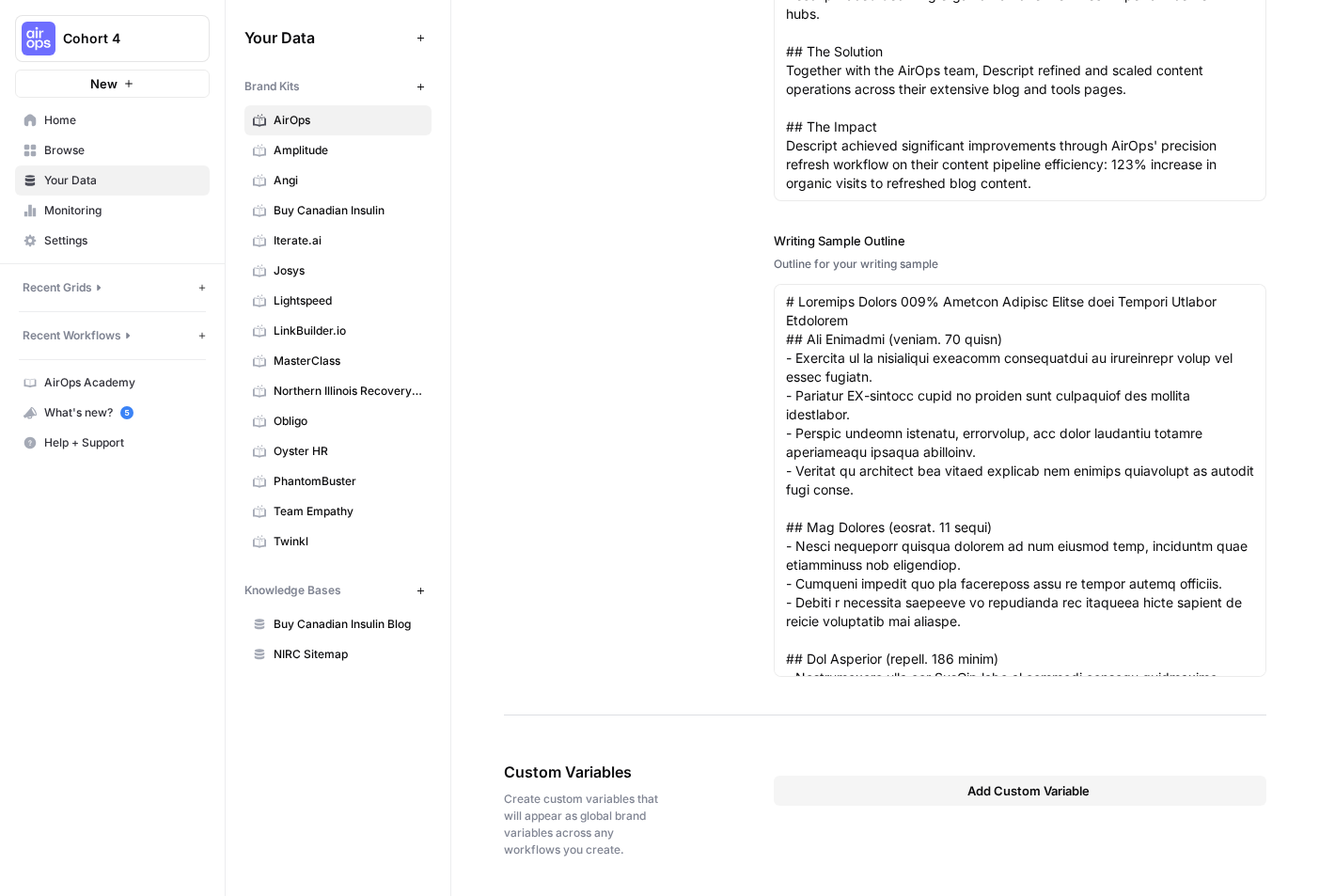 scroll, scrollTop: 0, scrollLeft: 0, axis: both 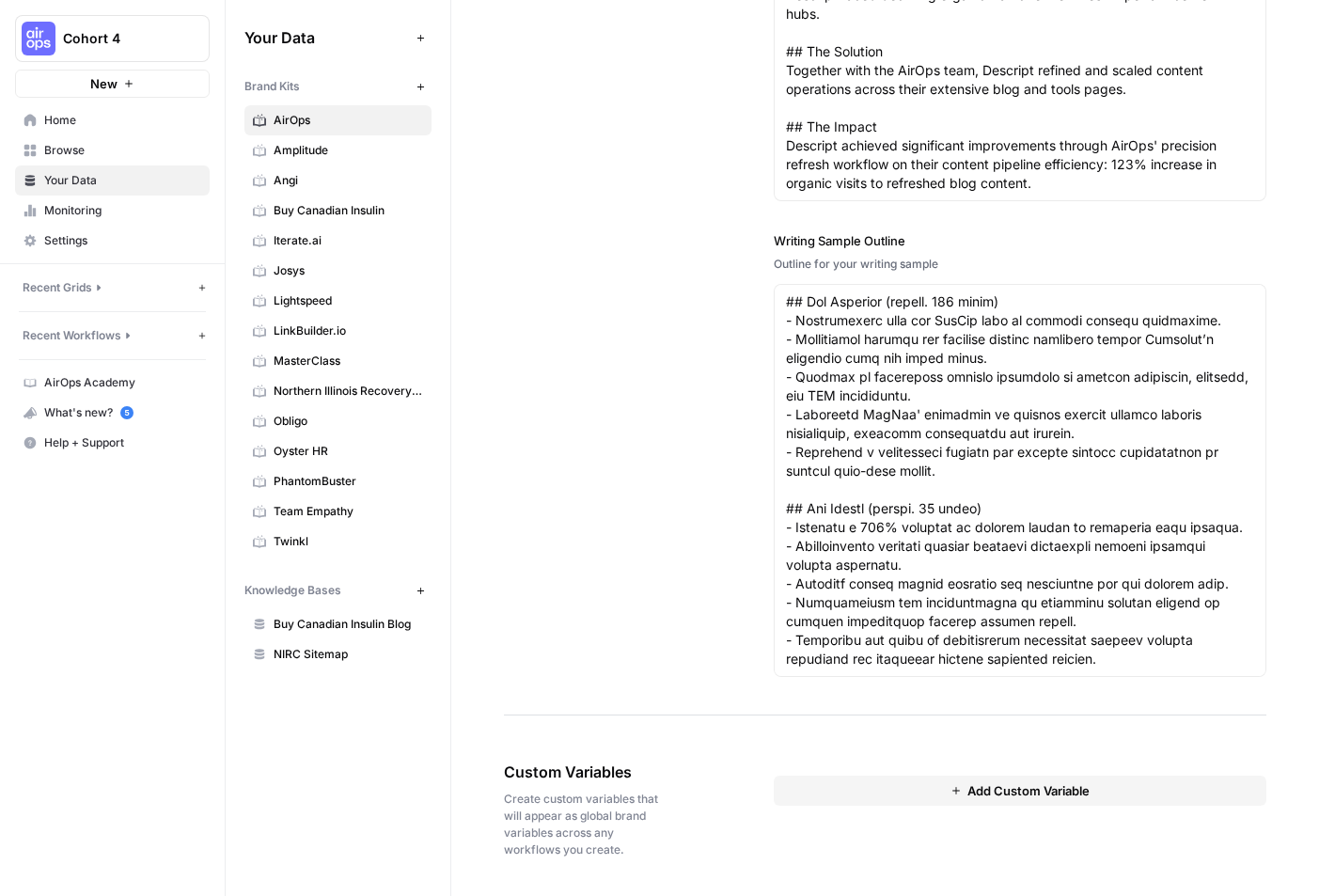 click on "PhantomBuster" at bounding box center (348, 481) 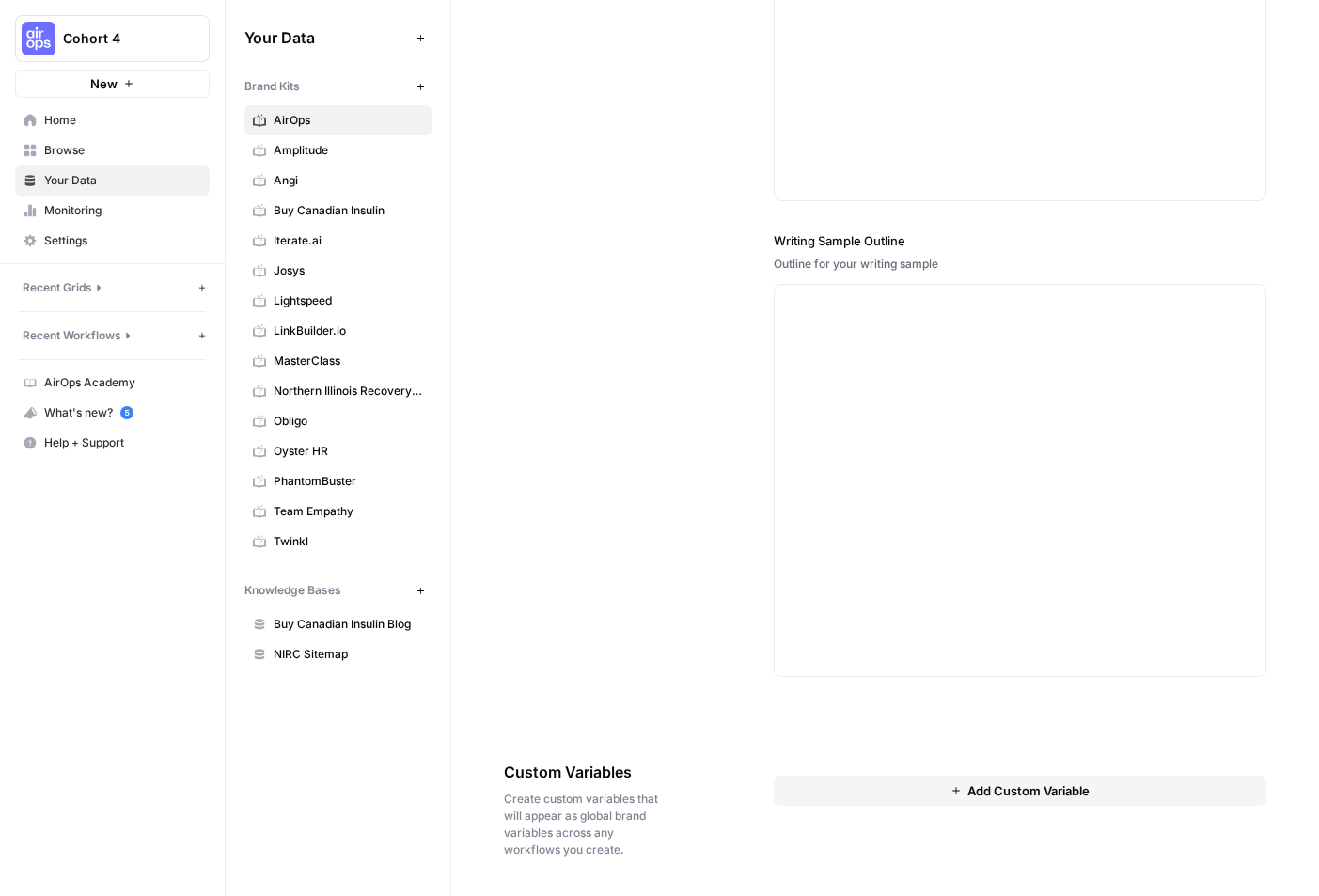 scroll, scrollTop: 0, scrollLeft: 0, axis: both 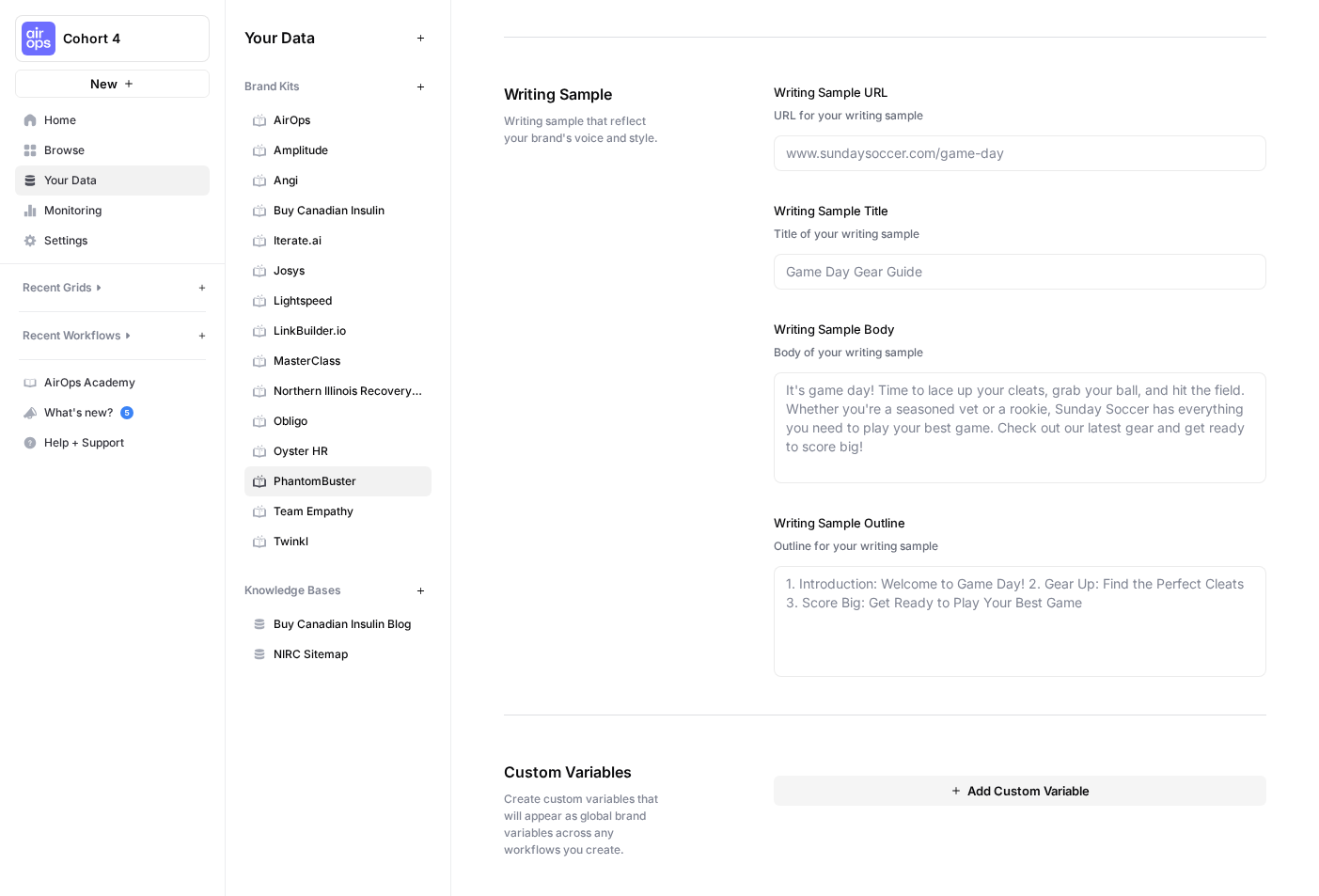 type on "phantombuster.com" 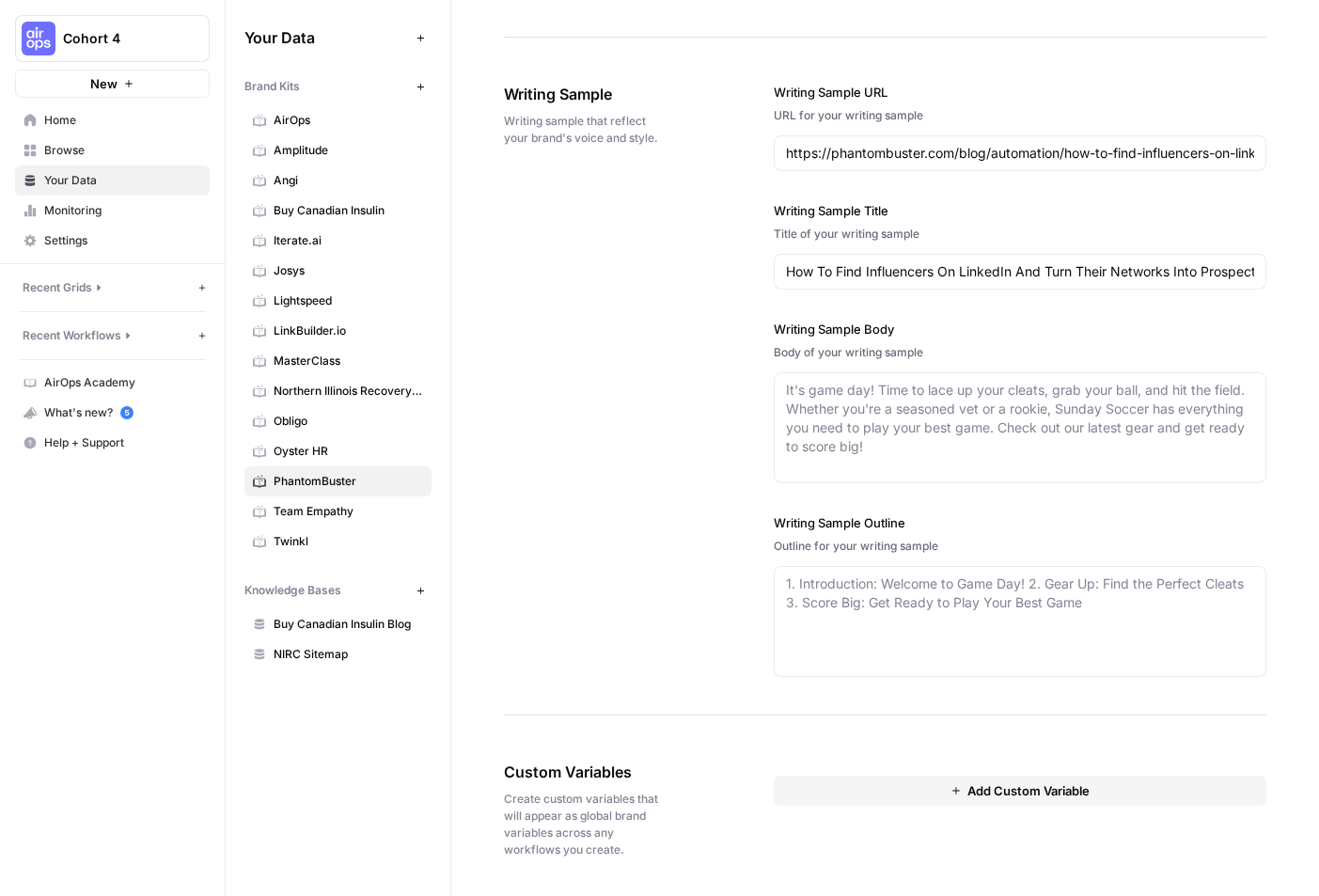 scroll, scrollTop: 0, scrollLeft: 0, axis: both 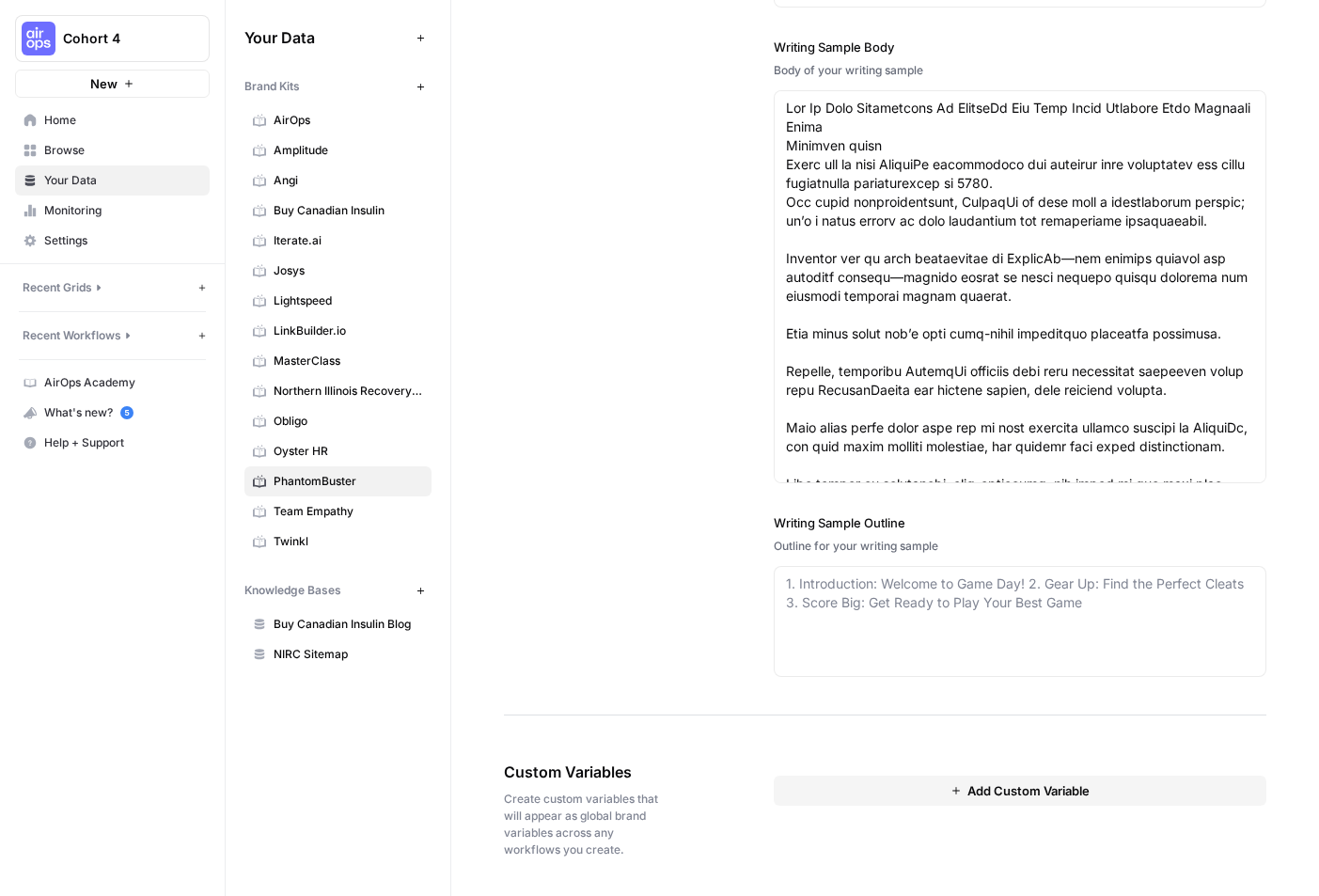 click on "Team Empathy" at bounding box center (338, 511) 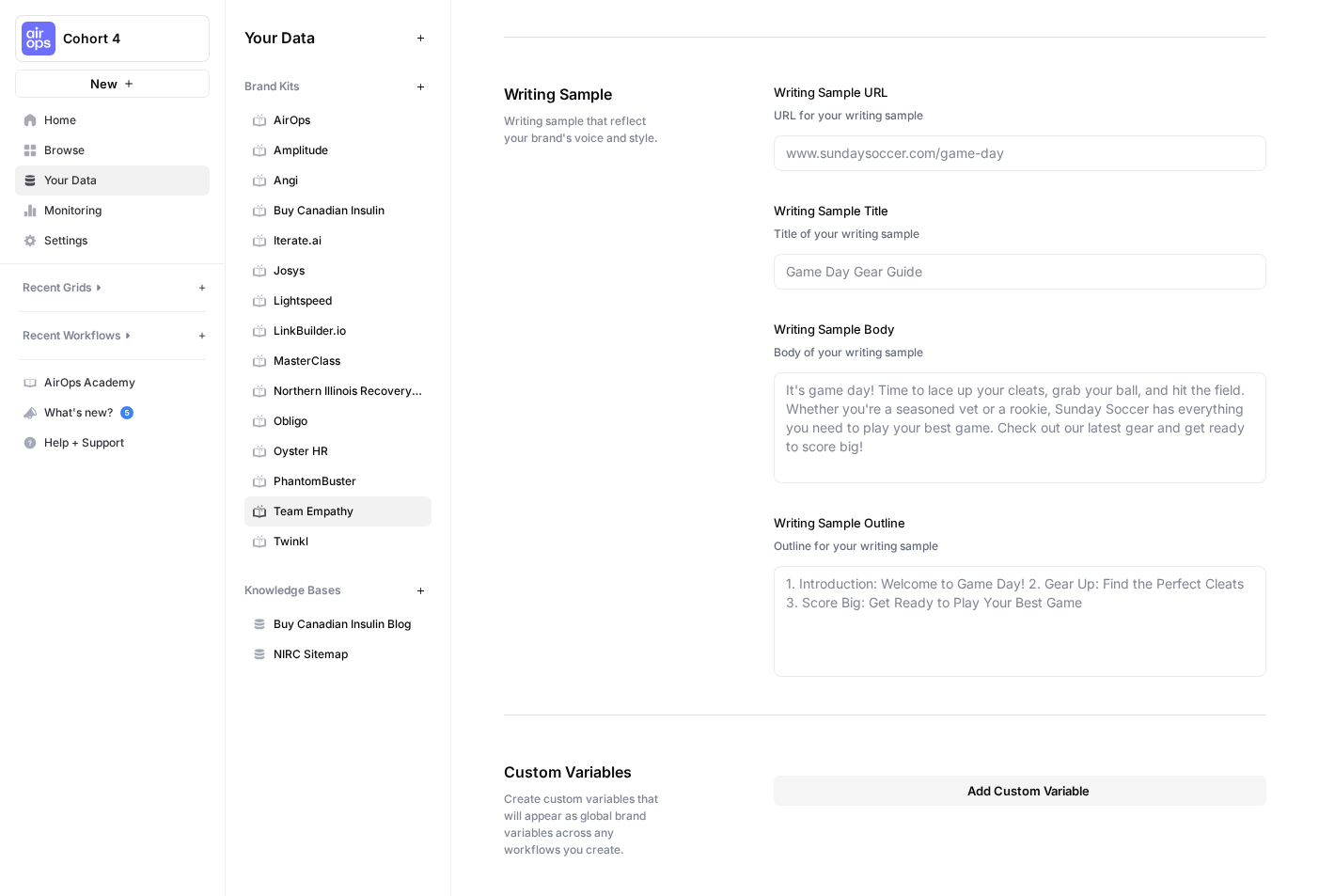 type on "www.teamempathy.co.nz" 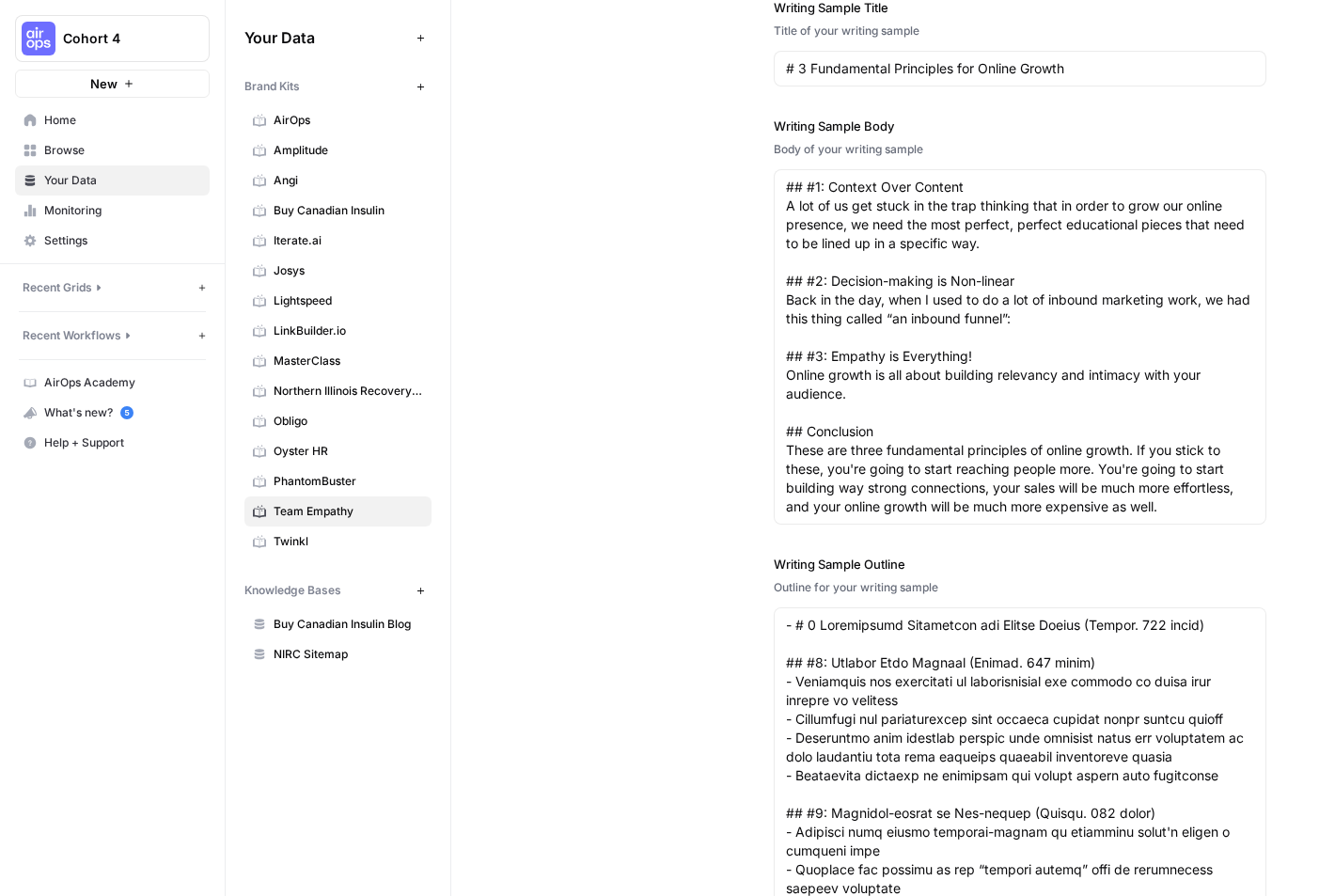 scroll, scrollTop: 4048, scrollLeft: 0, axis: vertical 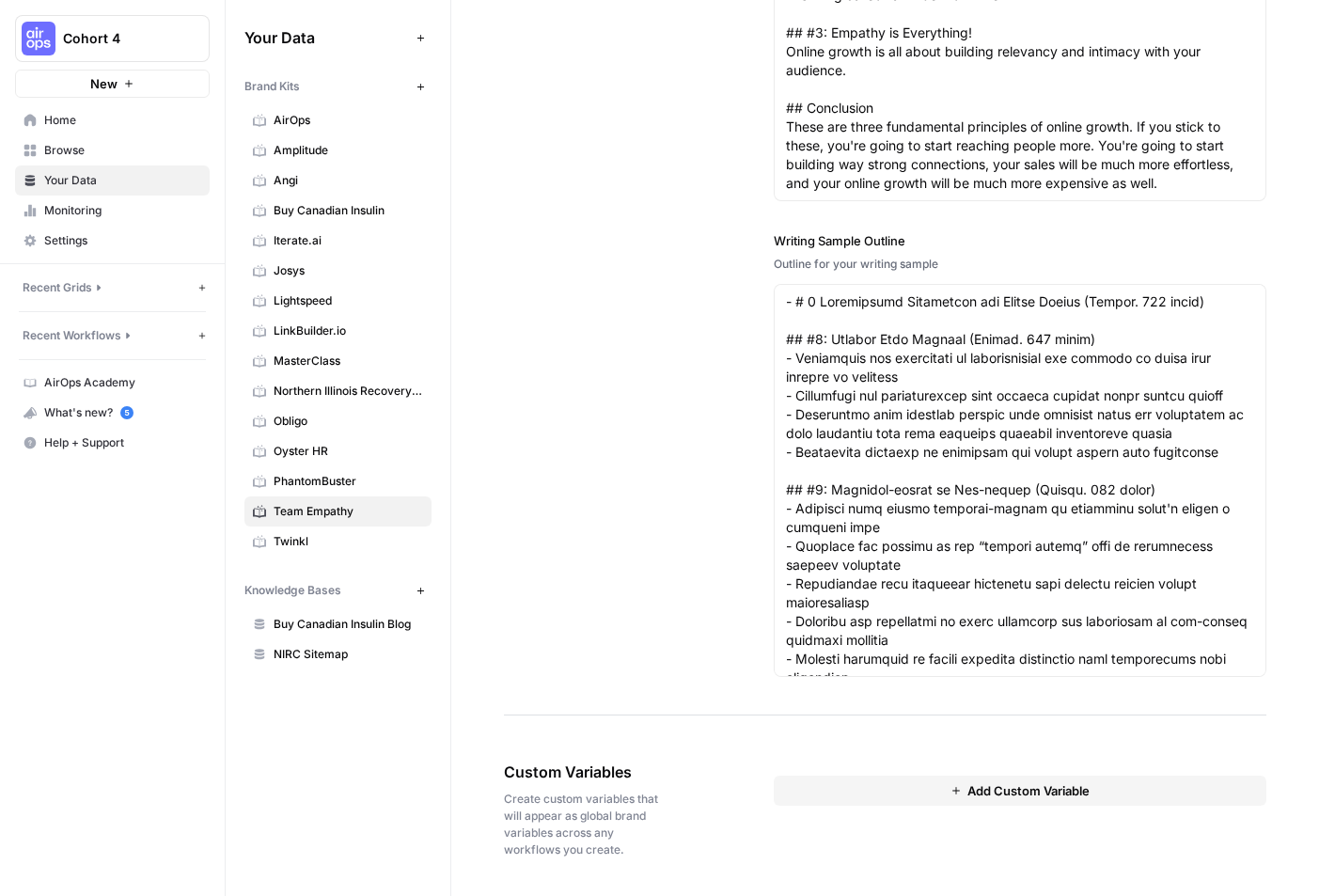 click on "New" at bounding box center (420, 590) 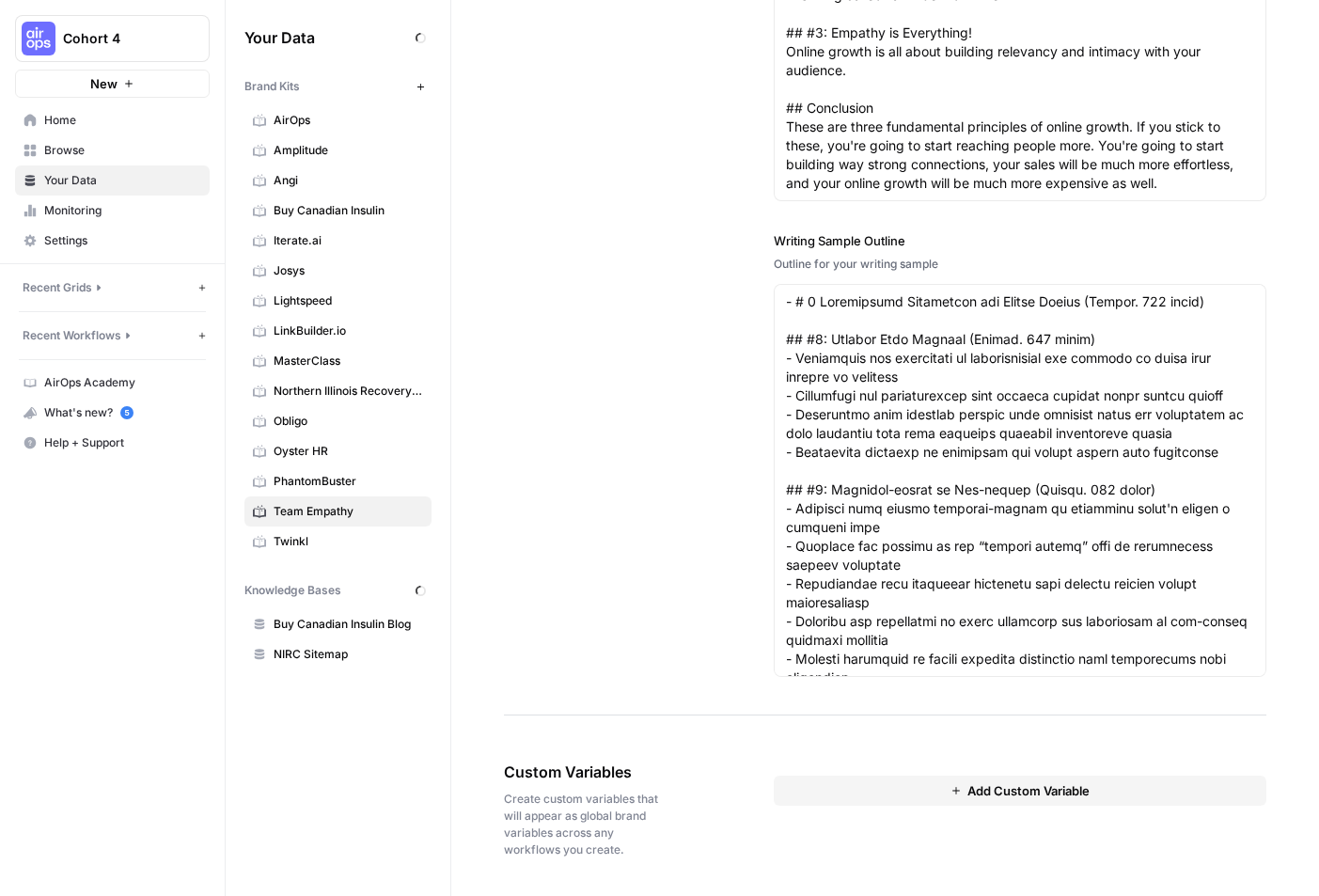 scroll, scrollTop: 0, scrollLeft: 0, axis: both 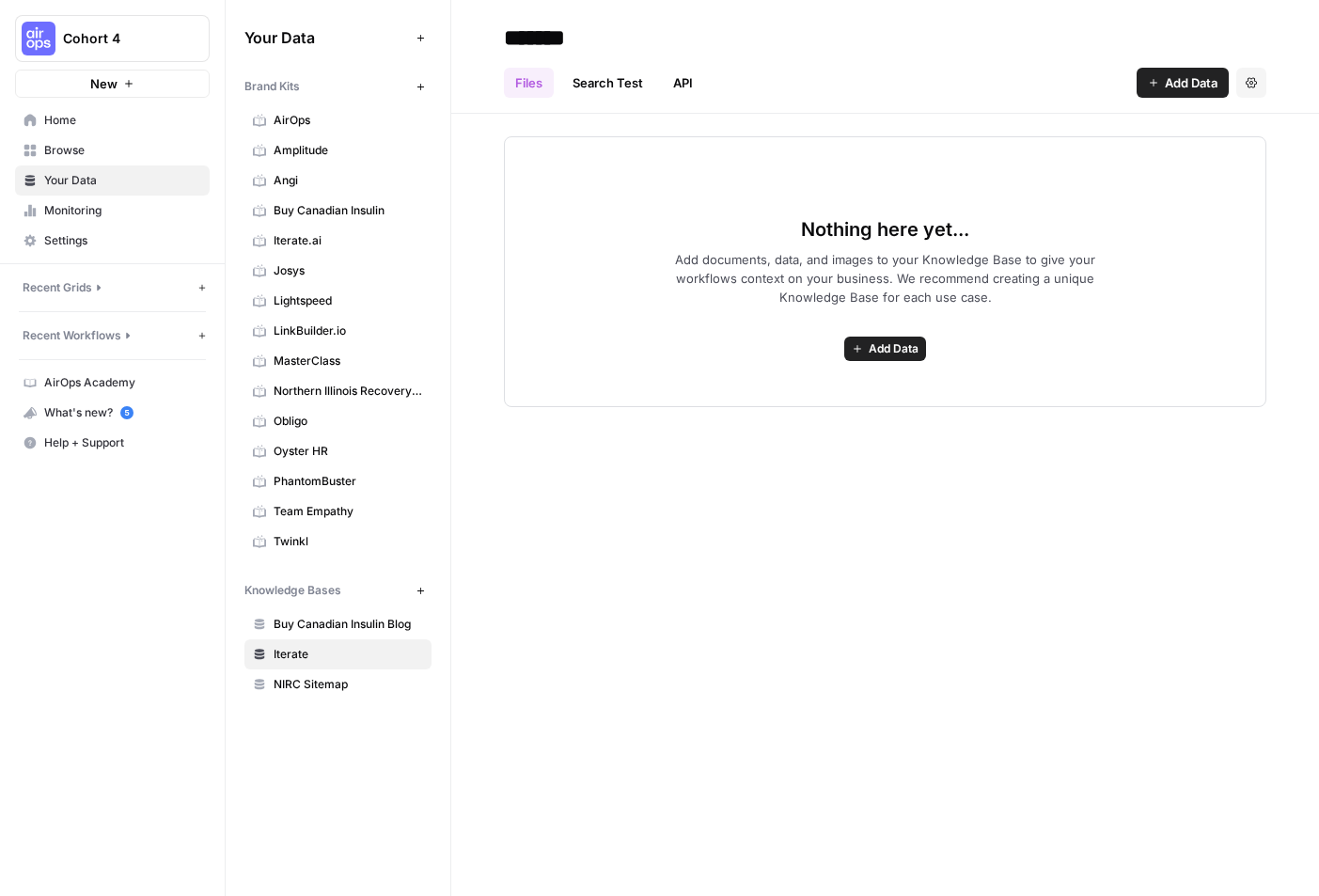 type on "*******" 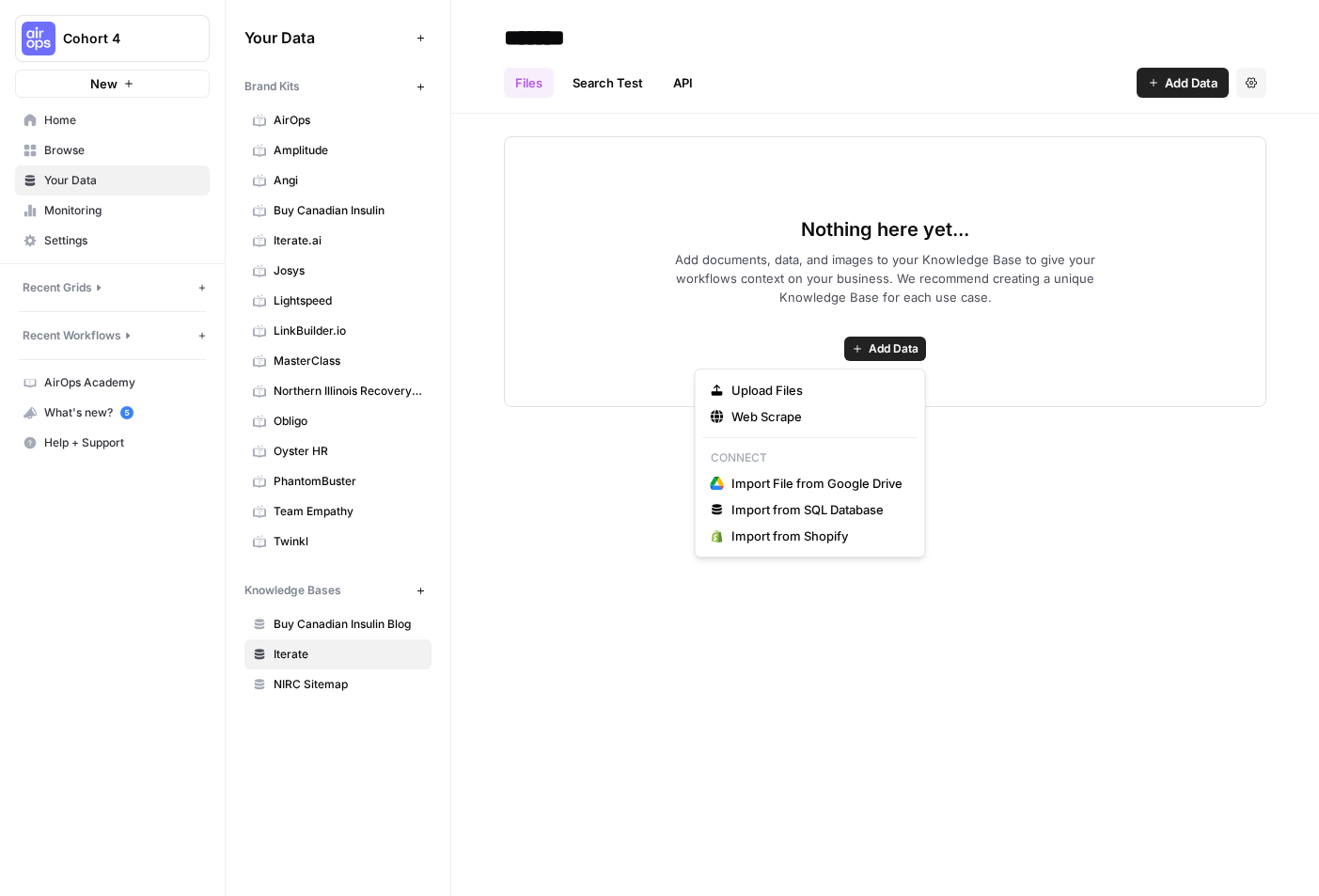 click on "Add Data" at bounding box center [893, 349] 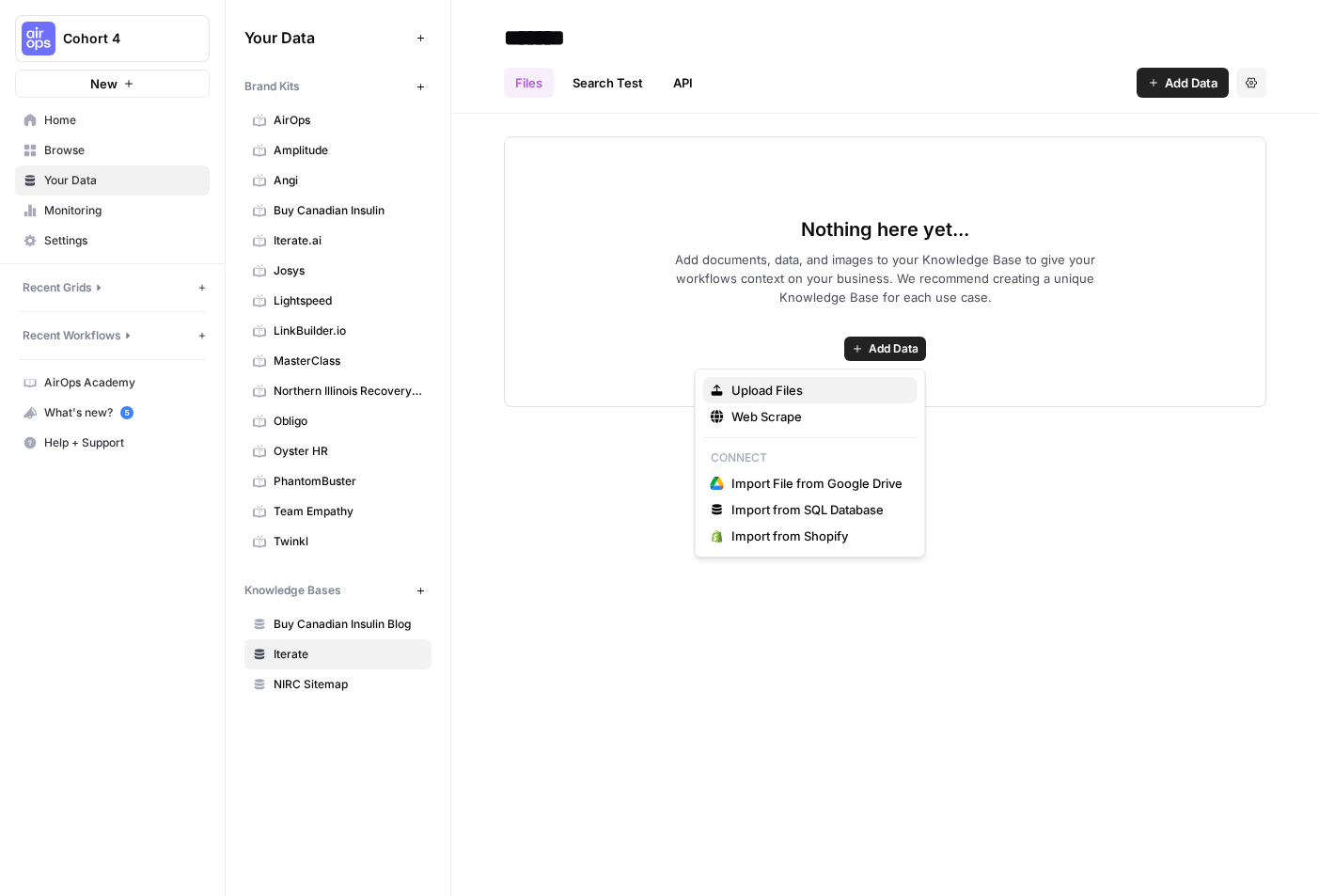 click on "Upload Files" at bounding box center (817, 390) 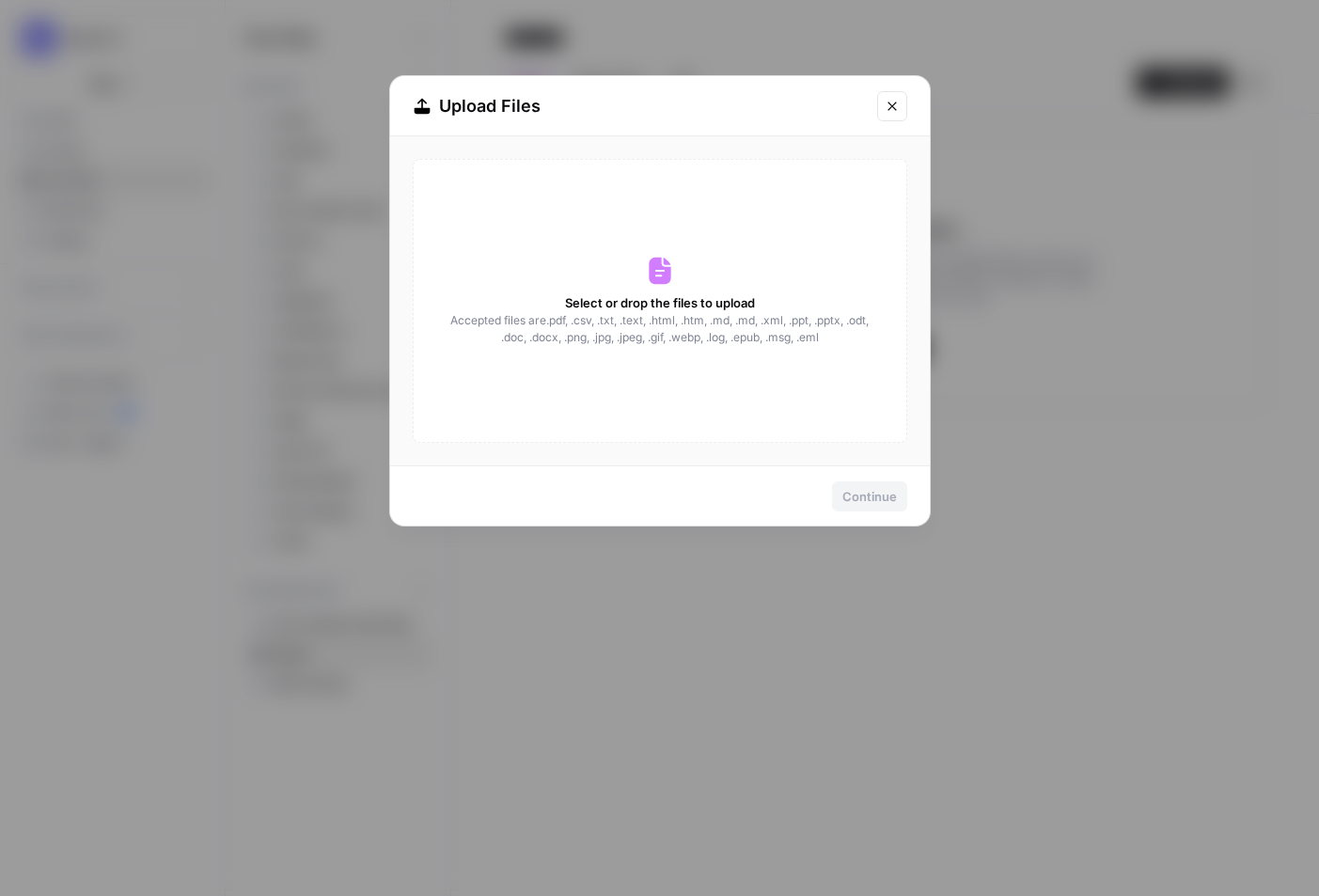 scroll, scrollTop: 0, scrollLeft: 0, axis: both 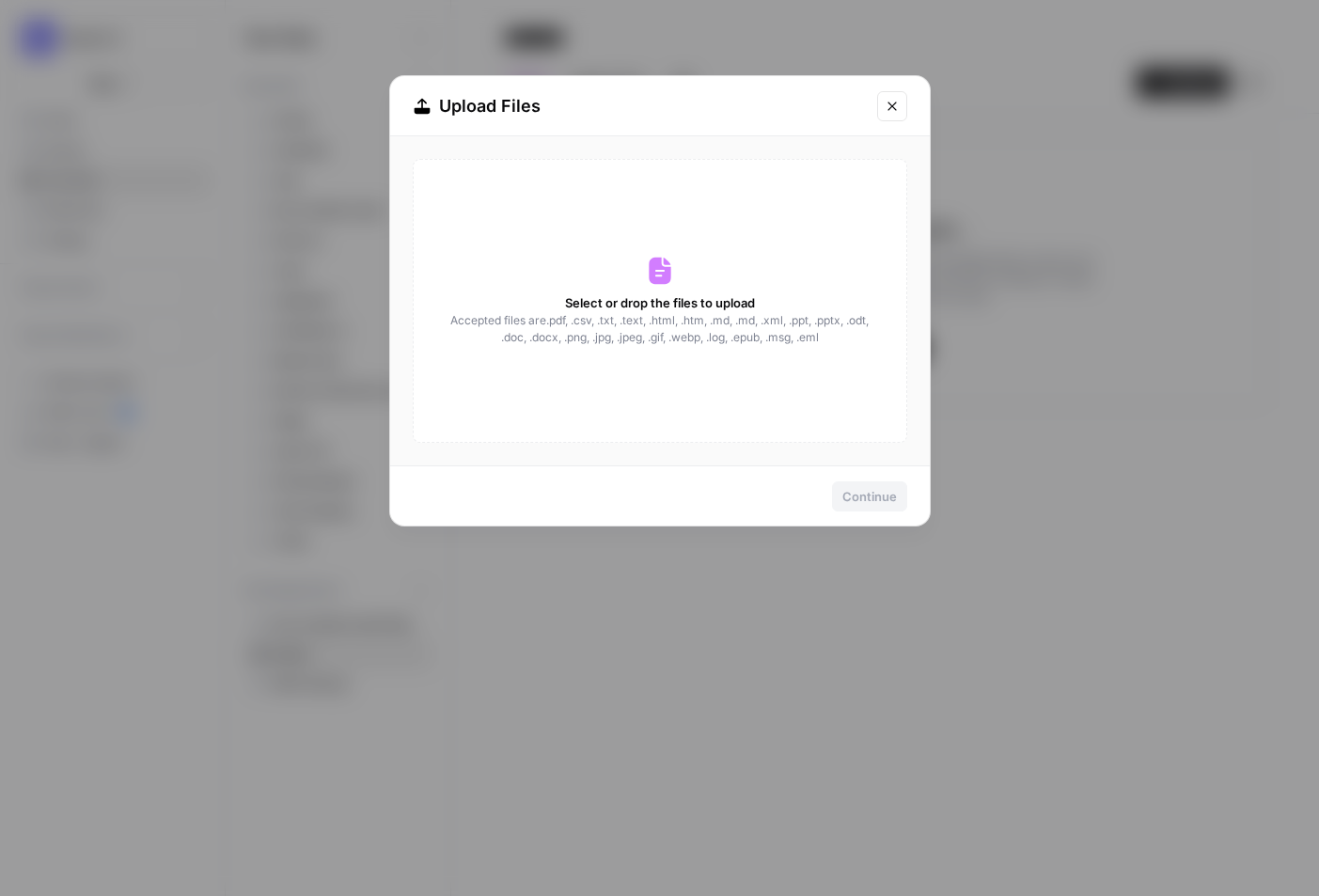 click 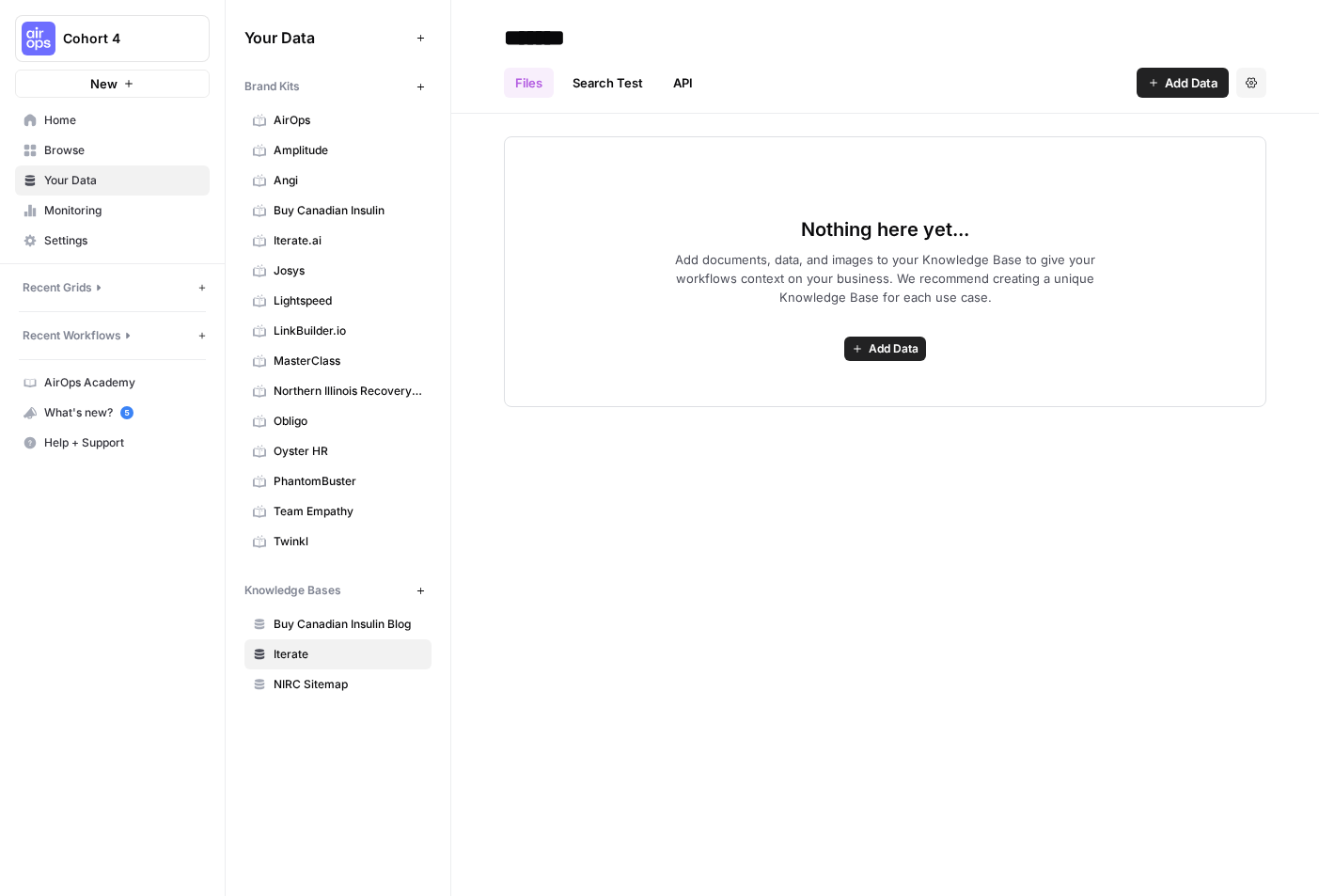 scroll, scrollTop: 0, scrollLeft: 0, axis: both 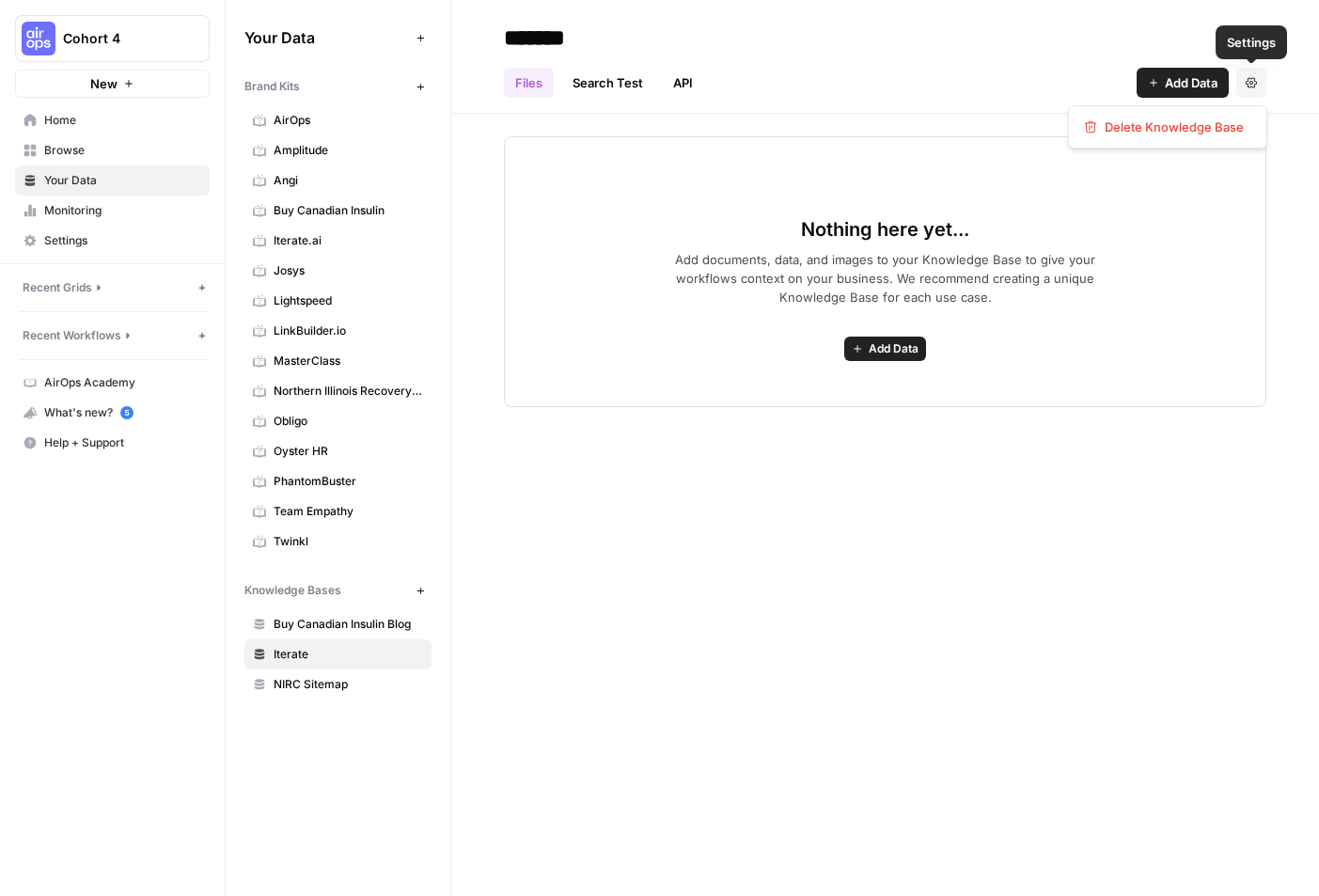 click on "Settings" at bounding box center (1251, 83) 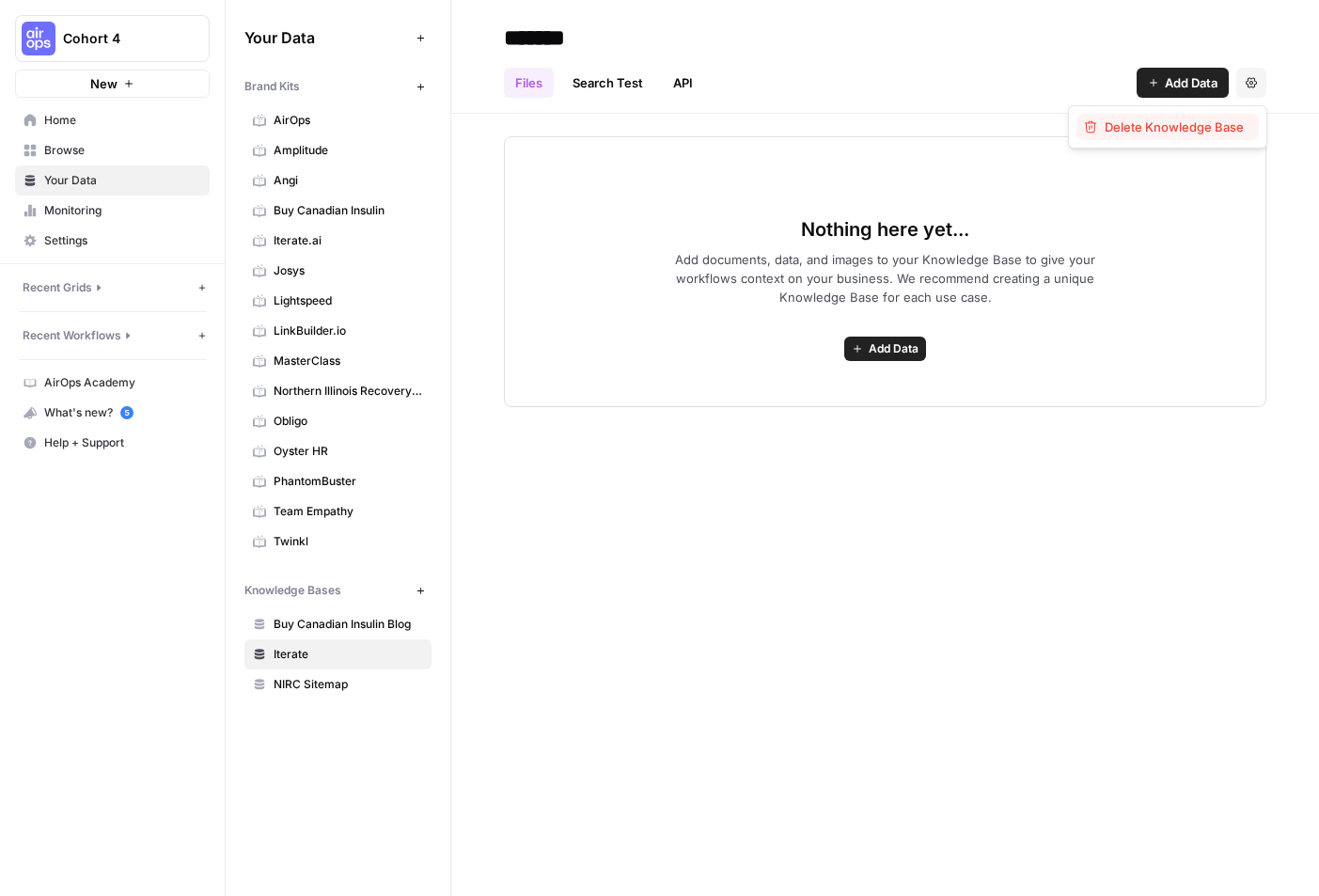 click on "Delete Knowledge Base" at bounding box center [1168, 127] 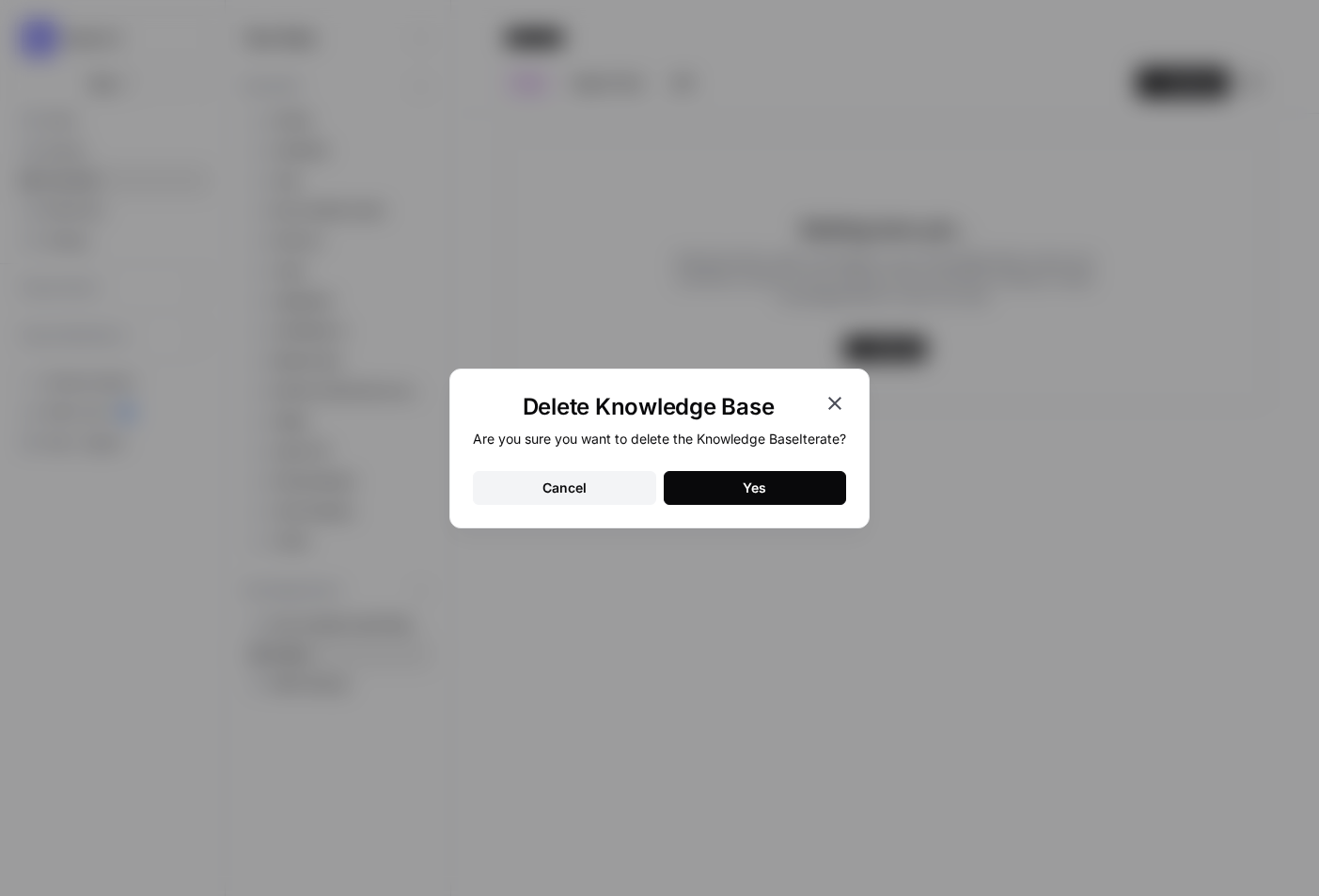 click on "Yes" at bounding box center [755, 488] 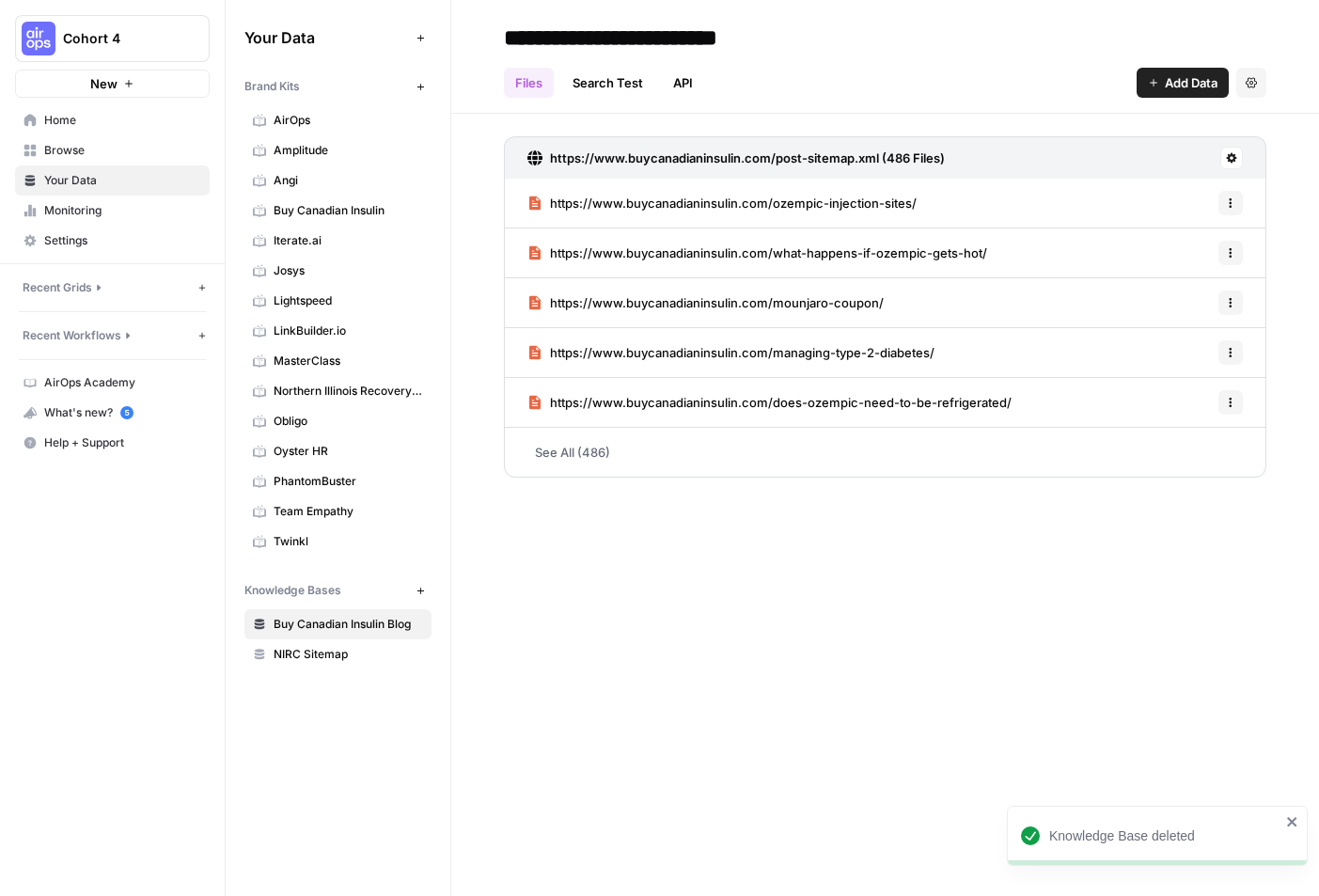 scroll, scrollTop: 0, scrollLeft: 0, axis: both 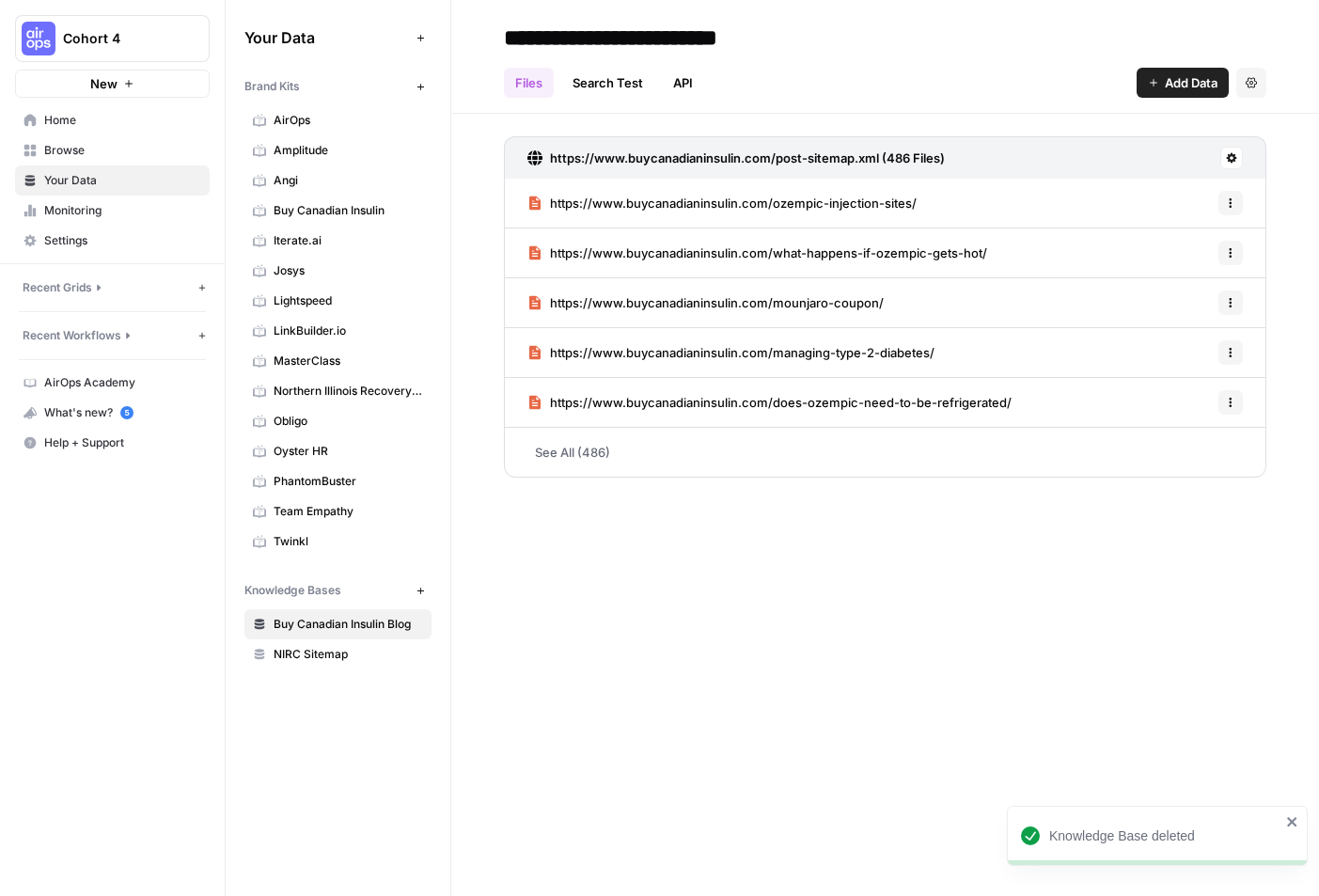 click on "NIRC Sitemap" at bounding box center [348, 654] 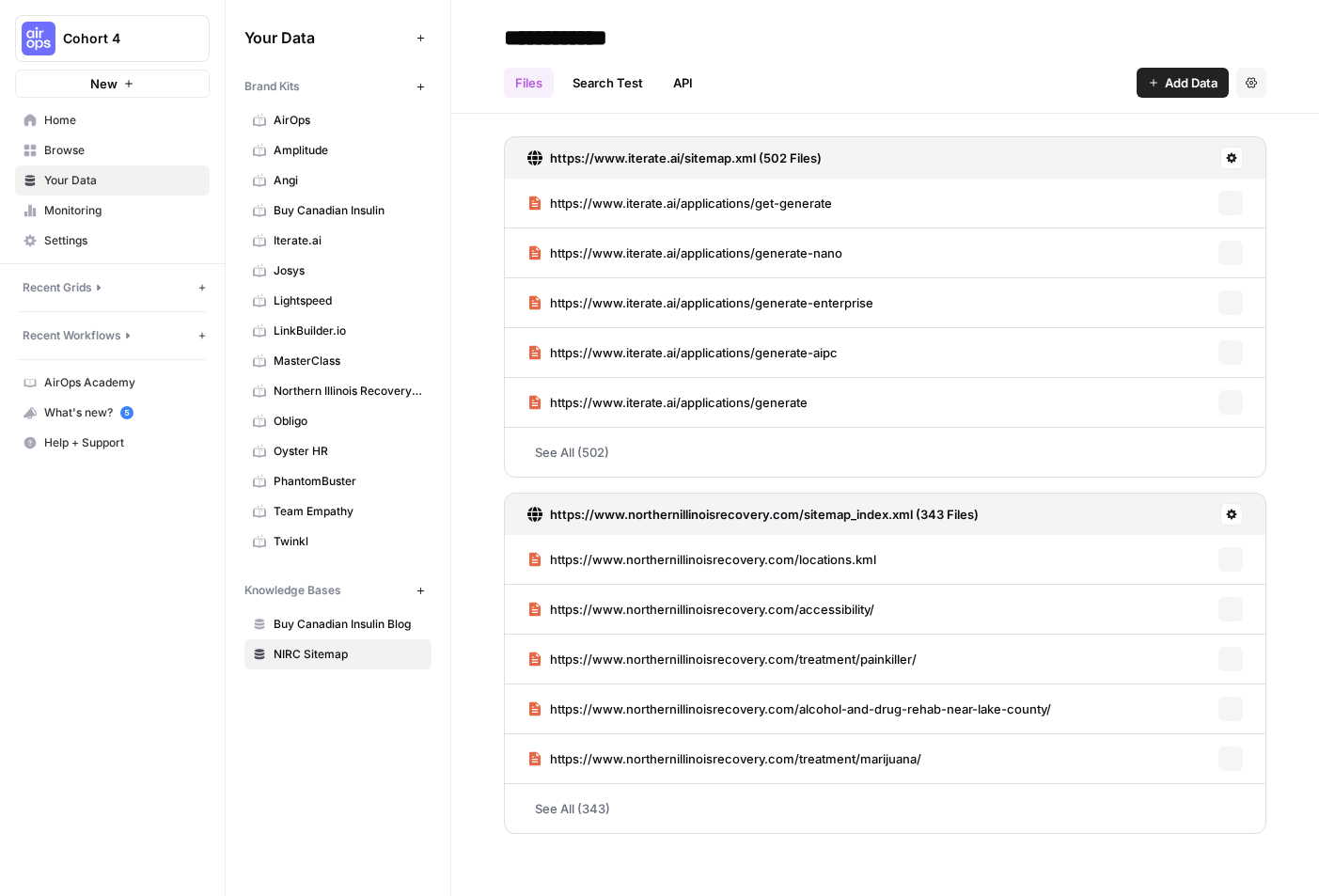 scroll, scrollTop: 0, scrollLeft: 0, axis: both 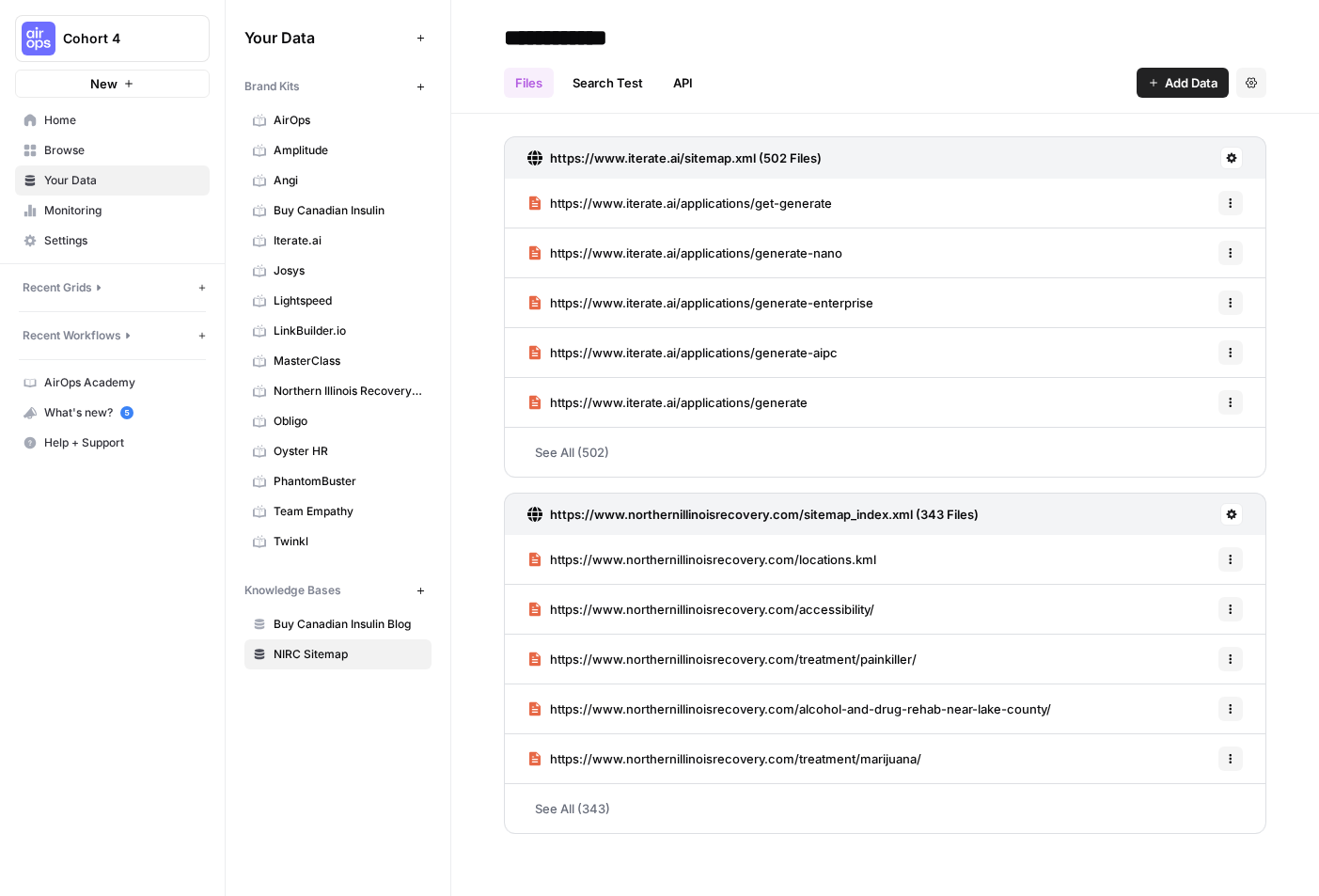 click at bounding box center [1232, 158] 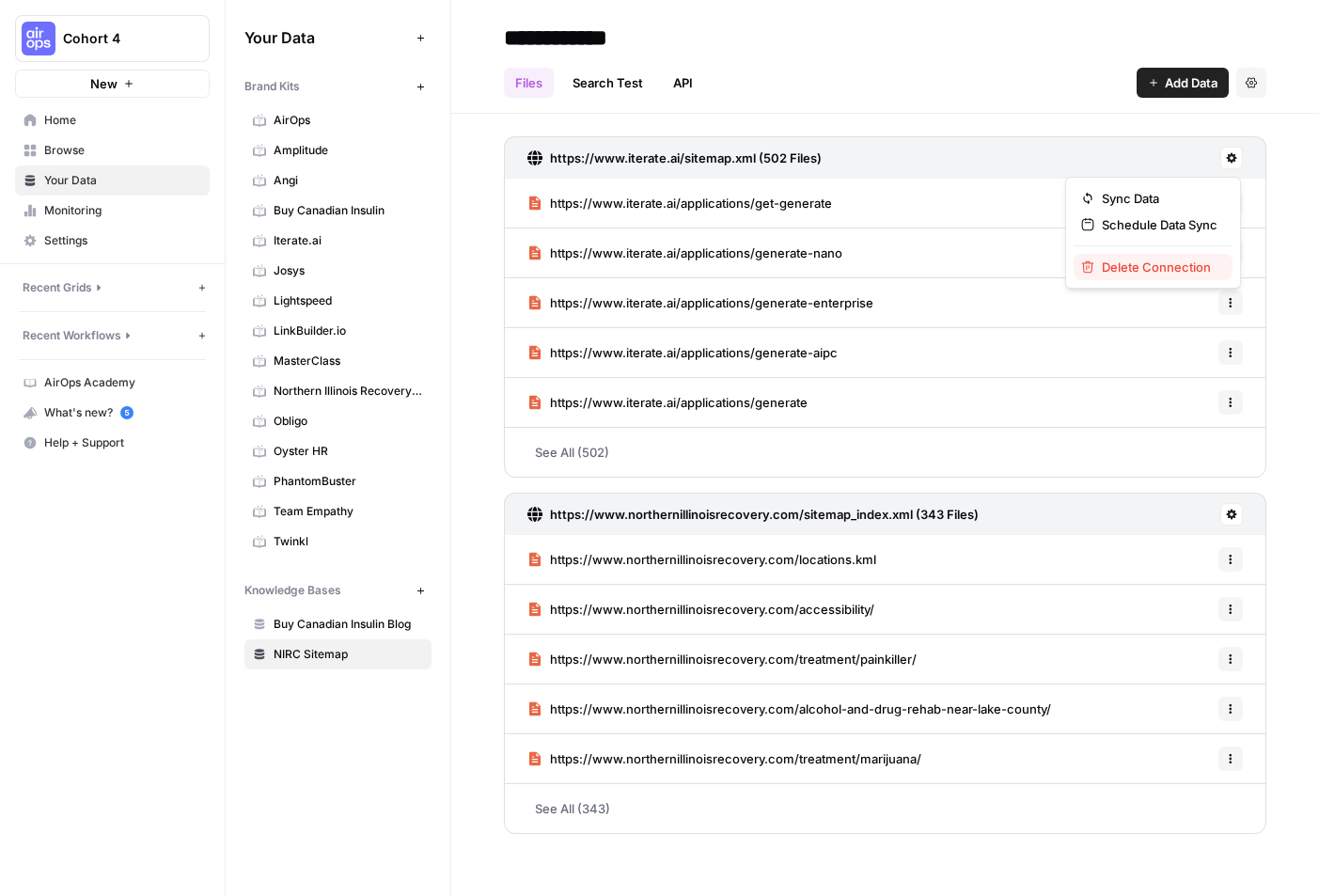 click on "Delete Connection" at bounding box center (1159, 267) 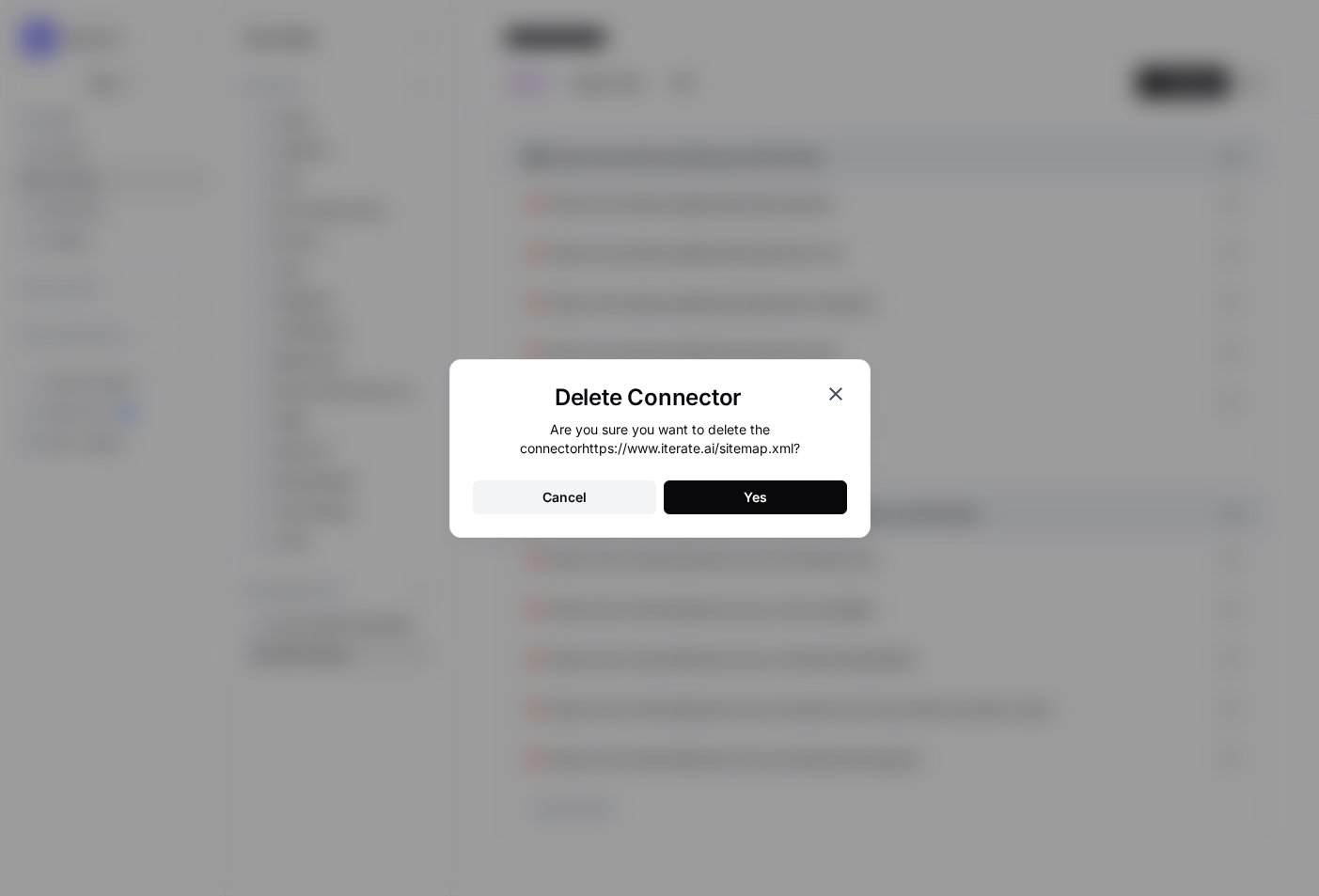 click on "Yes" at bounding box center [755, 497] 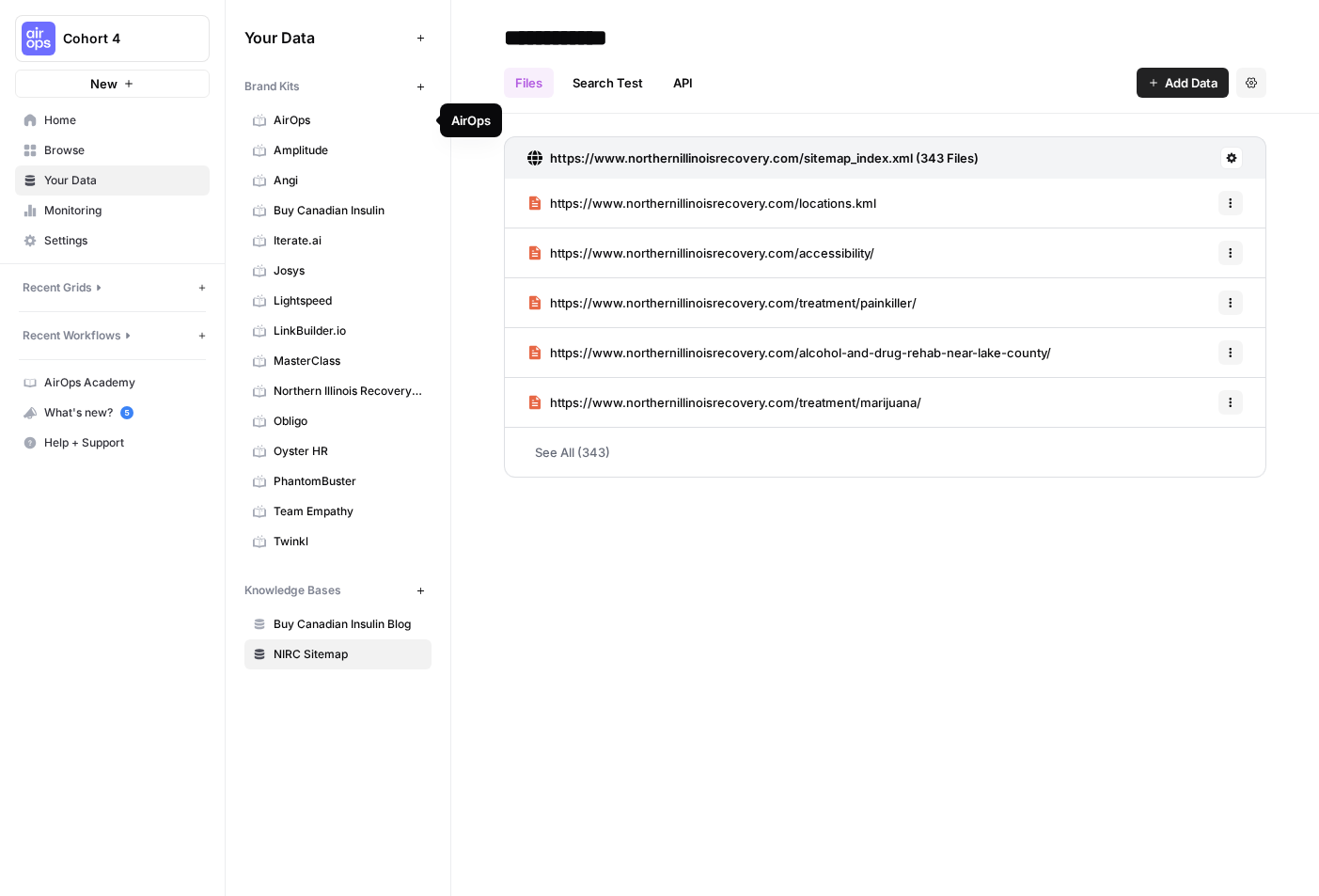 click on "Amplitude" at bounding box center [348, 150] 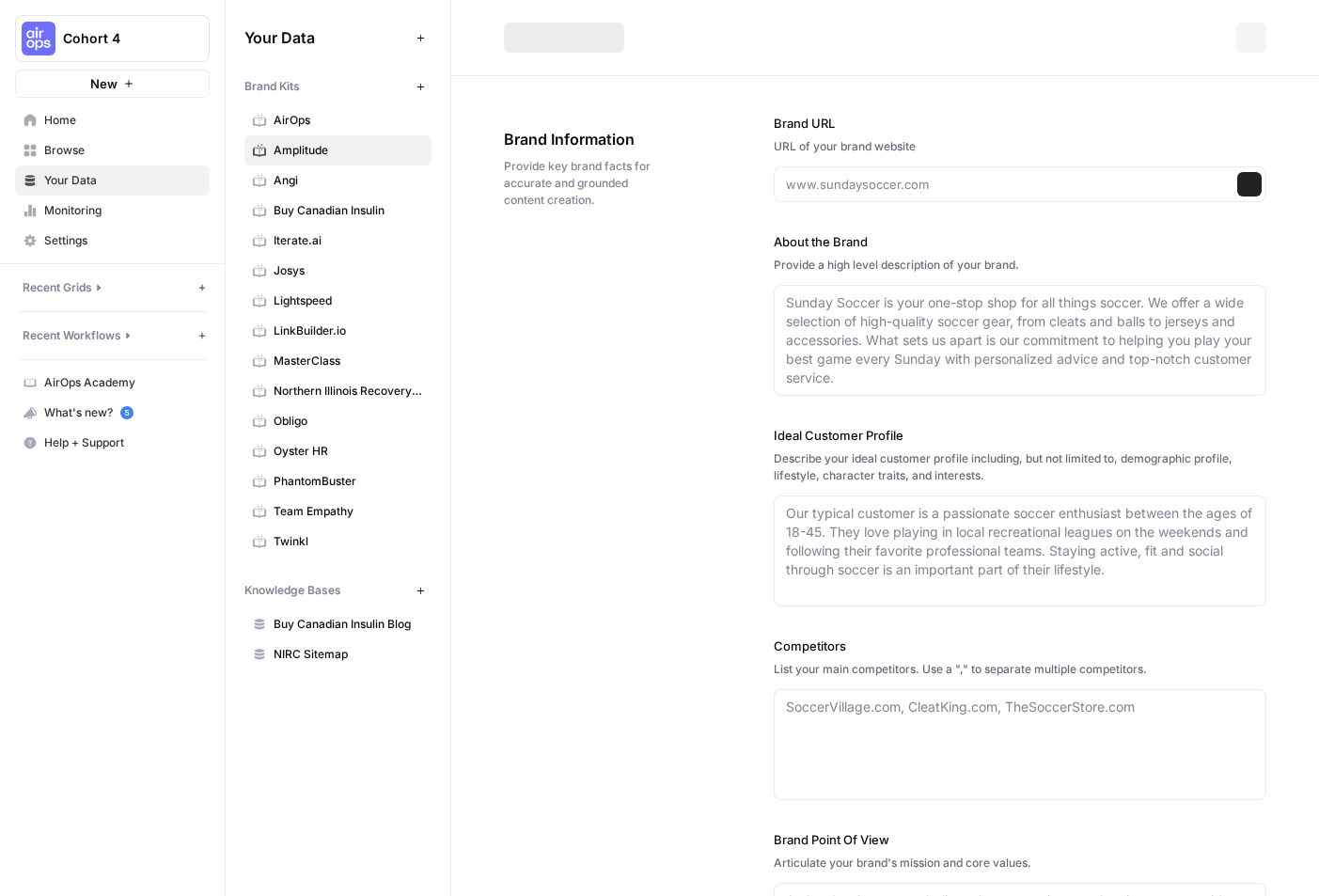 type on "amplitude.com" 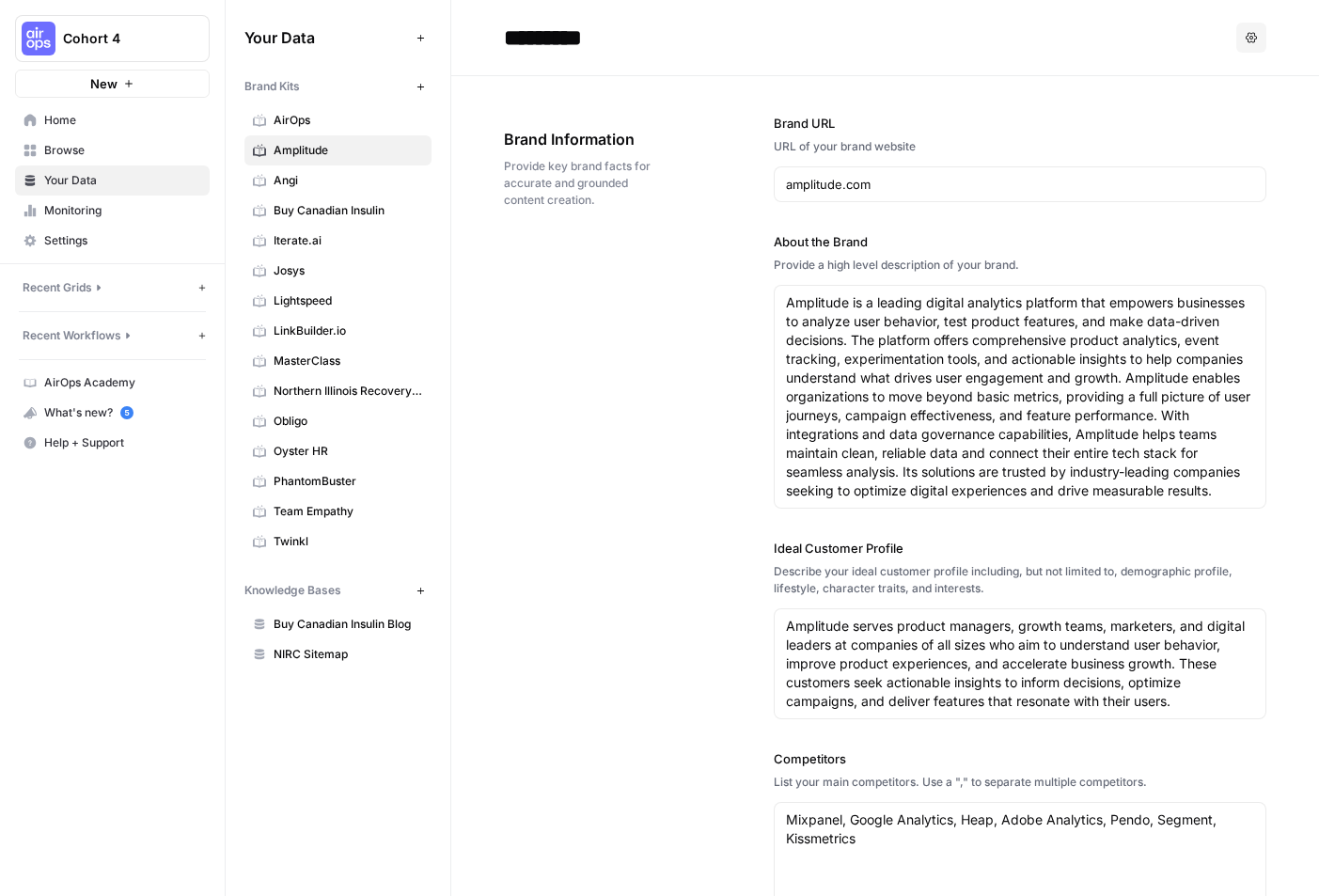 click on "AirOps" at bounding box center [348, 120] 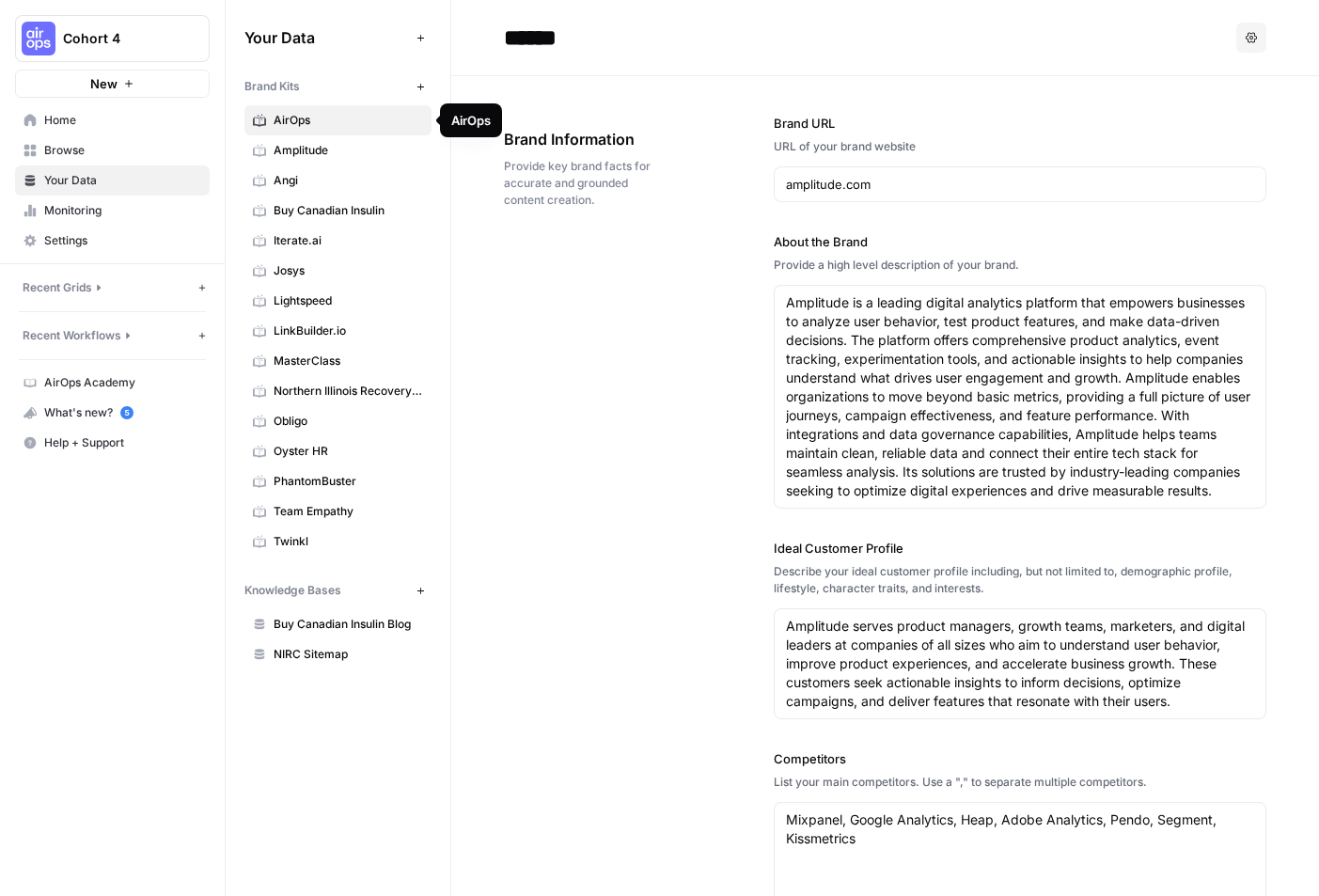 type on "www.airops.com" 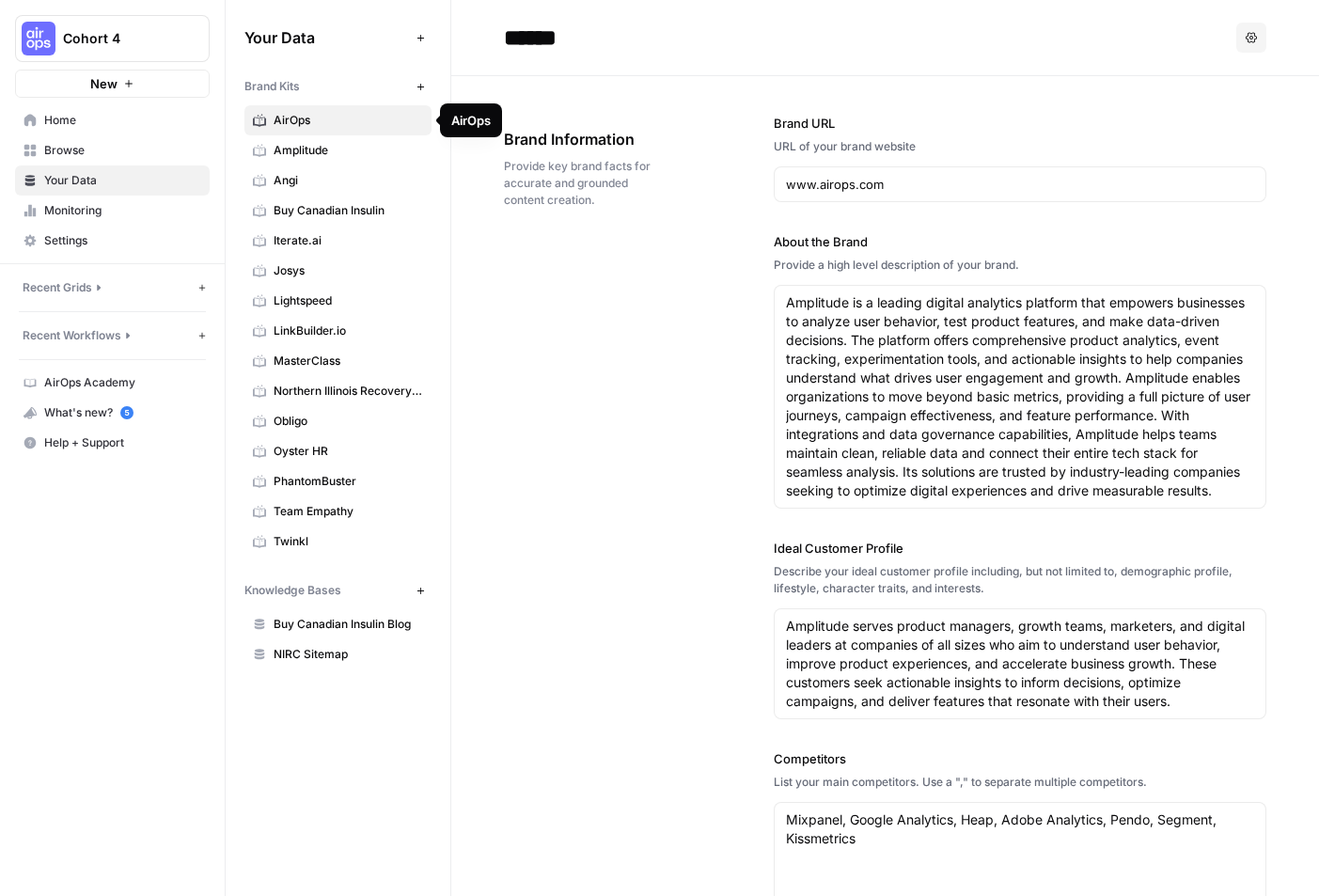 type on "AirOps delivers advanced SEO and content operations solutions designed for the era of AI-driven search. The platform empowers brands to capture visibility, win citations, and maintain authority in a world where answer engines and AI agents are the new gatekeepers. AirOps combines AI-powered workflows, expert guidance, and scalable content pipelines to help organizations produce high-performing, on-brand content at speed. With a focus on structured, authoritative, and up-to-date content, AirOps enables businesses to adapt to rapidly changing search dynamics and drive measurable growth." 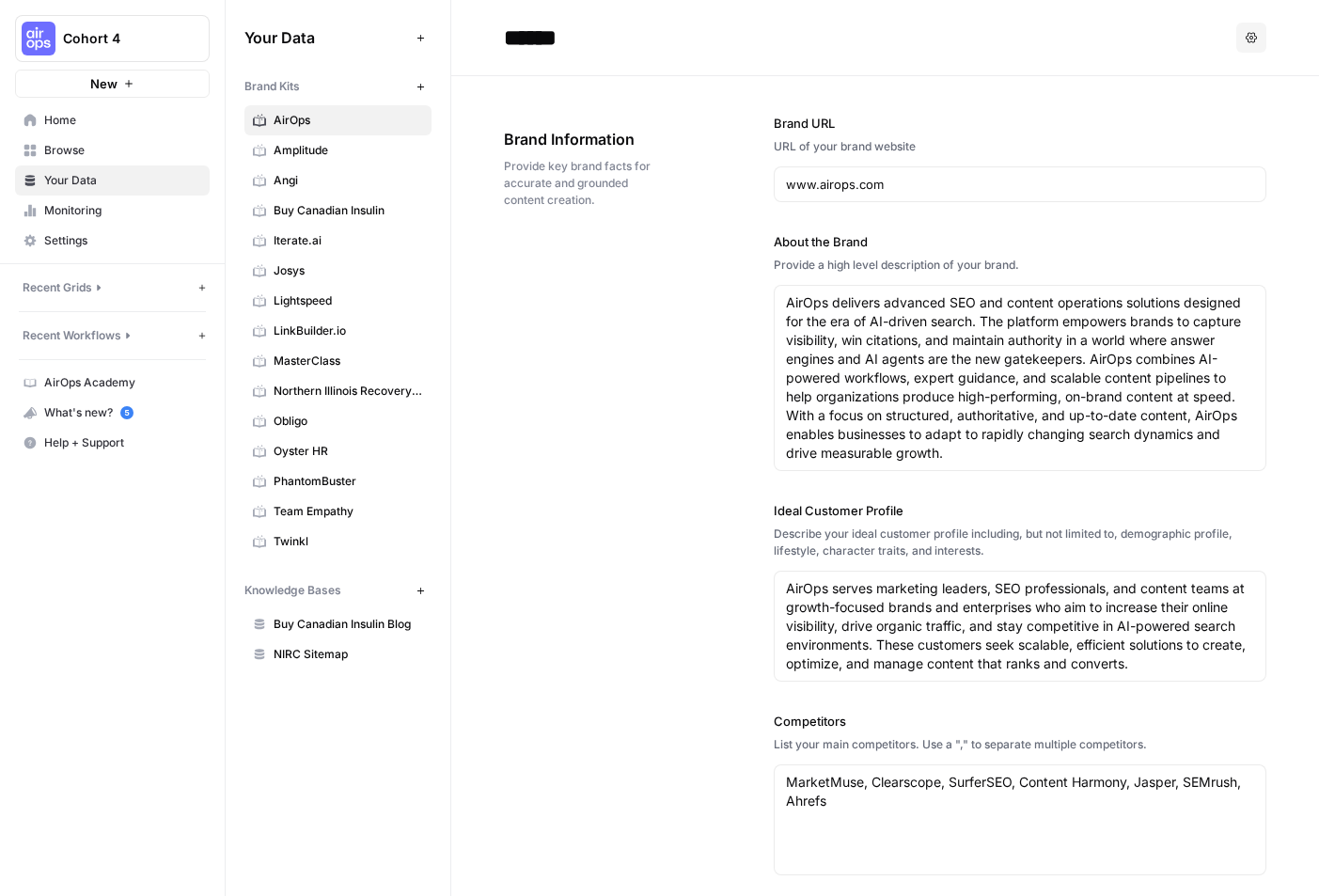 scroll, scrollTop: 0, scrollLeft: 0, axis: both 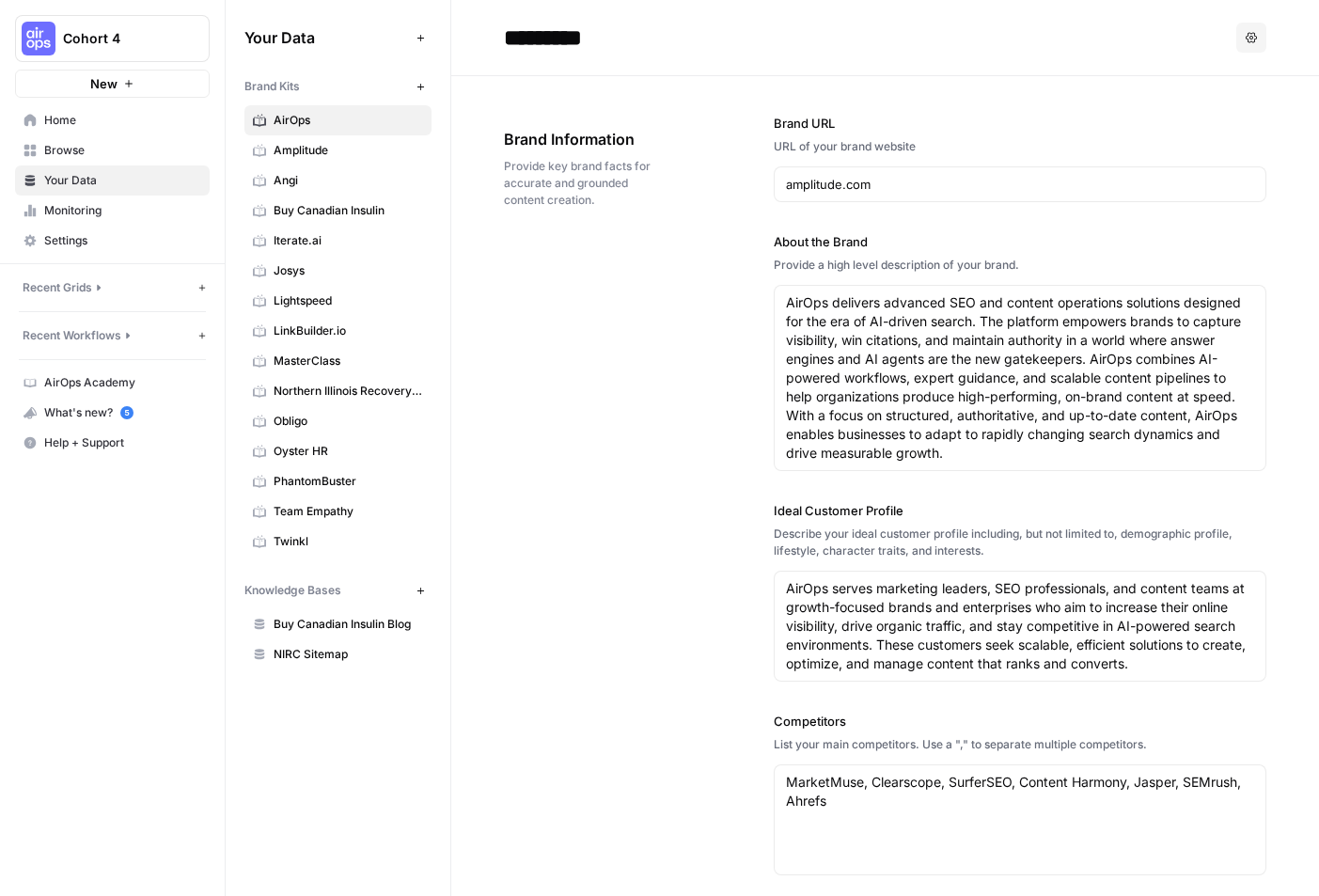 type on "Amplitude is a leading digital analytics platform that empowers businesses to analyze user behavior, test product features, and make data-driven decisions. The platform offers comprehensive product analytics, event tracking, experimentation tools, and actionable insights to help companies understand what drives user engagement and growth. Amplitude enables organizations to move beyond basic metrics, providing a full picture of user journeys, campaign effectiveness, and feature performance. With integrations and data governance capabilities, Amplitude helps teams maintain clean, reliable data and connect their entire tech stack for seamless analysis. Its solutions are trusted by industry-leading companies seeking to optimize digital experiences and drive measurable results." 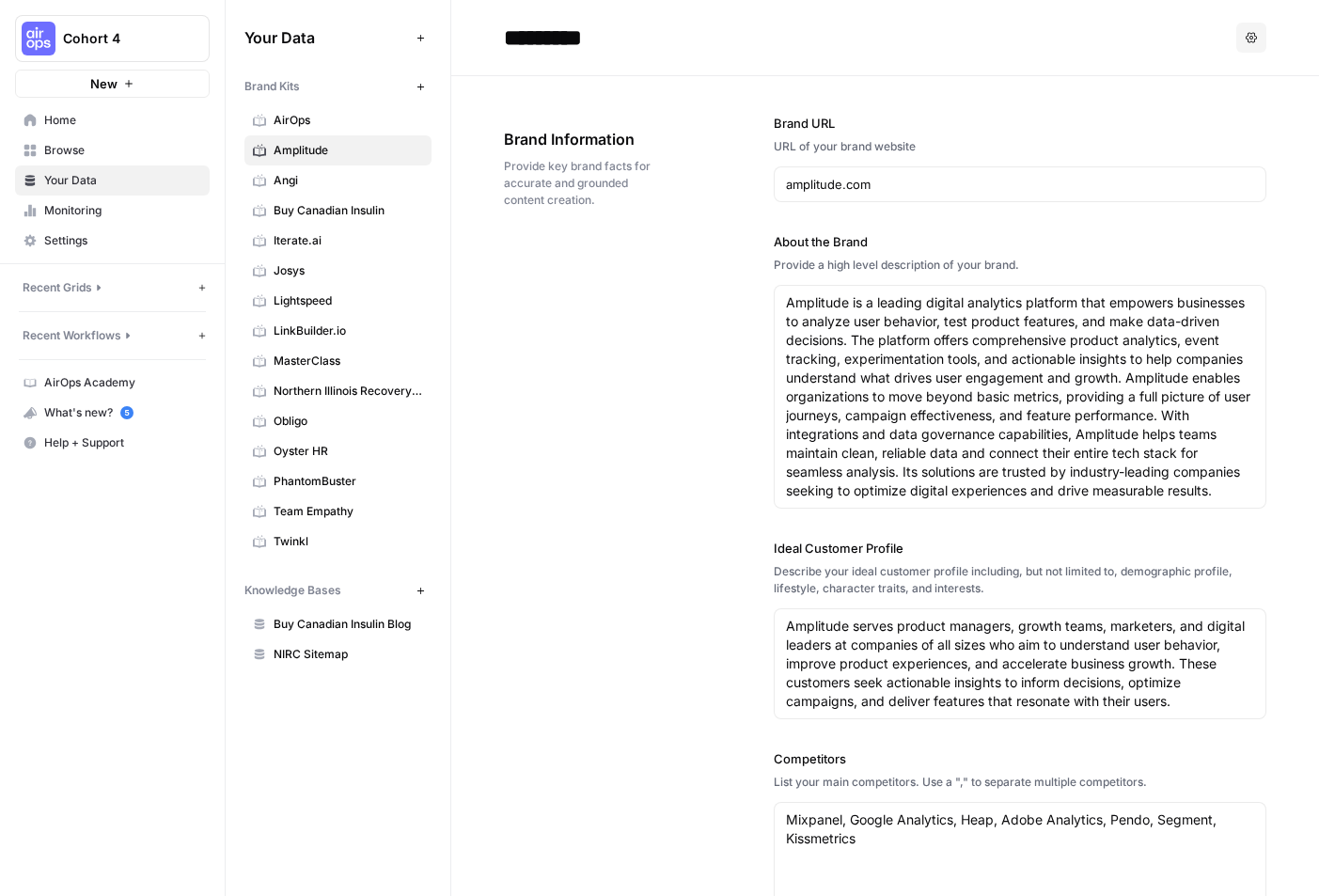 scroll, scrollTop: 0, scrollLeft: 0, axis: both 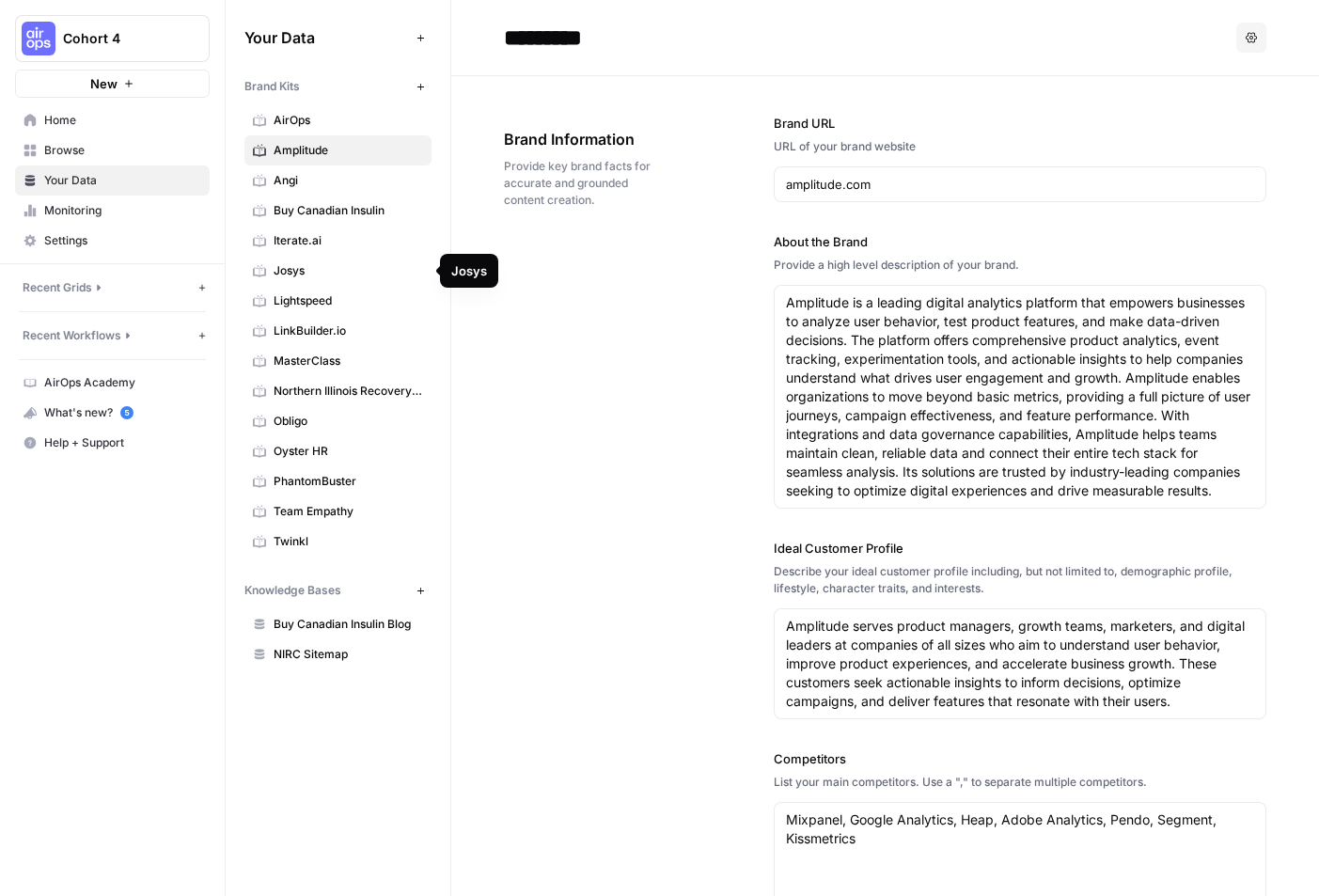 click on "Iterate.ai" at bounding box center (348, 241) 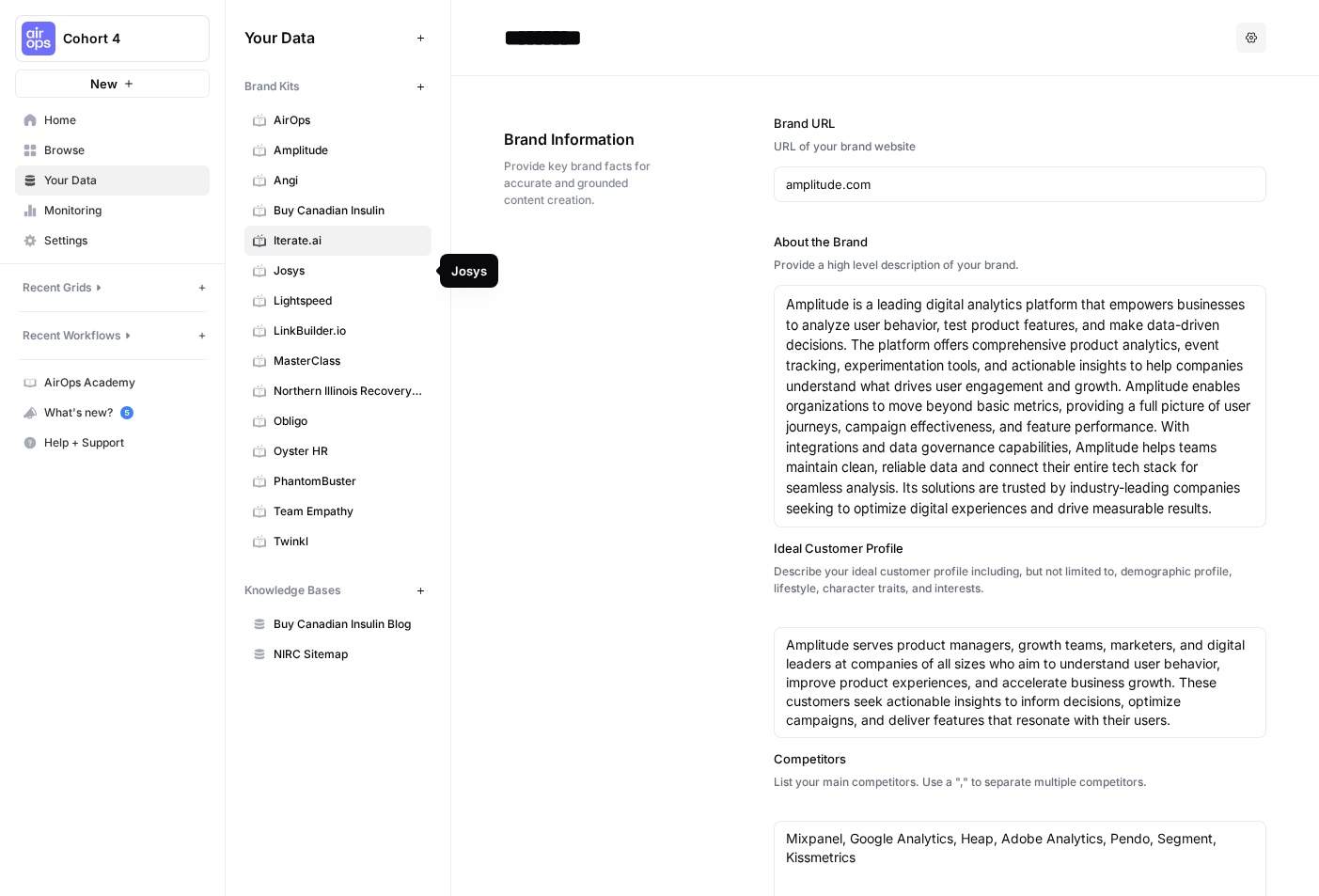 type on "www.iterate.ai" 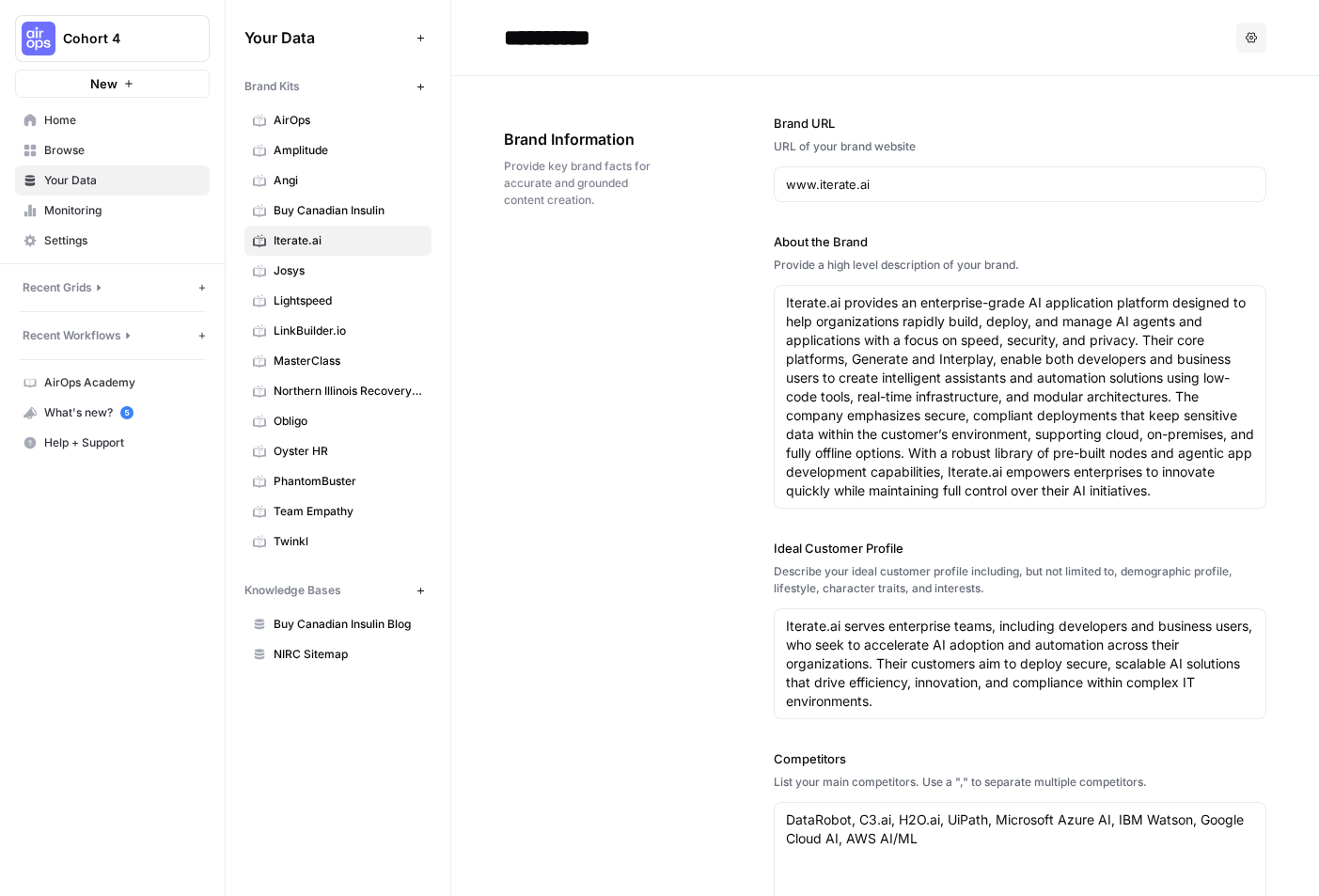scroll, scrollTop: 0, scrollLeft: 0, axis: both 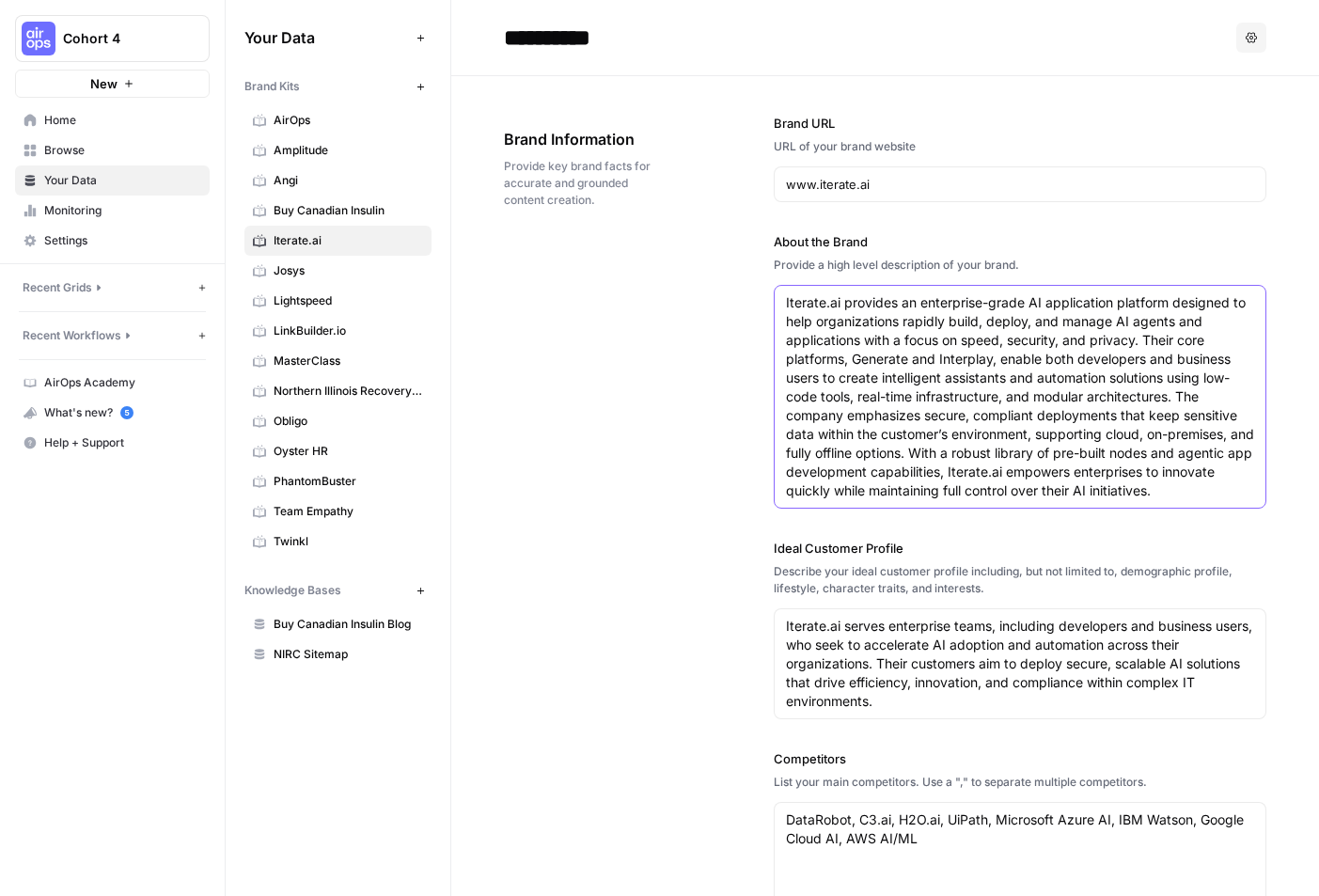 click on "Iterate.ai provides an enterprise-grade AI application platform designed to help organizations rapidly build, deploy, and manage AI agents and applications with a focus on speed, security, and privacy. Their core platforms, Generate and Interplay, enable both developers and business users to create intelligent assistants and automation solutions using low-code tools, real-time infrastructure, and modular architectures. The company emphasizes secure, compliant deployments that keep sensitive data within the customer’s environment, supporting cloud, on-premises, and fully offline options. With a robust library of pre-built nodes and agentic app development capabilities, Iterate.ai empowers enterprises to innovate quickly while maintaining full control over their AI initiatives." at bounding box center [1020, 397] 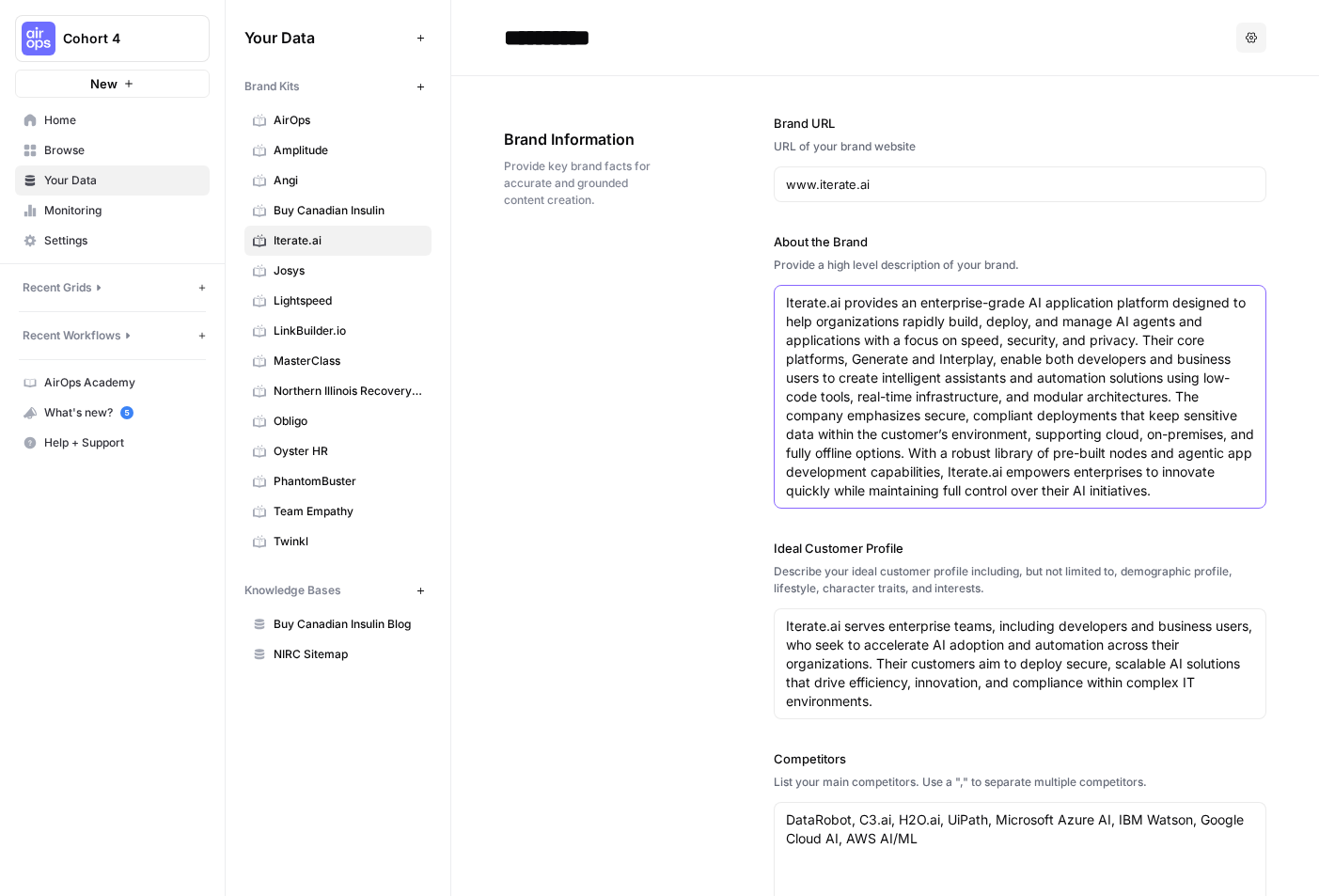 paste on "⚙️ Iterate.ai – Brand Overview
Tagline:
“Enterprise-grade AI, delivered fast, secure, and built for impact.”
Positioning:
Iterate.ai is a low-code enterprise AI development platform that helps large organizations build, deploy, and scale AI-powered applications faster—without requiring deep technical expertise. The platform simplifies the integration of generative AI, agents, and enterprise systems through secure, composable building blocks.
Target Customers:
Global enterprises across retail, manufacturing, healthcare, finance, and logistics. Buyers include CIOs, CDOs, Heads of Innovation, and AI/ML leaders.
Value Proposition:
Build AI tools in days, not months
Integrate with any system (legacy or modern)
Deploy on-prem or in secure environments (SOC 2, HIPAA, etc.)
No need for massive ML/DevOps teams
Proven results with Fortune 500 brands
🧠 Generate – AI Component Generator
What it does:
Generate turns natural language prompts into fully working backend or front-end application components. It all..." 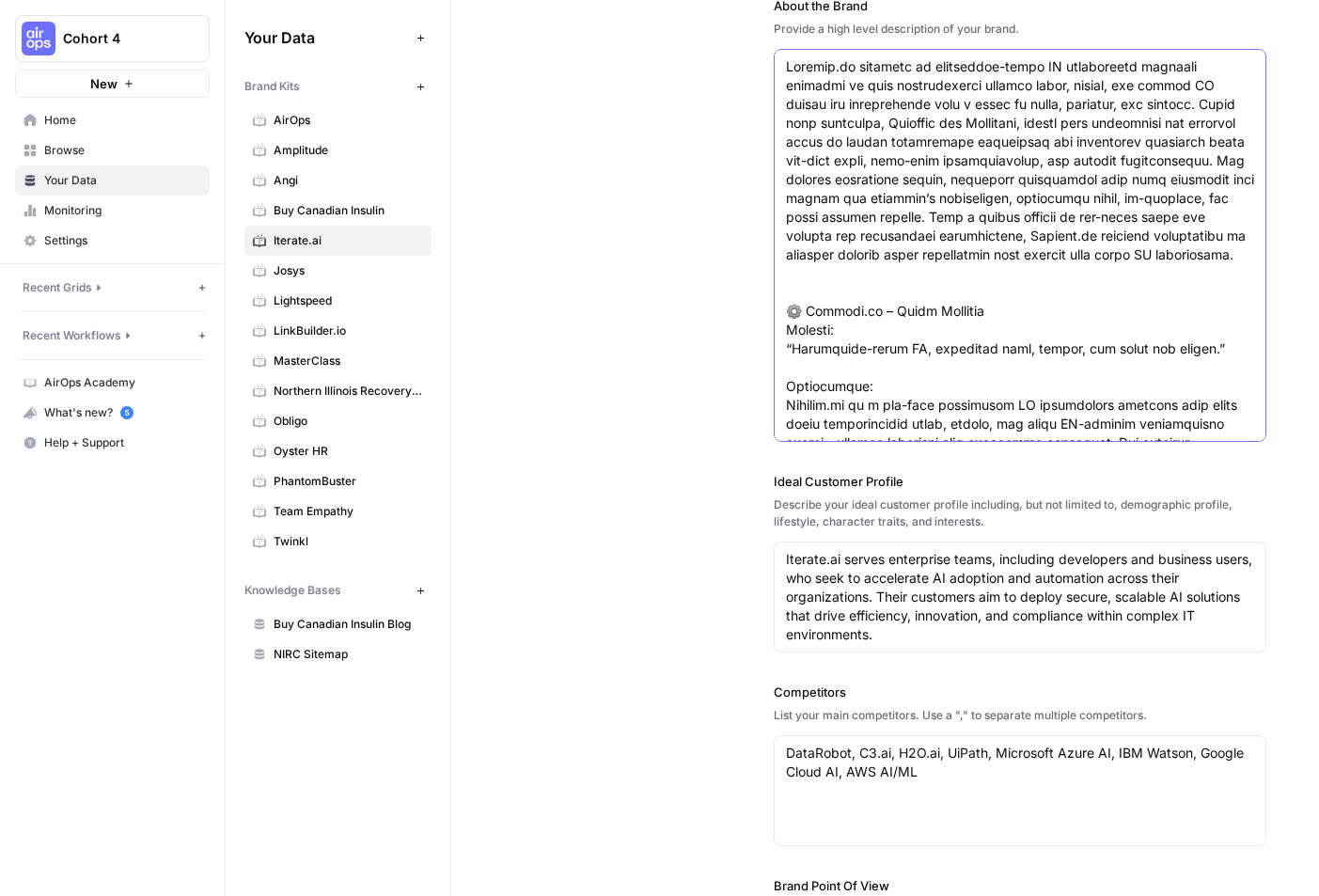 scroll, scrollTop: 0, scrollLeft: 0, axis: both 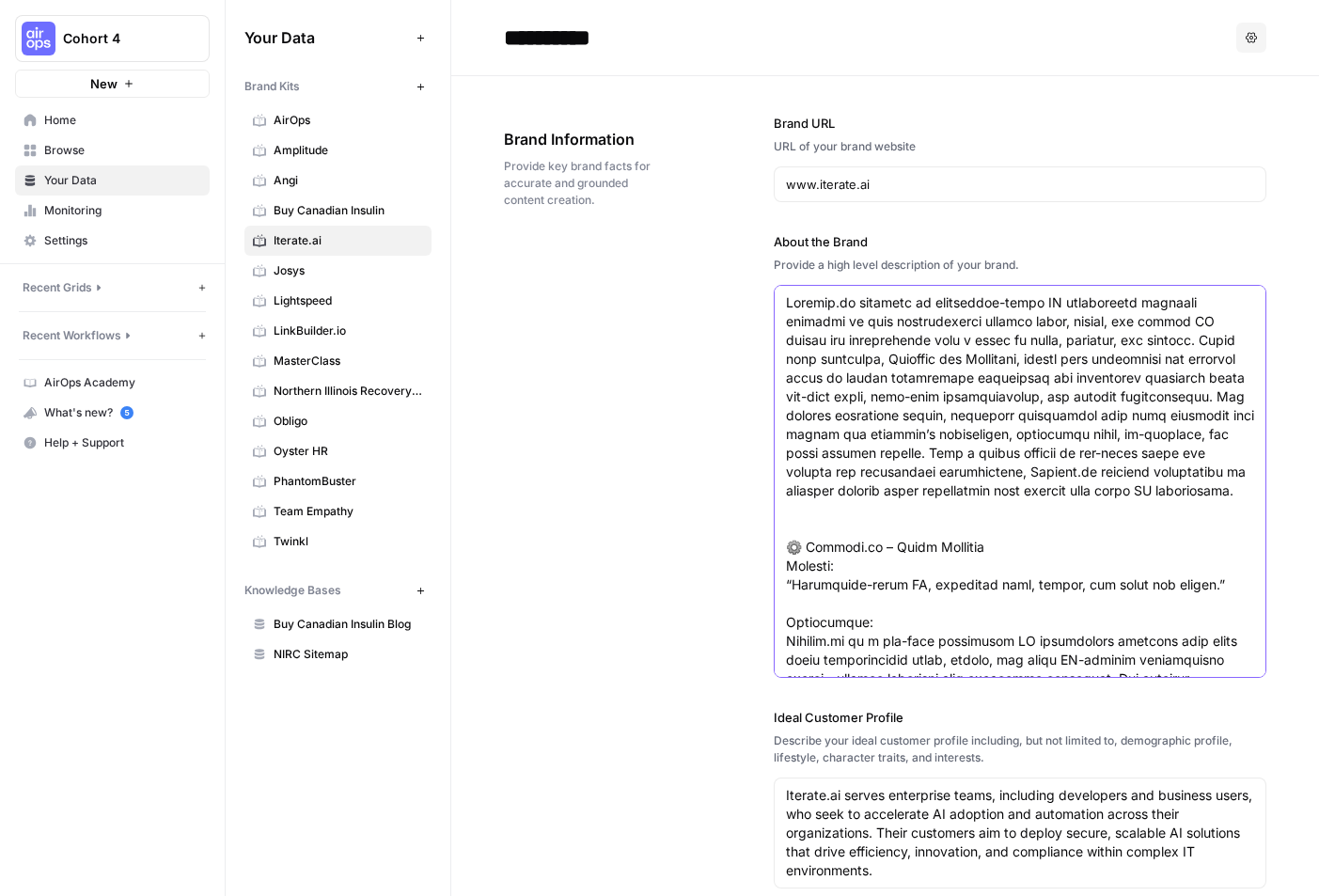 type on "Iterate.ai provides an enterprise-grade AI application platform designed to help organizations rapidly build, deploy, and manage AI agents and applications with a focus on speed, security, and privacy. Their core platforms, Generate and Interplay, enable both developers and business users to create intelligent assistants and automation solutions using low-code tools, real-time infrastructure, and modular architectures. The company emphasizes secure, compliant deployments that keep sensitive data within the customer’s environment, supporting cloud, on-premises, and fully offline options. With a robust library of pre-built nodes and agentic app development capabilities, Iterate.ai empowers enterprises to innovate quickly while maintaining full control over their AI initiatives.
⚙️ Iterate.ai – Brand Overview
Tagline:
“Enterprise-grade AI, delivered fast, secure, and built for impact.”
Positioning:
Iterate.ai is a low-code enterprise AI development platform that helps large organizations build, deploy, and..." 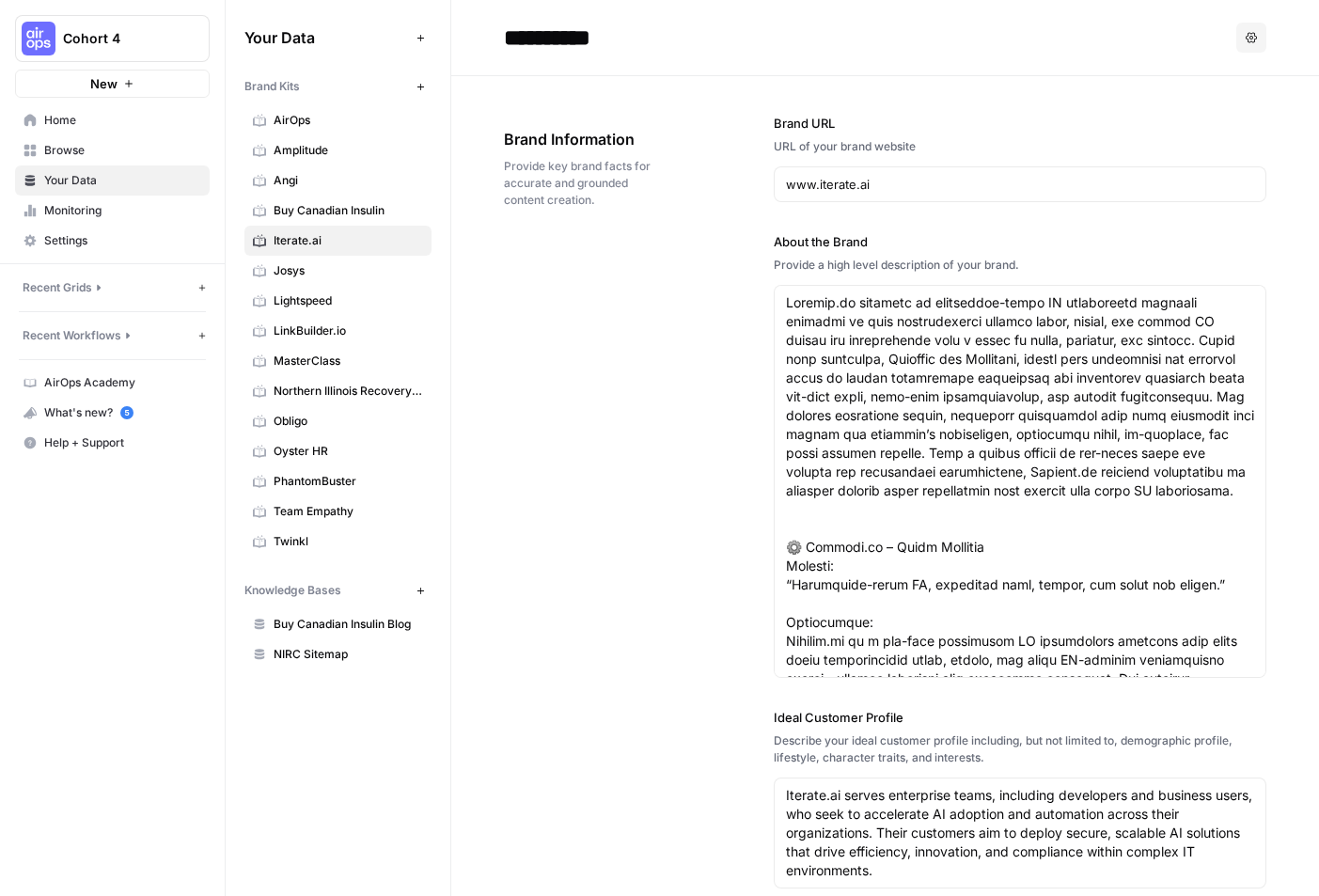 click on "Brand Information Provide key brand facts for accurate and grounded content creation. Brand URL URL of your brand website www.iterate.ai About the Brand Provide a high level description of your brand. Ideal Customer Profile Describe your ideal customer profile including, but not limited to, demographic profile, lifestyle, character traits, and interests. Iterate.ai serves enterprise teams, including developers and business users, who seek to accelerate AI adoption and automation across their organizations. Their customers aim to deploy secure, scalable AI solutions that drive efficiency, innovation, and compliance within complex IT environments. Iterate.ai serves enterprise teams, including developers and business users, who seek to accelerate AI adoption and automation across their organizations. Their customers aim to deploy secure, scalable AI solutions that drive efficiency, innovation, and compliance within complex IT environments. Competitors Brand Point Of View" at bounding box center [885, 704] 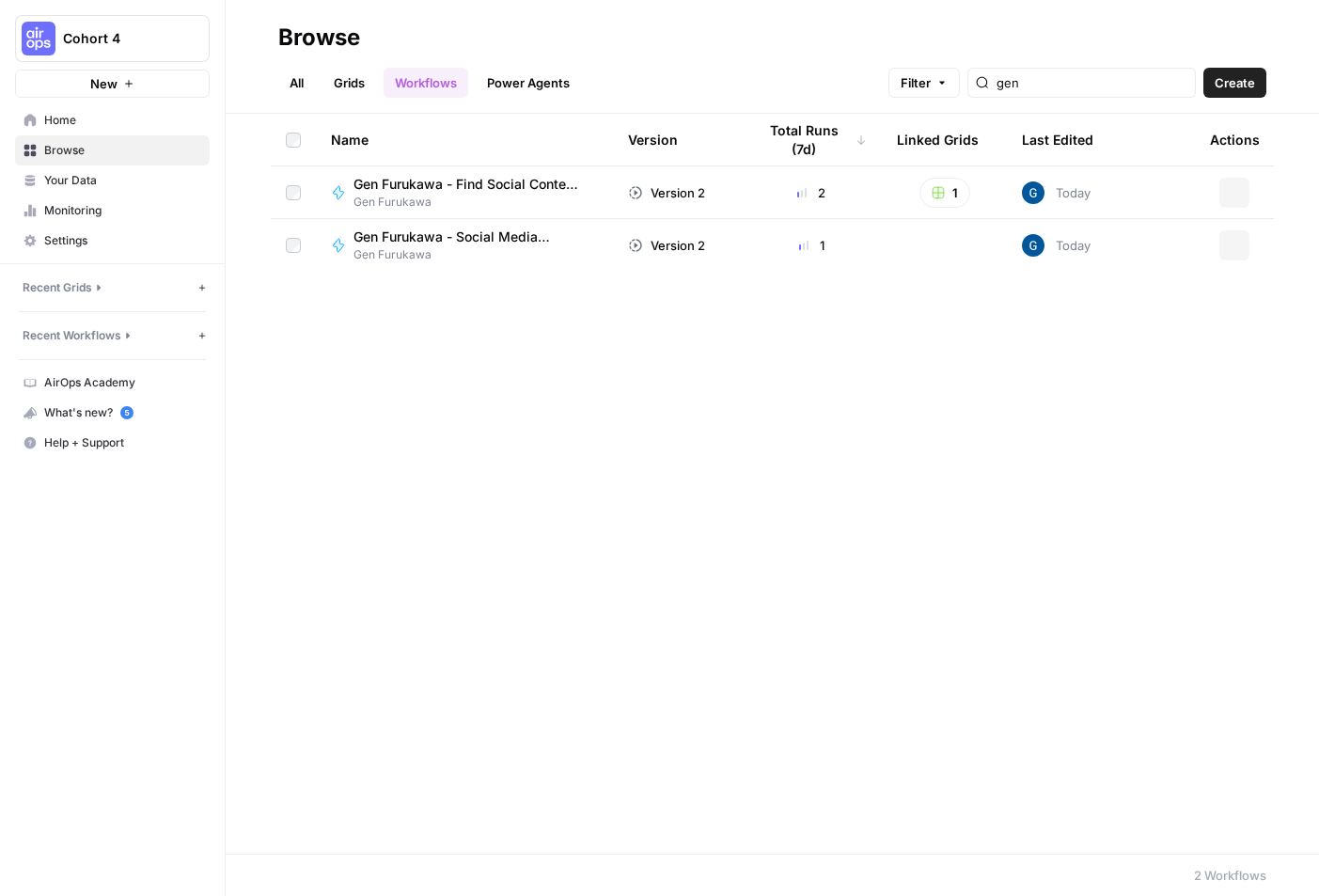 scroll, scrollTop: 0, scrollLeft: 0, axis: both 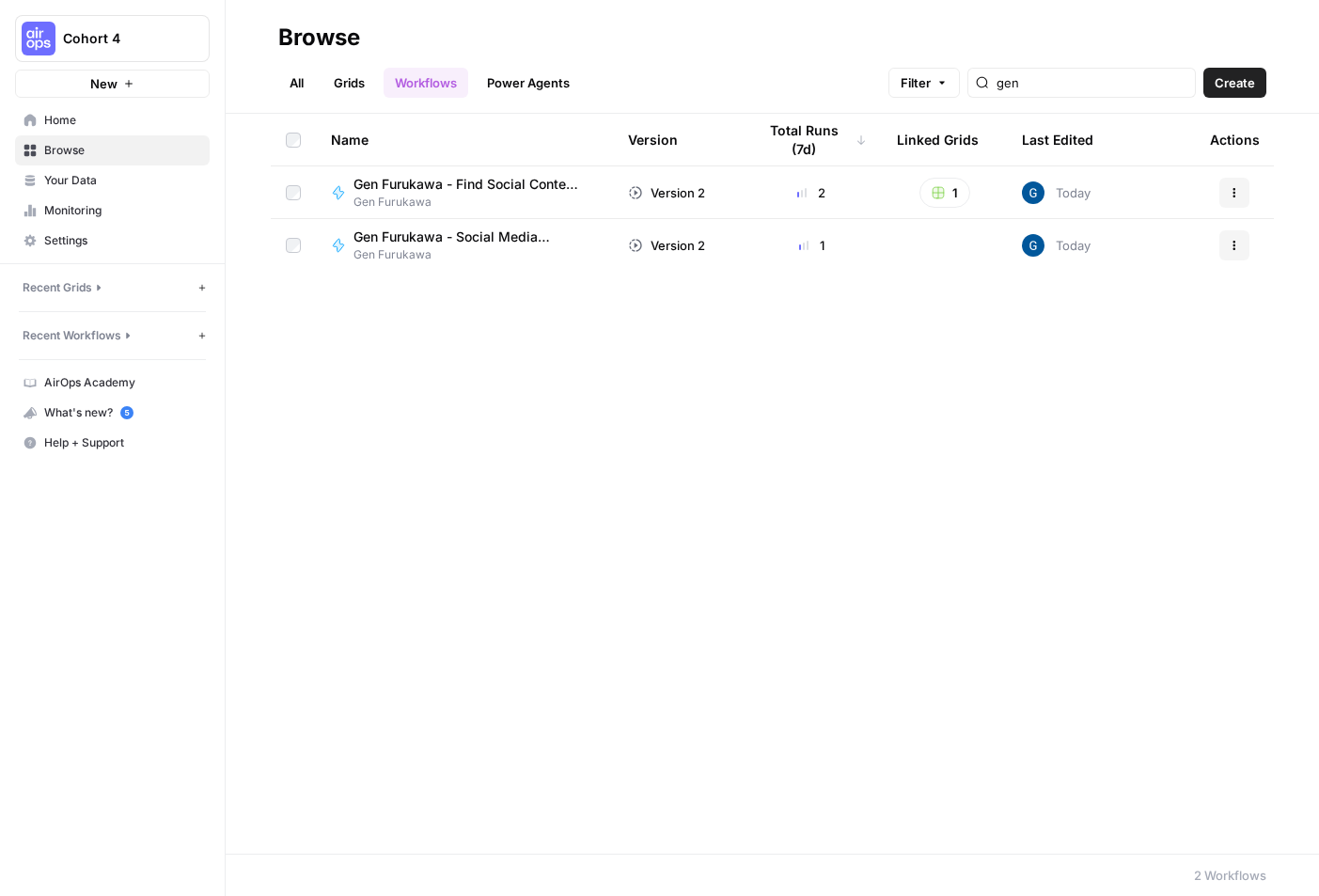 click on "Recent Grids" at bounding box center [57, 288] 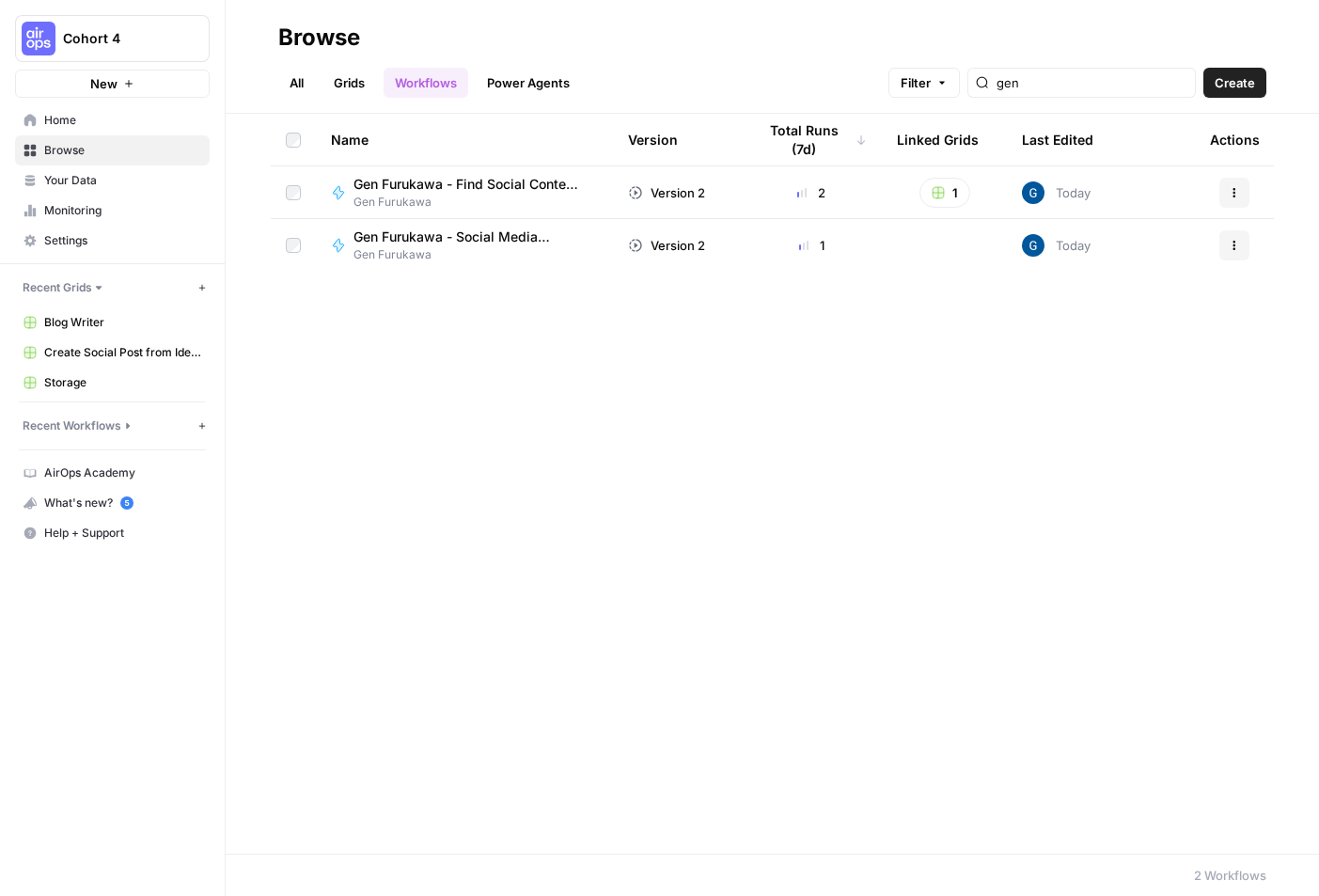 click on "Home" at bounding box center (122, 120) 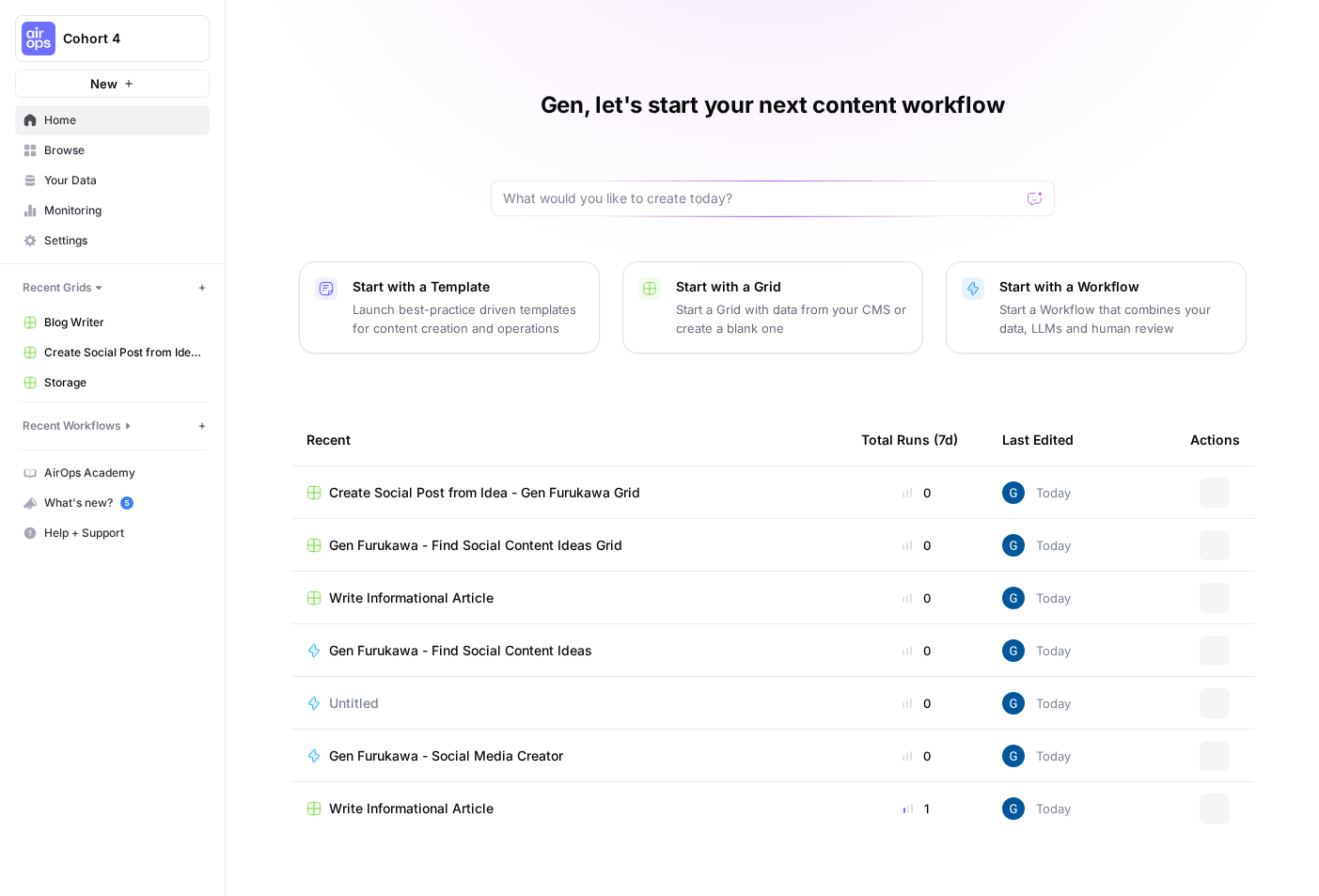scroll, scrollTop: 0, scrollLeft: 0, axis: both 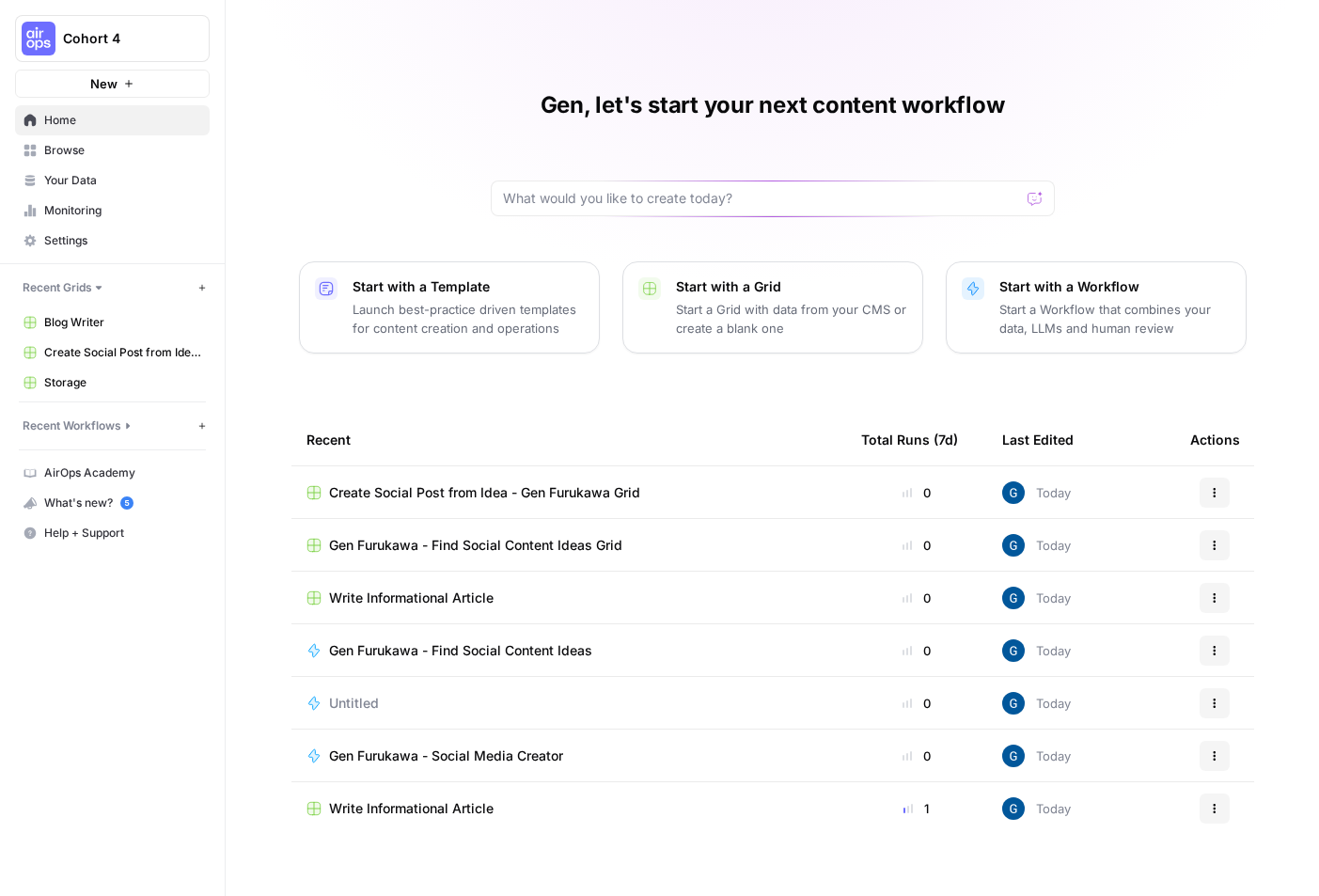 click on "Recent Workflows" at bounding box center (71, 426) 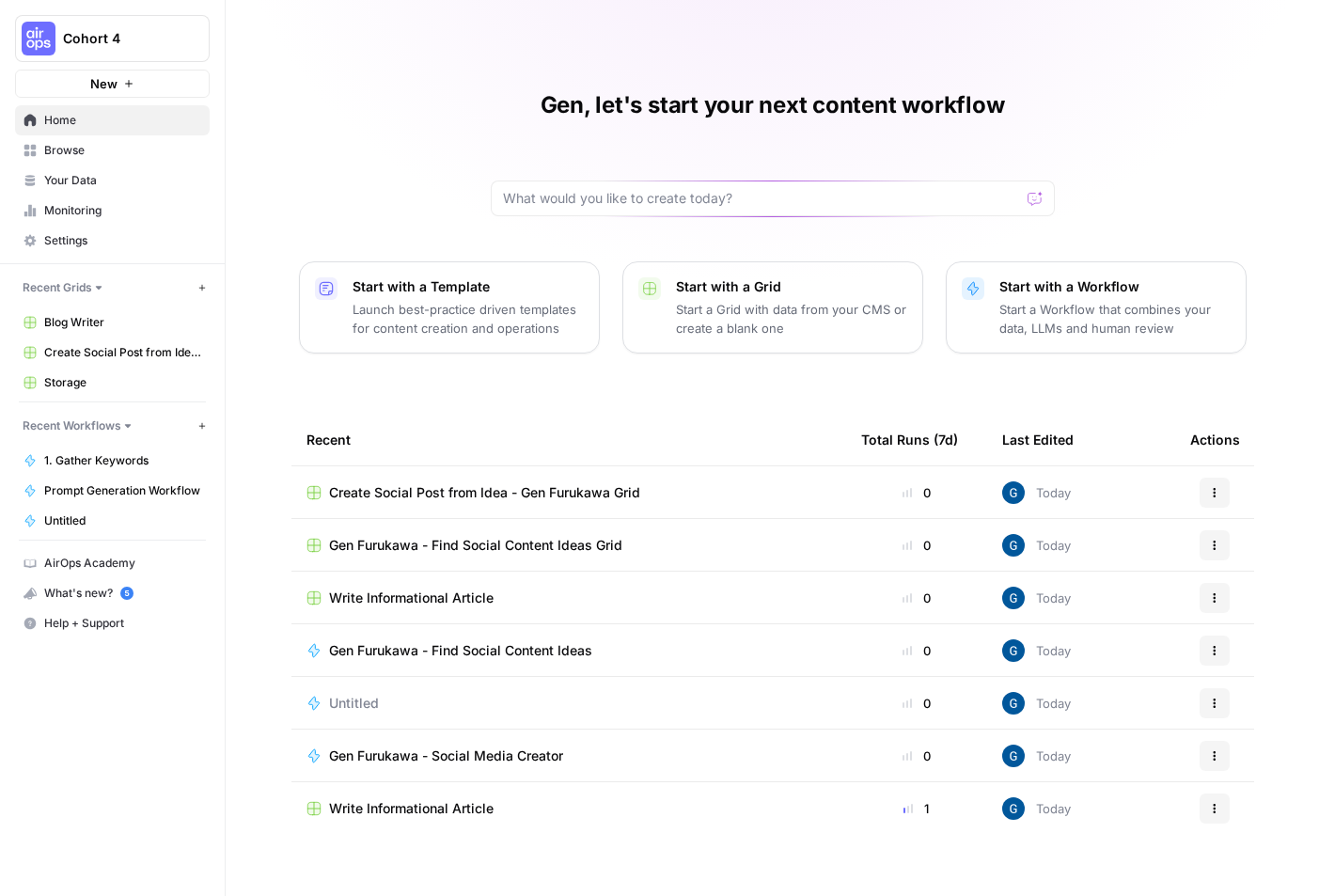 click on "Your Data" at bounding box center [122, 181] 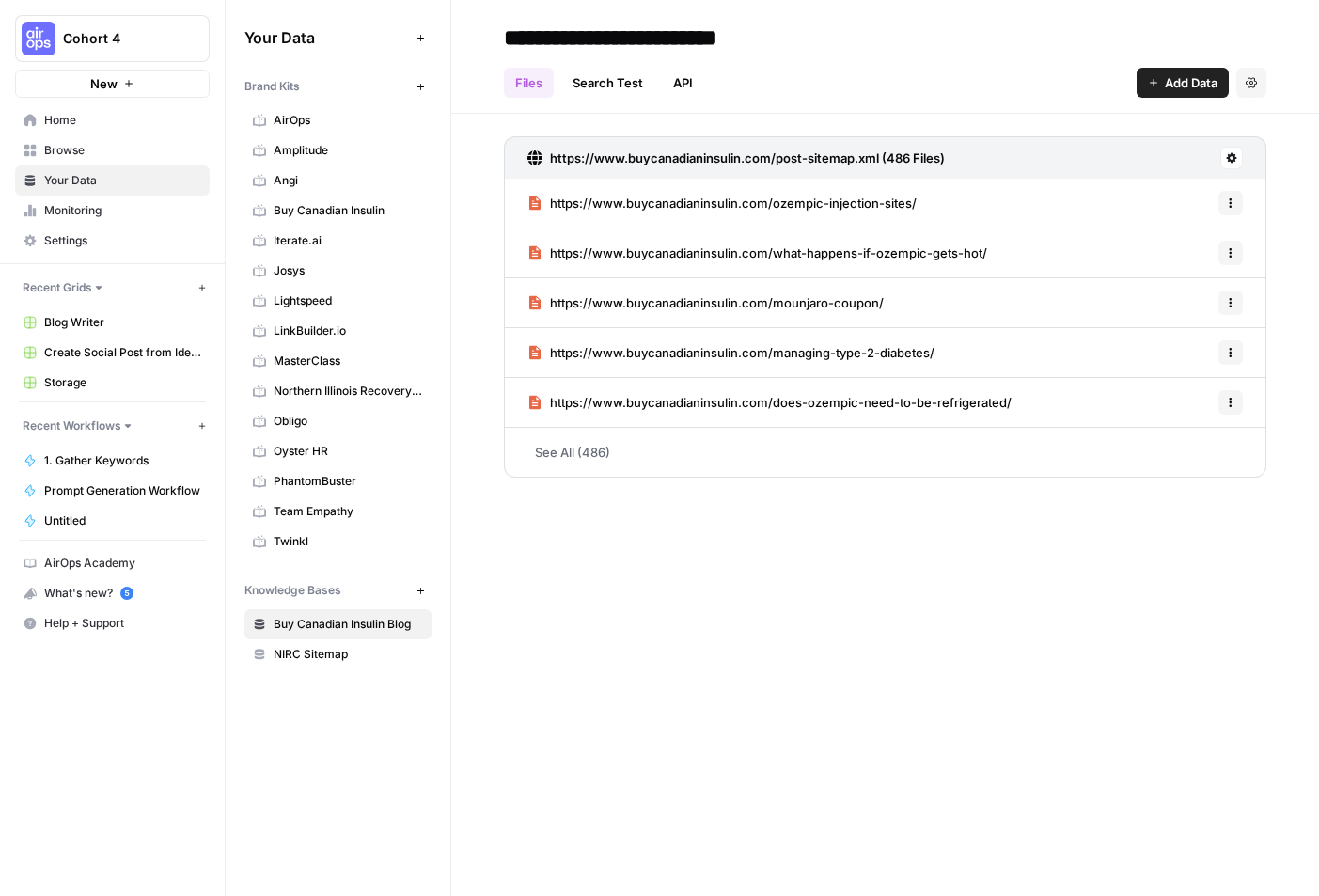 scroll, scrollTop: 0, scrollLeft: 0, axis: both 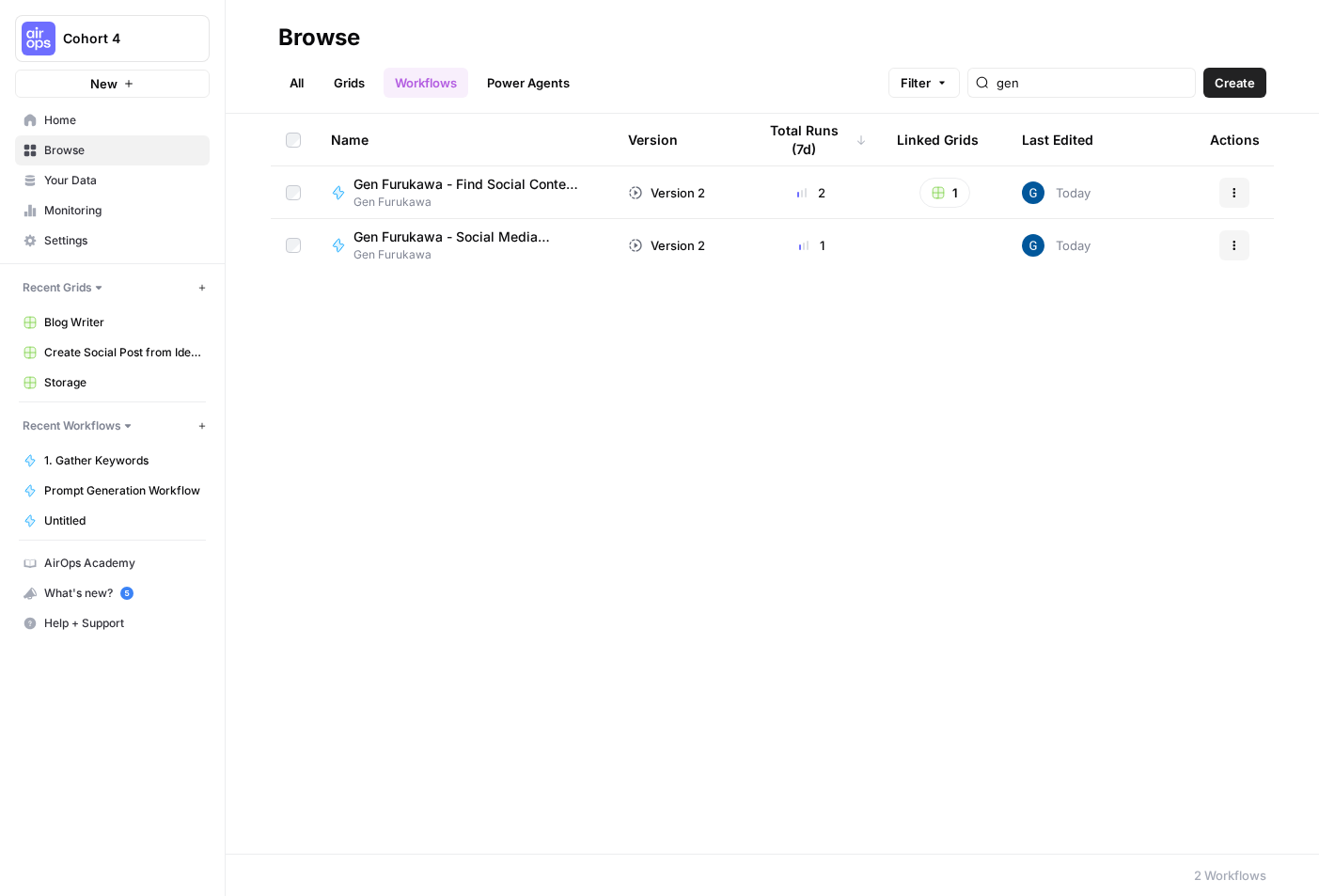 click on "All" at bounding box center (296, 83) 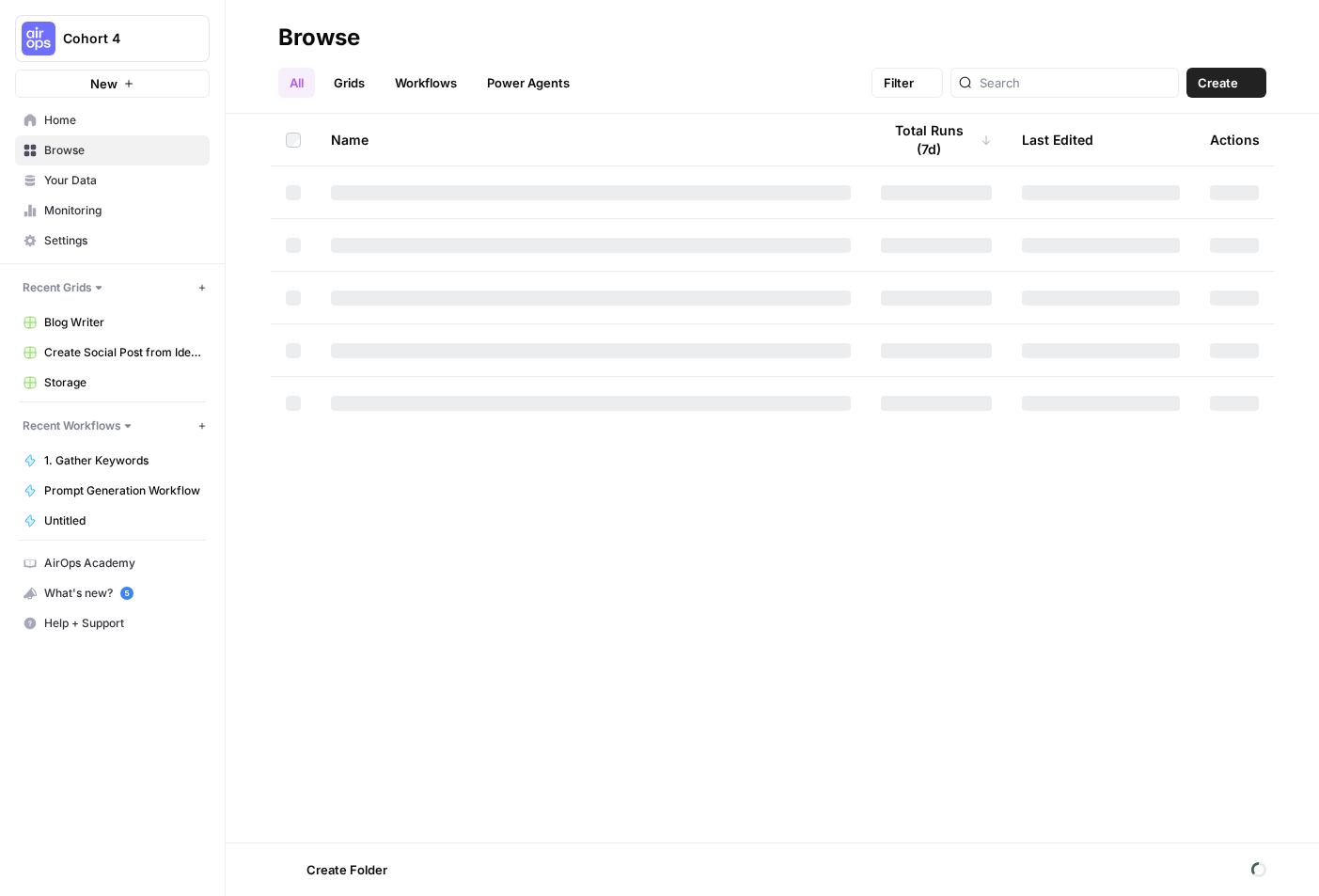 scroll, scrollTop: 0, scrollLeft: 0, axis: both 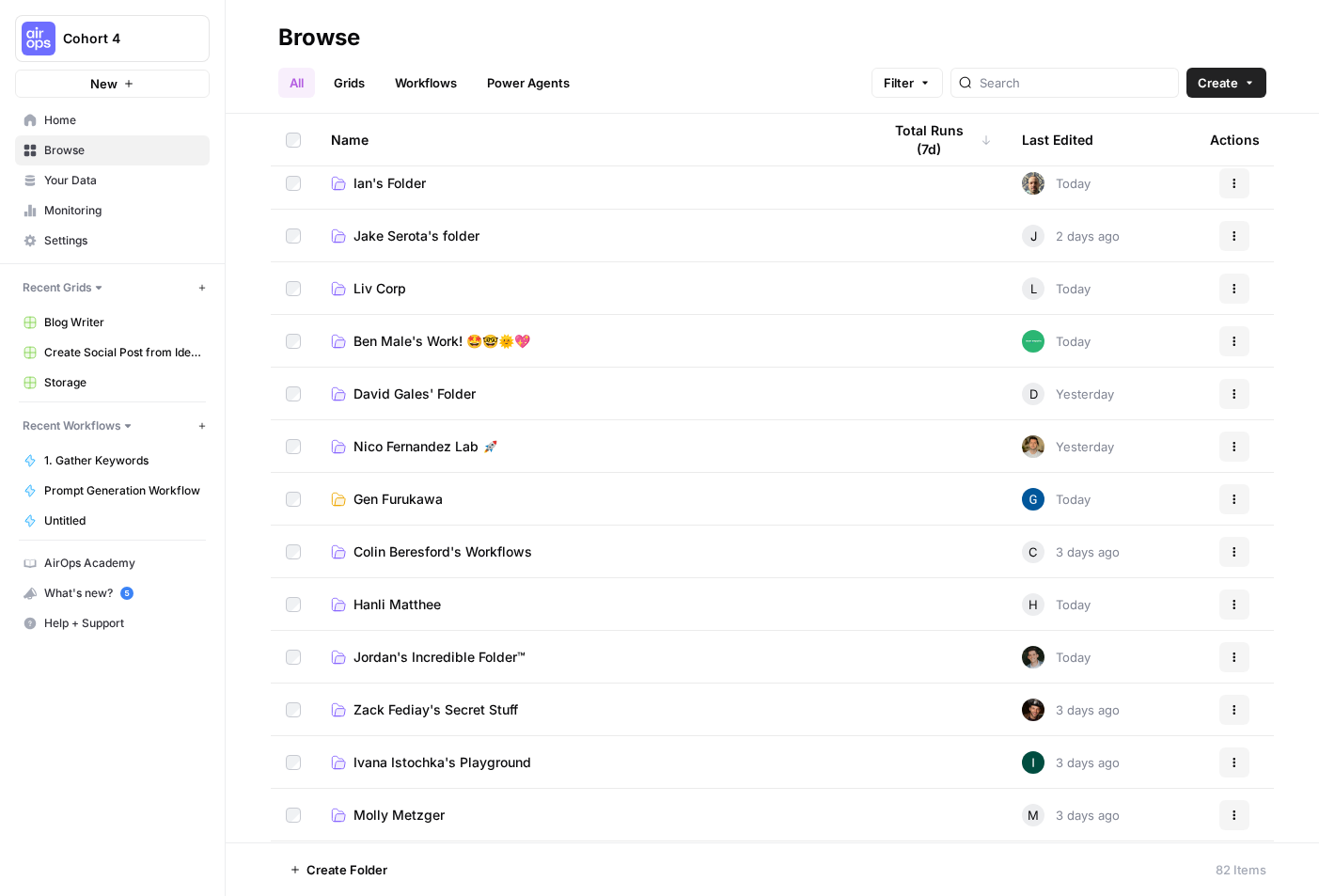click on "Gen Furukawa" at bounding box center [398, 499] 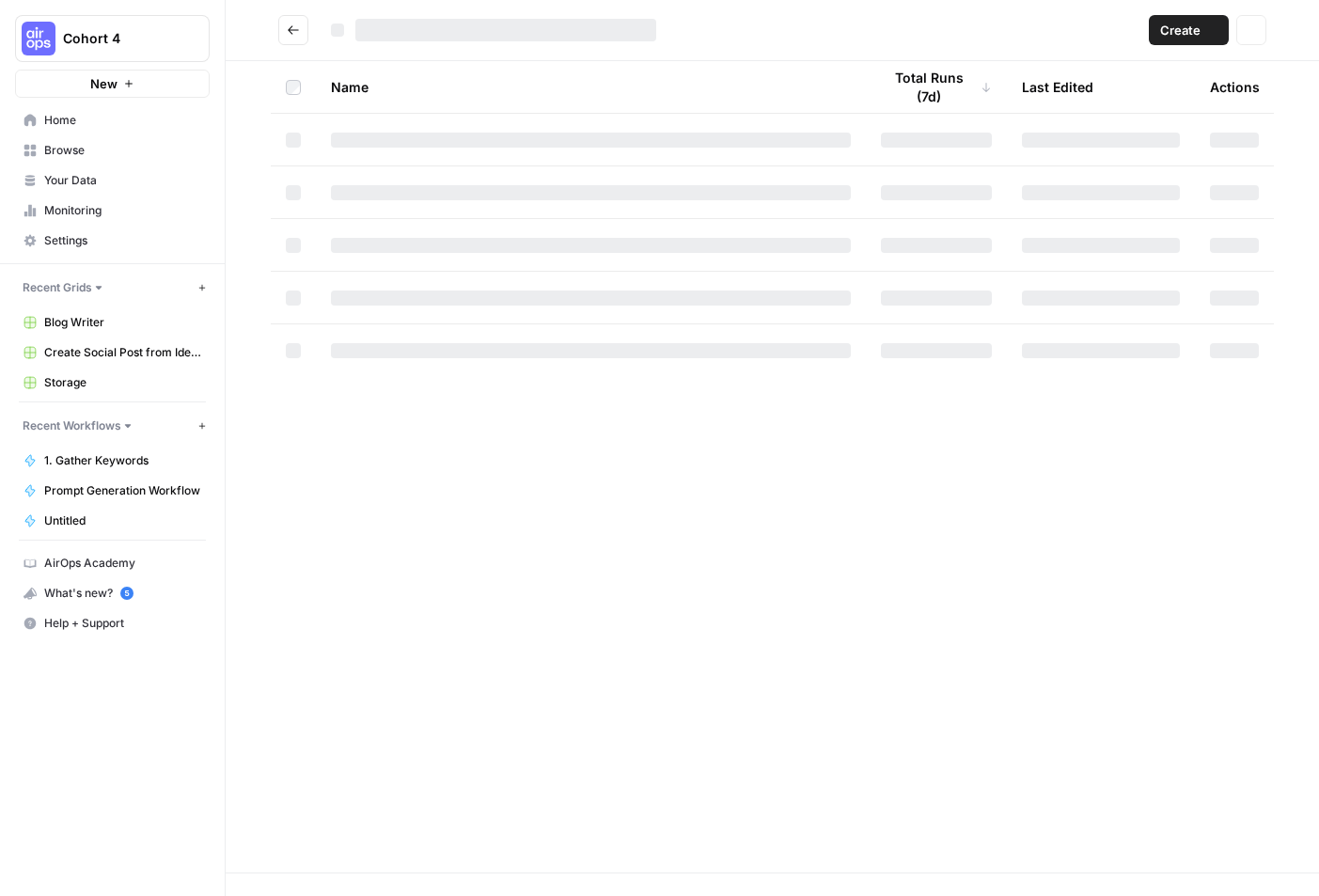 click on "Name Total Runs (7d) Last Edited Actions" at bounding box center [772, 466] 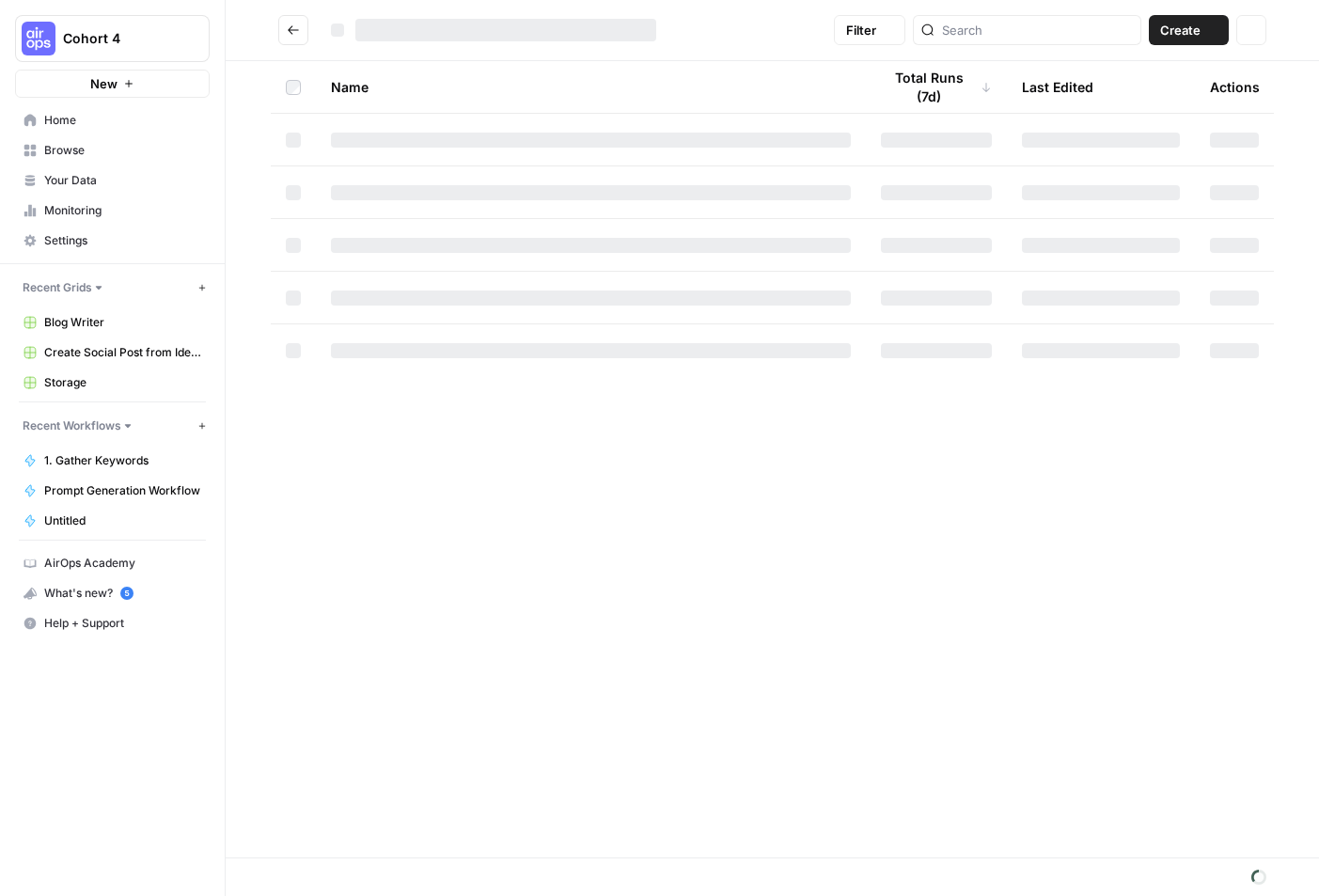 scroll, scrollTop: 0, scrollLeft: 0, axis: both 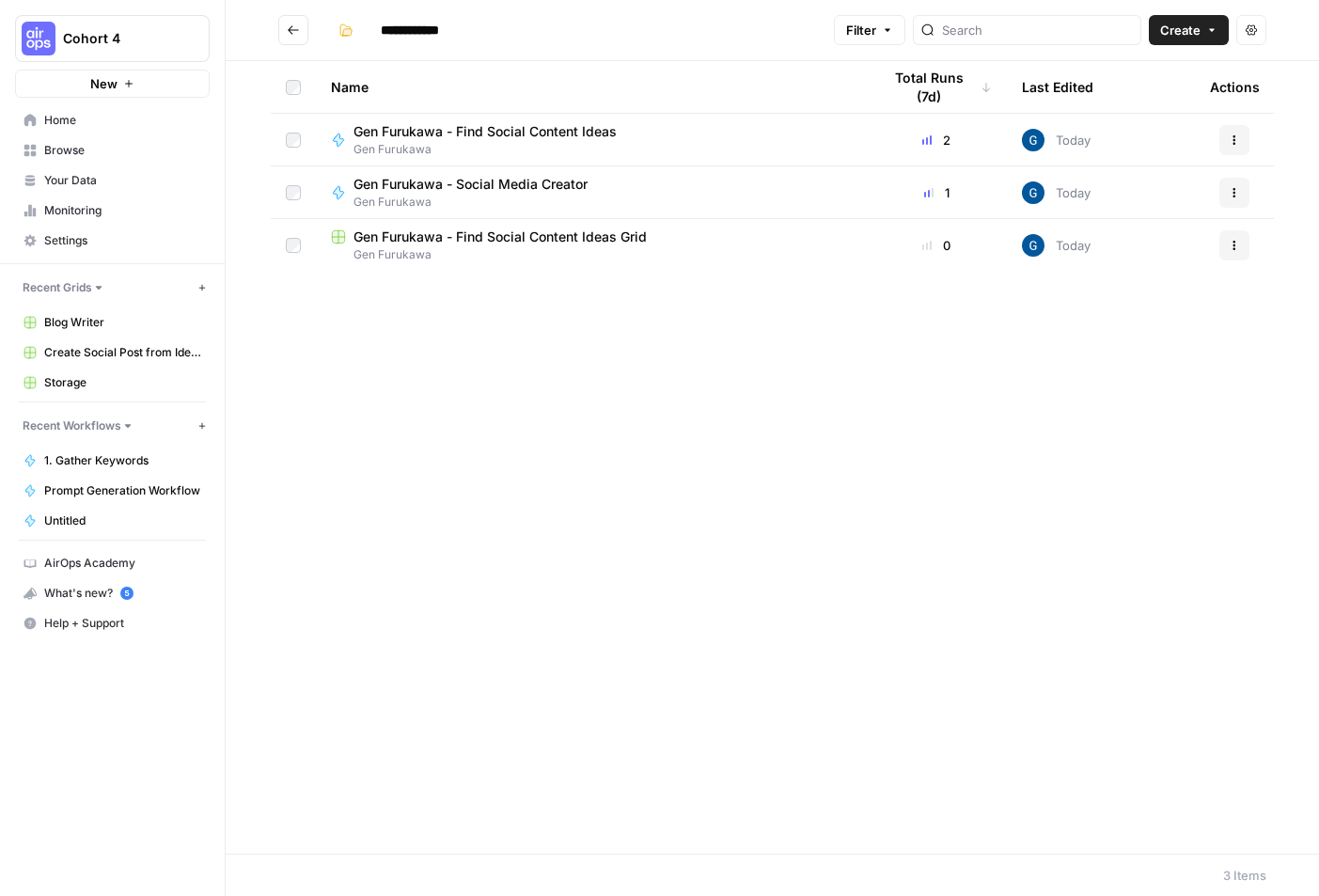 click on "Gen Furukawa - Find Social Content Ideas Grid" at bounding box center (500, 237) 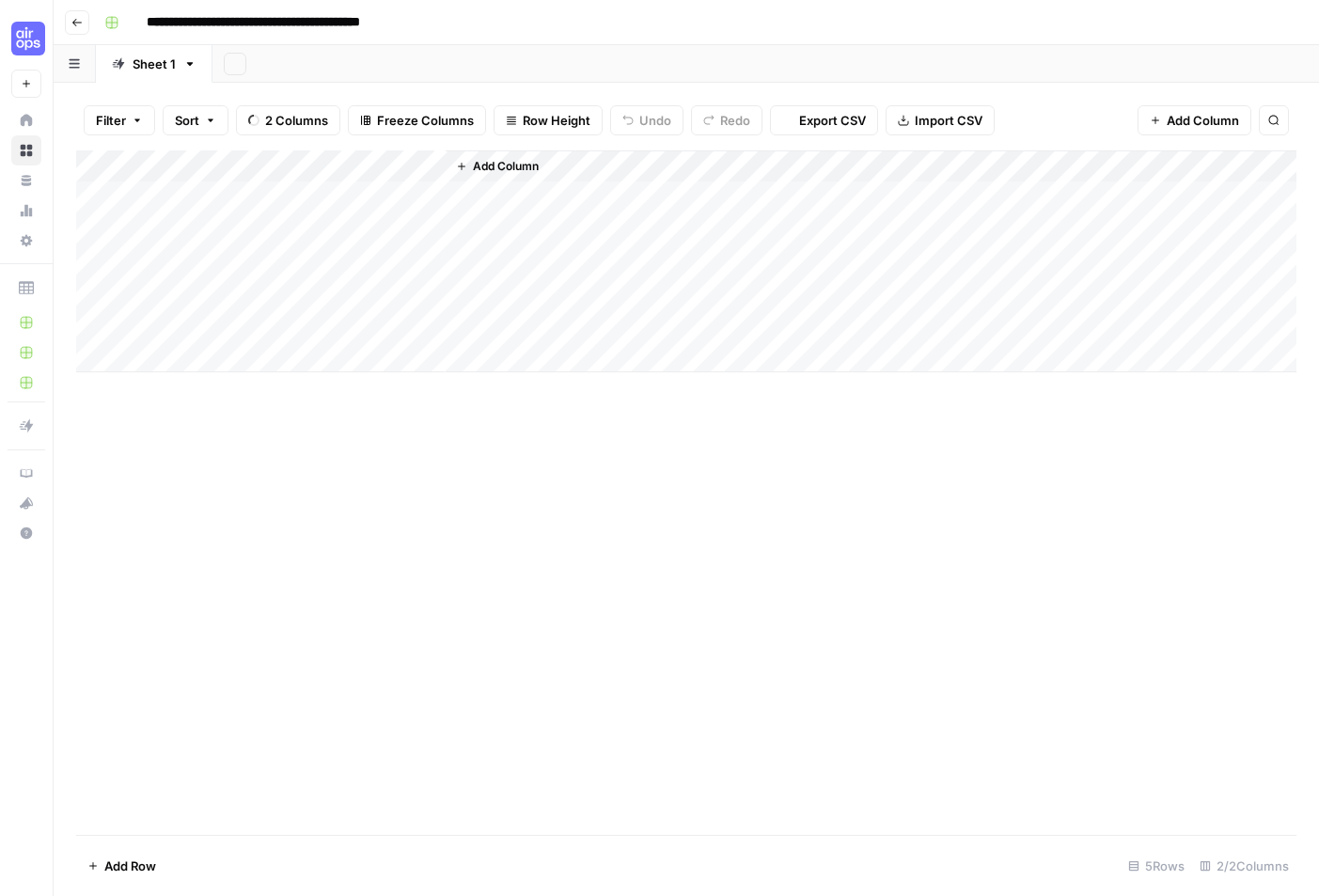 scroll, scrollTop: 0, scrollLeft: 0, axis: both 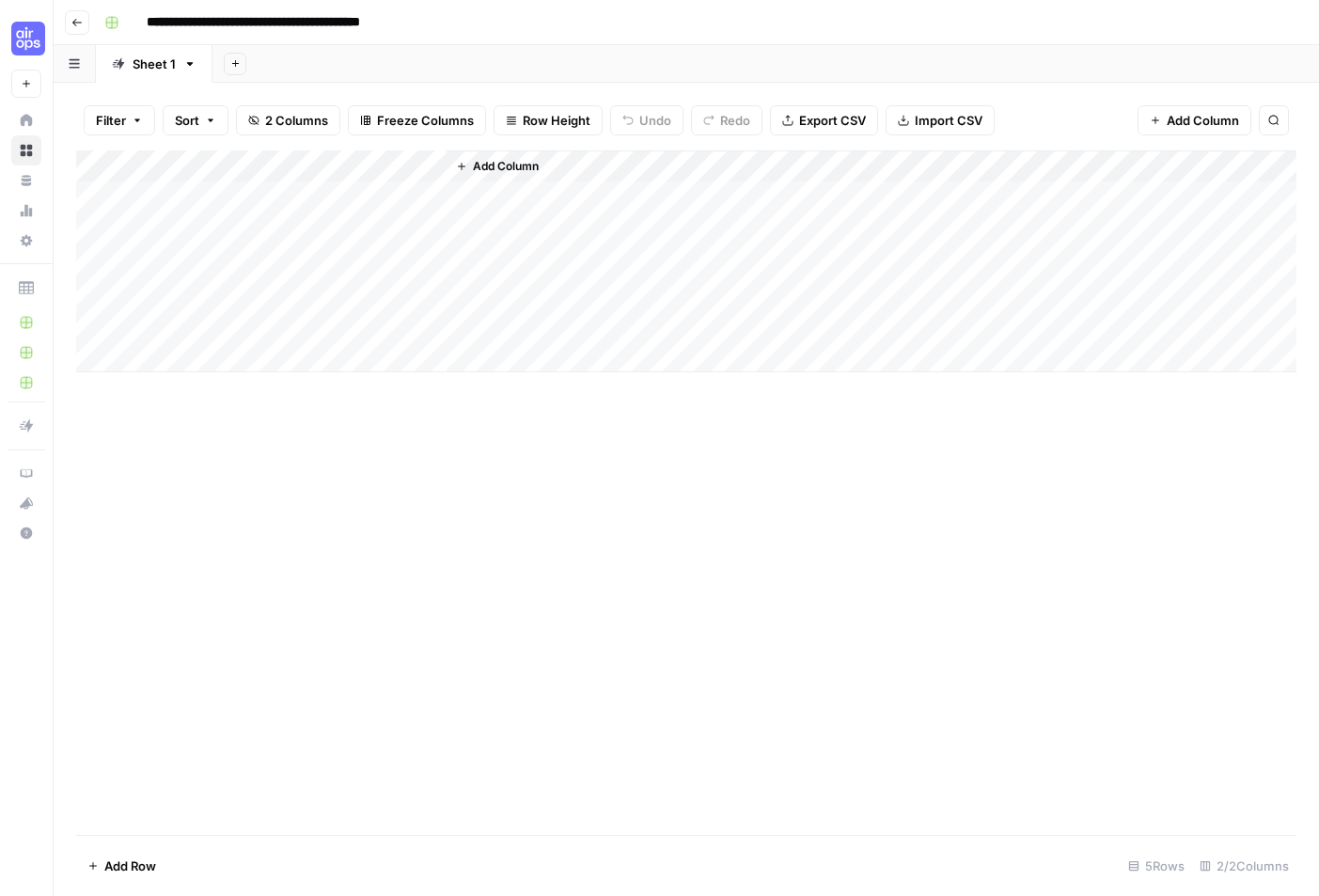 click on "Go back" at bounding box center [77, 23] 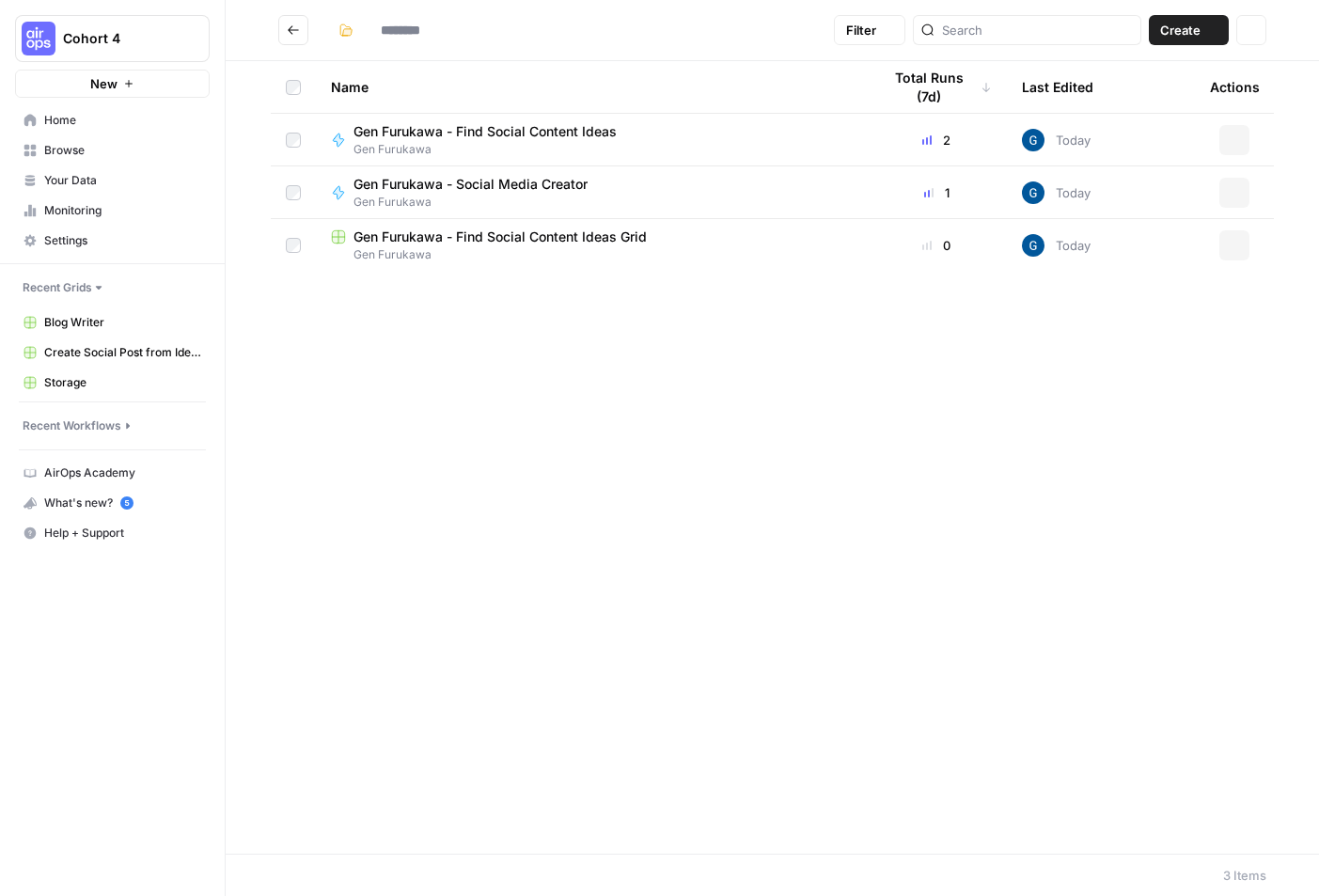 type on "**********" 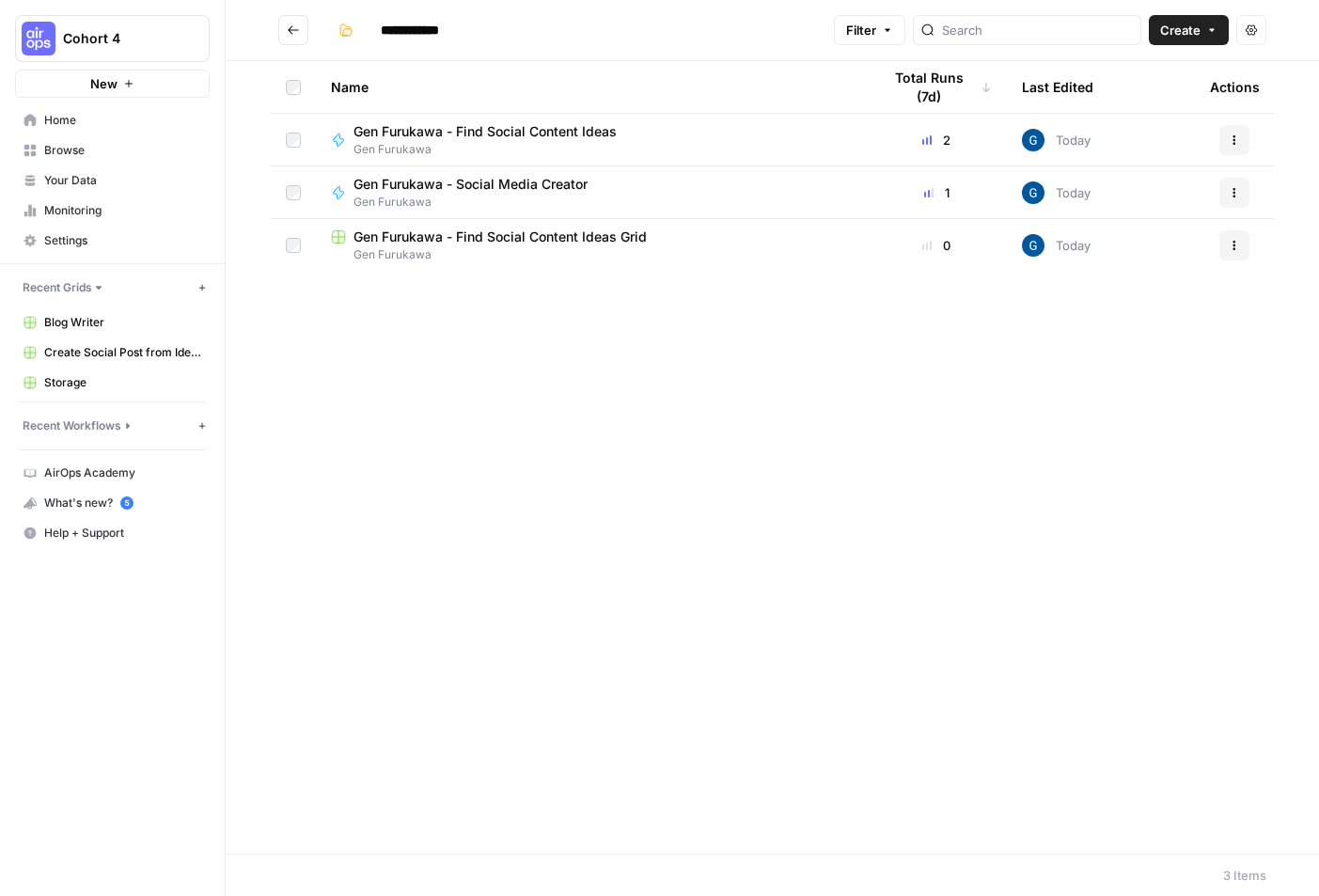 scroll, scrollTop: 0, scrollLeft: 0, axis: both 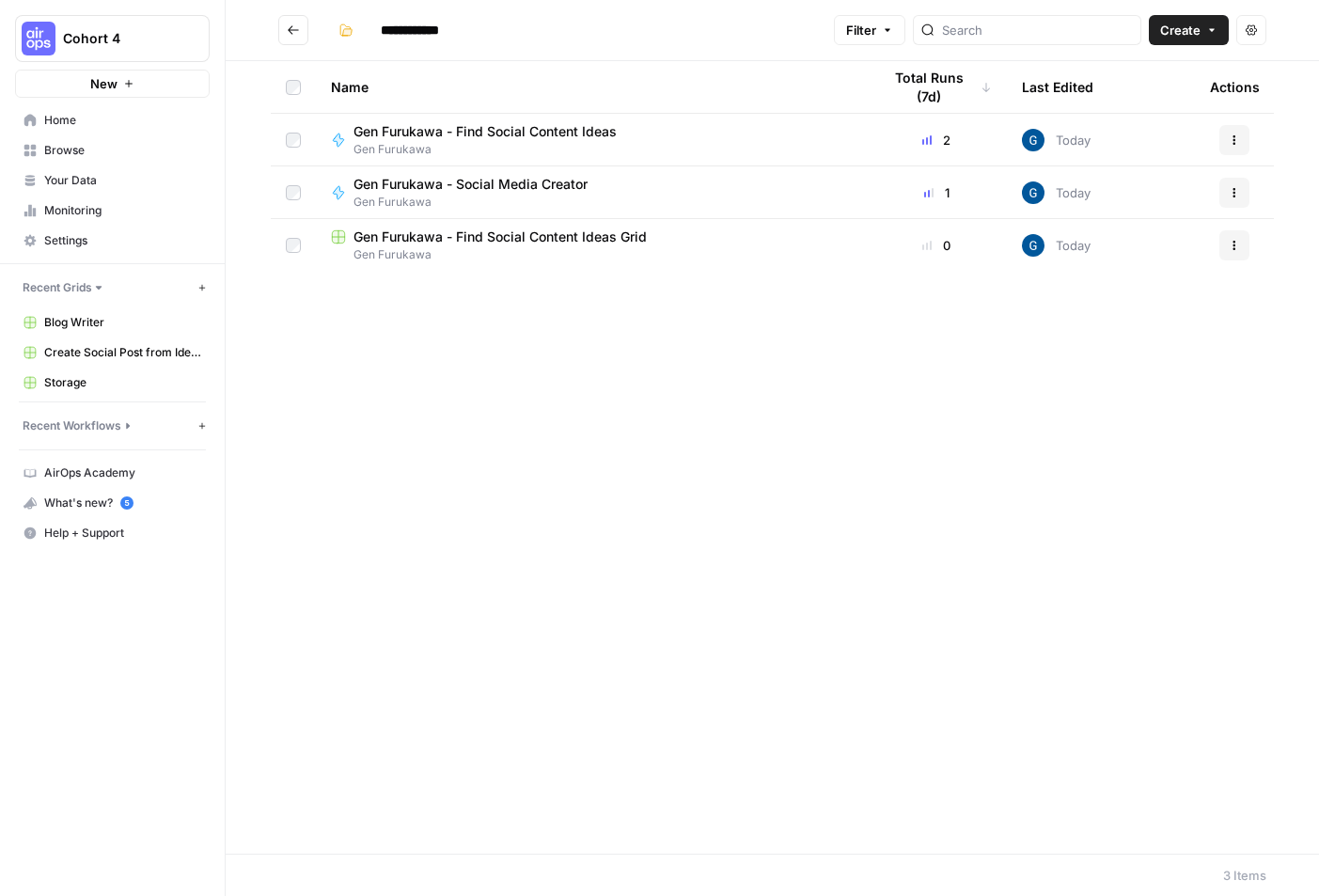 click 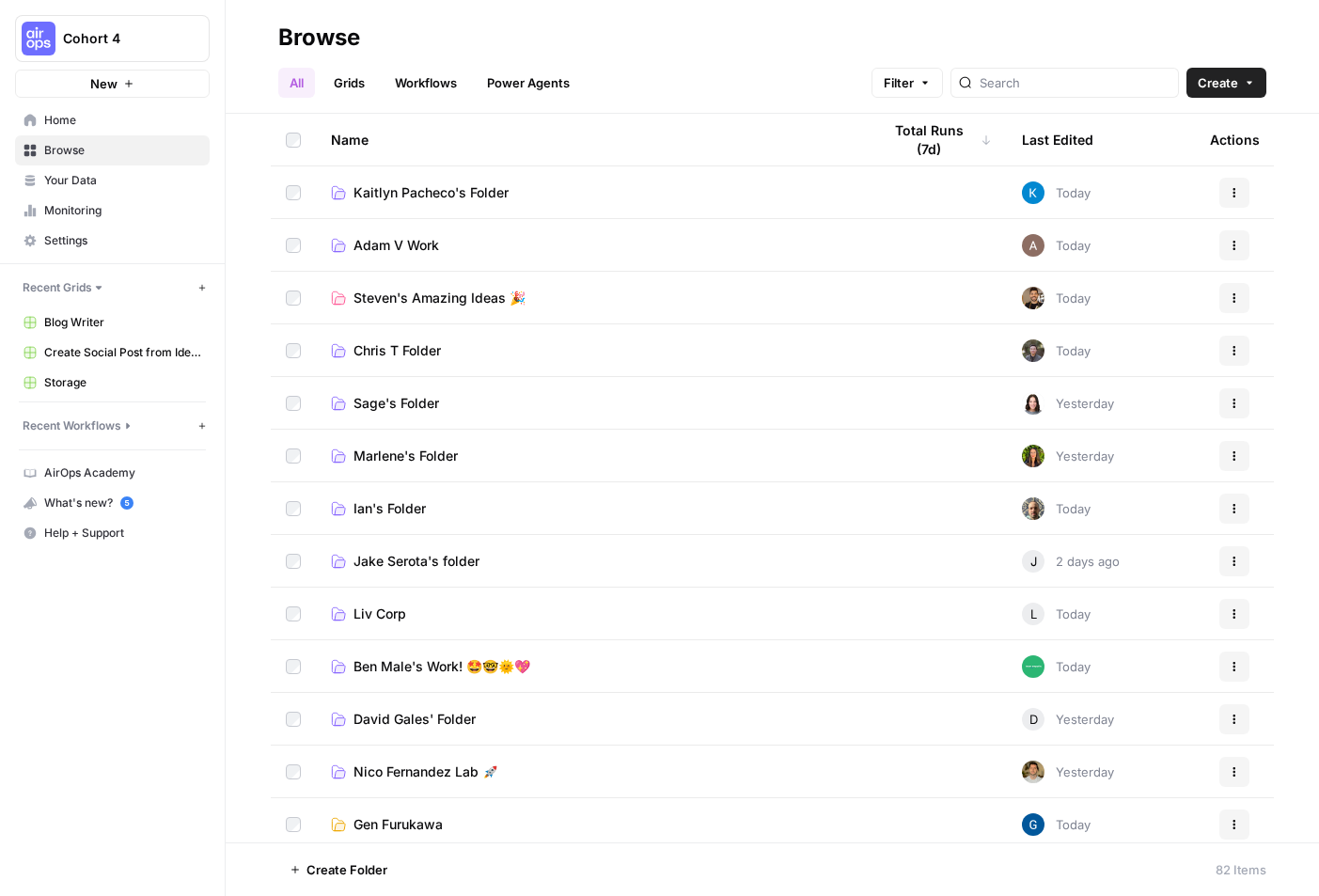 scroll, scrollTop: 0, scrollLeft: 0, axis: both 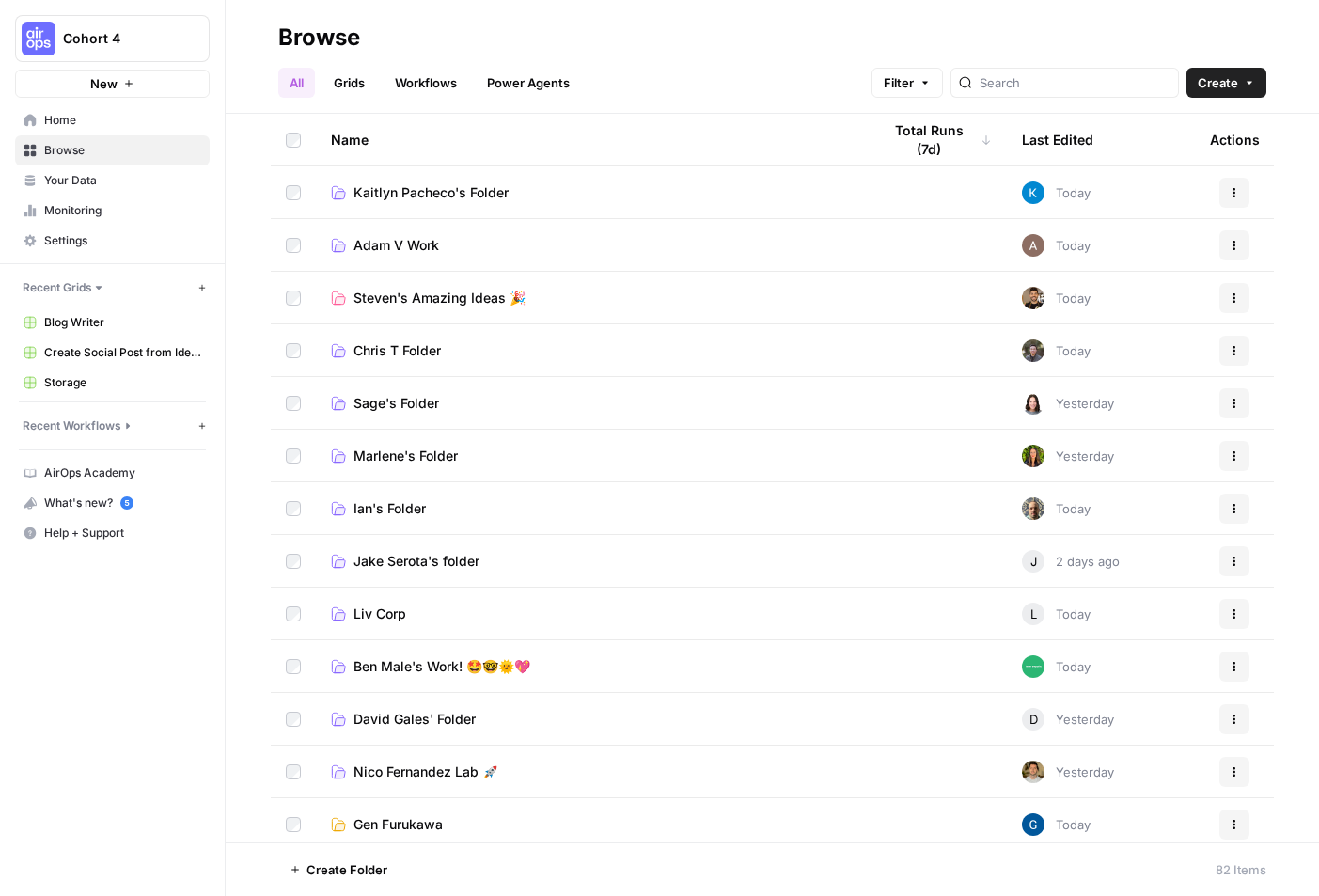 click on "Recent Grids" at bounding box center [57, 288] 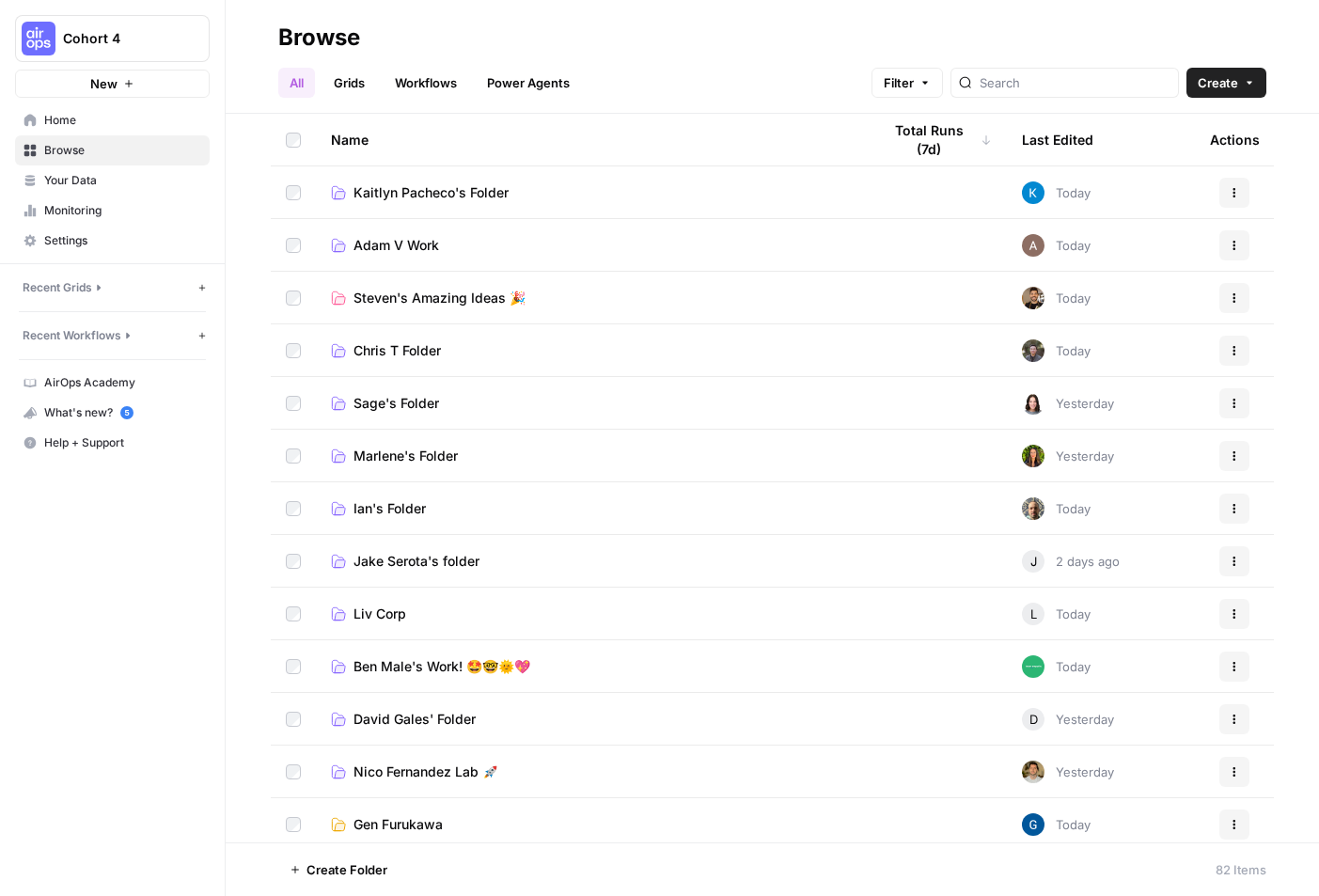 click on "Recent Grids" at bounding box center (57, 288) 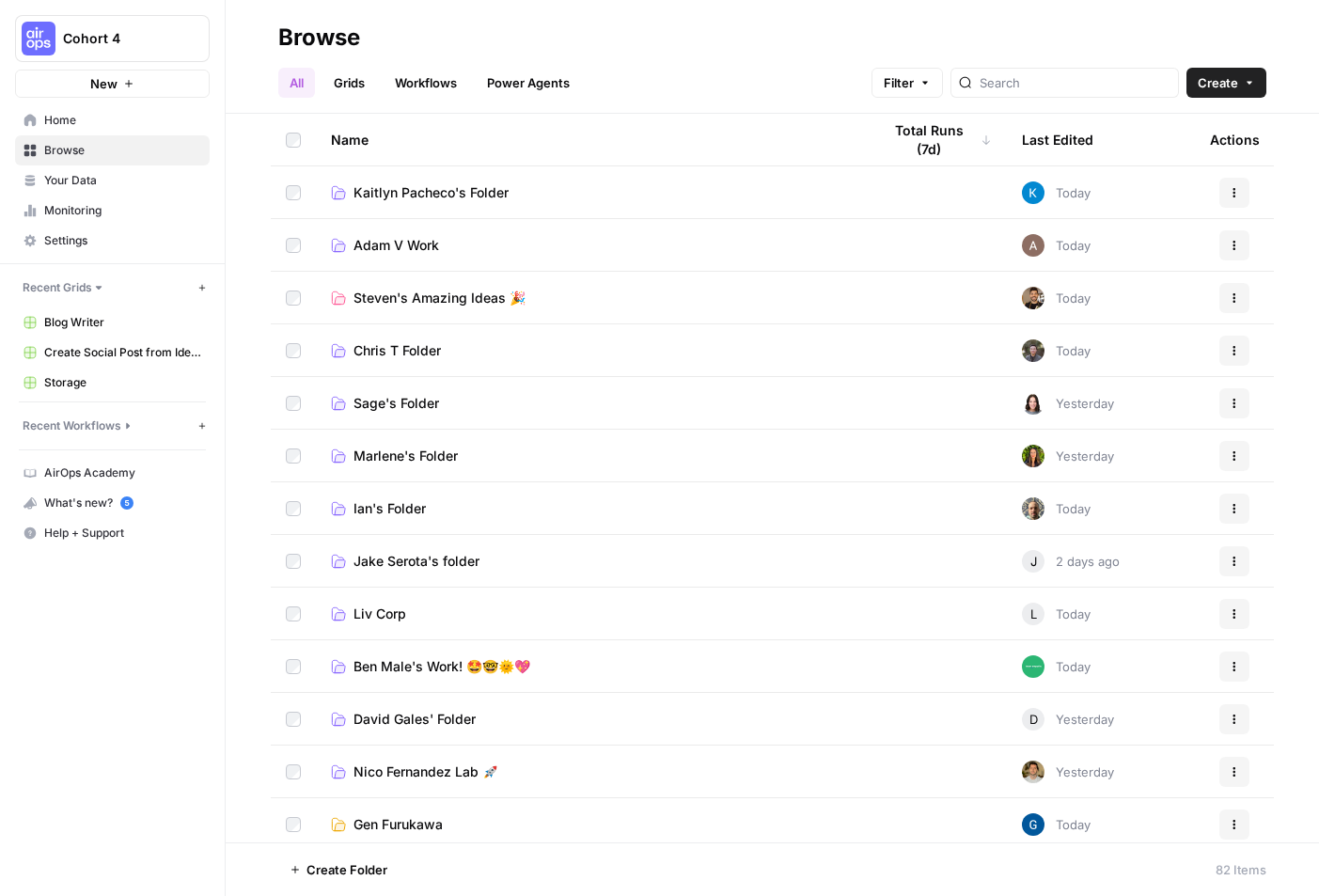 click on "Home" at bounding box center (122, 120) 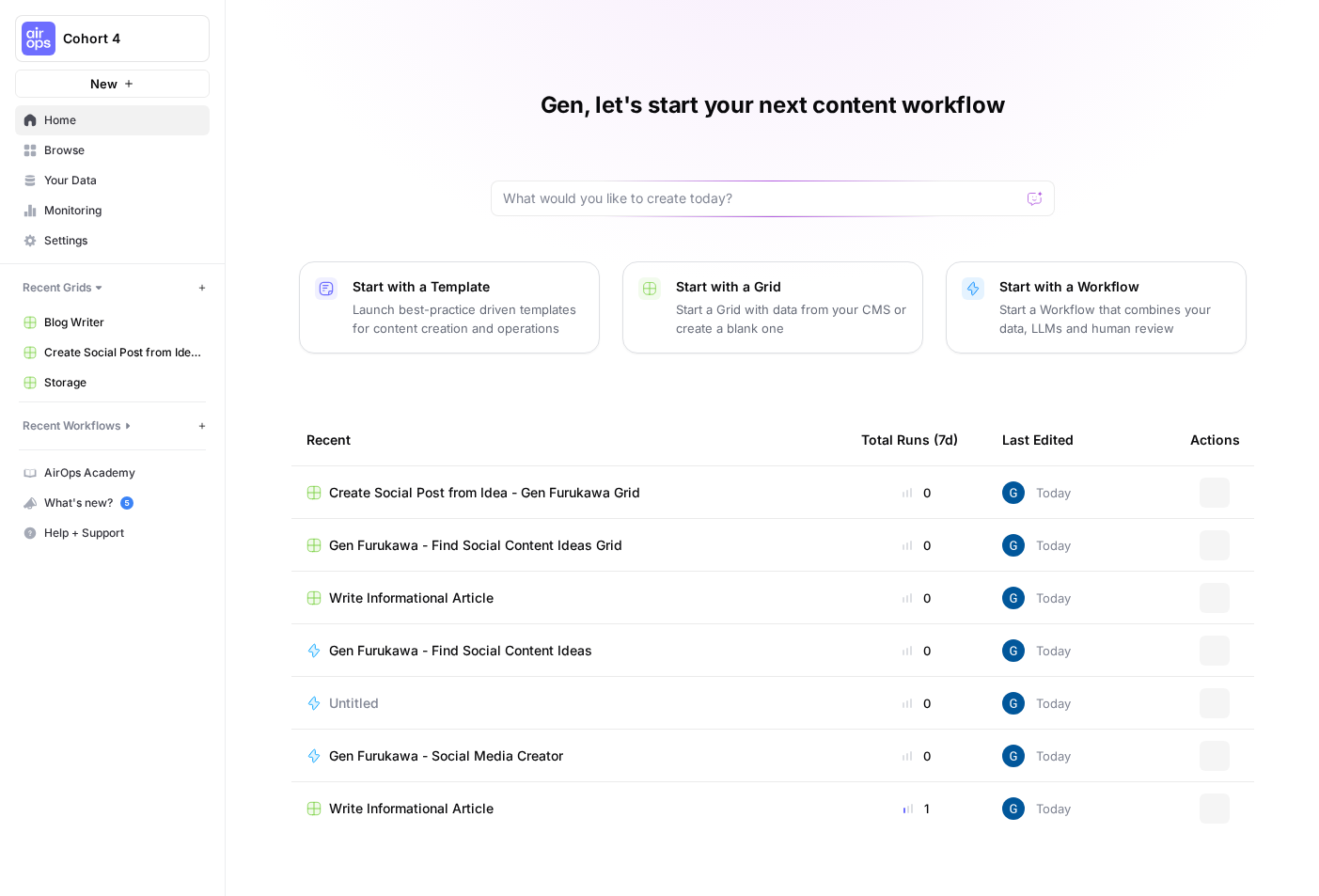 scroll, scrollTop: 0, scrollLeft: 0, axis: both 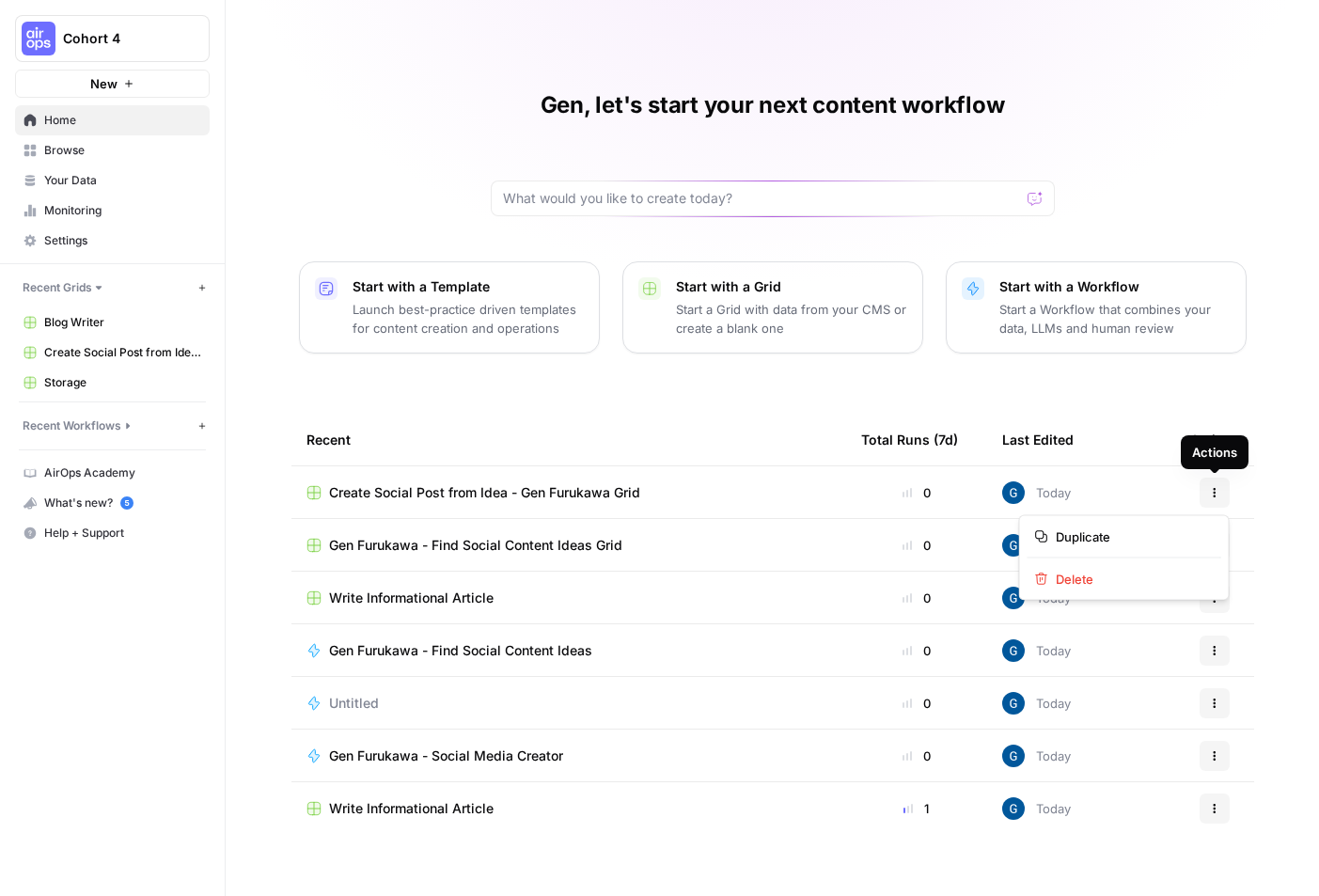 click on "Actions" at bounding box center (1215, 493) 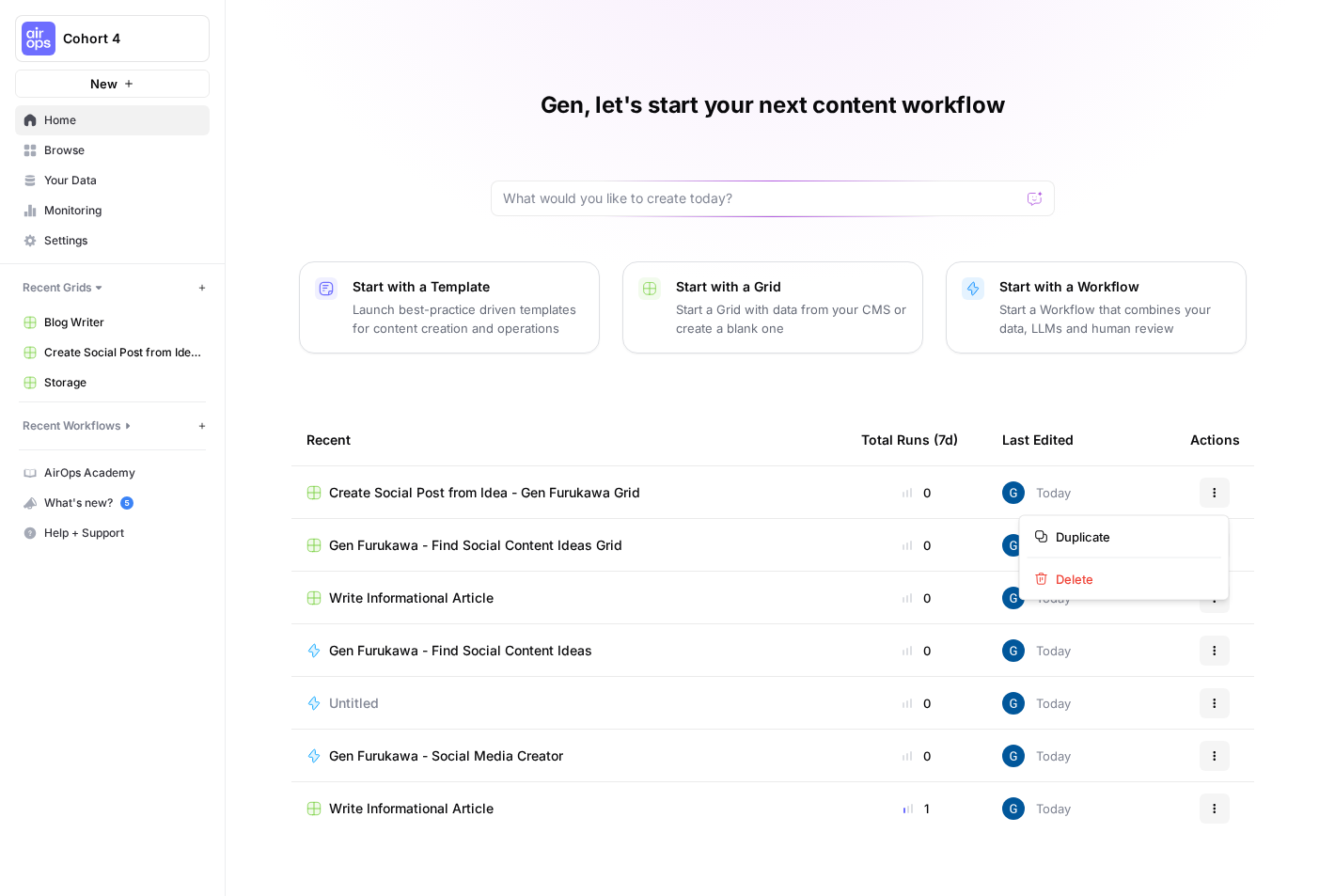 click on "Actions" at bounding box center (1215, 493) 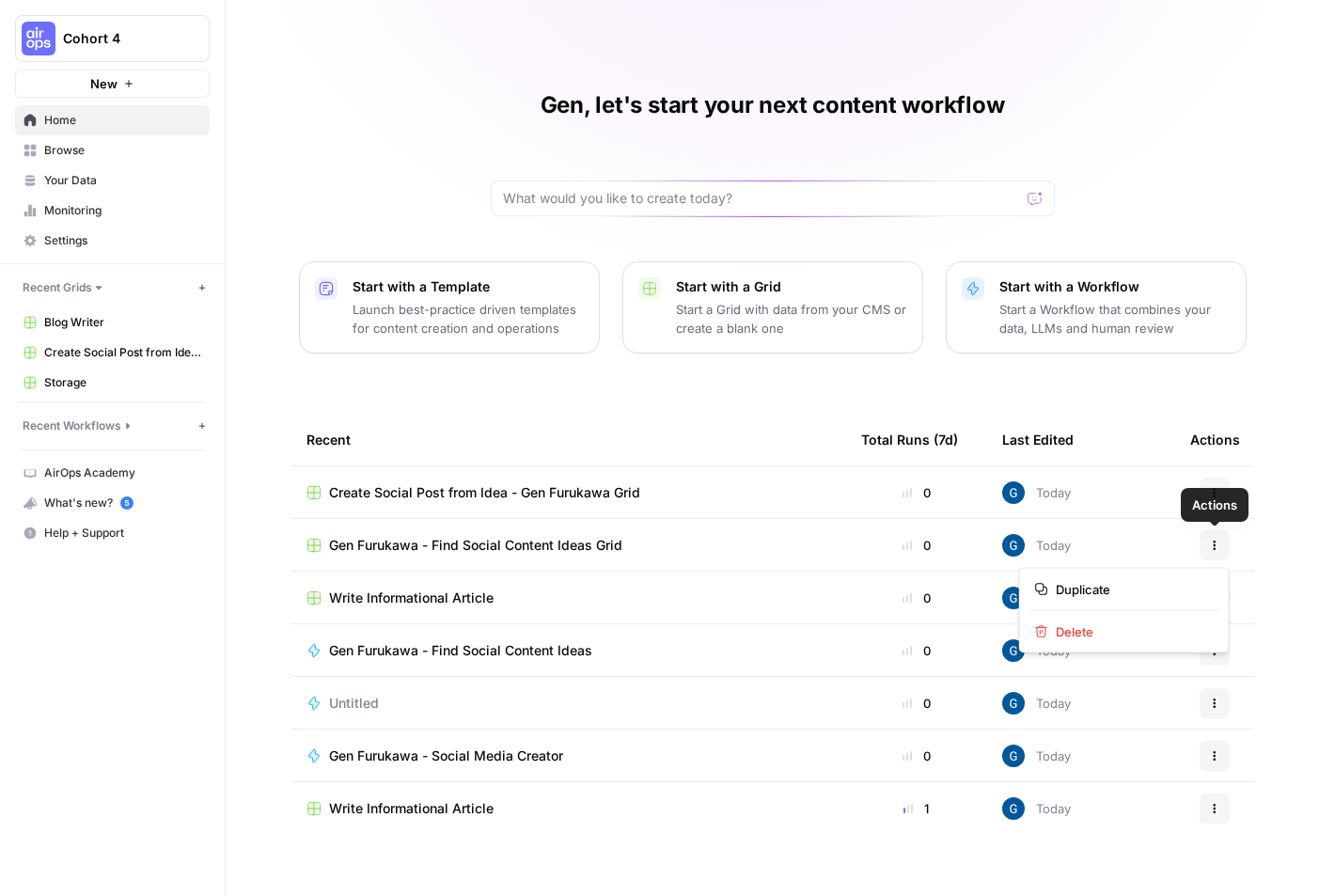 click on "Actions" at bounding box center (1215, 545) 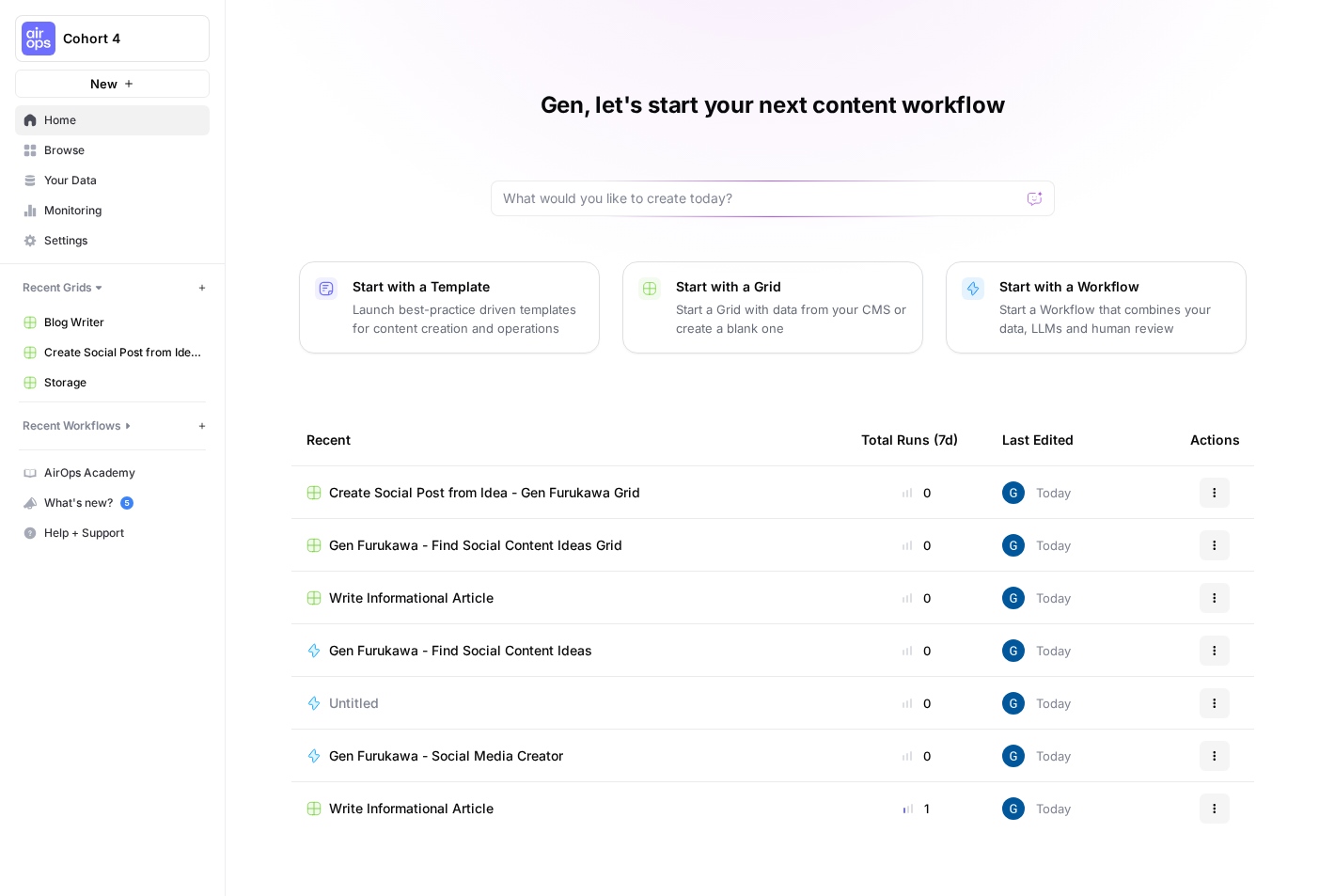 click on "Actions" at bounding box center [1215, 545] 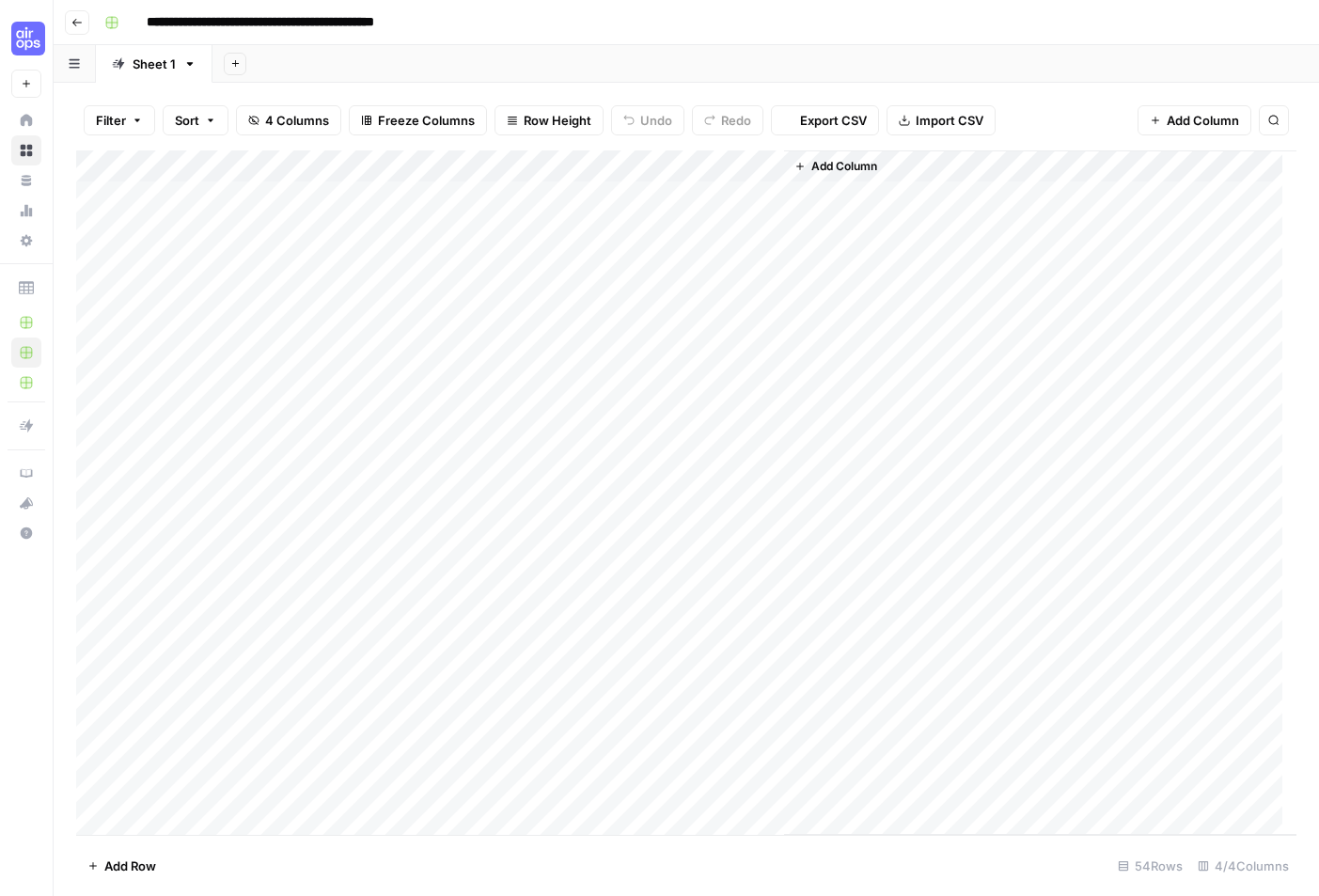 scroll, scrollTop: 0, scrollLeft: 0, axis: both 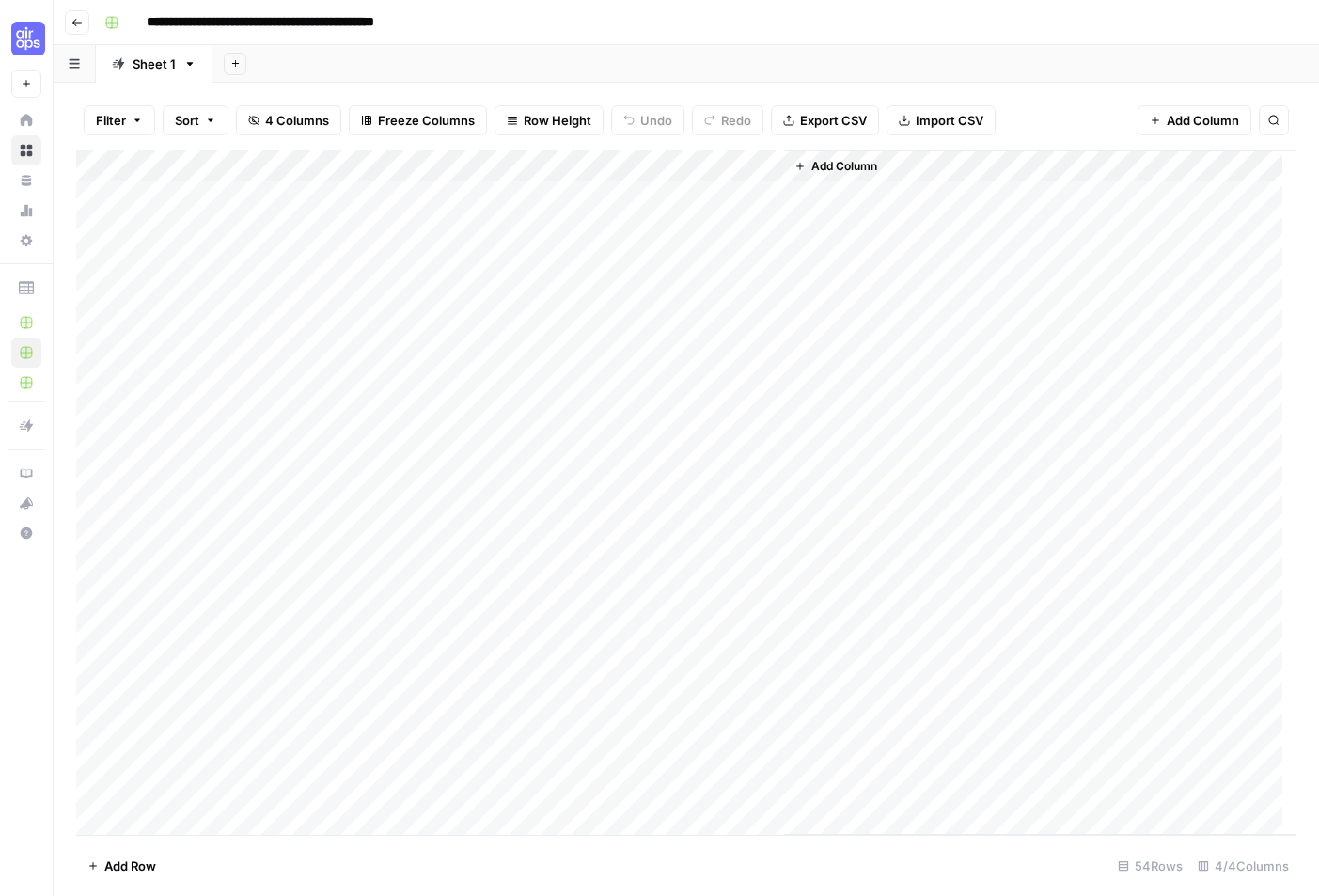 click on "**********" at bounding box center (699, 23) 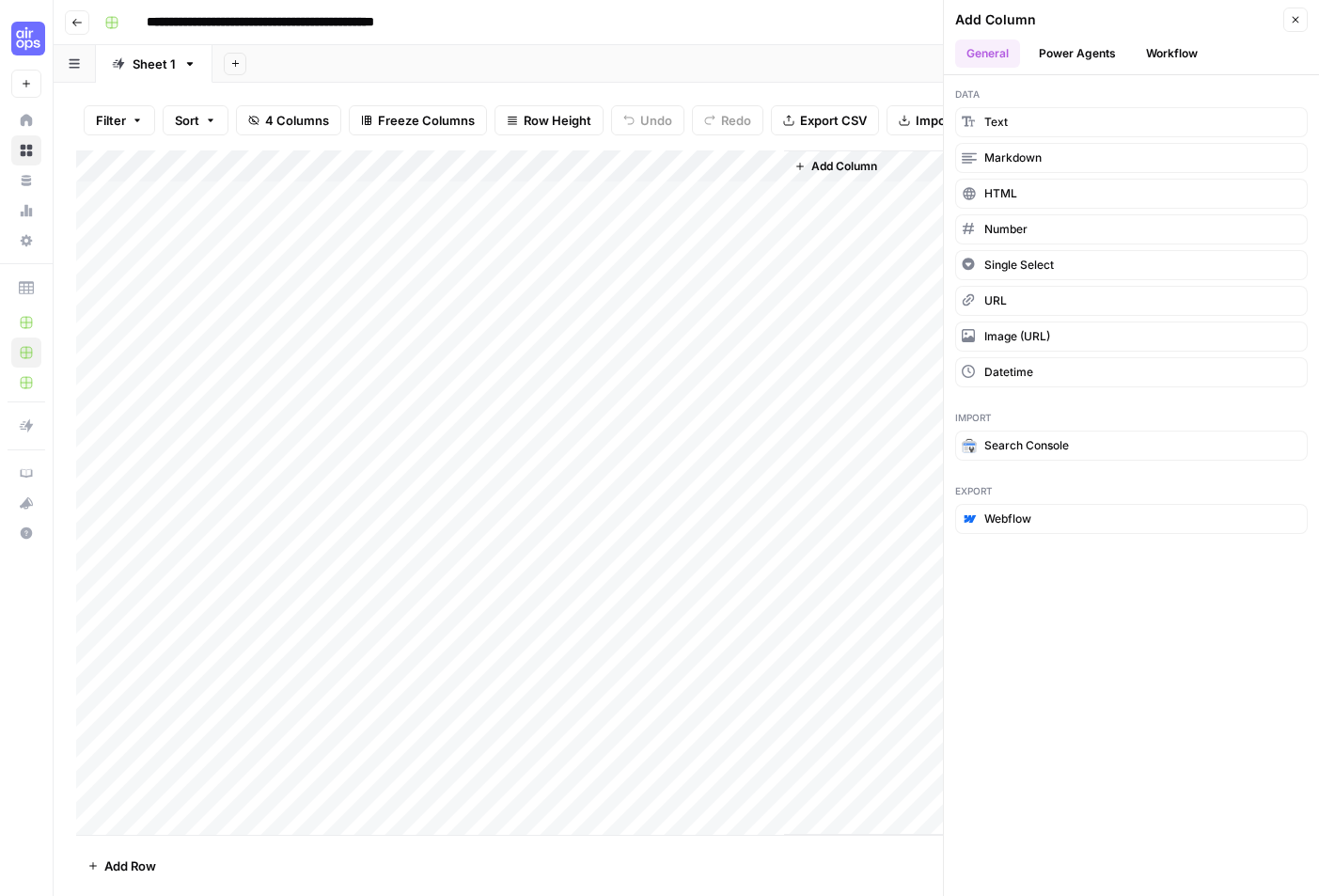 click on "Workflow" at bounding box center [1171, 54] 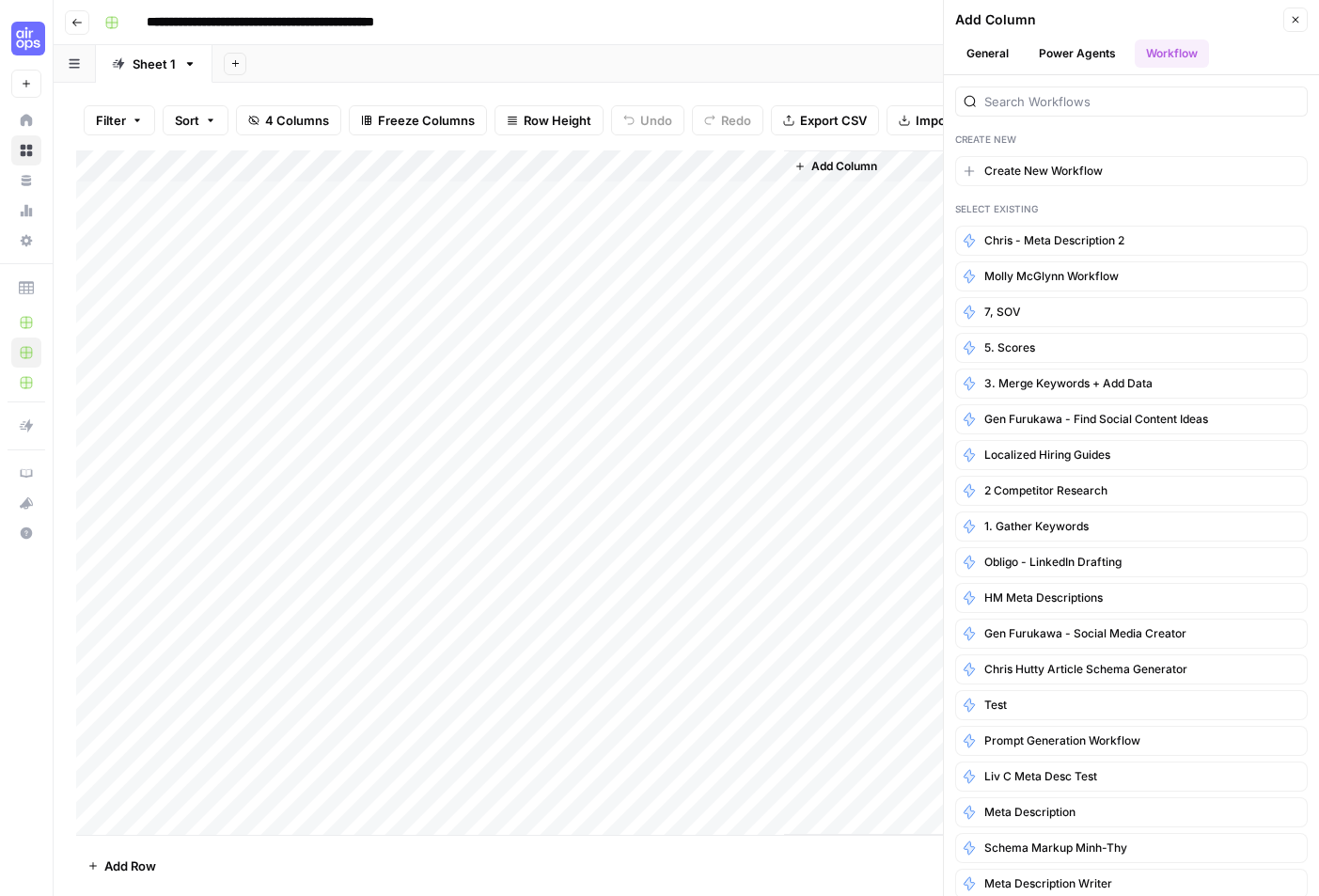 click on "Close" at bounding box center [1295, 20] 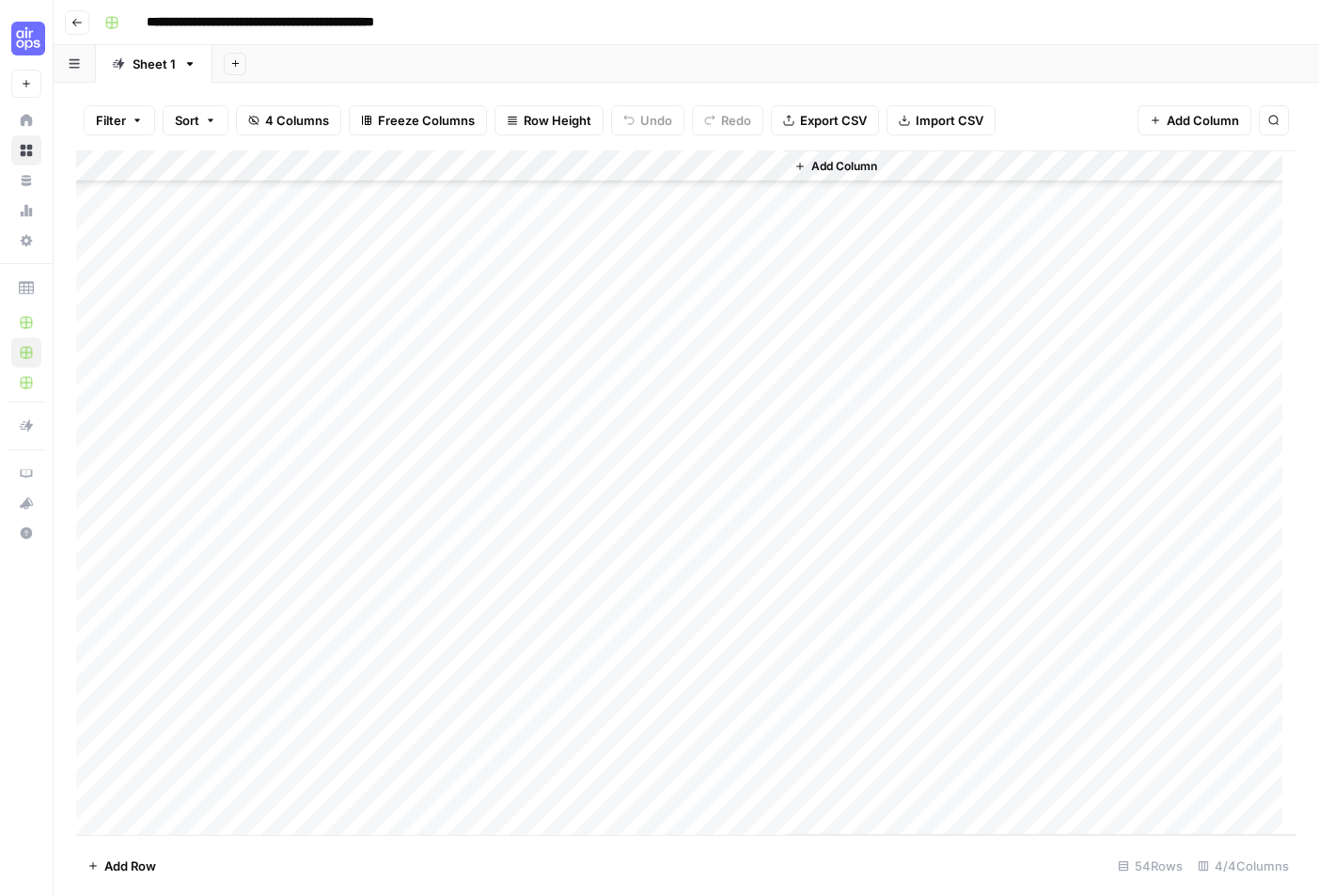 scroll, scrollTop: 0, scrollLeft: 0, axis: both 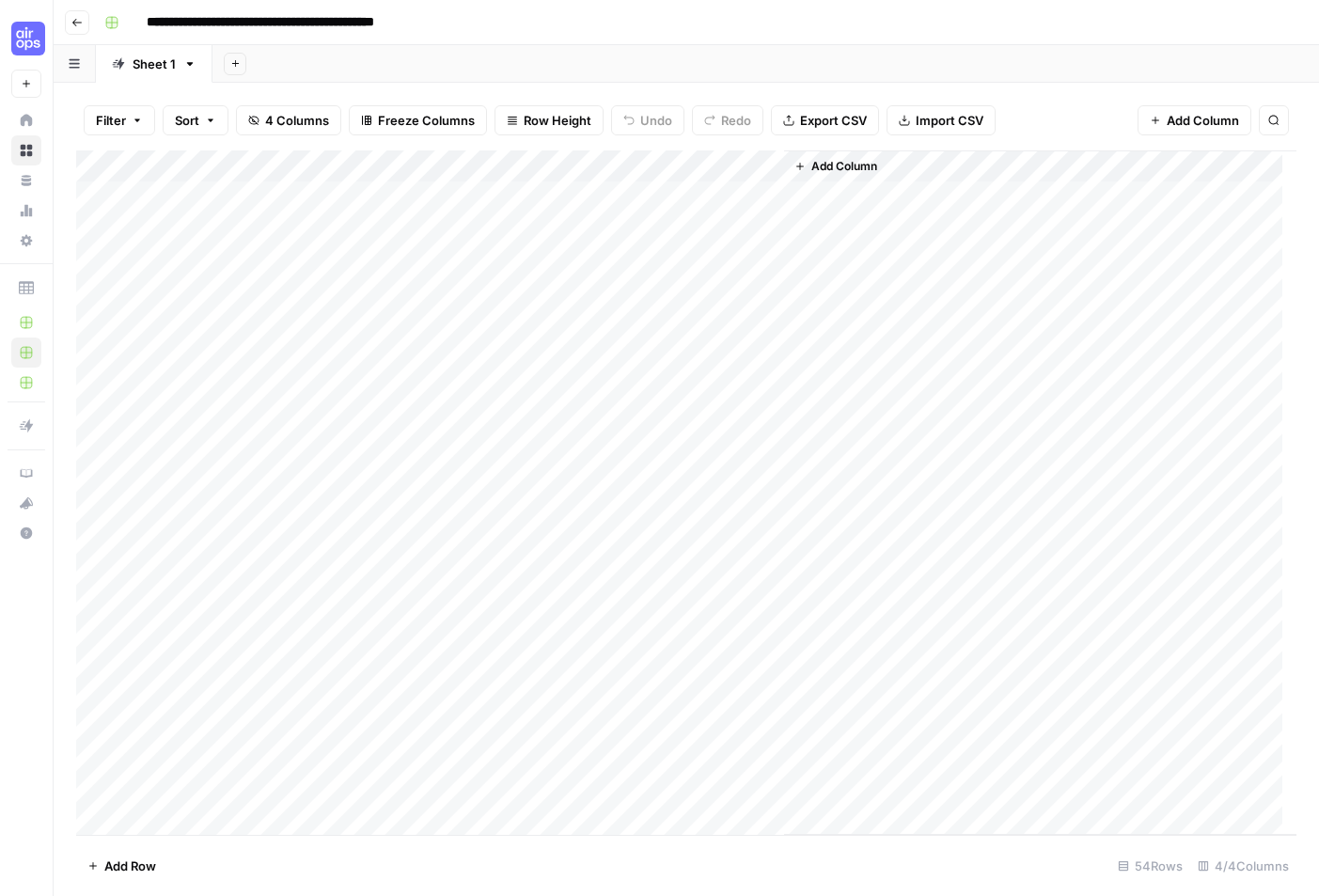 click on "Add Column" at bounding box center [686, 493] 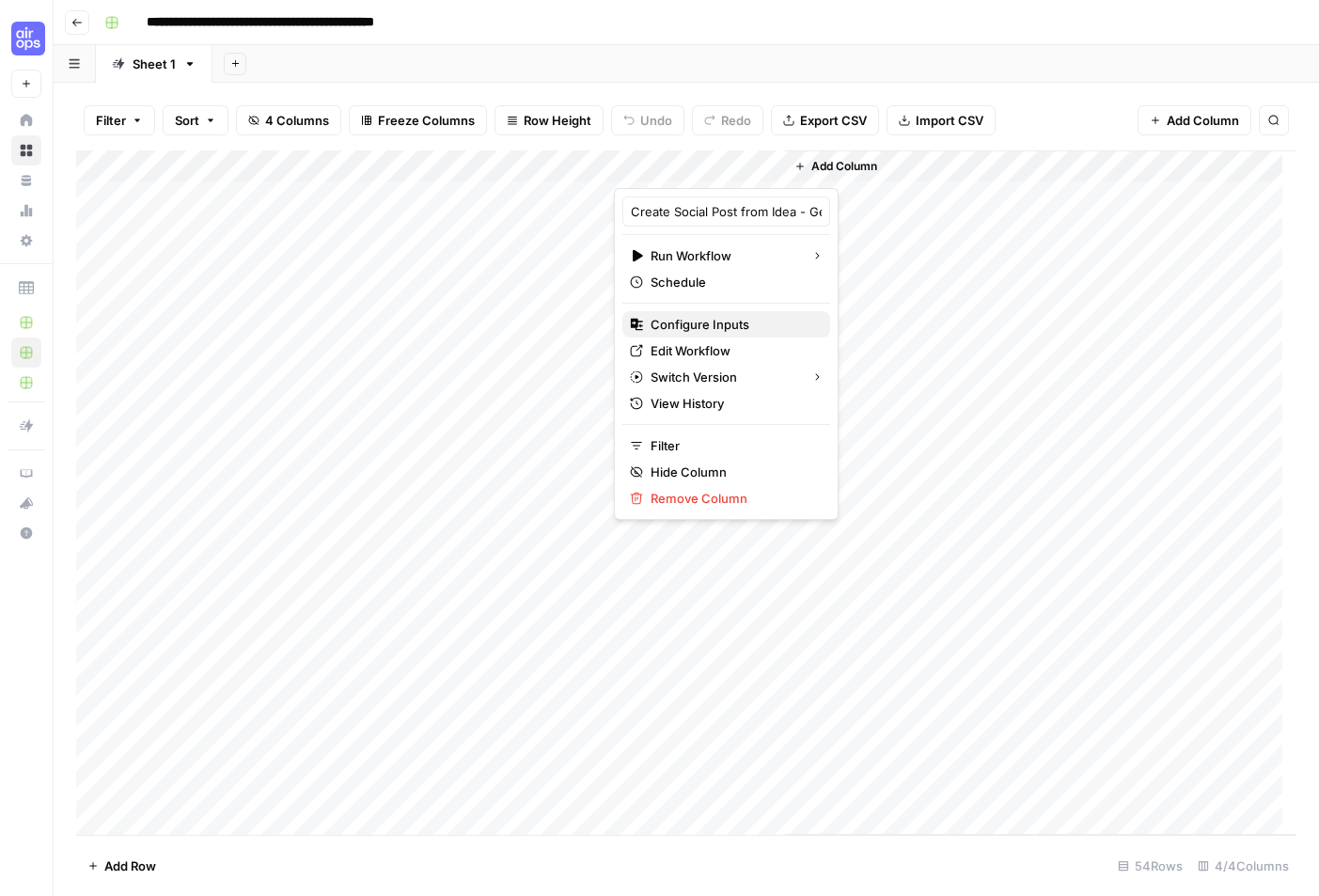 click on "Configure Inputs" at bounding box center (726, 324) 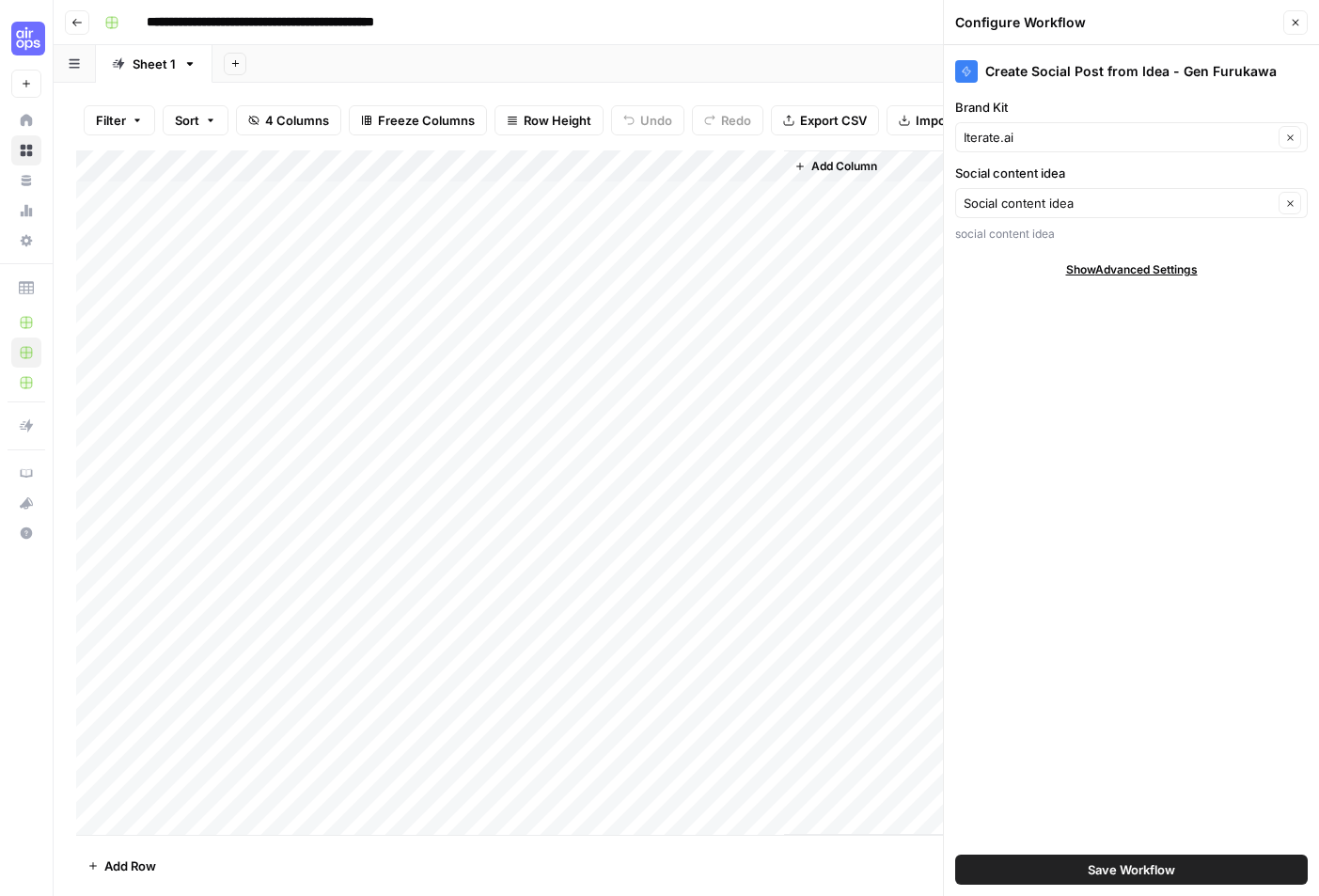 click on "Close" at bounding box center (1295, 23) 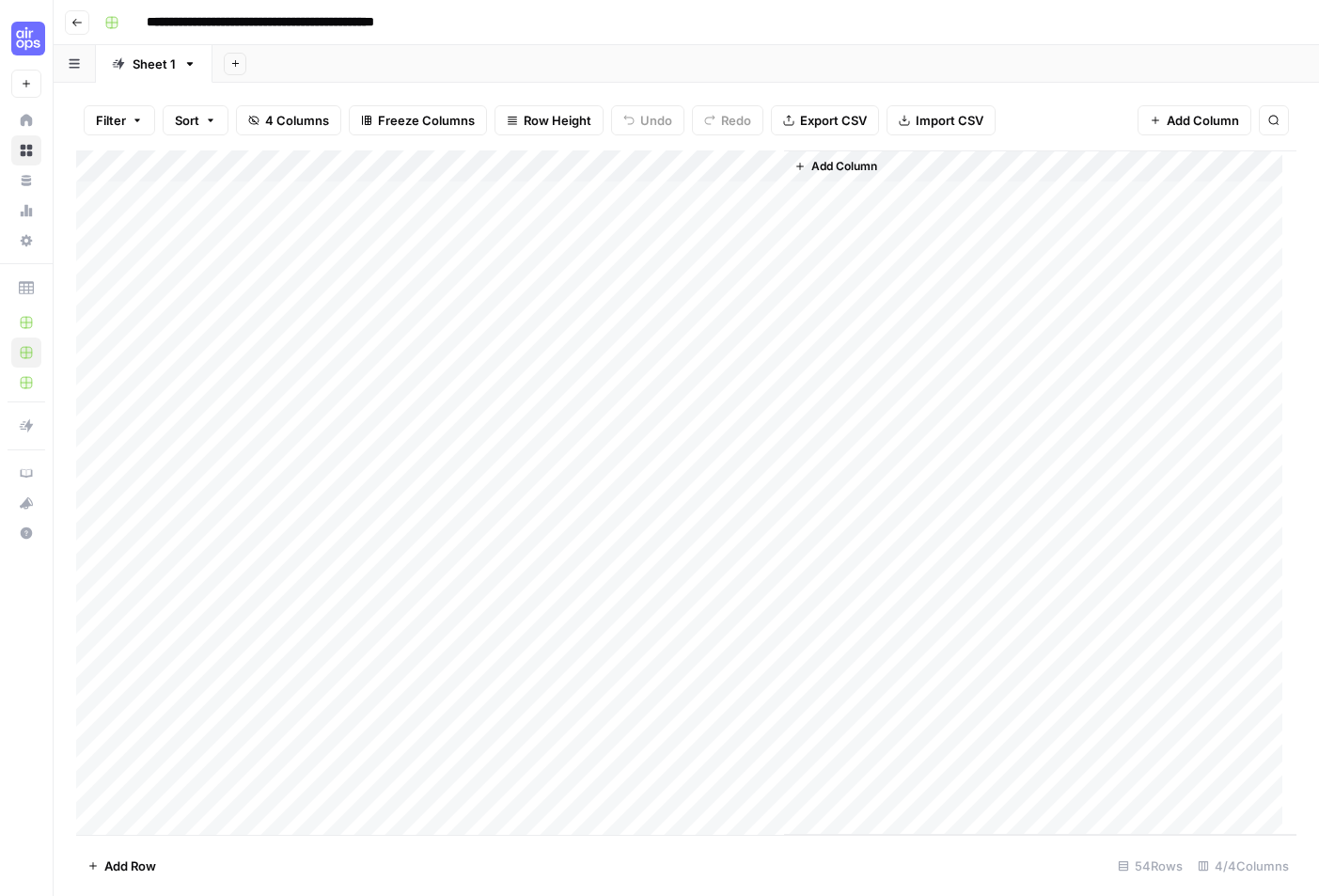 click on "Add Column" at bounding box center [686, 493] 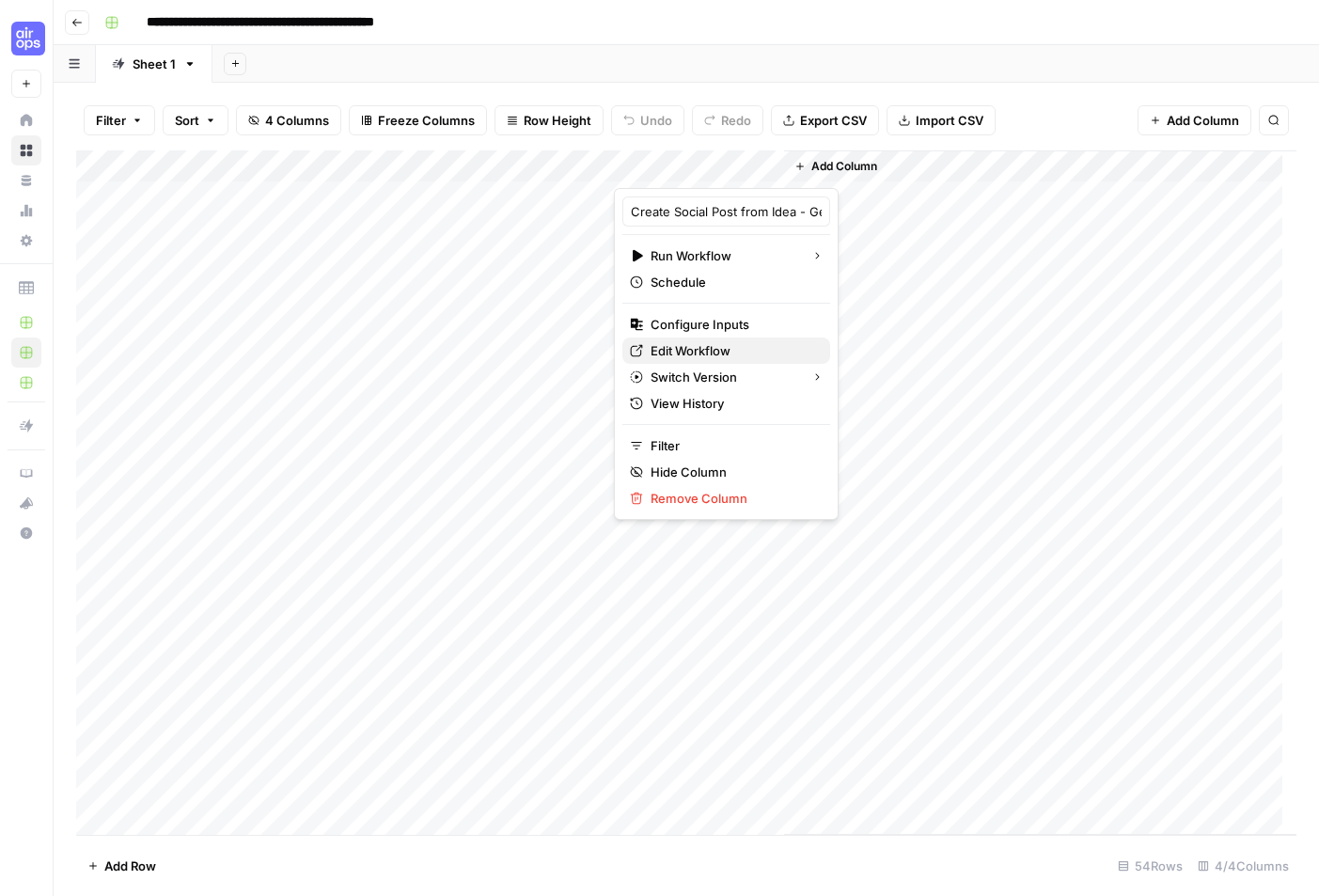 click on "Edit Workflow" at bounding box center (732, 351) 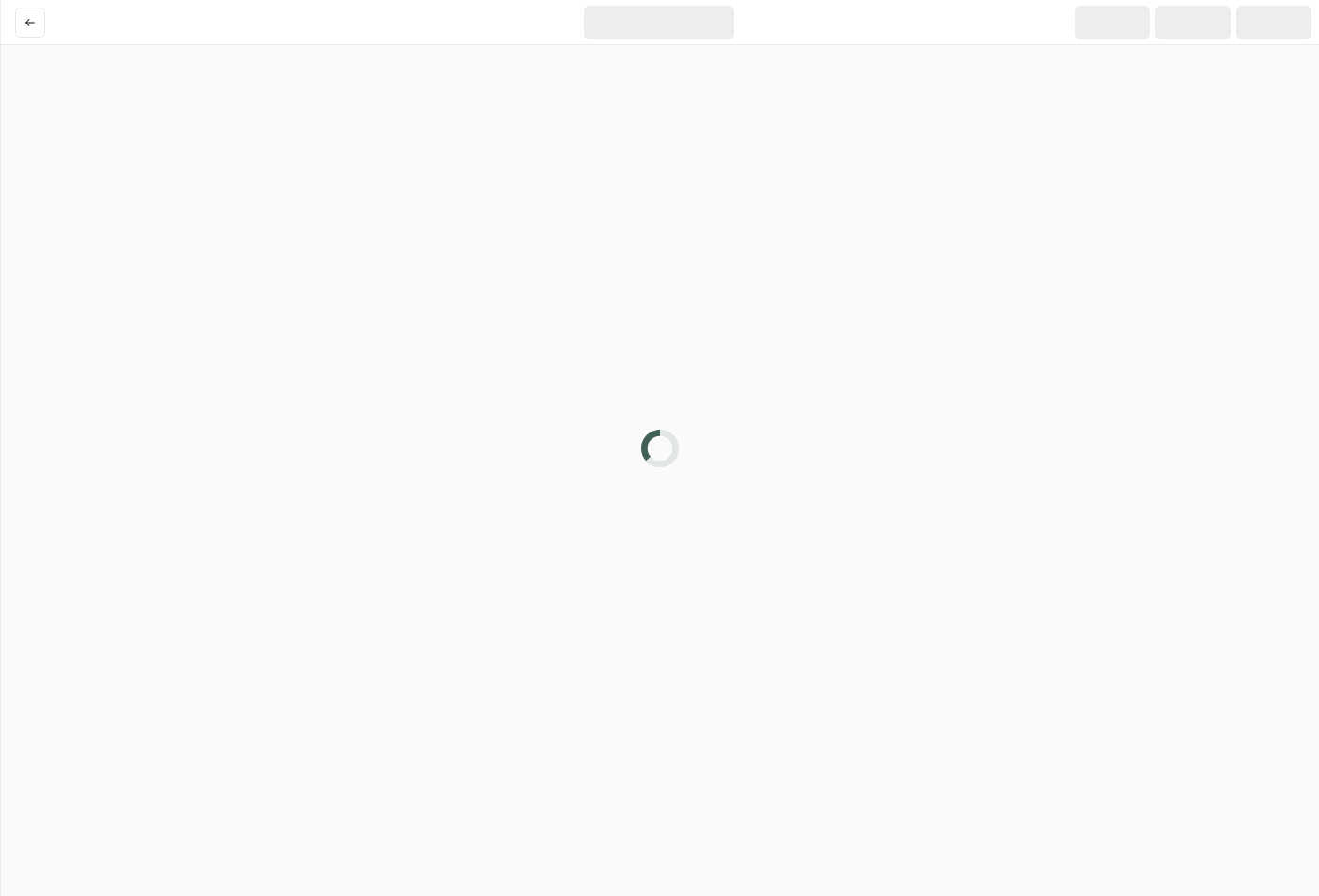 scroll, scrollTop: 0, scrollLeft: 0, axis: both 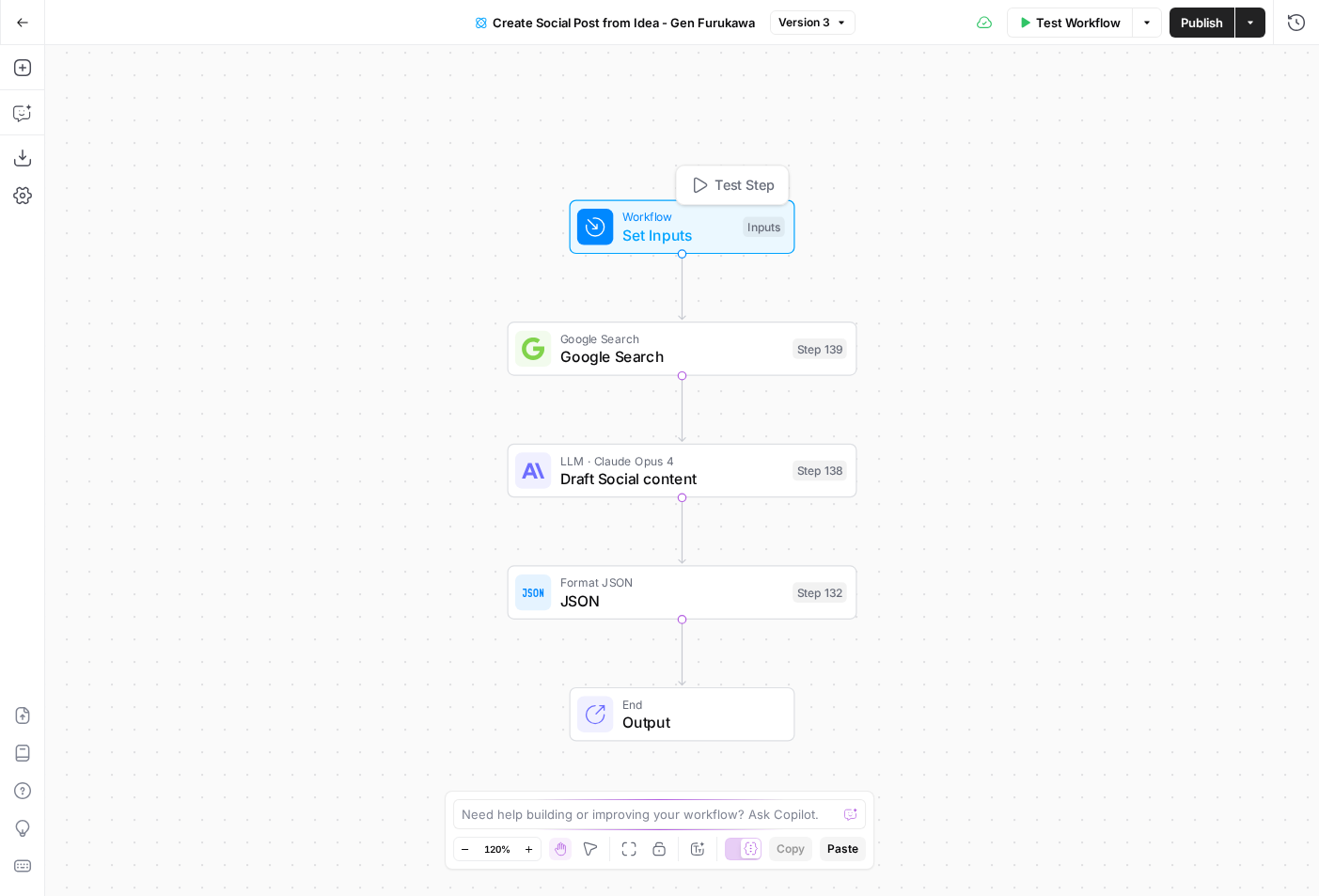 click on "Set Inputs" at bounding box center (678, 235) 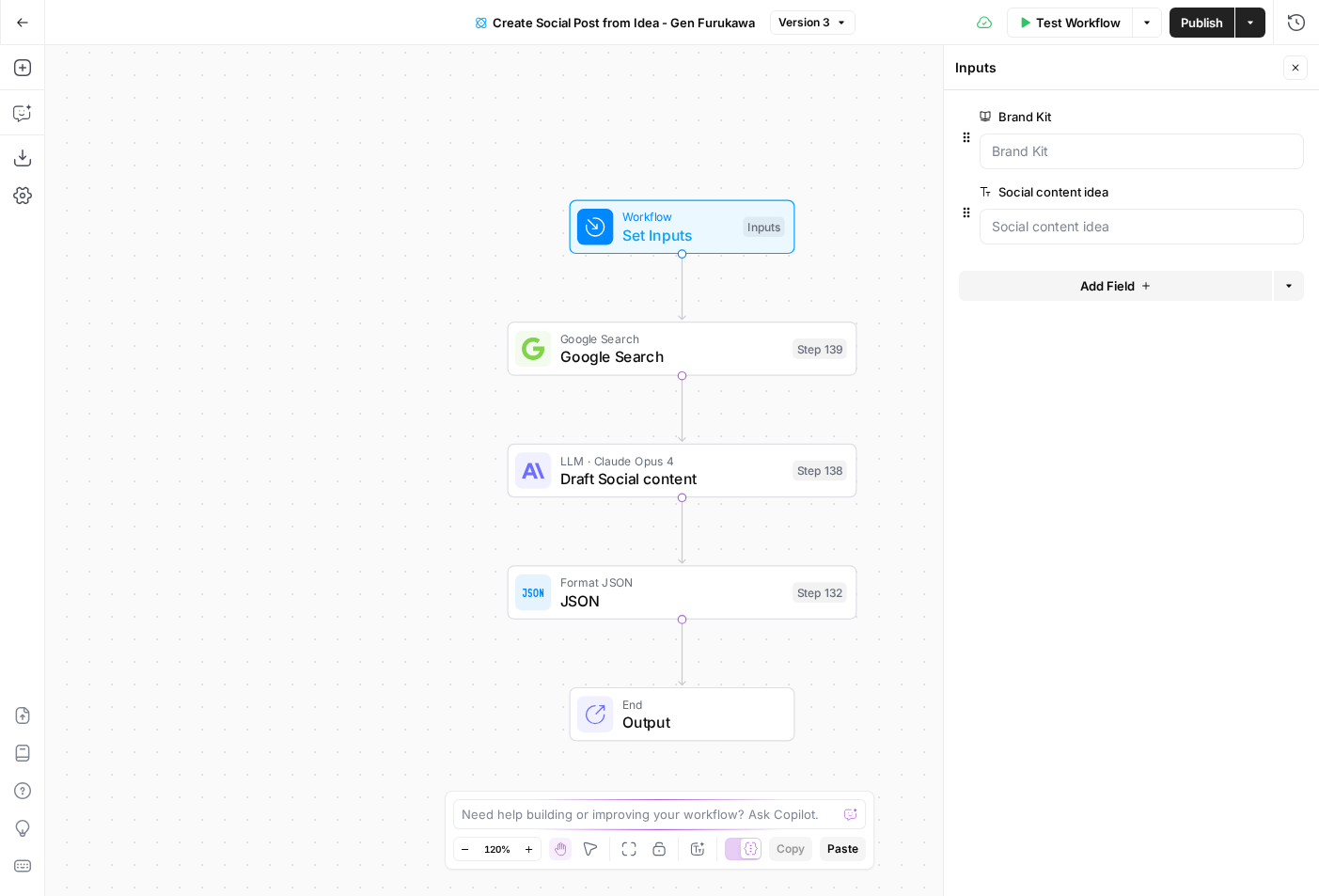 click on "Add Field" at bounding box center [1107, 286] 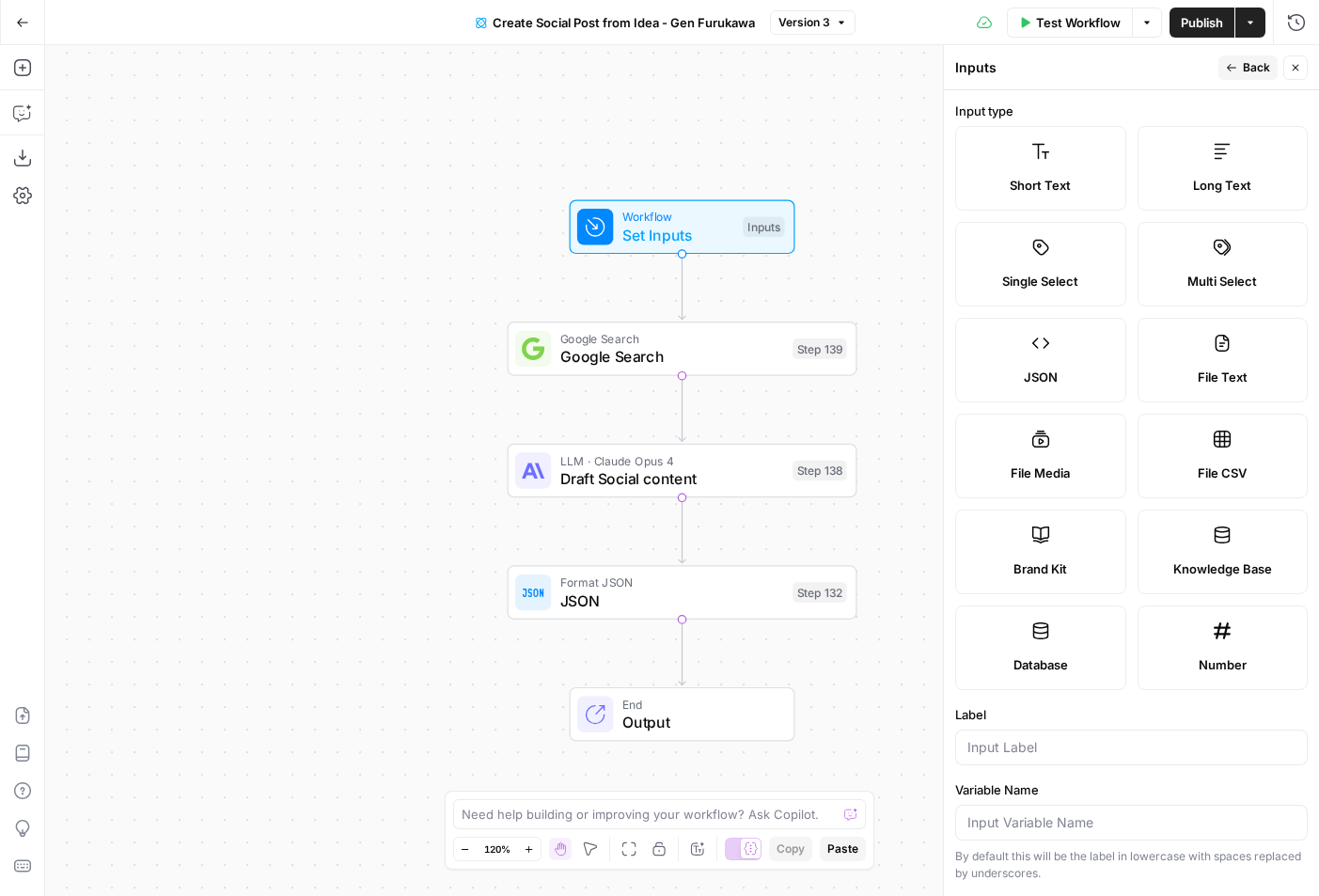 click on "Long Text" at bounding box center (1223, 168) 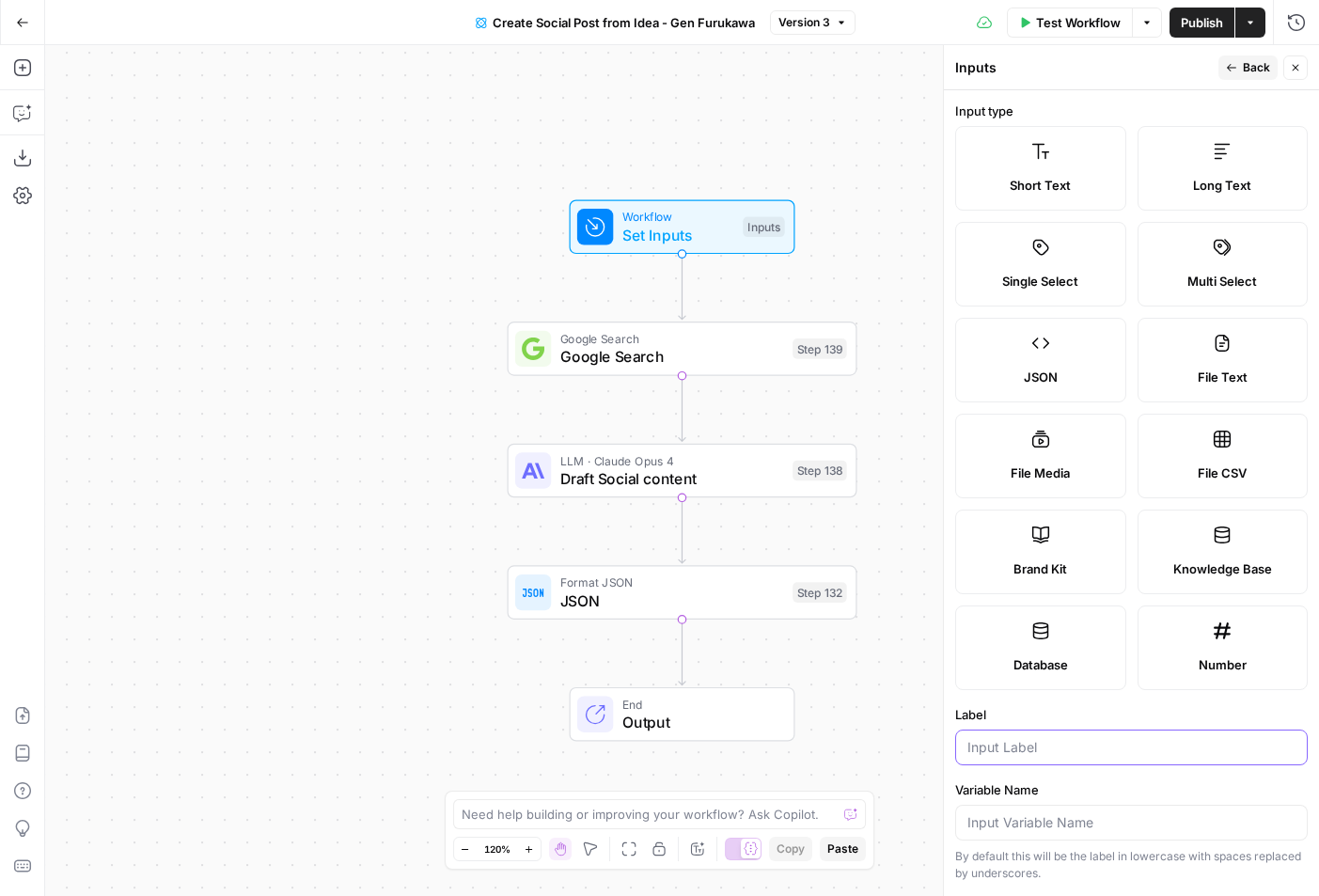 click on "Label" at bounding box center (1131, 747) 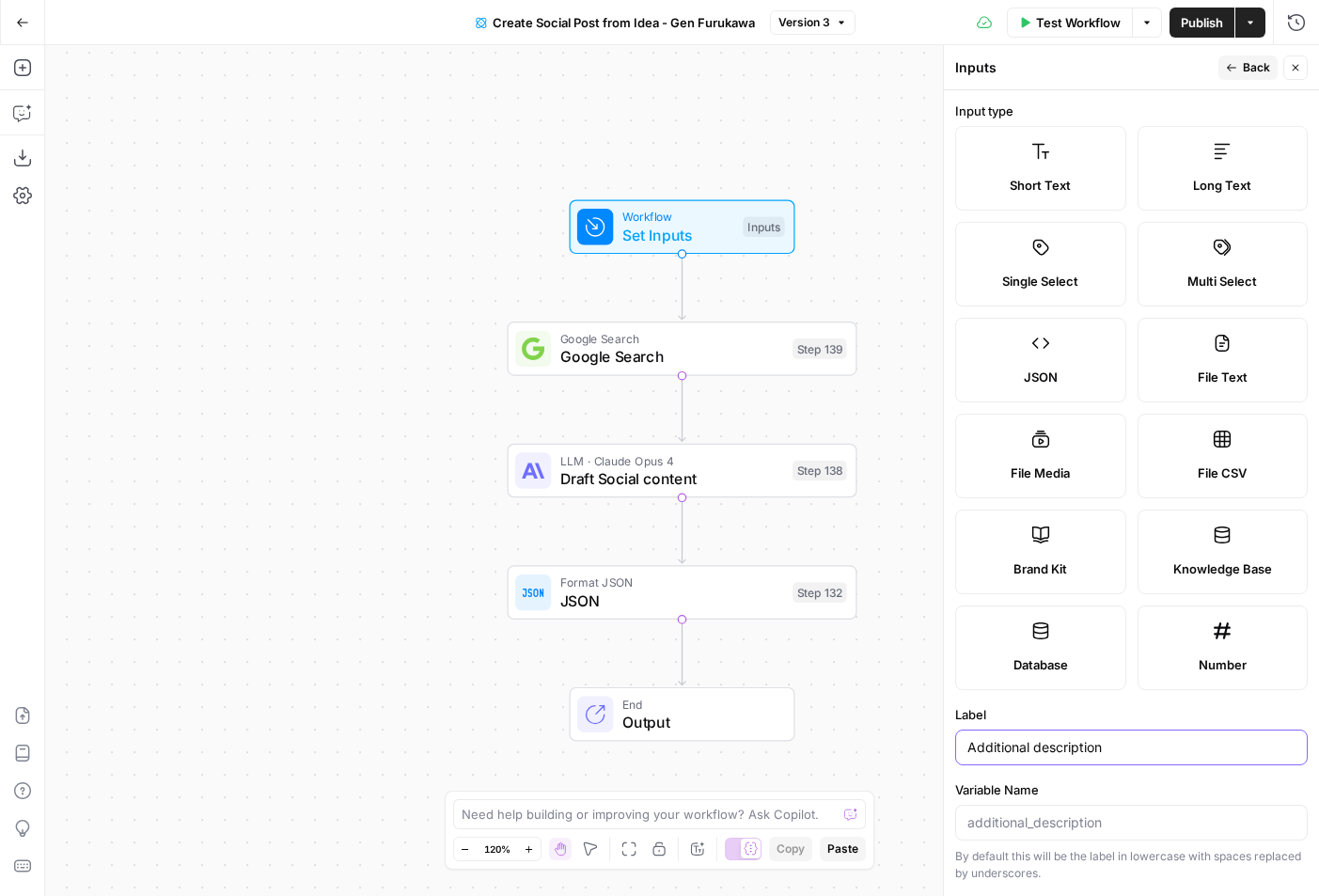 type on "Additional description" 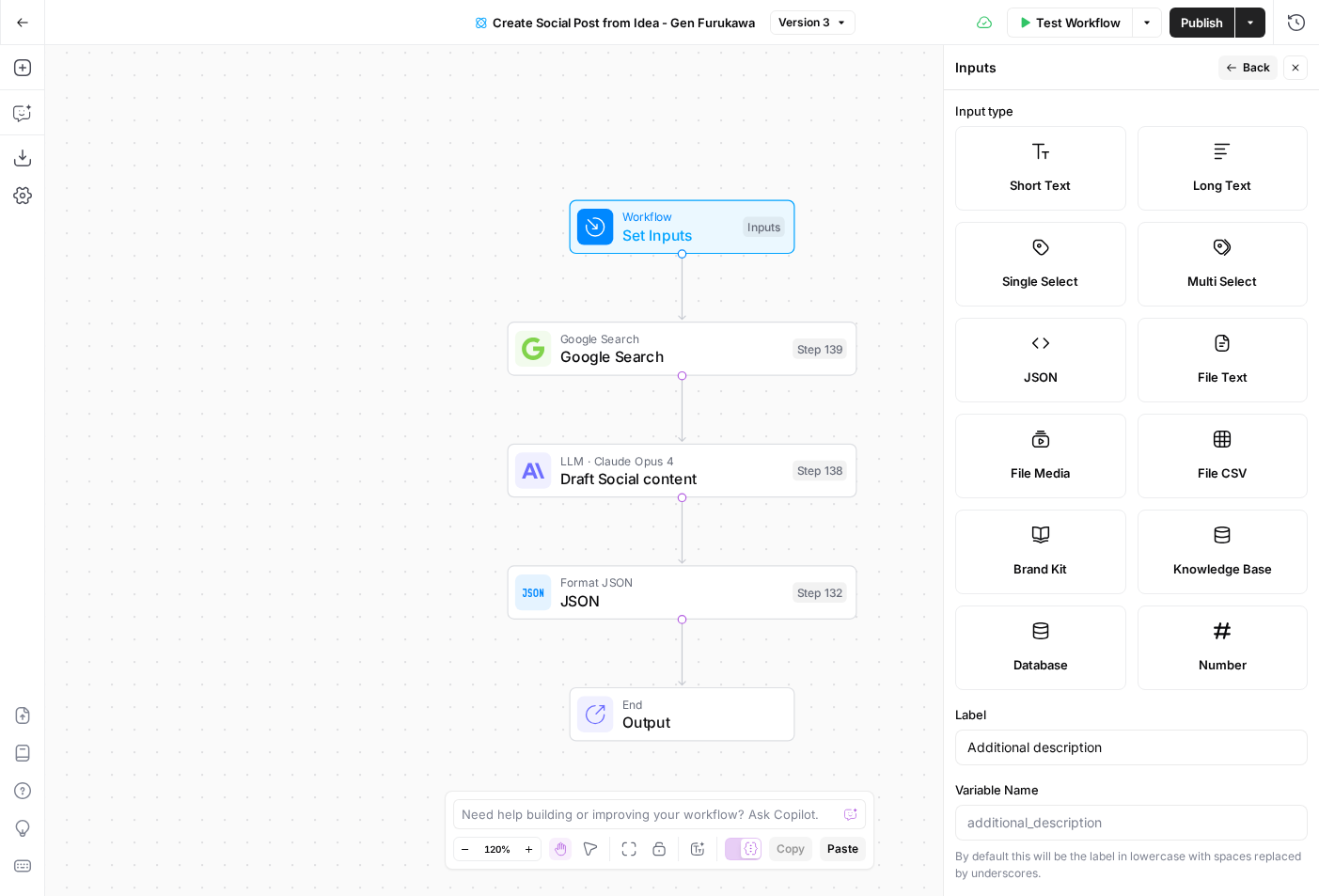 click on "Back" at bounding box center (1248, 68) 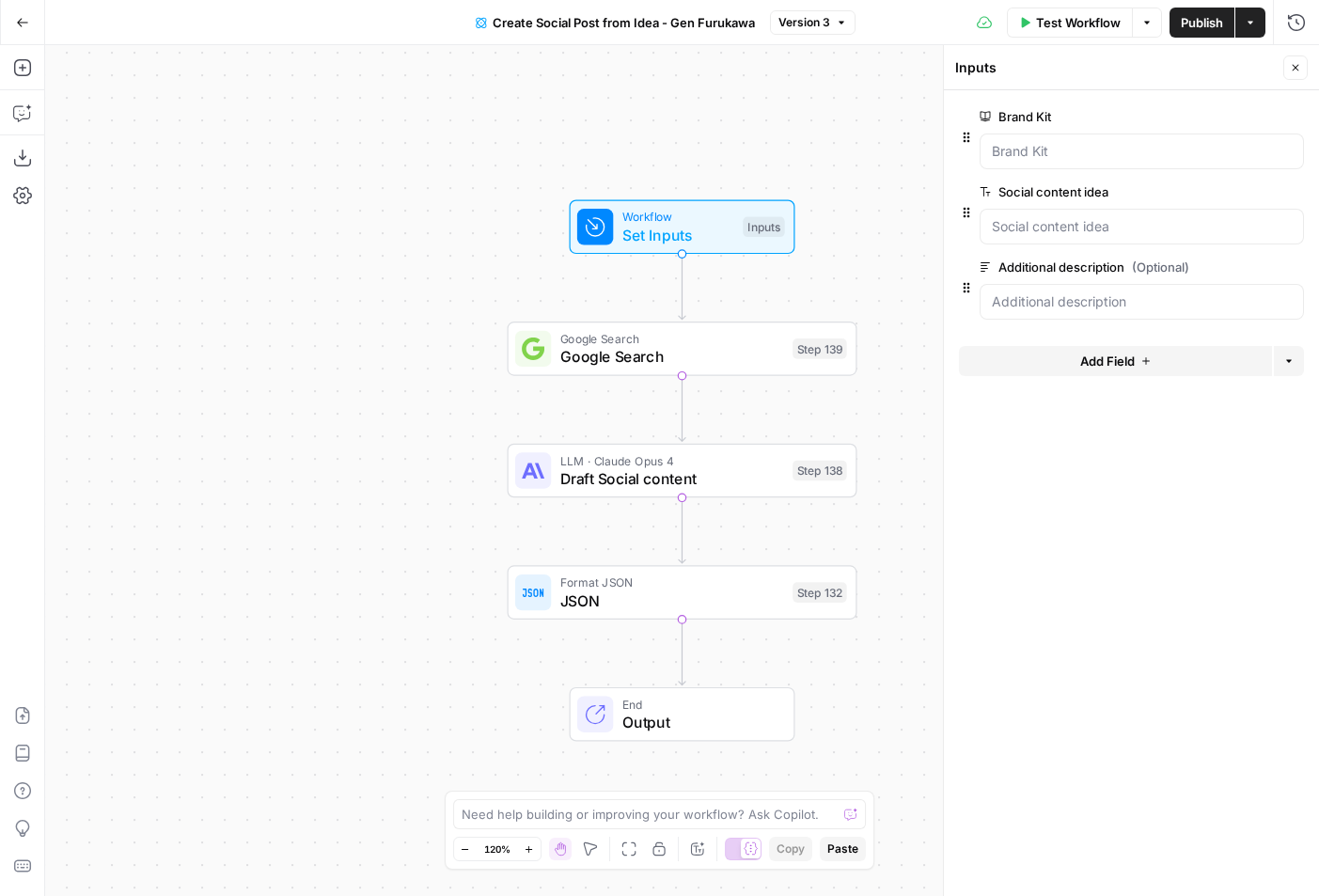 click on "edit field" at bounding box center [1233, 267] 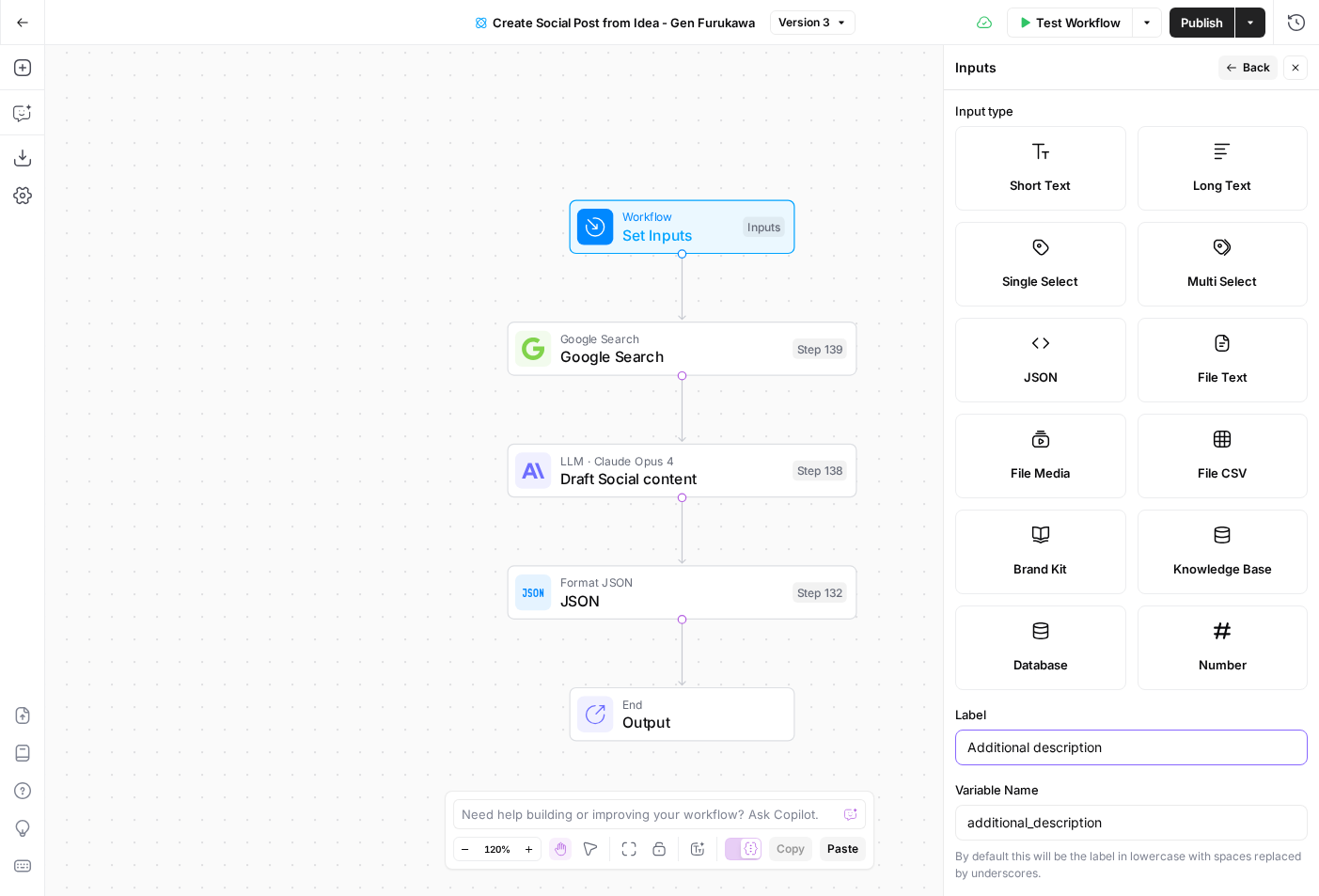 click on "Additional description" at bounding box center [1131, 747] 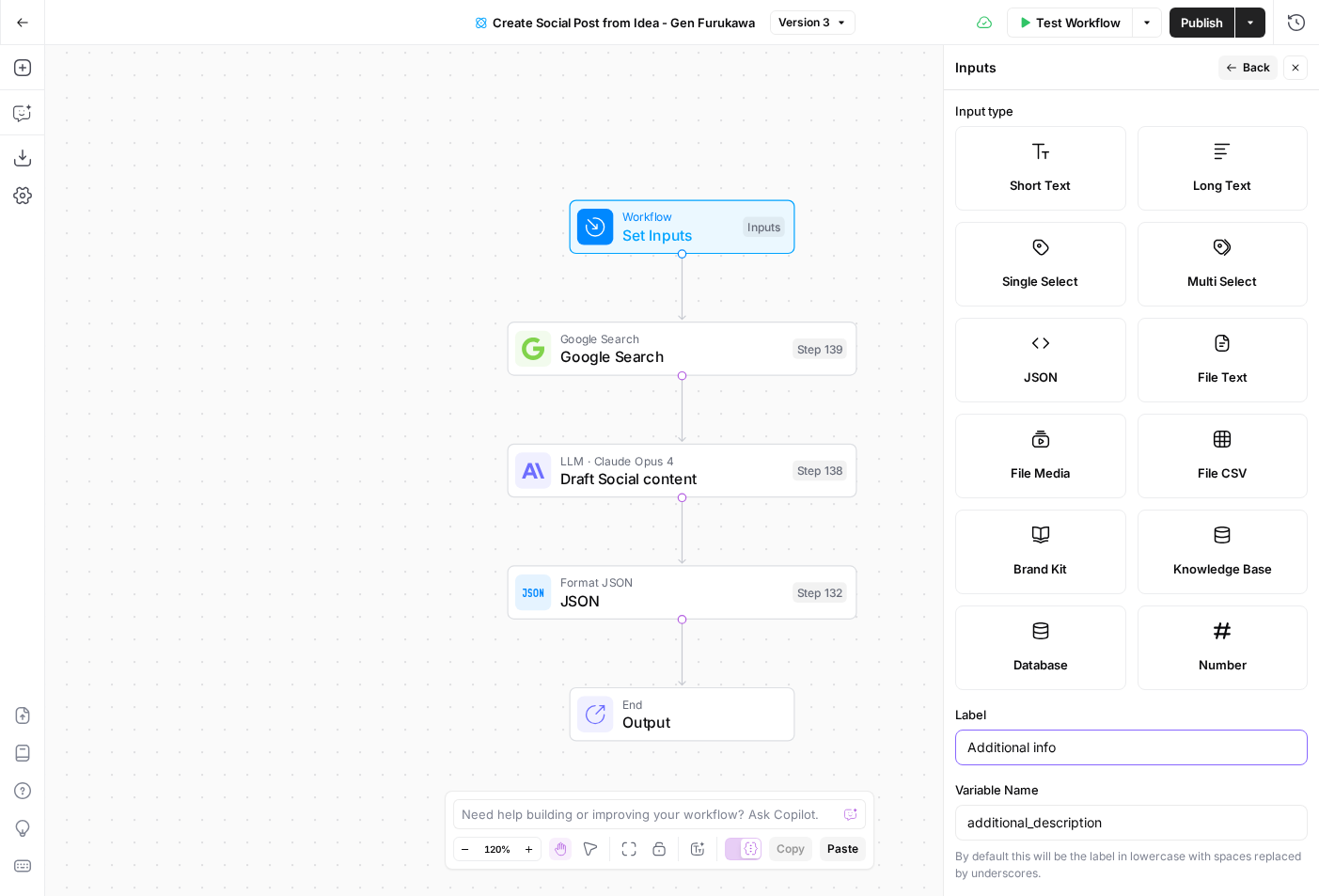 type on "Additional info" 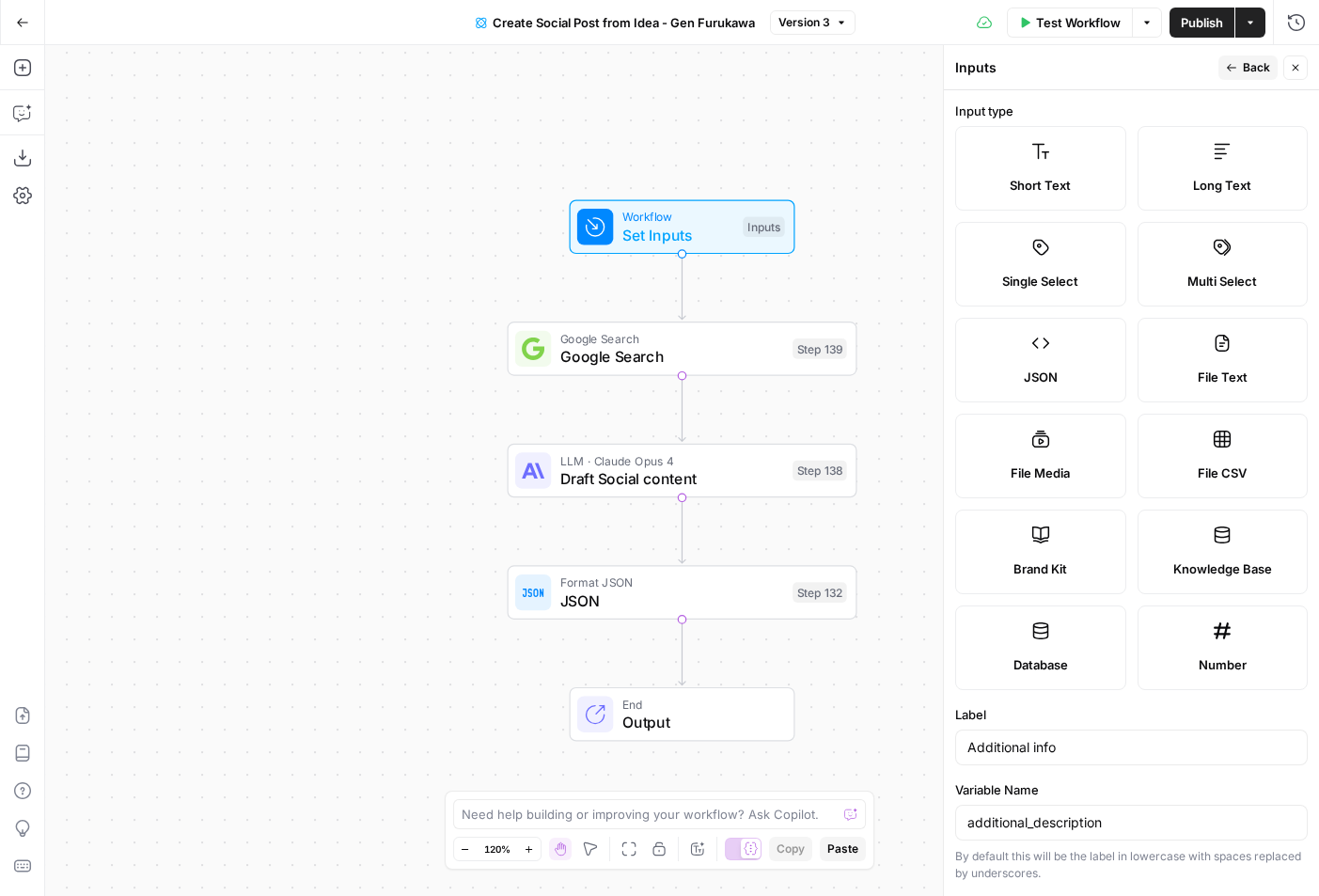 click on "Back" at bounding box center (1248, 68) 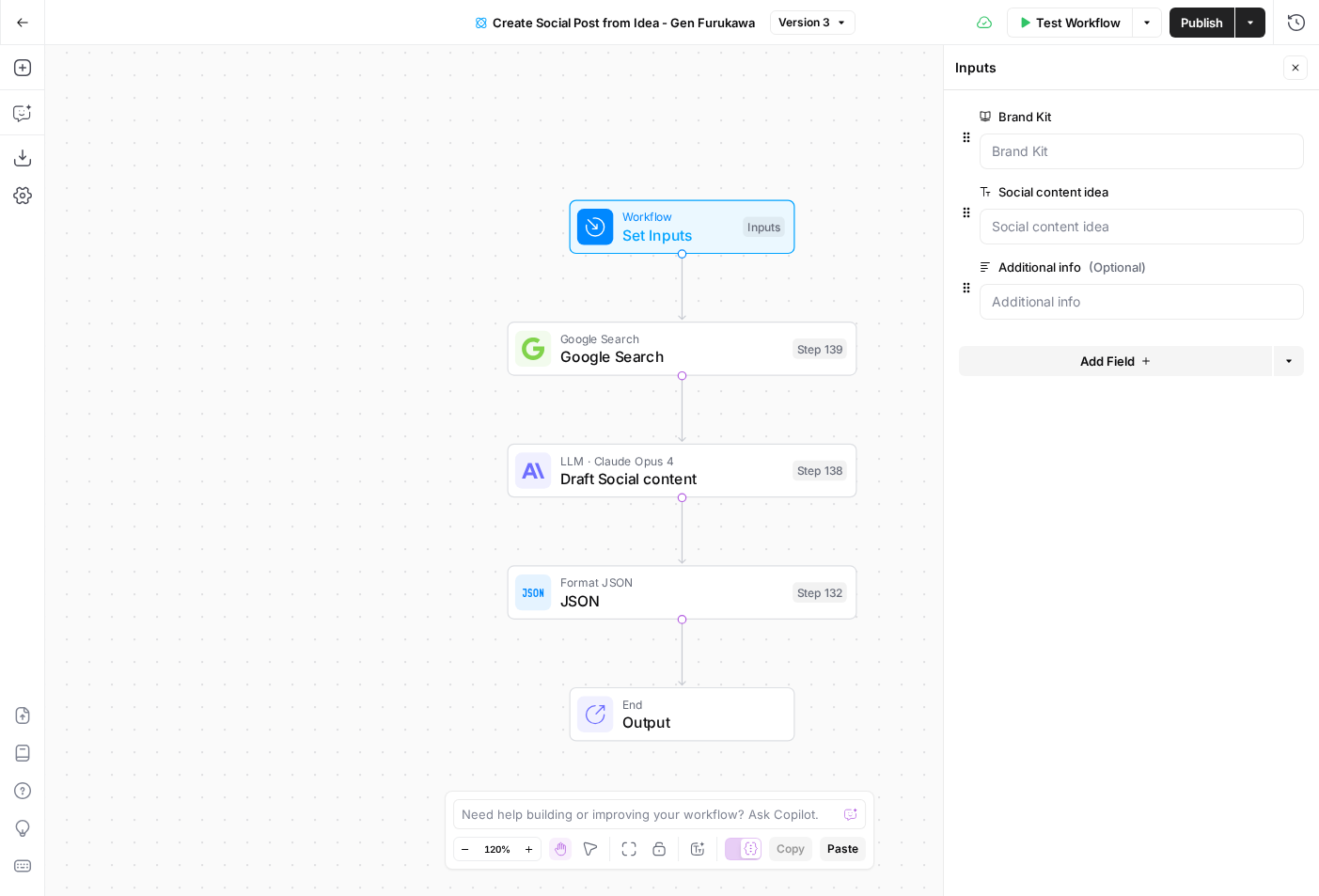 click on "Google Search" at bounding box center (672, 356) 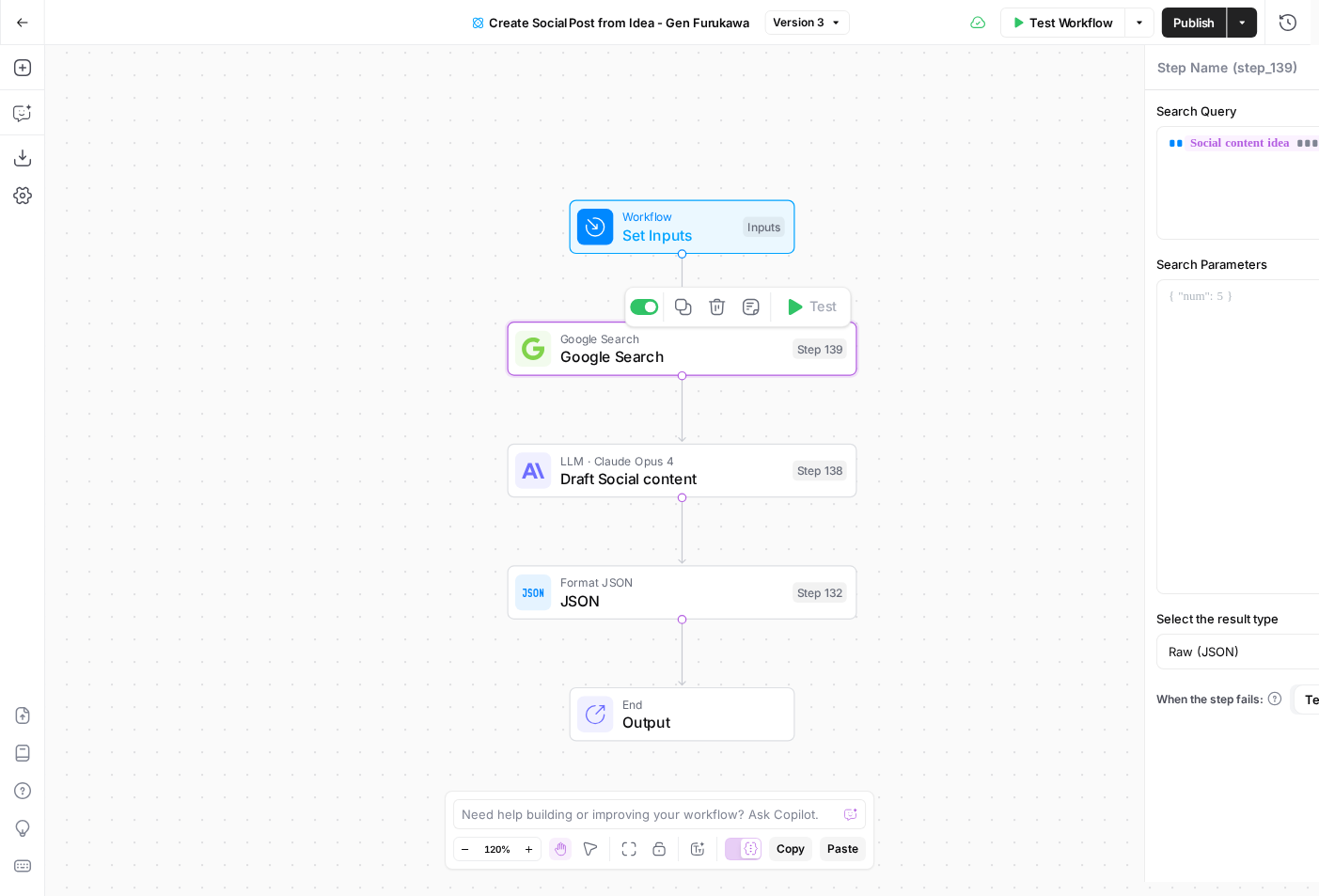 type on "Google Search" 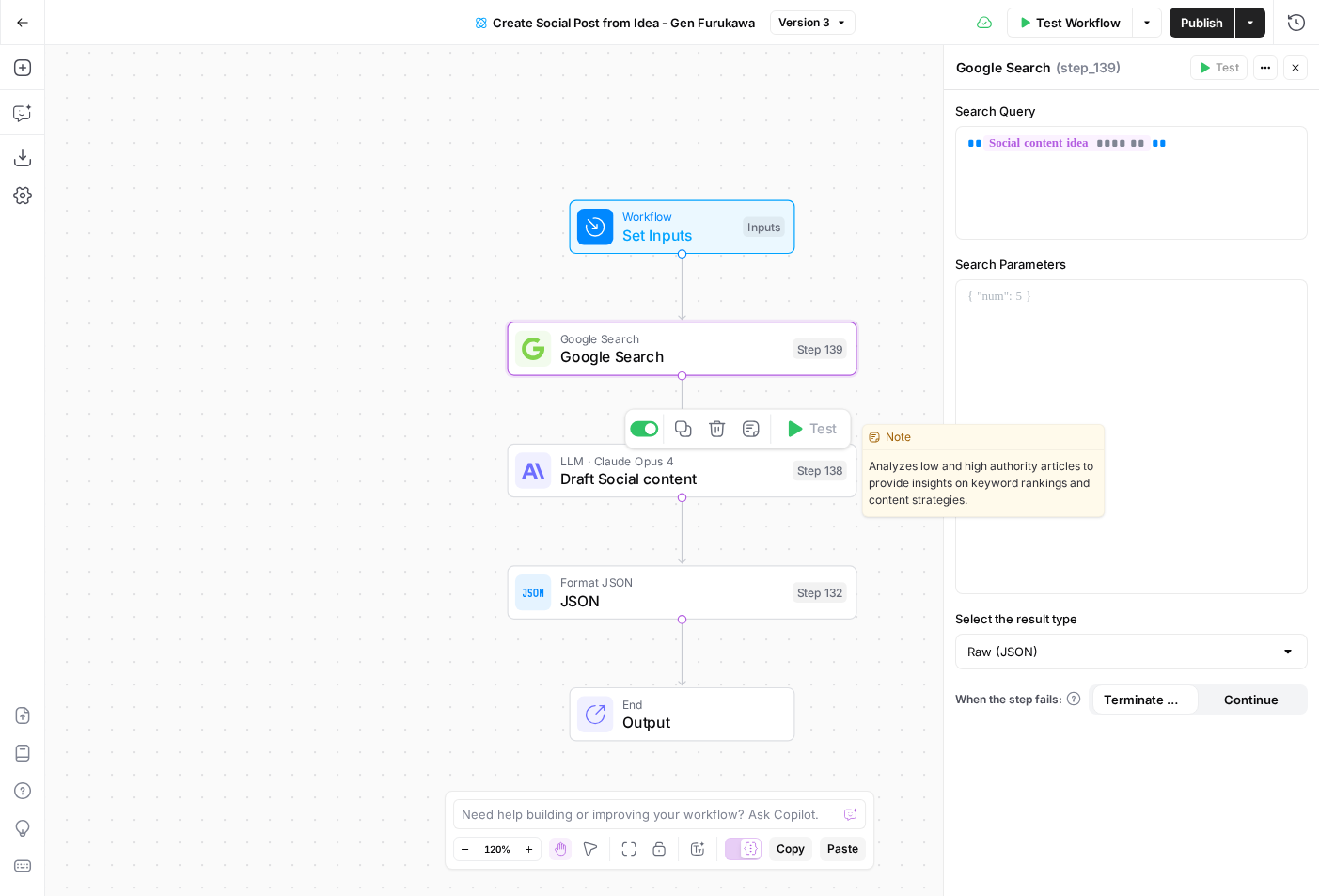 click on "Draft Social content" at bounding box center (672, 479) 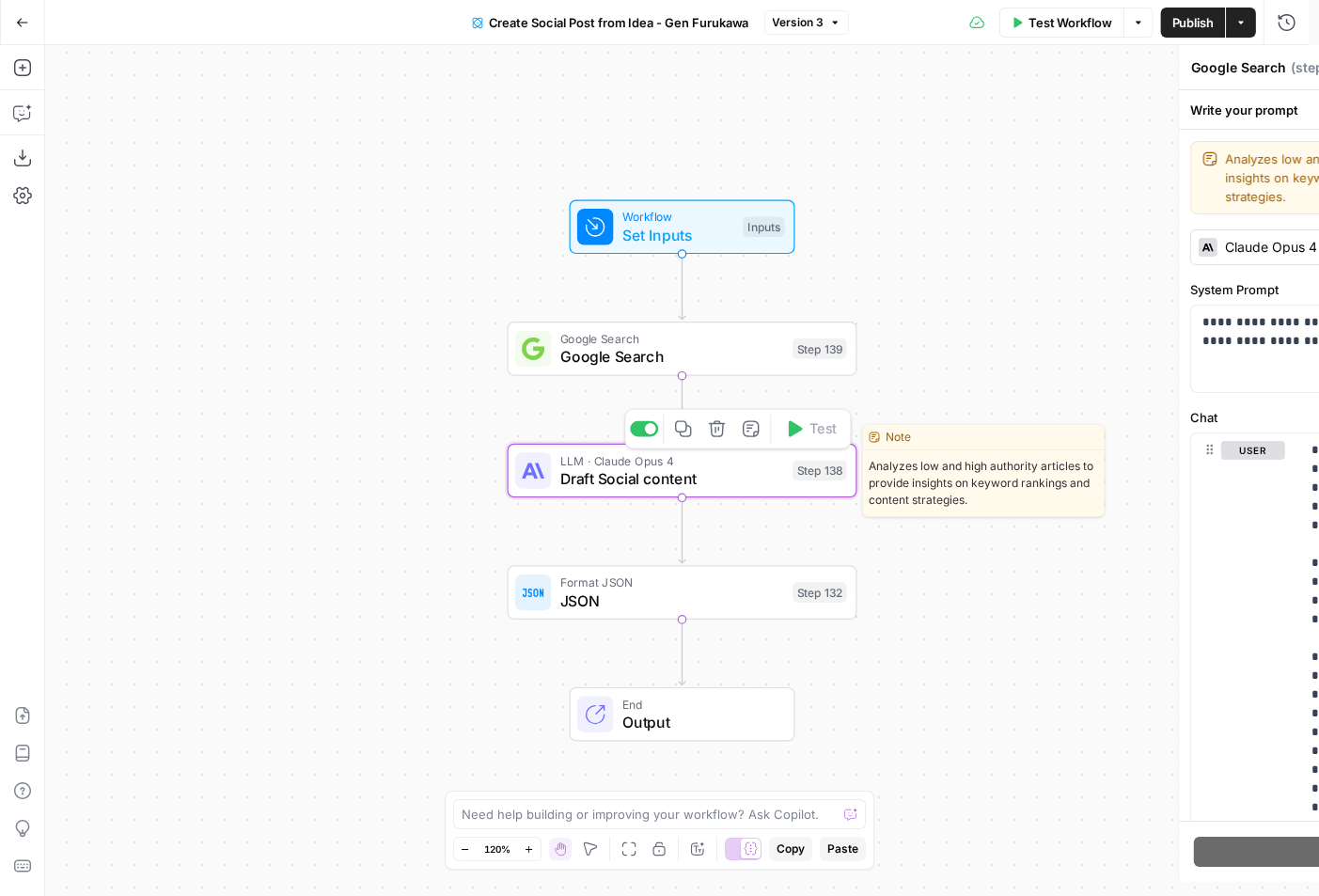 type on "Draft Social content" 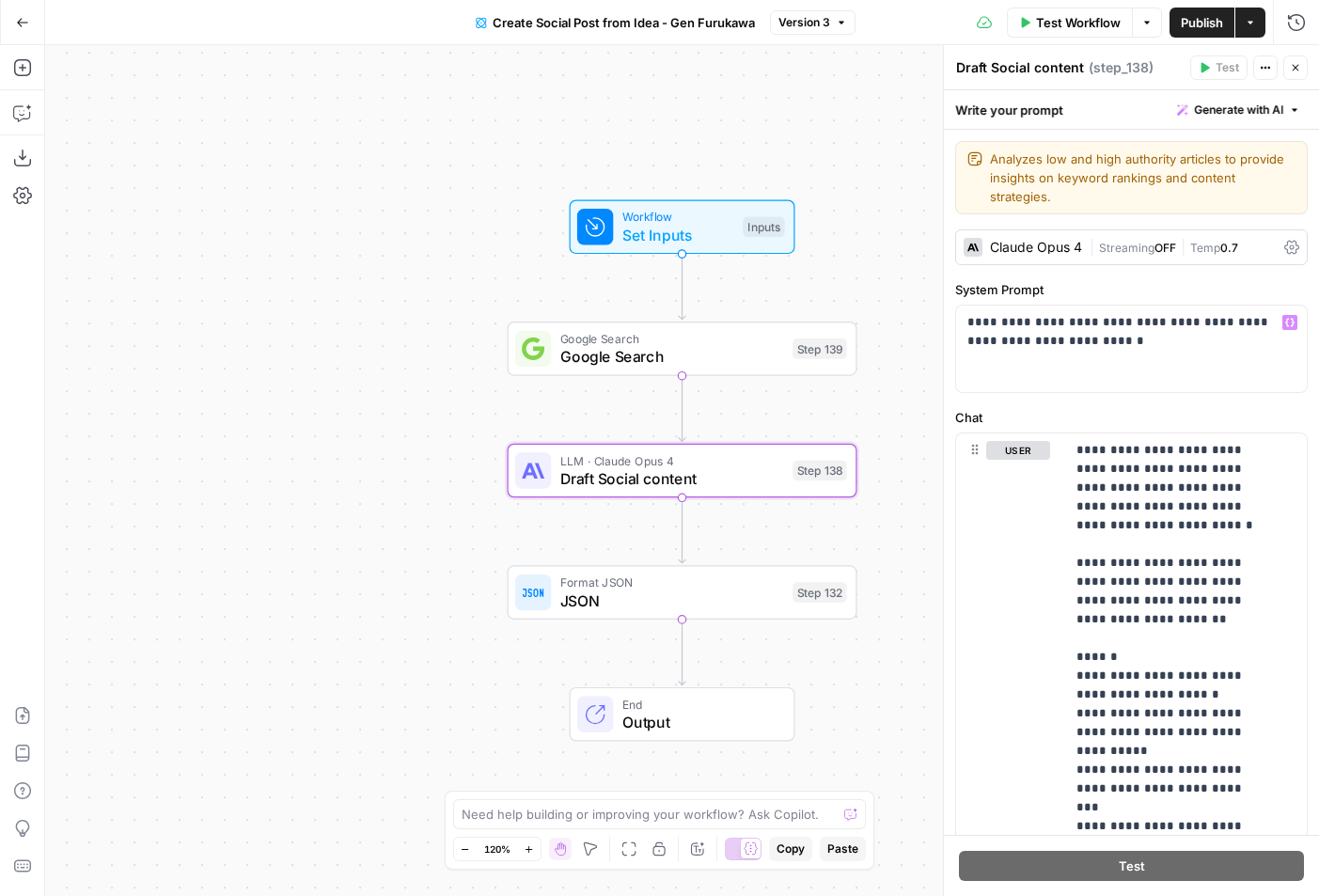 scroll, scrollTop: 189, scrollLeft: 0, axis: vertical 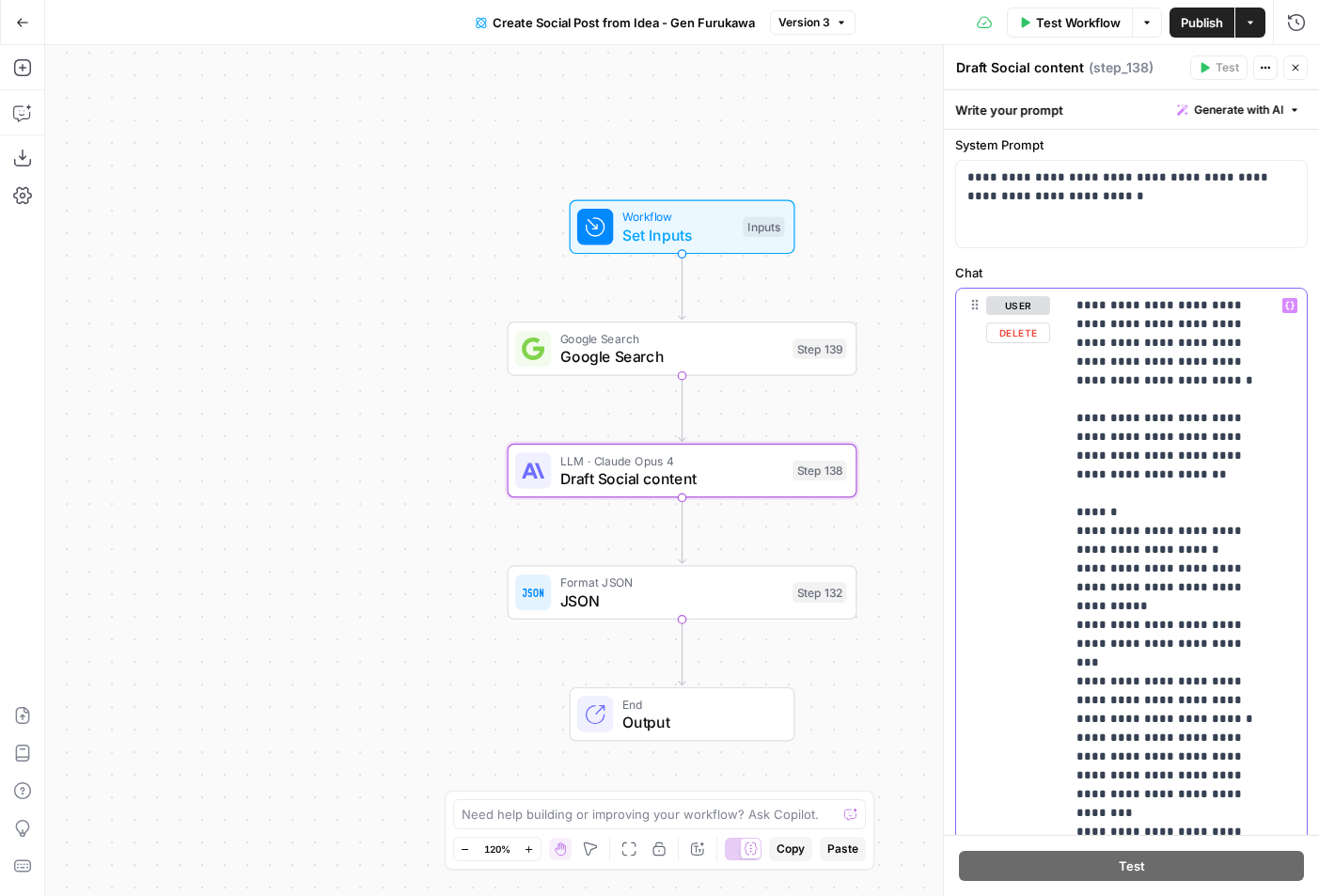click on "**********" at bounding box center (1171, 766) 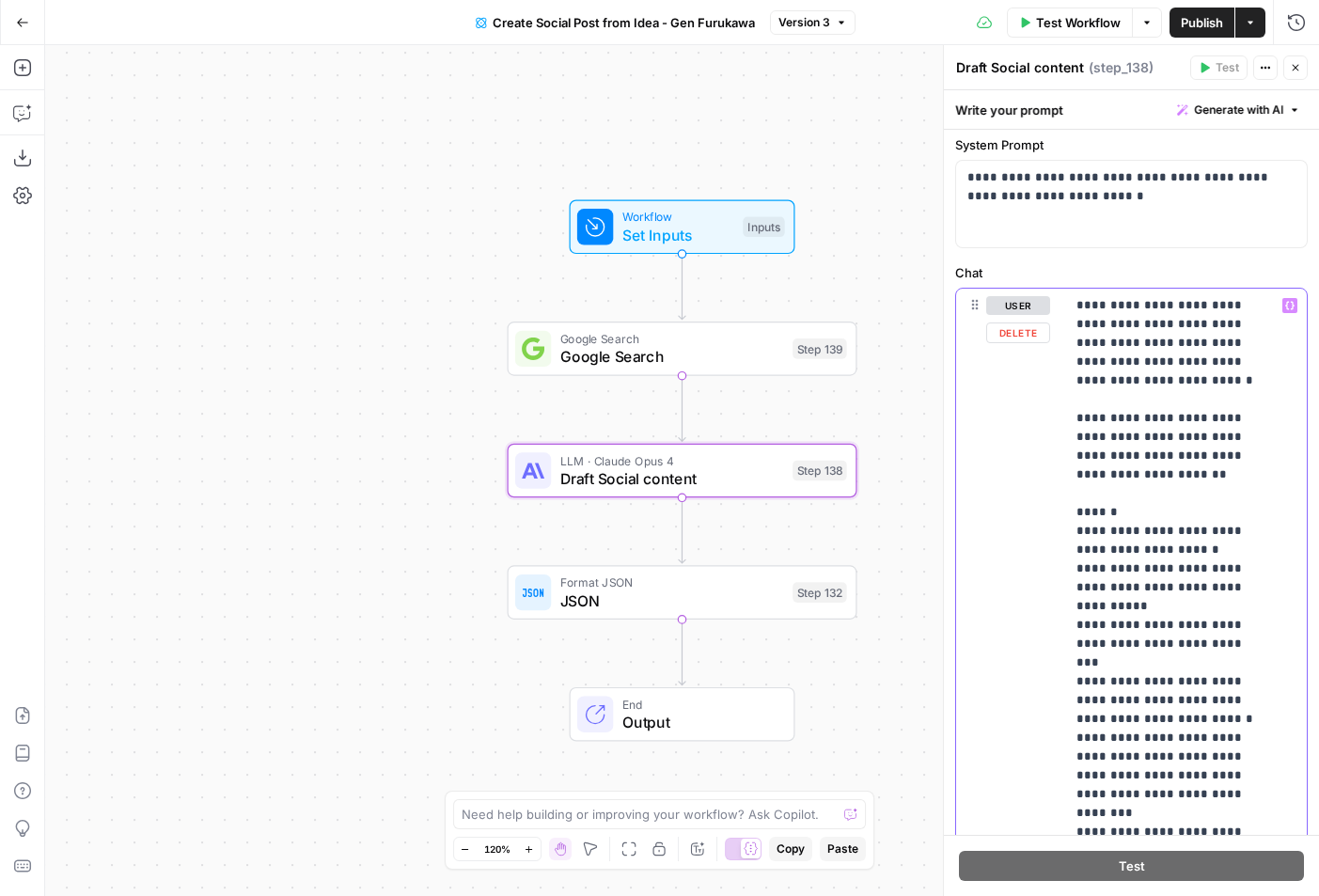 type 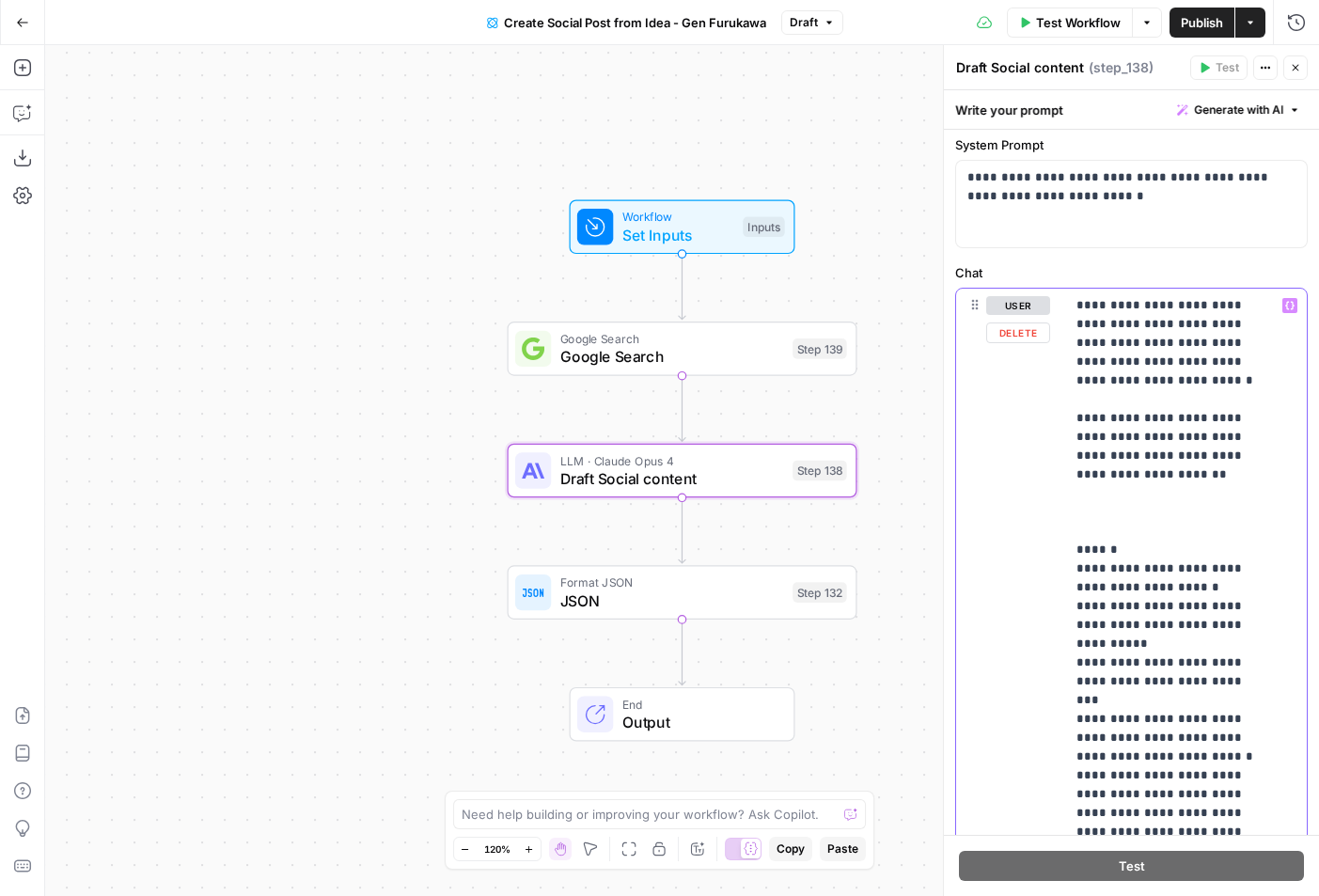 click on "Variables Menu" at bounding box center (1290, 306) 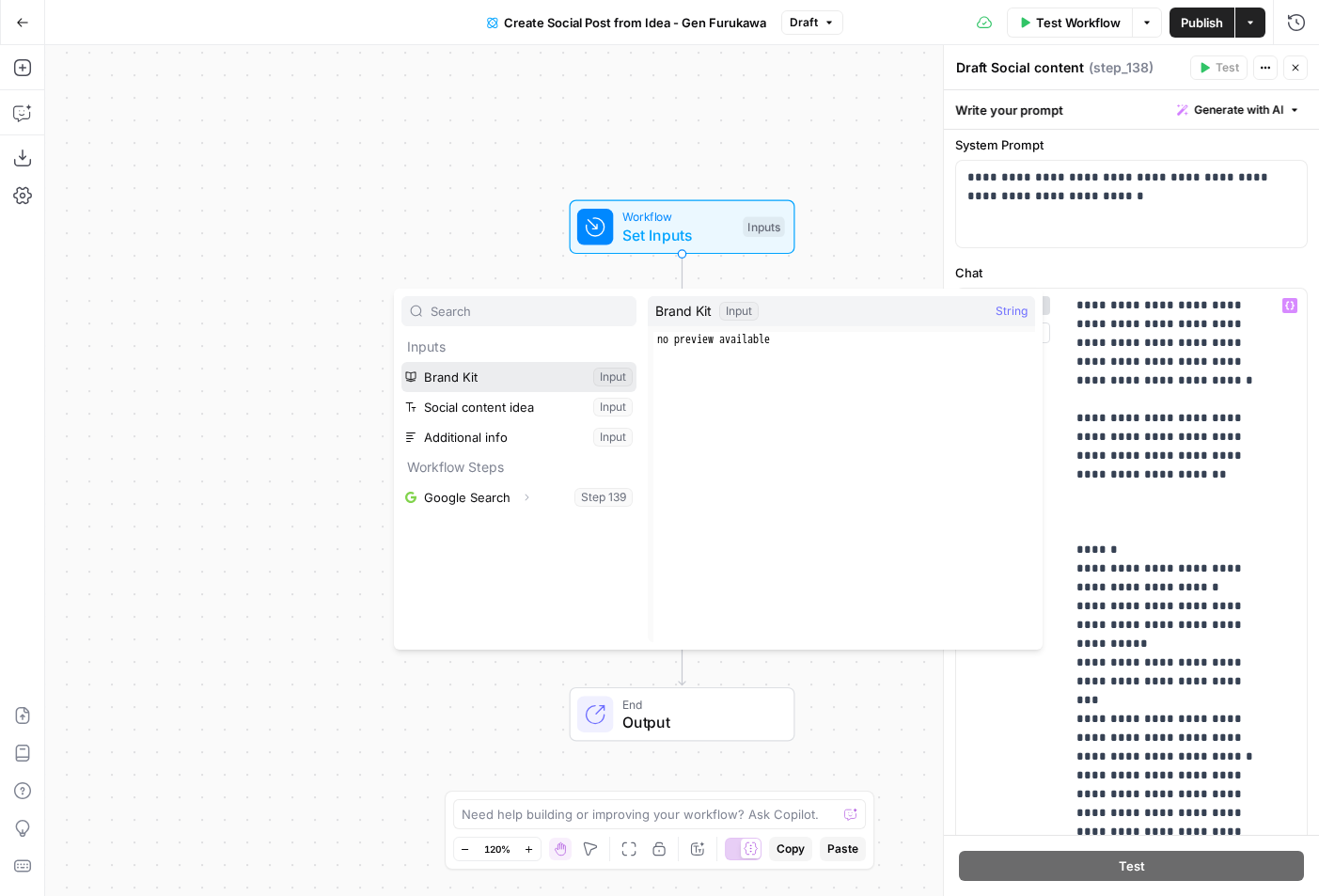 click at bounding box center [519, 377] 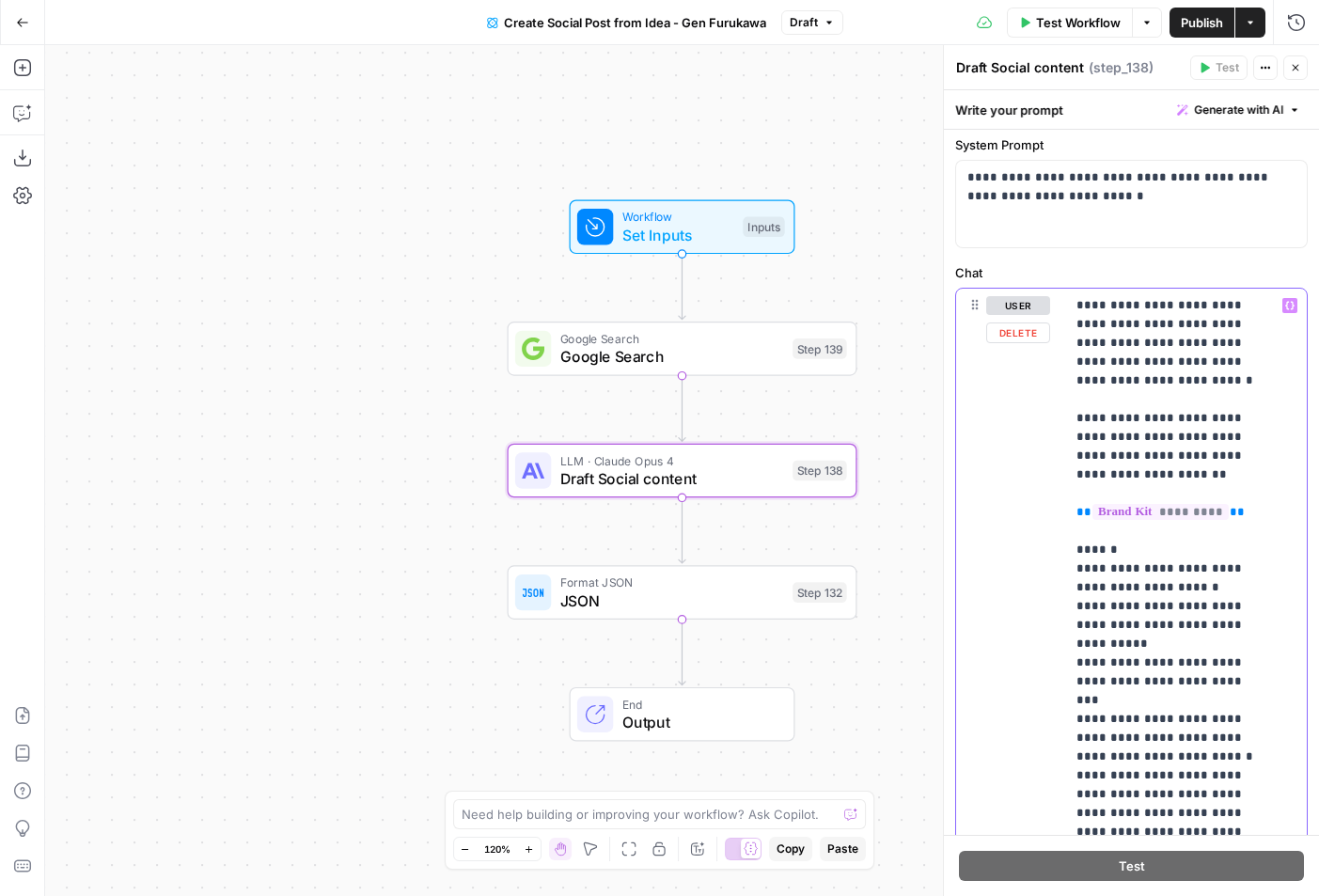 click 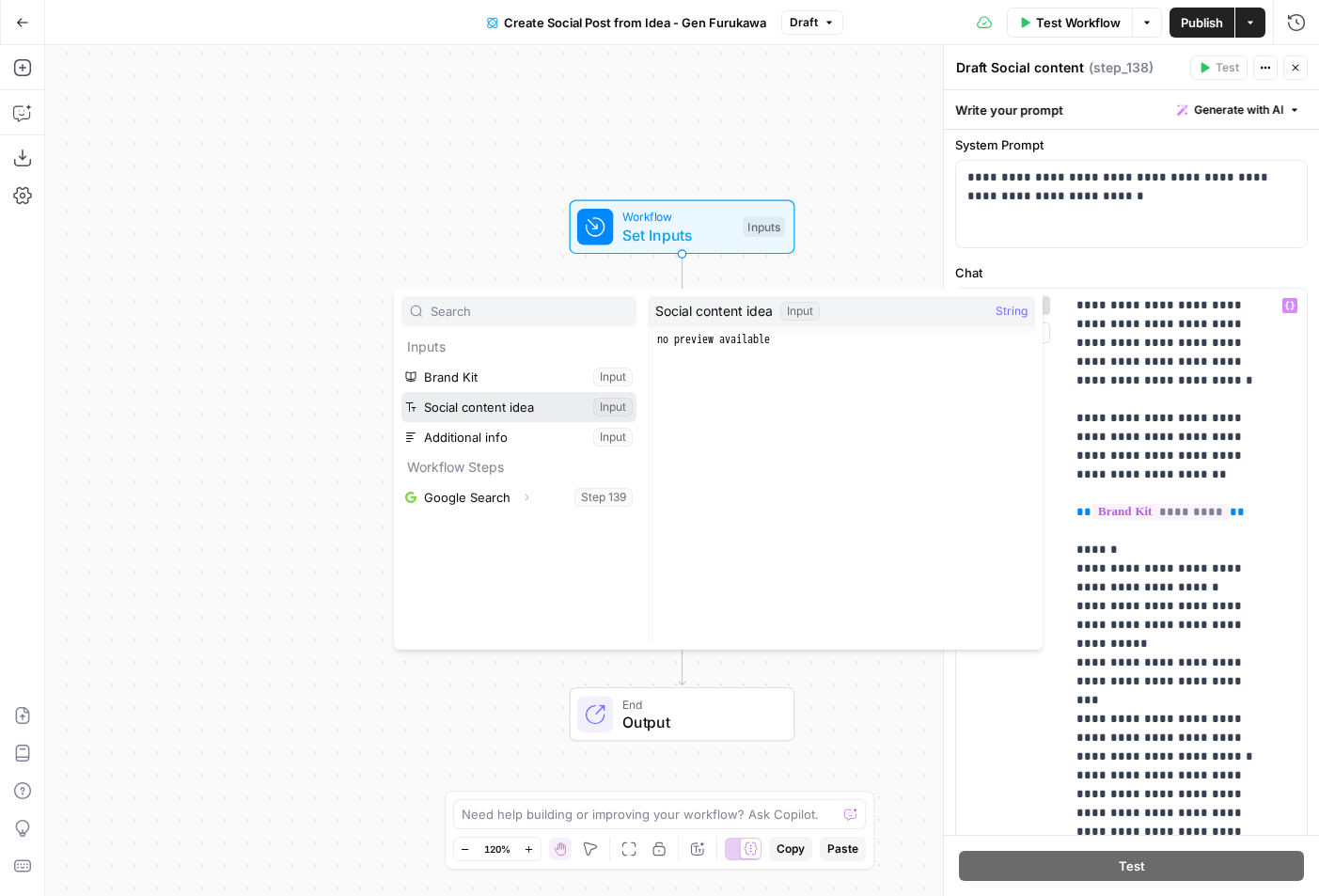 click at bounding box center [519, 407] 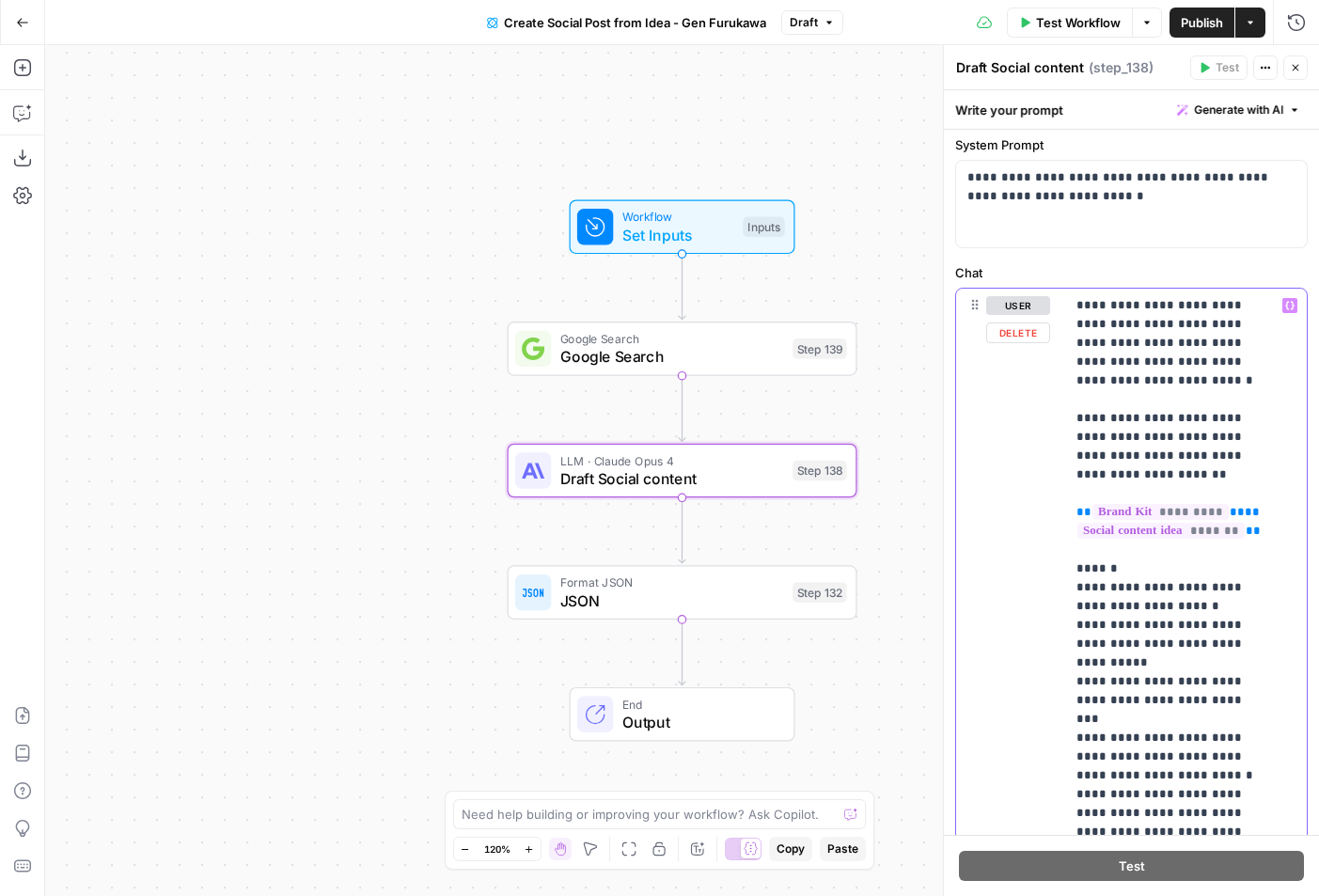 click 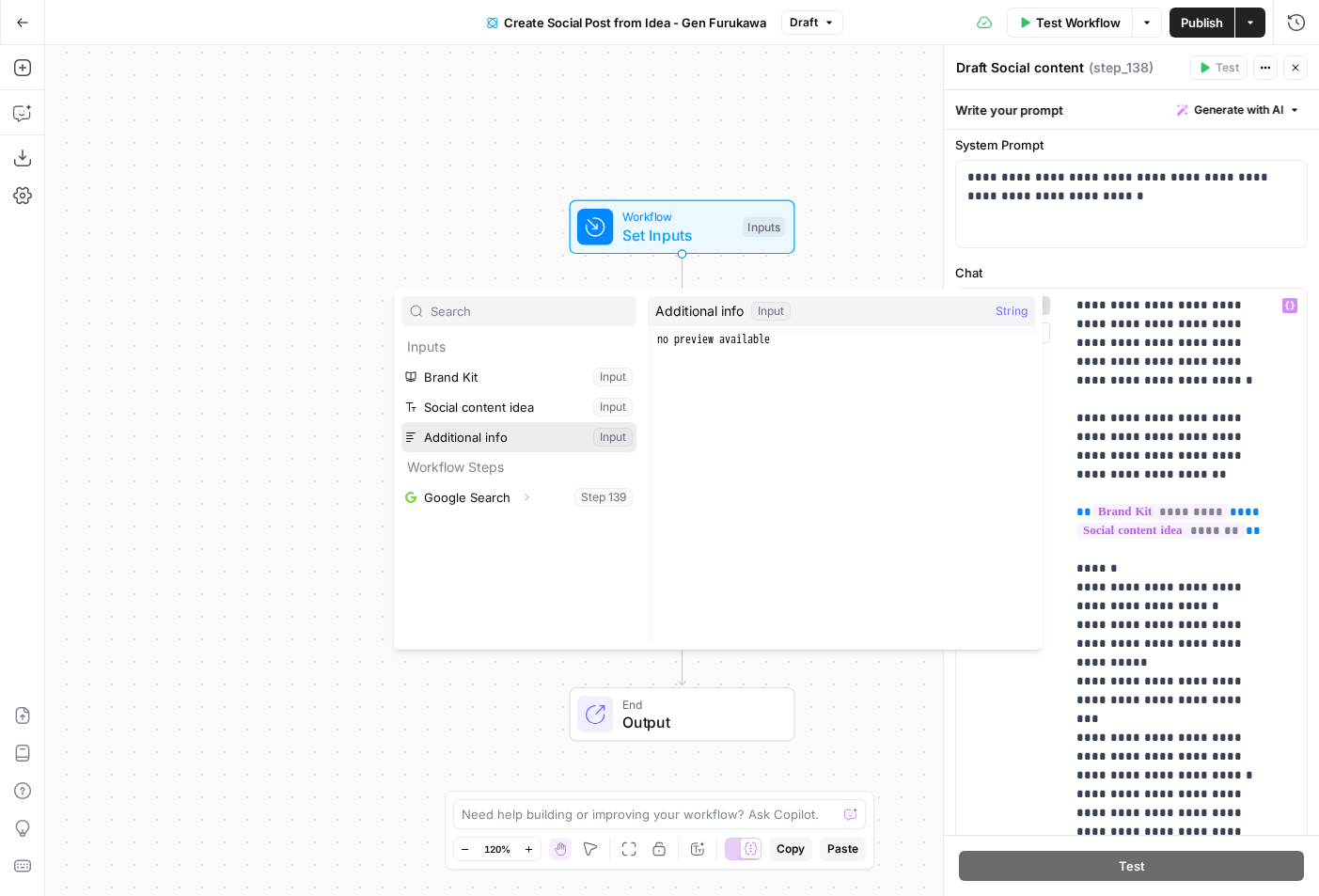 click at bounding box center [519, 437] 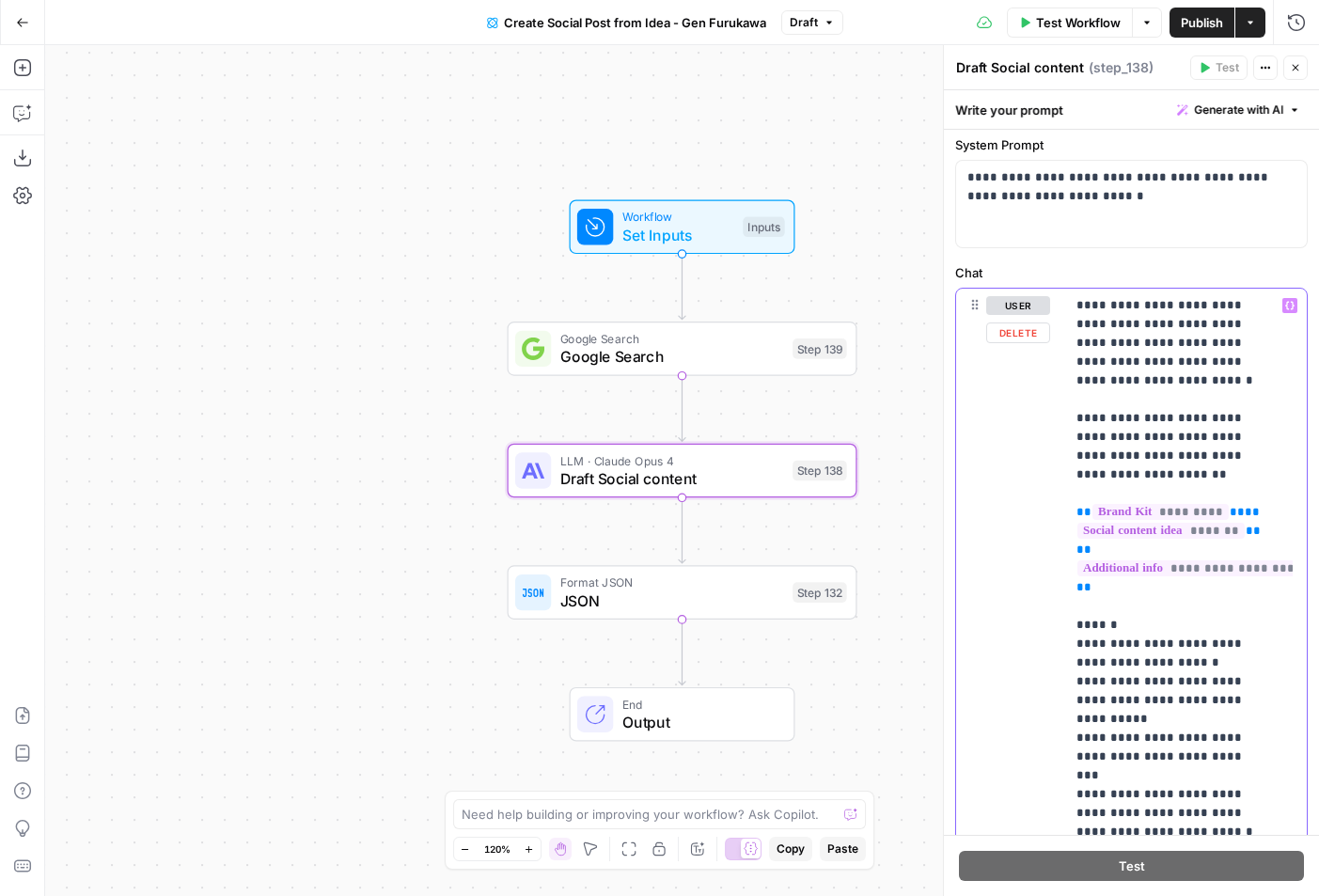 click on "**********" at bounding box center [1171, 841] 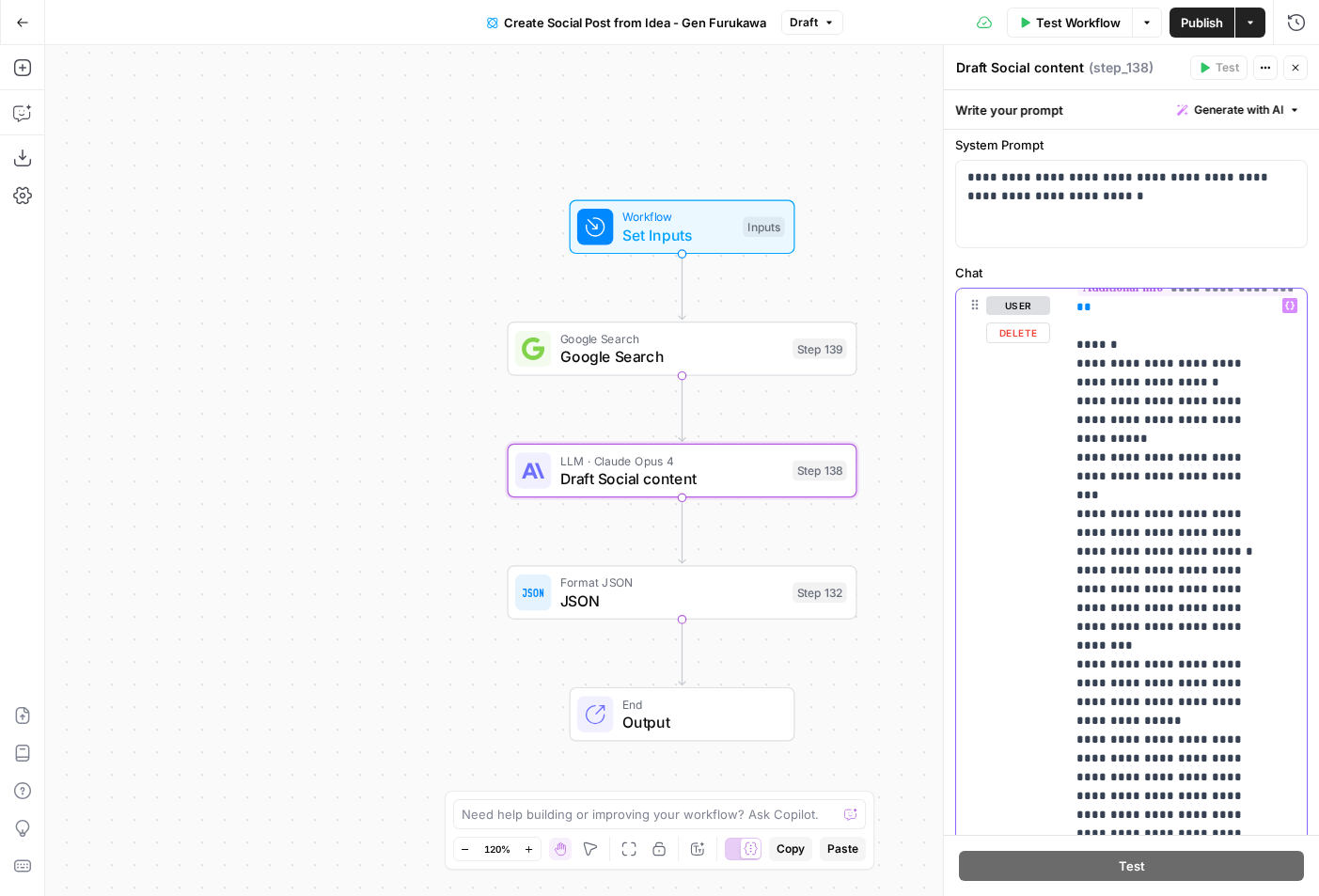 scroll, scrollTop: 485, scrollLeft: 0, axis: vertical 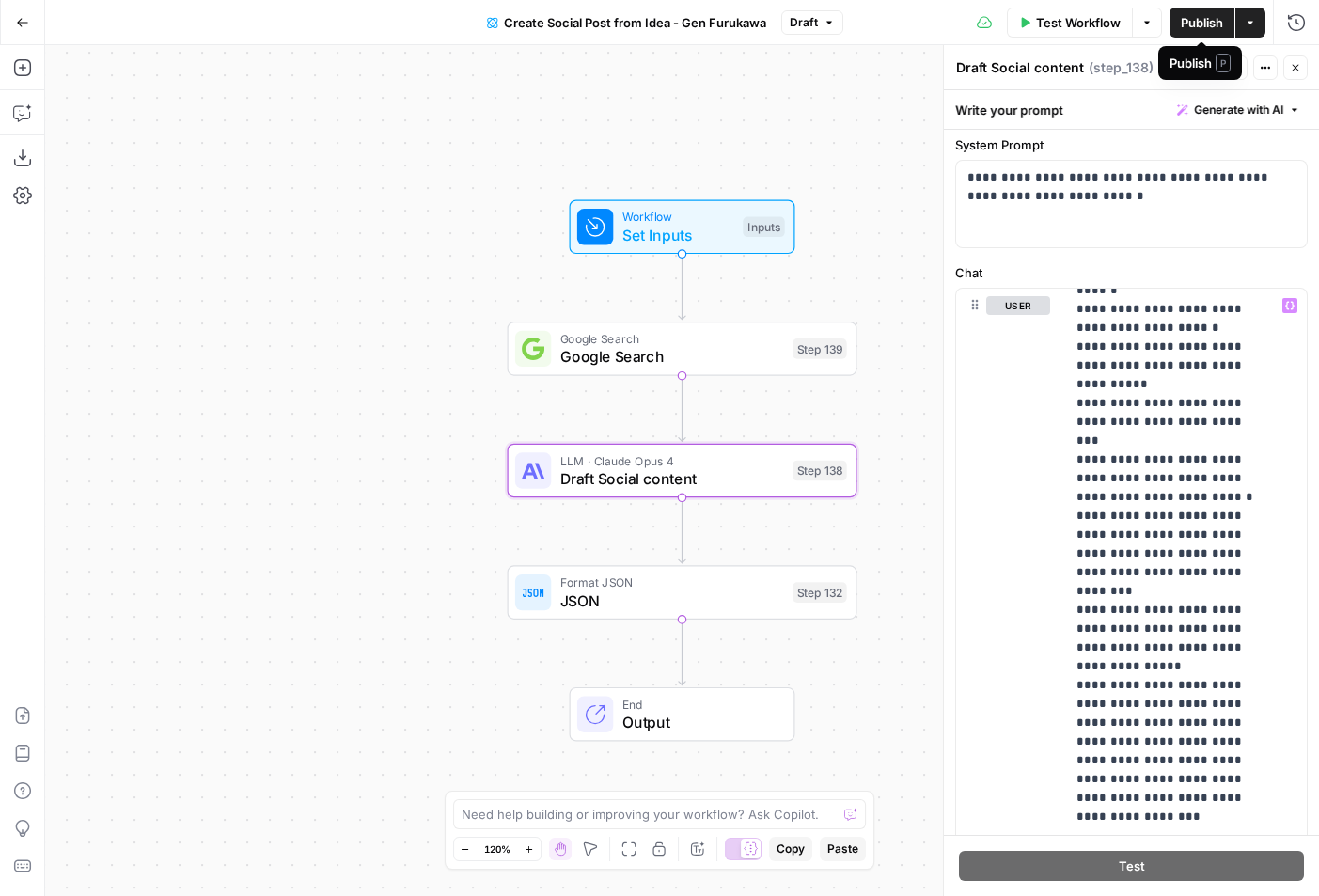 click on "Publish" at bounding box center (1201, 23) 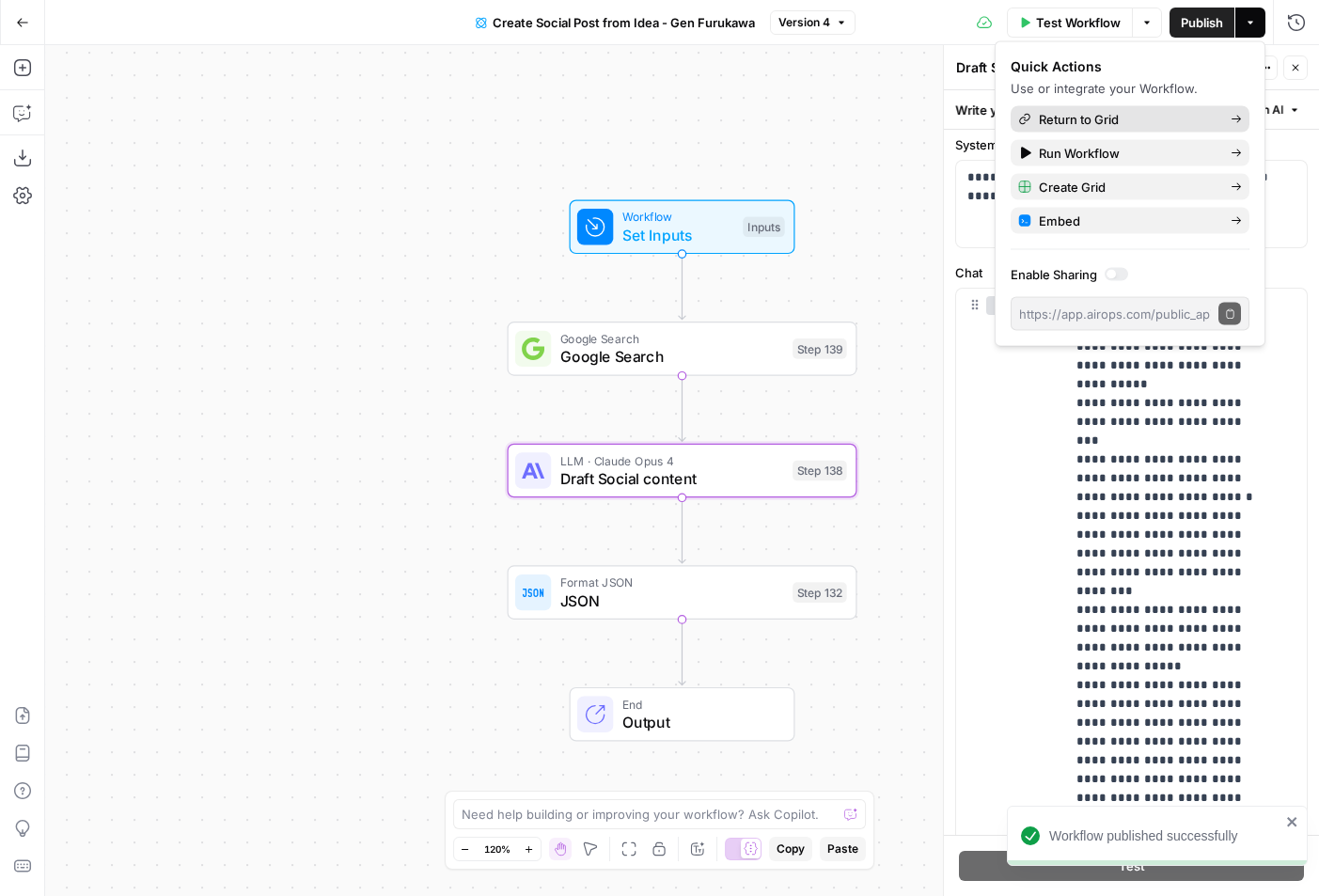 click on "Return to Grid" at bounding box center (1127, 119) 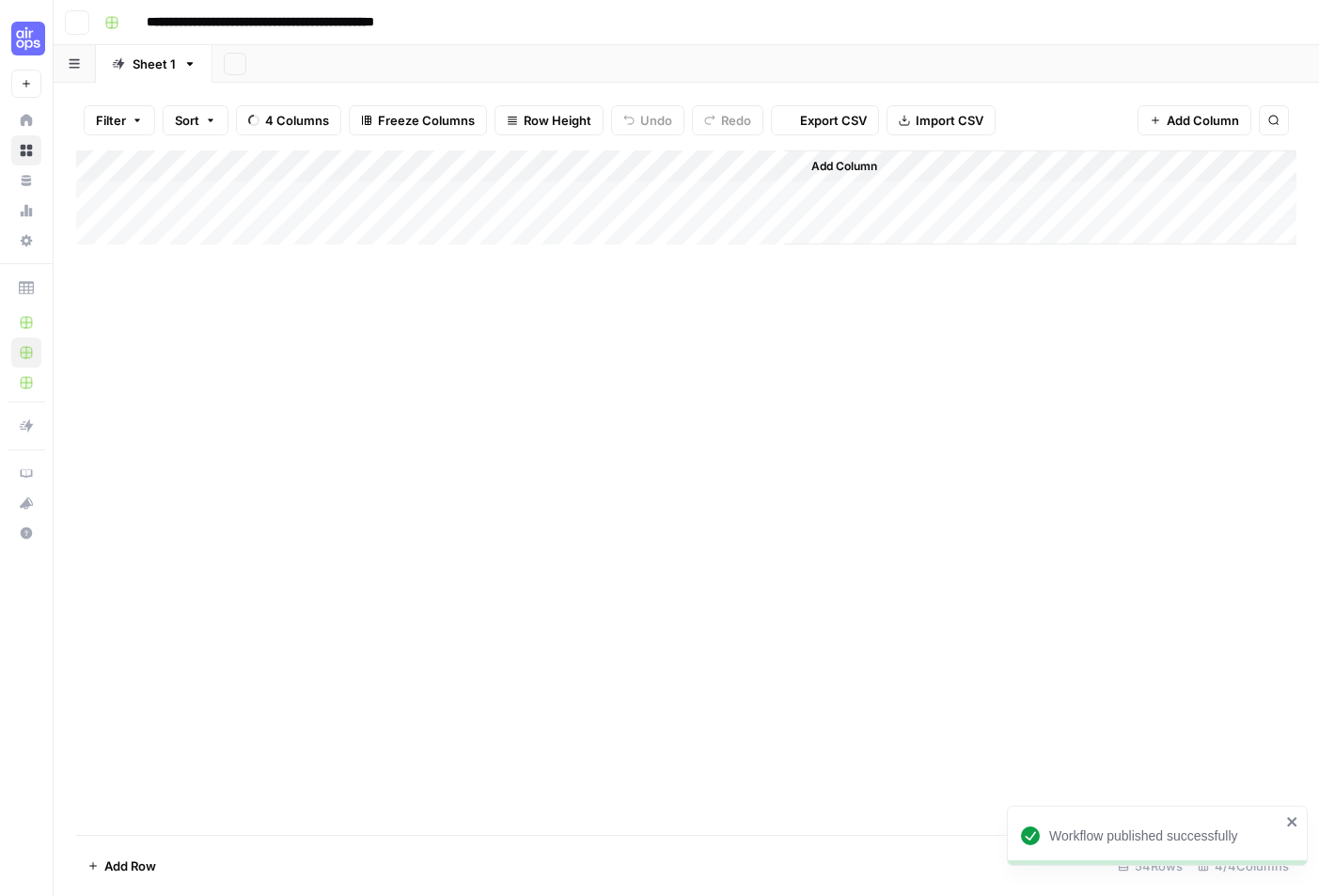 scroll, scrollTop: 0, scrollLeft: 0, axis: both 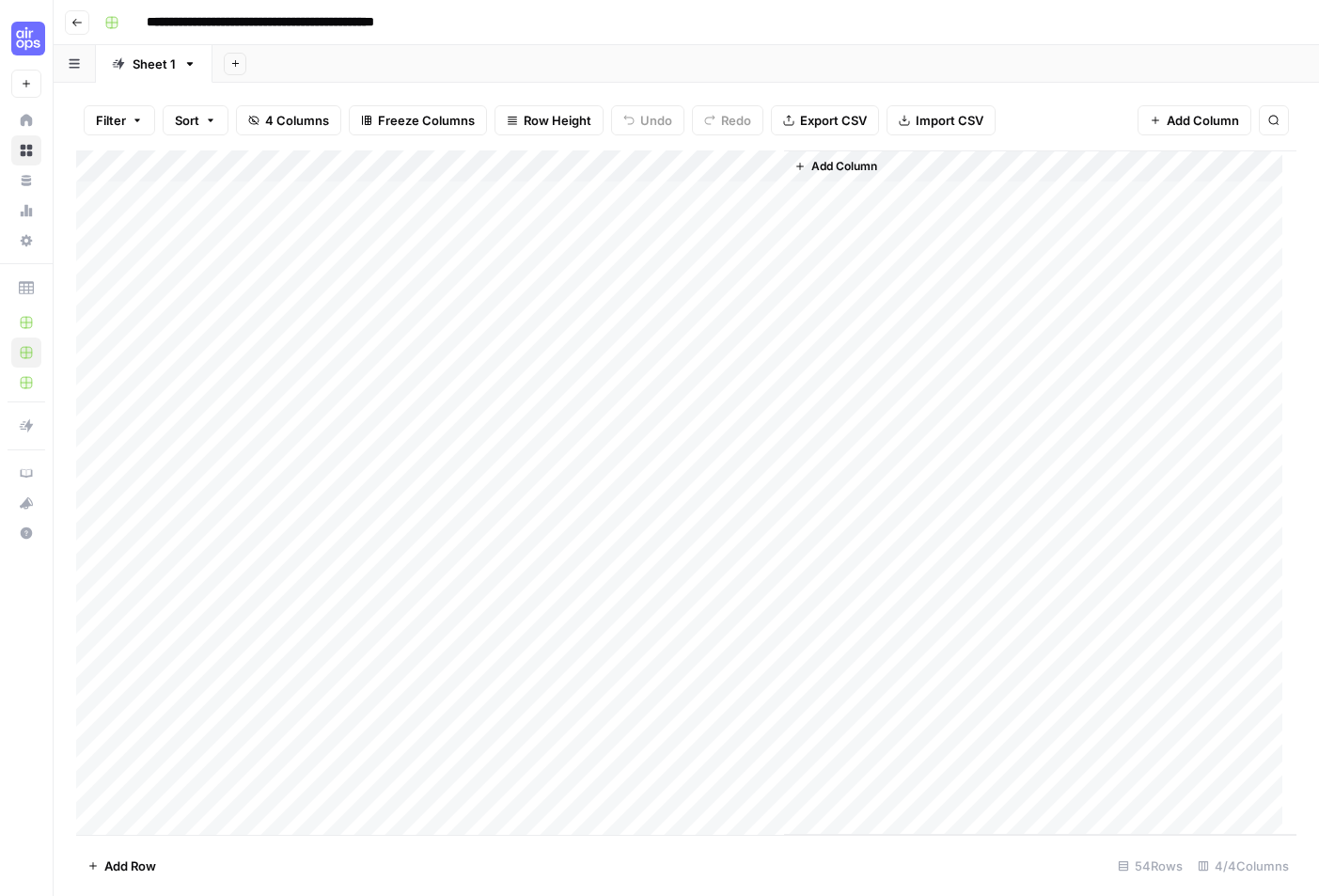 click on "Add Column" at bounding box center (686, 493) 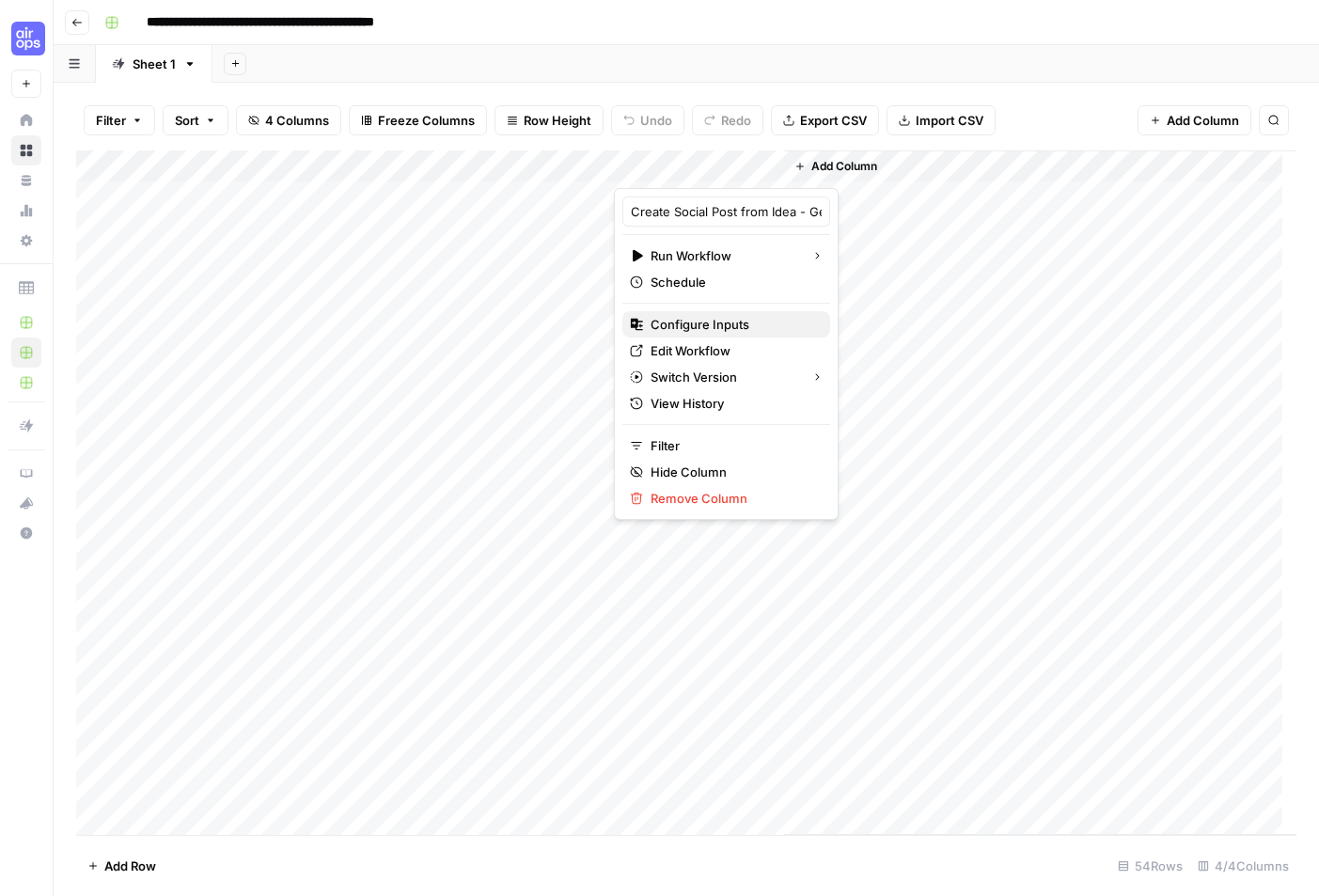 click on "Configure Inputs" at bounding box center (732, 324) 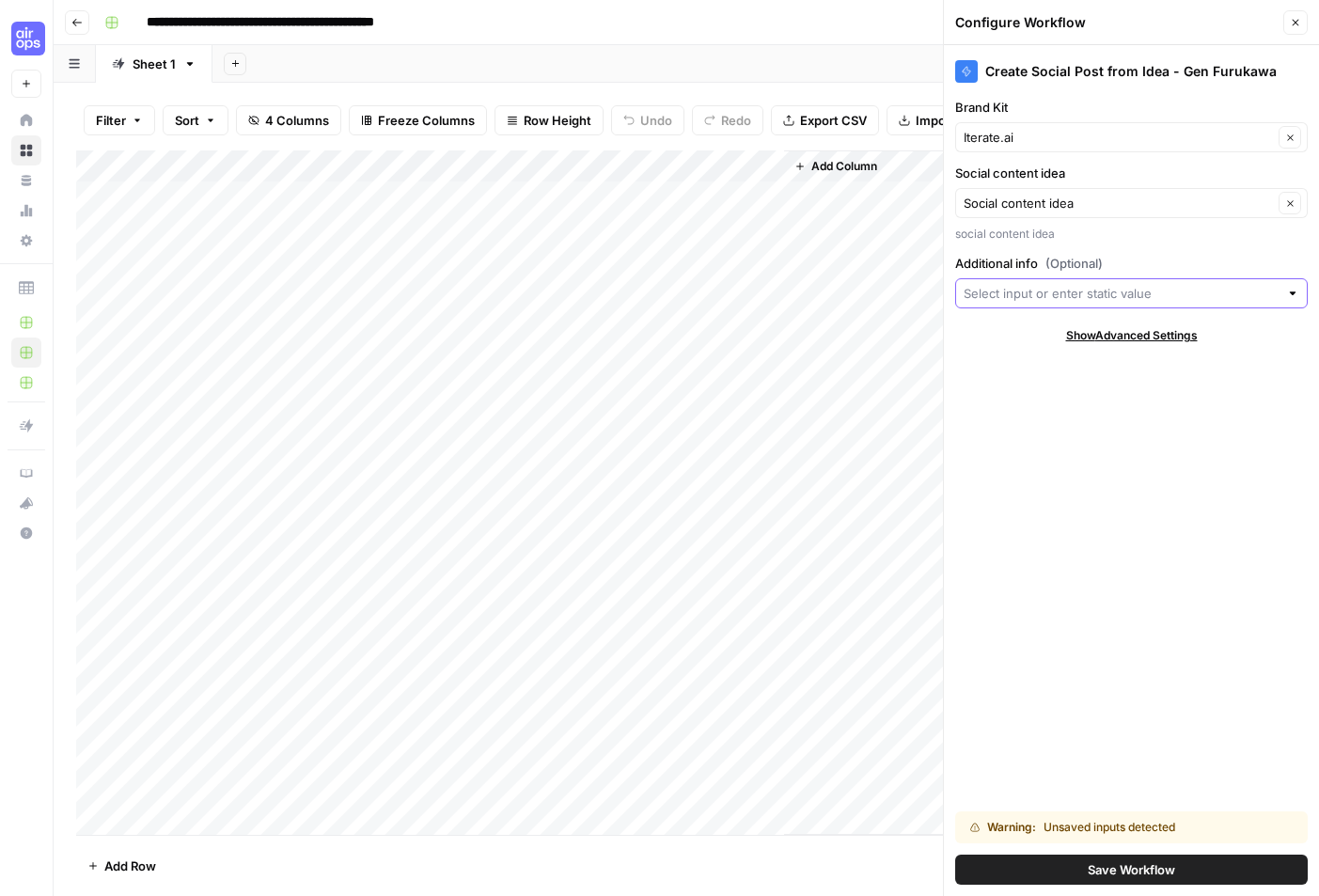 click on "Additional info   (Optional)" at bounding box center (1121, 293) 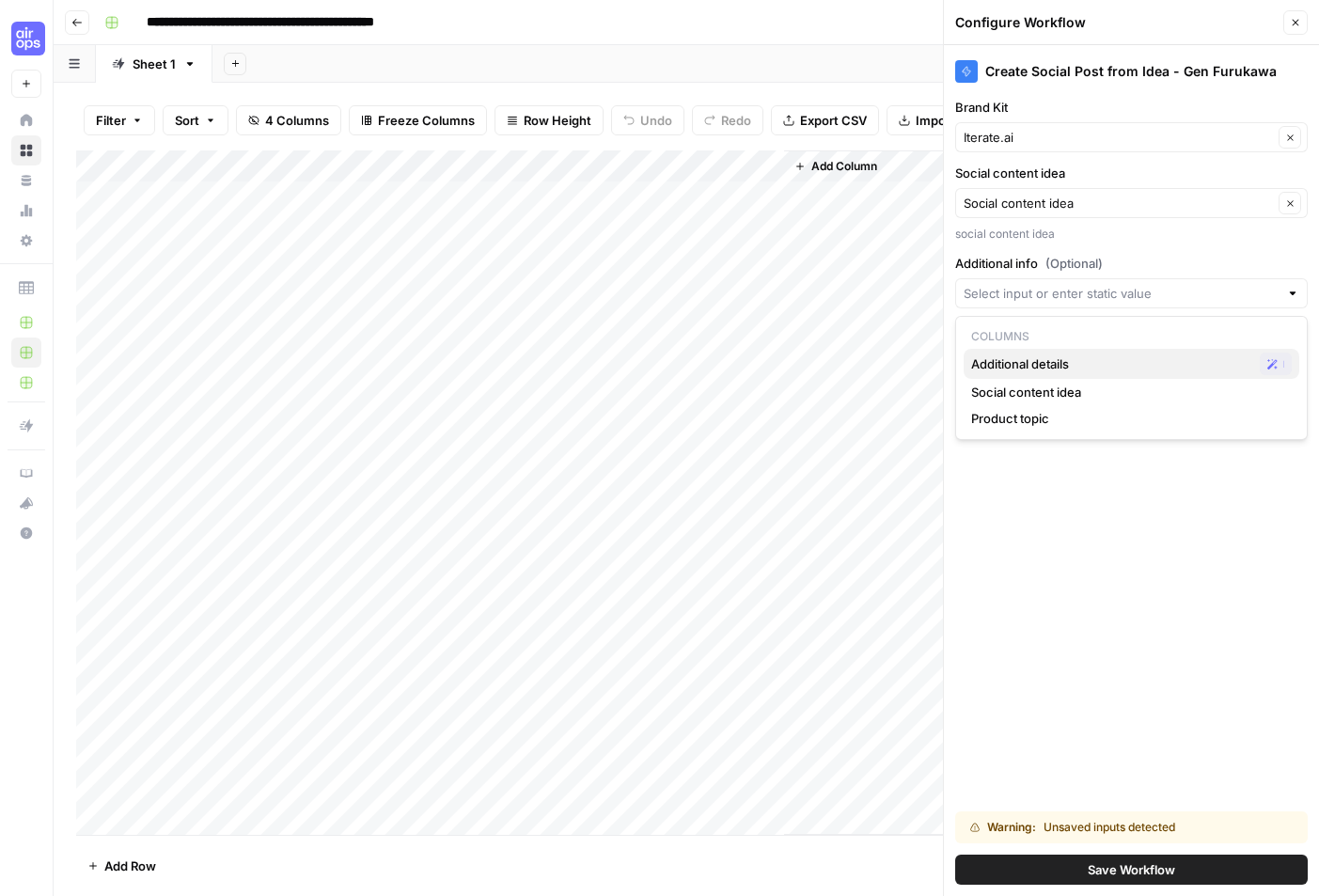 click on "Additional details" at bounding box center (1111, 364) 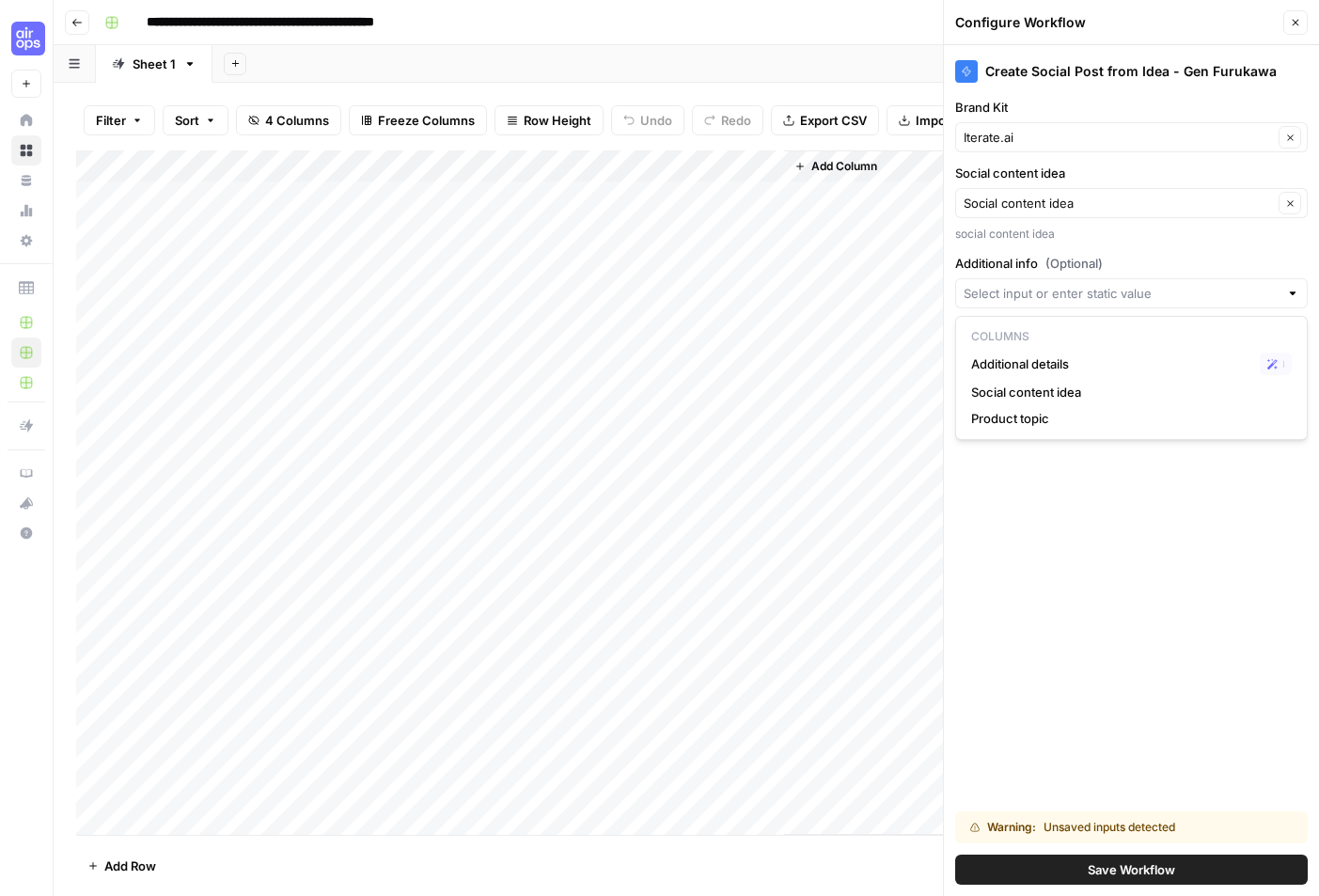 type on "Additional details" 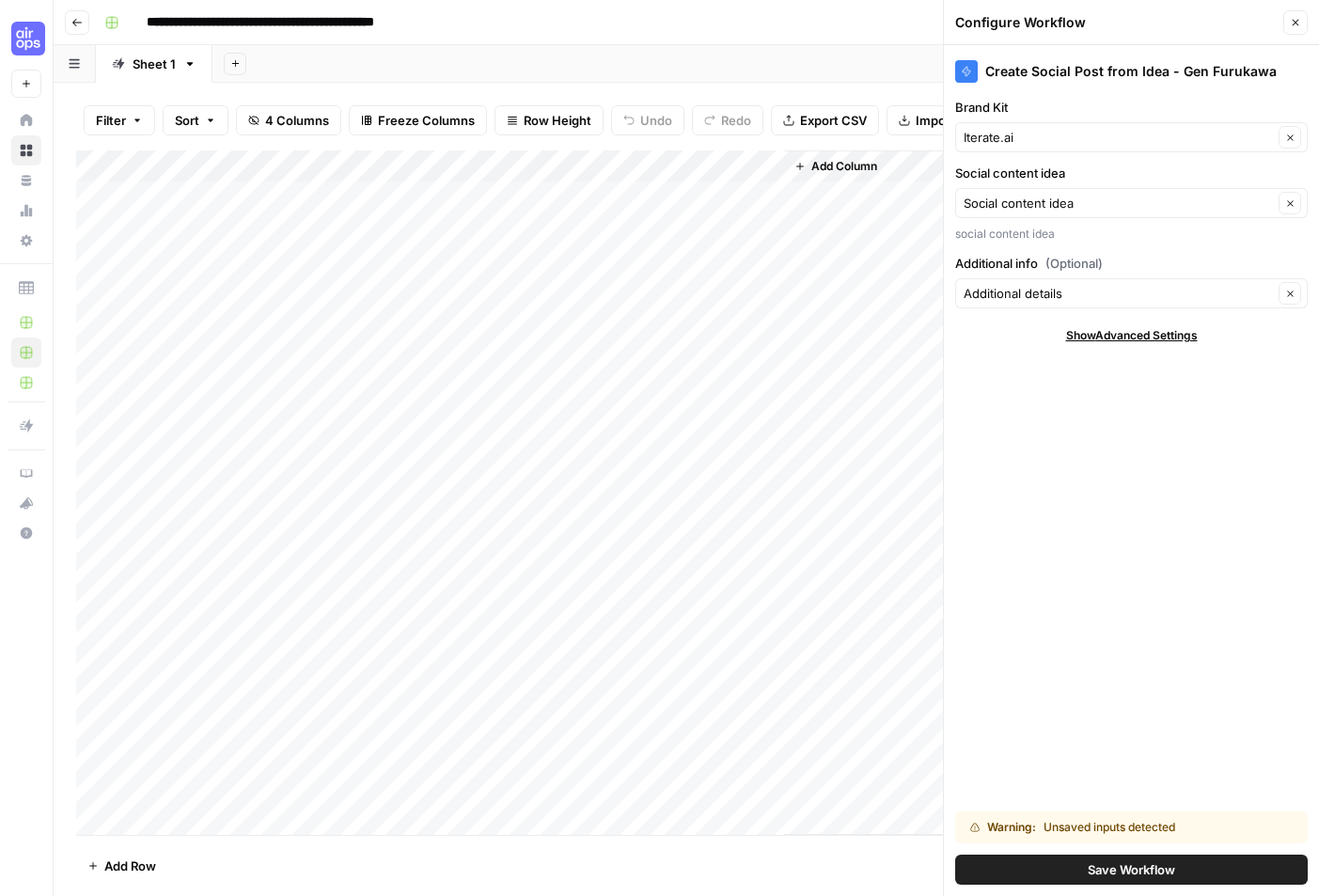 click on "Save Workflow" at bounding box center [1131, 870] 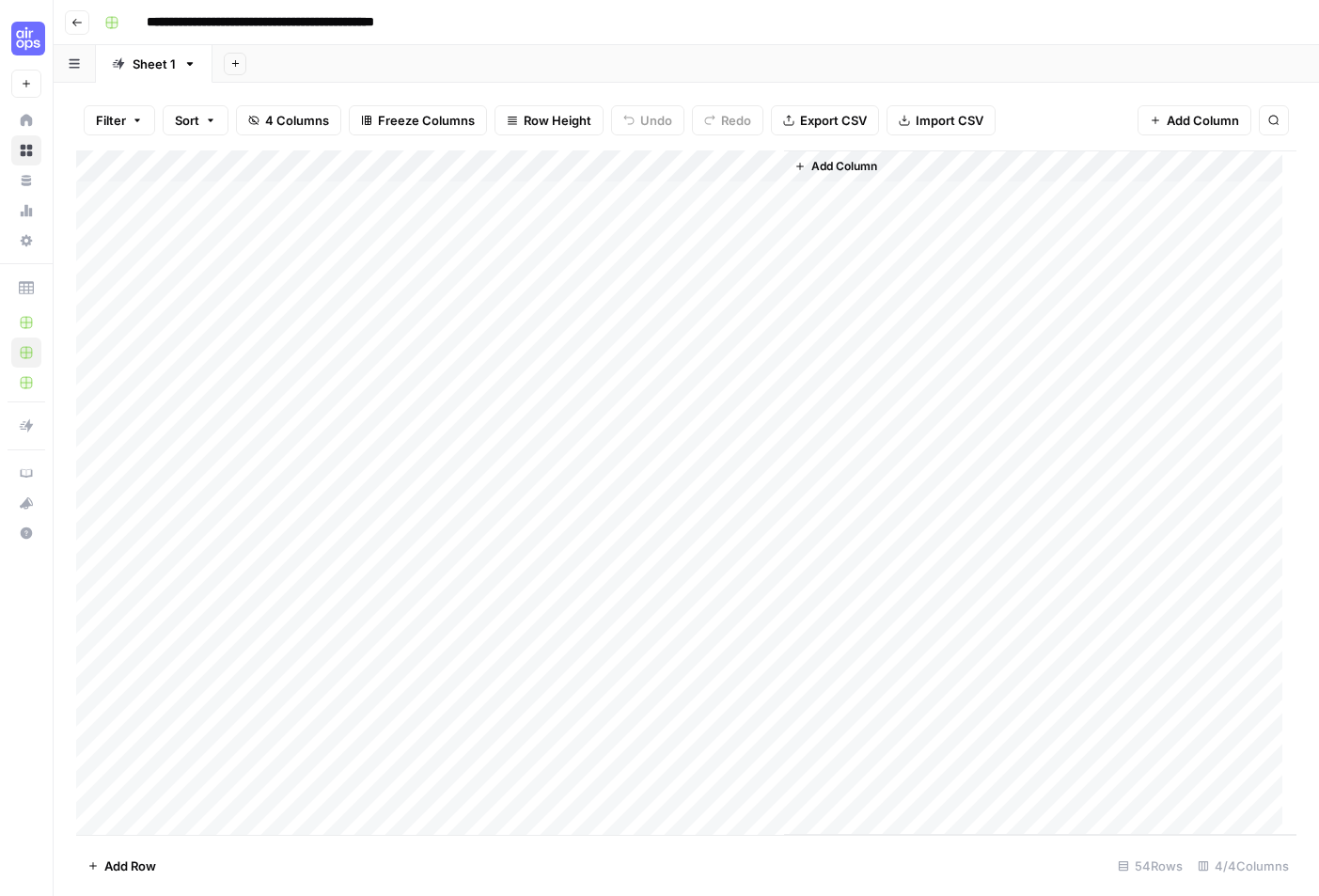 click on "Add Column" at bounding box center (686, 493) 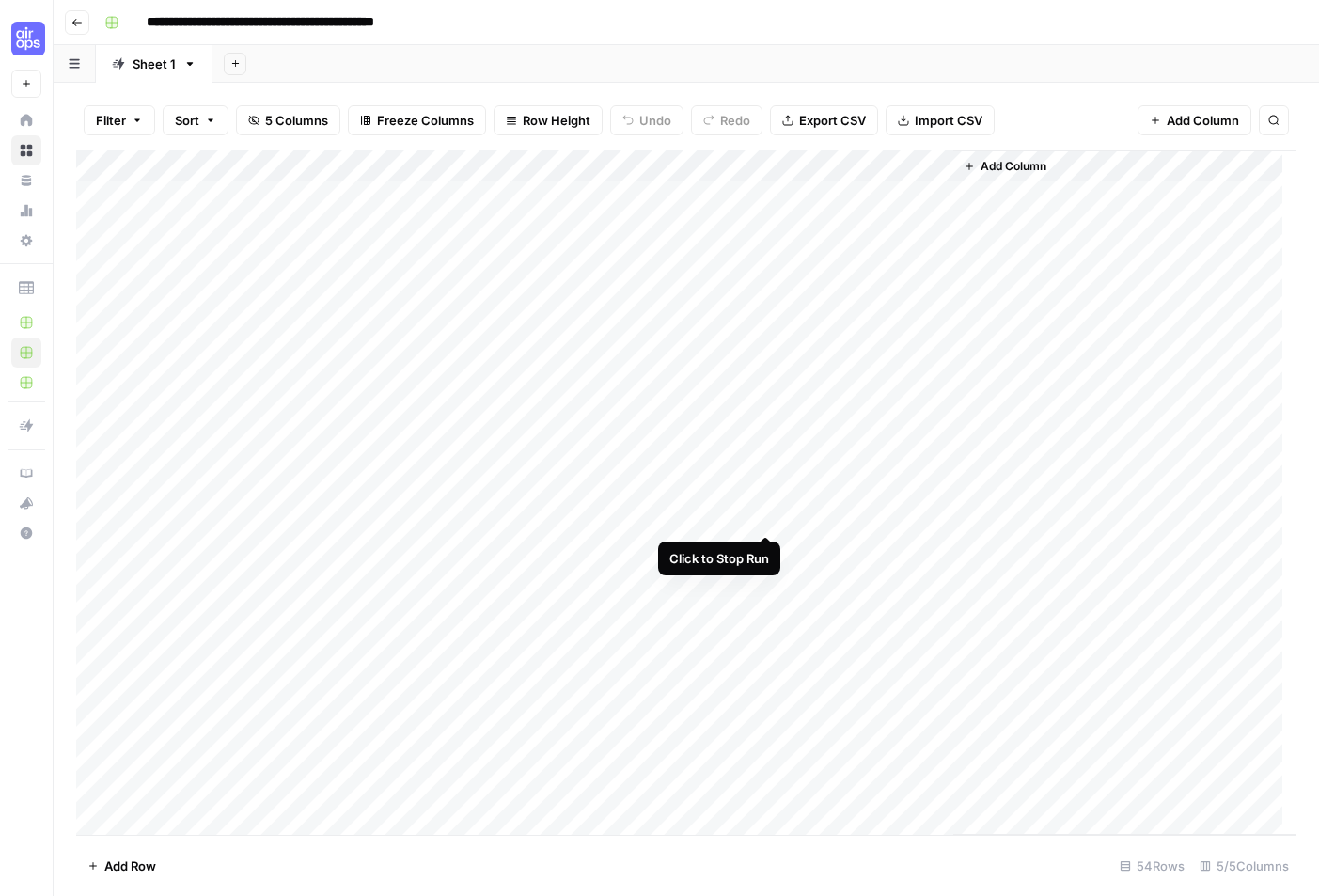 click on "Add Column" at bounding box center (686, 493) 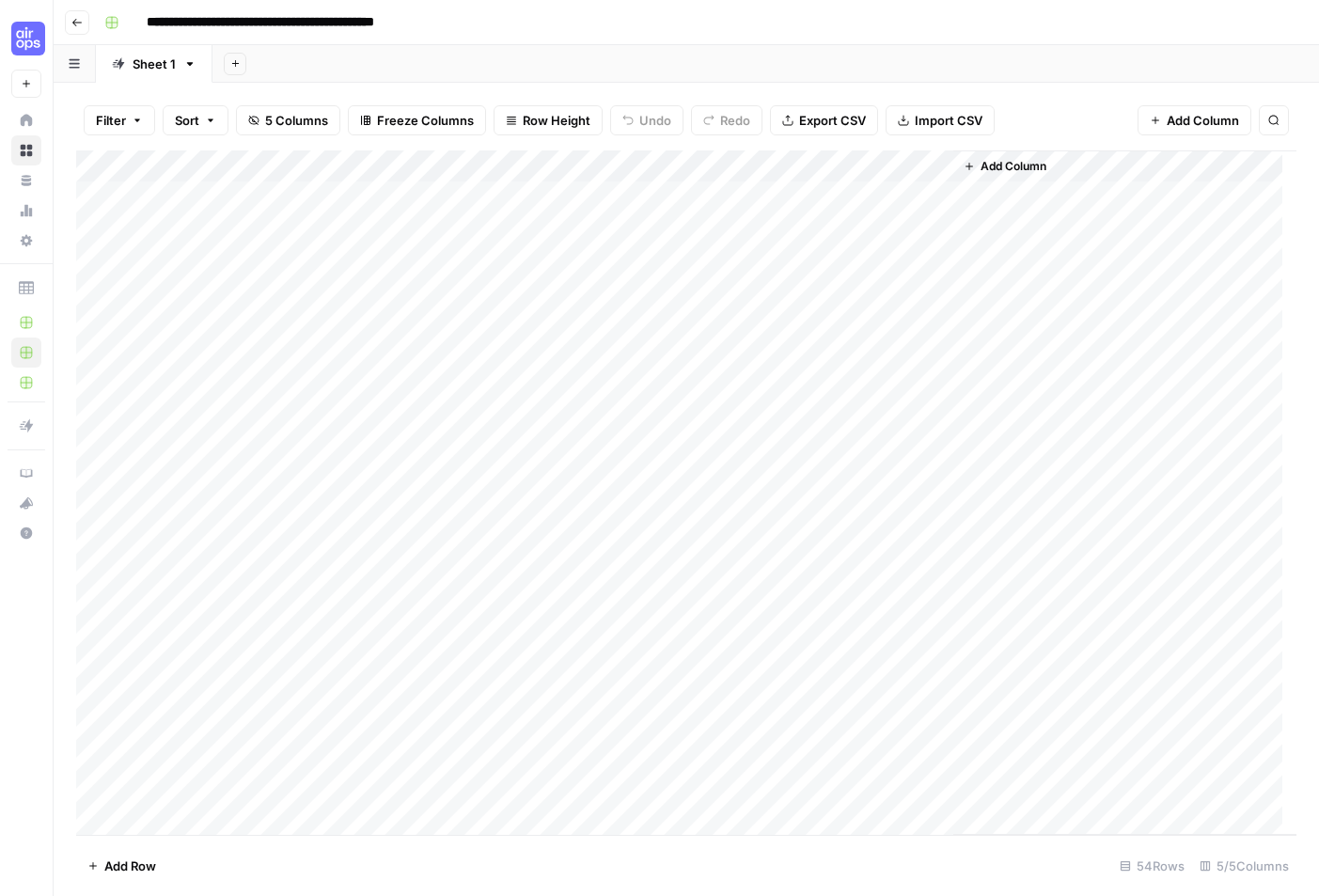click on "Add Column" at bounding box center (686, 493) 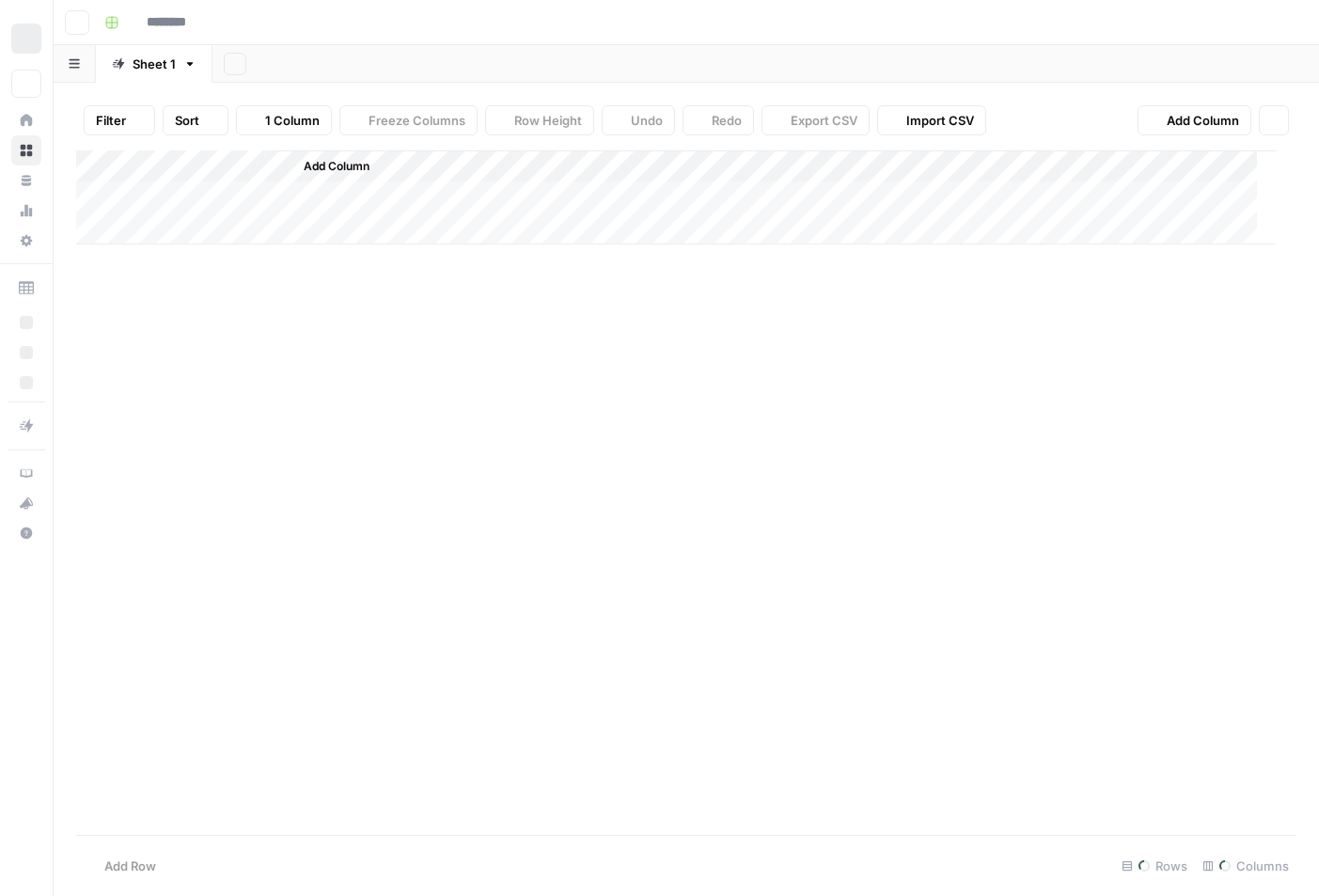 type on "**********" 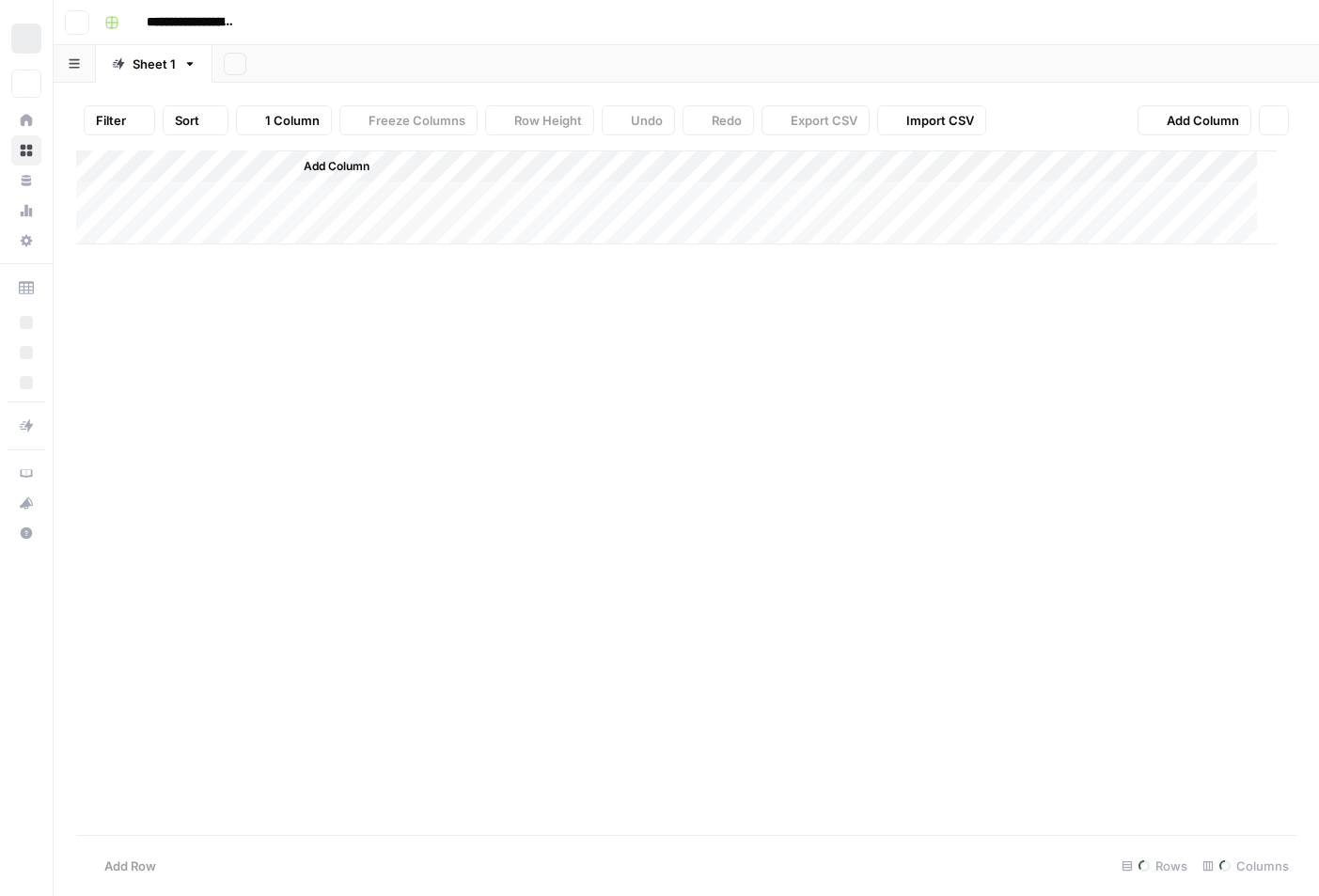 scroll, scrollTop: 0, scrollLeft: 0, axis: both 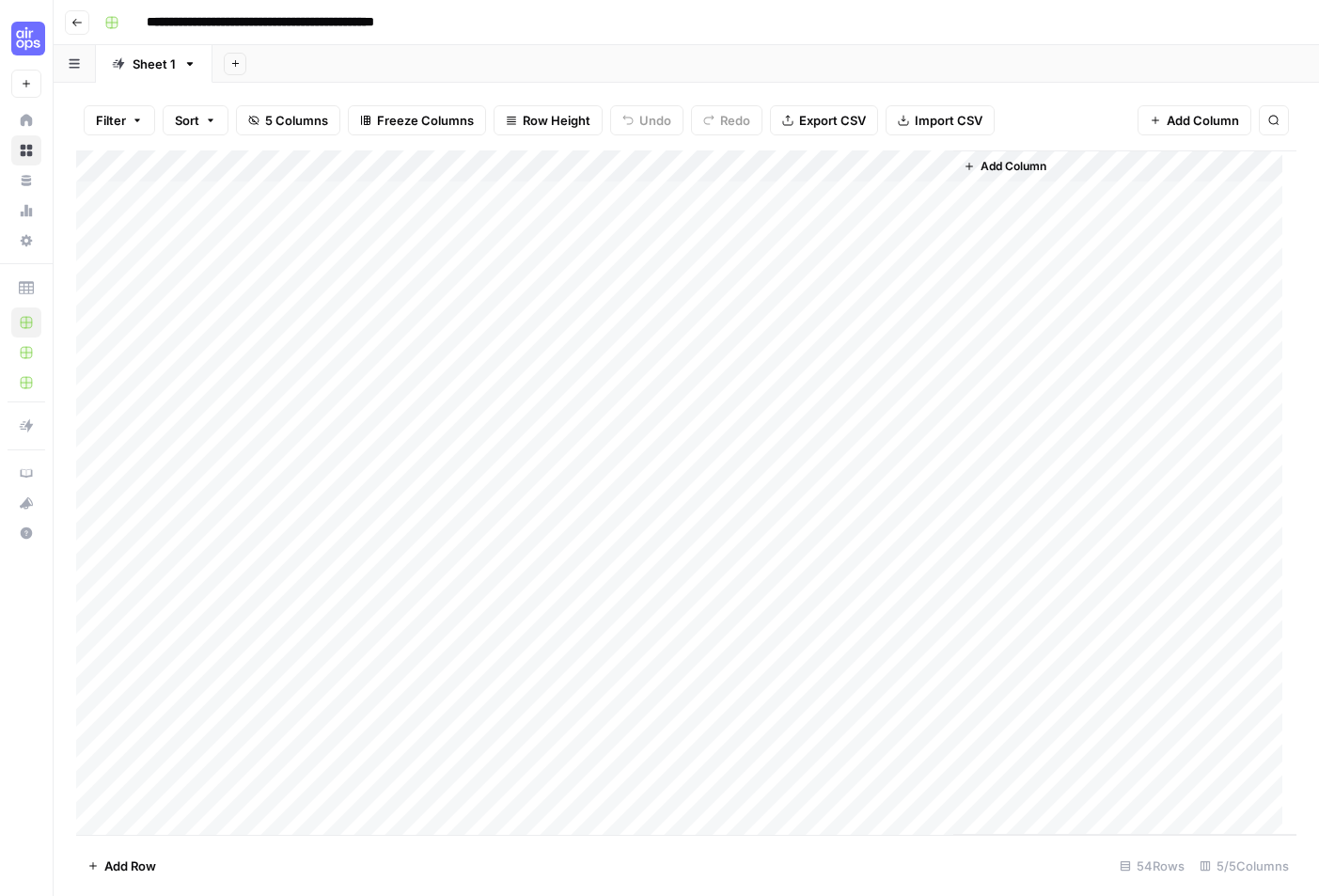 click on "Add Column" at bounding box center [686, 493] 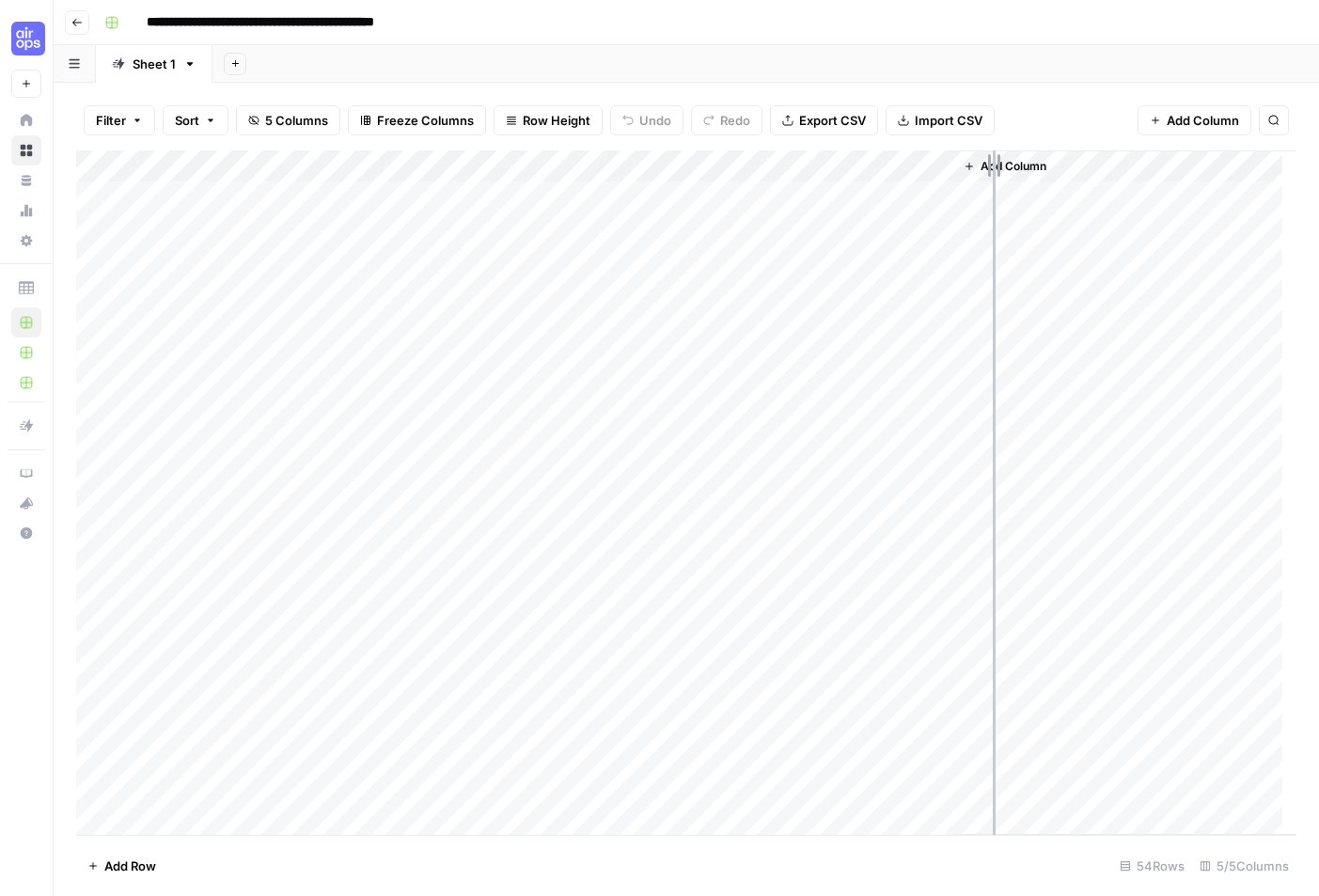 drag, startPoint x: 950, startPoint y: 161, endPoint x: 1042, endPoint y: 161, distance: 92 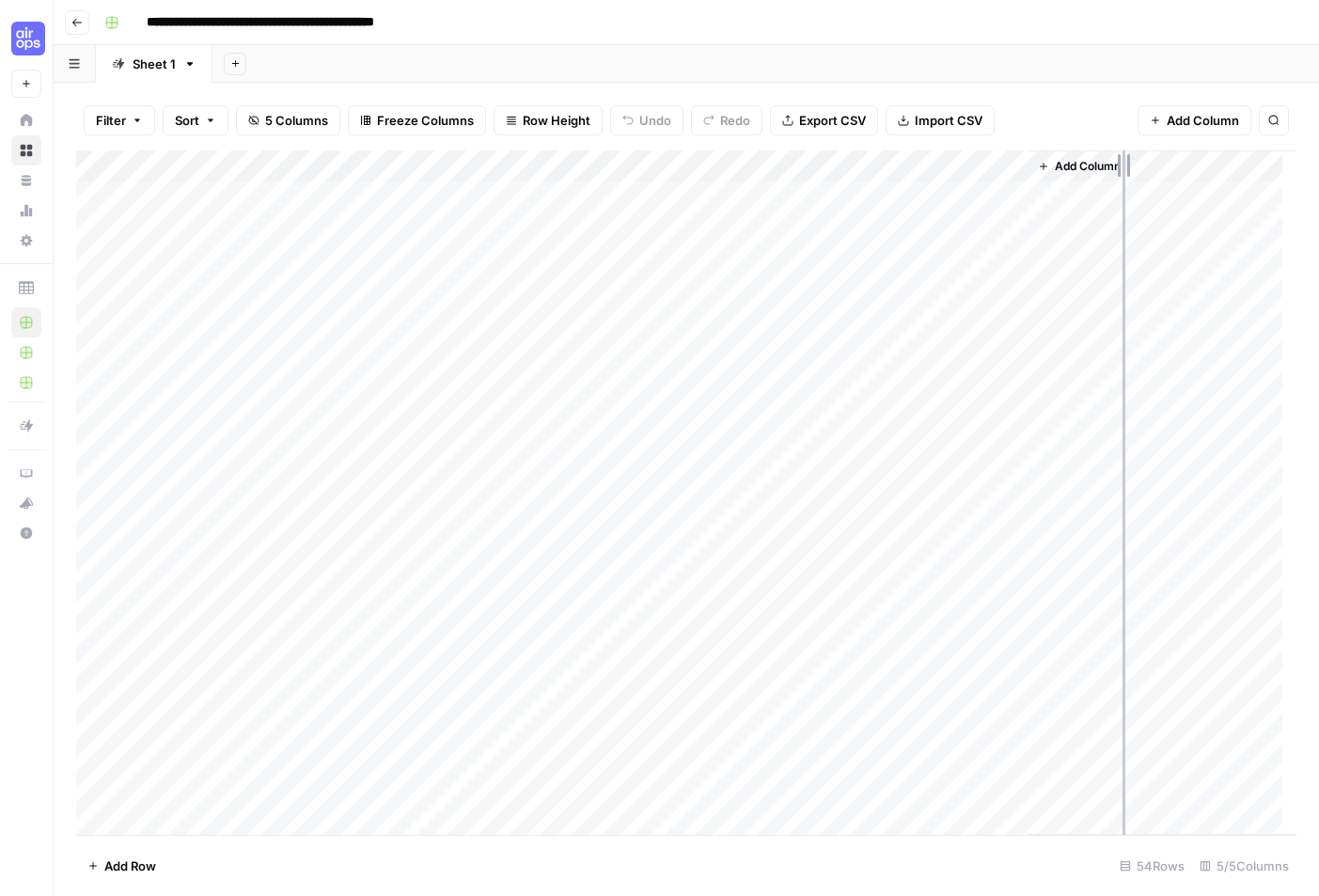 drag, startPoint x: 1026, startPoint y: 167, endPoint x: 1146, endPoint y: 168, distance: 120.0042 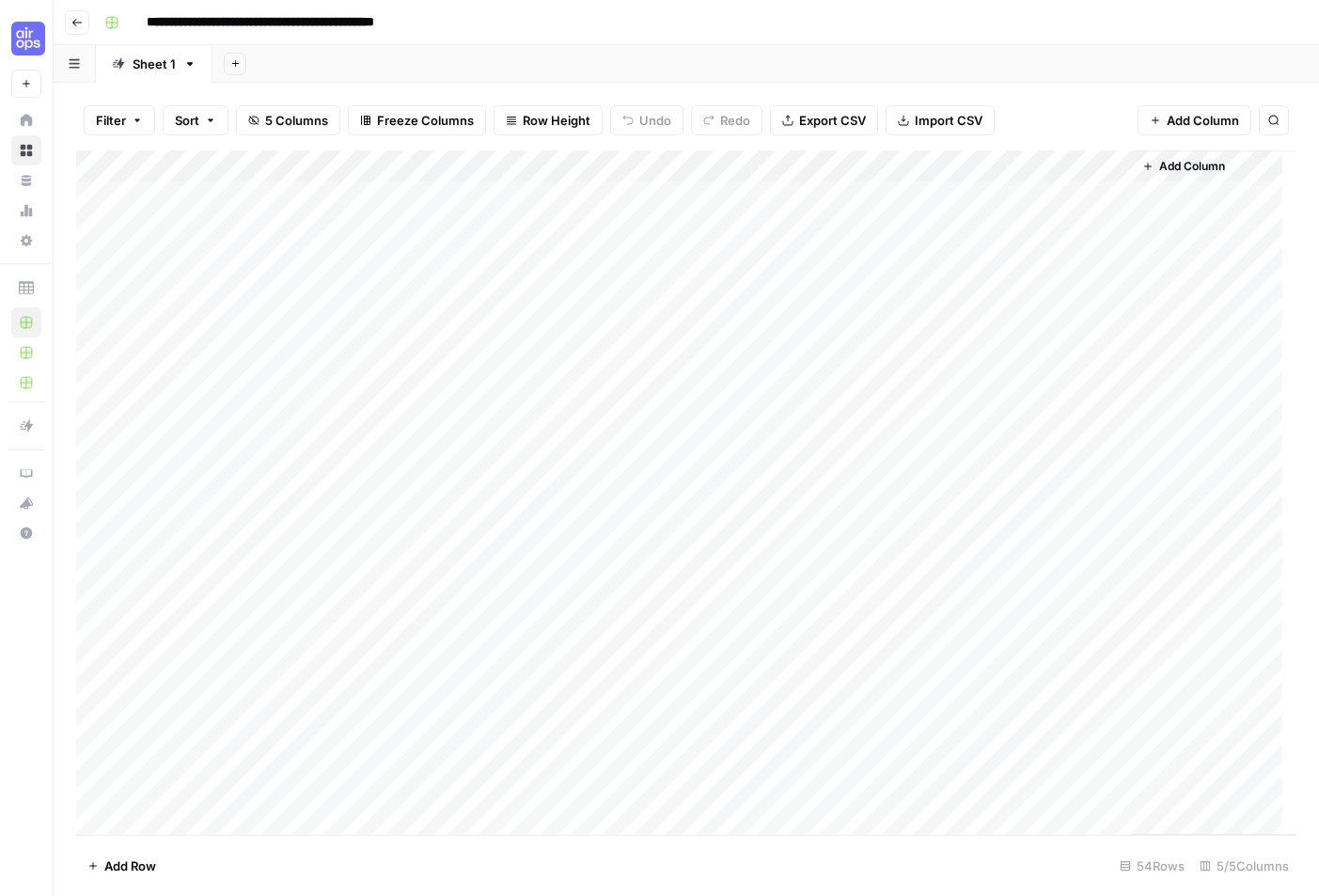 click on "Add Column" at bounding box center [686, 493] 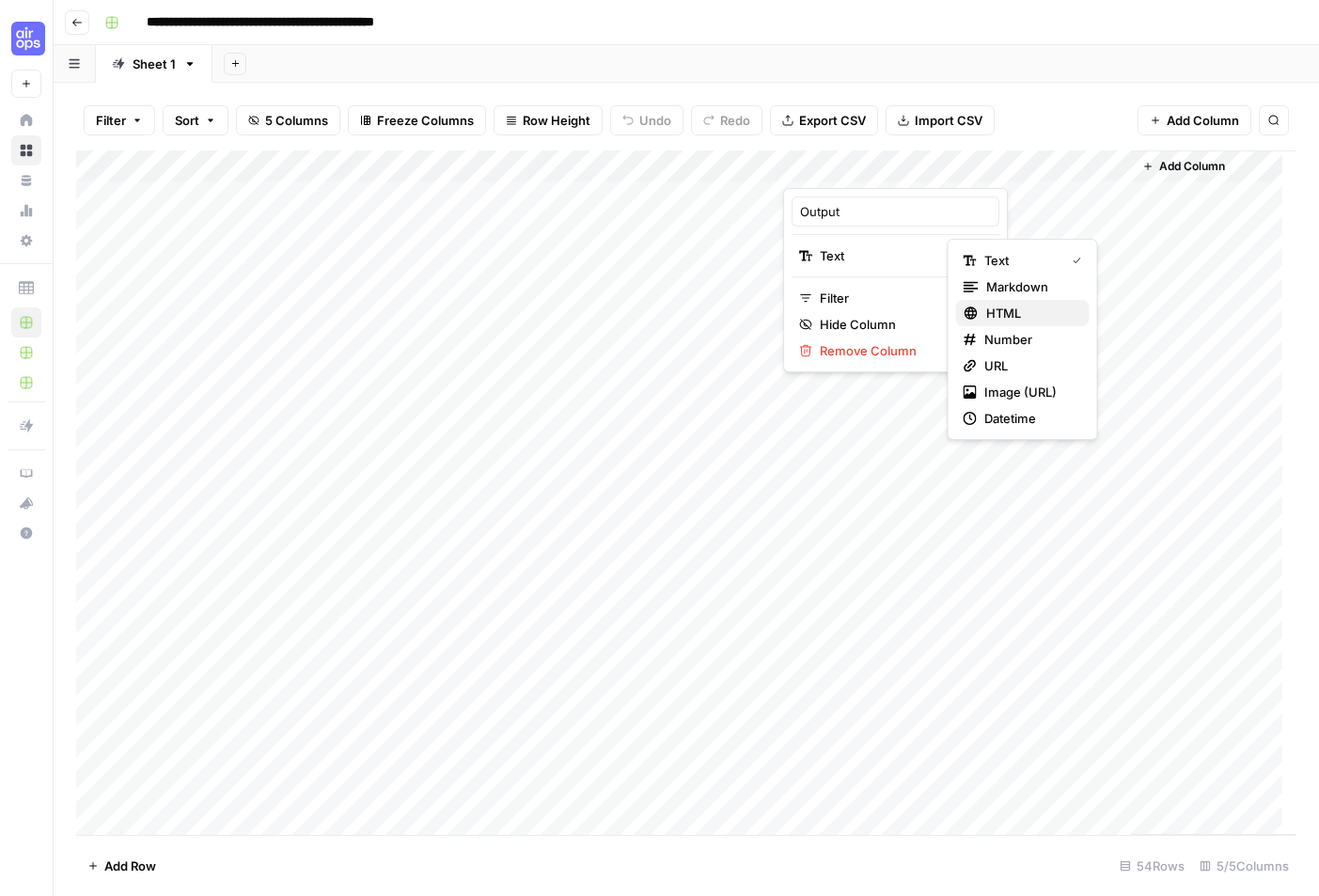 click on "HTML" at bounding box center [1030, 313] 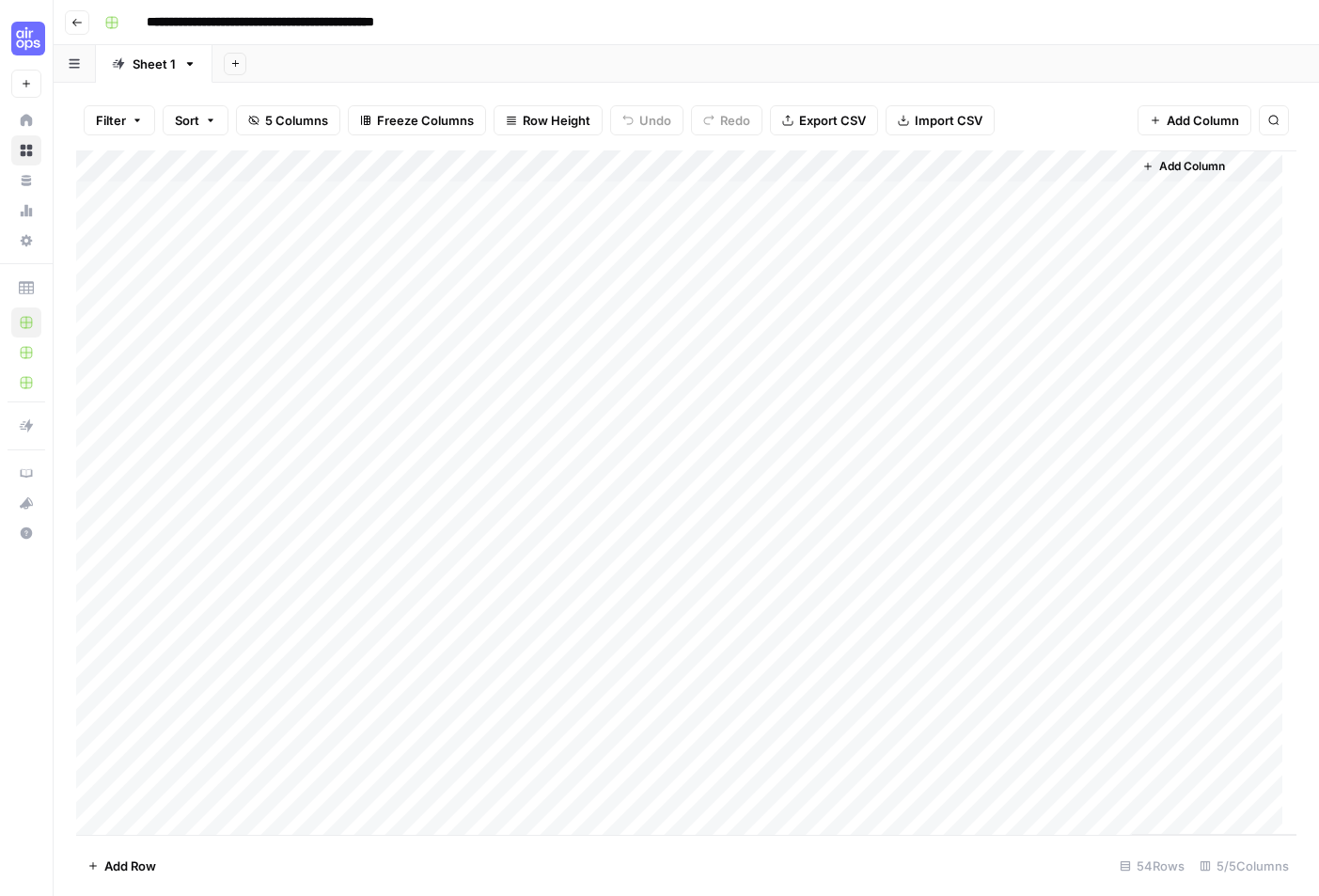 click on "Add Column" at bounding box center [686, 493] 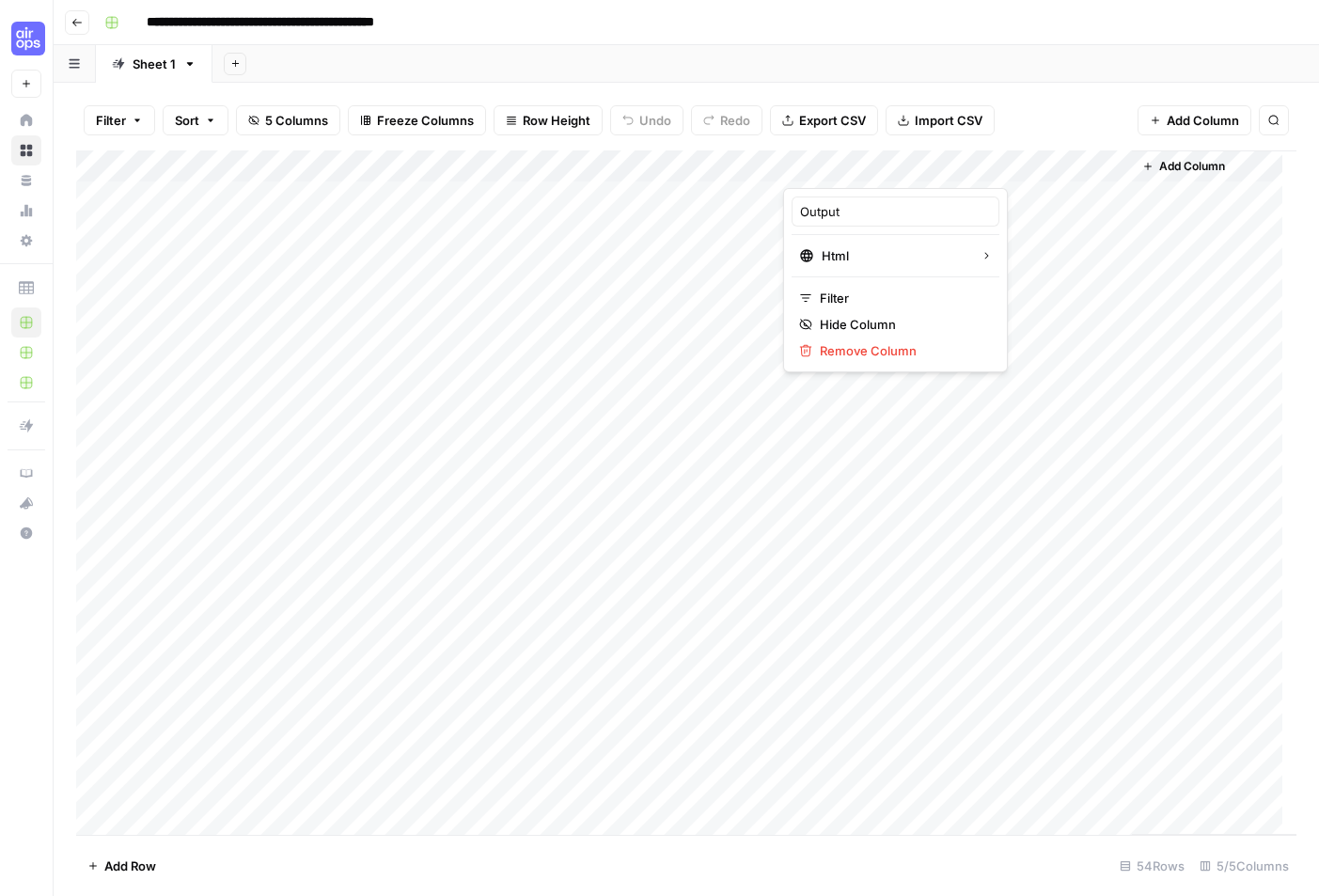 click on "Add Sheet" at bounding box center (765, 64) 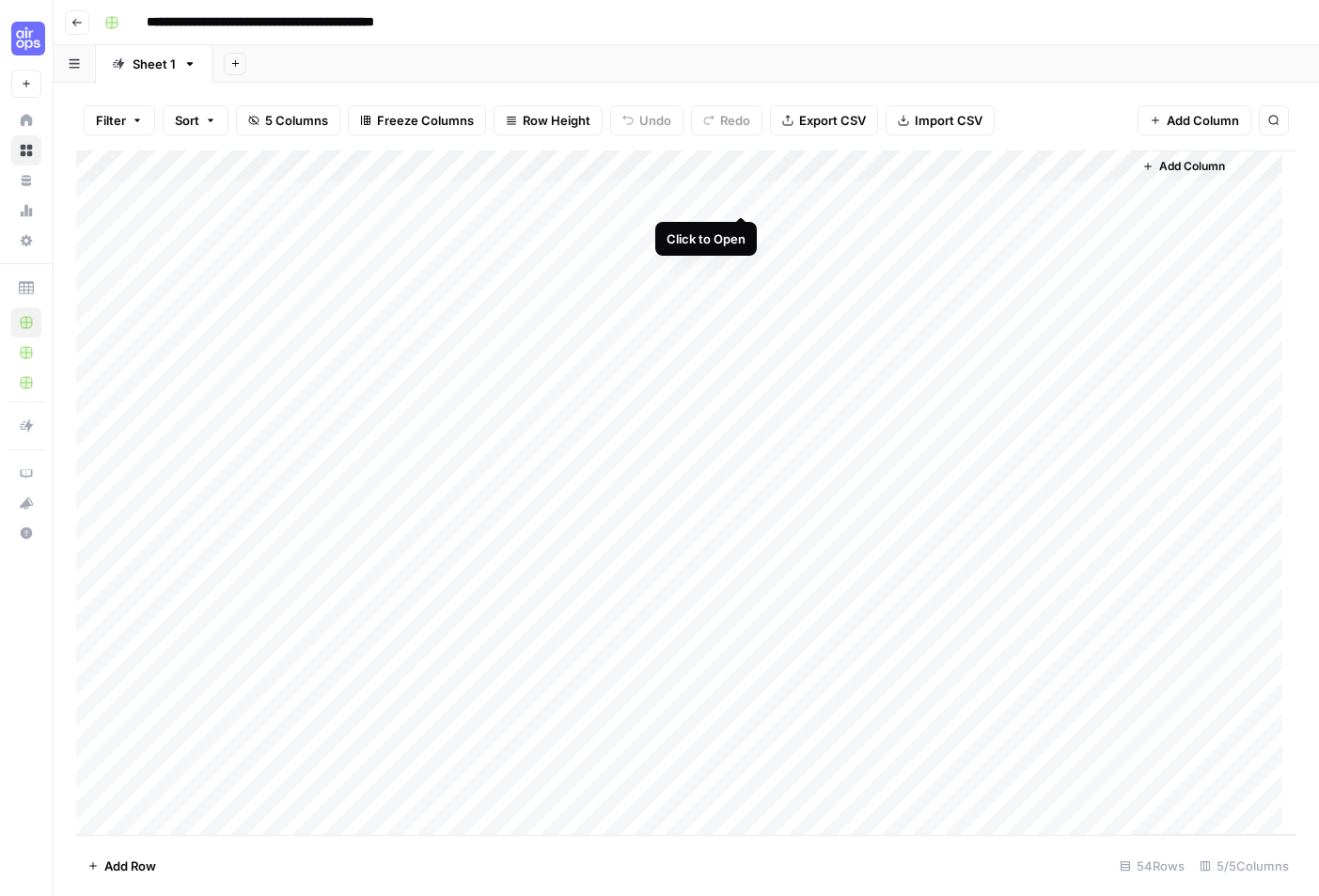 click on "Add Column" at bounding box center [686, 493] 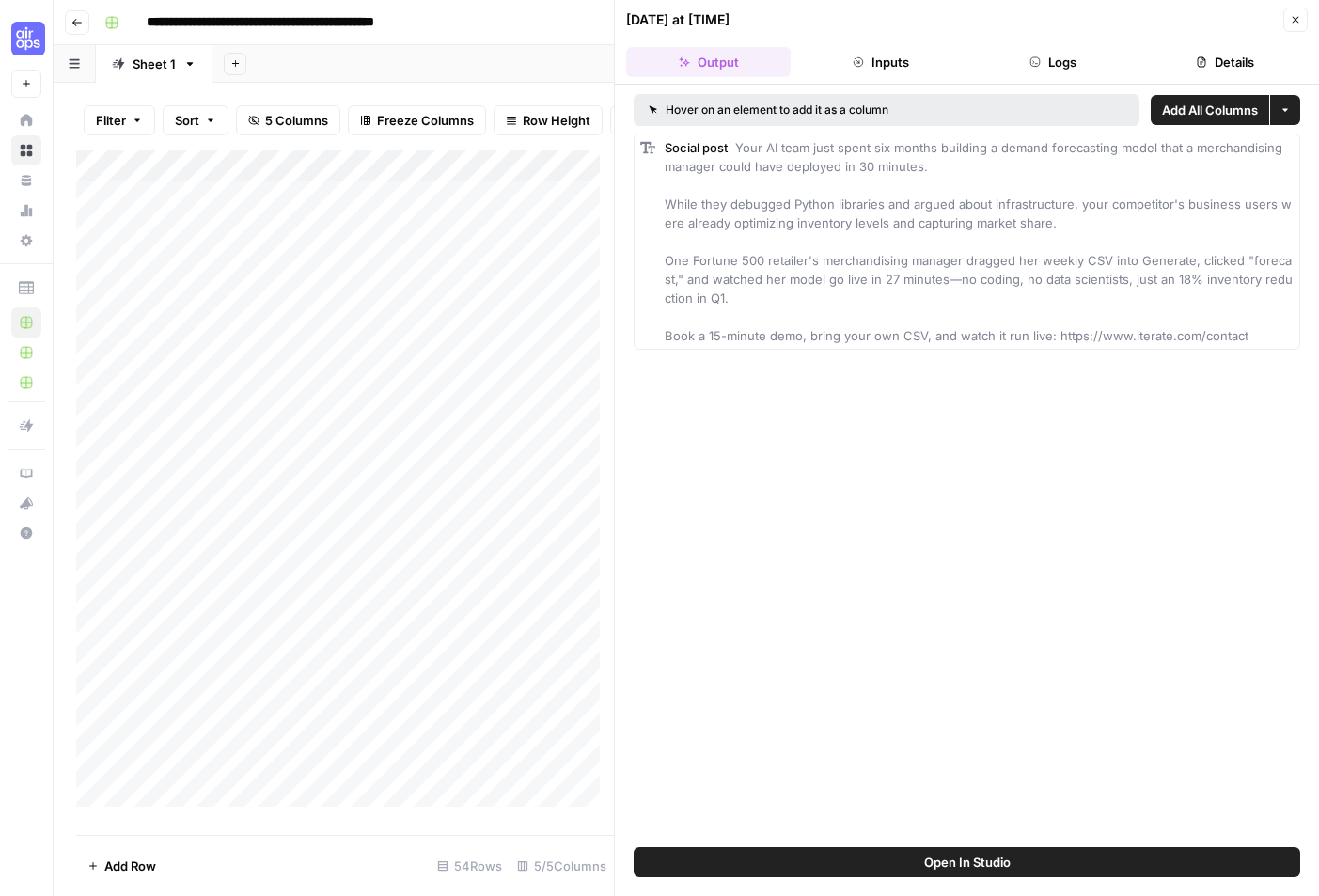 scroll, scrollTop: 0, scrollLeft: 0, axis: both 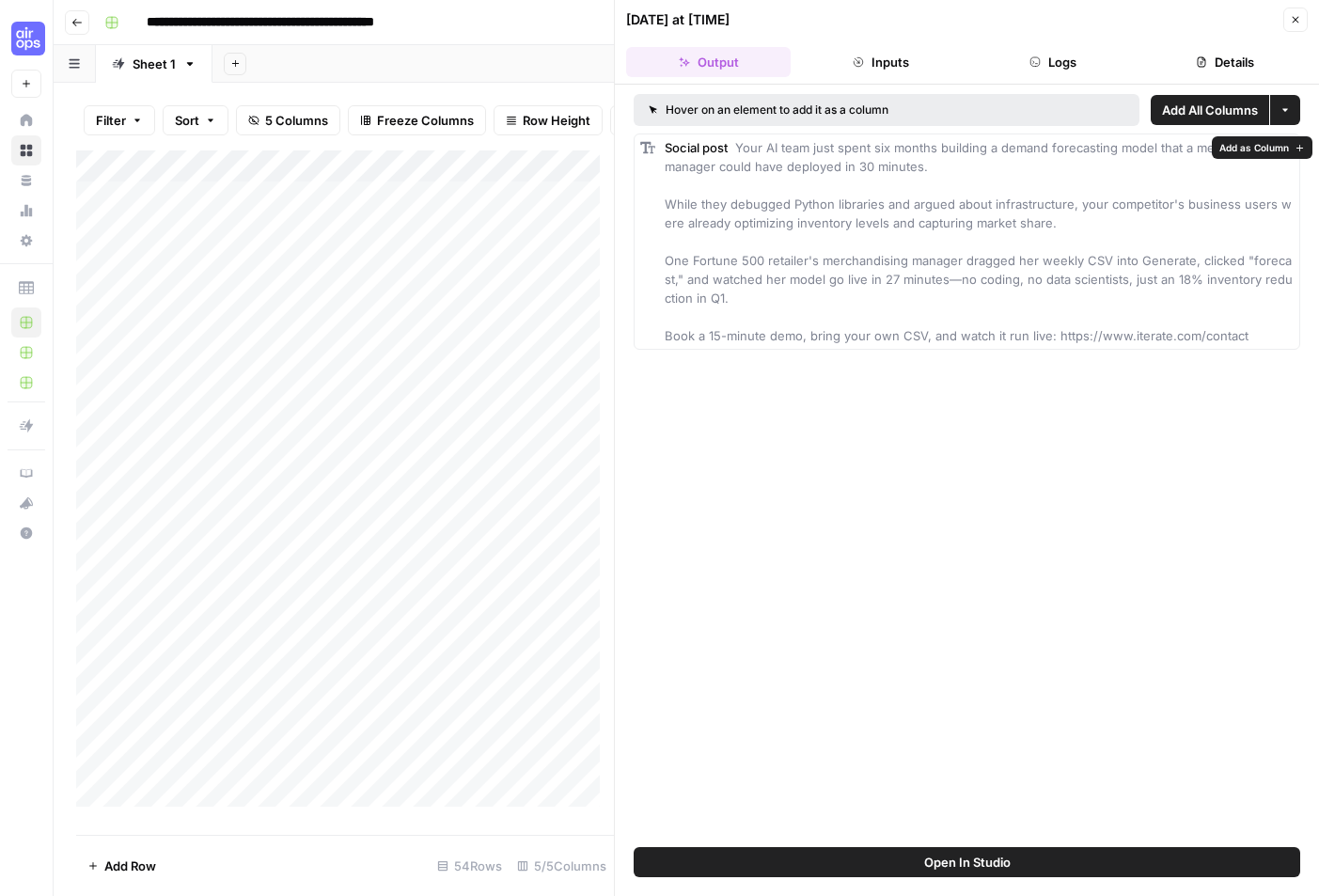 click on "Social post Your AI team just spent six months building a demand forecasting model that a merchandising manager could have deployed in 30 minutes.
While they debugged Python libraries and argued about infrastructure, your competitor's business users were already optimizing inventory levels and capturing market share.
One Fortune 500 retailer's merchandising manager dragged her weekly CSV into Generate, clicked "forecast," and watched her model go live in 27 minutes—no coding, no data scientists, just an 18% inventory reduction in Q1.
Book a 15-minute demo, bring your own CSV, and watch it run live: https://www.iterate.com/contact" at bounding box center (979, 242) 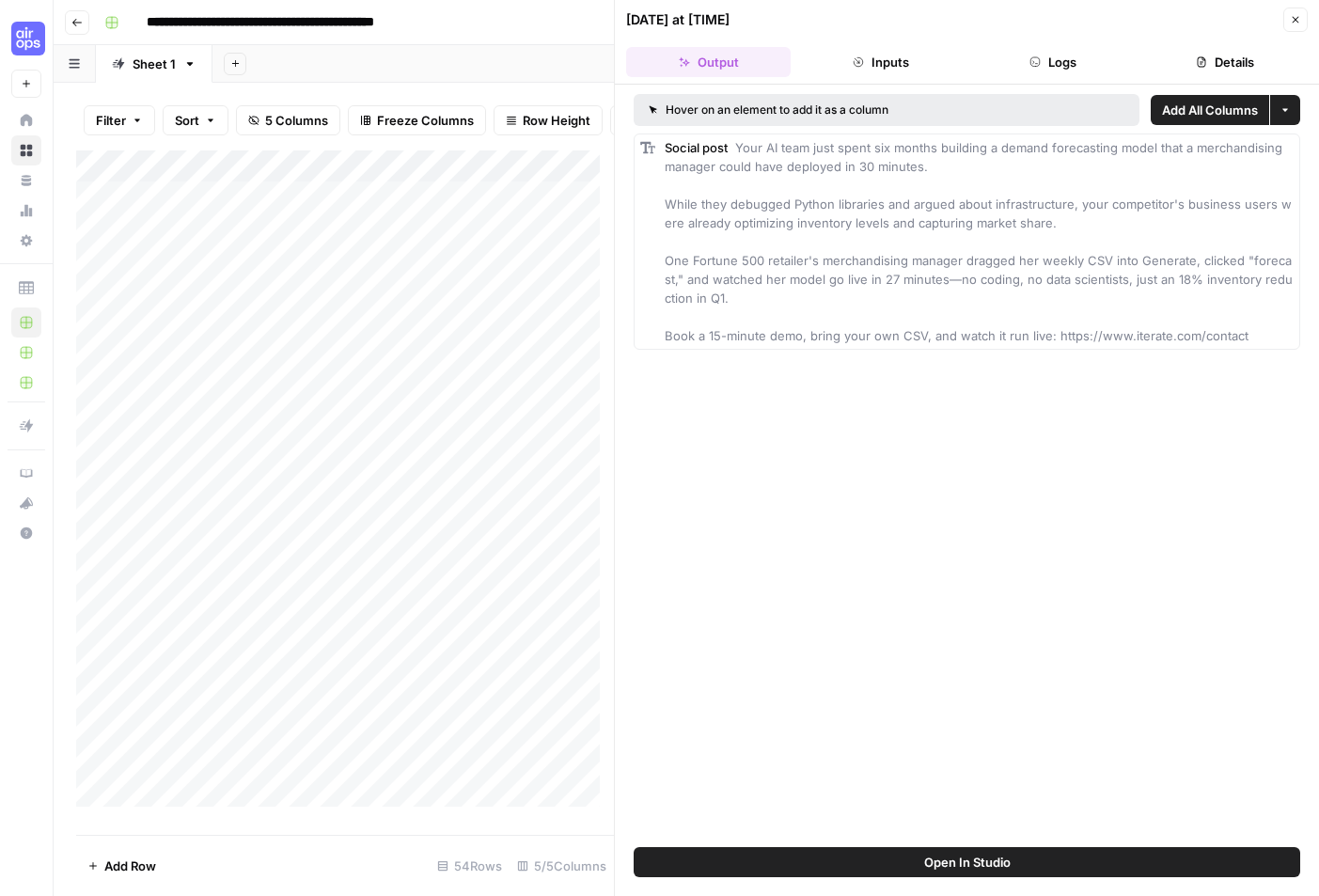 click 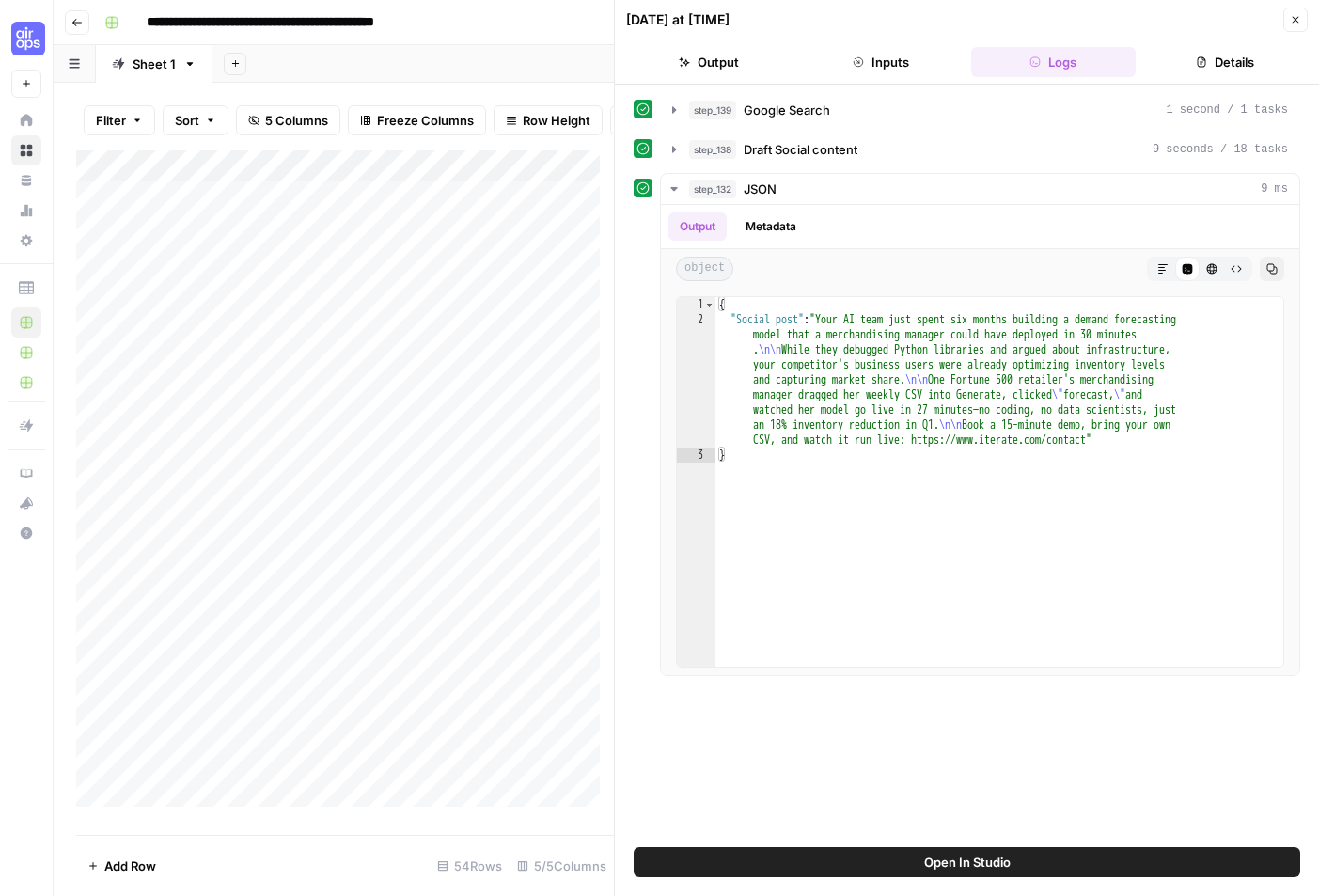 click on "Inputs" at bounding box center (880, 62) 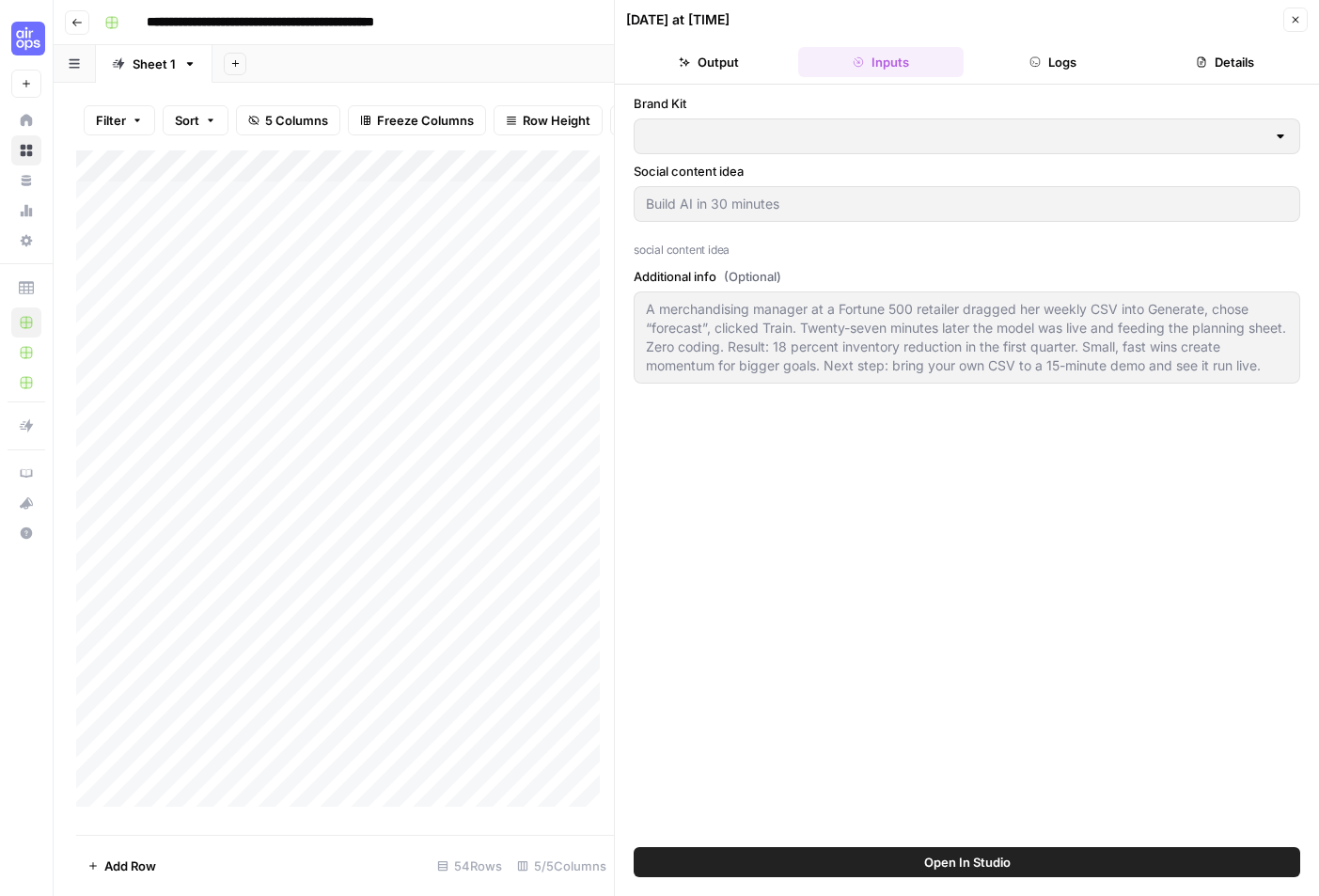 type on "Iterate.ai" 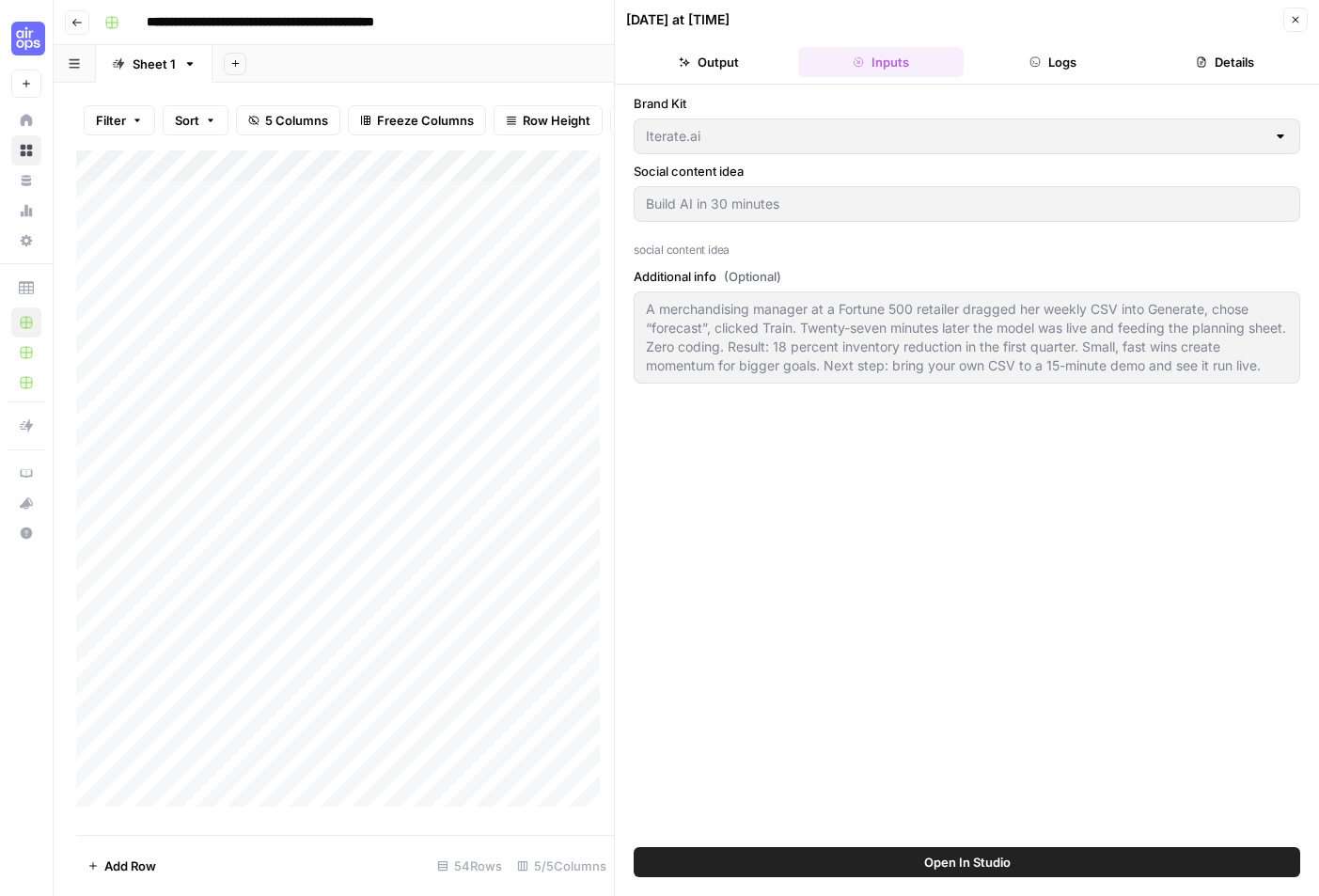 click on "Details" at bounding box center [1225, 62] 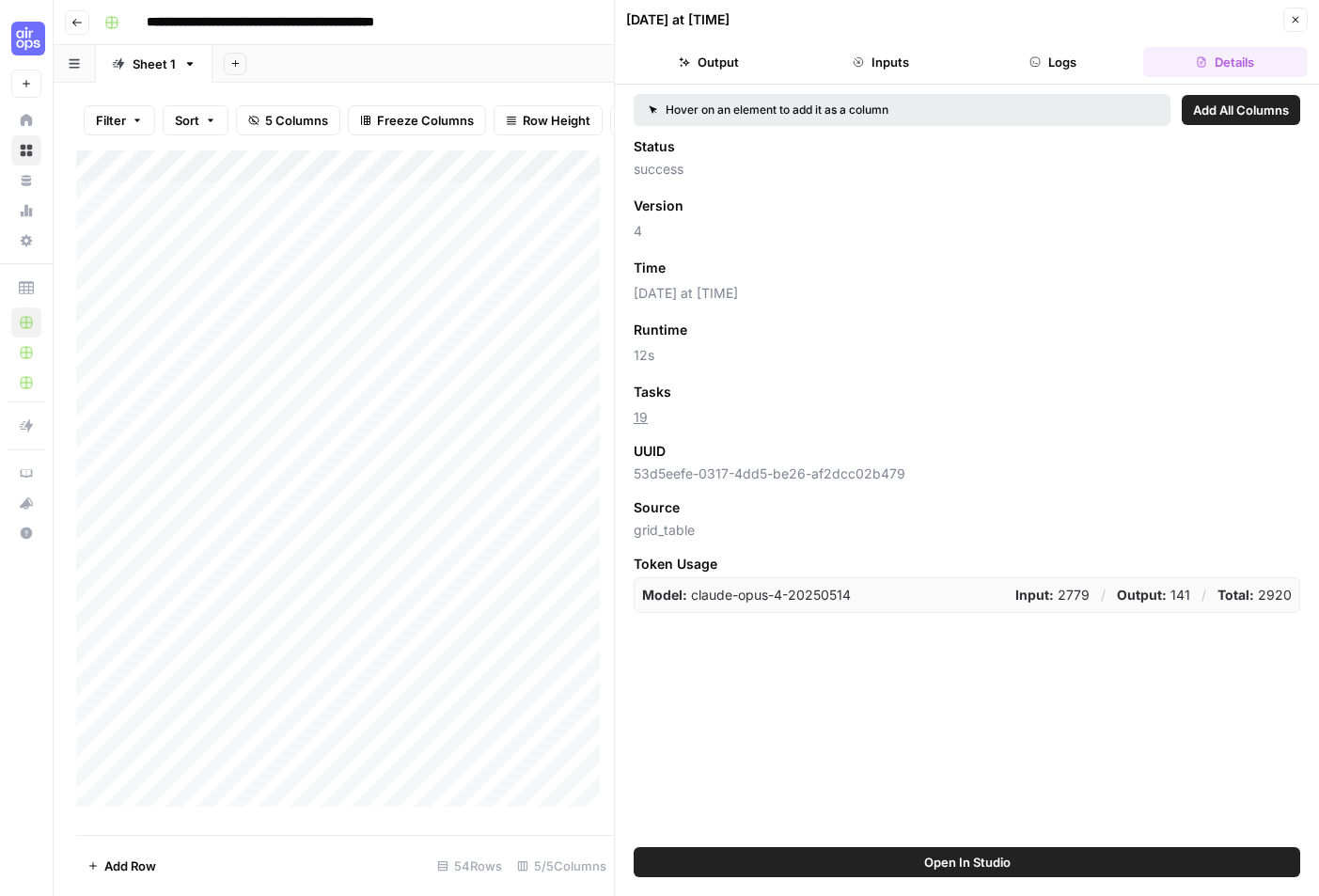 click on "Logs" at bounding box center [1053, 62] 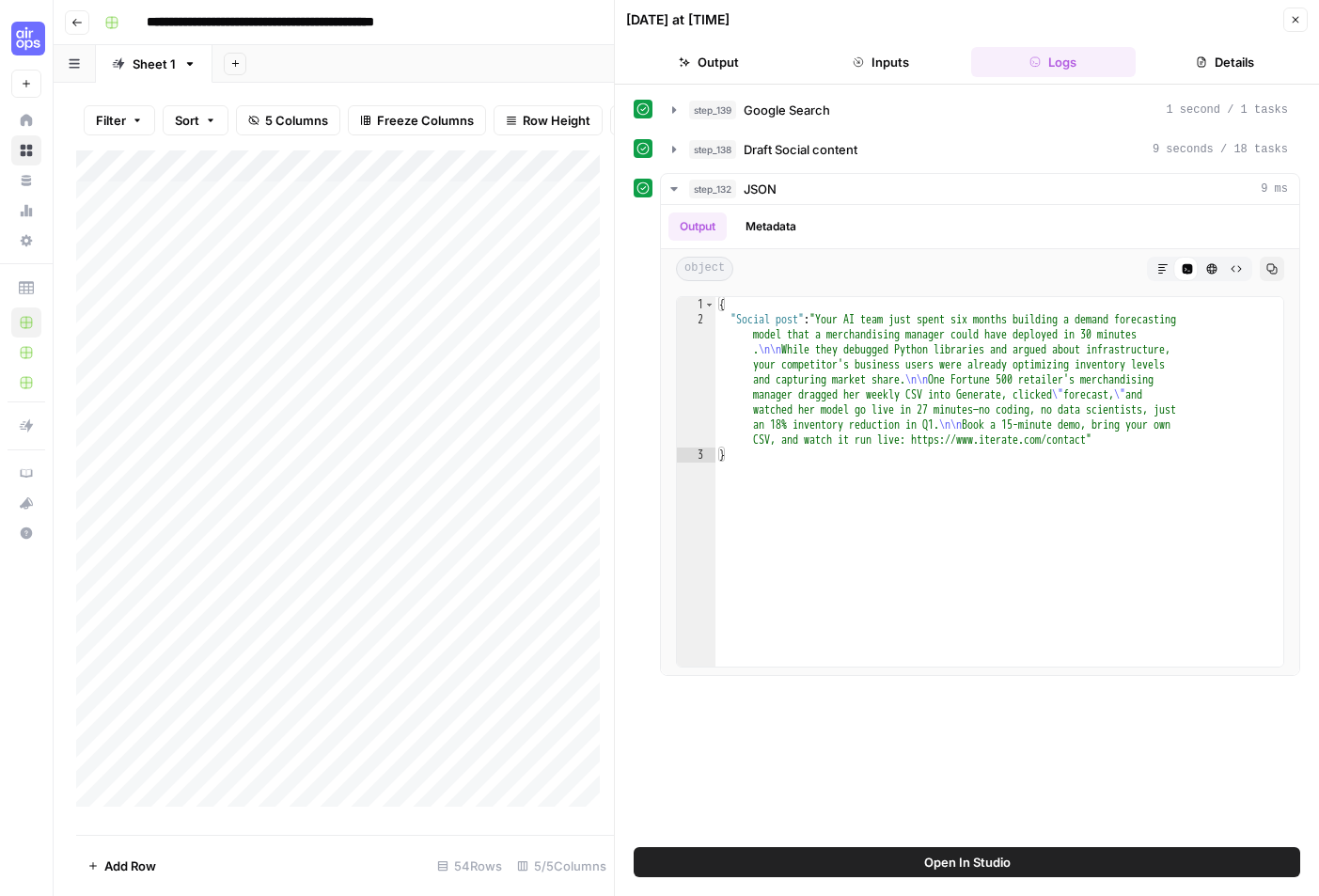 click on "Inputs" at bounding box center [880, 62] 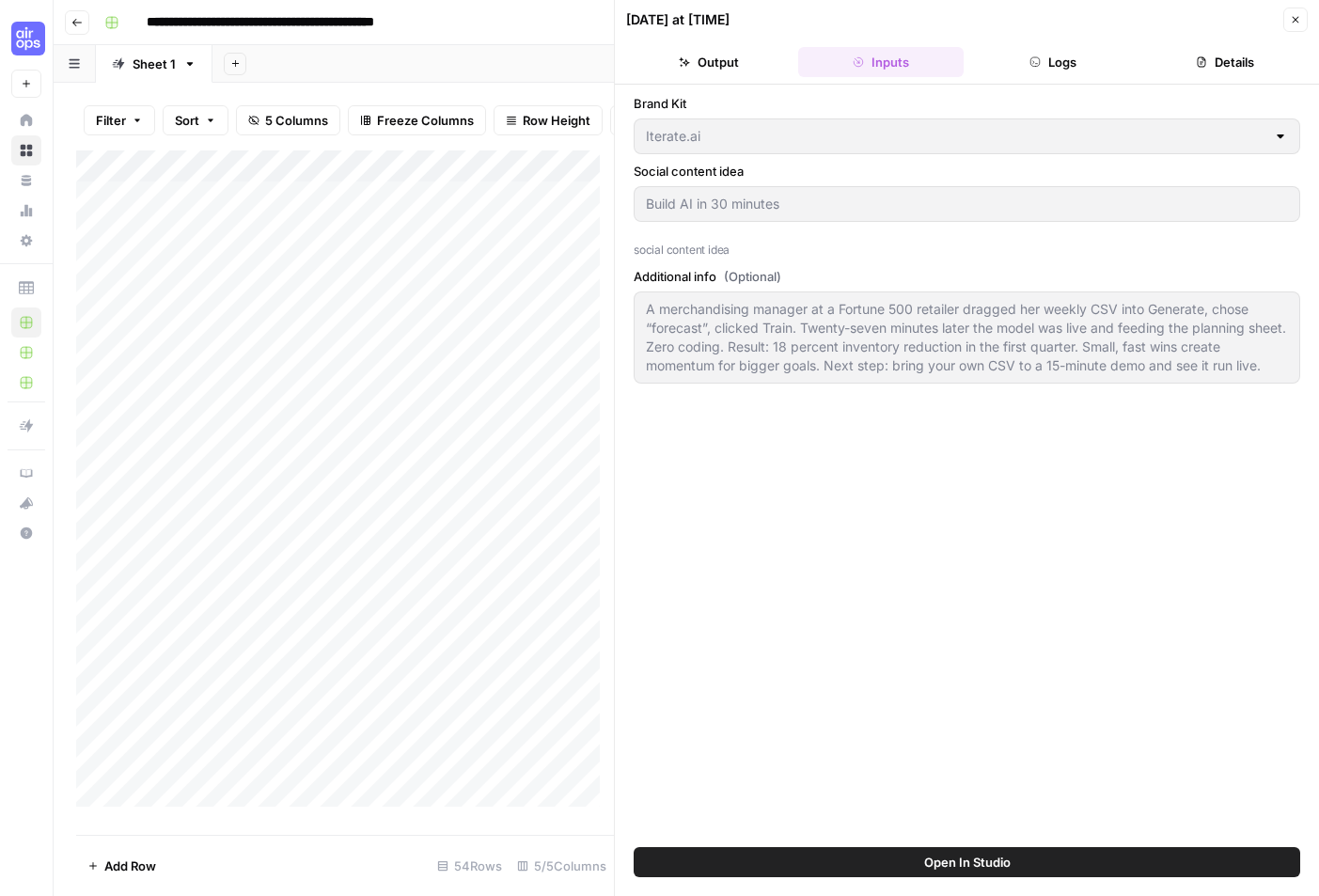 click on "Output" at bounding box center [708, 62] 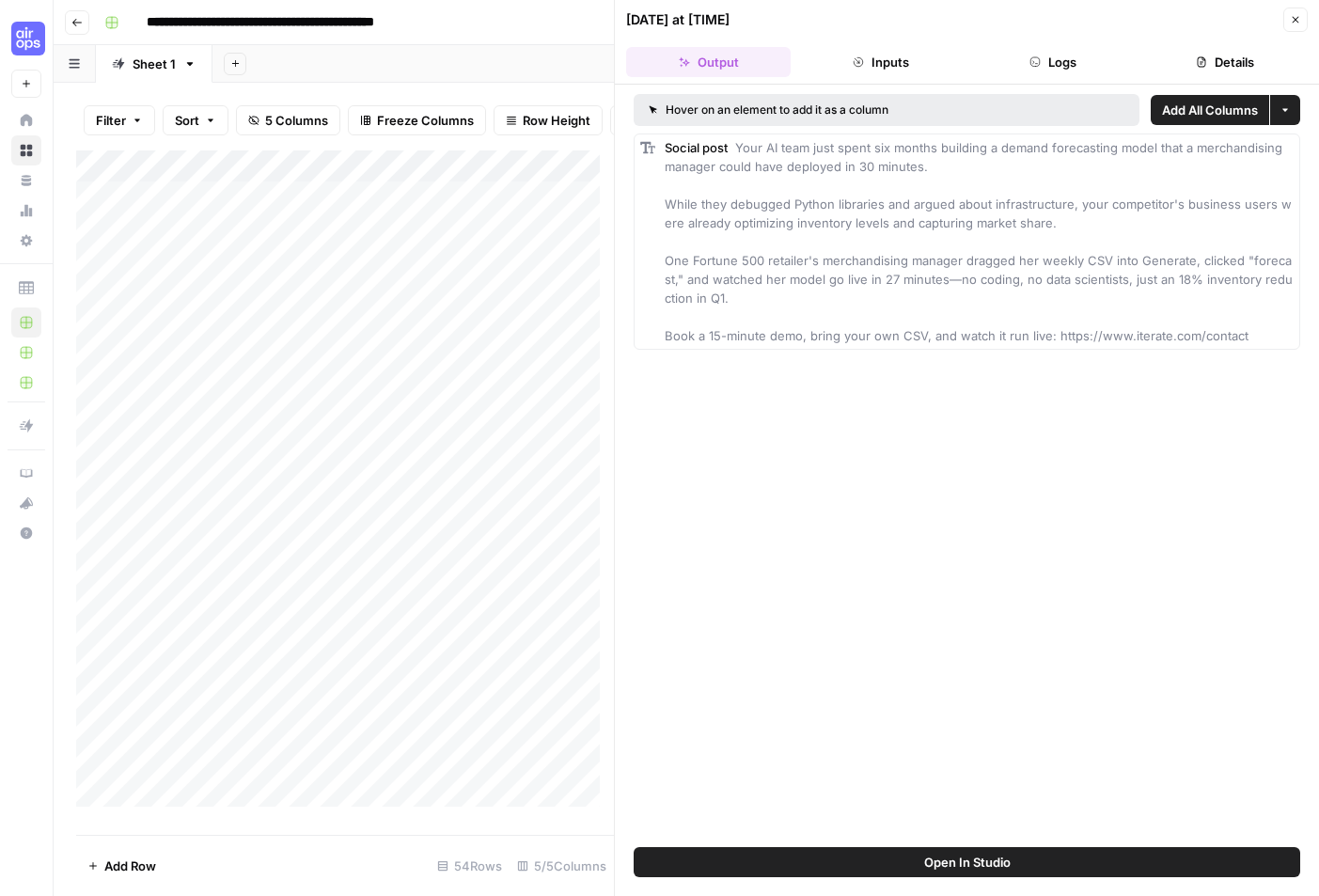 click on "Inputs" at bounding box center [880, 62] 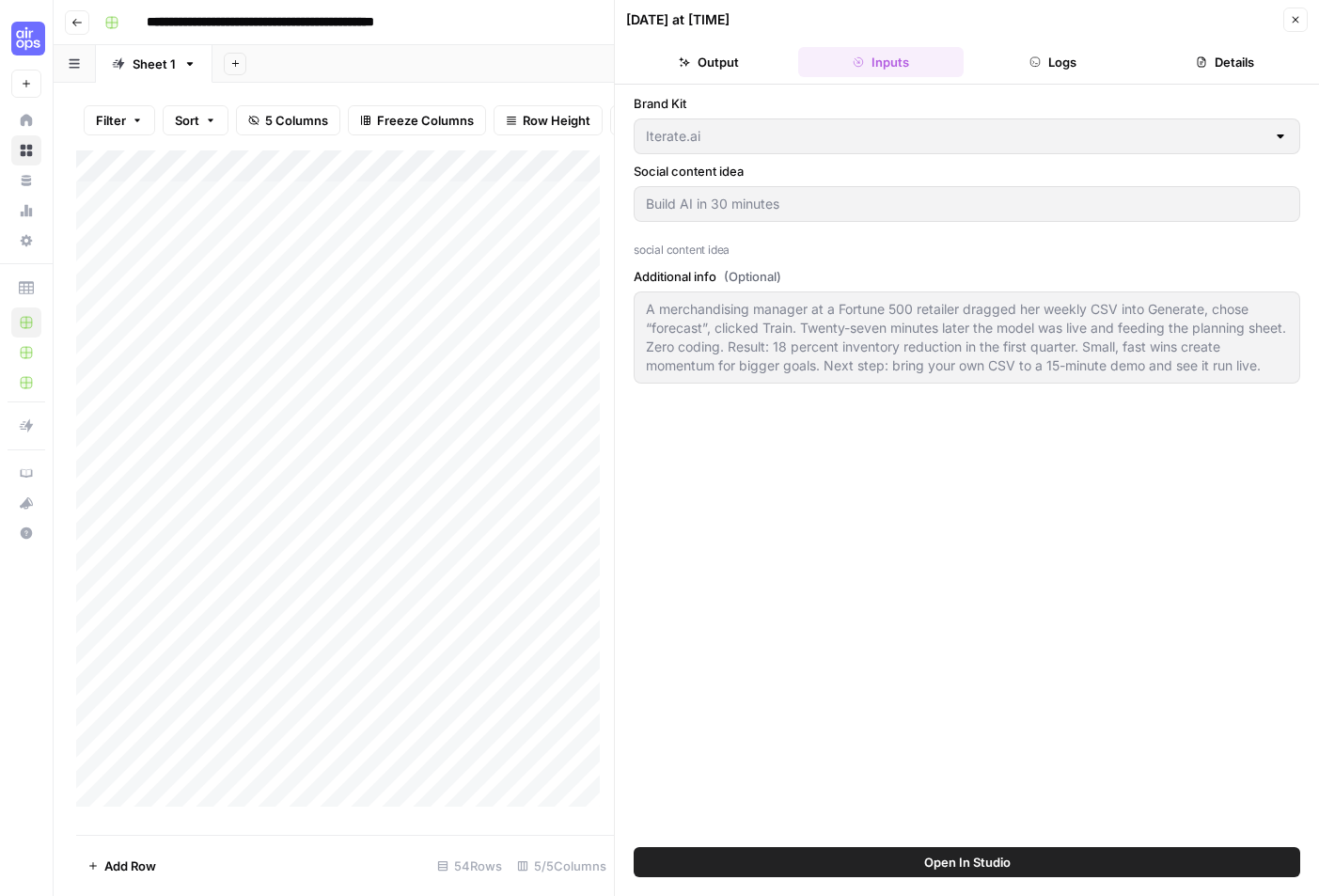 click on "Logs" at bounding box center (1053, 62) 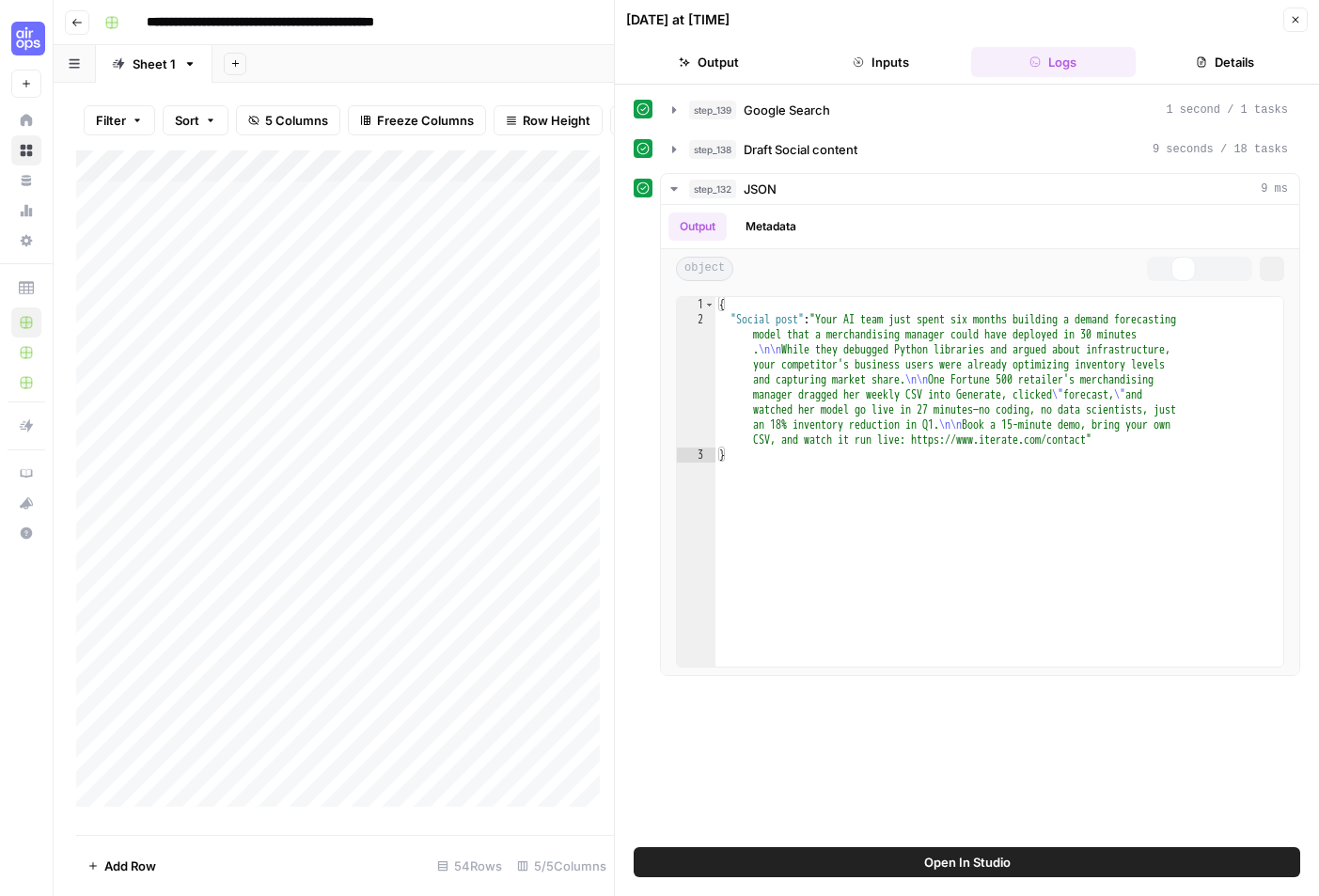 click on "Details" at bounding box center (1225, 62) 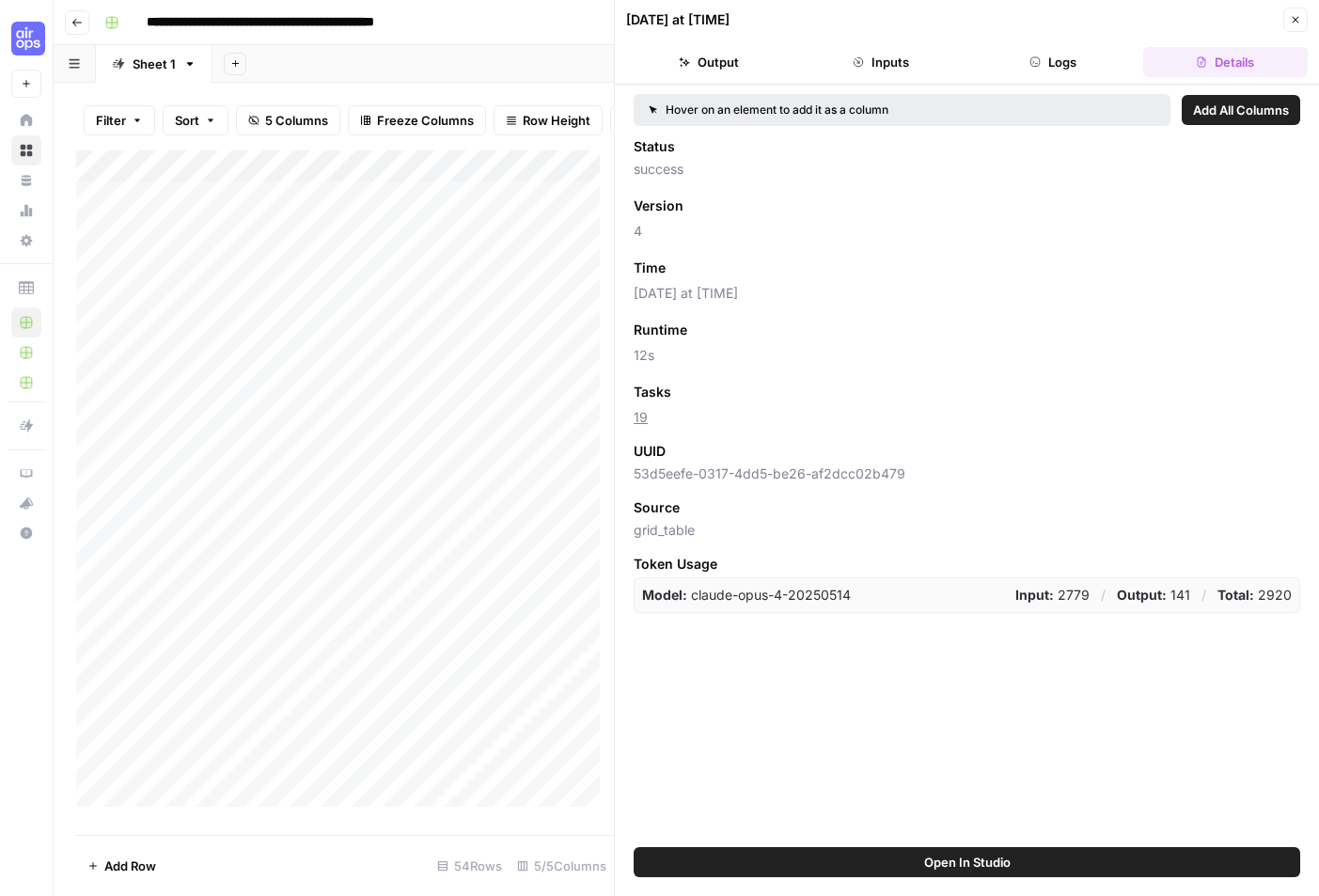 click on "Output" at bounding box center [708, 62] 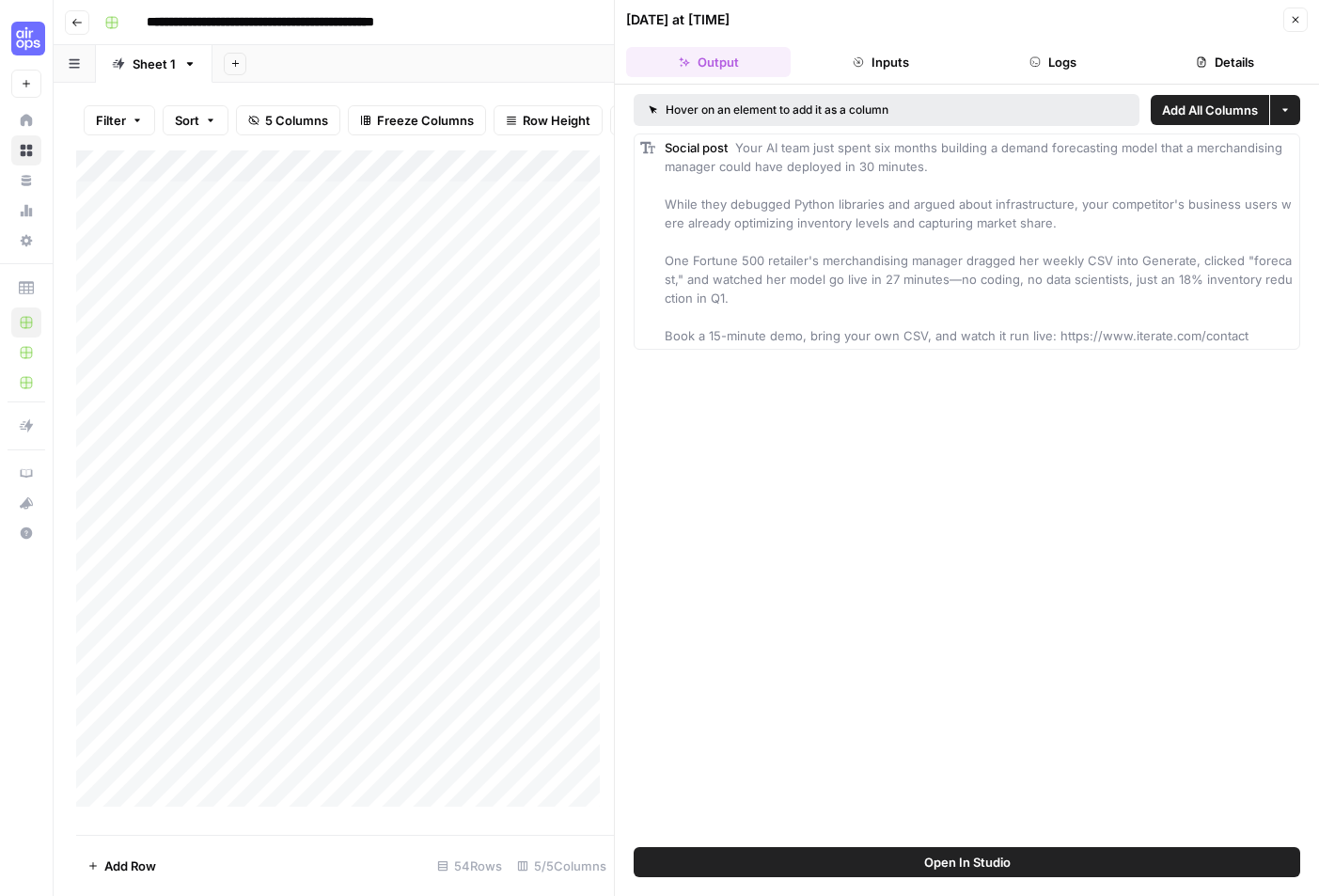 click on "Close" at bounding box center (1295, 20) 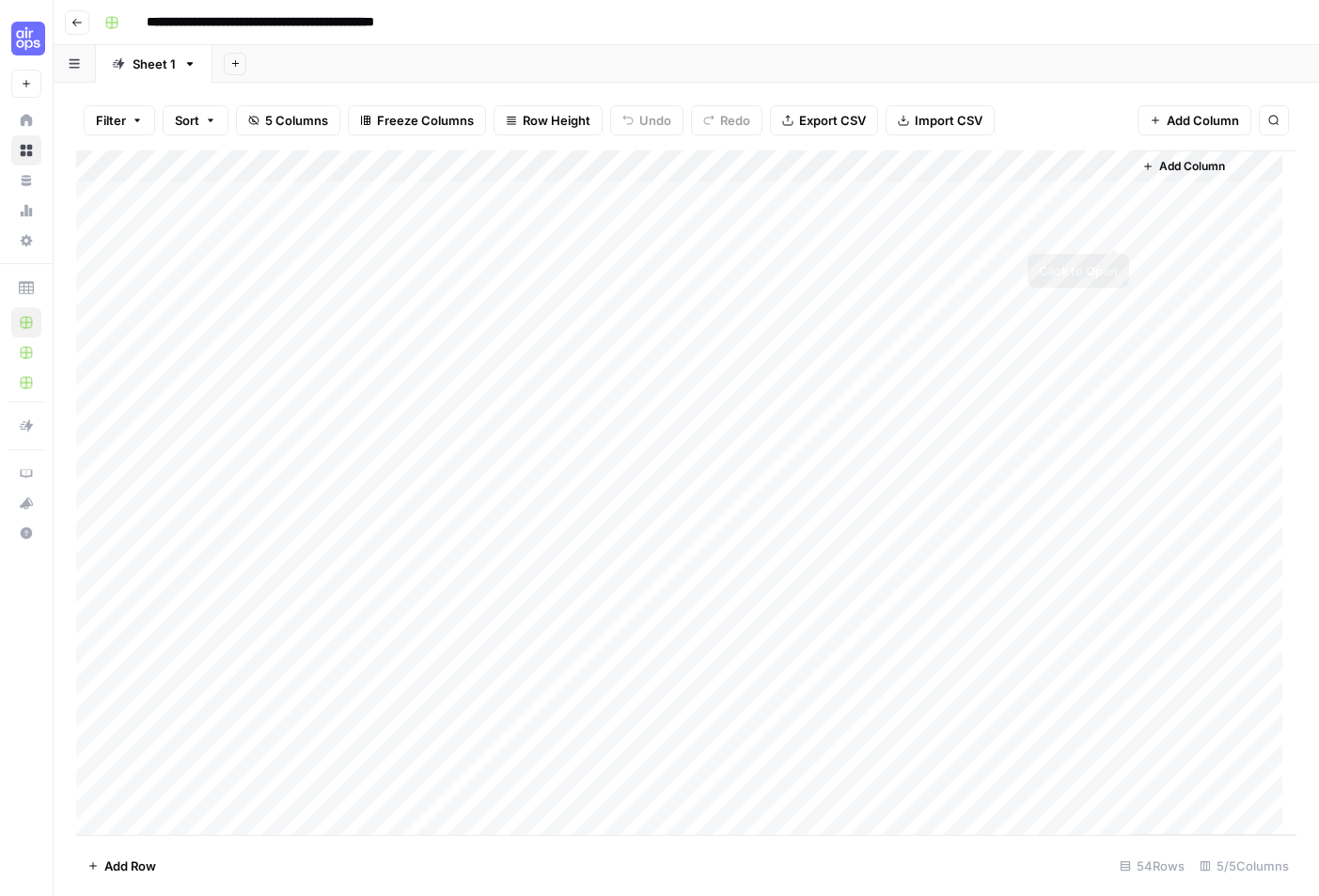scroll, scrollTop: 0, scrollLeft: 0, axis: both 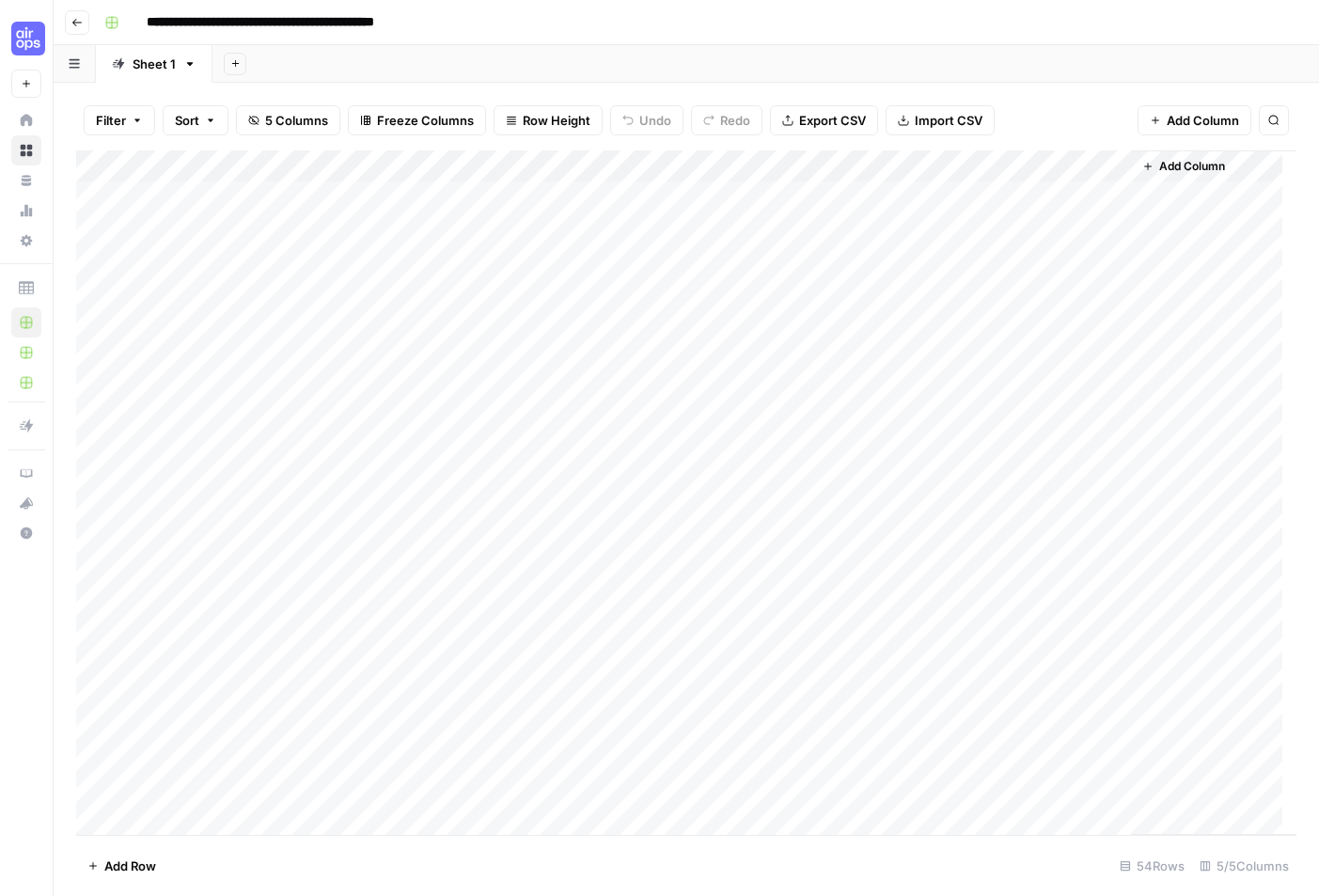 click on "Add Column" at bounding box center (686, 493) 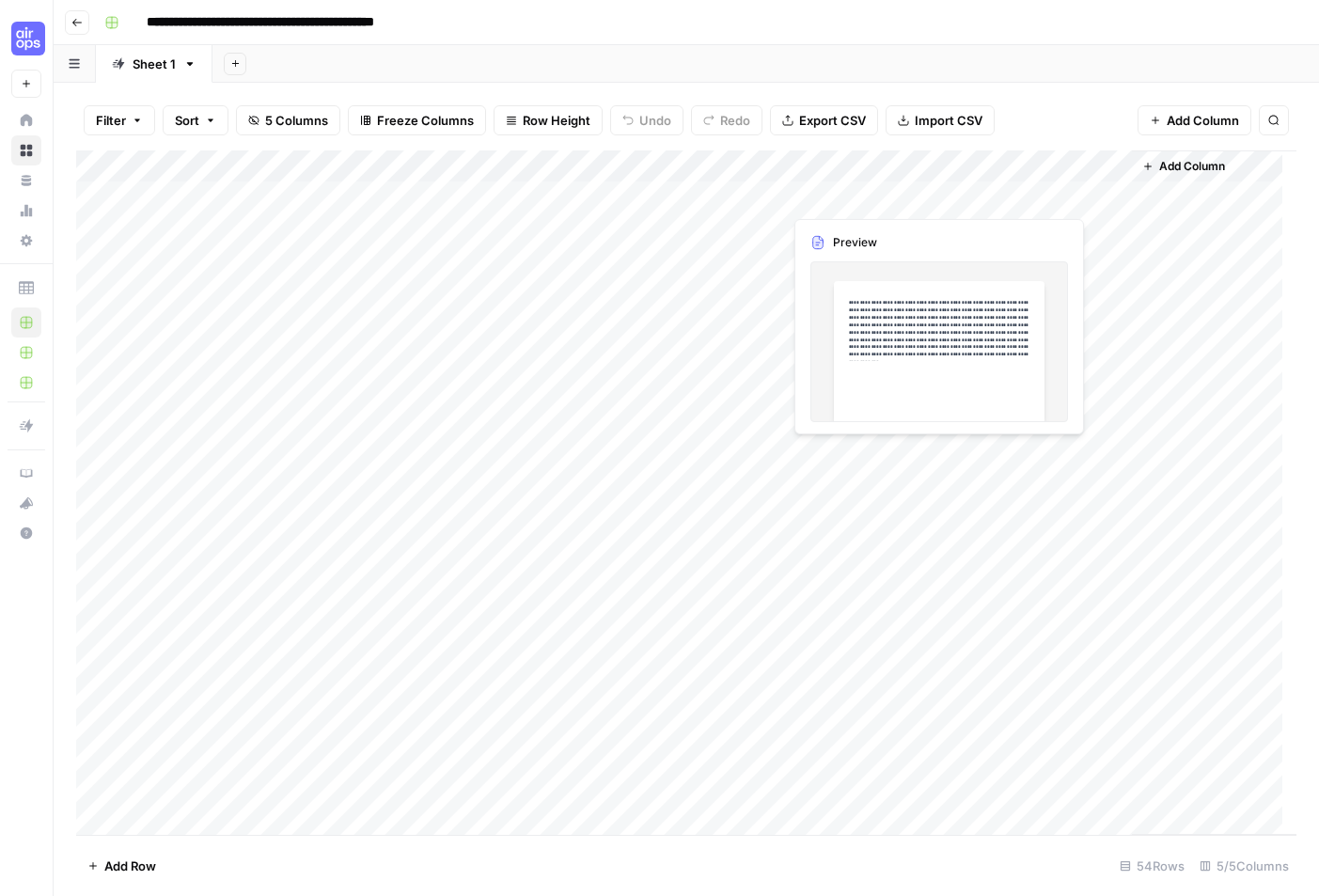 click on "Add Column" at bounding box center [686, 493] 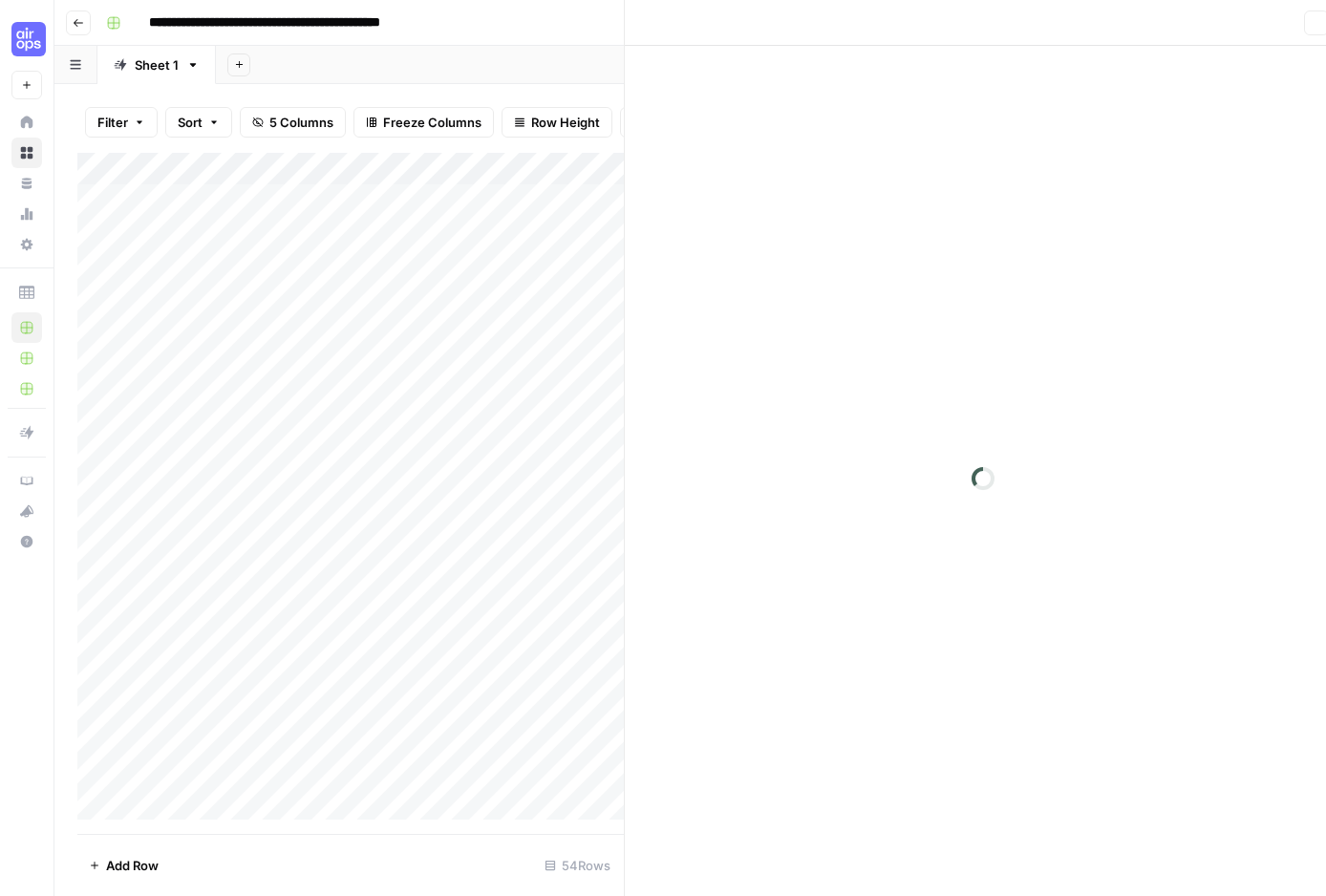 click at bounding box center [973, 200] 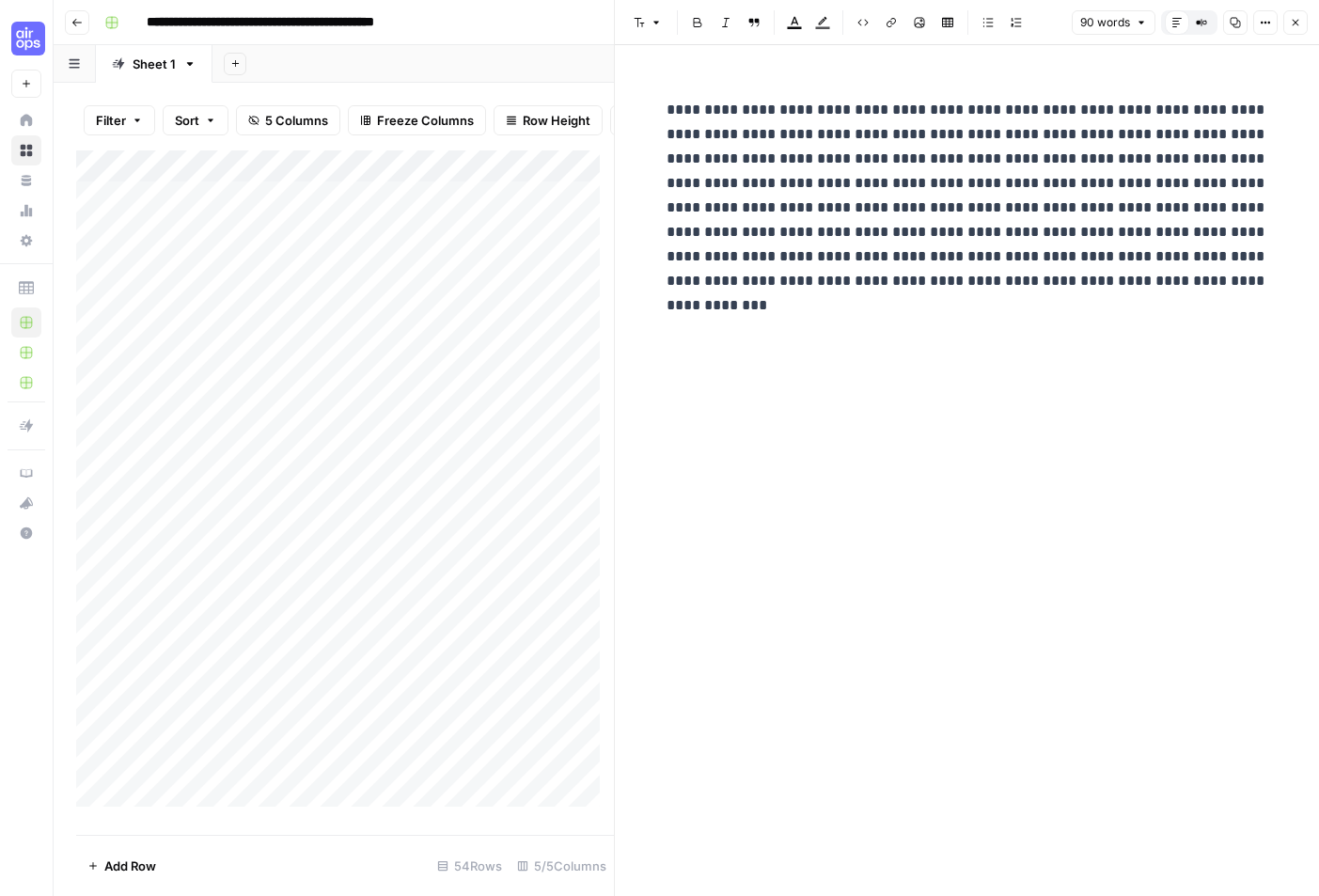 scroll, scrollTop: 0, scrollLeft: 0, axis: both 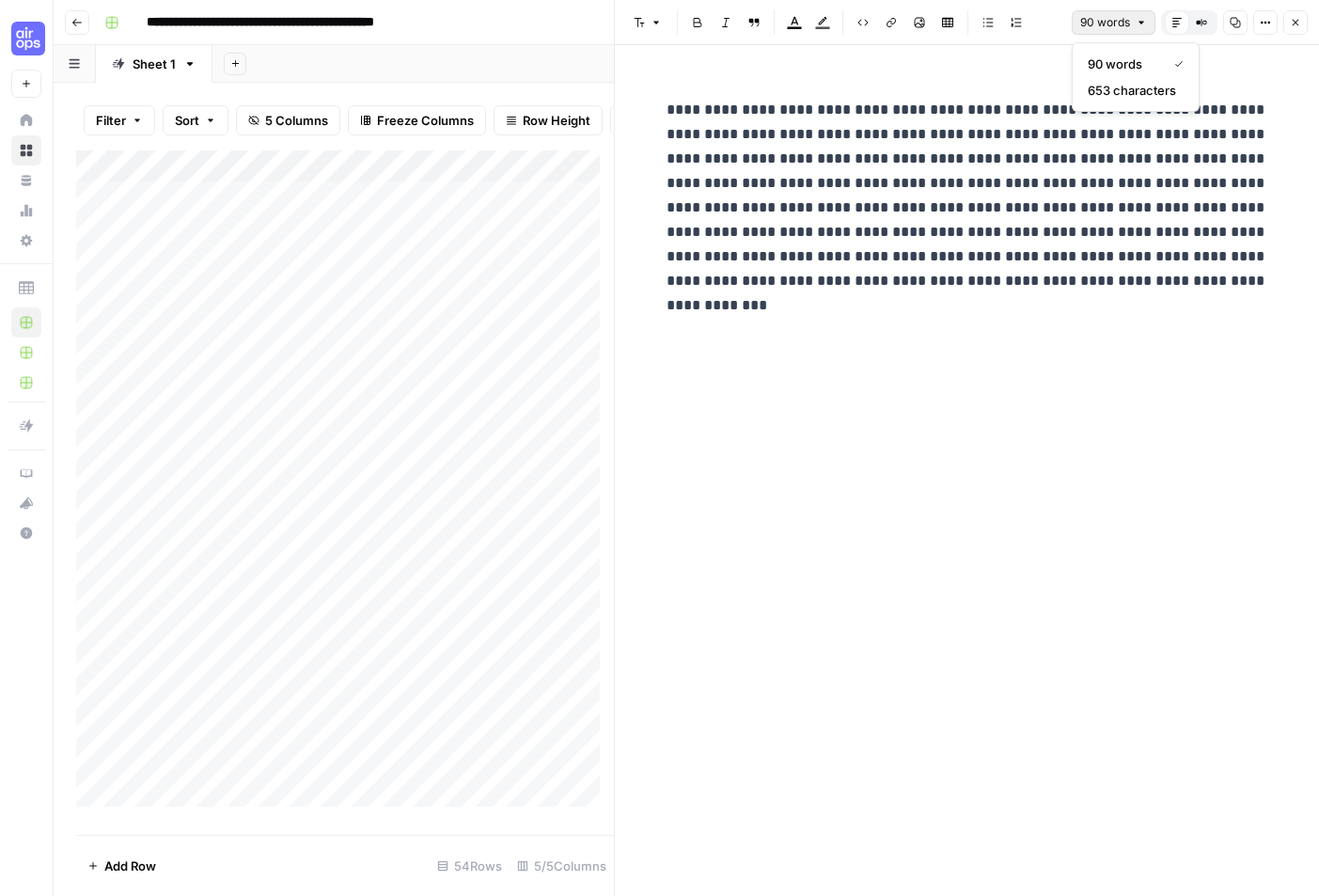 click on "90 words" at bounding box center (1113, 23) 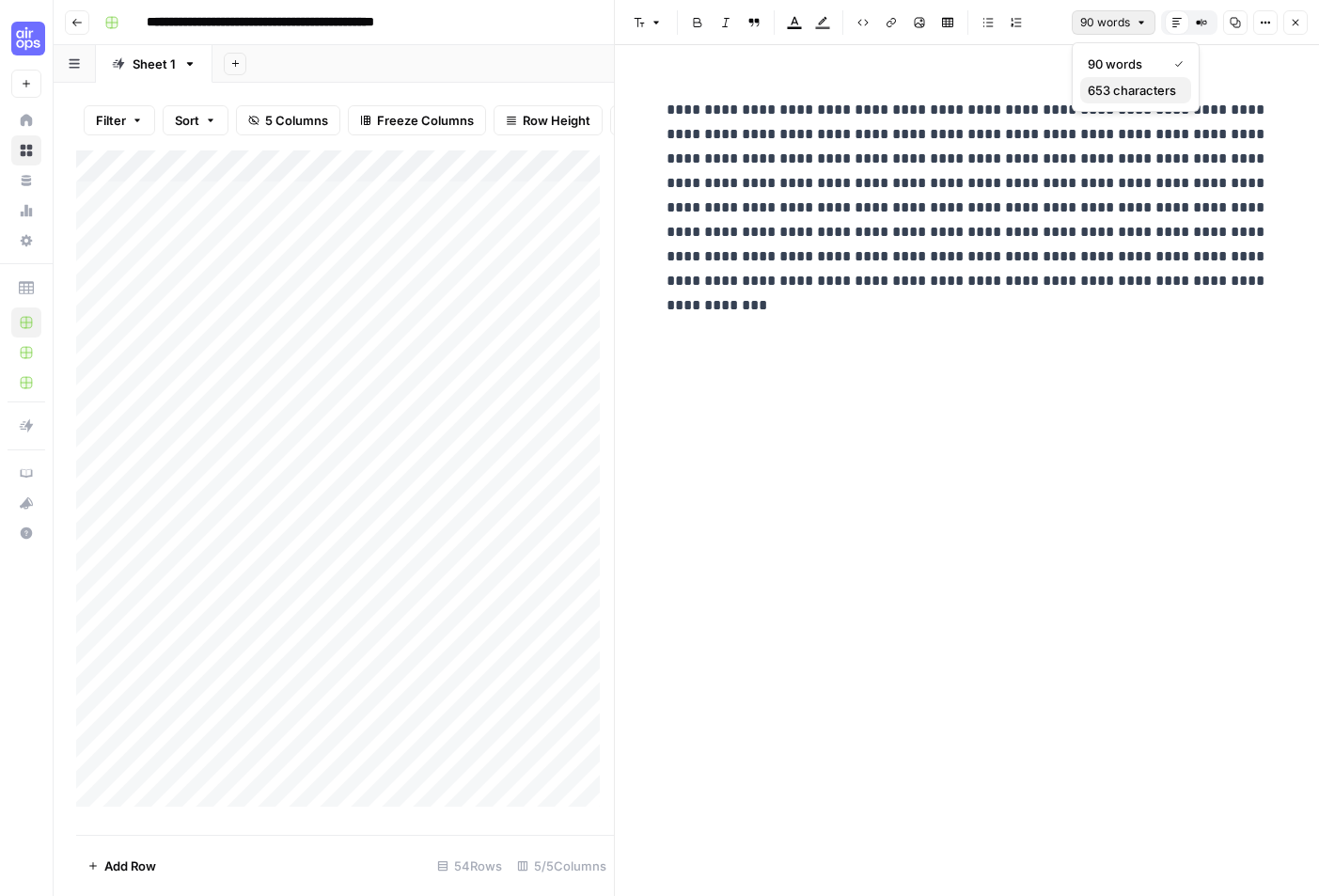 click on "653 characters" at bounding box center [1136, 90] 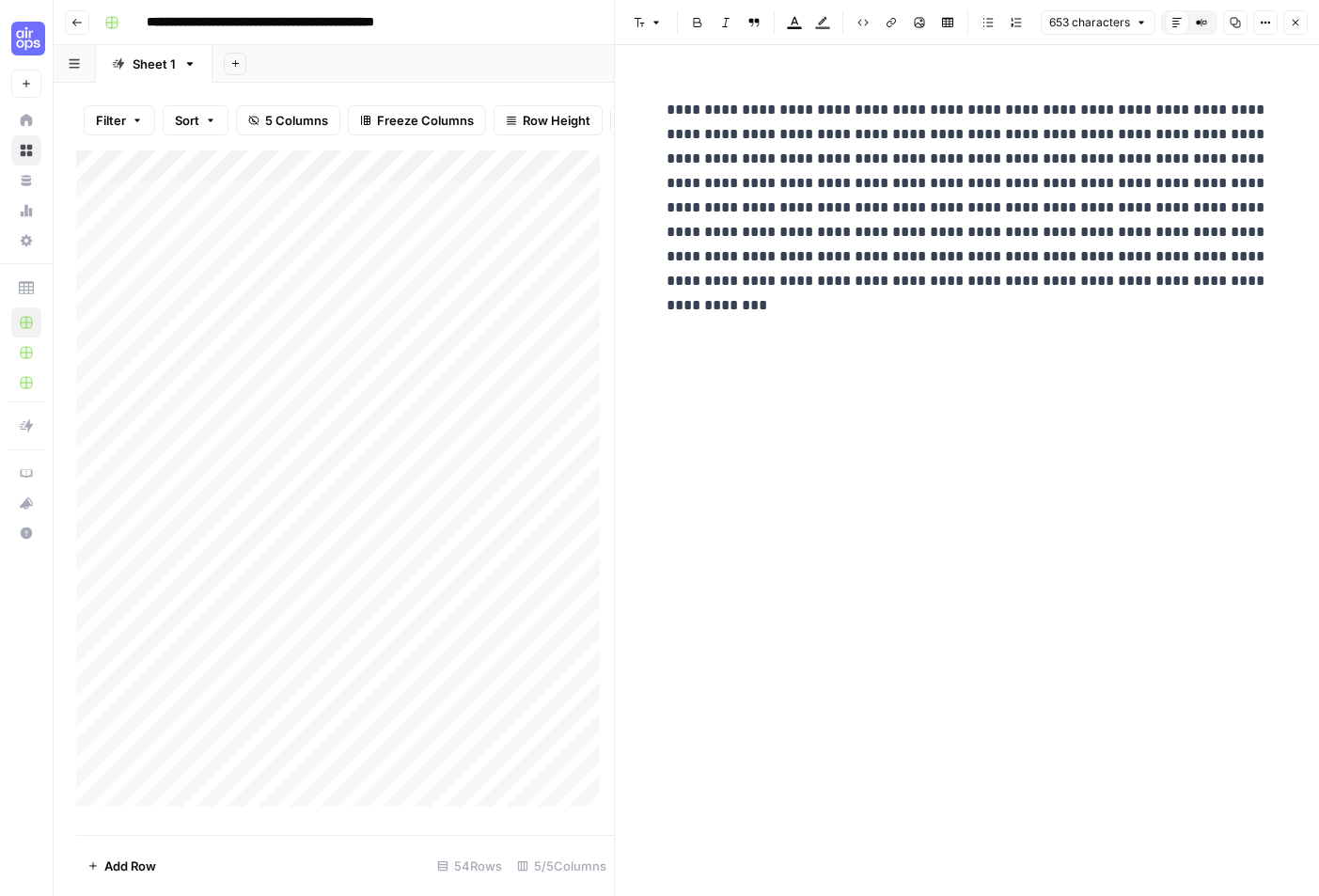click on "**********" at bounding box center [967, 196] 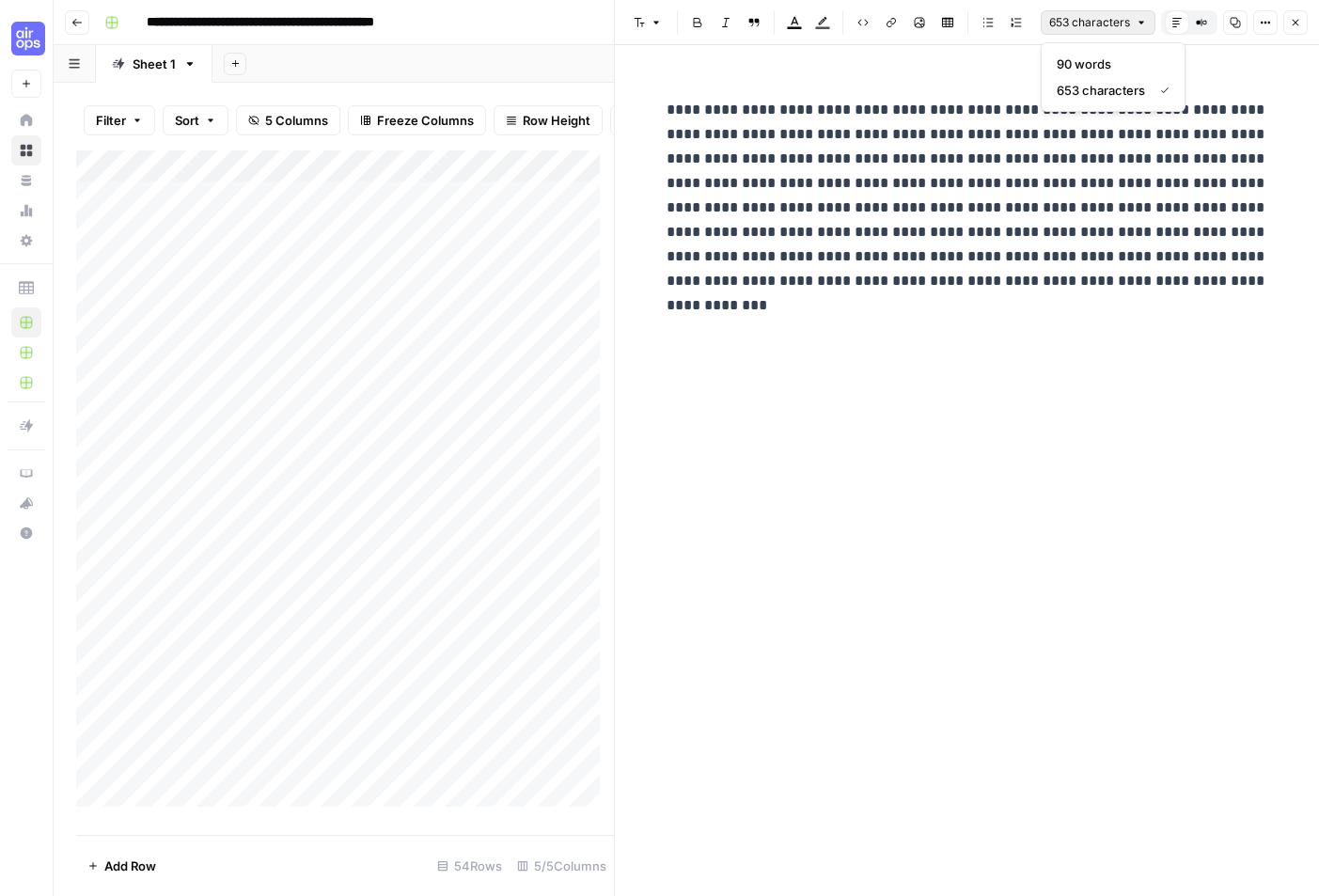 click on "653 characters" at bounding box center (1090, 23) 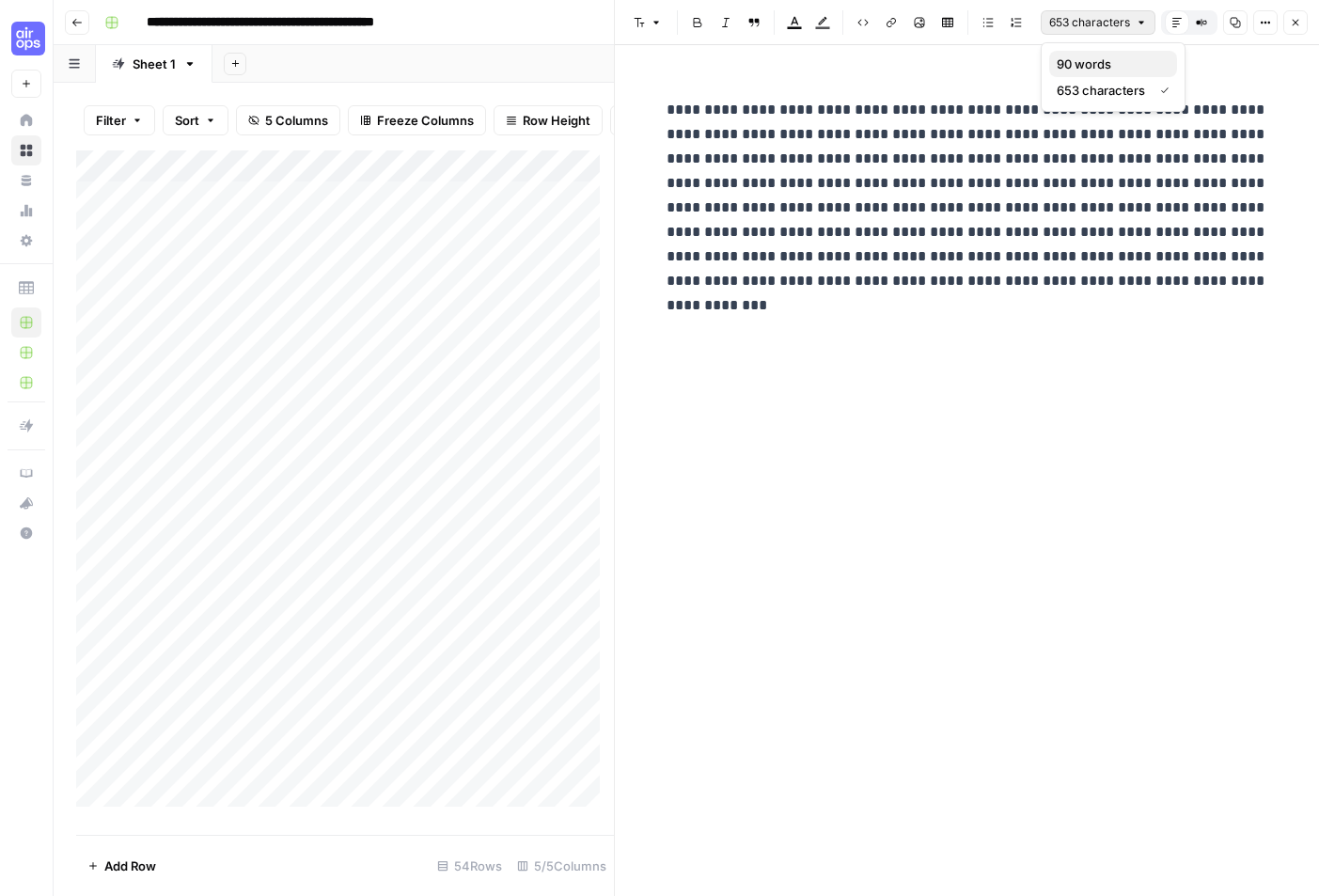 click on "90 words" at bounding box center [1113, 64] 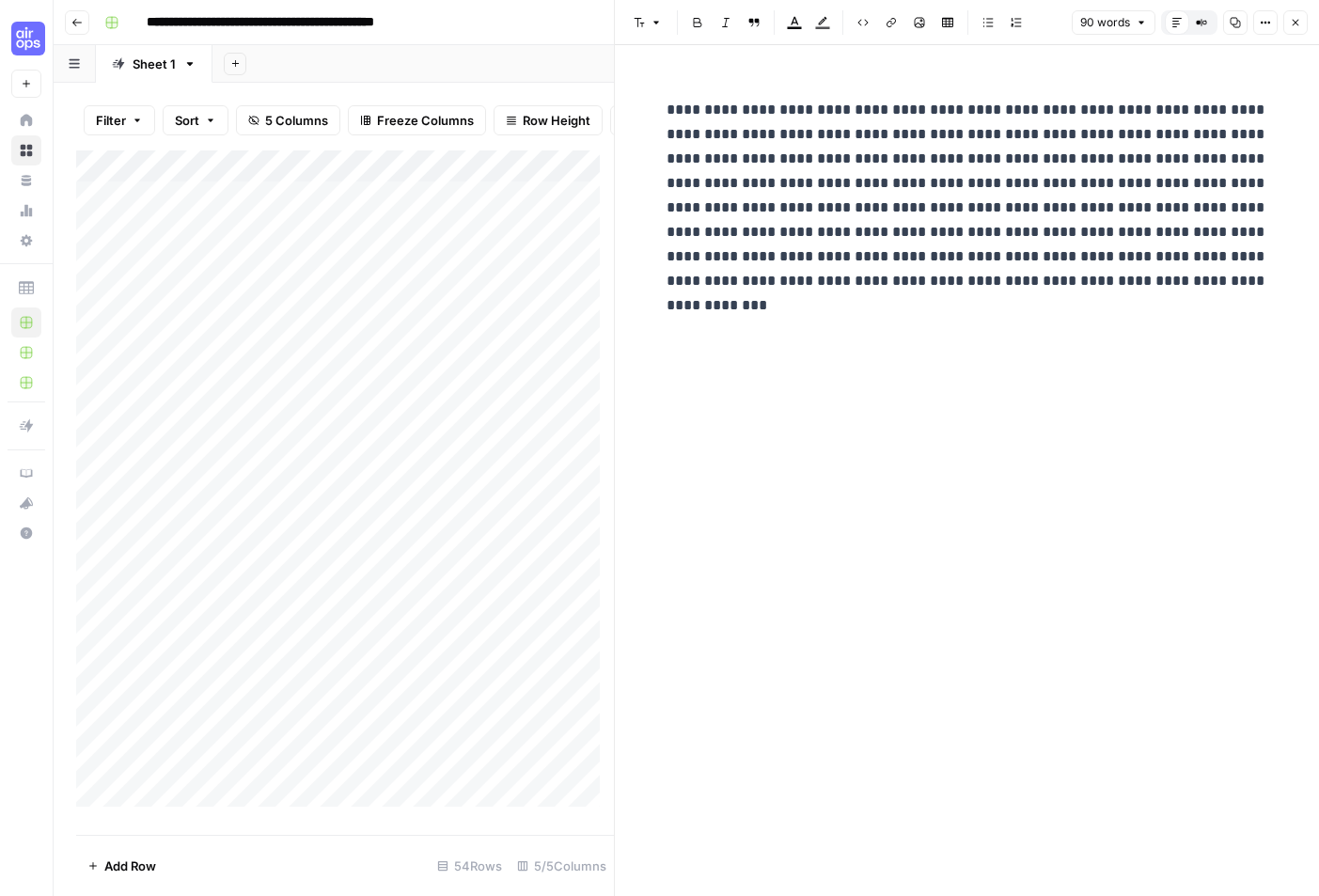 click on "**********" at bounding box center (967, 196) 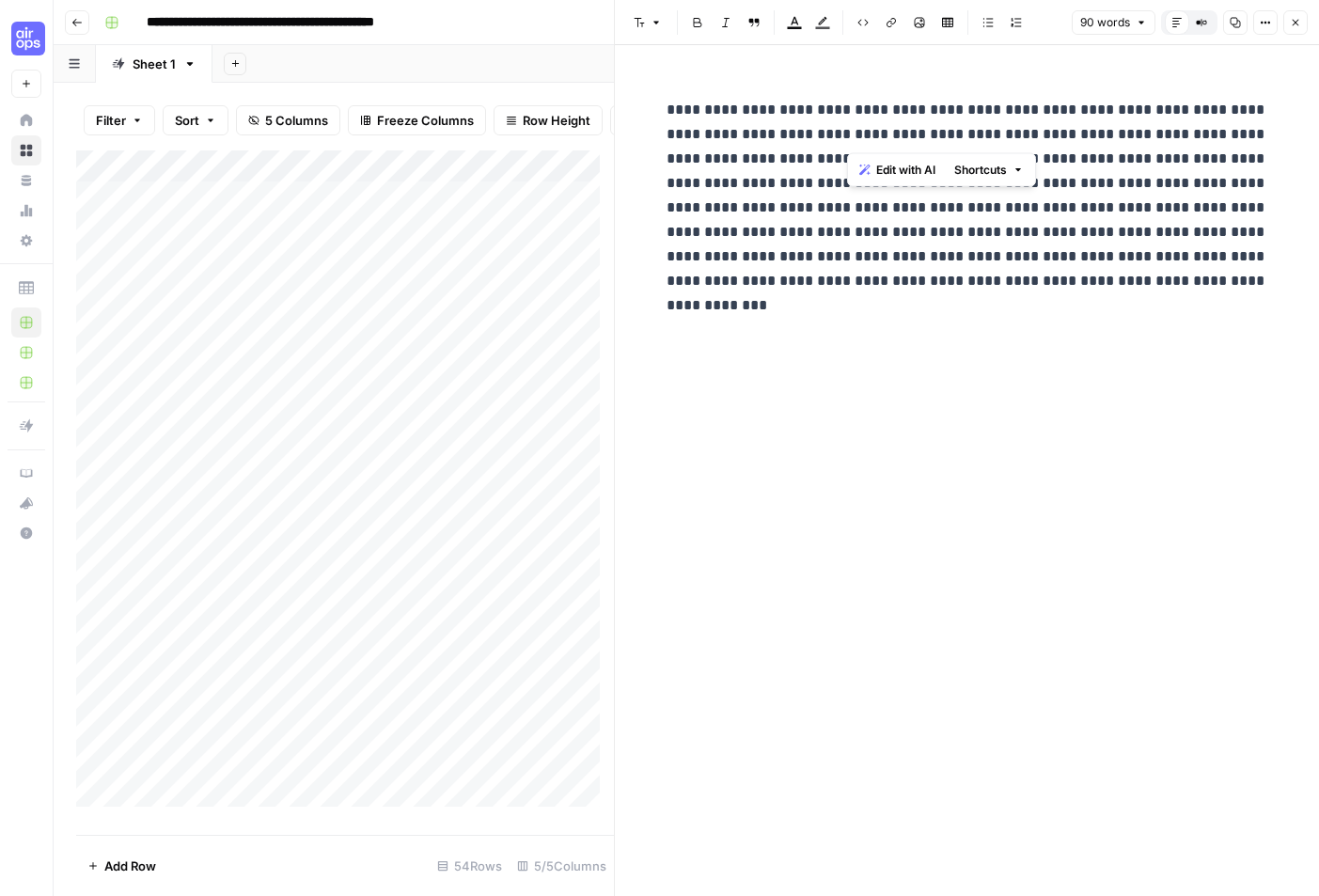 click on "**********" at bounding box center (967, 196) 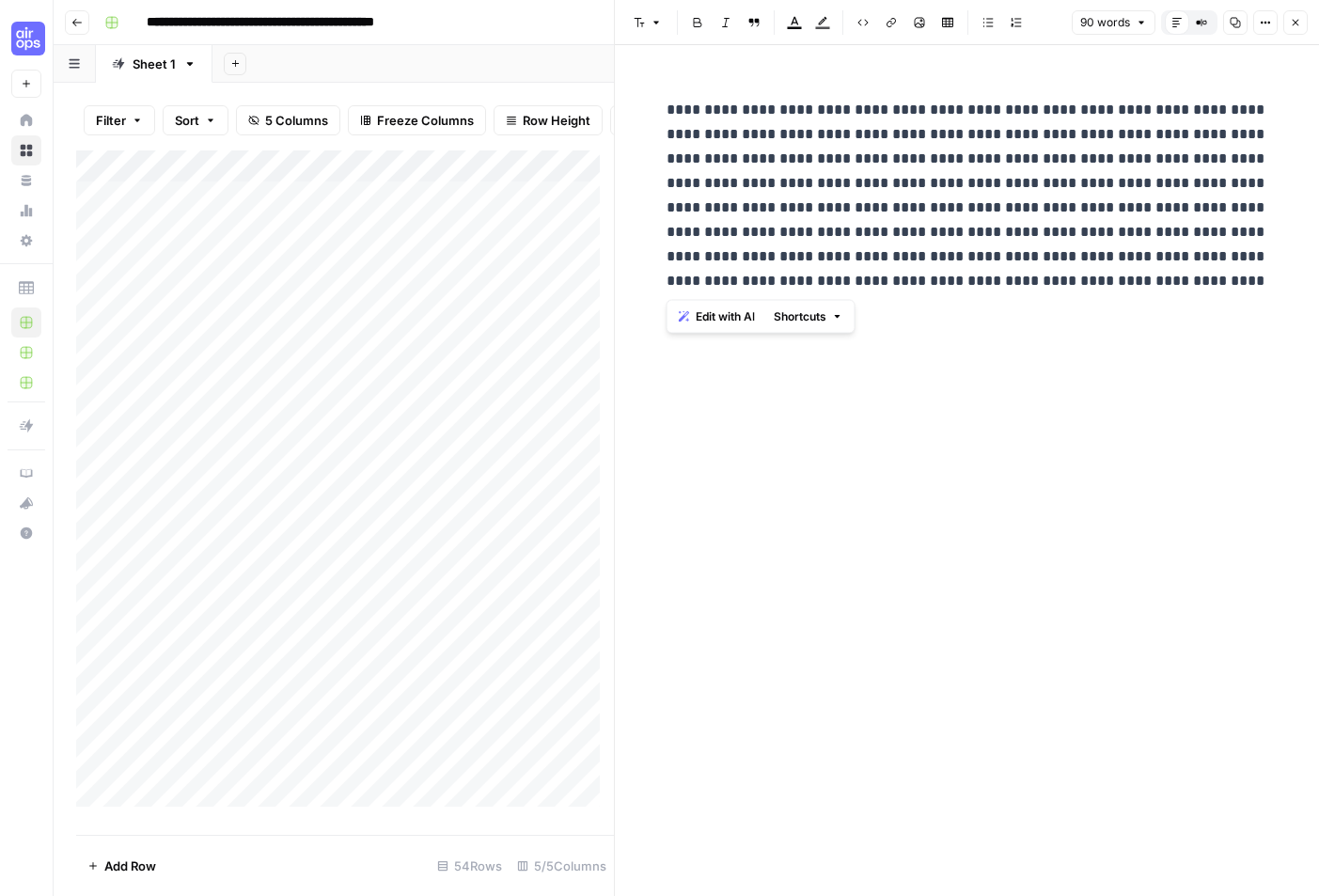 drag, startPoint x: 1245, startPoint y: 279, endPoint x: 663, endPoint y: 45, distance: 627.2798 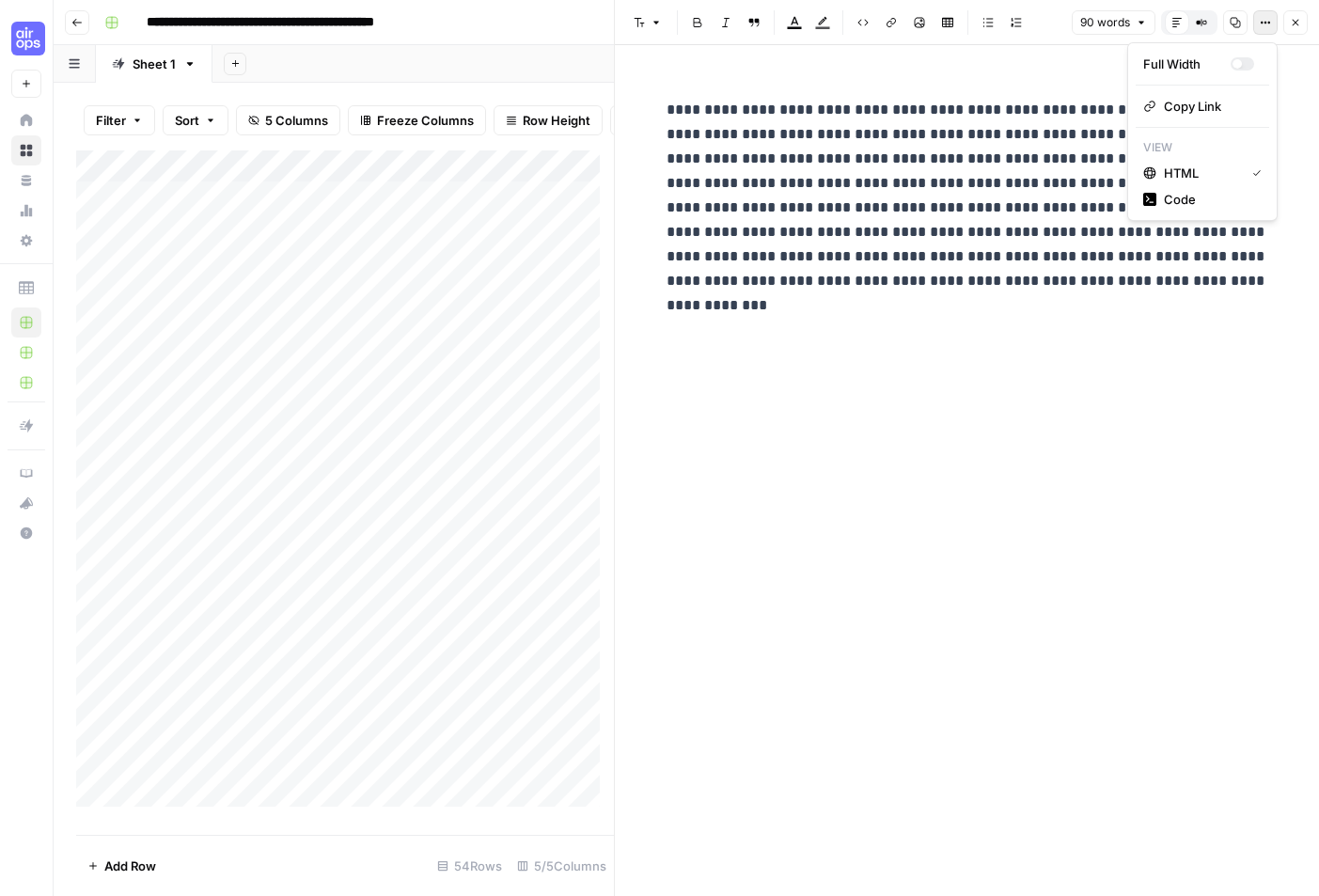 click on "Options" at bounding box center [1265, 23] 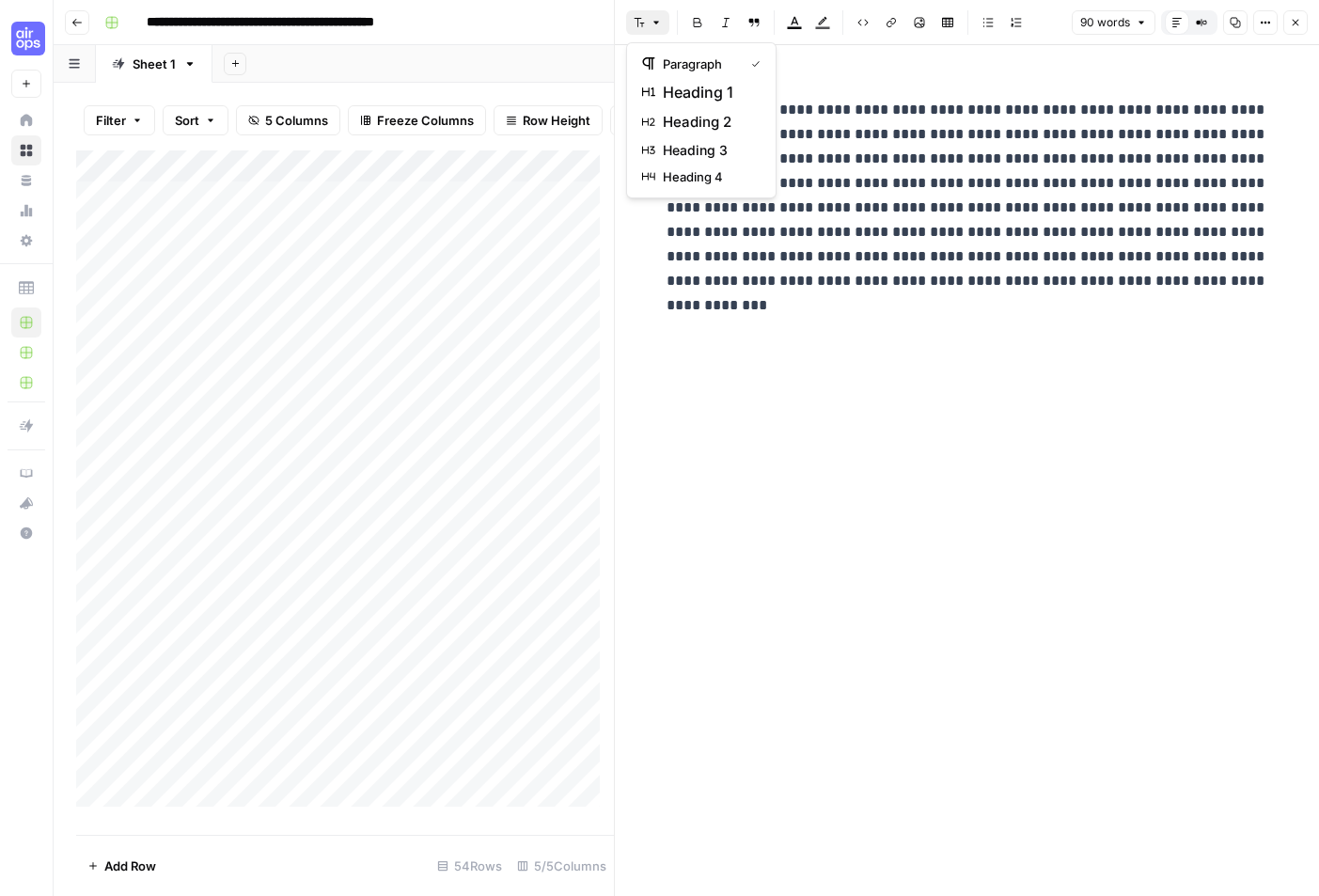 click on "**********" at bounding box center (967, 485) 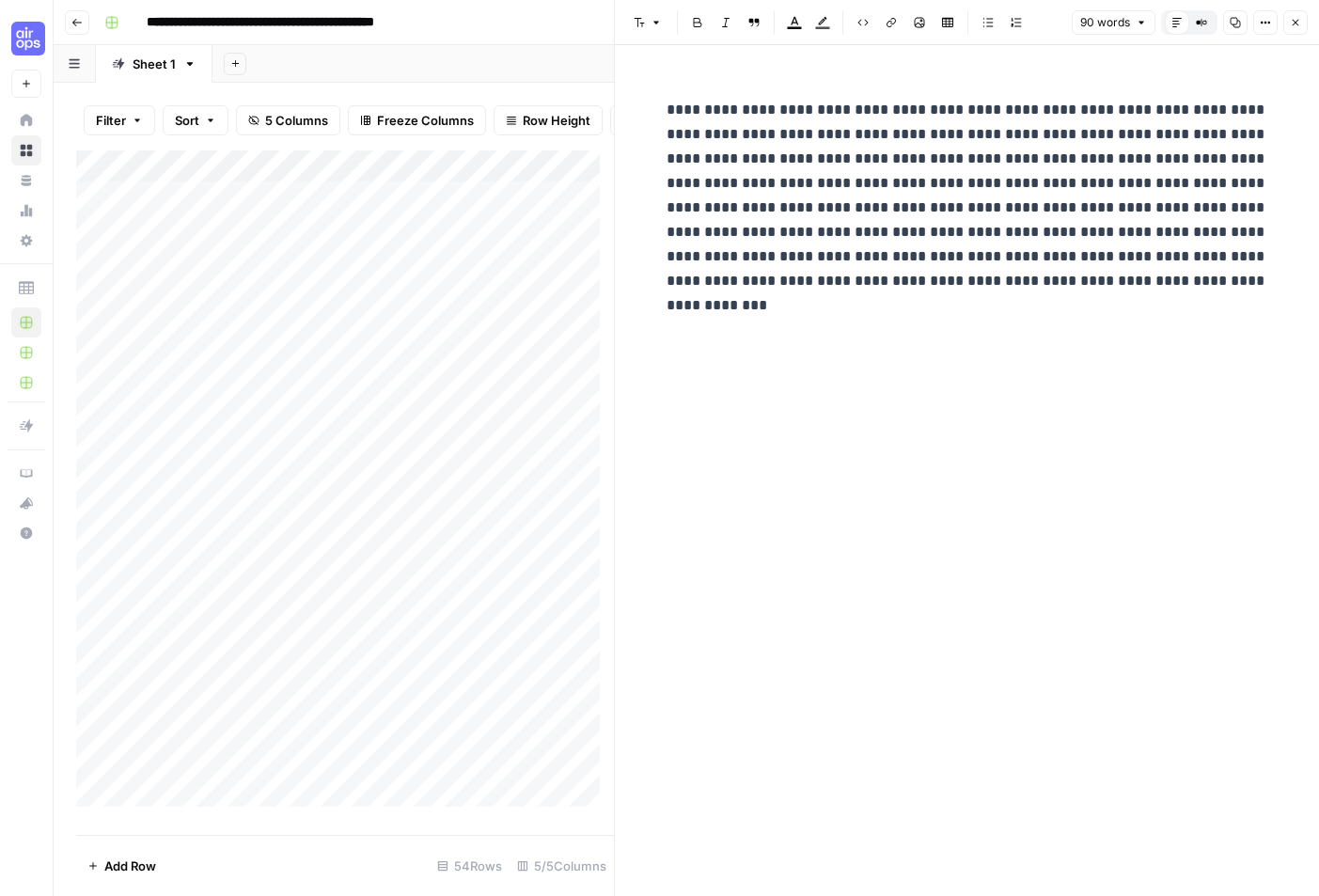 click on "Close" at bounding box center [1295, 23] 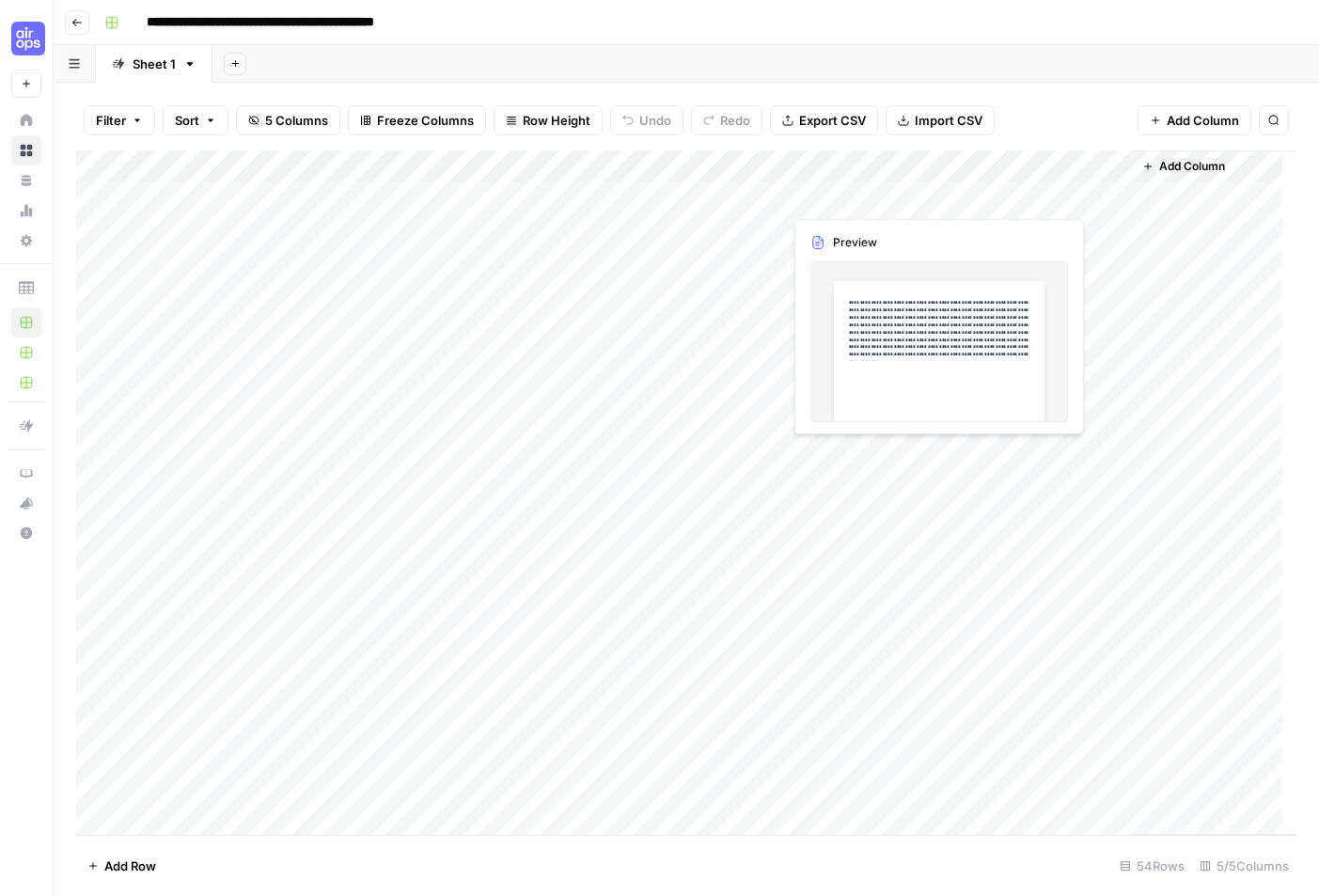 scroll, scrollTop: 0, scrollLeft: 0, axis: both 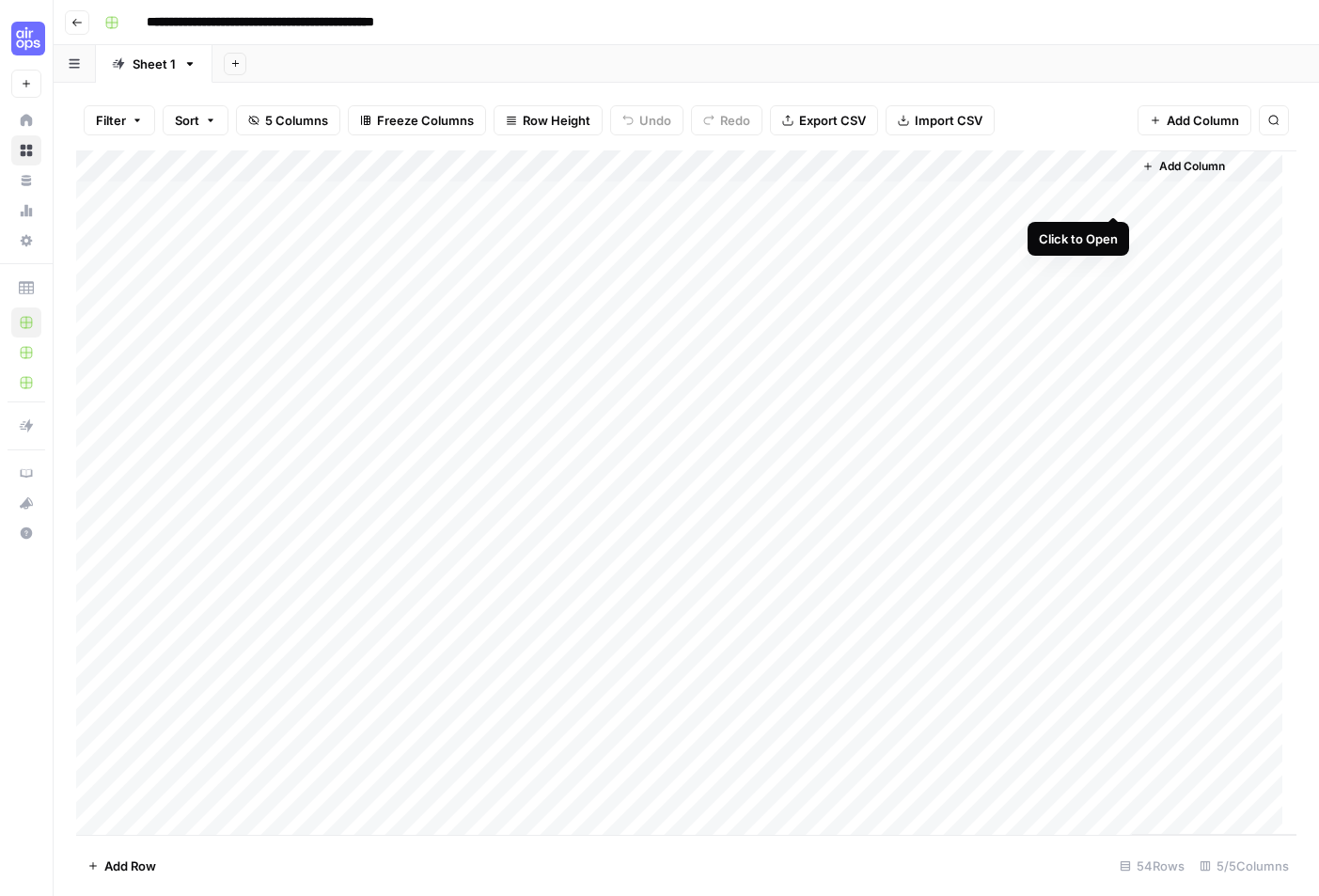 click on "Add Column" at bounding box center (686, 493) 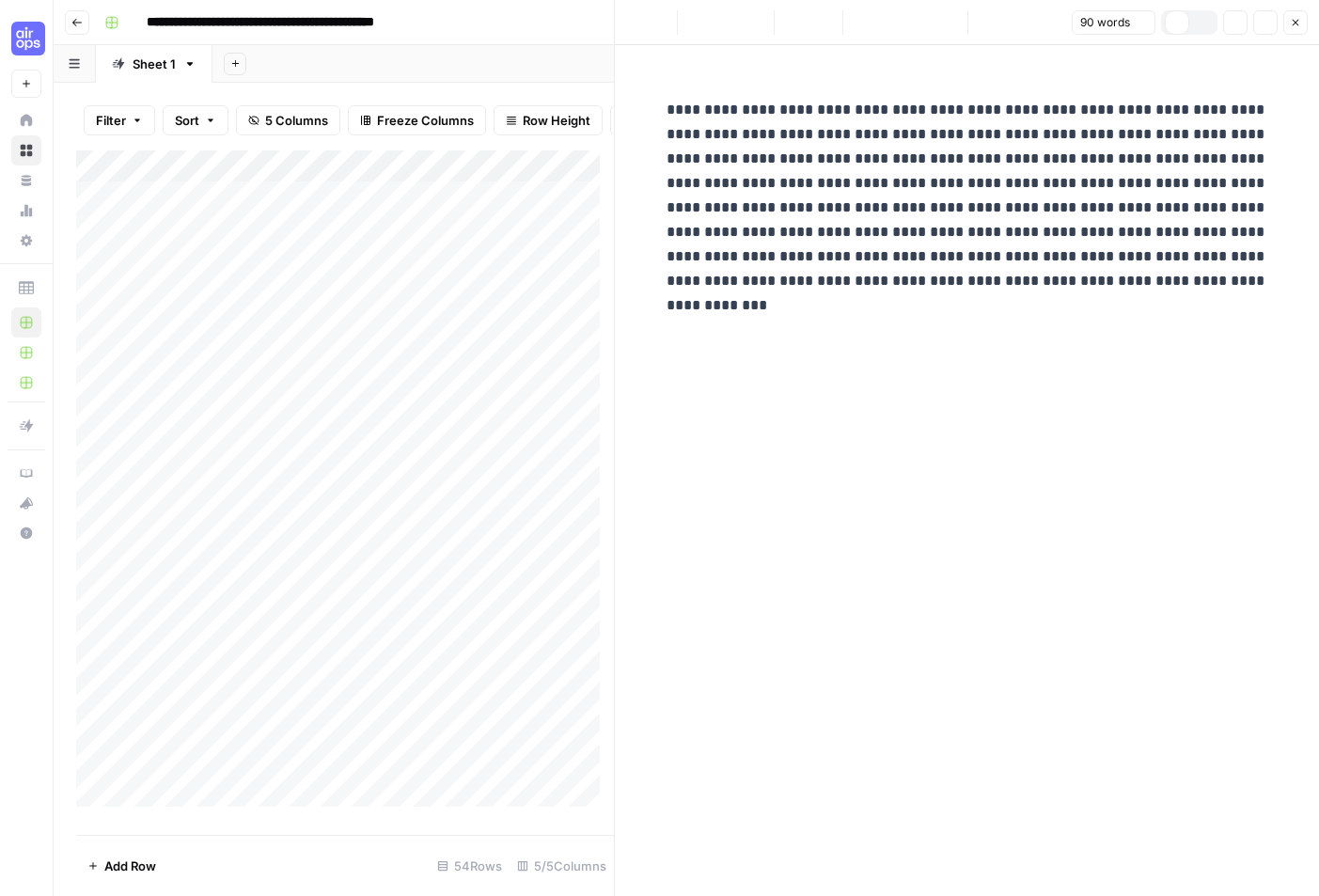 scroll, scrollTop: 0, scrollLeft: 0, axis: both 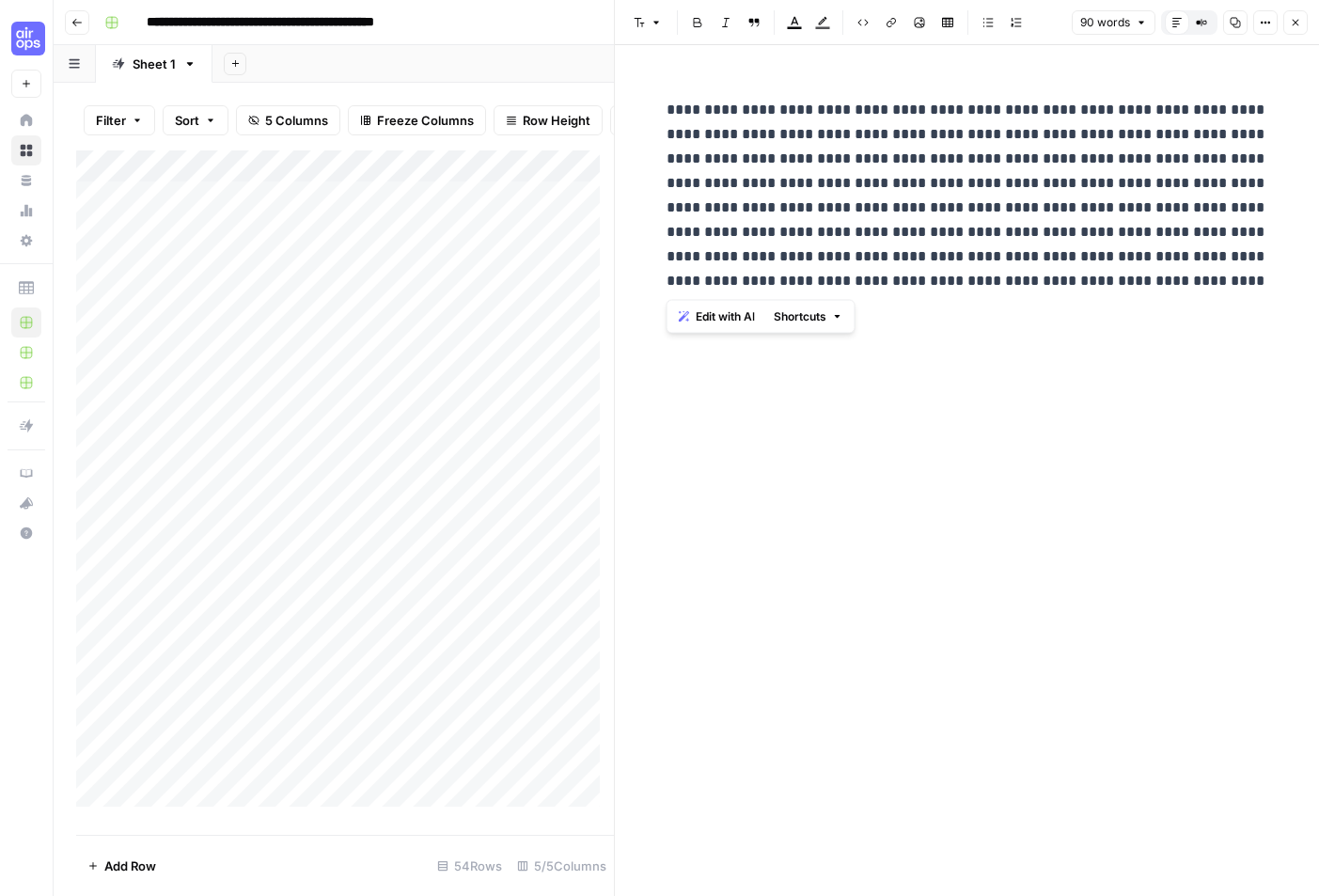 drag, startPoint x: 1241, startPoint y: 290, endPoint x: 480, endPoint y: -25, distance: 823.6176 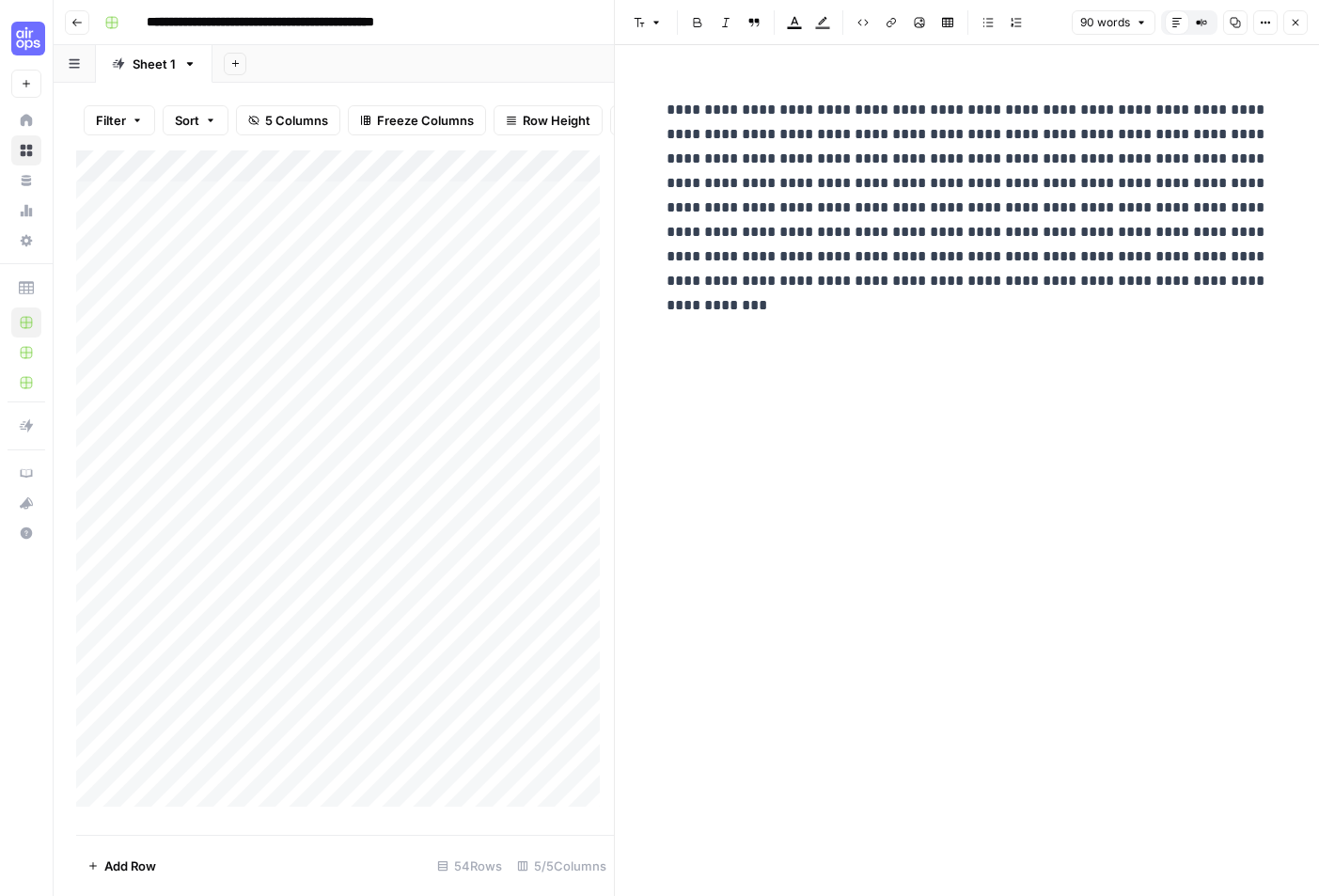 click on "Close" at bounding box center [1295, 23] 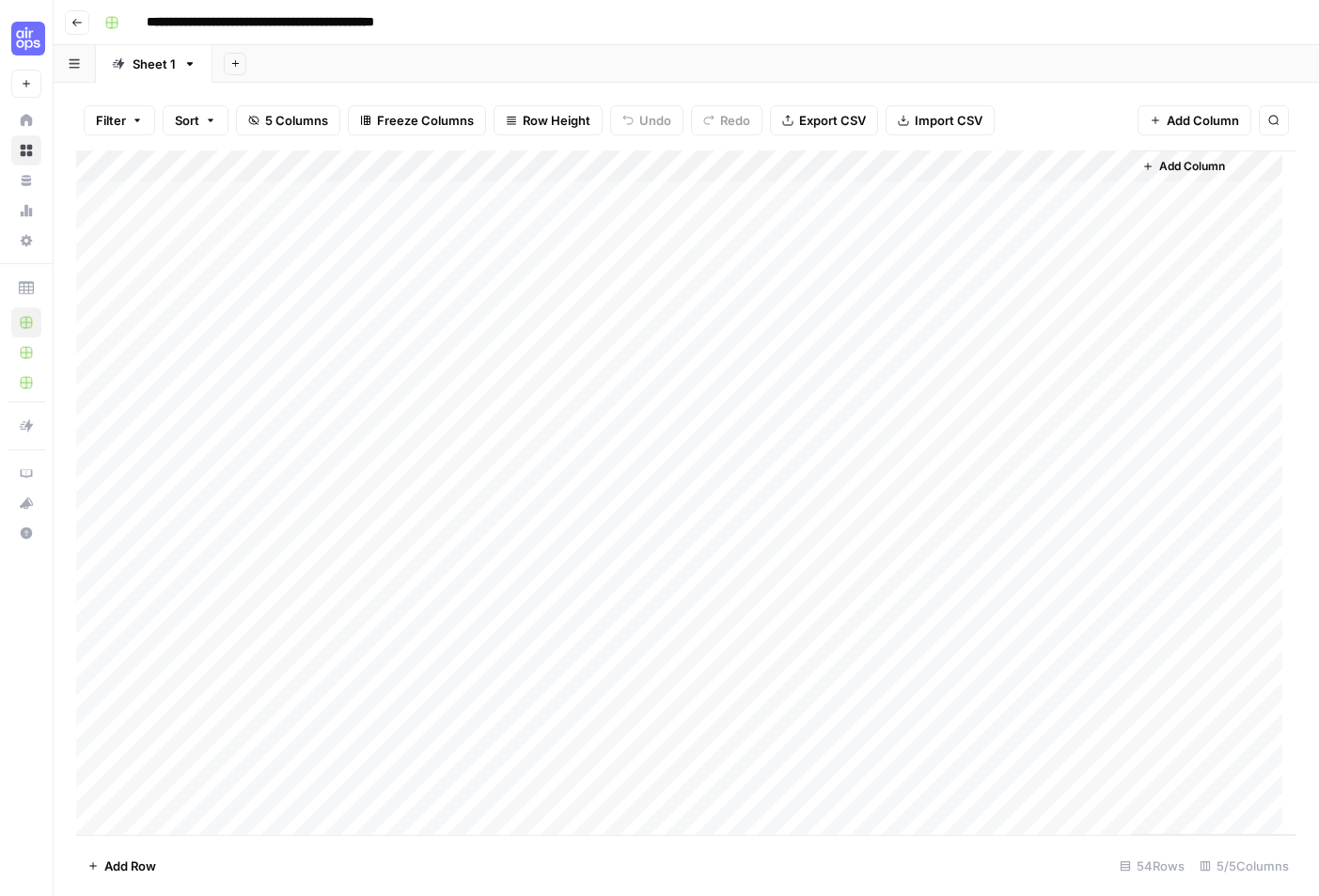 scroll, scrollTop: 0, scrollLeft: 0, axis: both 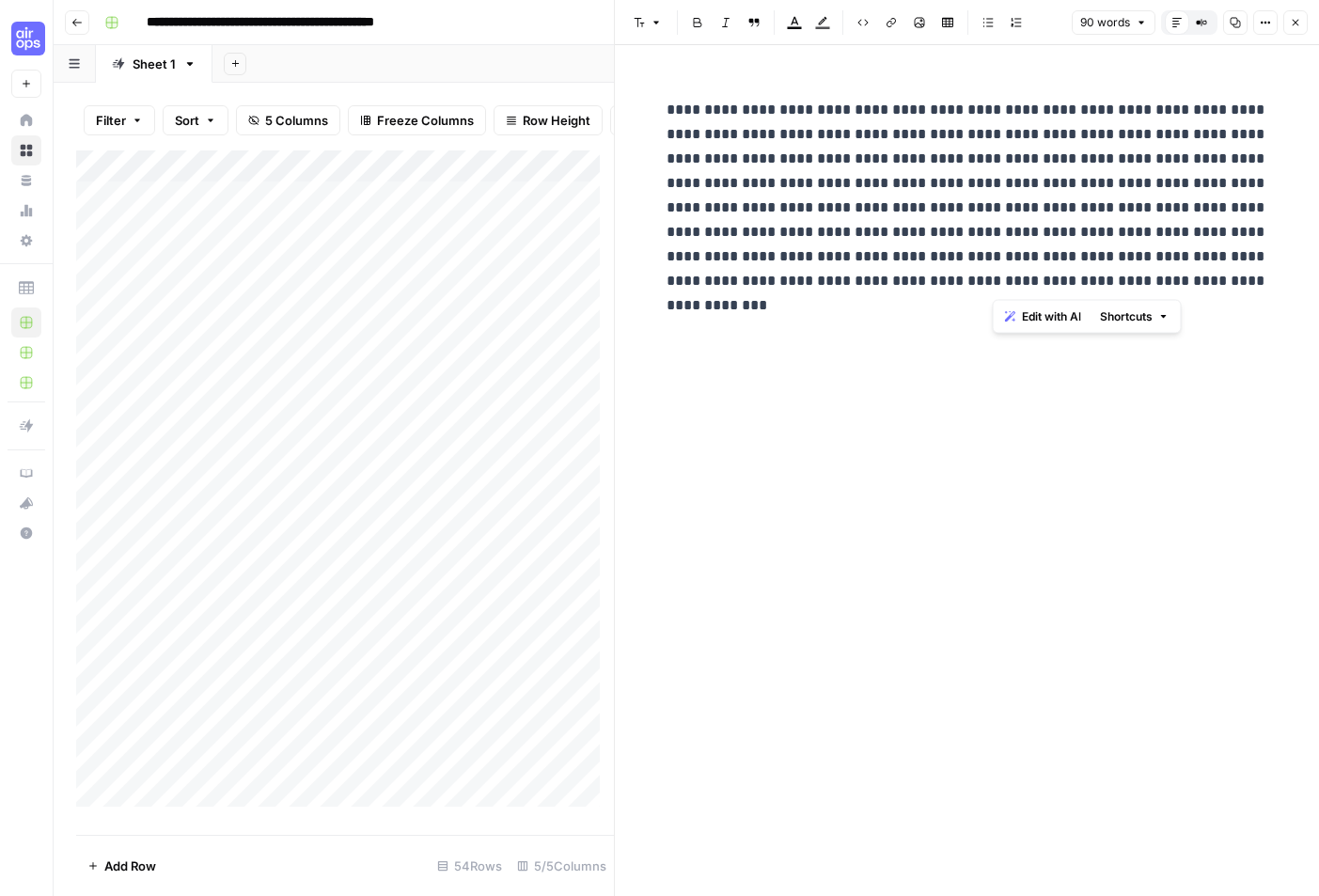 drag, startPoint x: 1242, startPoint y: 291, endPoint x: 665, endPoint y: -39, distance: 664.7022 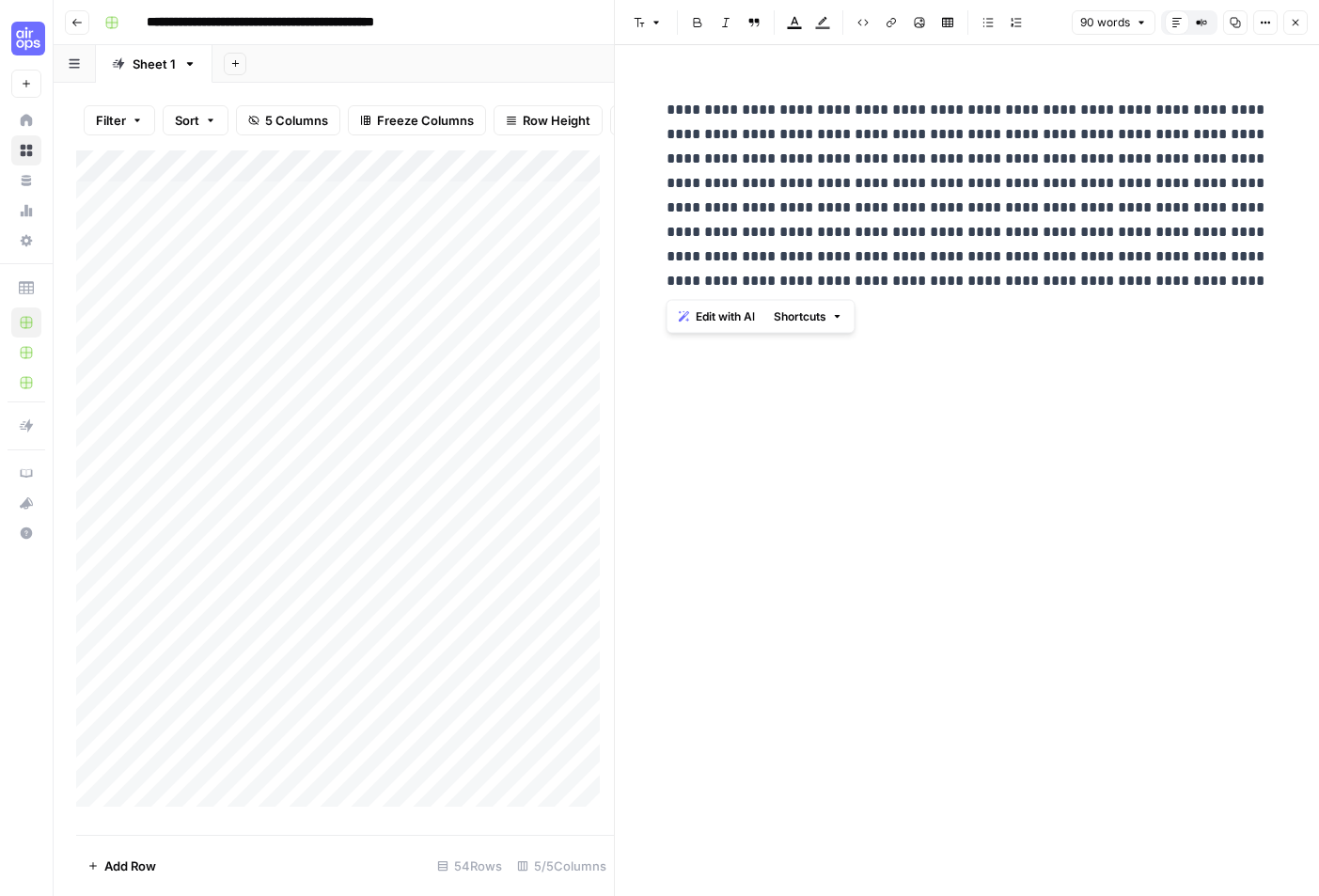 copy on "**********" 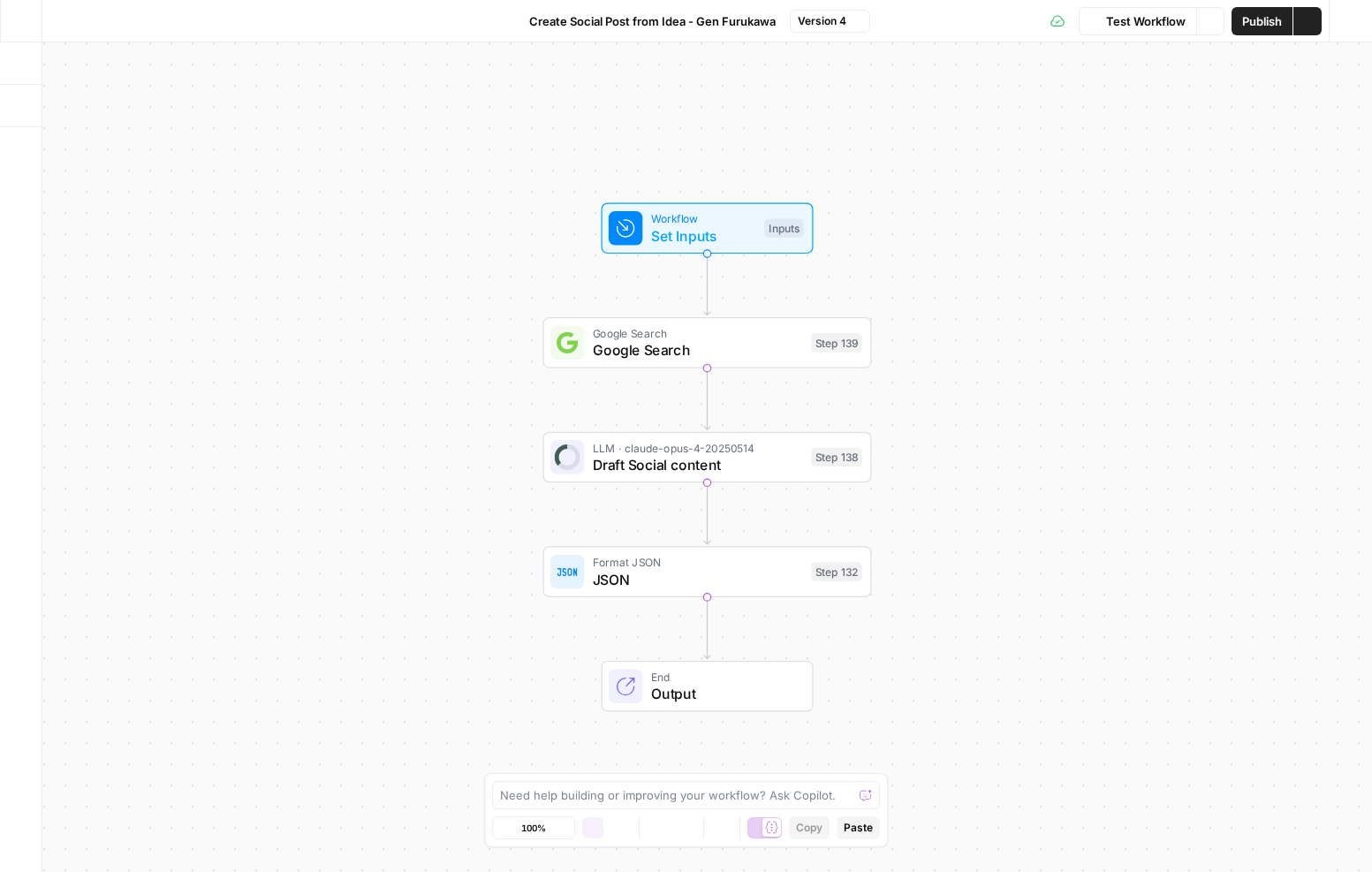 scroll, scrollTop: 0, scrollLeft: 0, axis: both 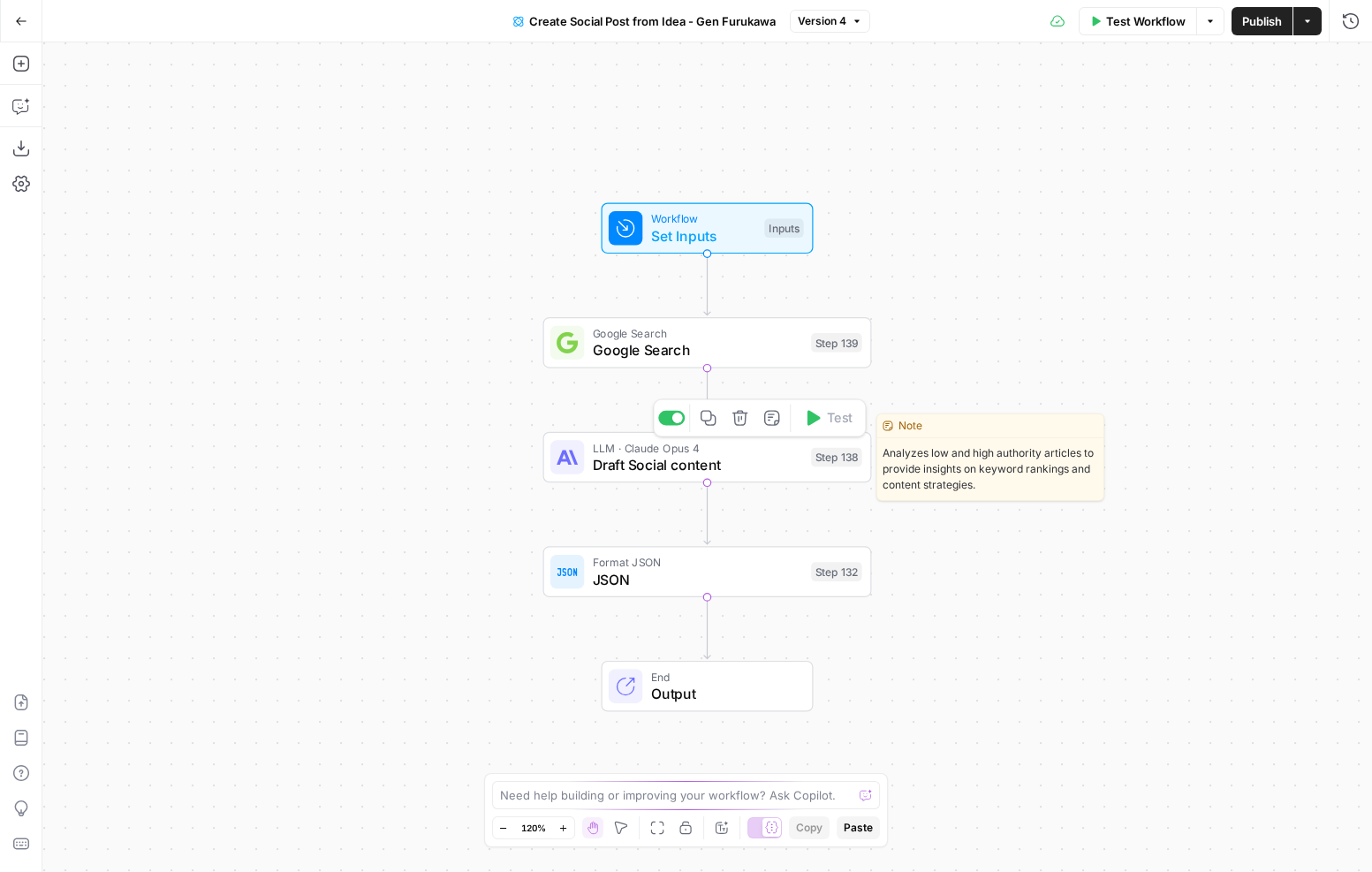 click on "Draft Social content" at bounding box center (698, 465) 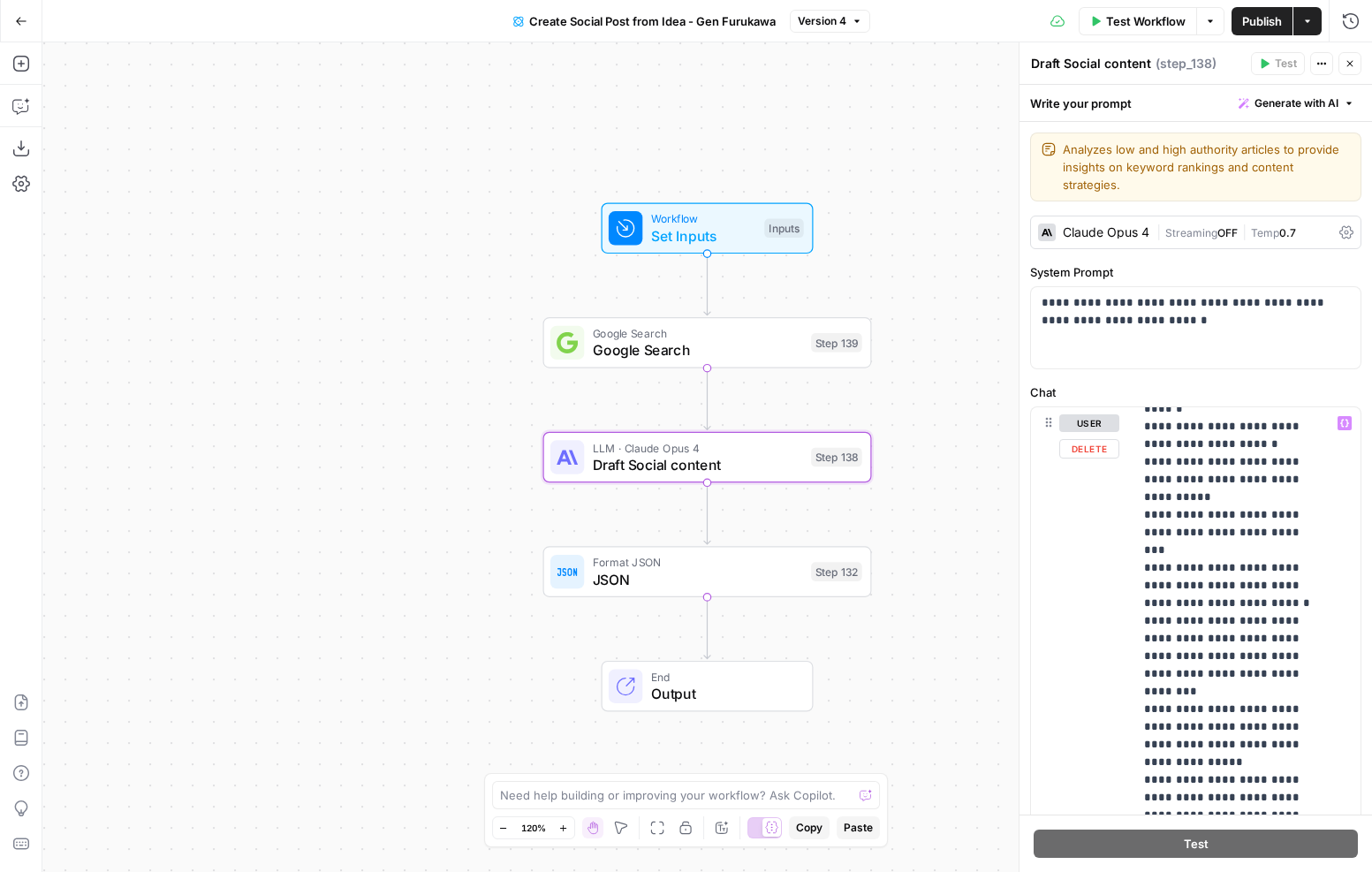 scroll, scrollTop: 456, scrollLeft: 0, axis: vertical 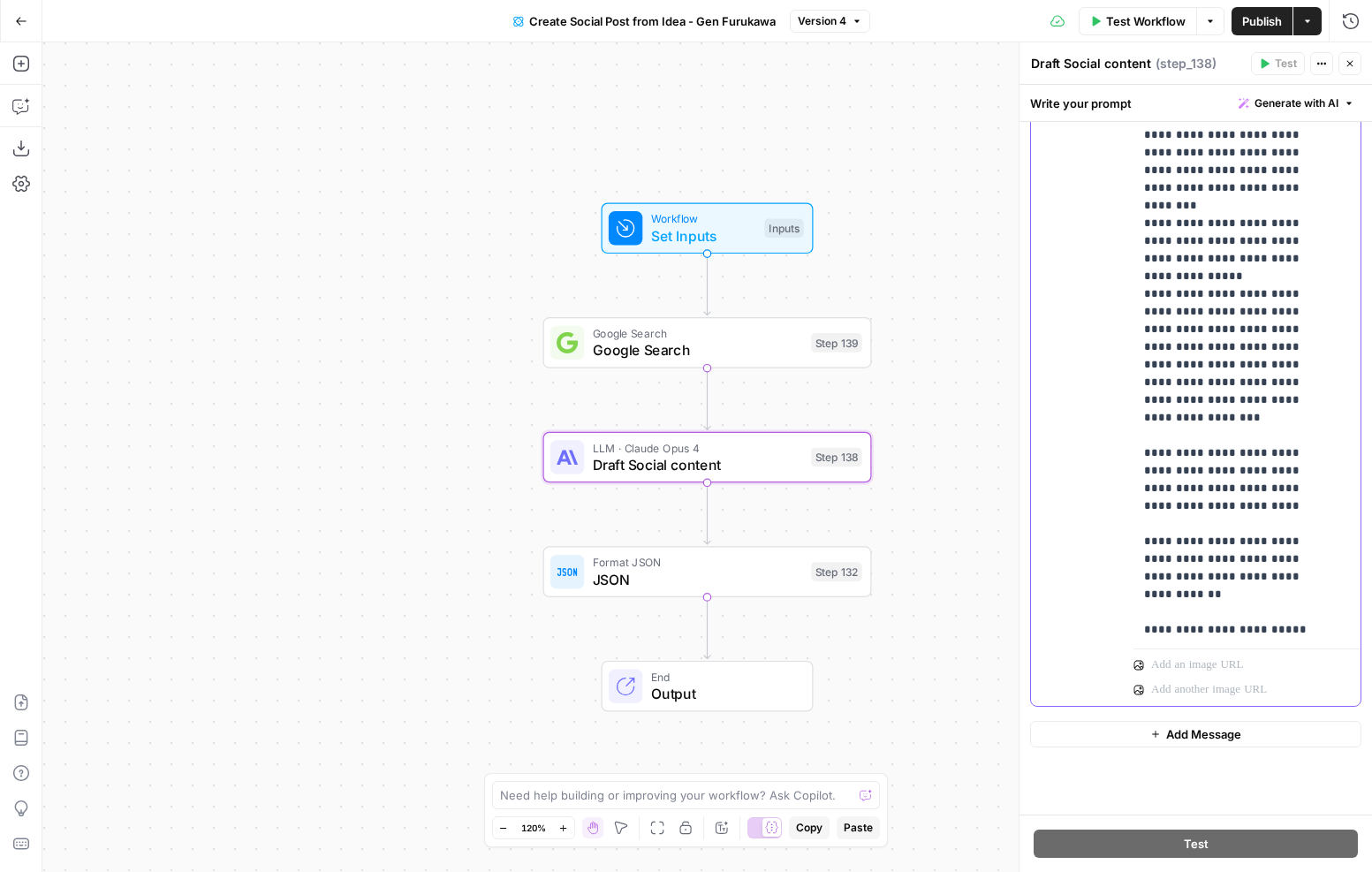 click on "**********" at bounding box center [1233, 47] 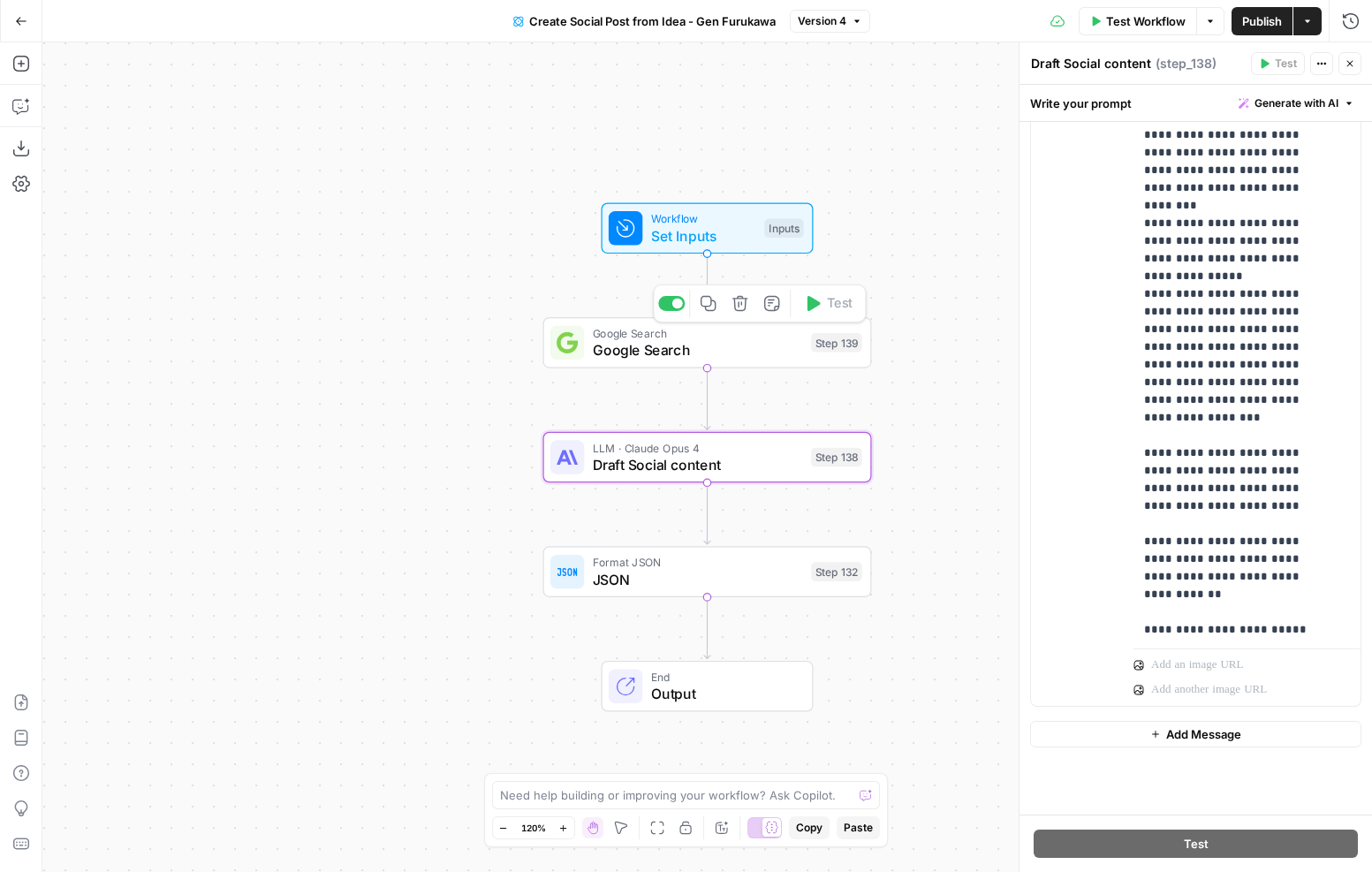 click 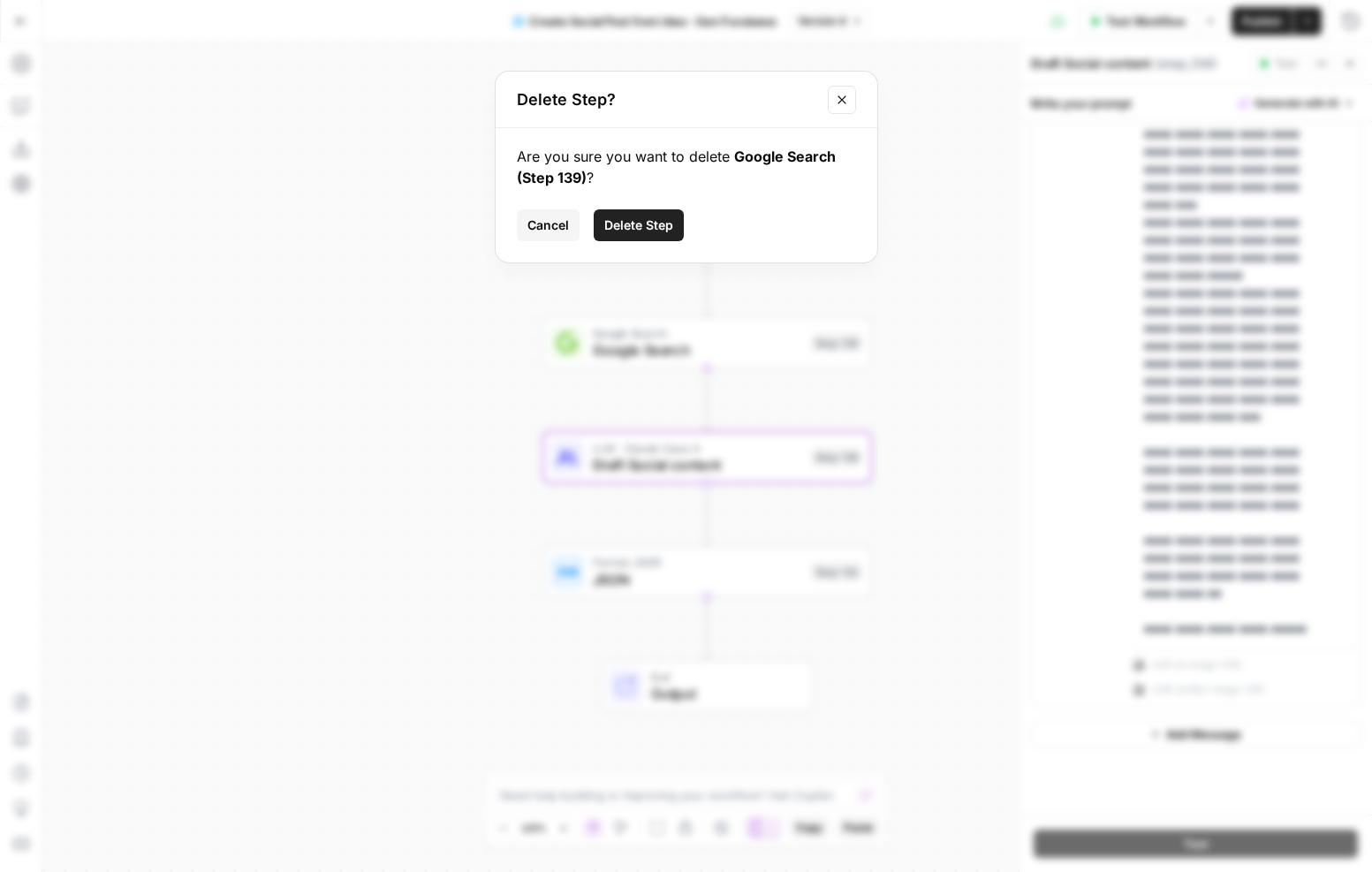 click on "Delete Step" at bounding box center (639, 225) 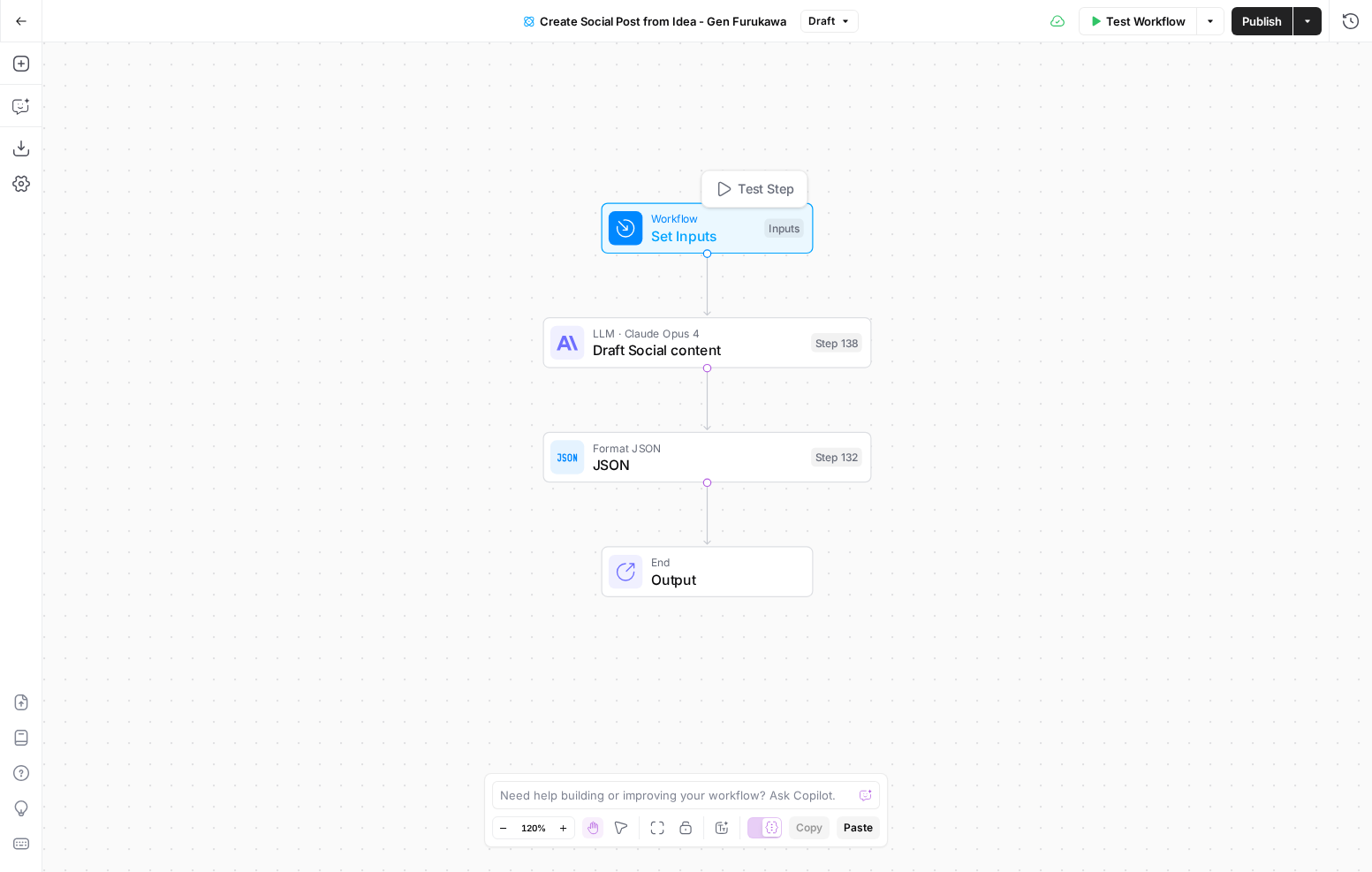click on "Set Inputs" at bounding box center [703, 236] 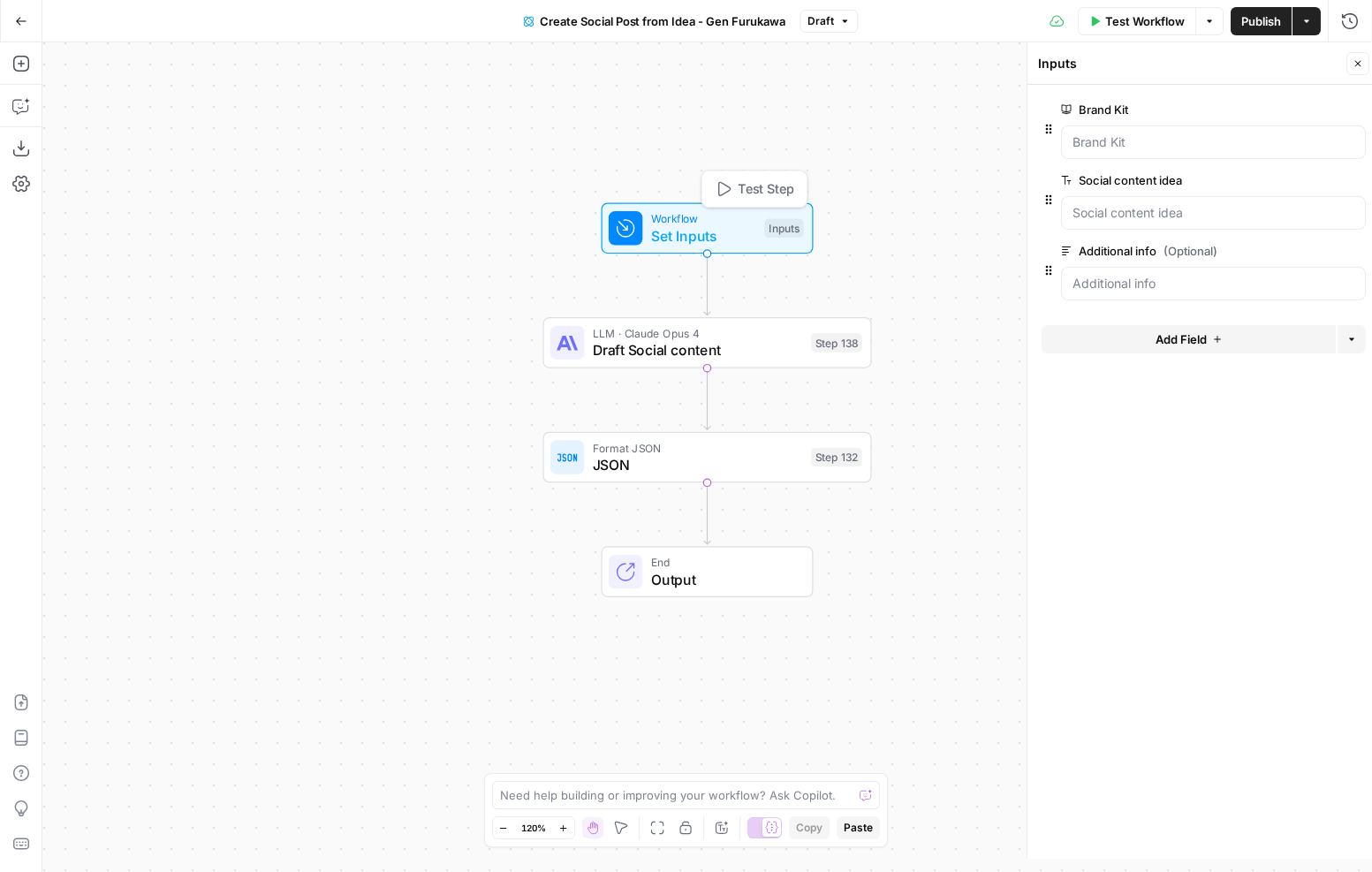 click on "Set Inputs" at bounding box center (703, 236) 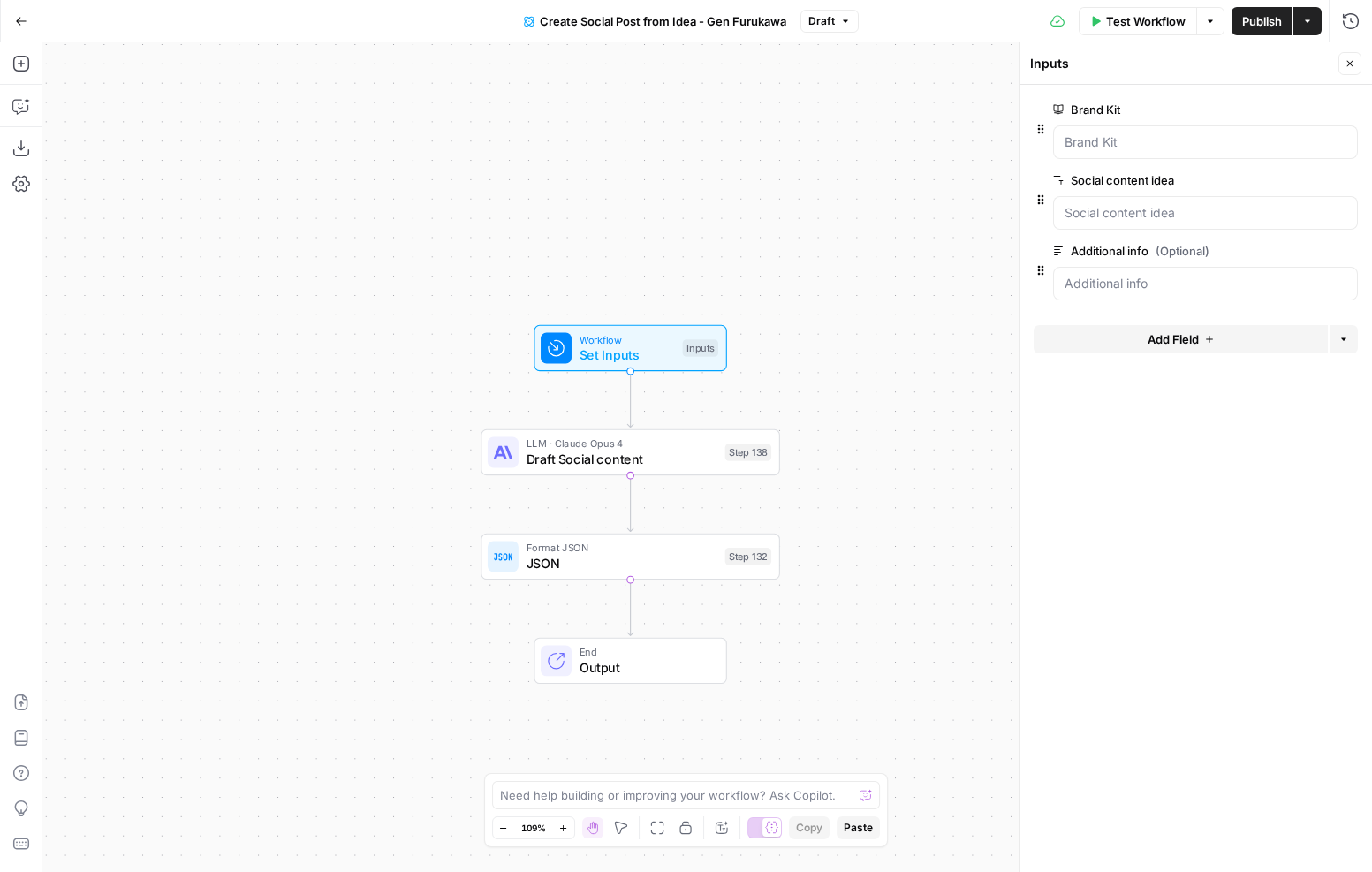 click on "Close" at bounding box center (1350, 64) 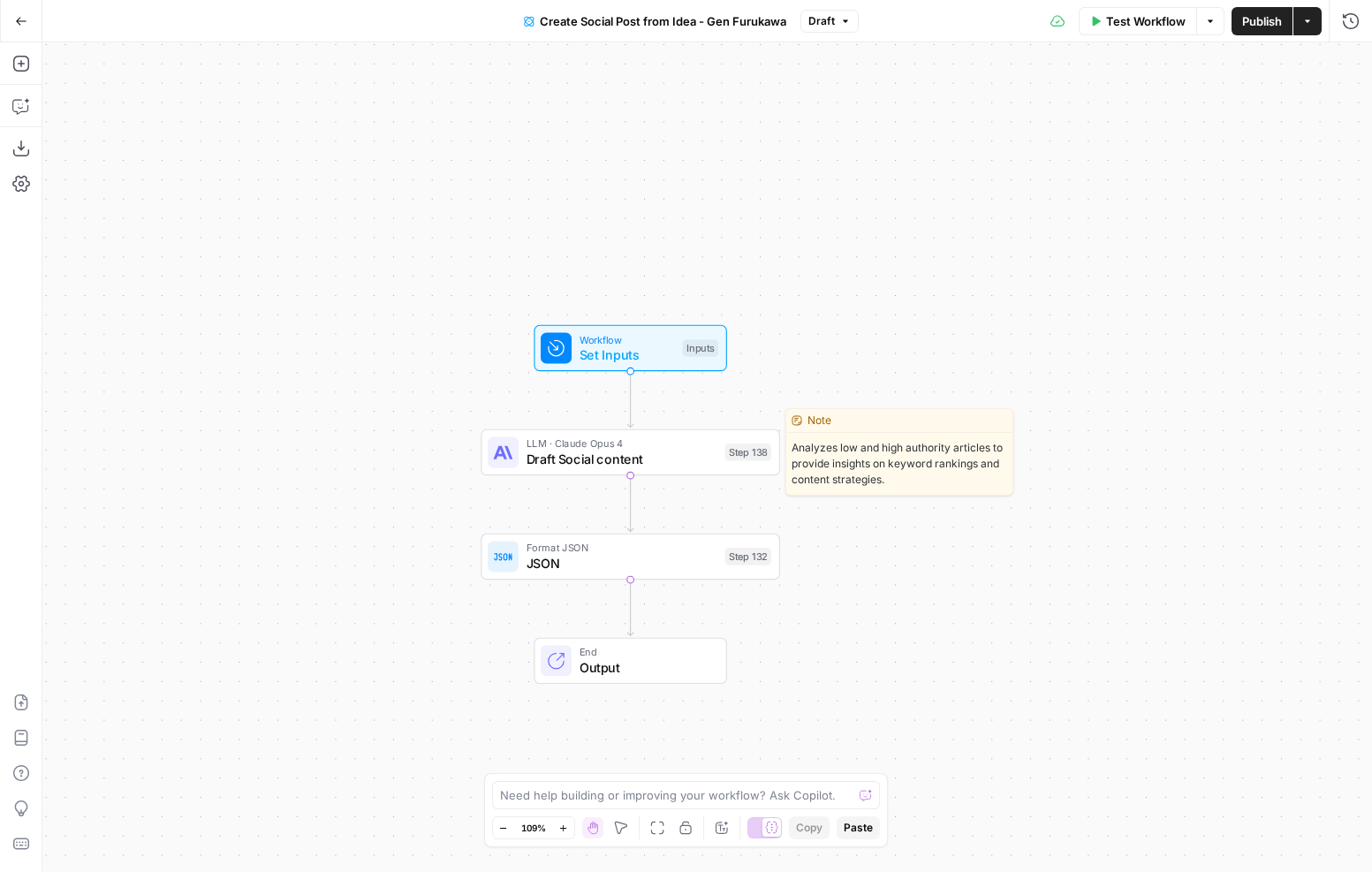 click on "Draft Social content" at bounding box center [622, 459] 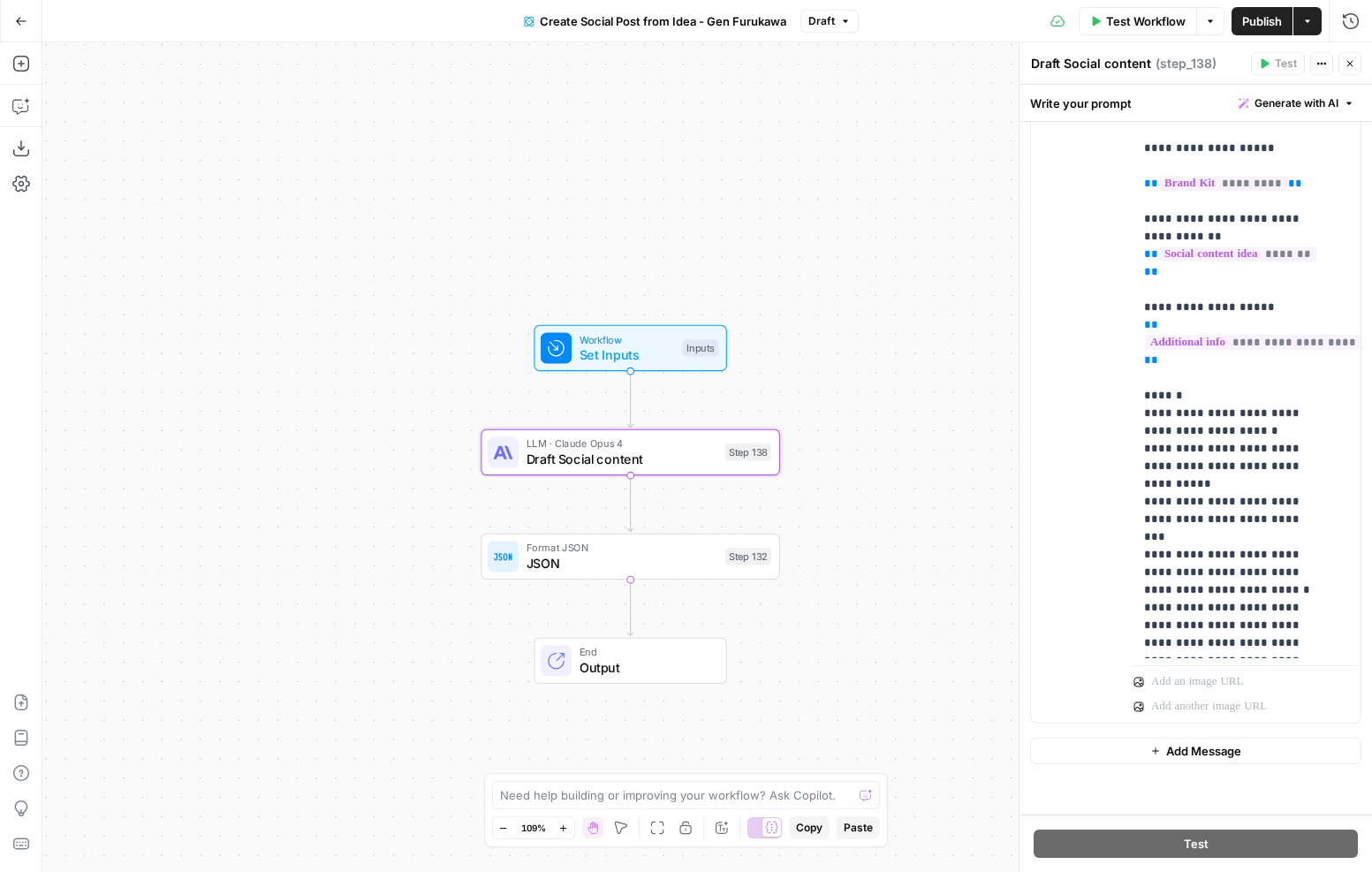 scroll, scrollTop: 486, scrollLeft: 0, axis: vertical 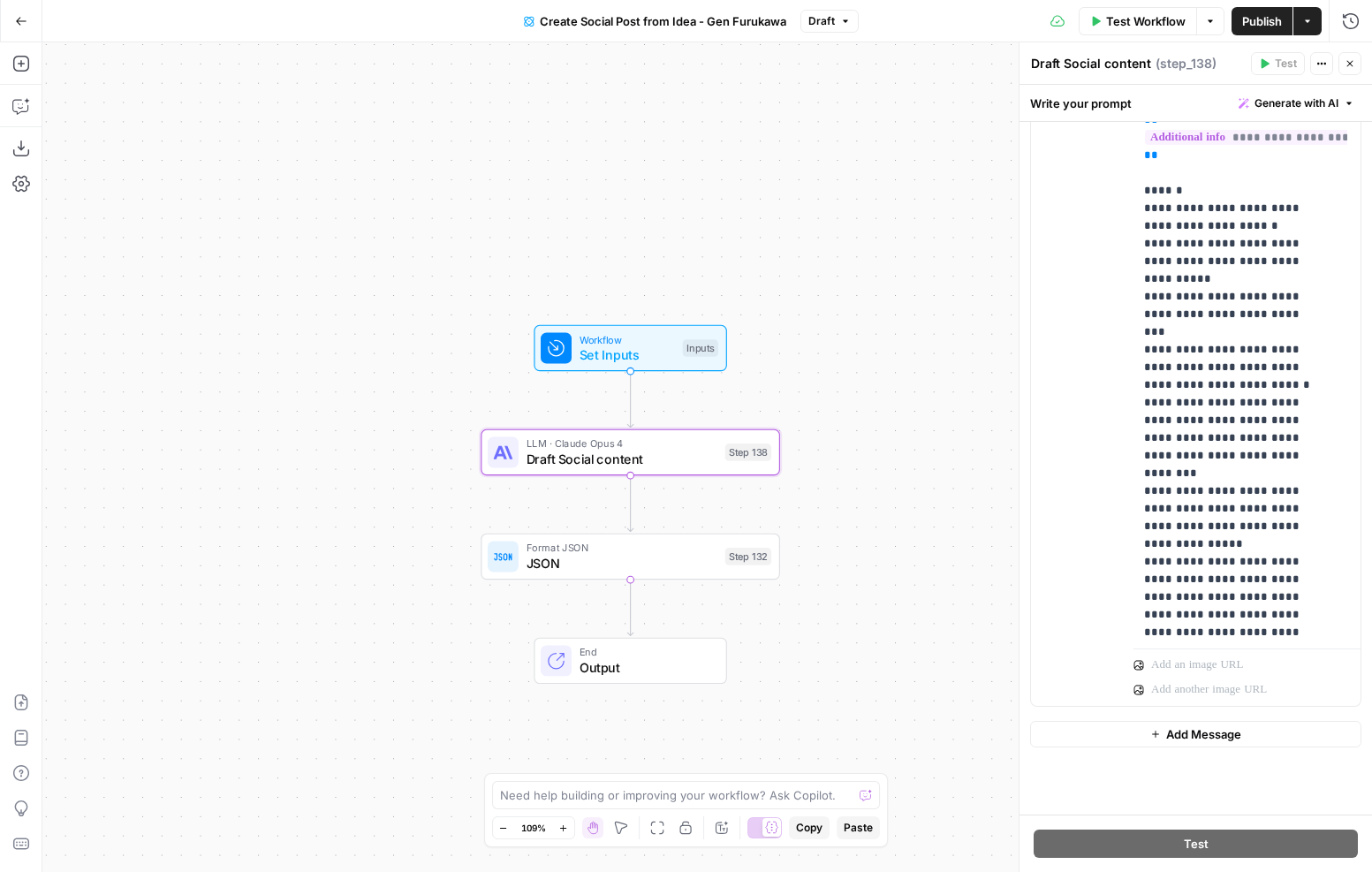 click on "Add Message" at bounding box center [1195, 734] 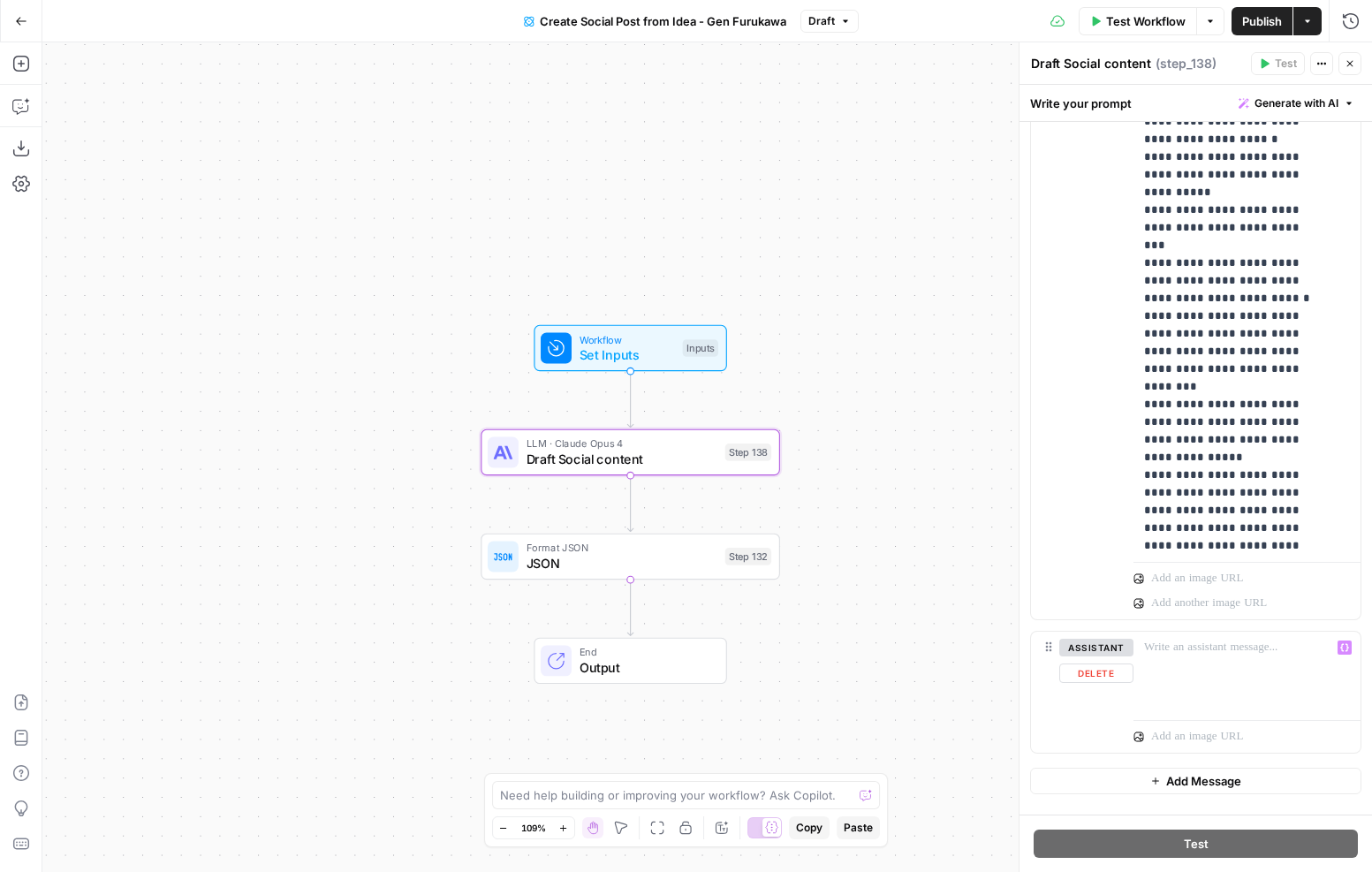 scroll, scrollTop: 648, scrollLeft: 0, axis: vertical 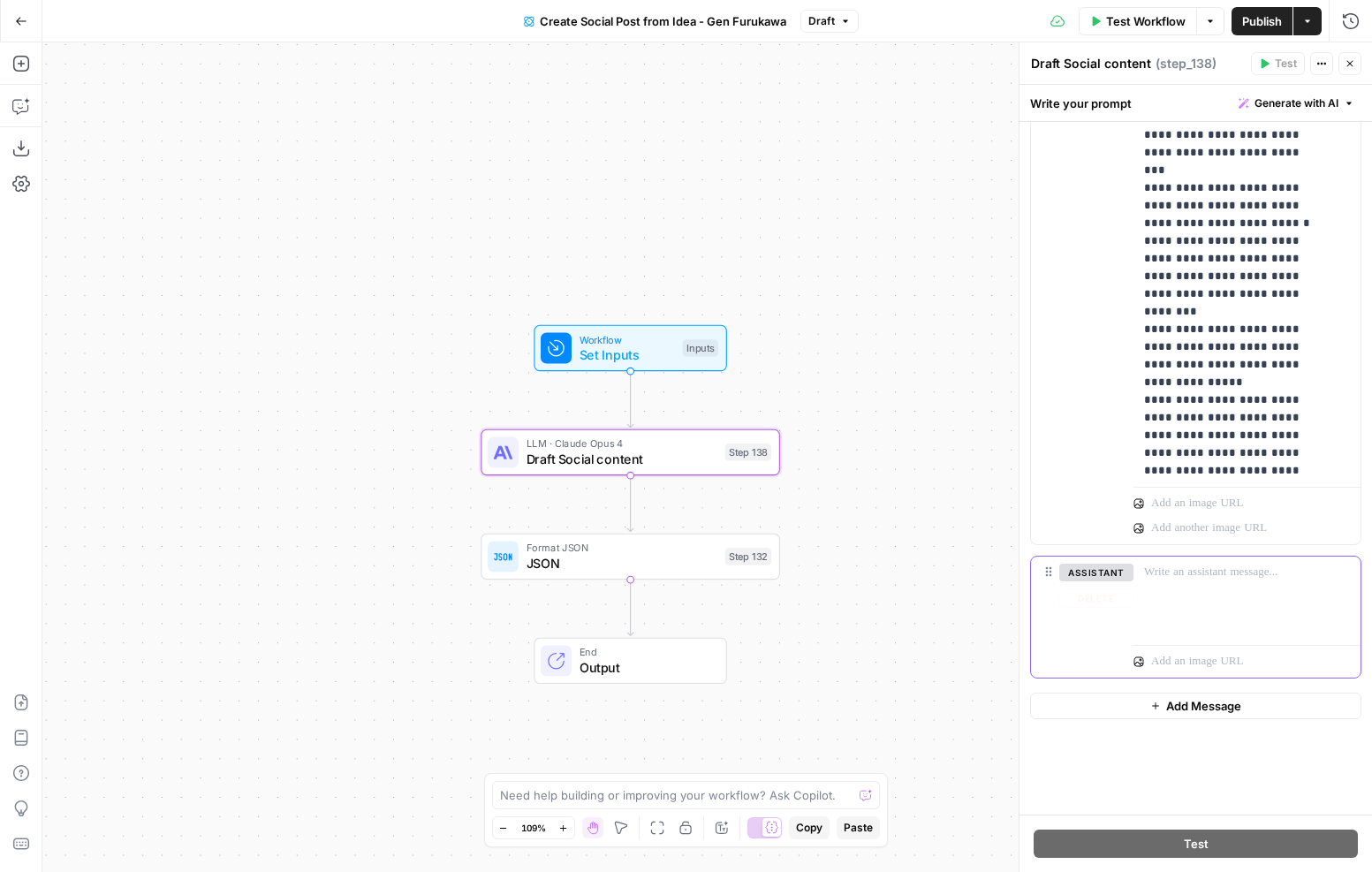 click on "assistant" at bounding box center [1096, 572] 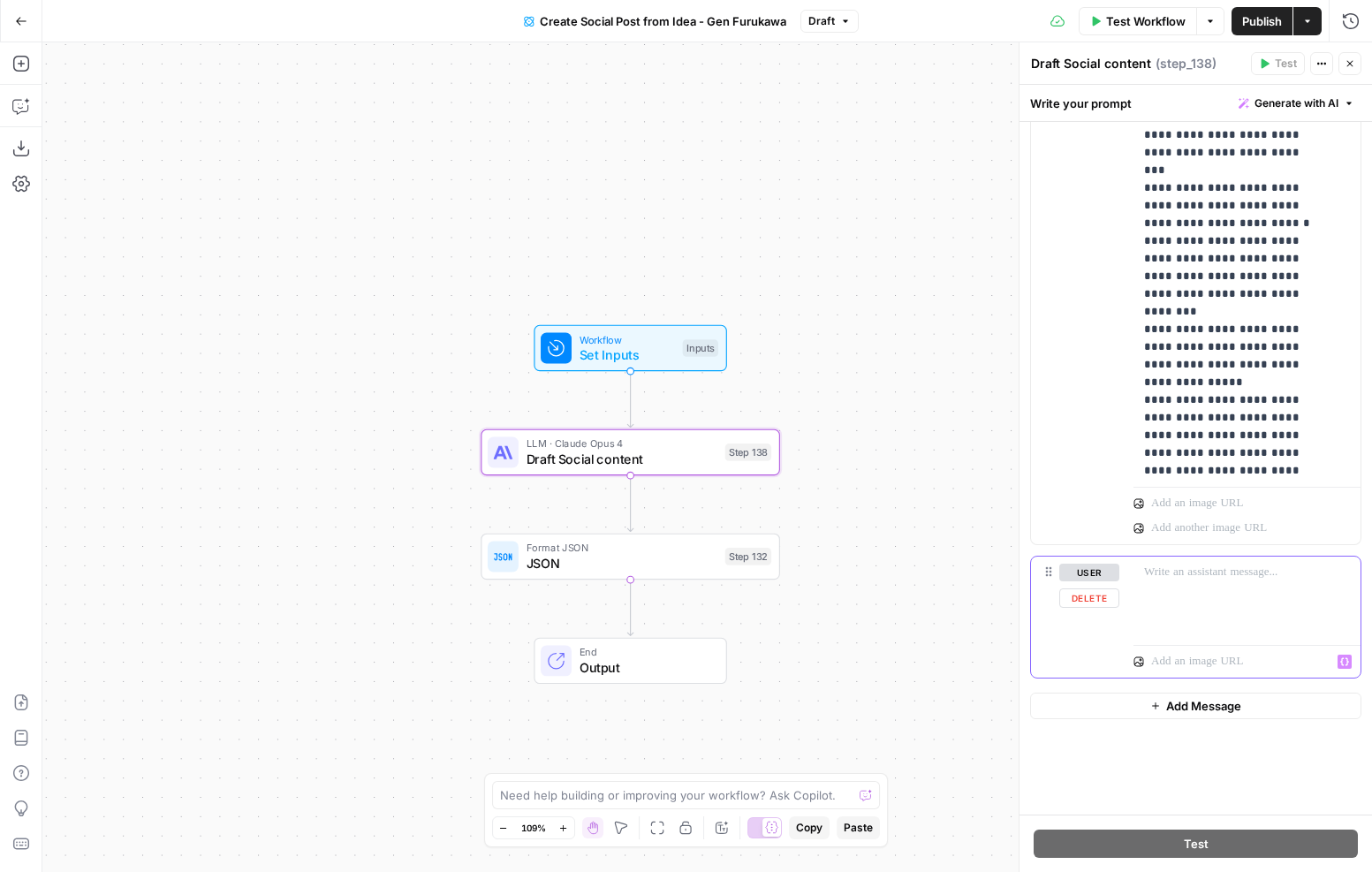 click at bounding box center [1247, 572] 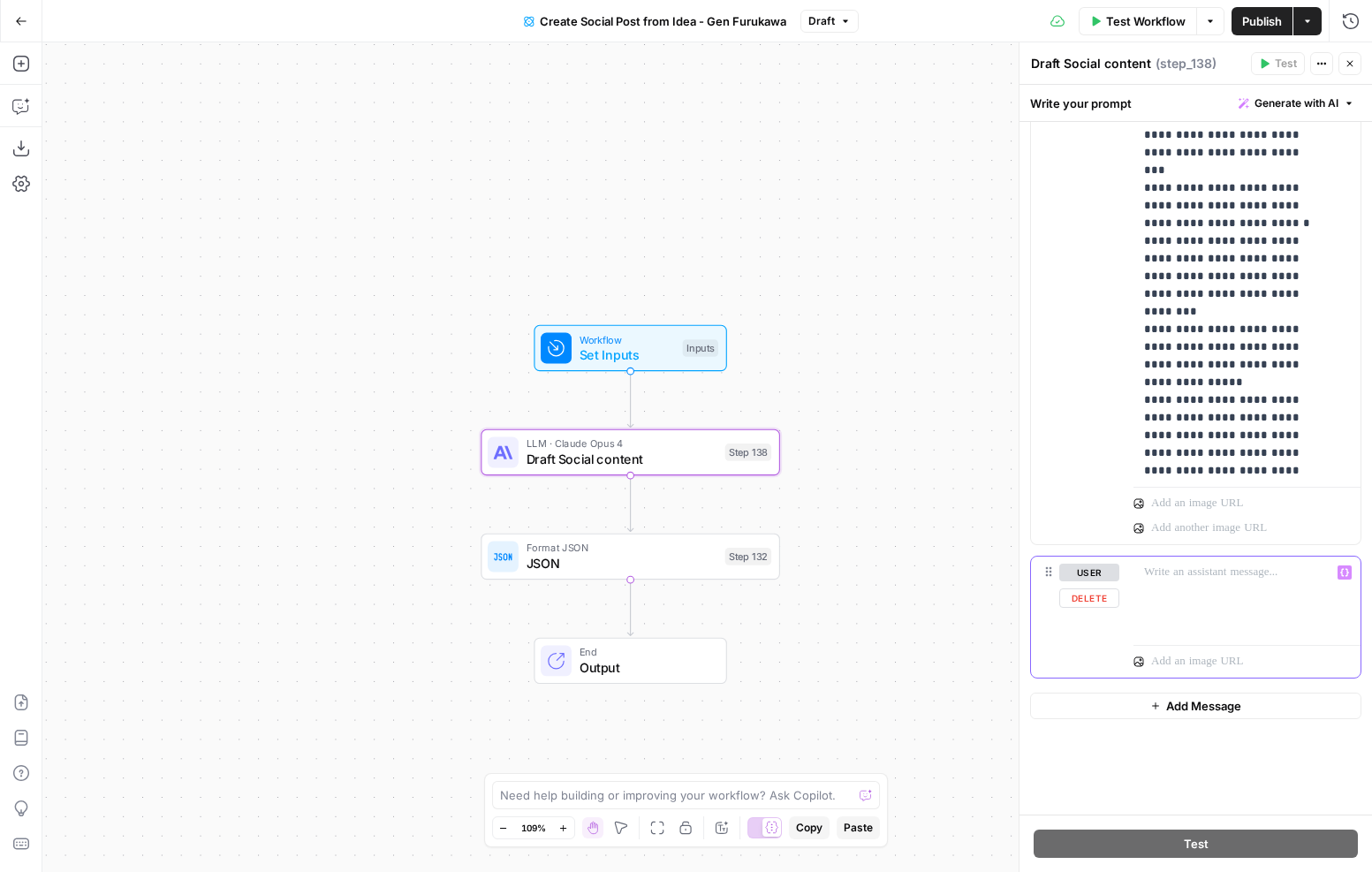 type 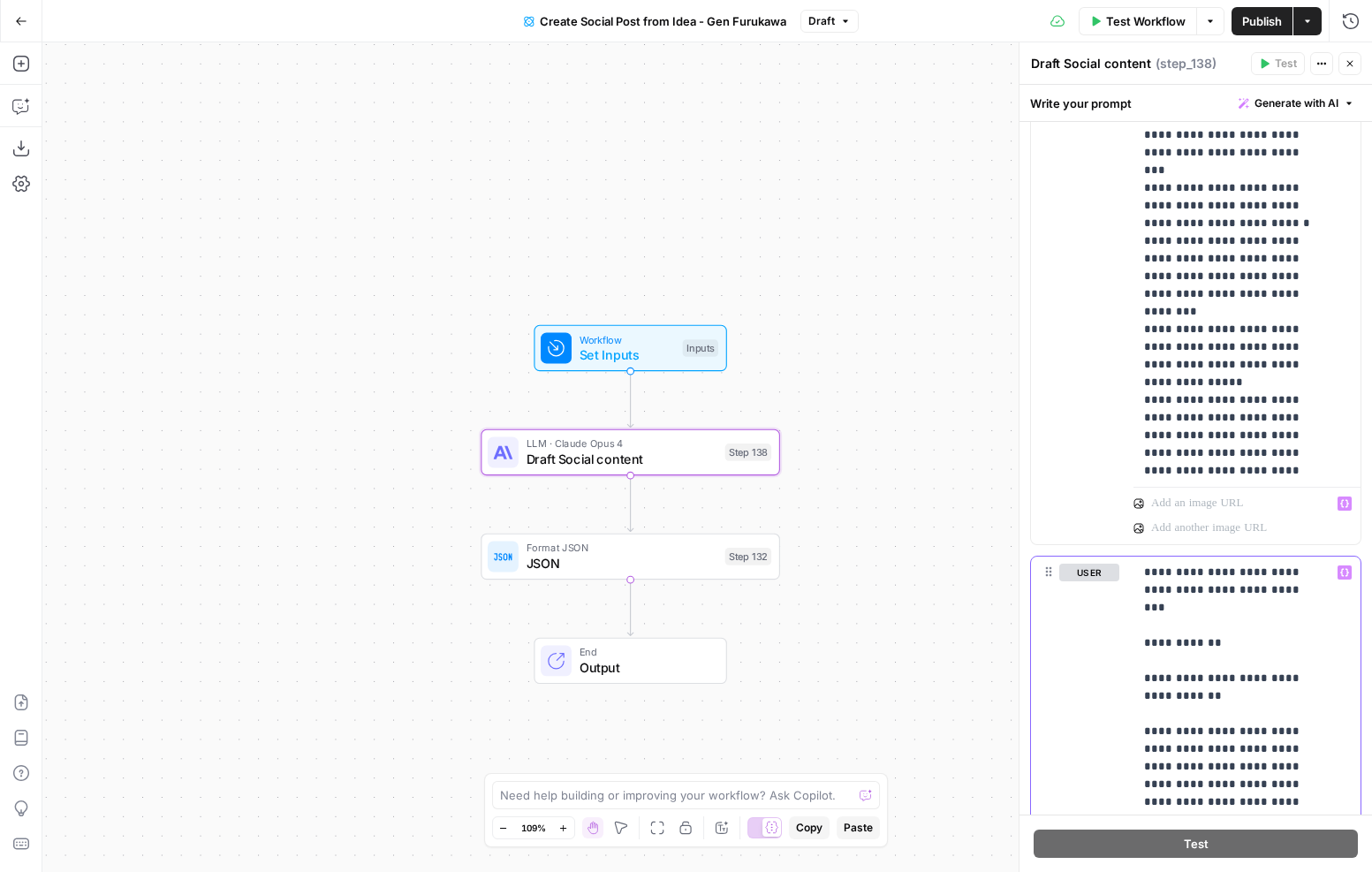 scroll, scrollTop: 173, scrollLeft: 0, axis: vertical 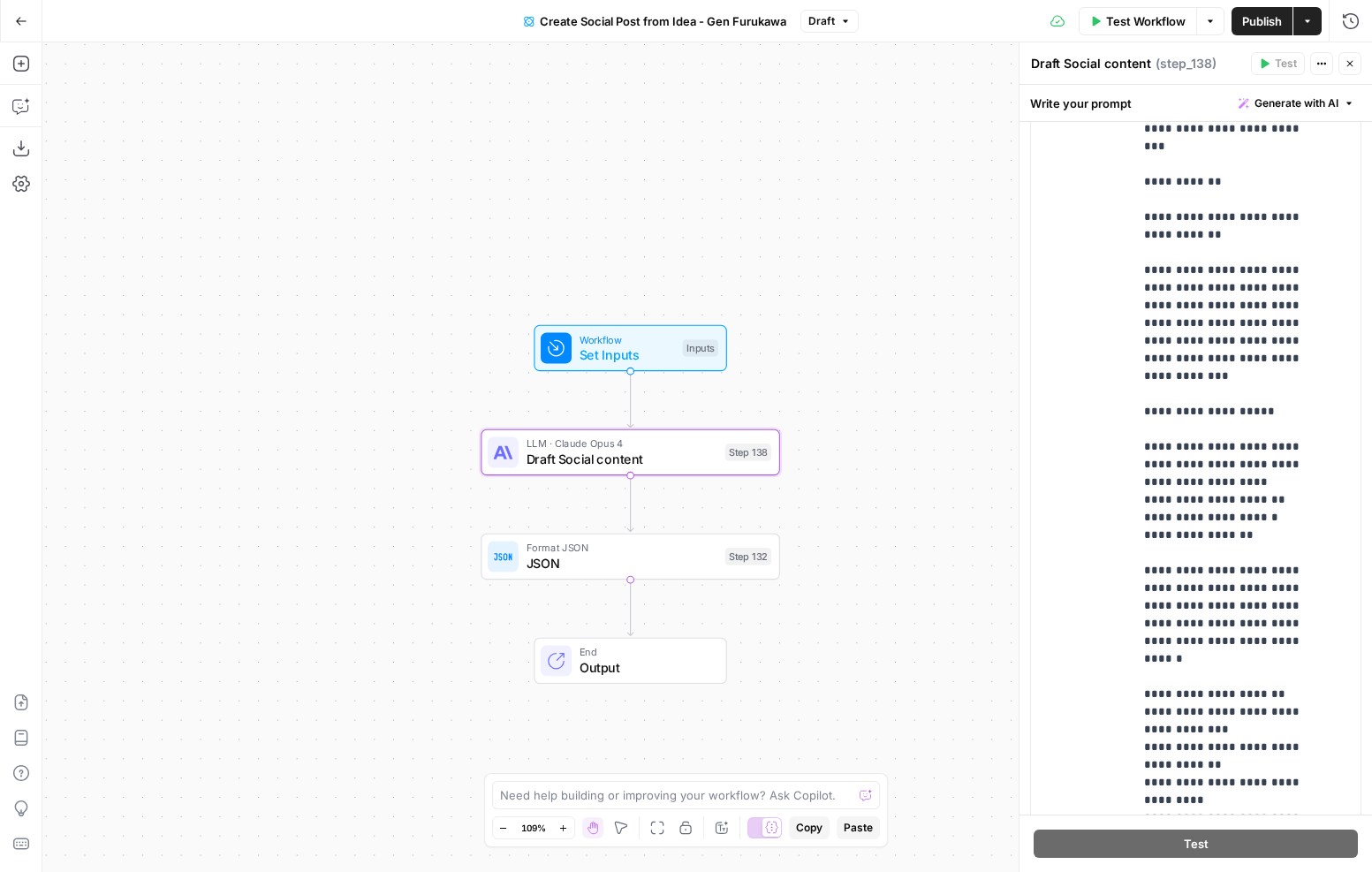 click on "Publish" at bounding box center (1262, 21) 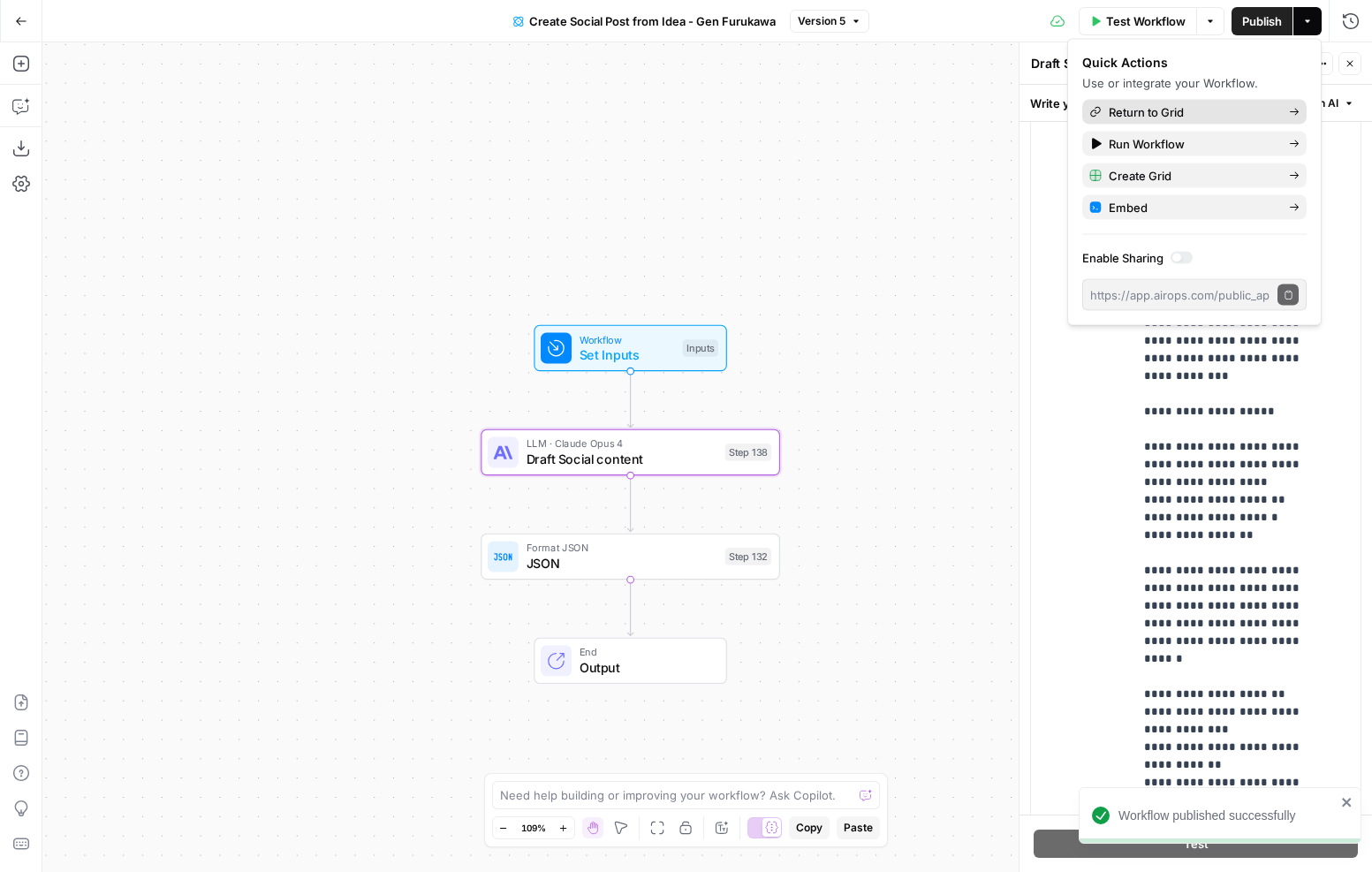 click on "Return to Grid" at bounding box center (1192, 112) 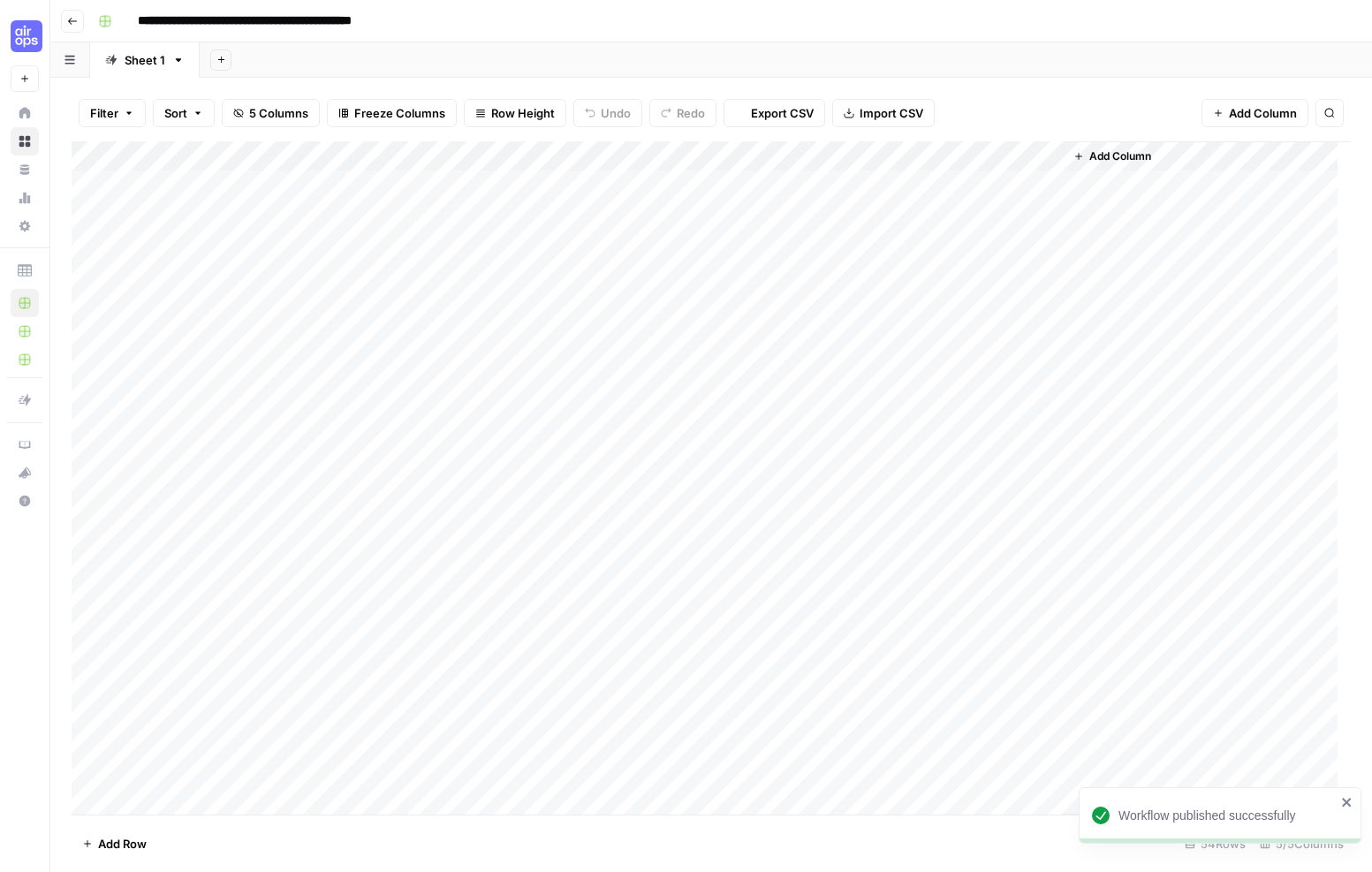 scroll, scrollTop: 0, scrollLeft: 0, axis: both 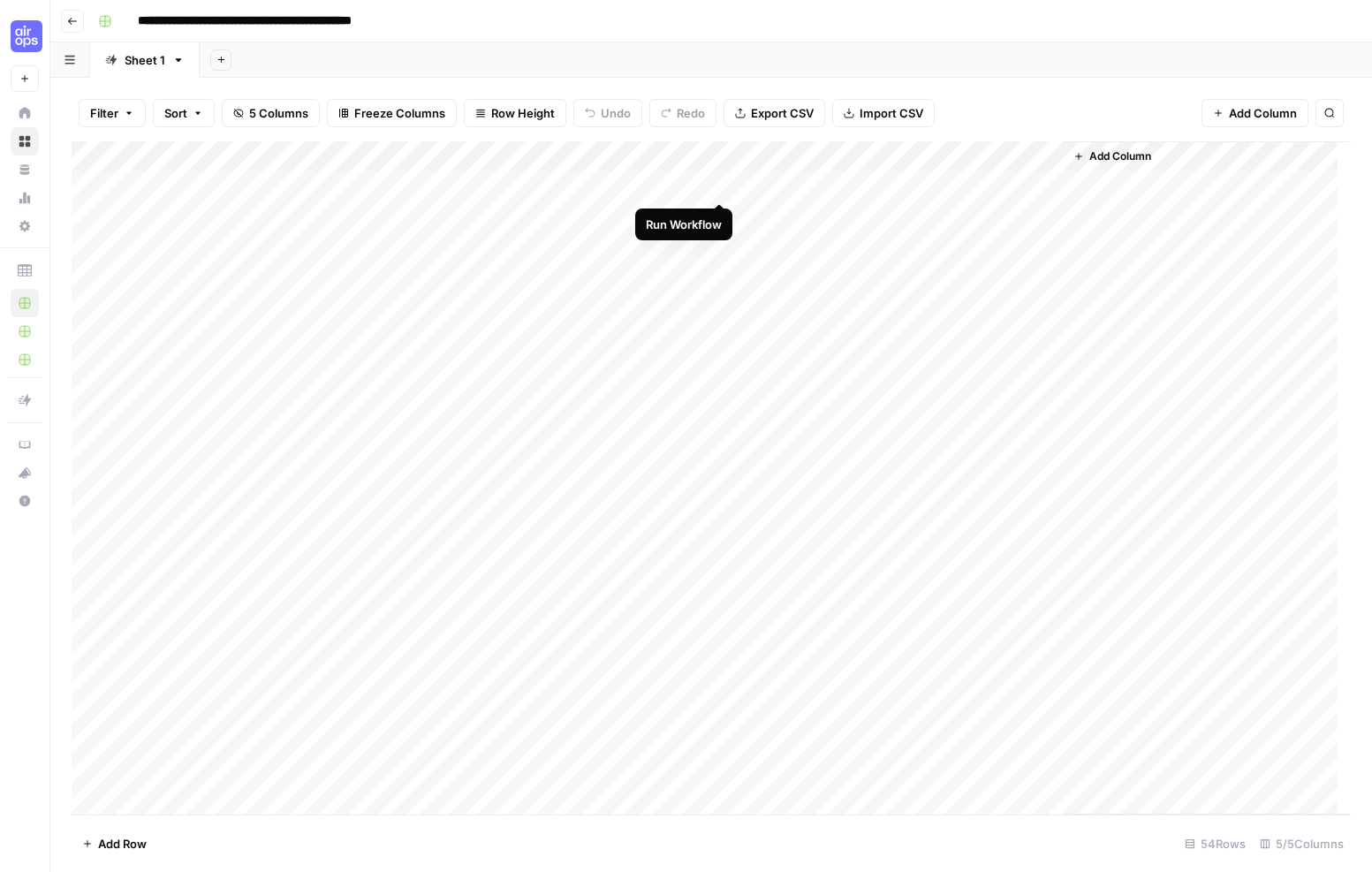 click on "Add Column" at bounding box center [711, 478] 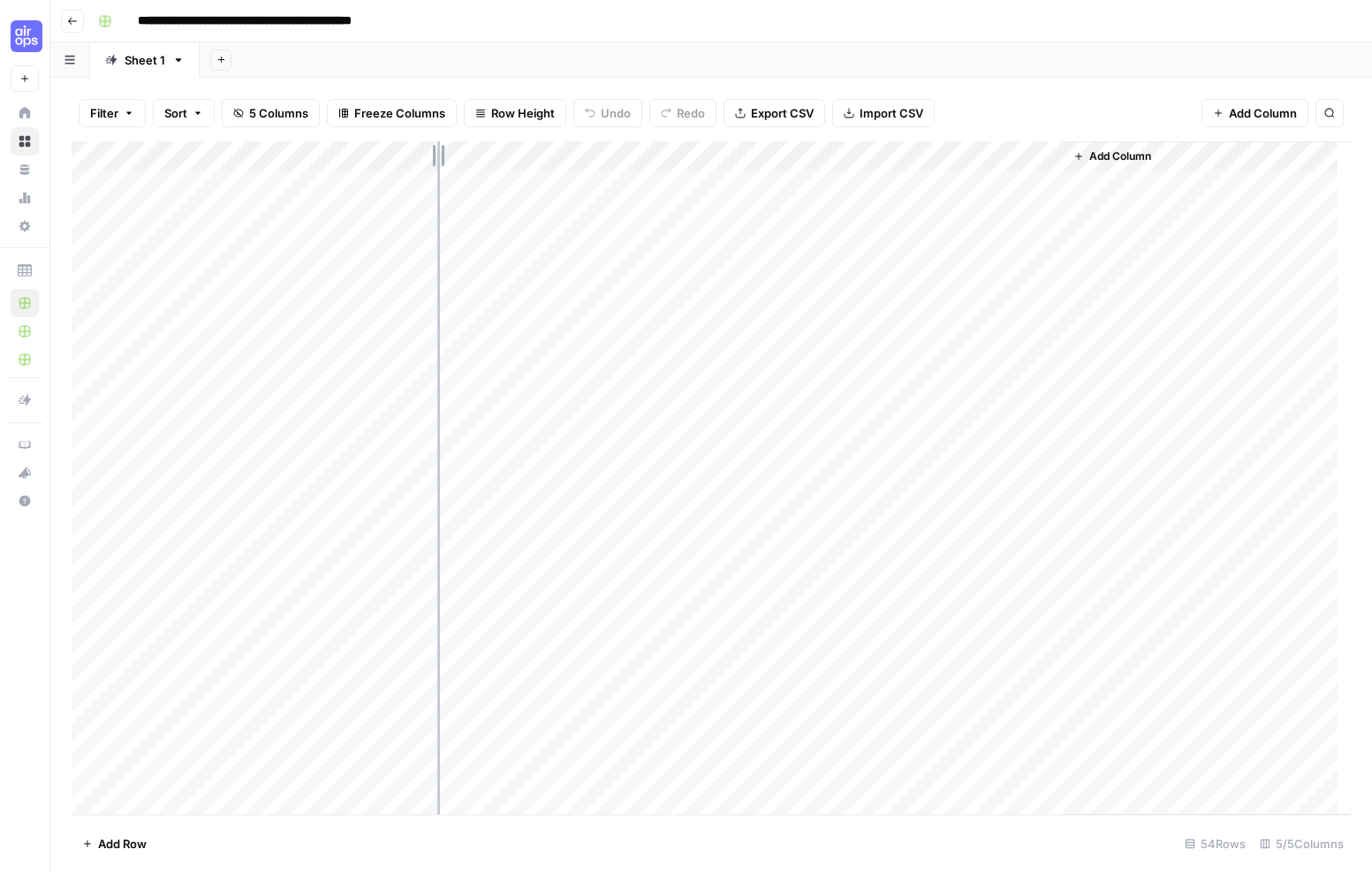 drag, startPoint x: 419, startPoint y: 156, endPoint x: 609, endPoint y: 178, distance: 191.26944 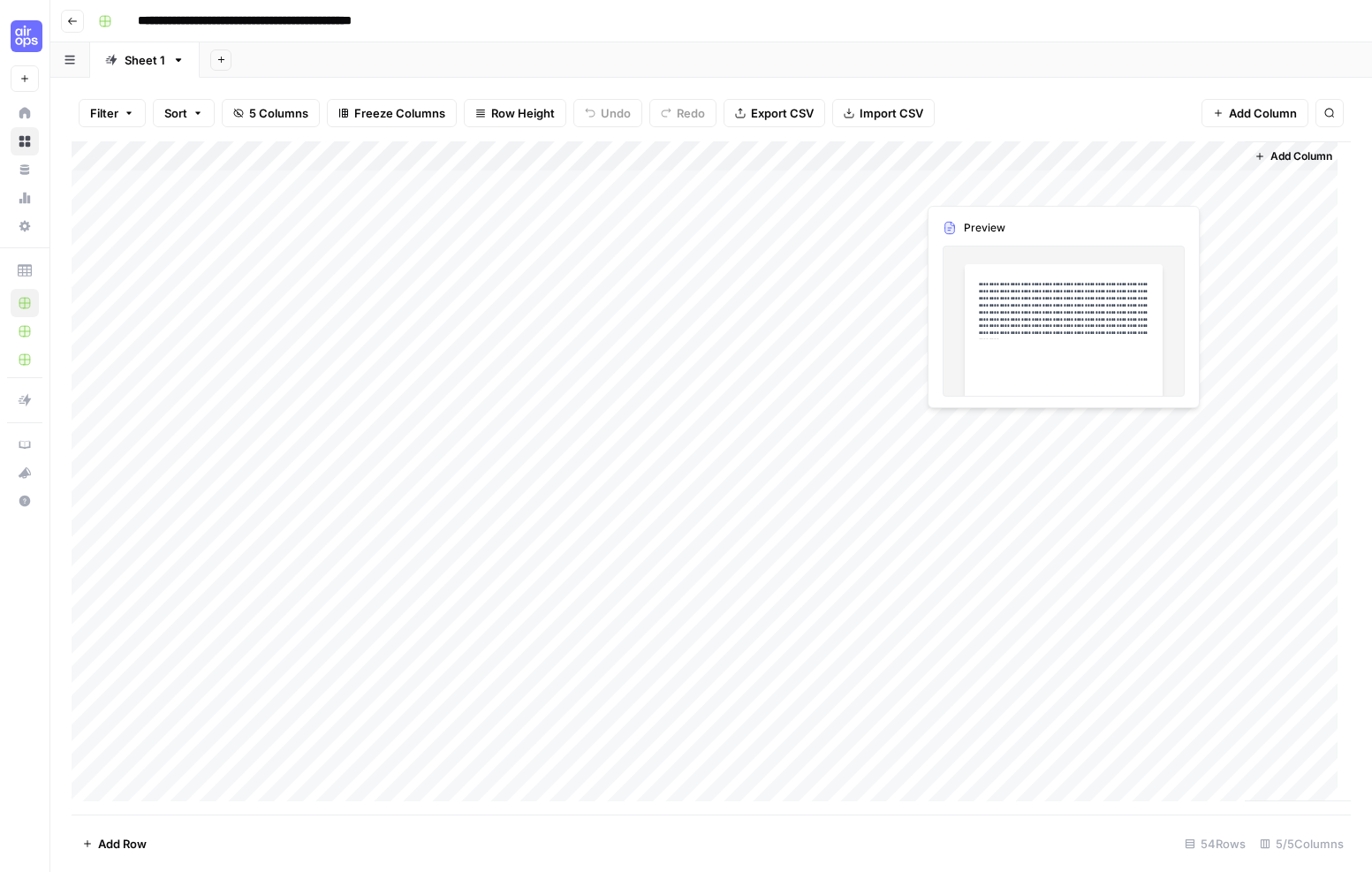 click on "Add Column" at bounding box center (711, 478) 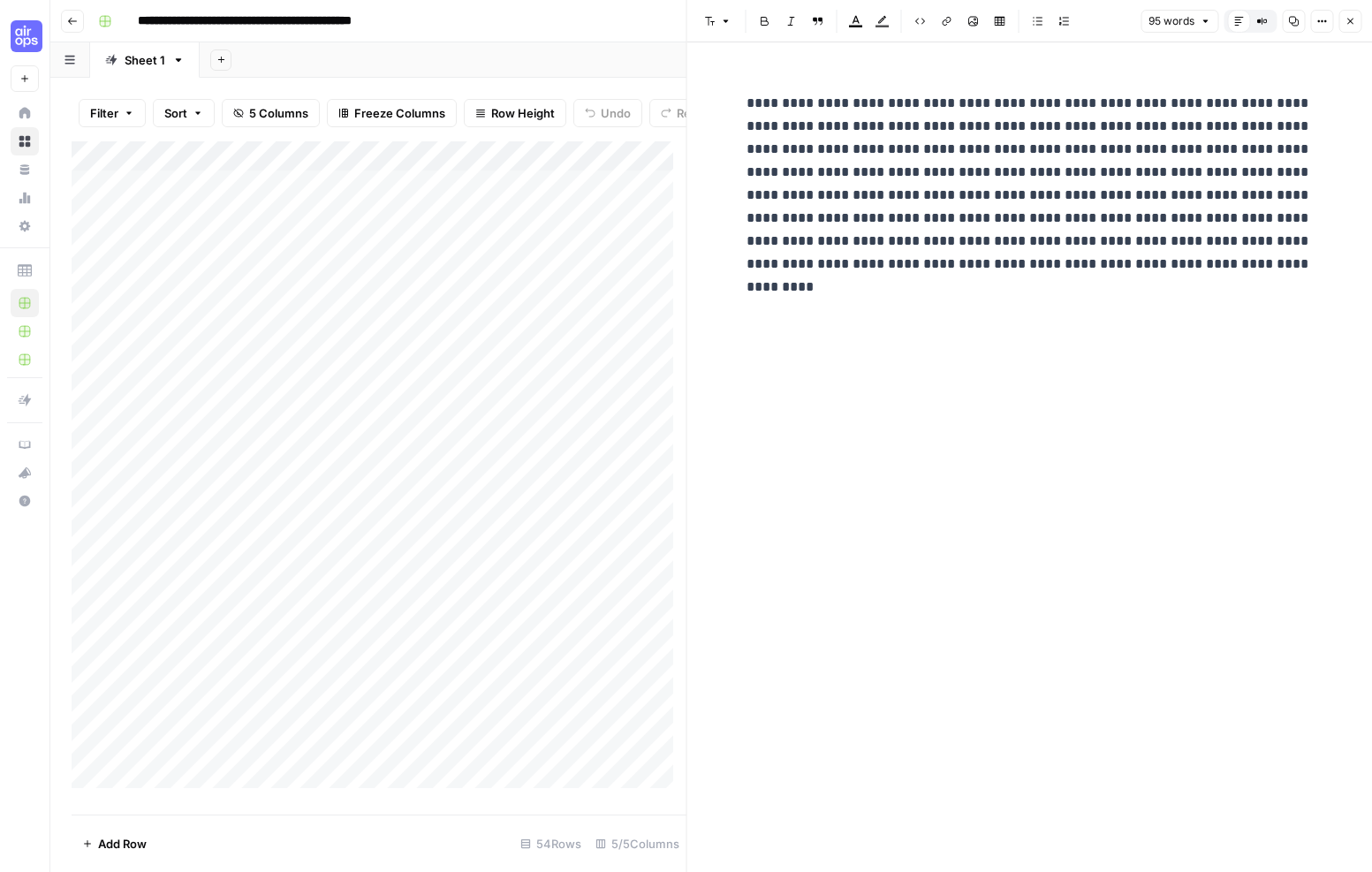 scroll, scrollTop: 0, scrollLeft: 0, axis: both 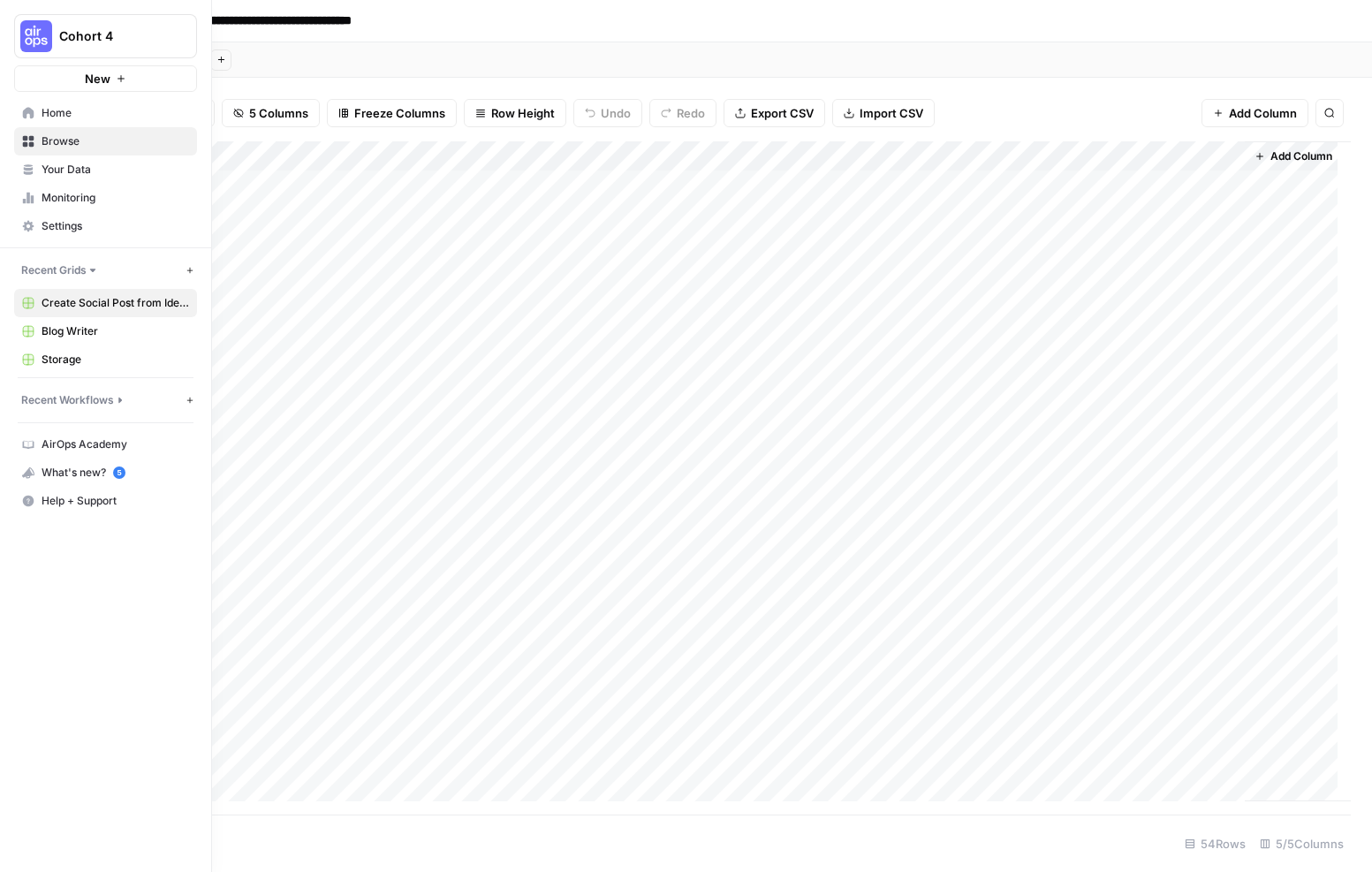 click on "Home" at bounding box center [115, 113] 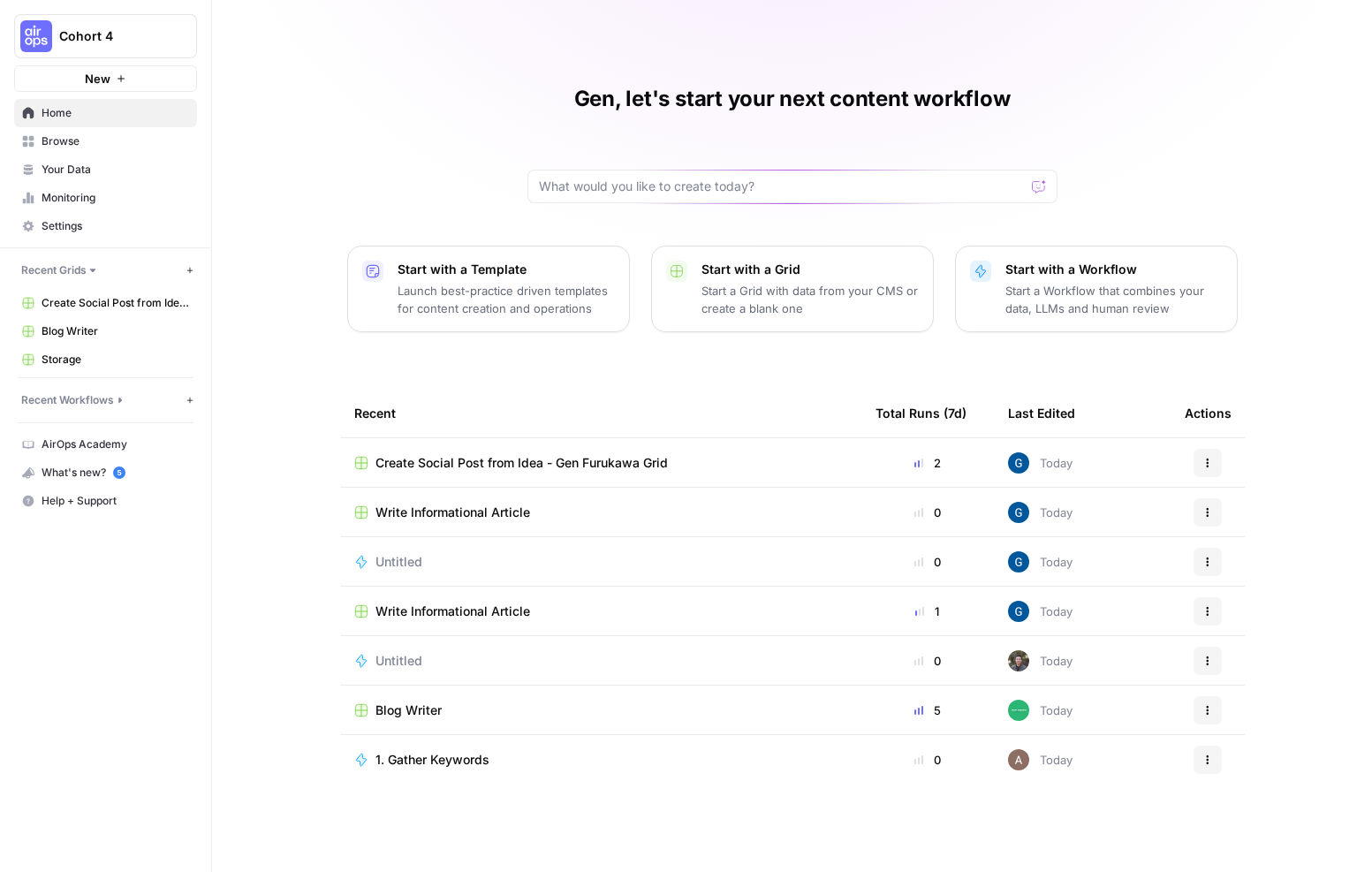 scroll, scrollTop: 0, scrollLeft: 0, axis: both 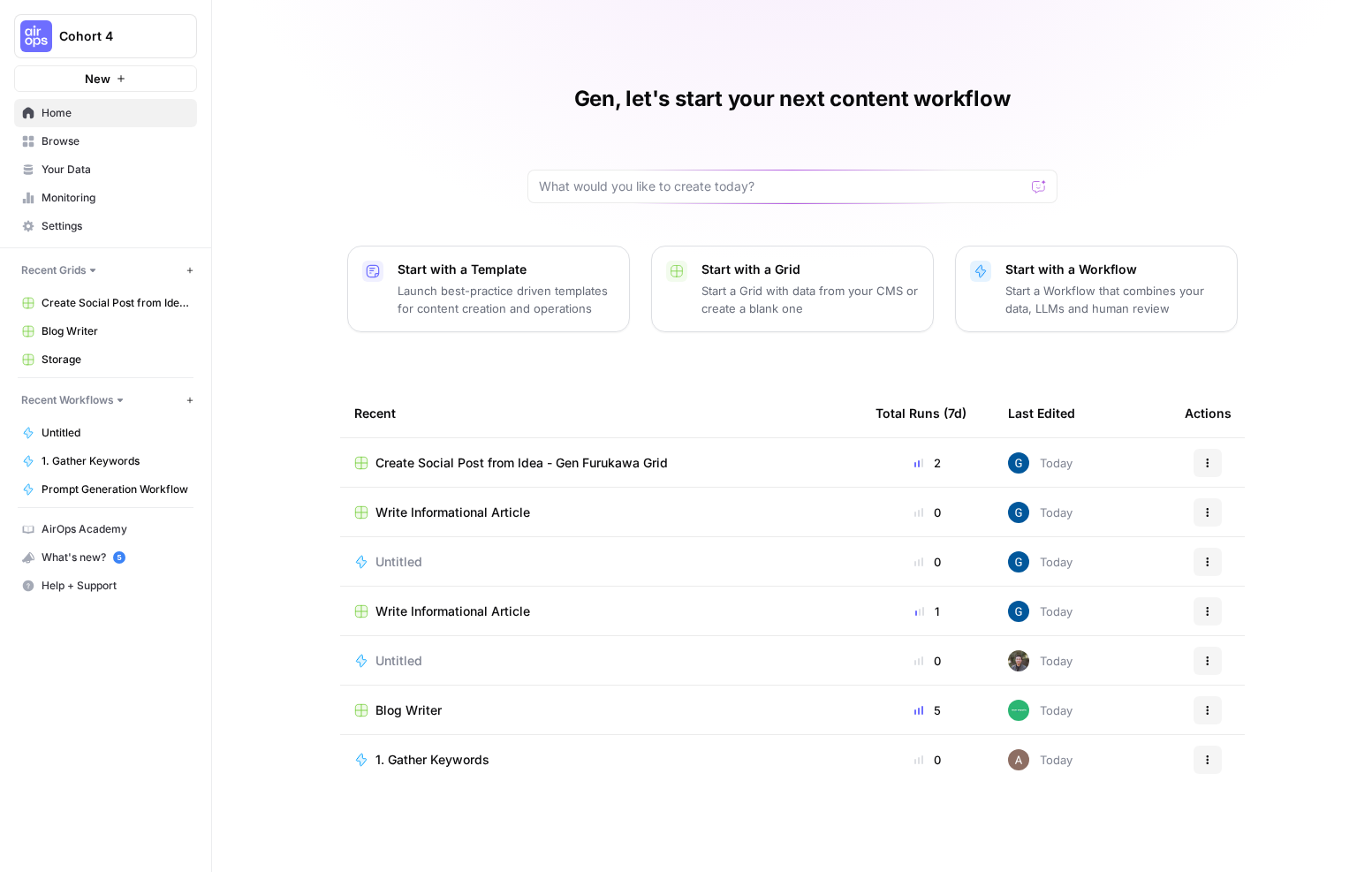 click on "Browse" at bounding box center [115, 141] 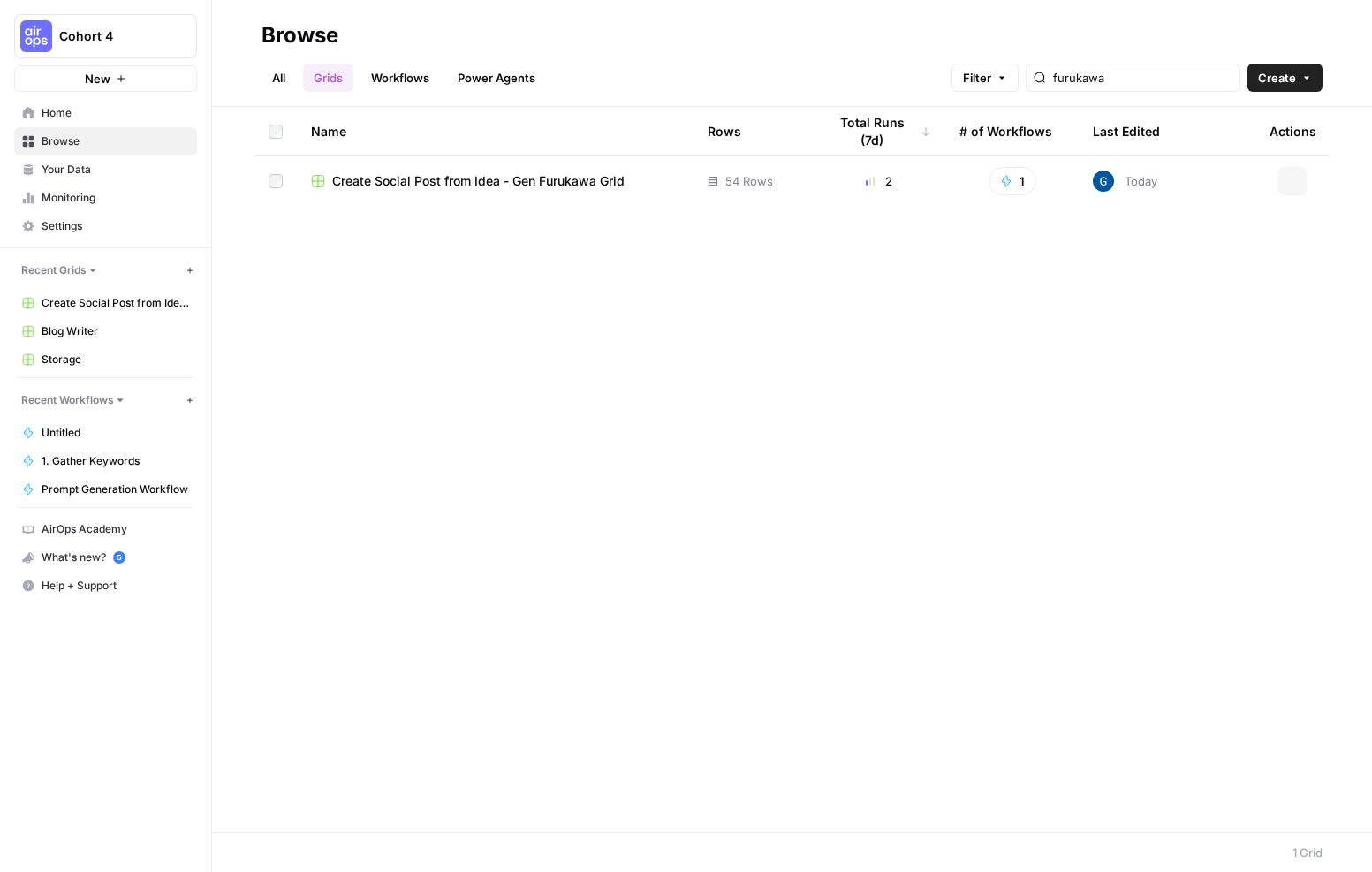 scroll, scrollTop: 0, scrollLeft: 0, axis: both 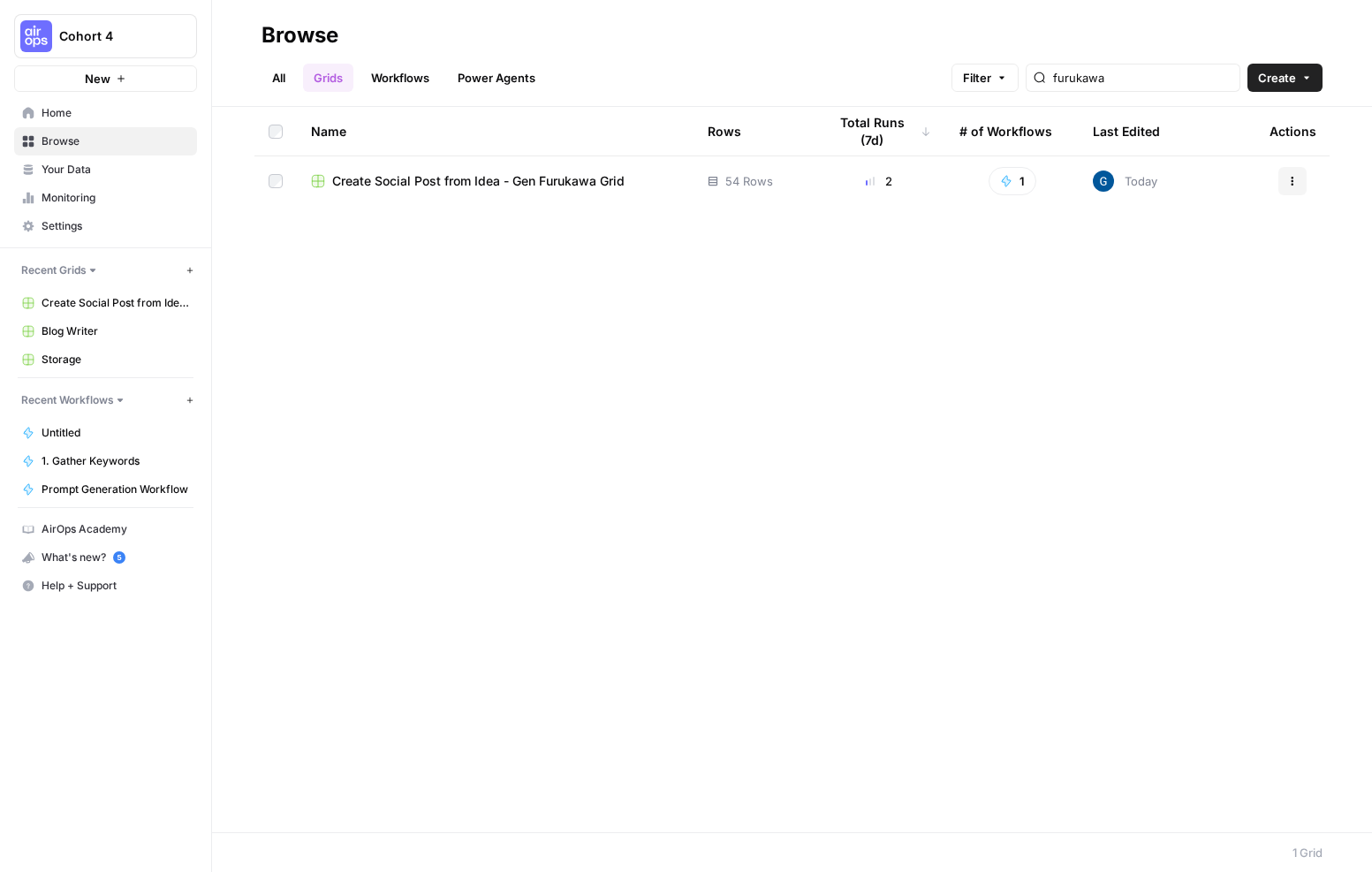 click on "Workflows" at bounding box center [400, 78] 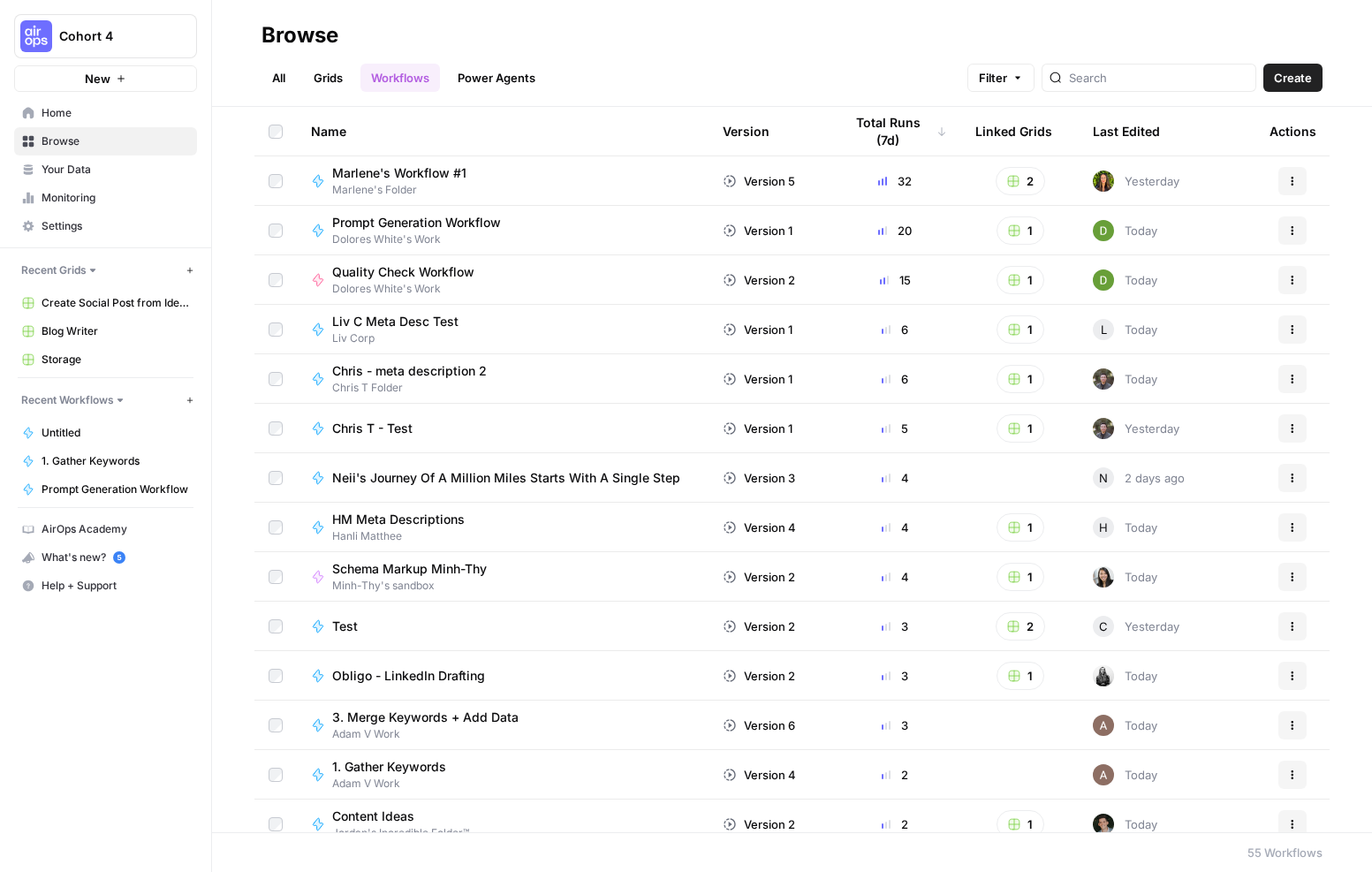 scroll, scrollTop: 0, scrollLeft: 0, axis: both 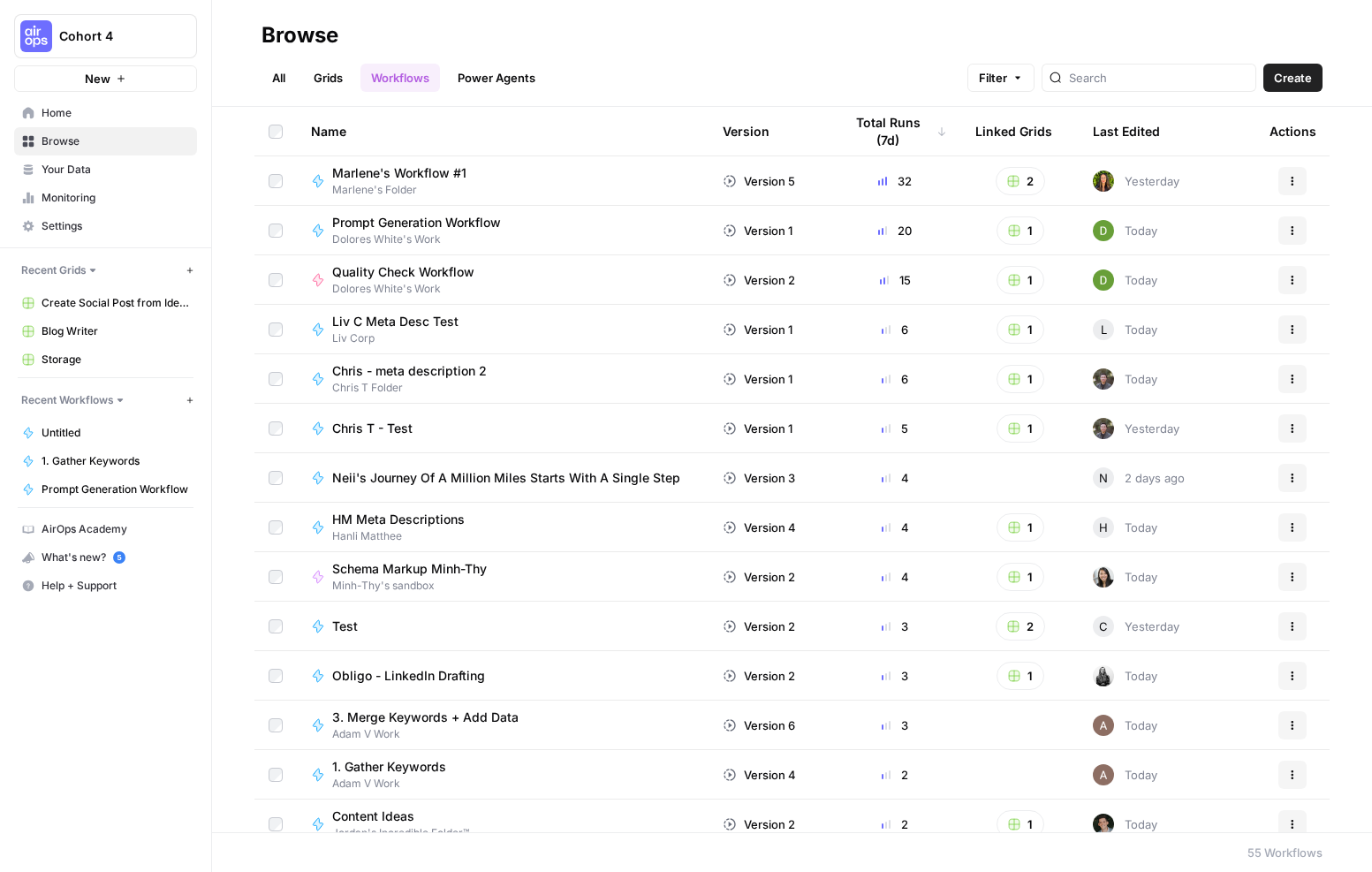 click on "Last Edited" at bounding box center (1126, 131) 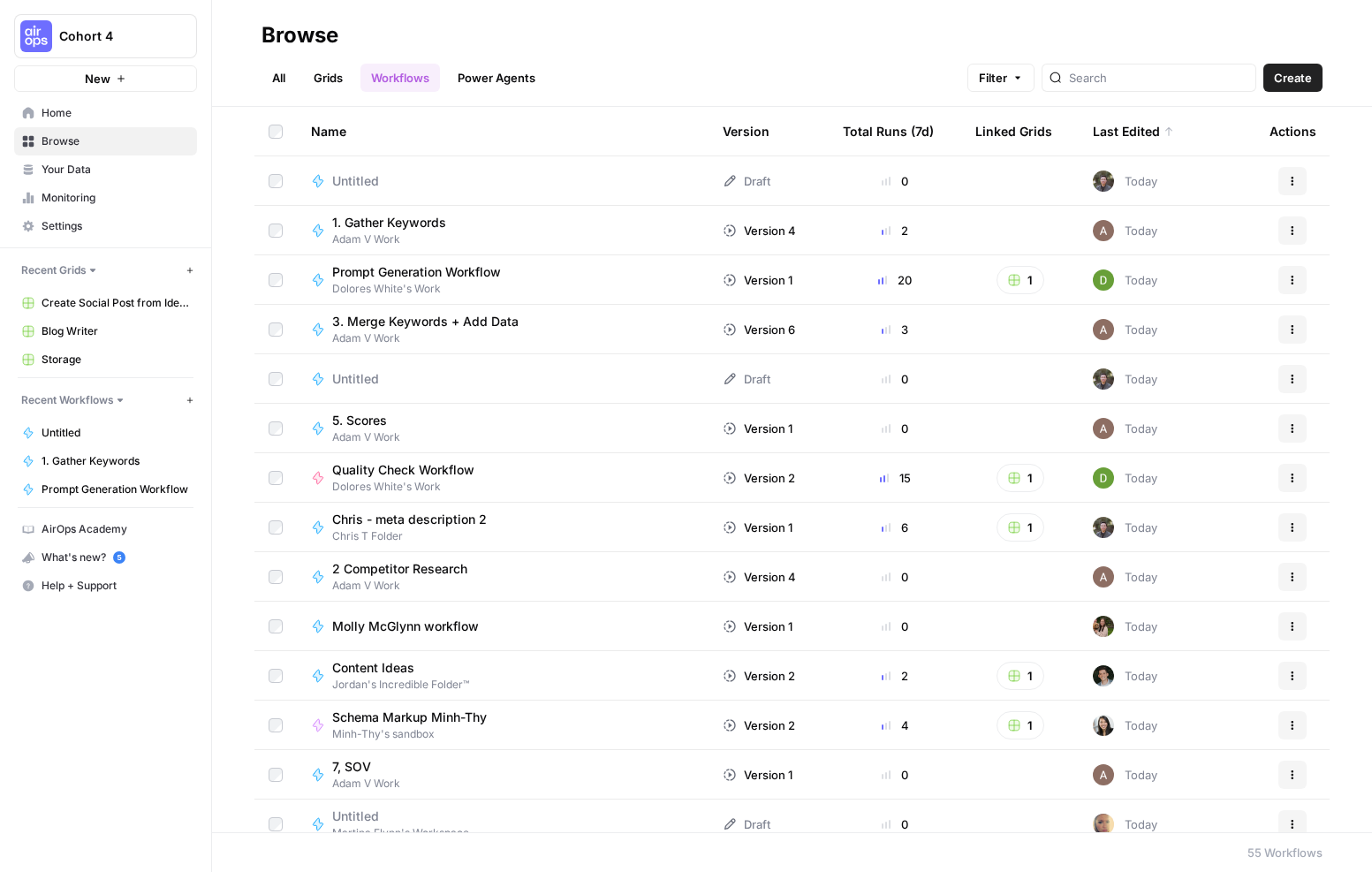 scroll, scrollTop: 0, scrollLeft: 0, axis: both 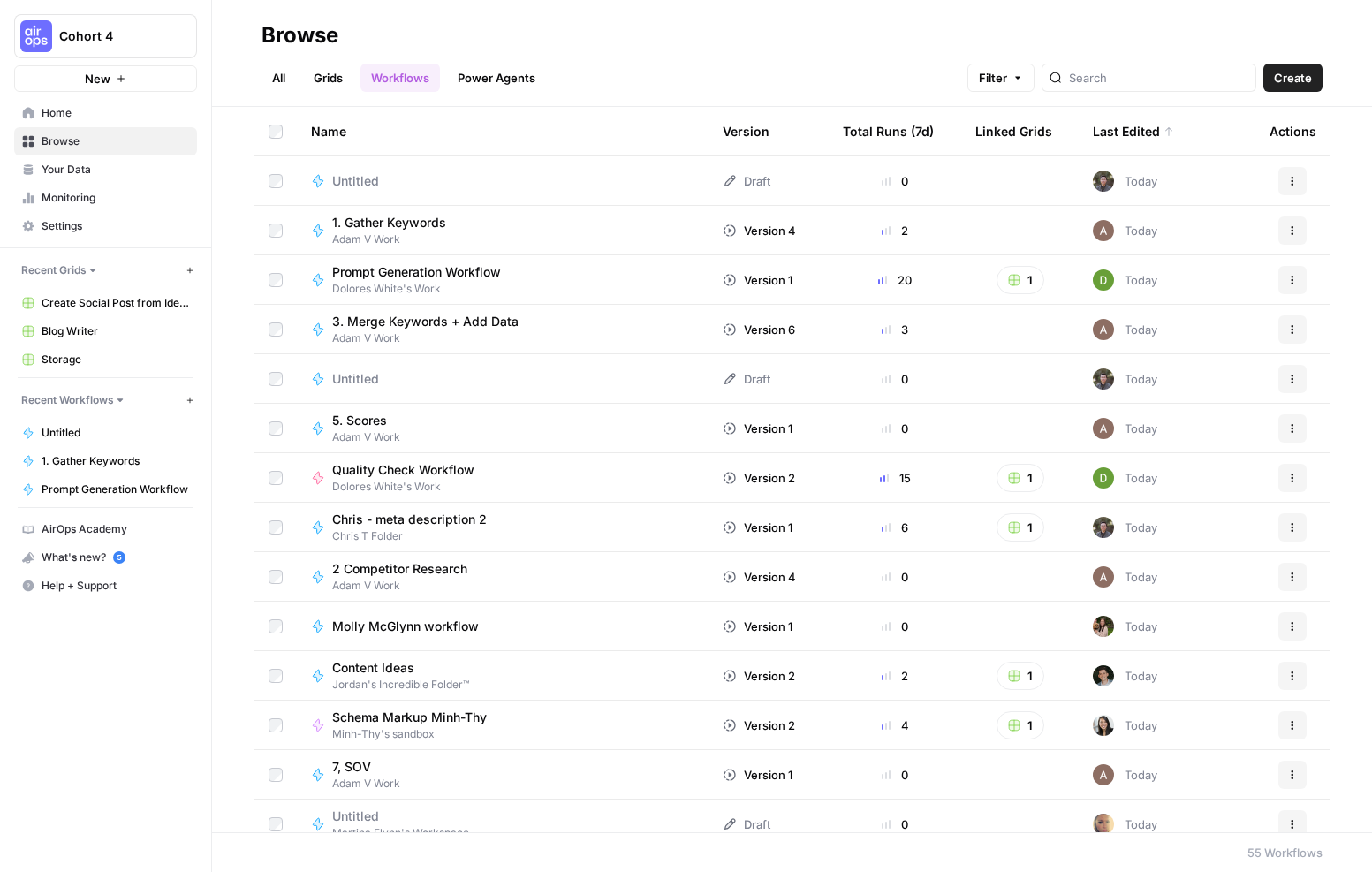 click on "Last Edited" at bounding box center [1133, 131] 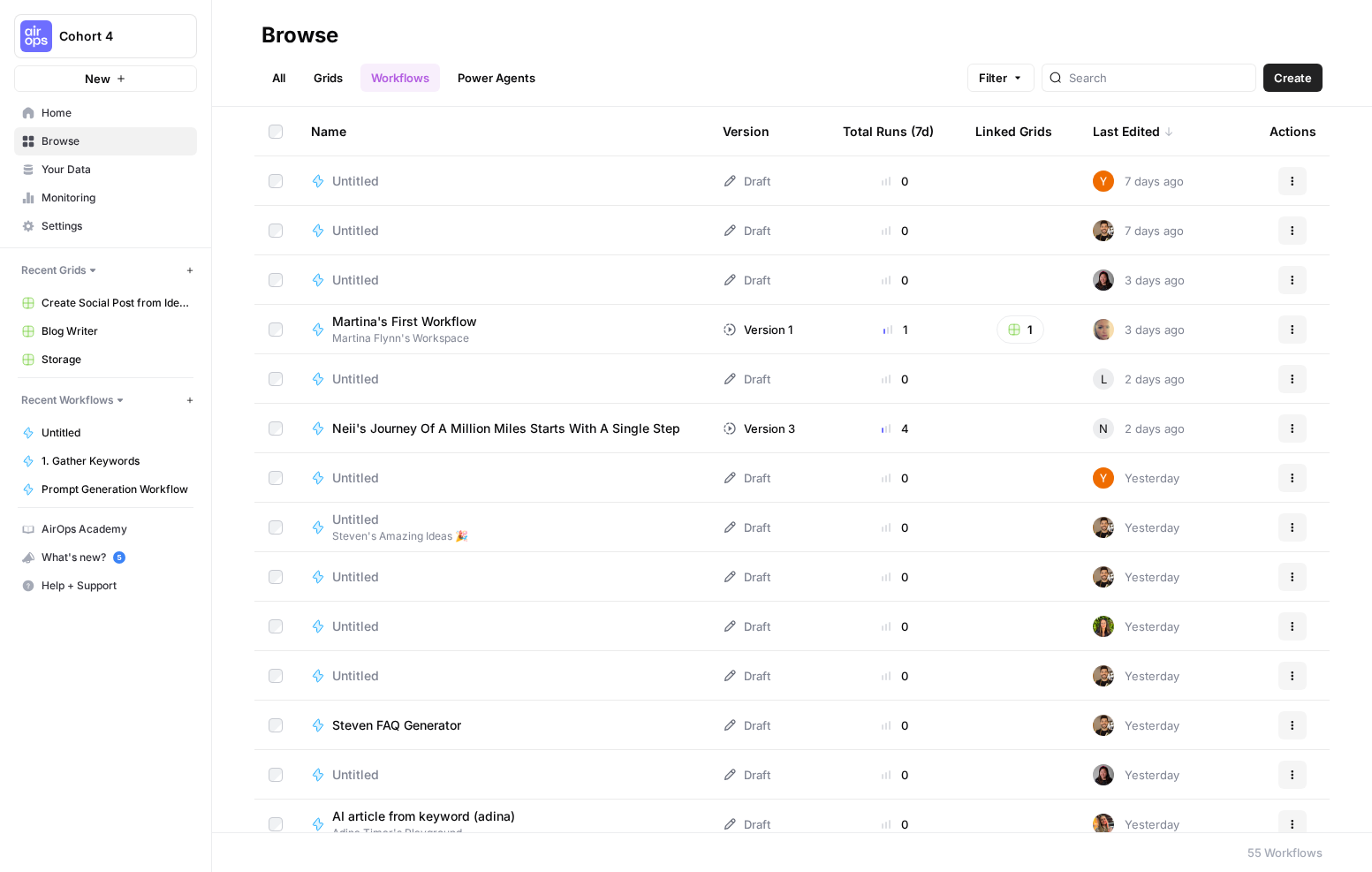 scroll, scrollTop: 0, scrollLeft: 0, axis: both 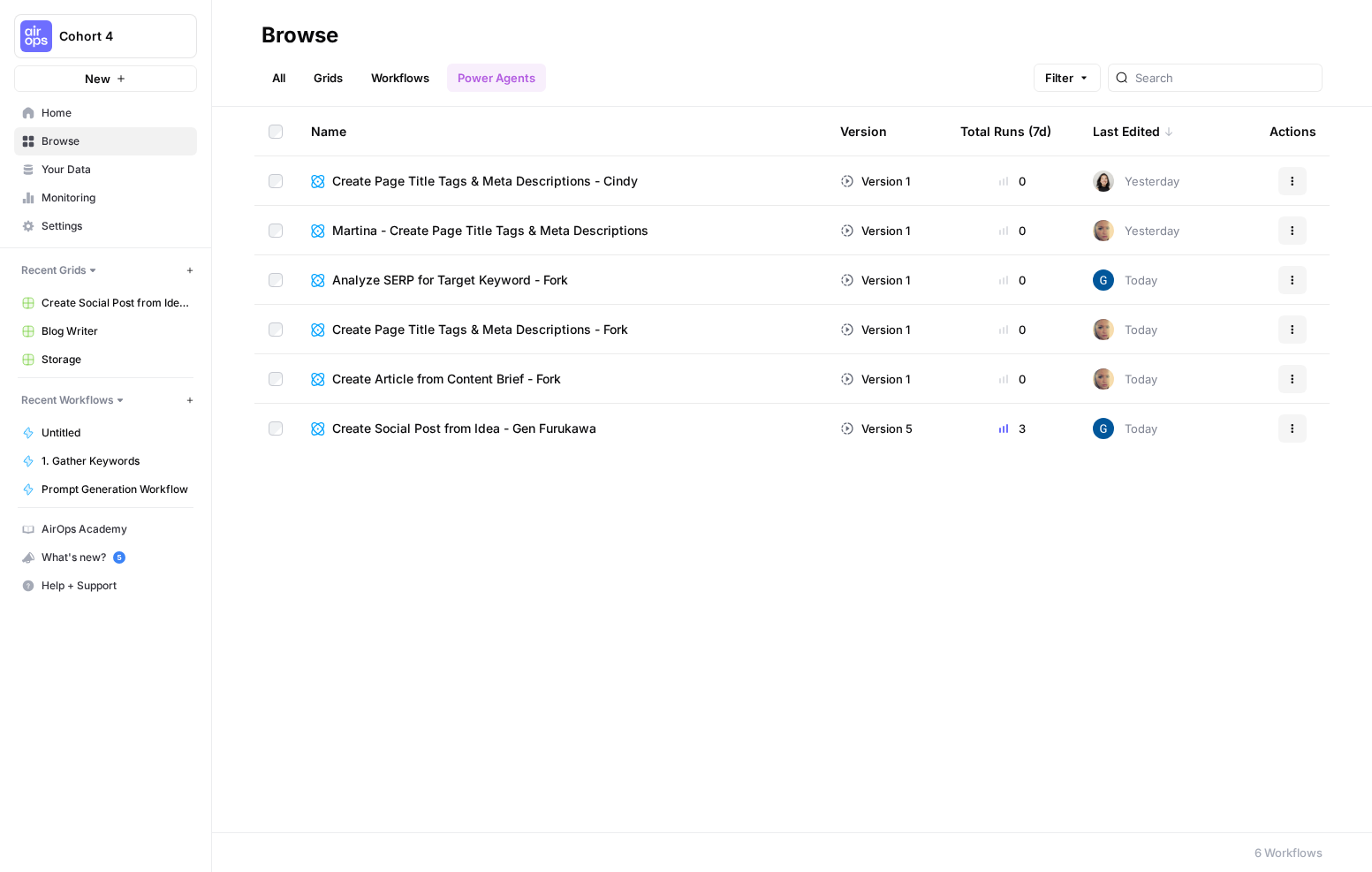 click on "Create Social Post from Idea - Gen Furukawa" at bounding box center (464, 428) 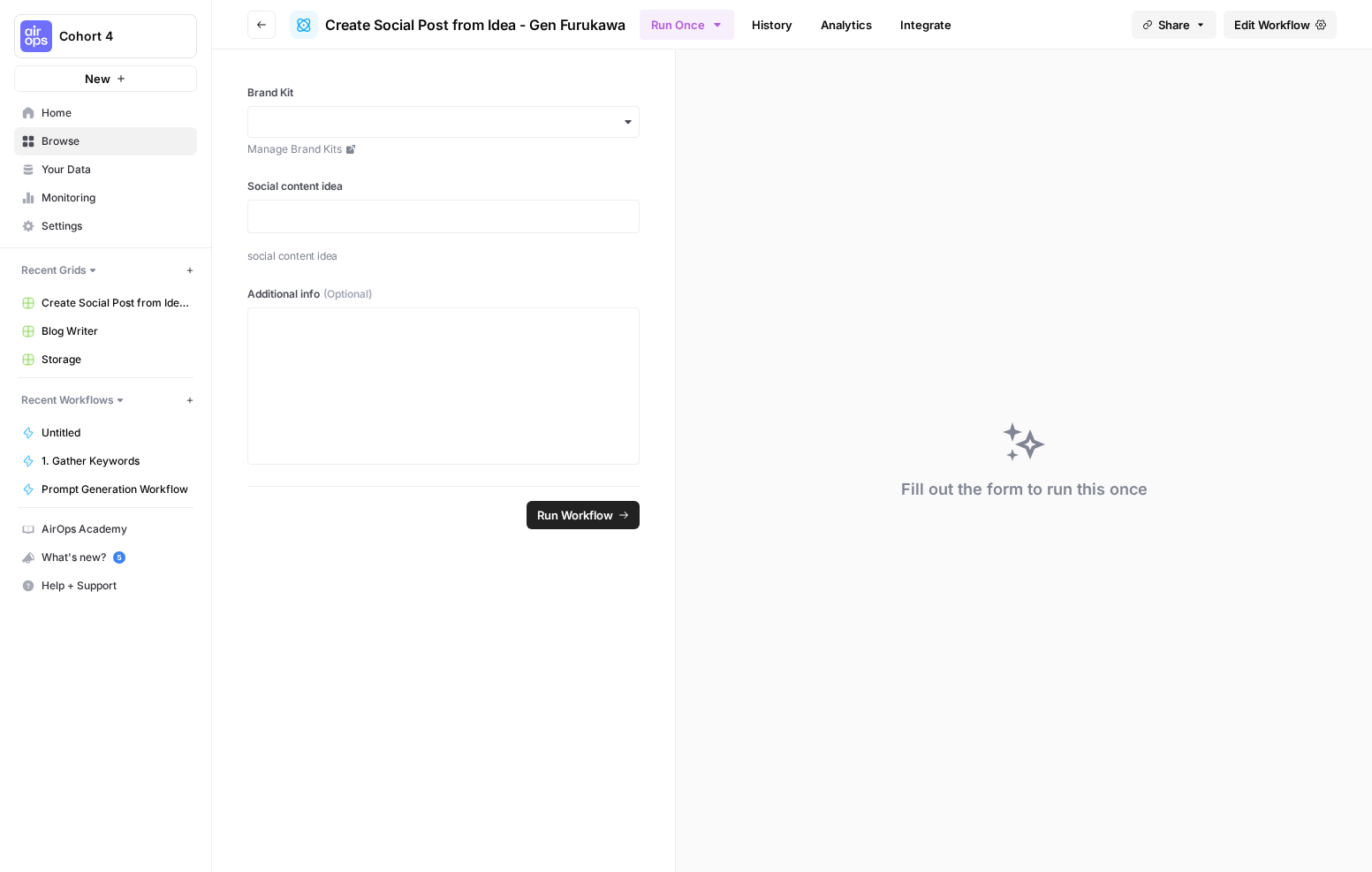 scroll, scrollTop: 0, scrollLeft: 0, axis: both 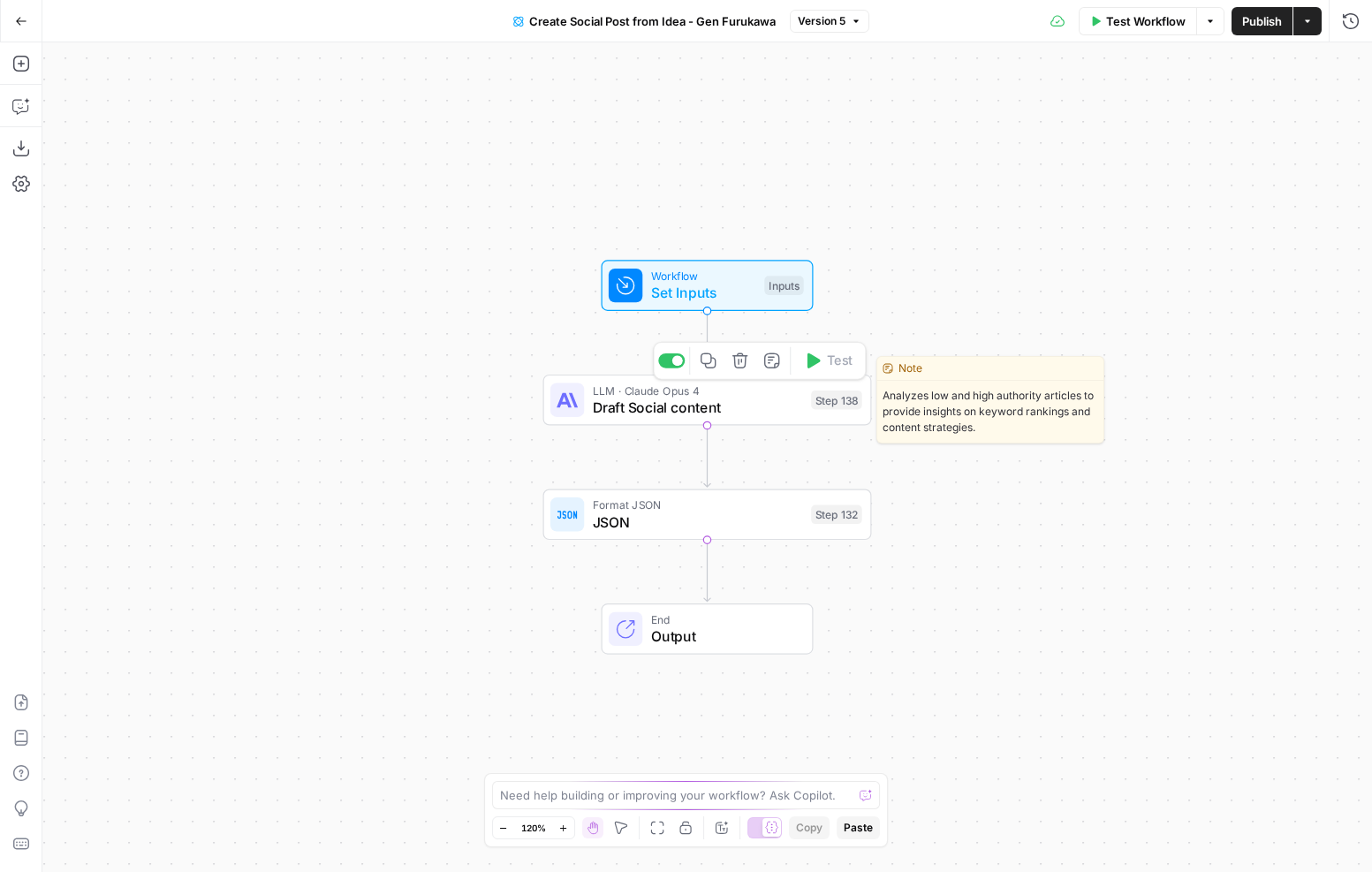 click on "LLM · Claude Opus 4" at bounding box center [698, 390] 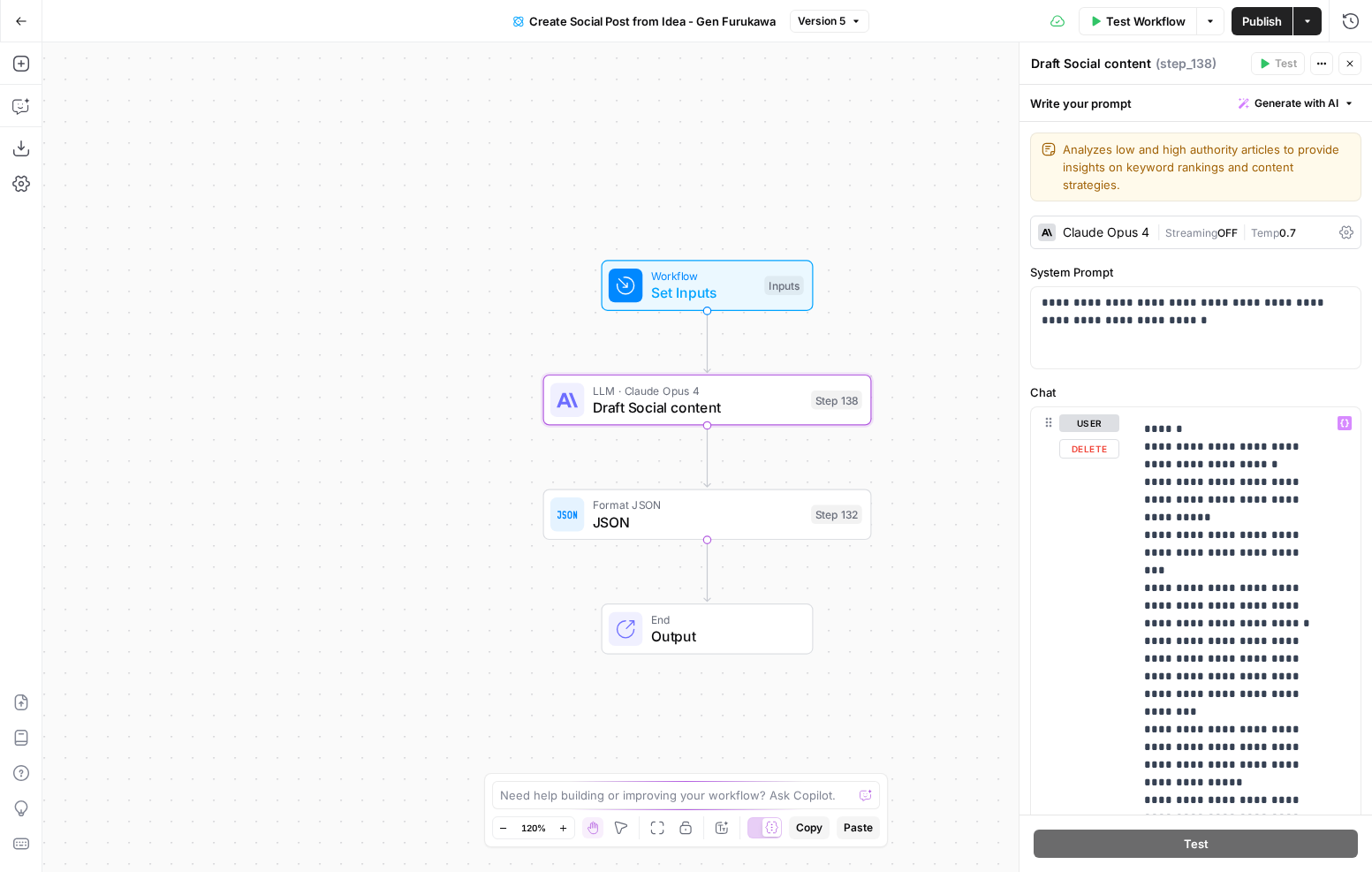 scroll, scrollTop: 456, scrollLeft: 0, axis: vertical 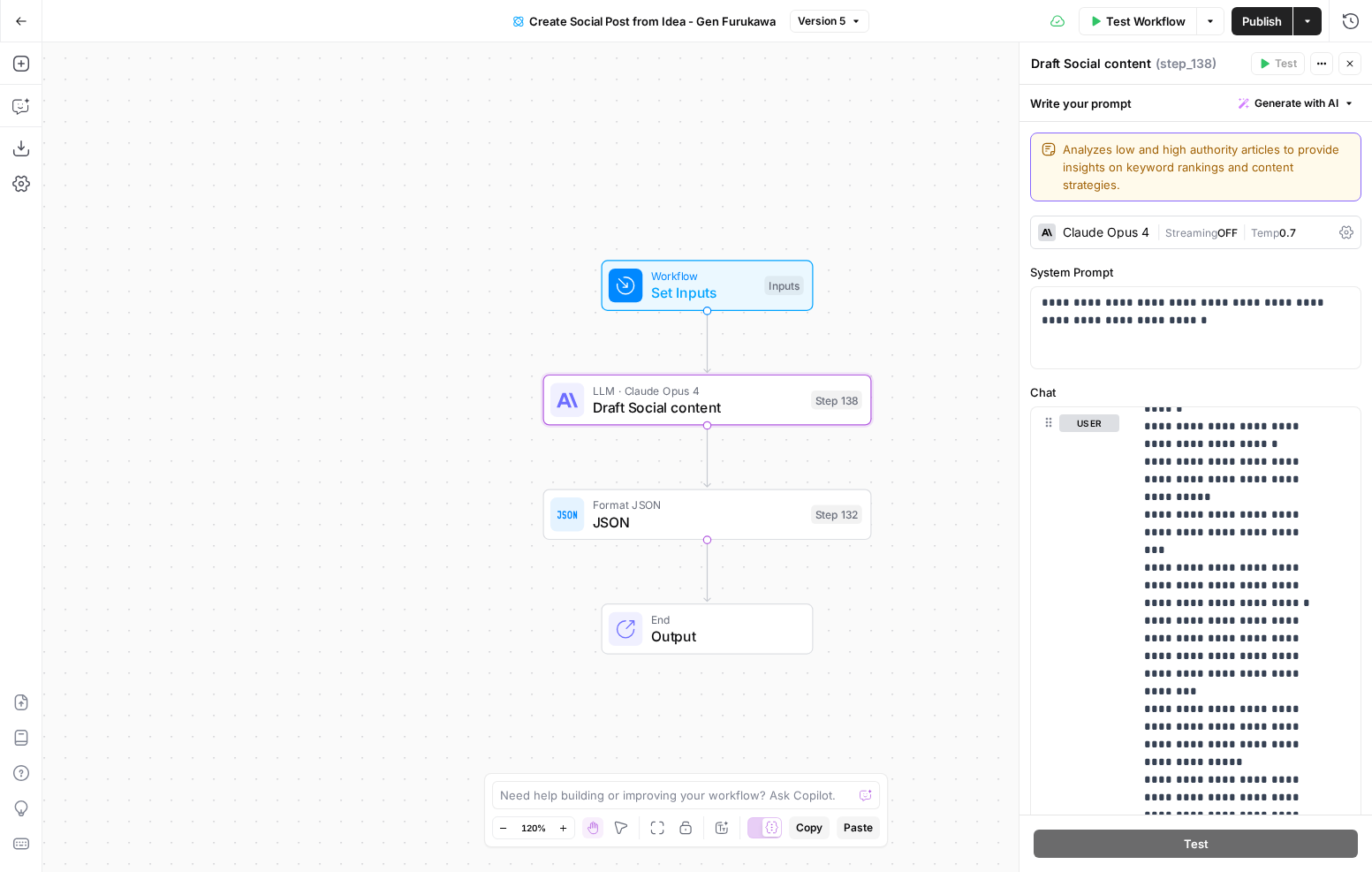 drag, startPoint x: 1133, startPoint y: 186, endPoint x: 1054, endPoint y: 137, distance: 92.96236 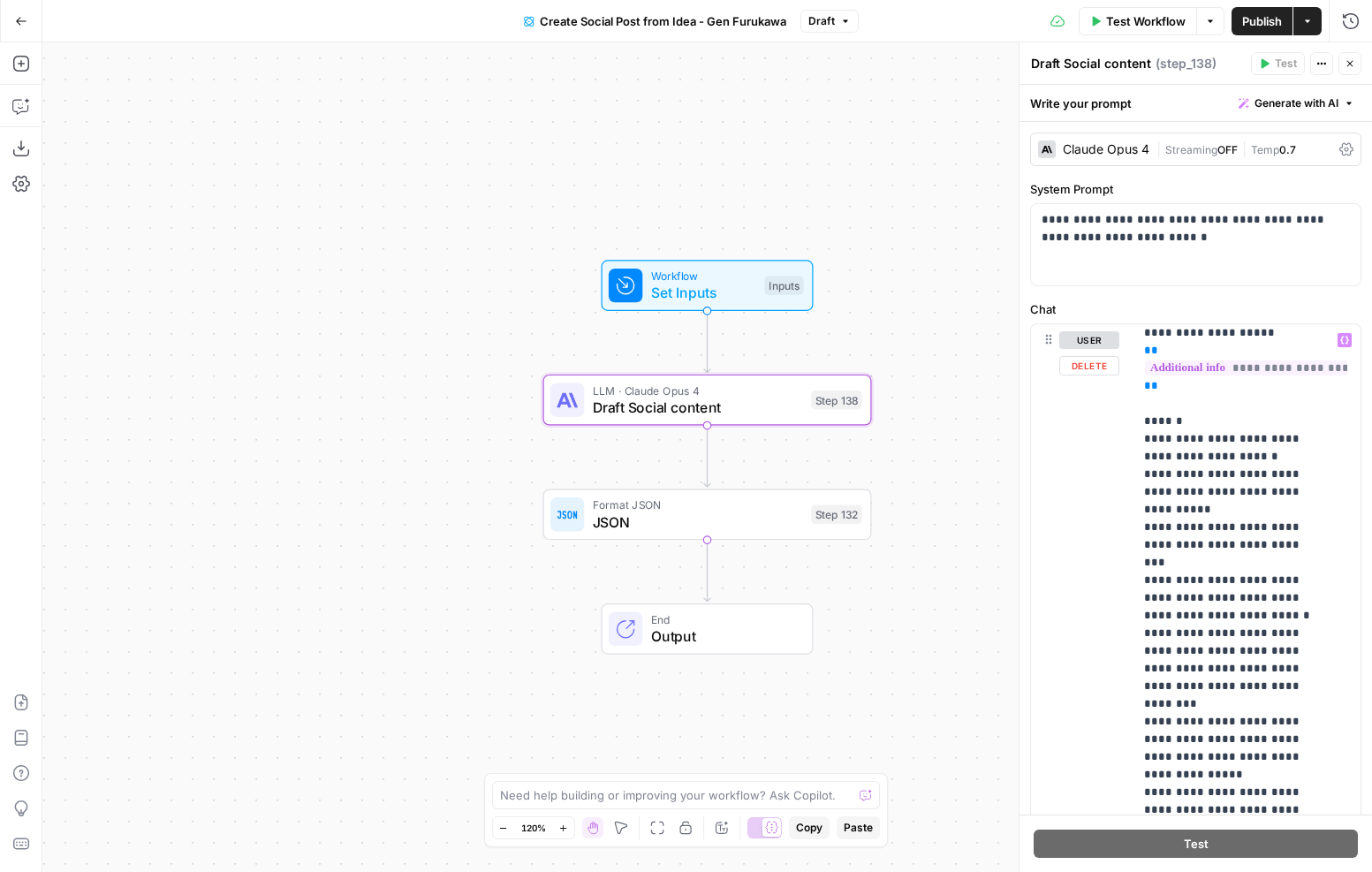 scroll, scrollTop: 456, scrollLeft: 0, axis: vertical 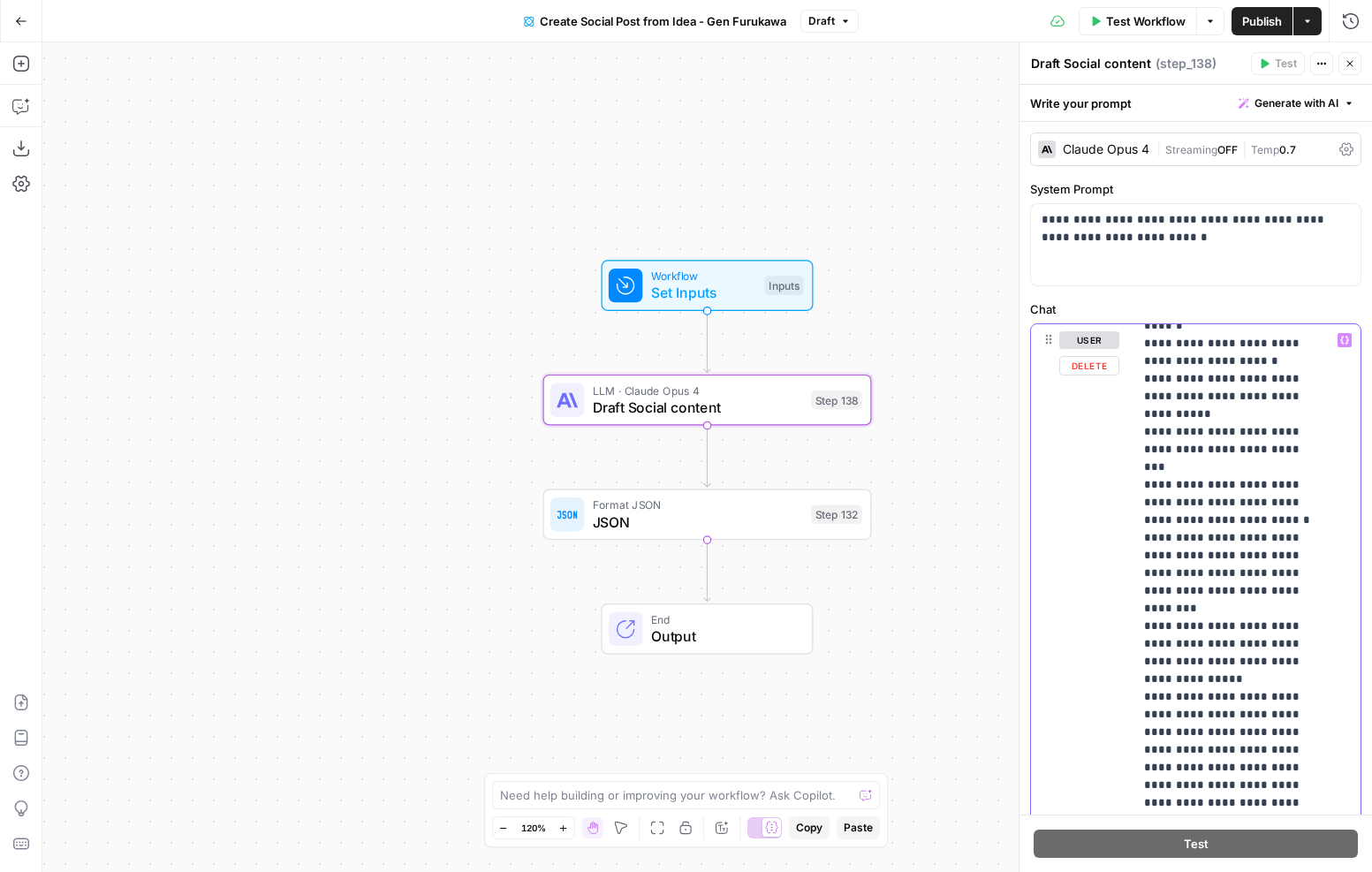 click on "**********" at bounding box center [1233, 450] 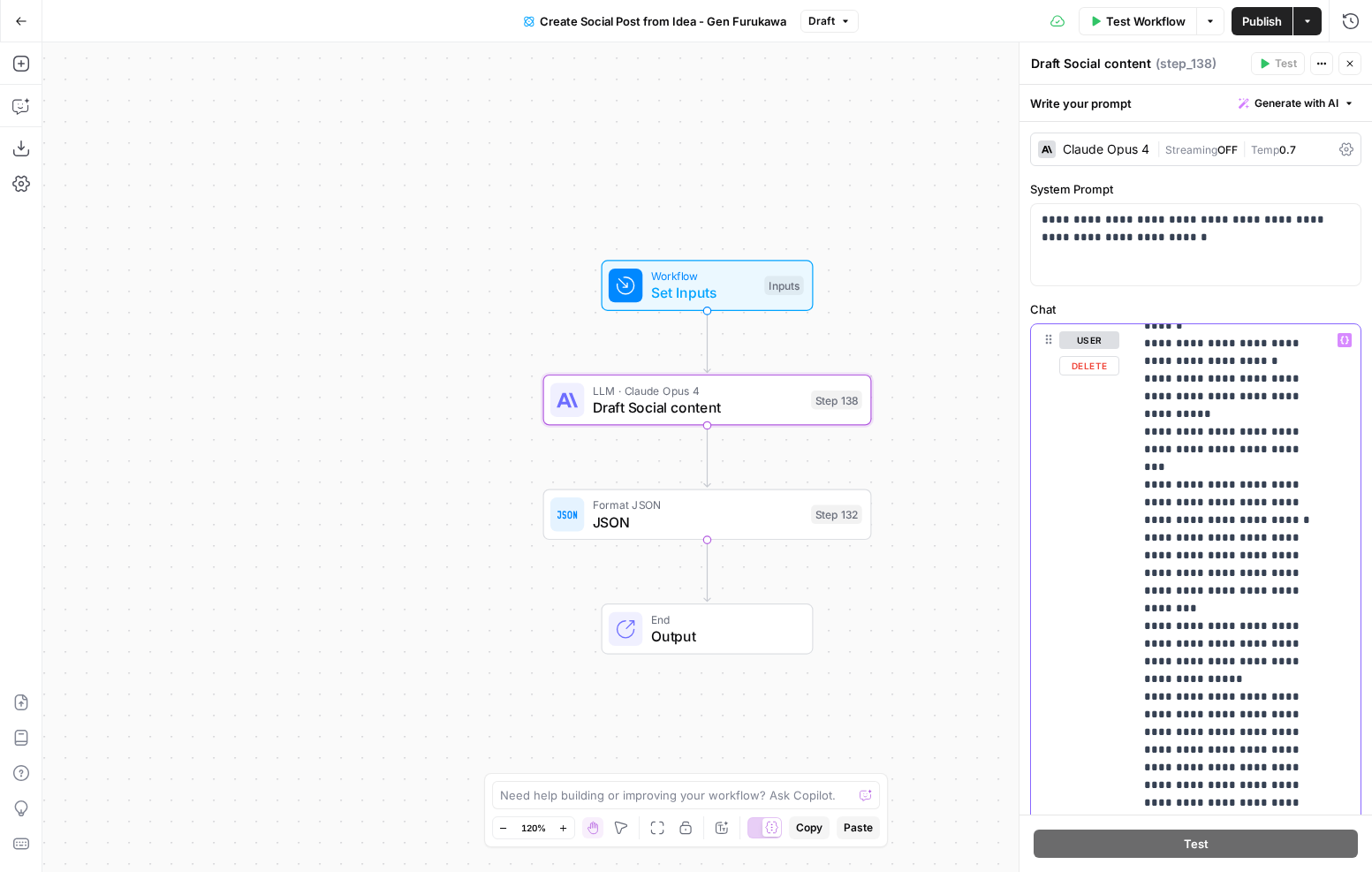 type 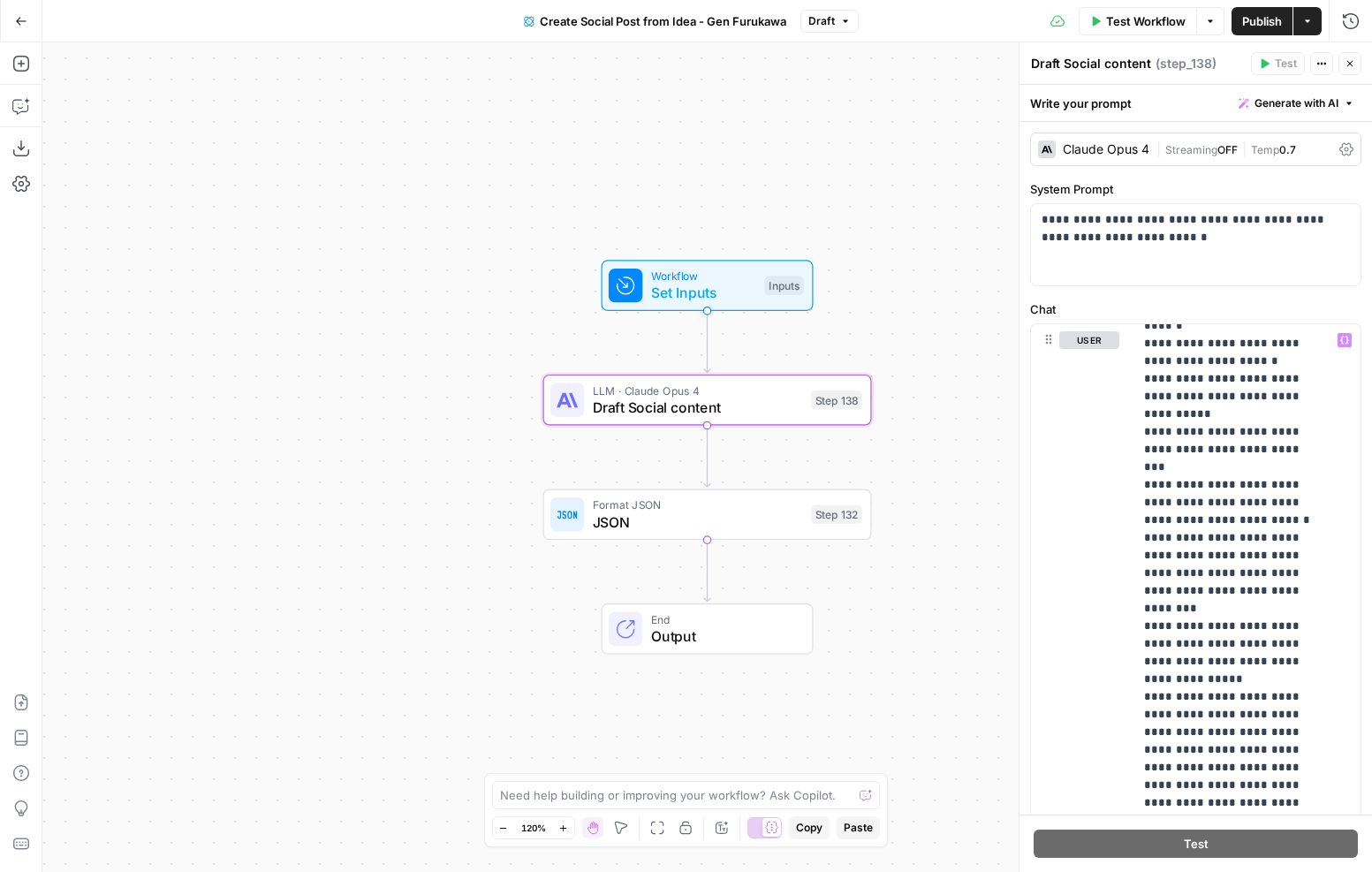 click on "Publish" at bounding box center (1262, 21) 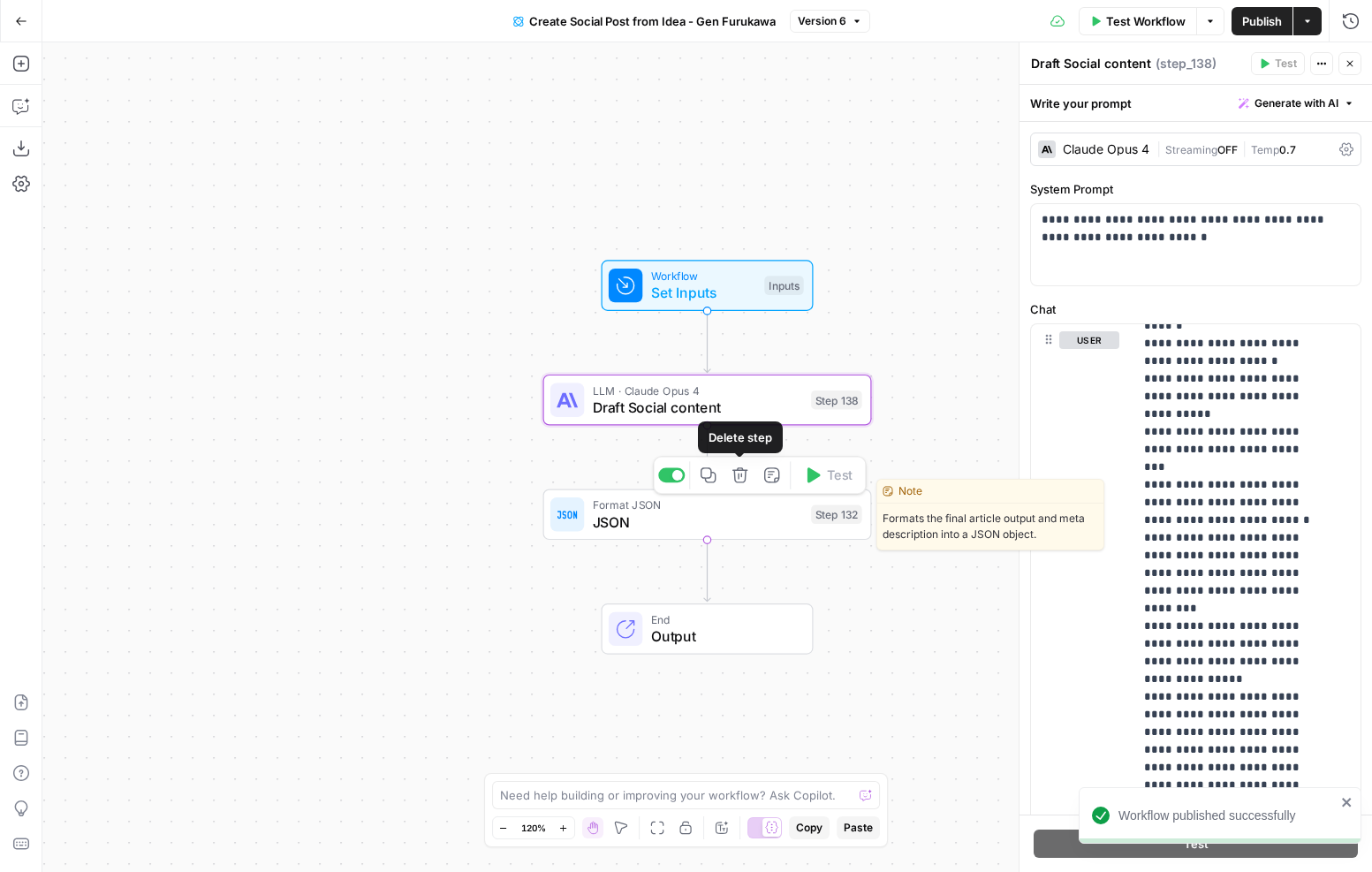 click on "Format JSON" at bounding box center [698, 504] 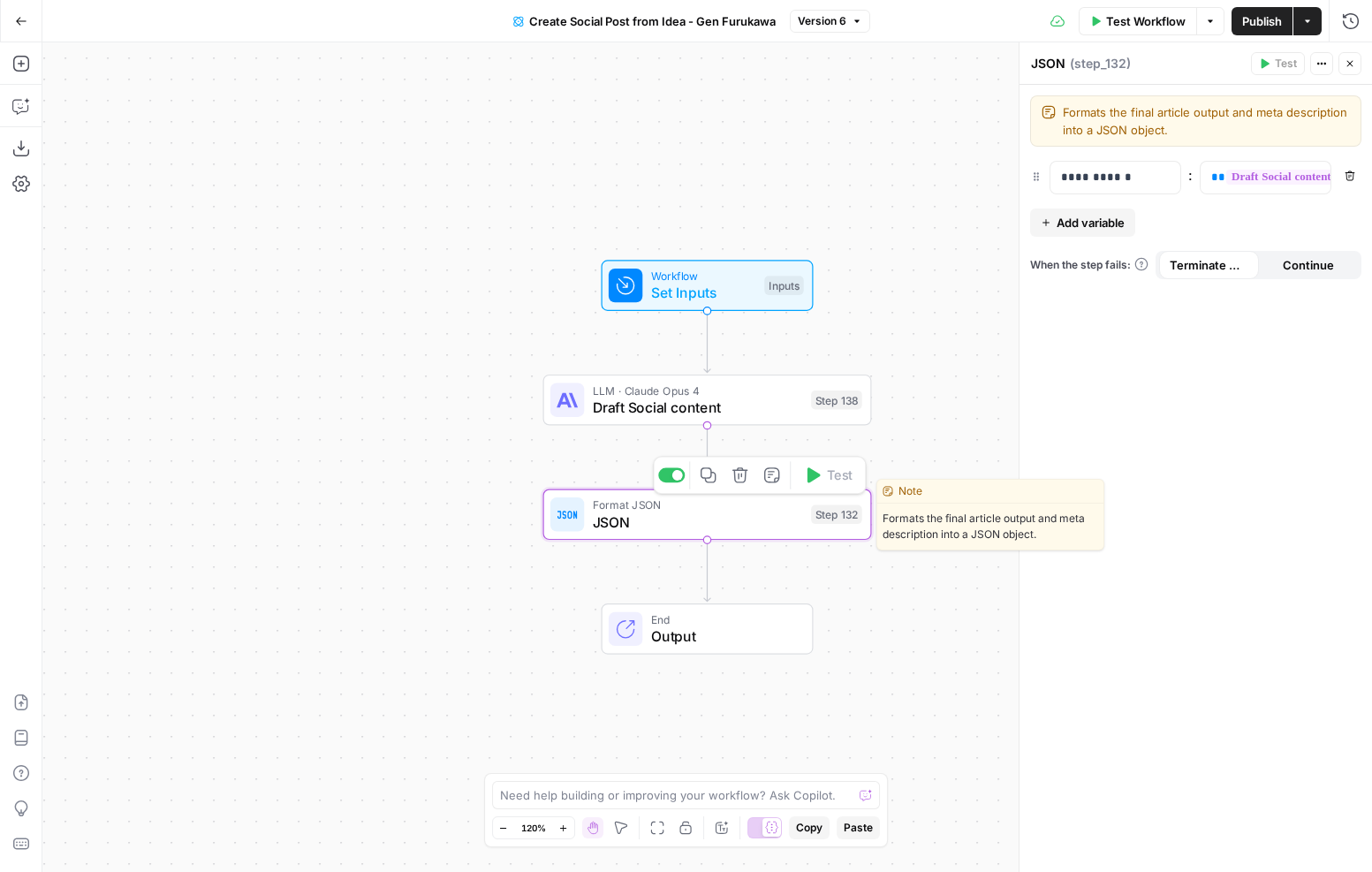 click 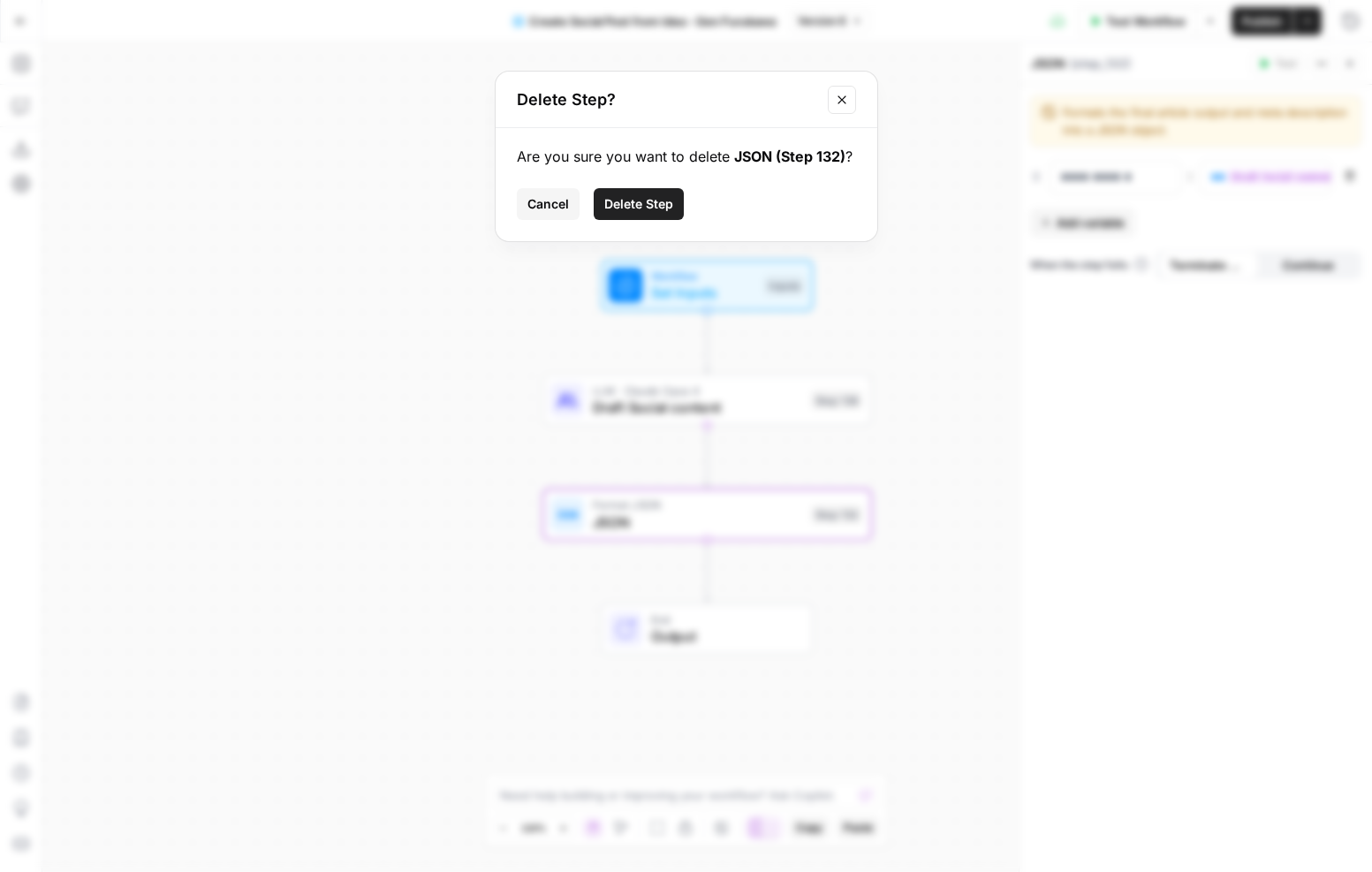 click on "Delete Step" at bounding box center [639, 204] 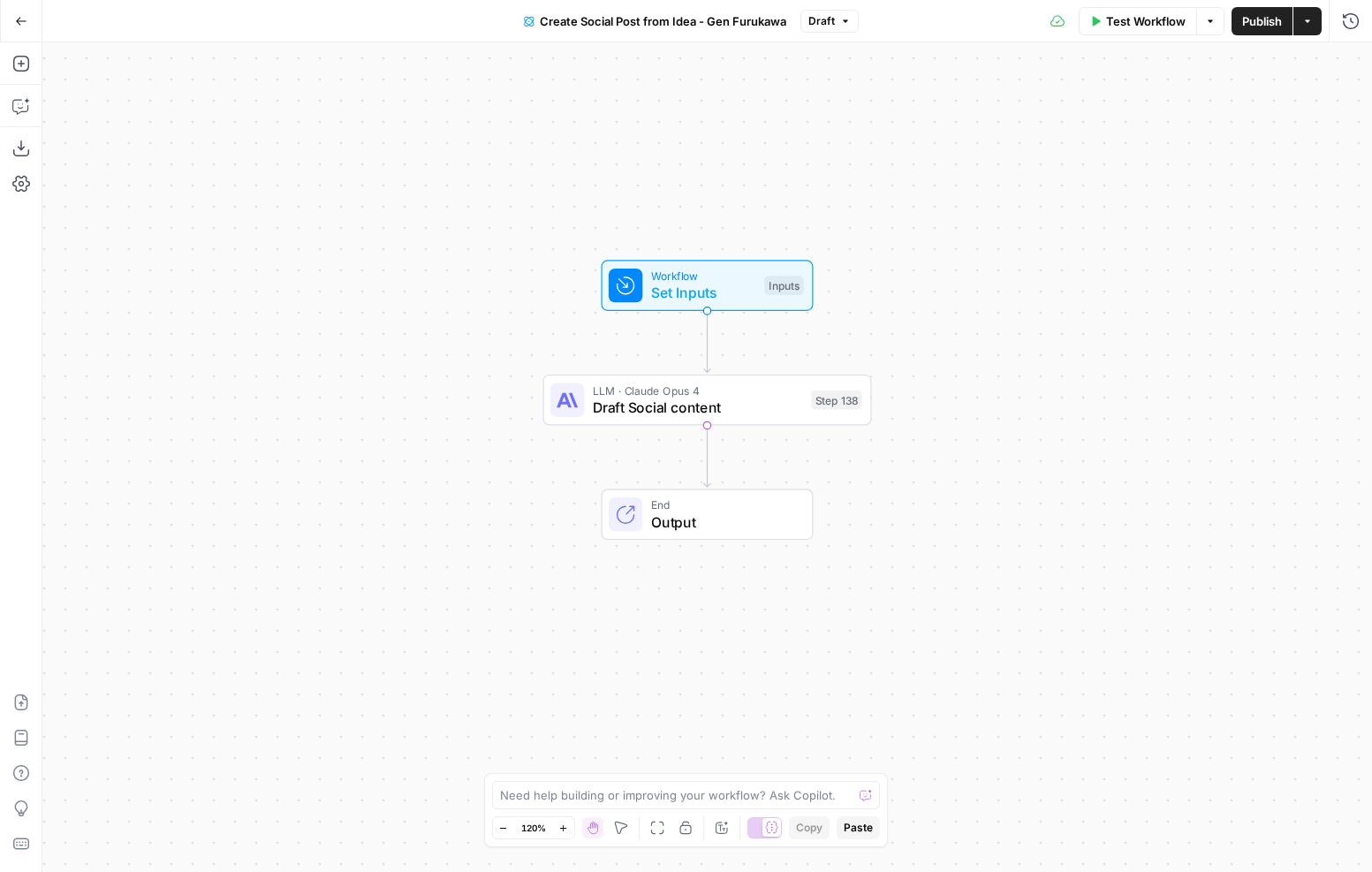 click 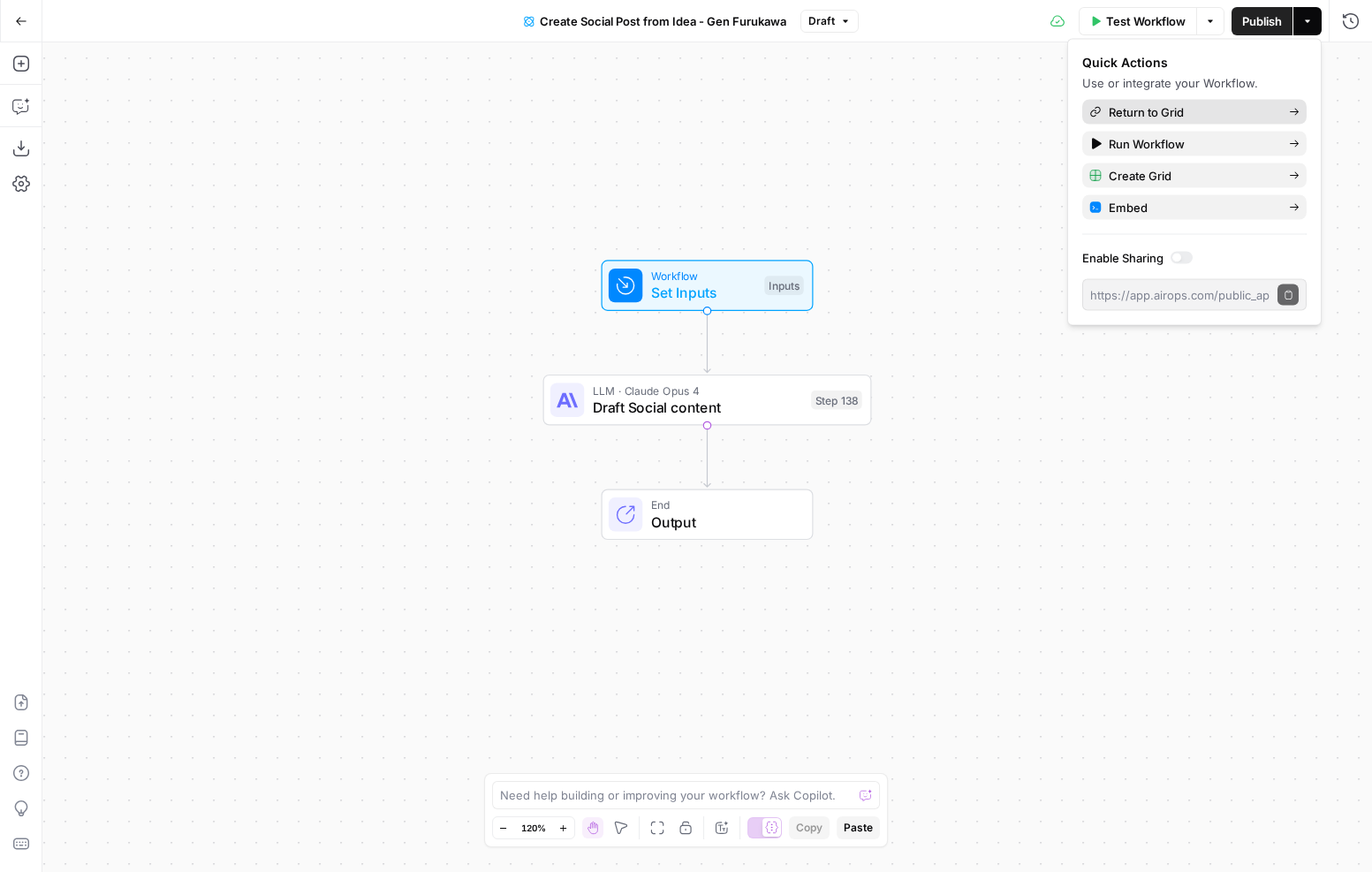 click on "Return to Grid" at bounding box center (1192, 112) 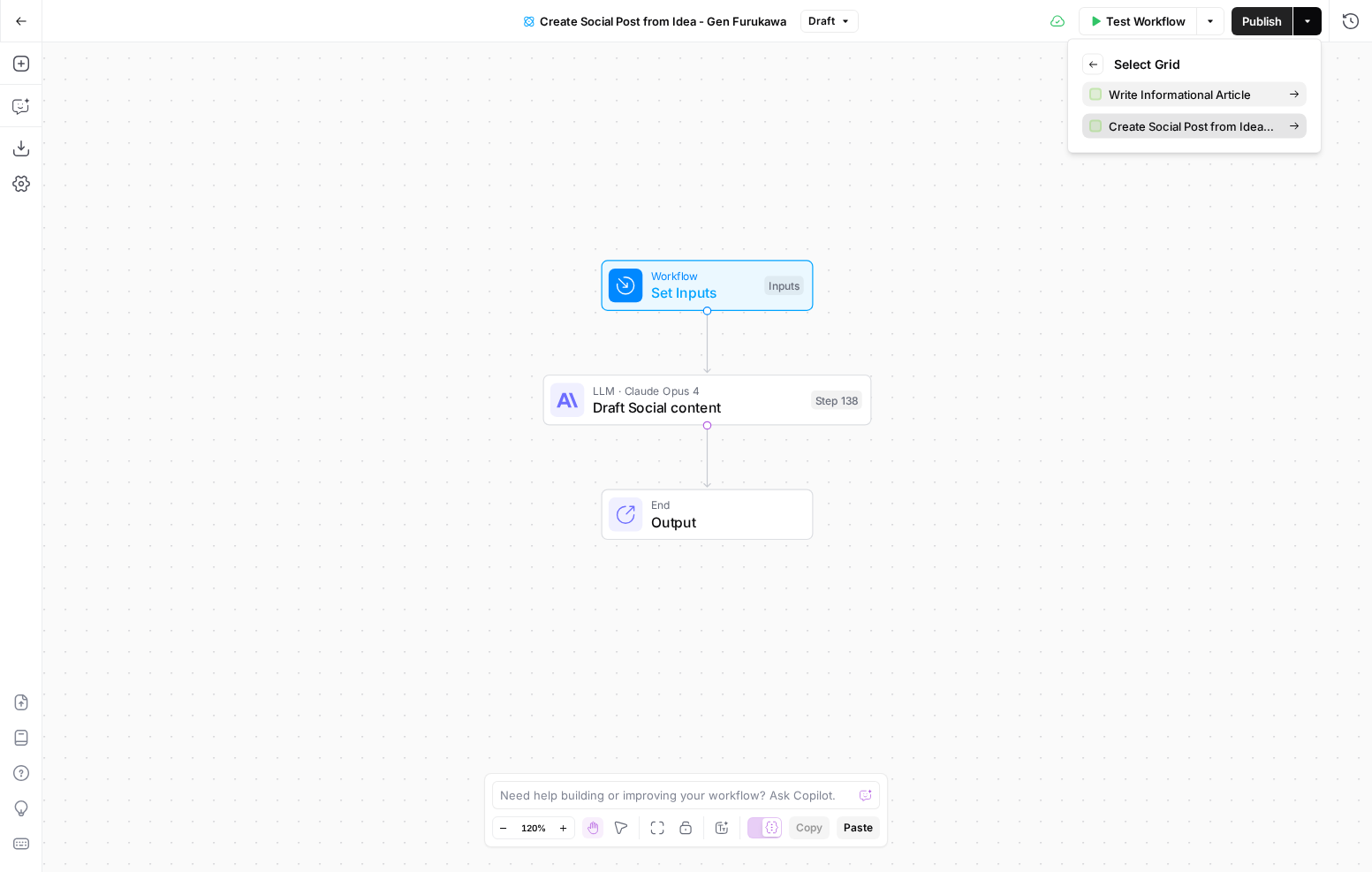 click on "Create Social Post from Idea - Gen Furukawa Grid" at bounding box center (1192, 126) 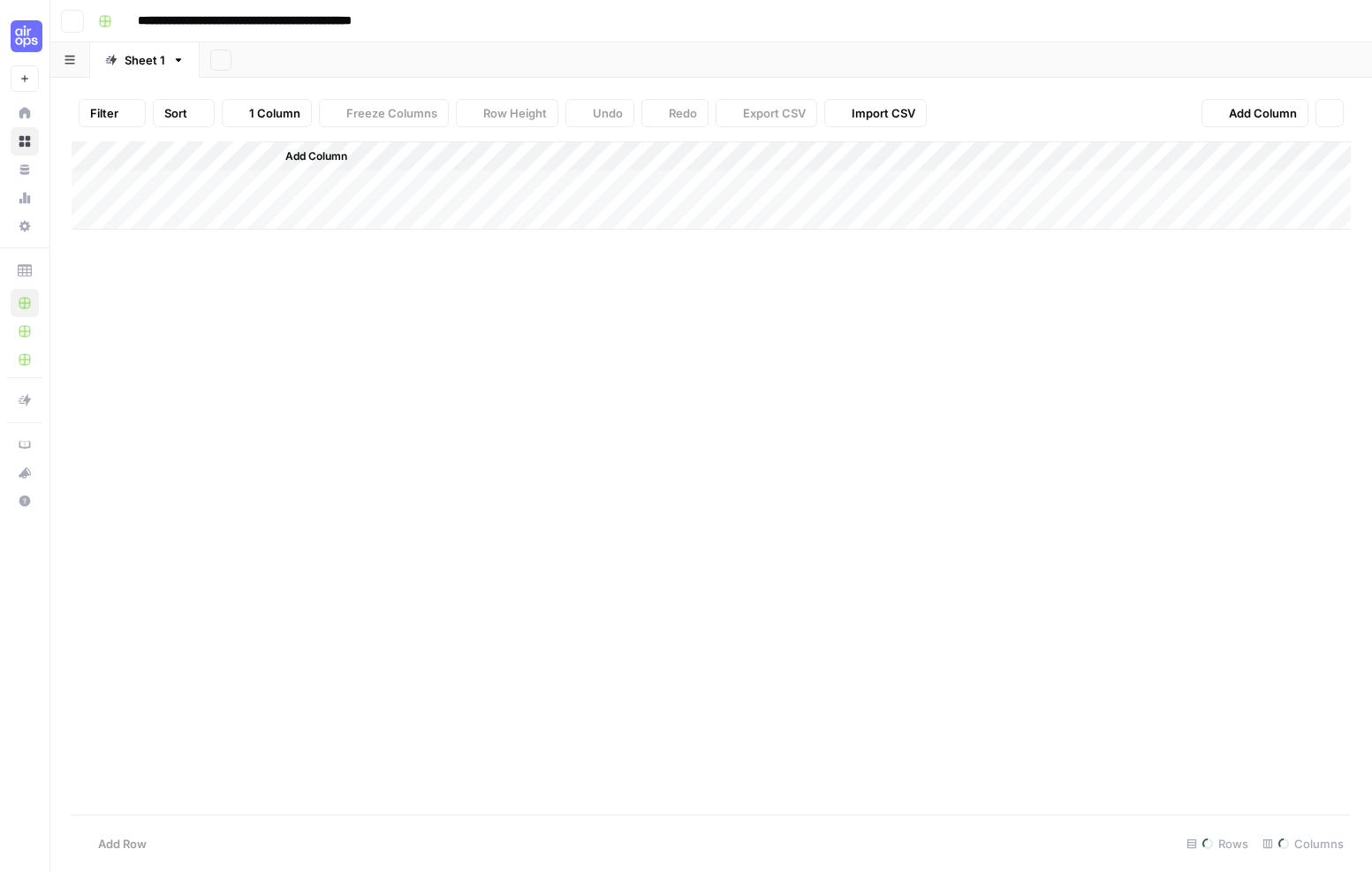 scroll, scrollTop: 0, scrollLeft: 0, axis: both 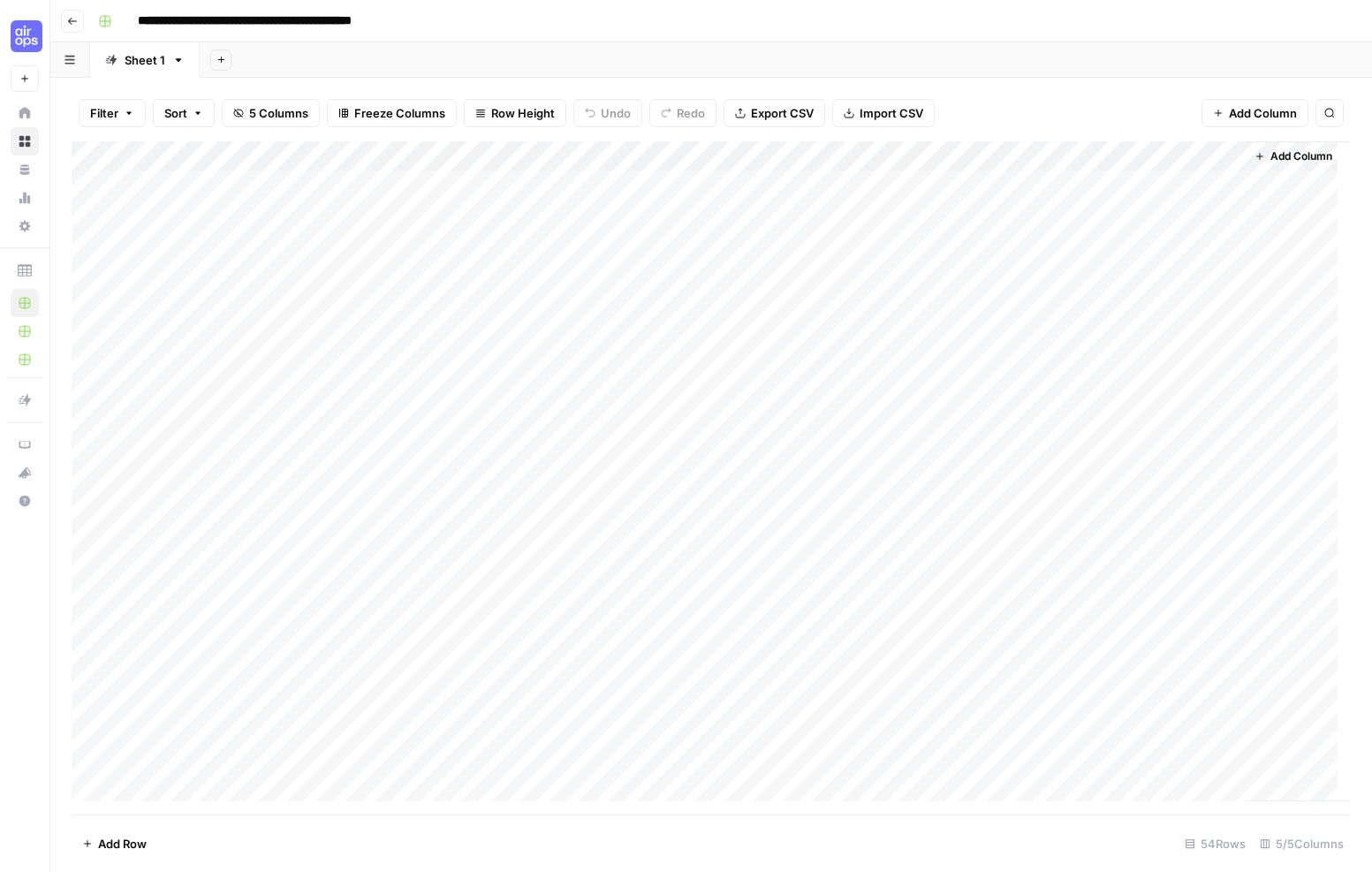 click on "Add Column" at bounding box center [711, 478] 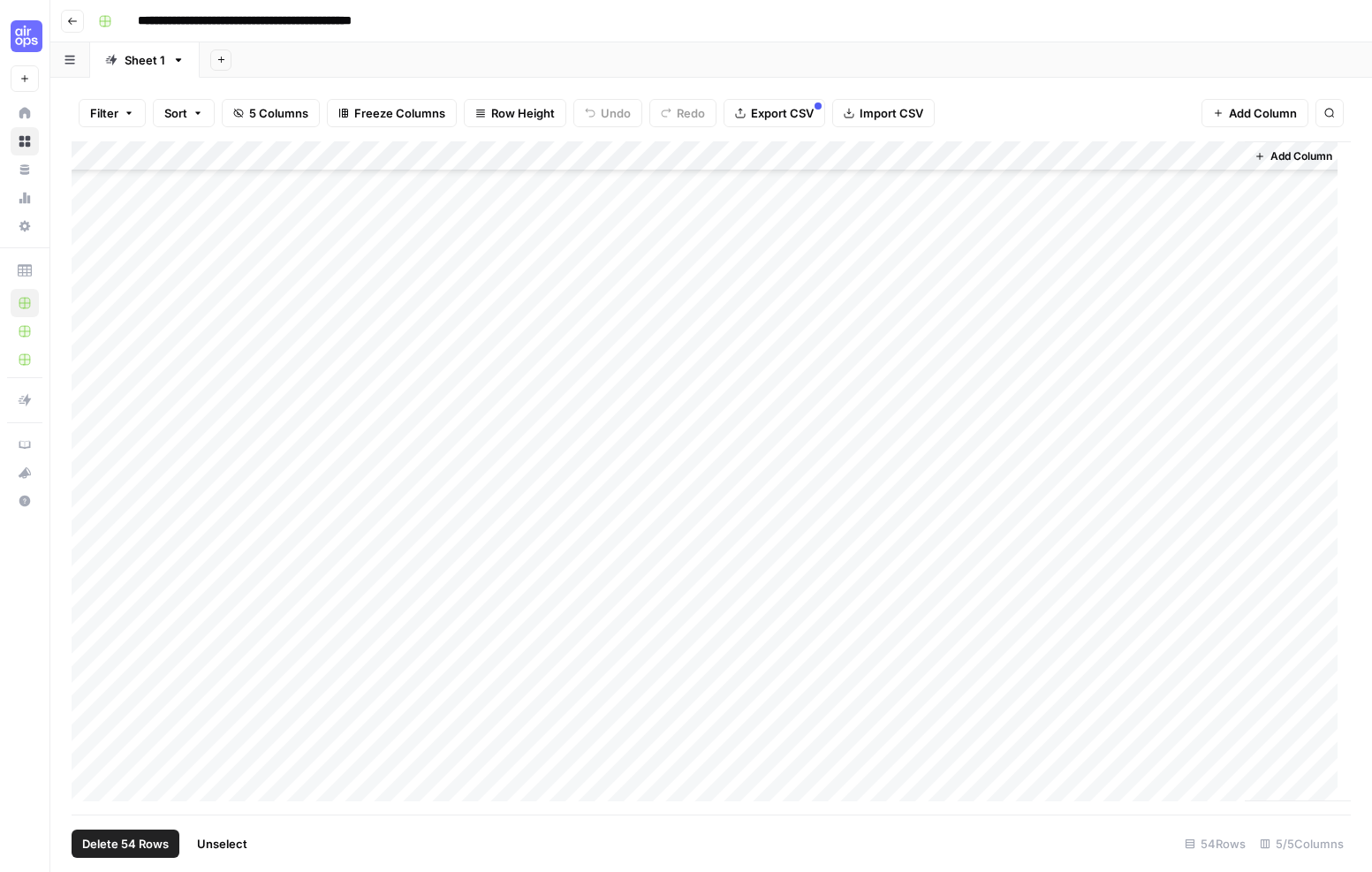 scroll, scrollTop: 0, scrollLeft: 0, axis: both 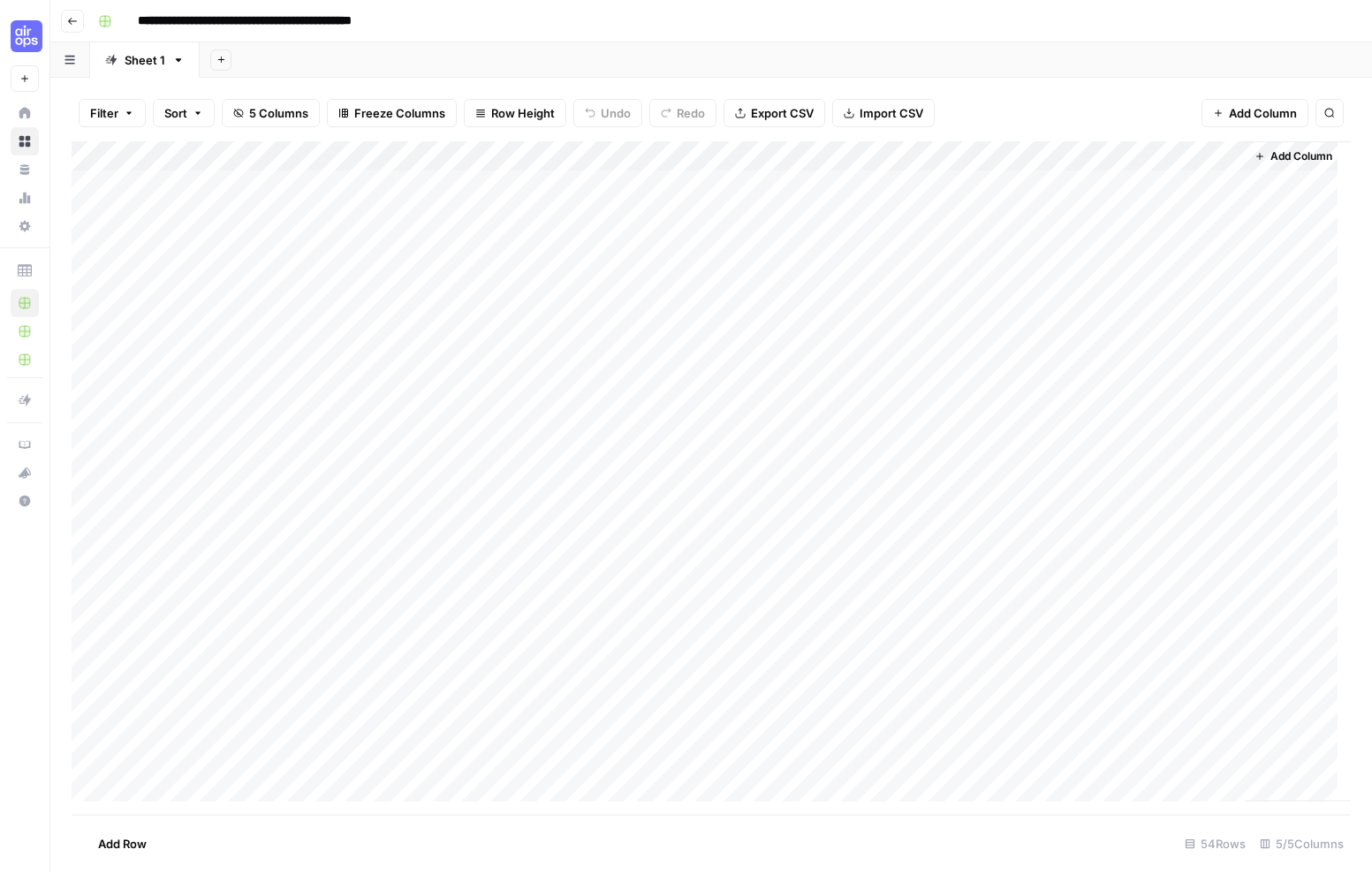 click on "Add Column" at bounding box center (711, 478) 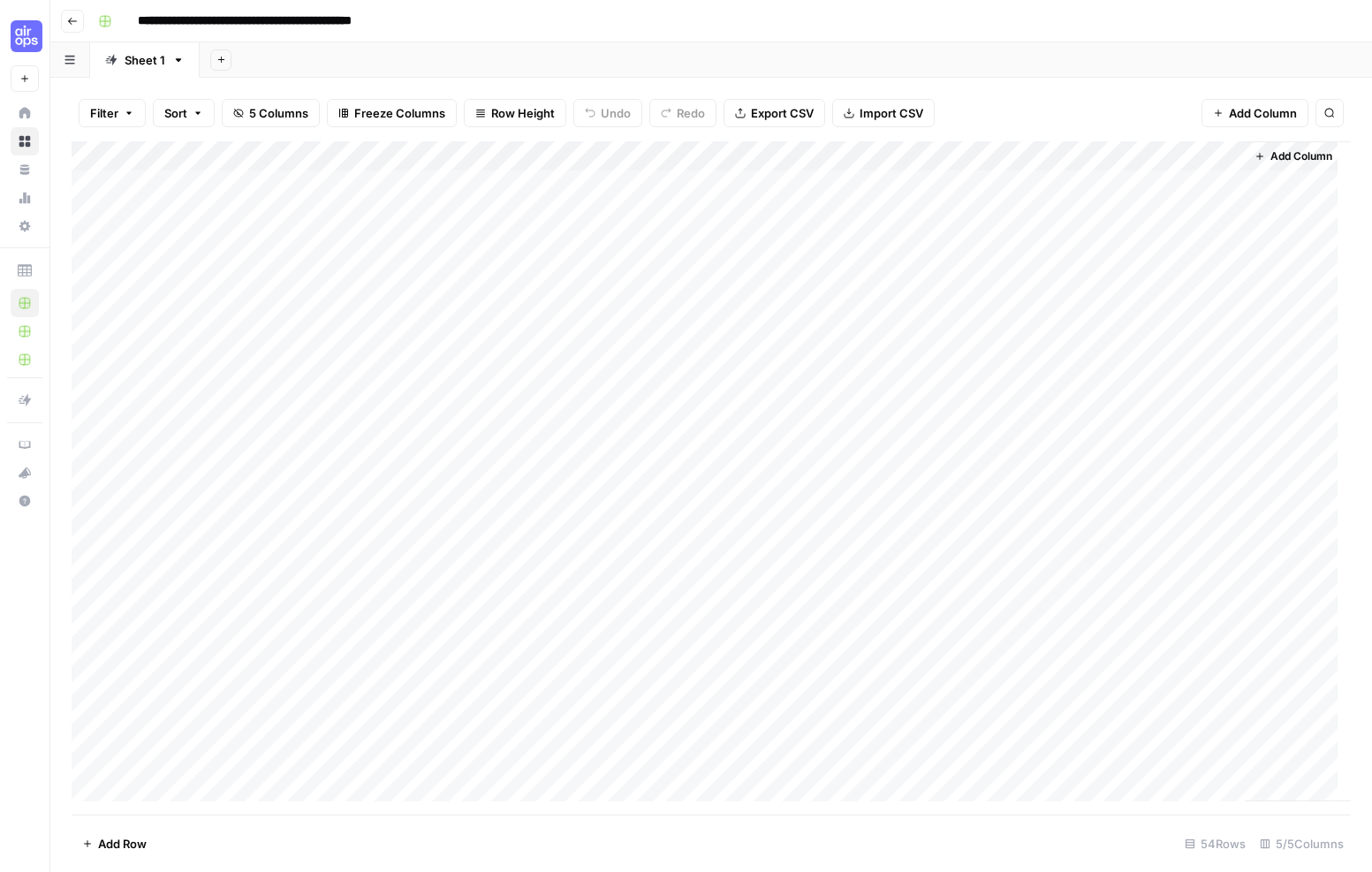 click on "Add Column" at bounding box center (711, 478) 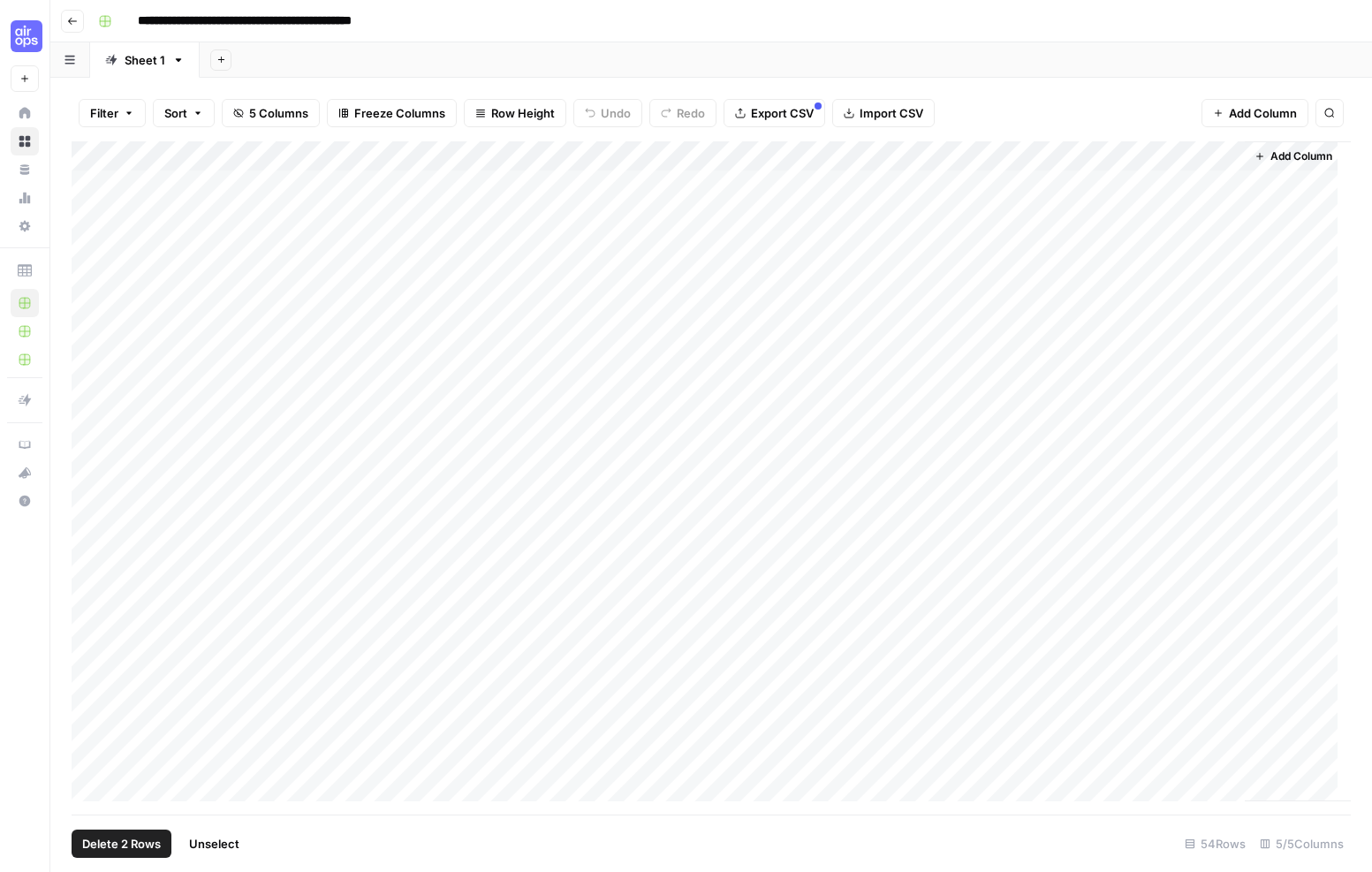 click on "Add Column" at bounding box center [711, 478] 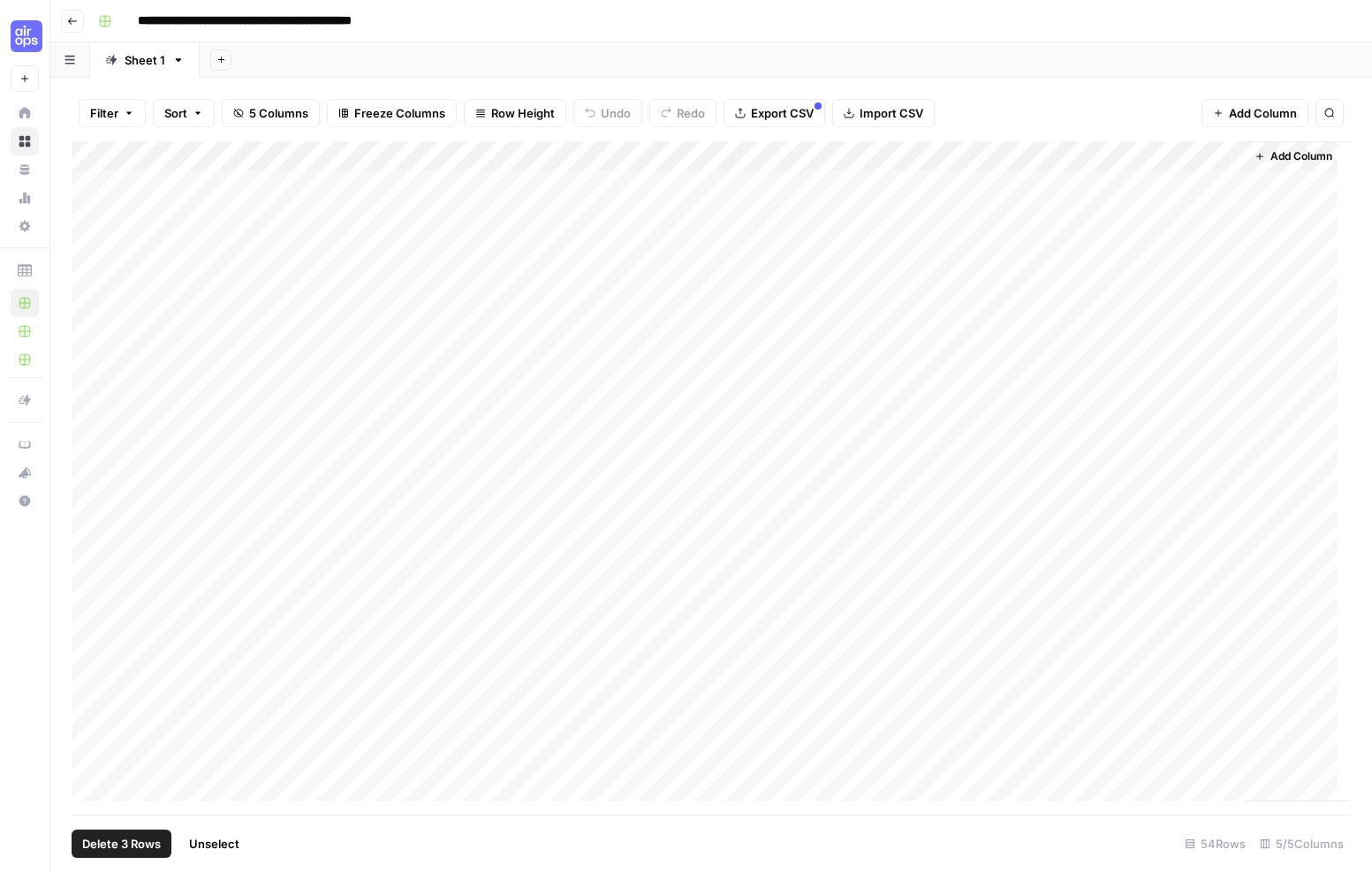 click on "Add Column" at bounding box center (711, 478) 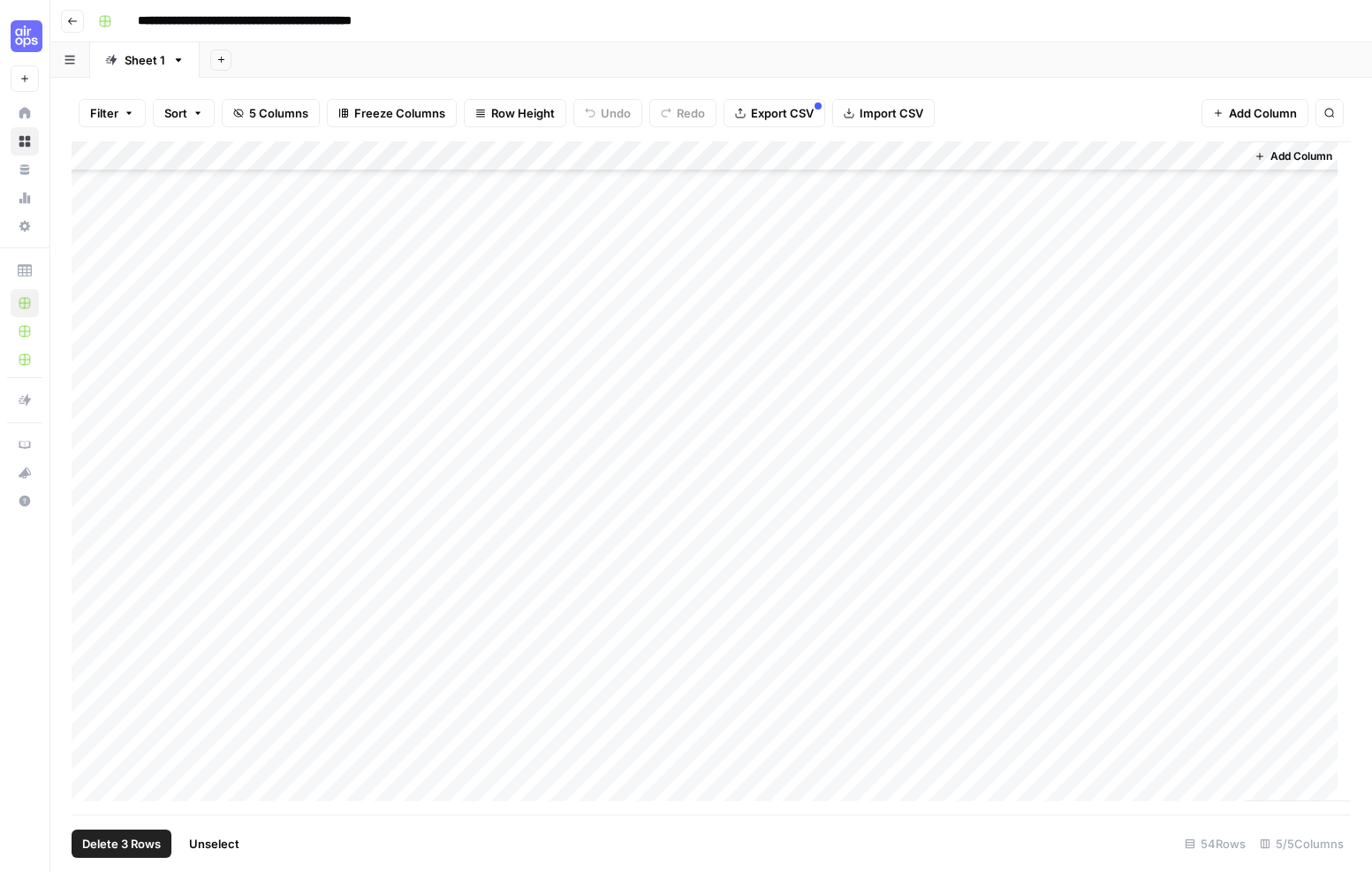 scroll, scrollTop: 636, scrollLeft: 0, axis: vertical 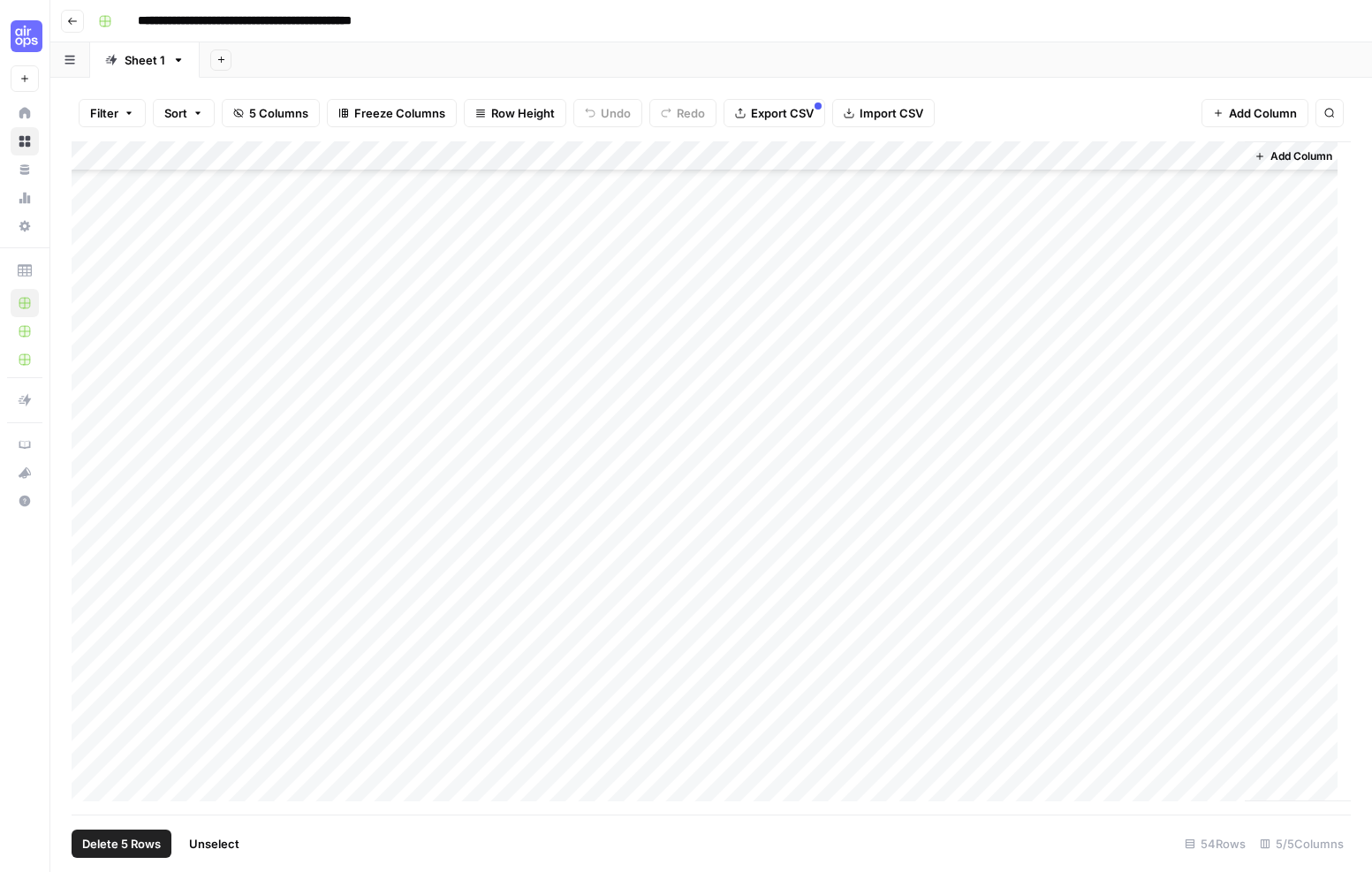 click on "Add Column" at bounding box center (711, 478) 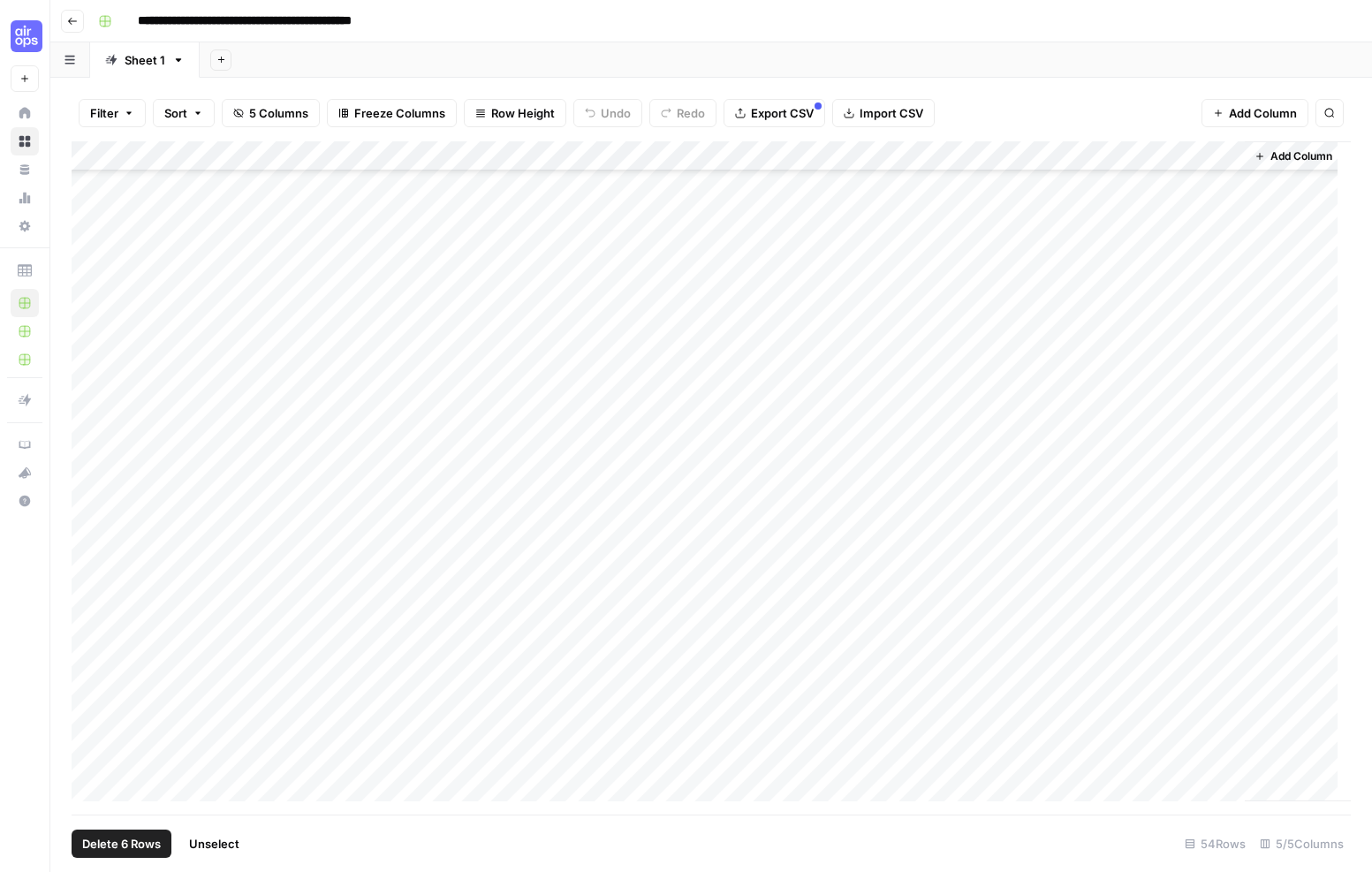 click on "Add Column" at bounding box center [711, 478] 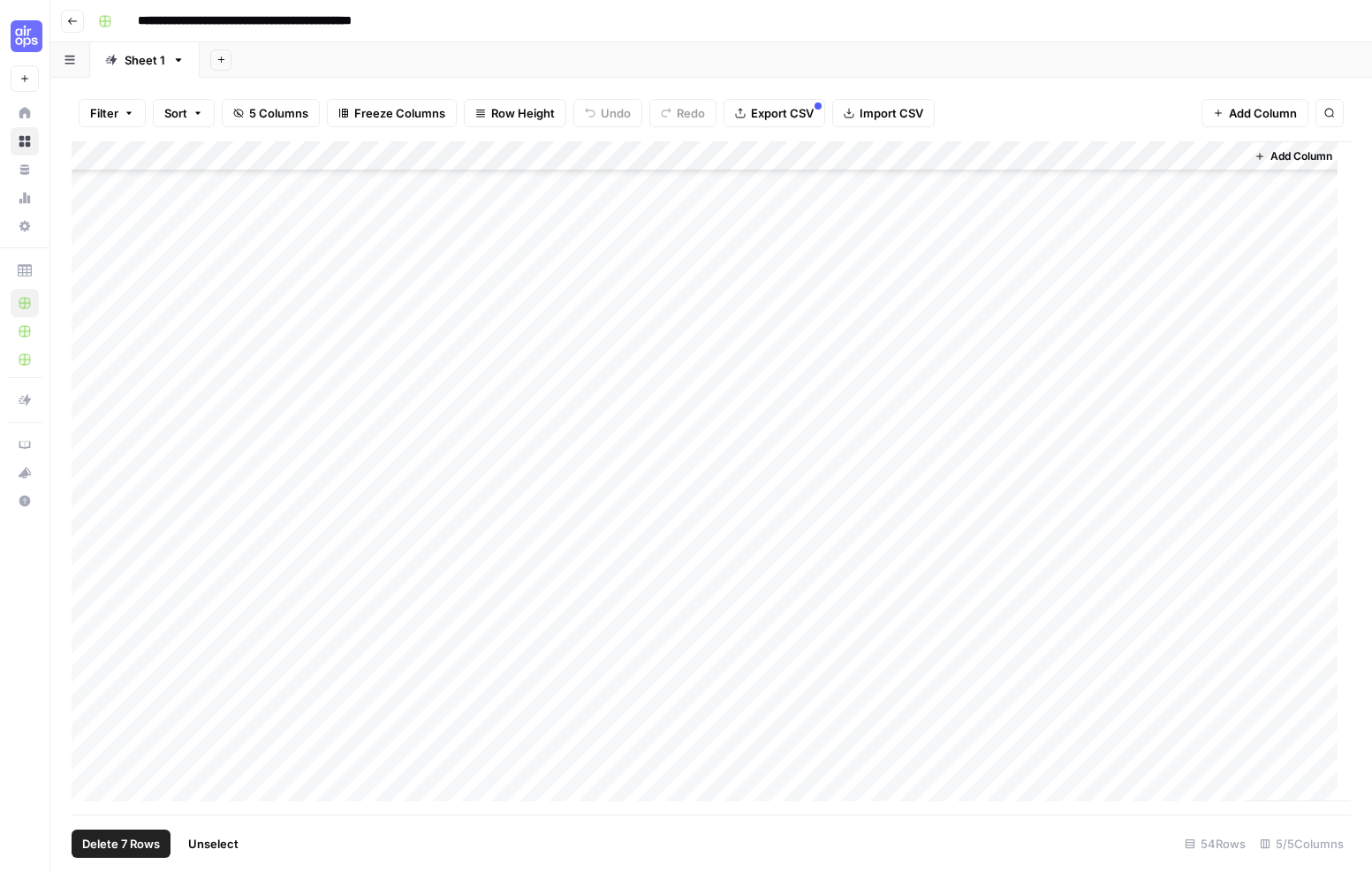 click on "Add Column" at bounding box center (711, 478) 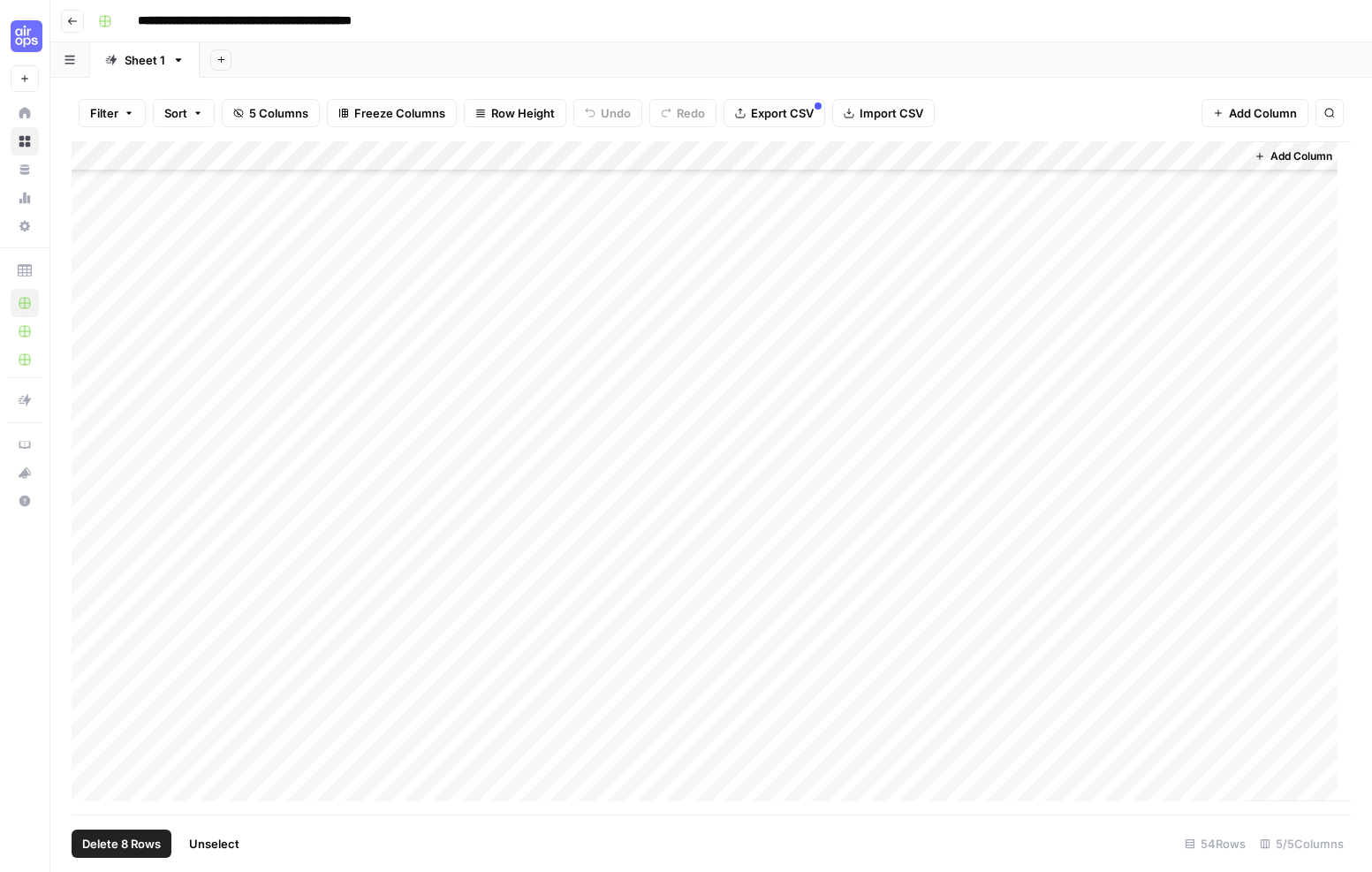 click on "Add Column" at bounding box center (711, 478) 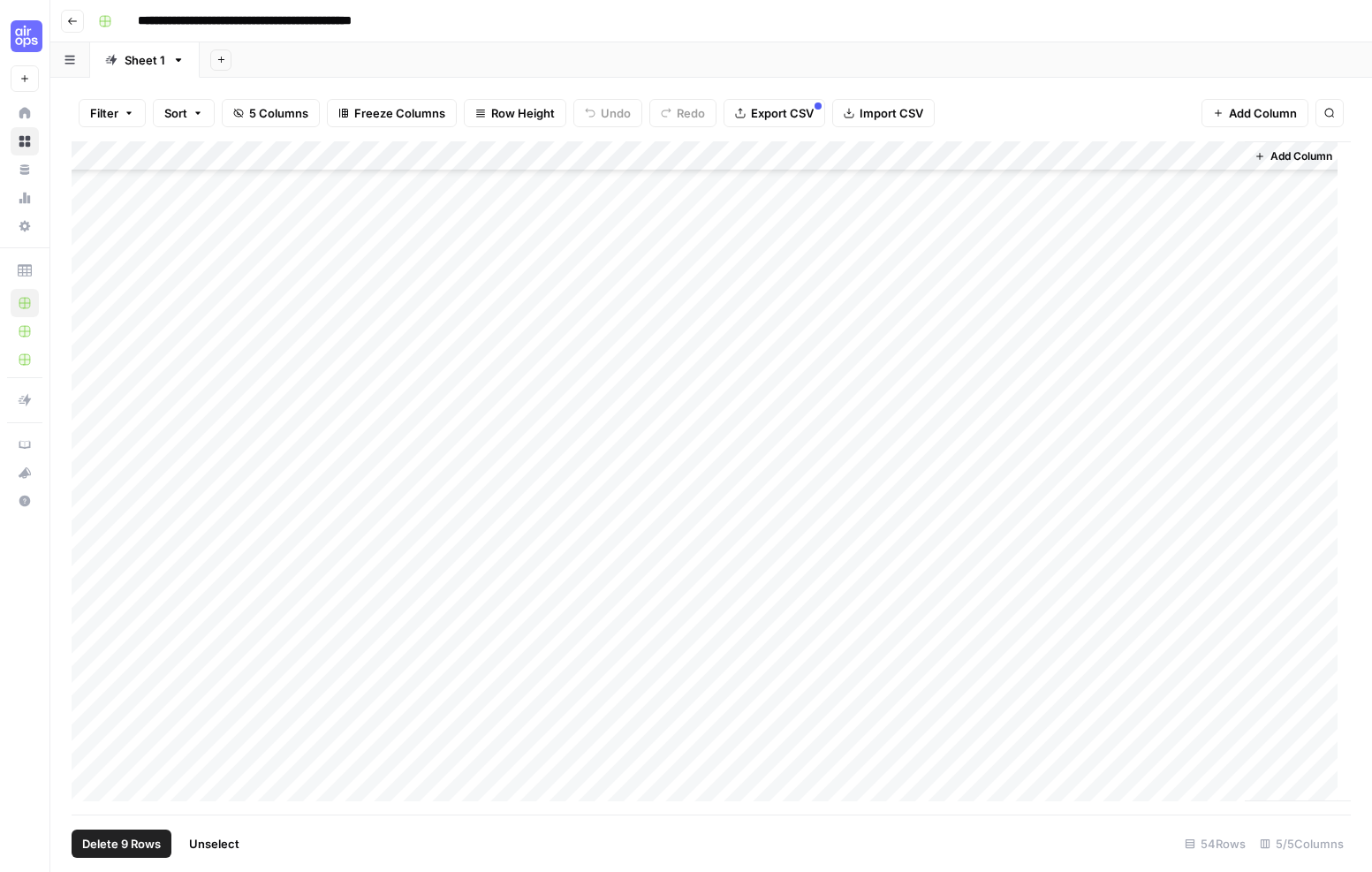 scroll, scrollTop: 675, scrollLeft: 0, axis: vertical 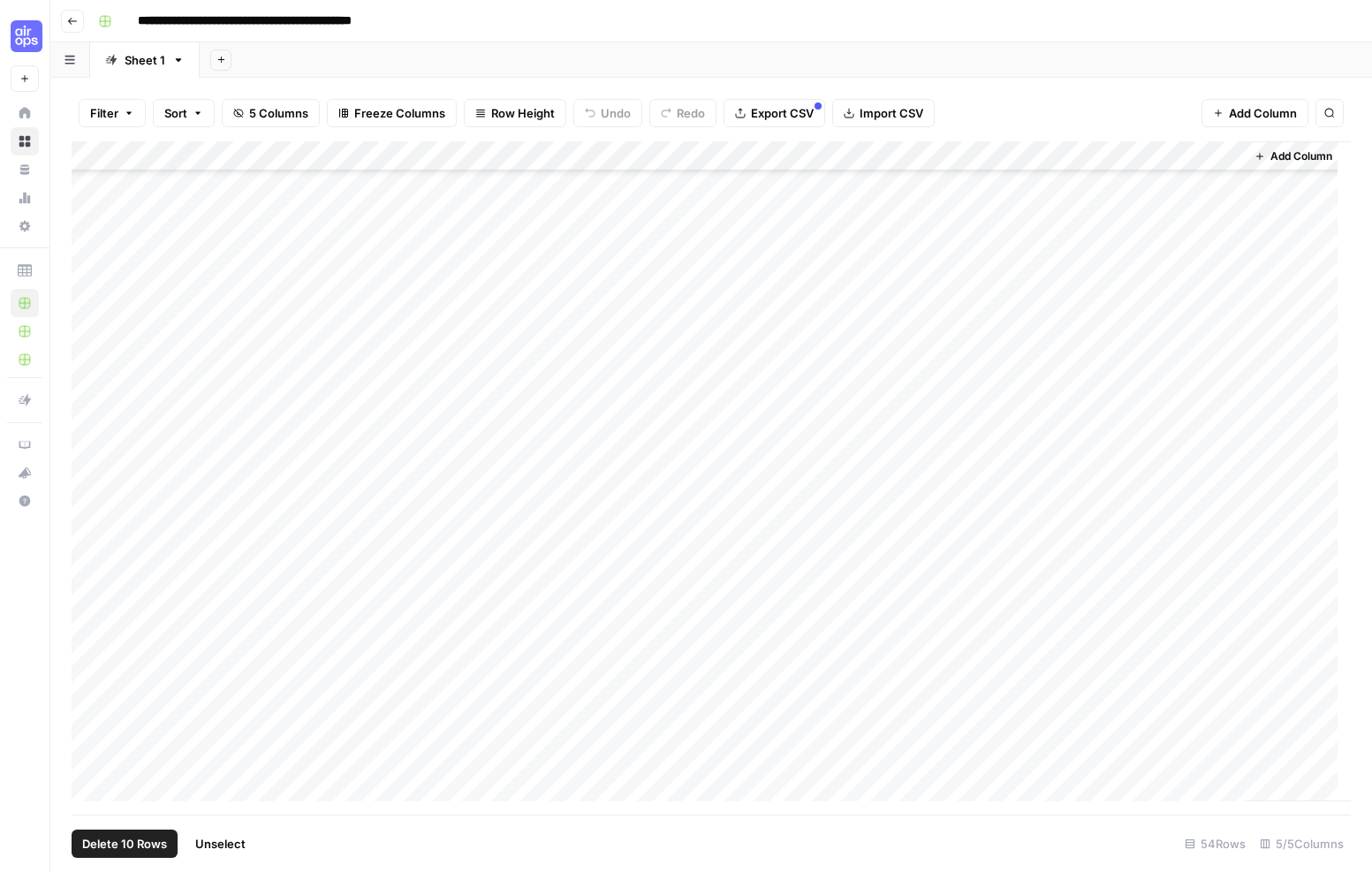 click on "Add Column" at bounding box center [711, 478] 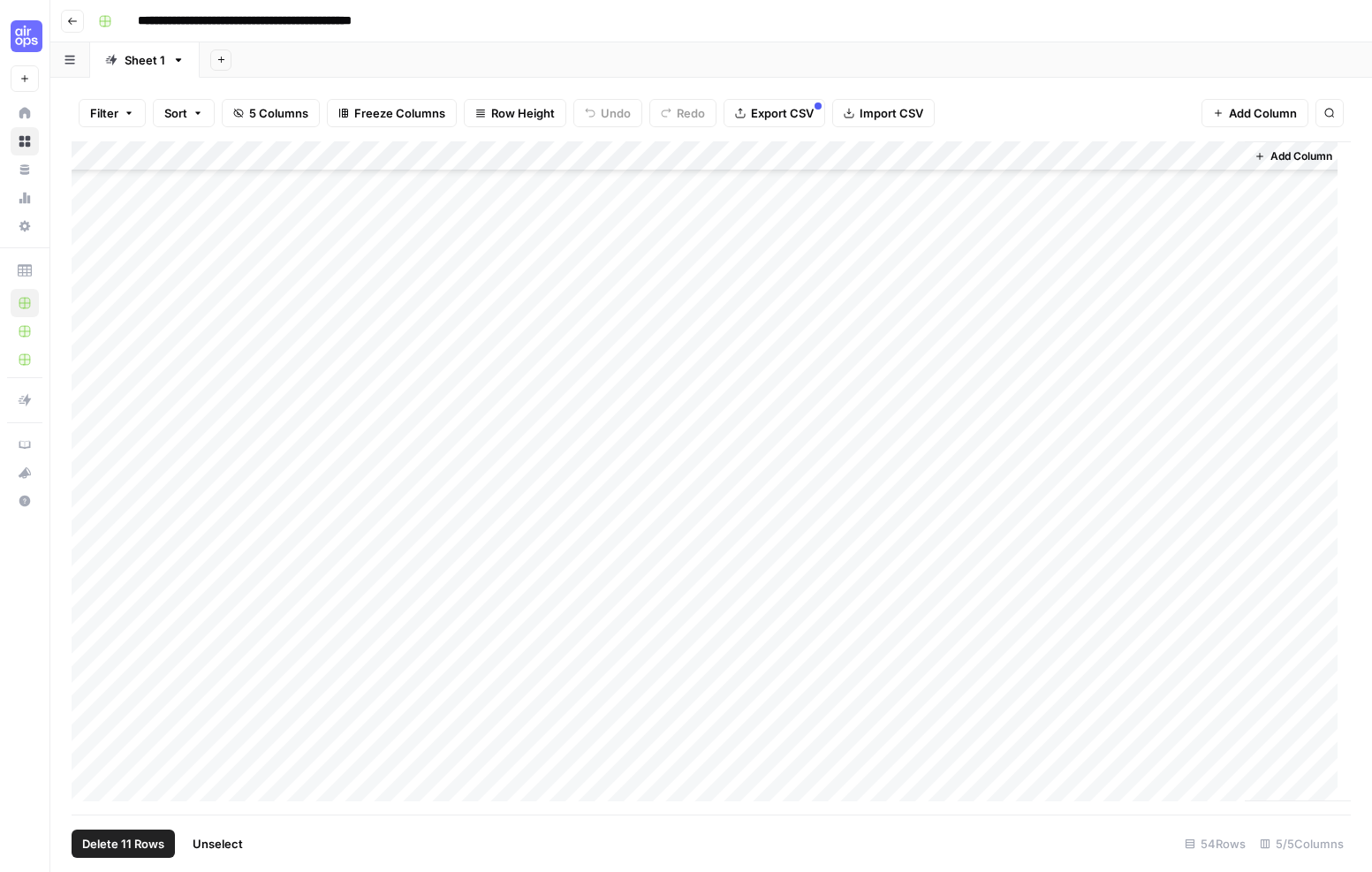 scroll, scrollTop: 973, scrollLeft: 0, axis: vertical 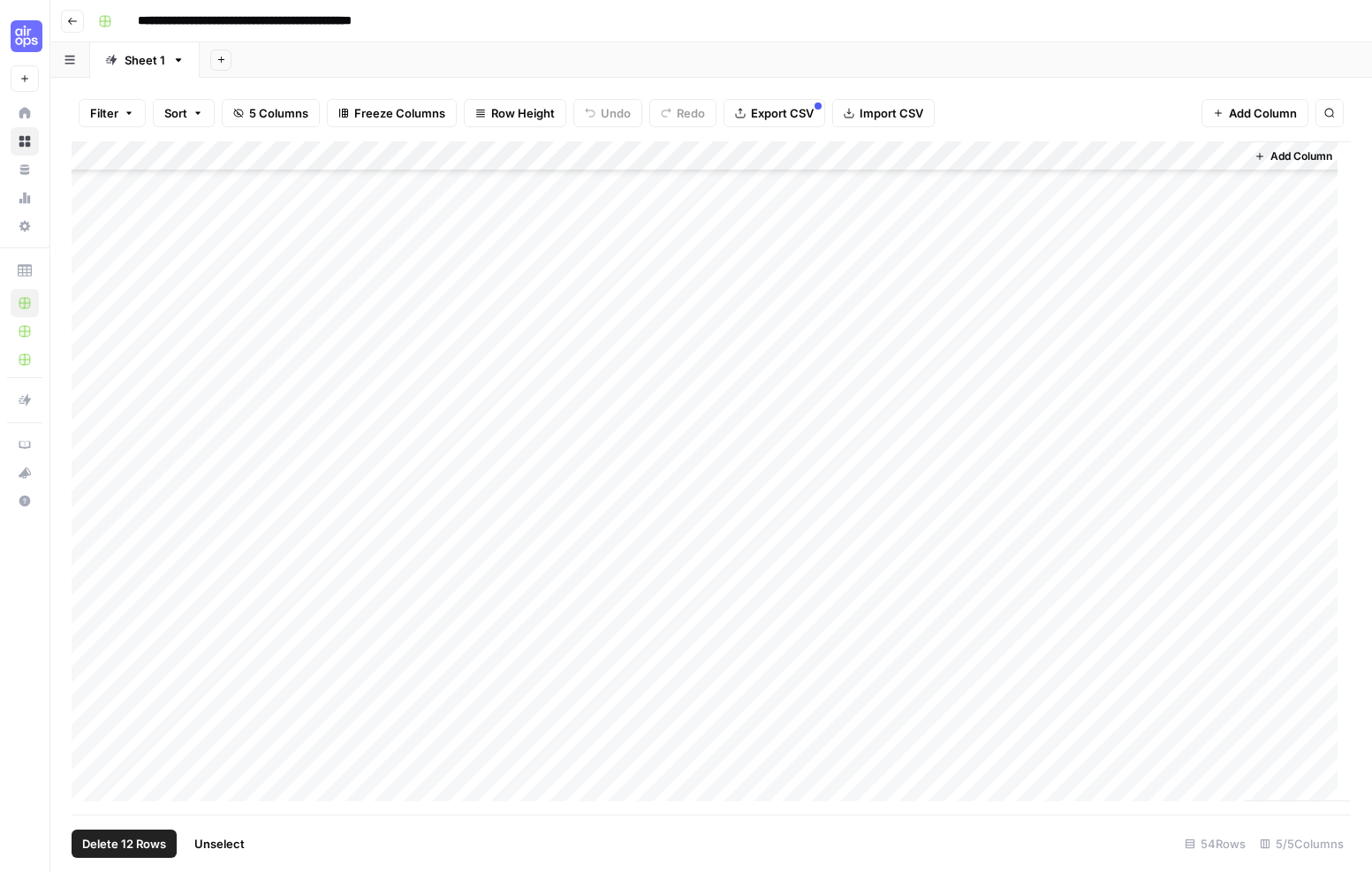 click on "Add Column" at bounding box center (711, 478) 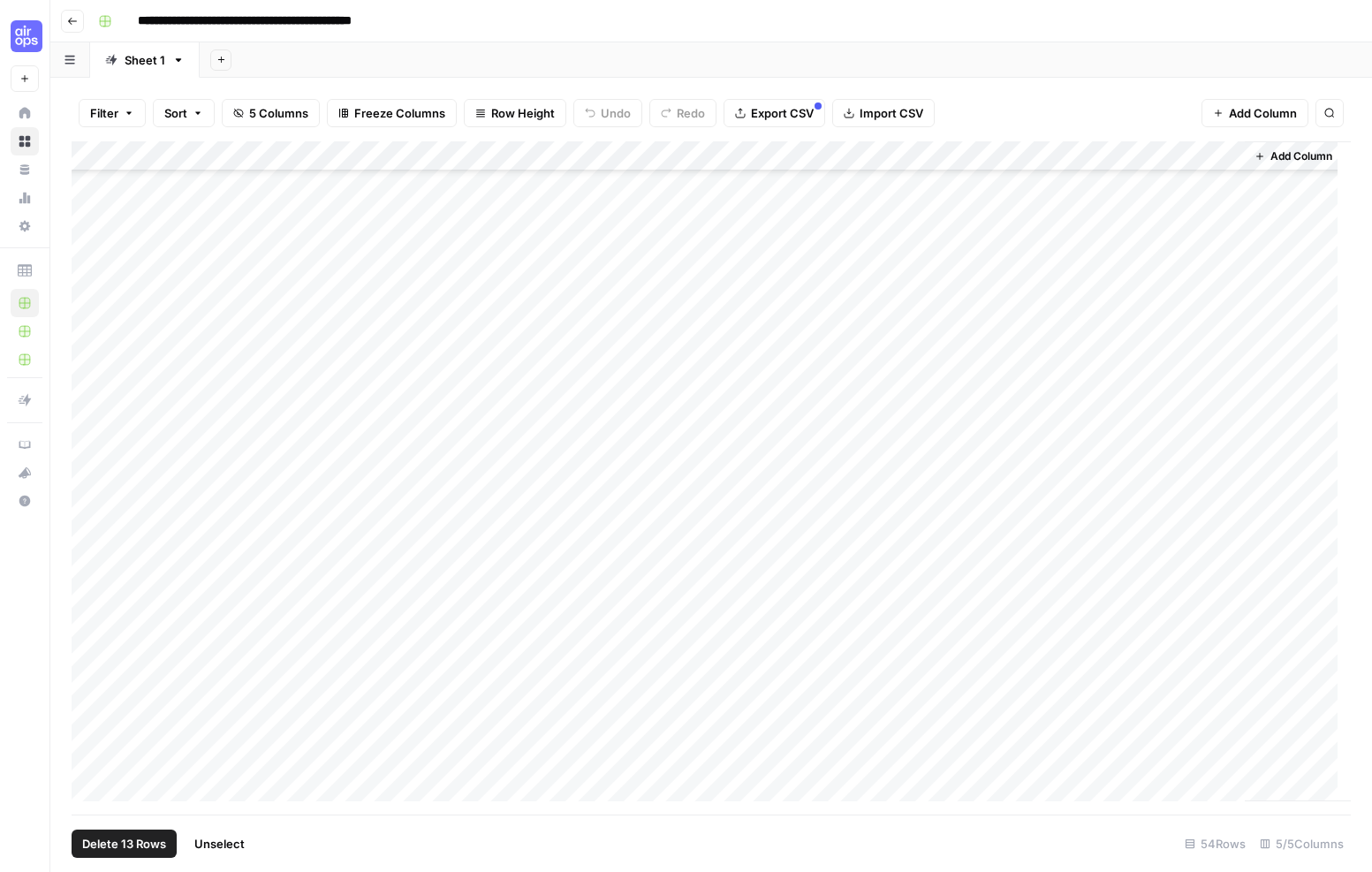 click on "Add Column" at bounding box center [711, 478] 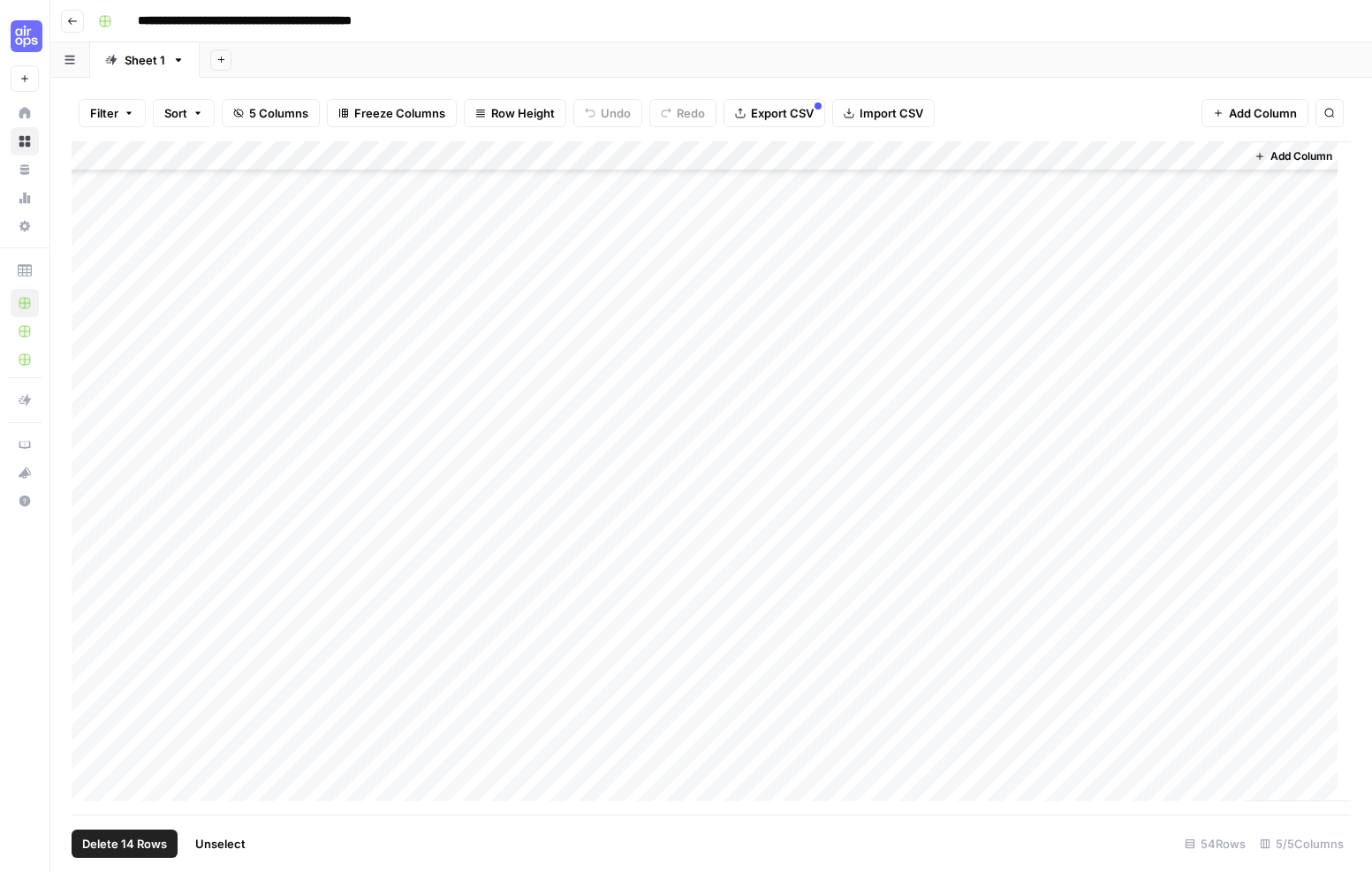 scroll, scrollTop: 0, scrollLeft: 0, axis: both 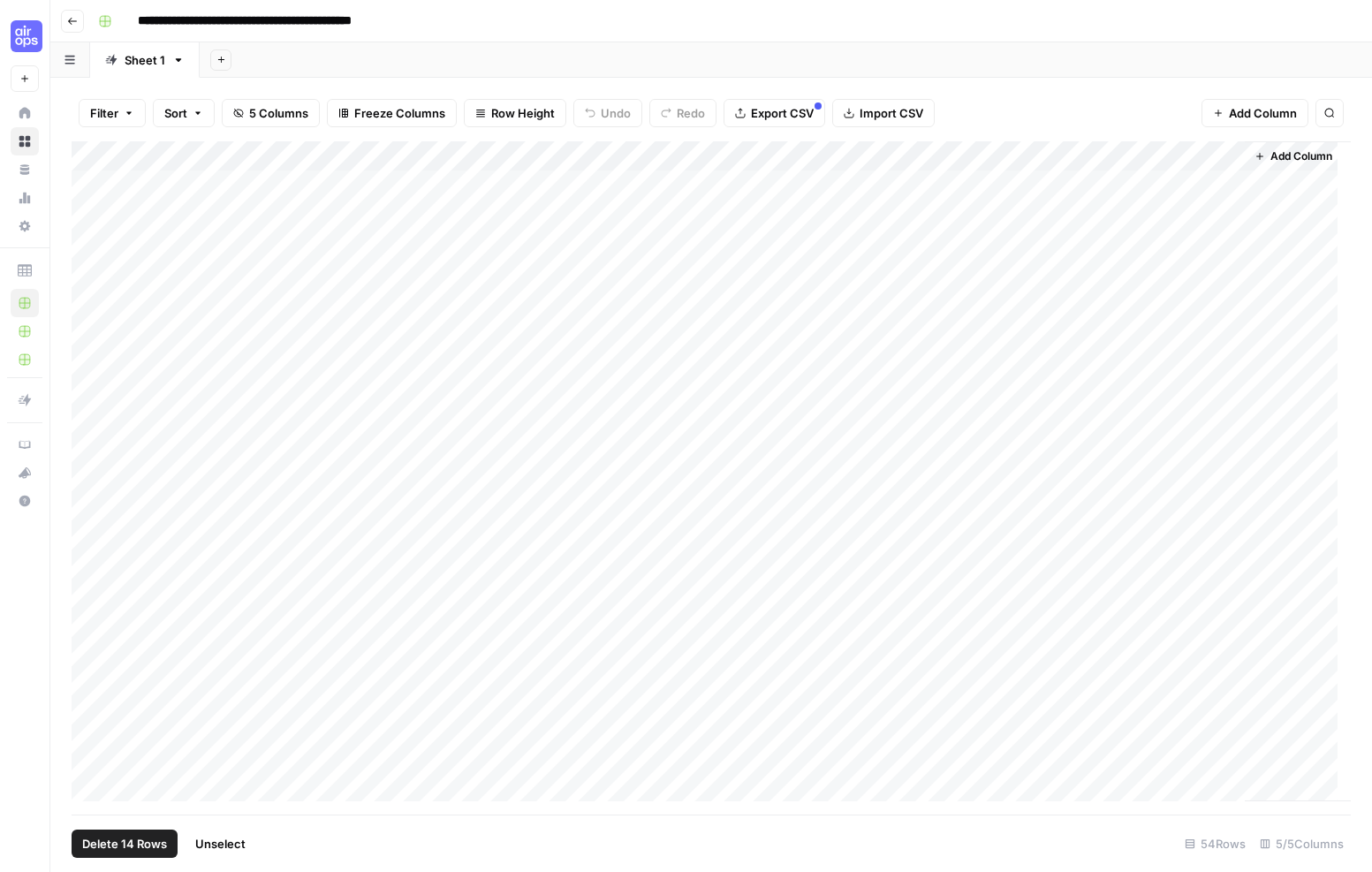 click on "Add Column" at bounding box center [711, 478] 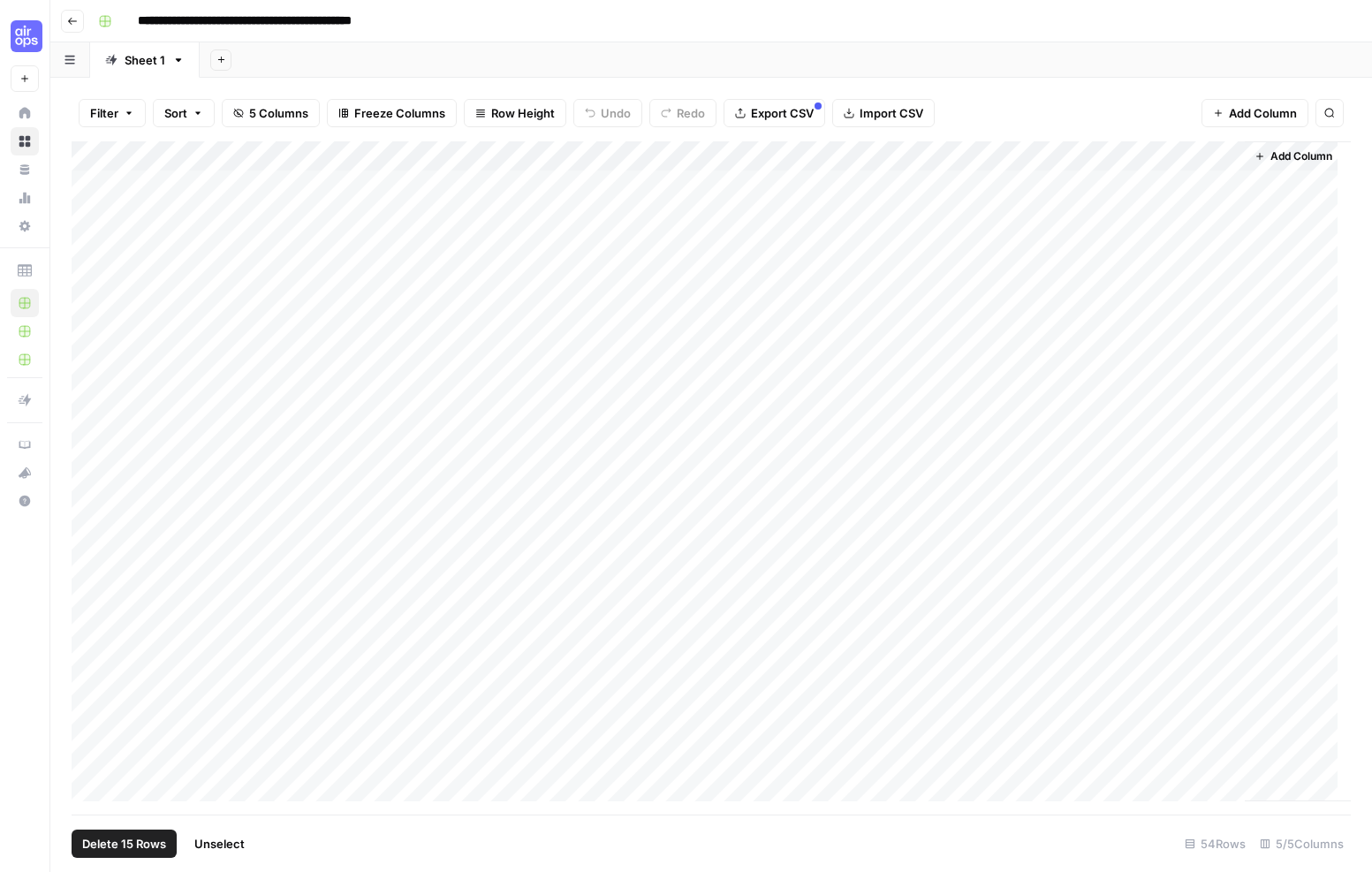 click on "Add Column" at bounding box center [711, 478] 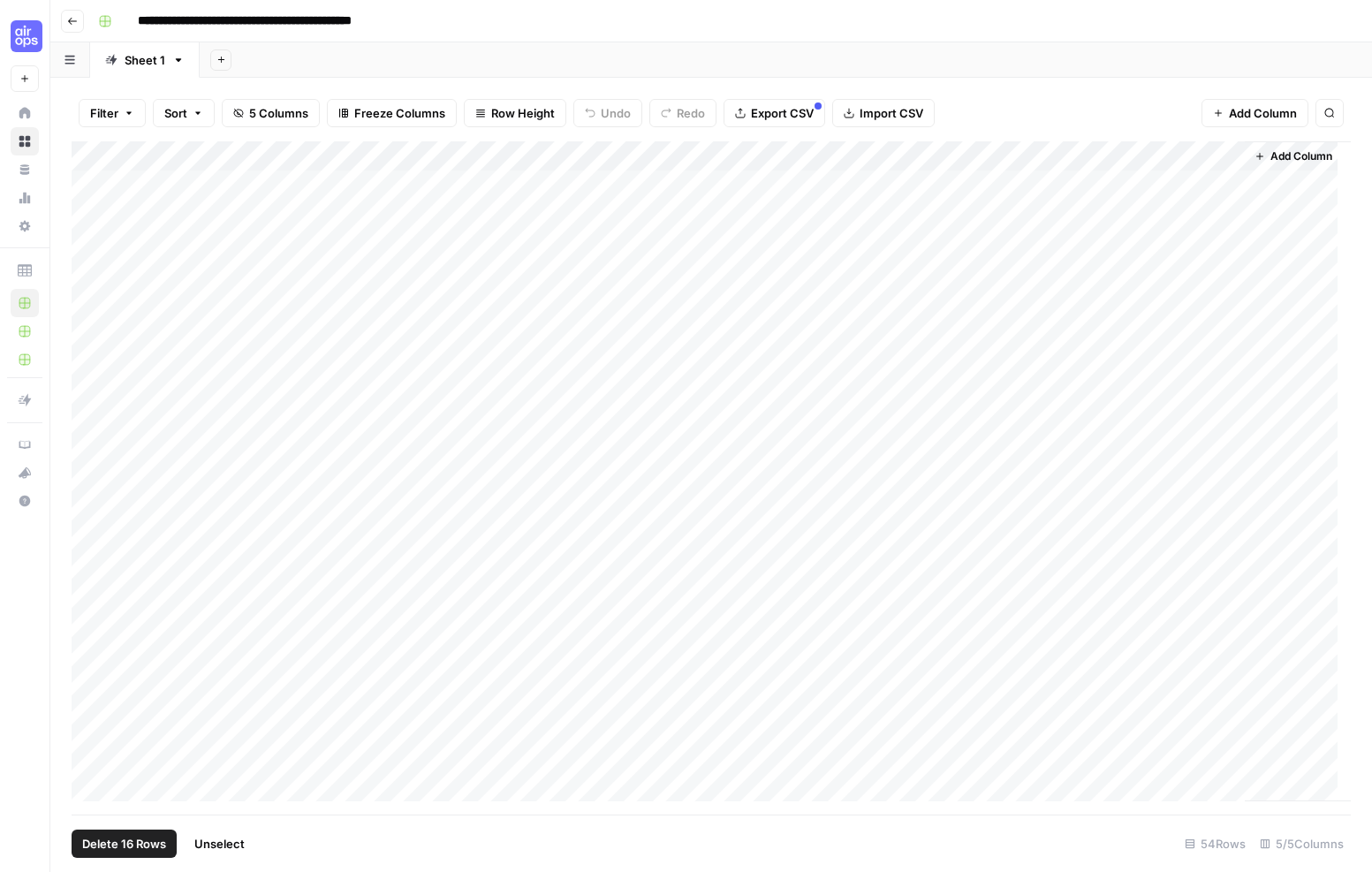 click on "Add Column" at bounding box center [711, 478] 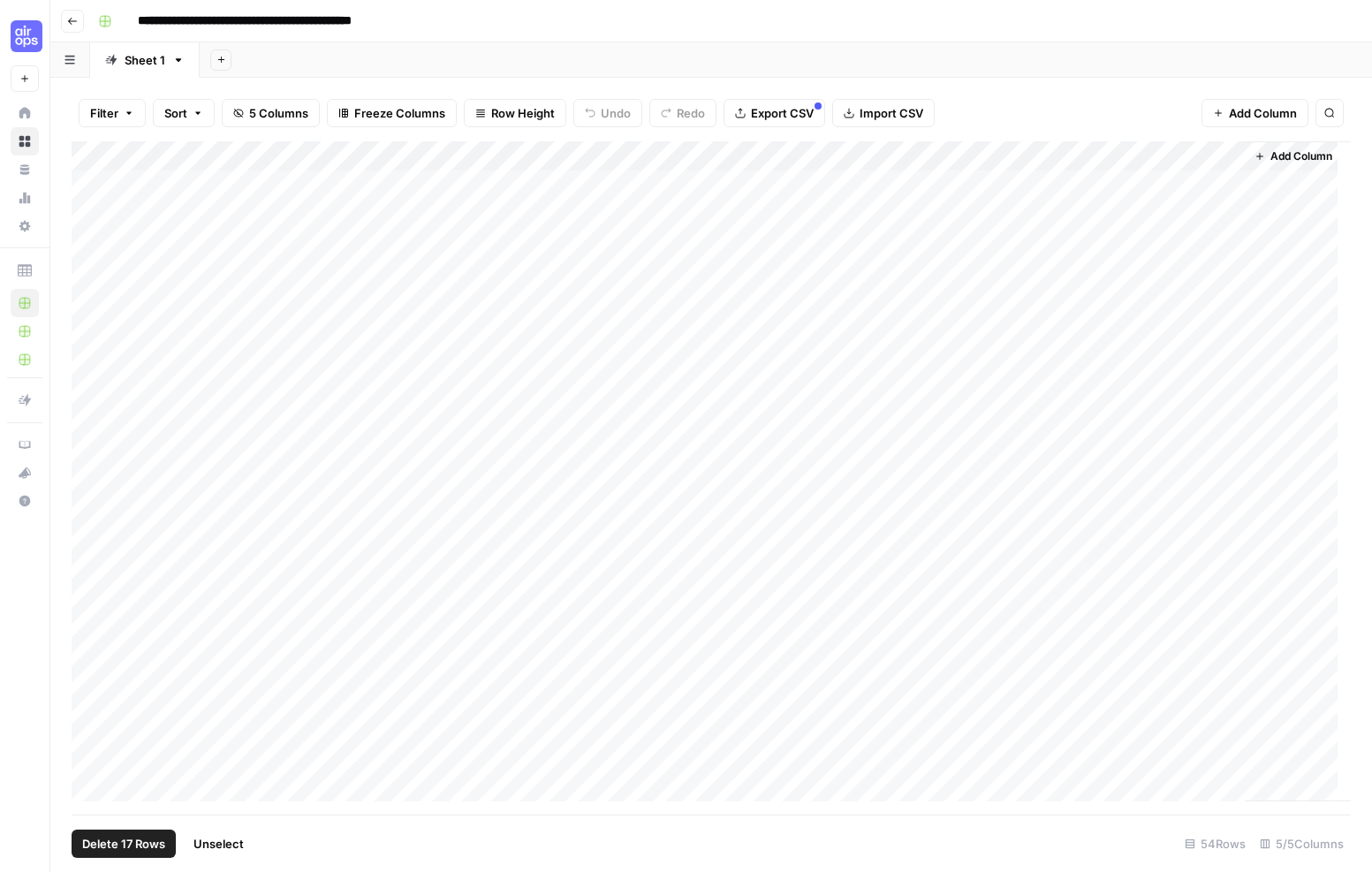 click on "Add Column" at bounding box center [711, 478] 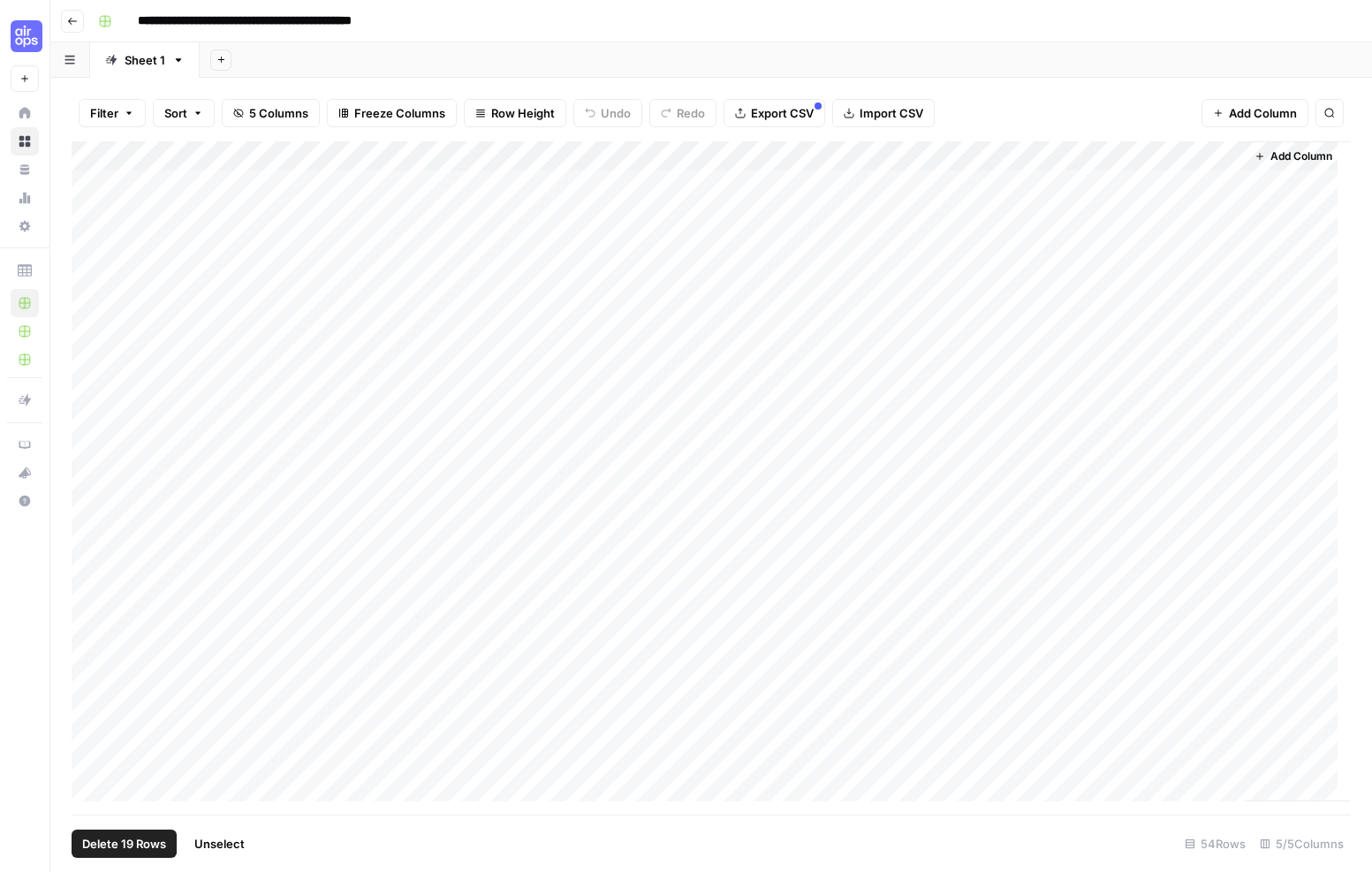 click on "Add Column" at bounding box center (711, 478) 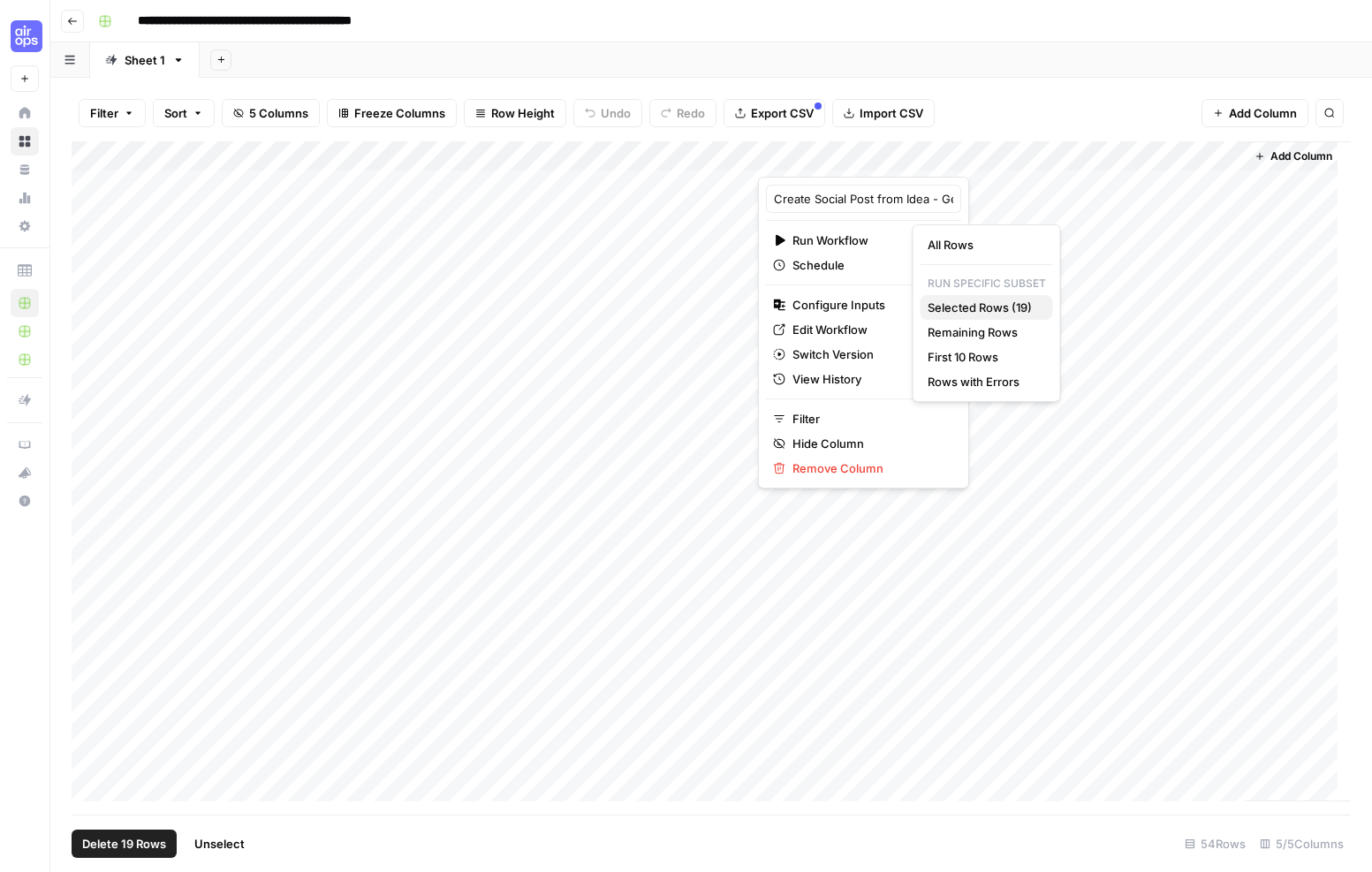 click on "Selected Rows (19)" at bounding box center (983, 307) 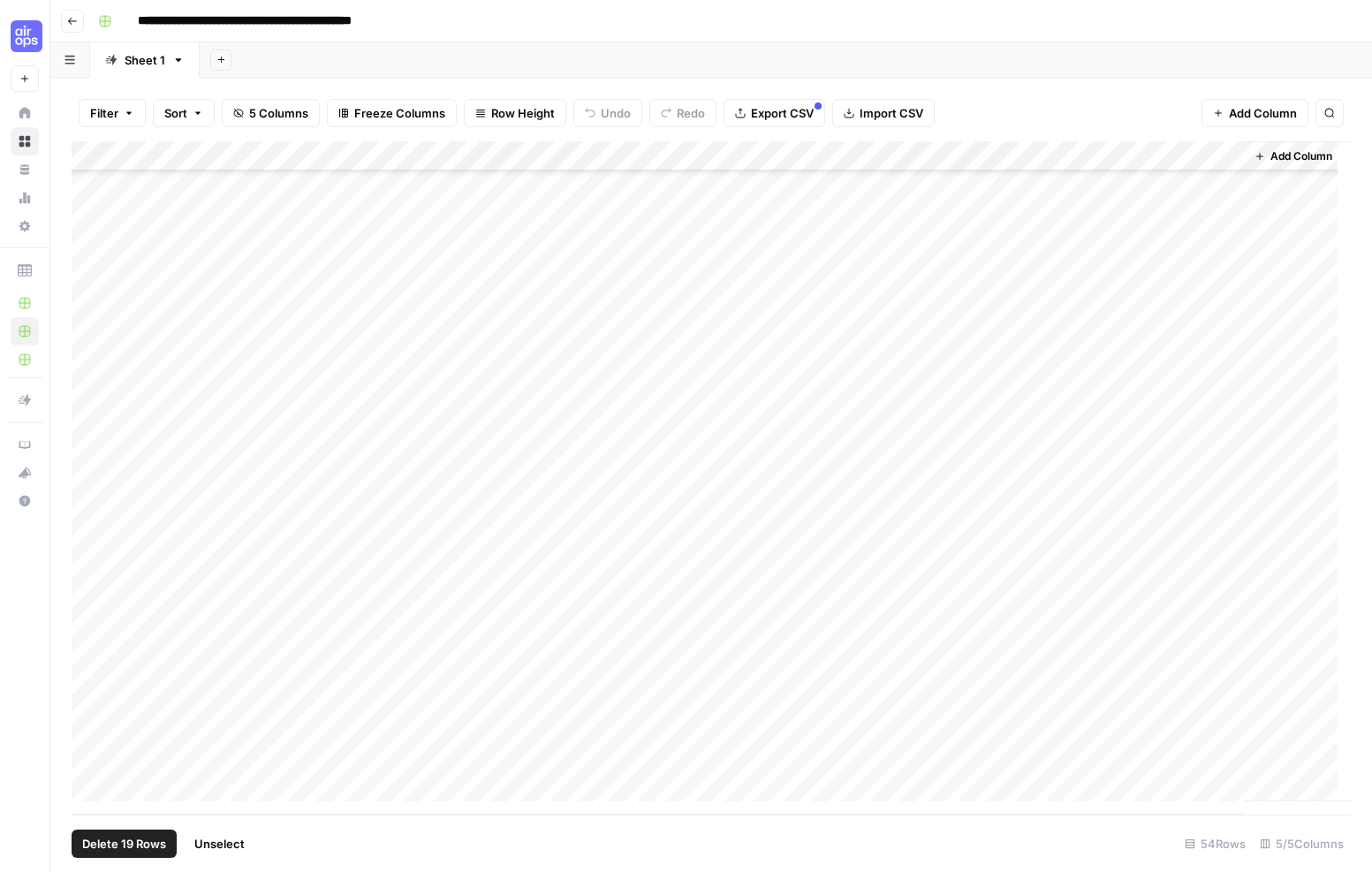 scroll, scrollTop: 0, scrollLeft: 0, axis: both 